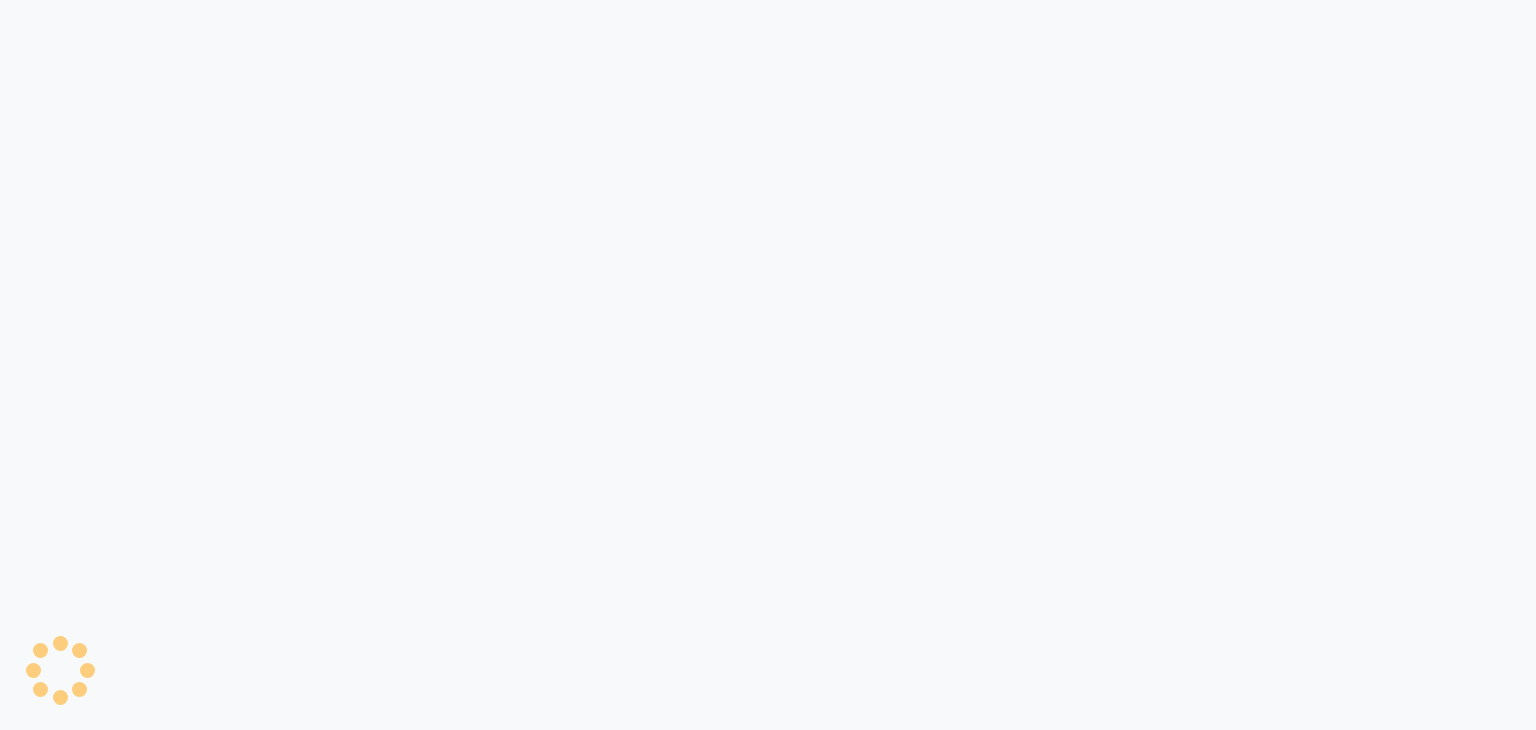 scroll, scrollTop: 0, scrollLeft: 0, axis: both 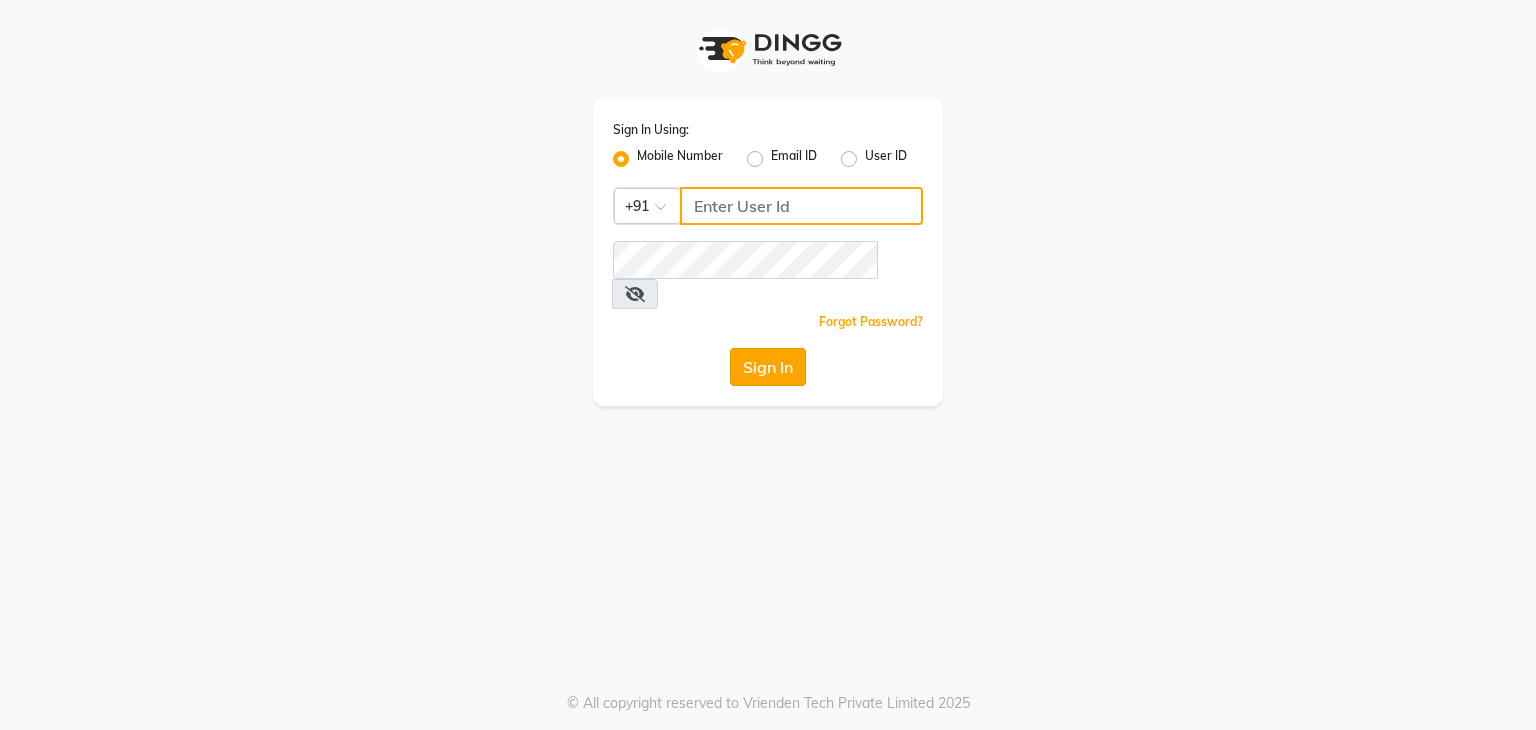 type on "9822634533" 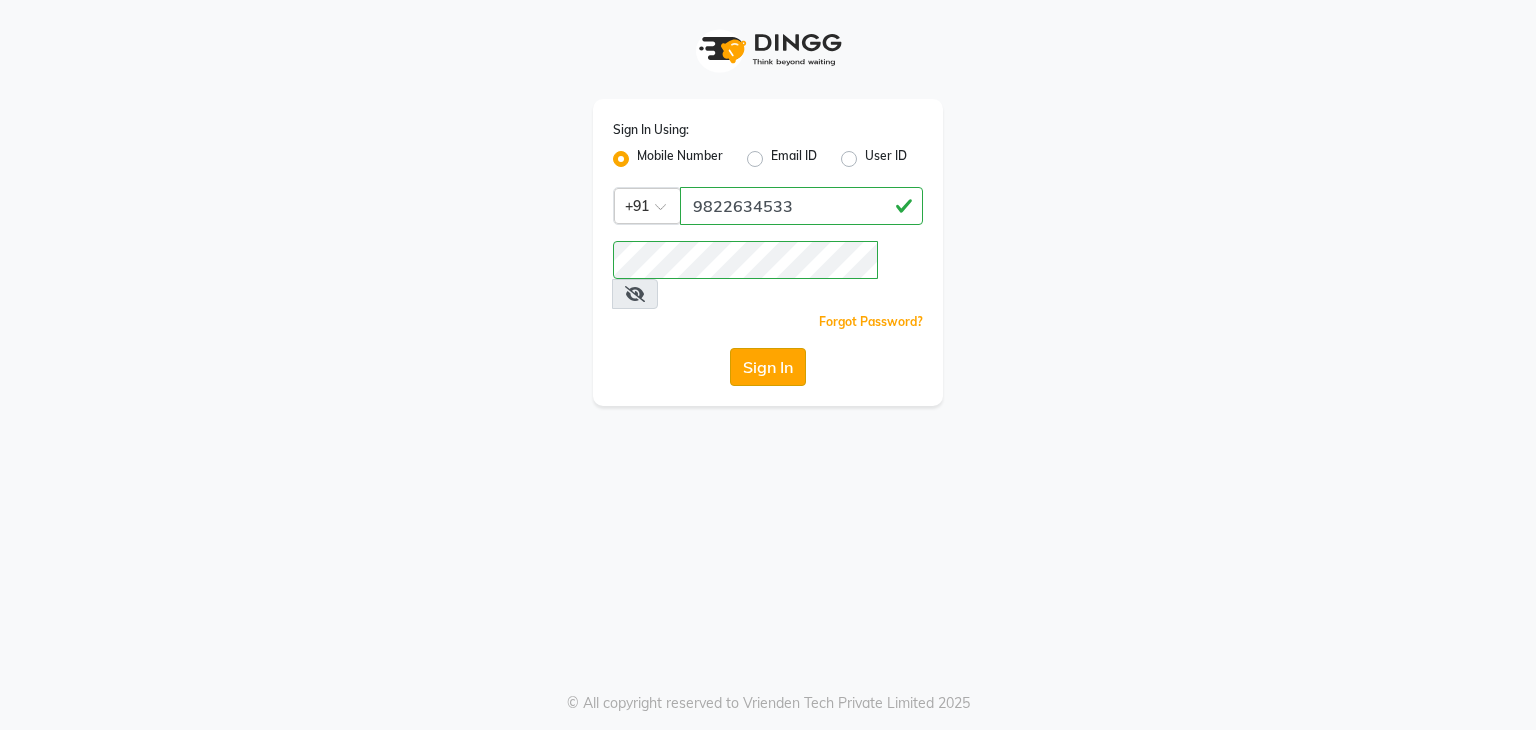 click on "Sign In" 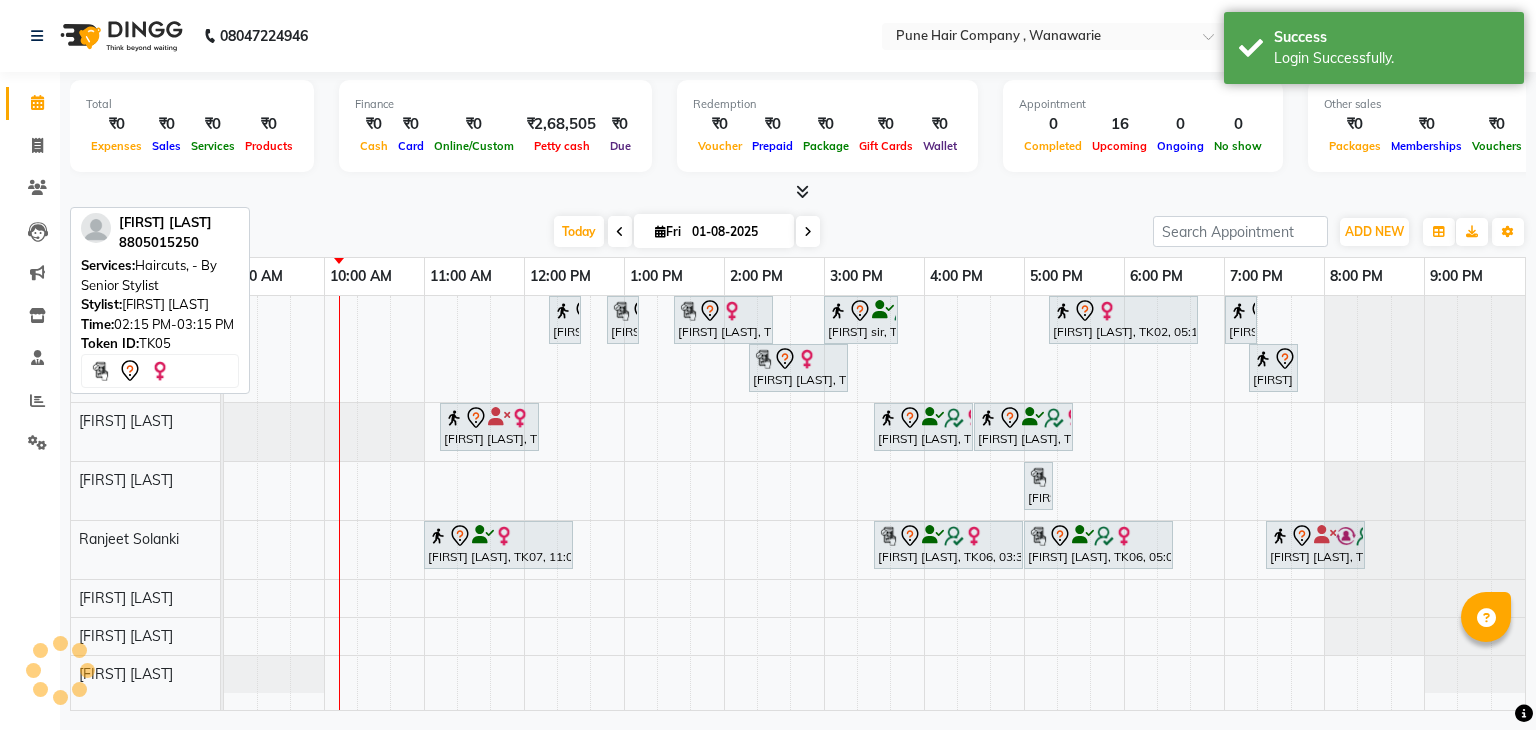 click on "[FIRST] [LAST], TK05, 02:15 PM-03:15 PM, Haircuts, - By Senior Stylist" at bounding box center [798, 368] 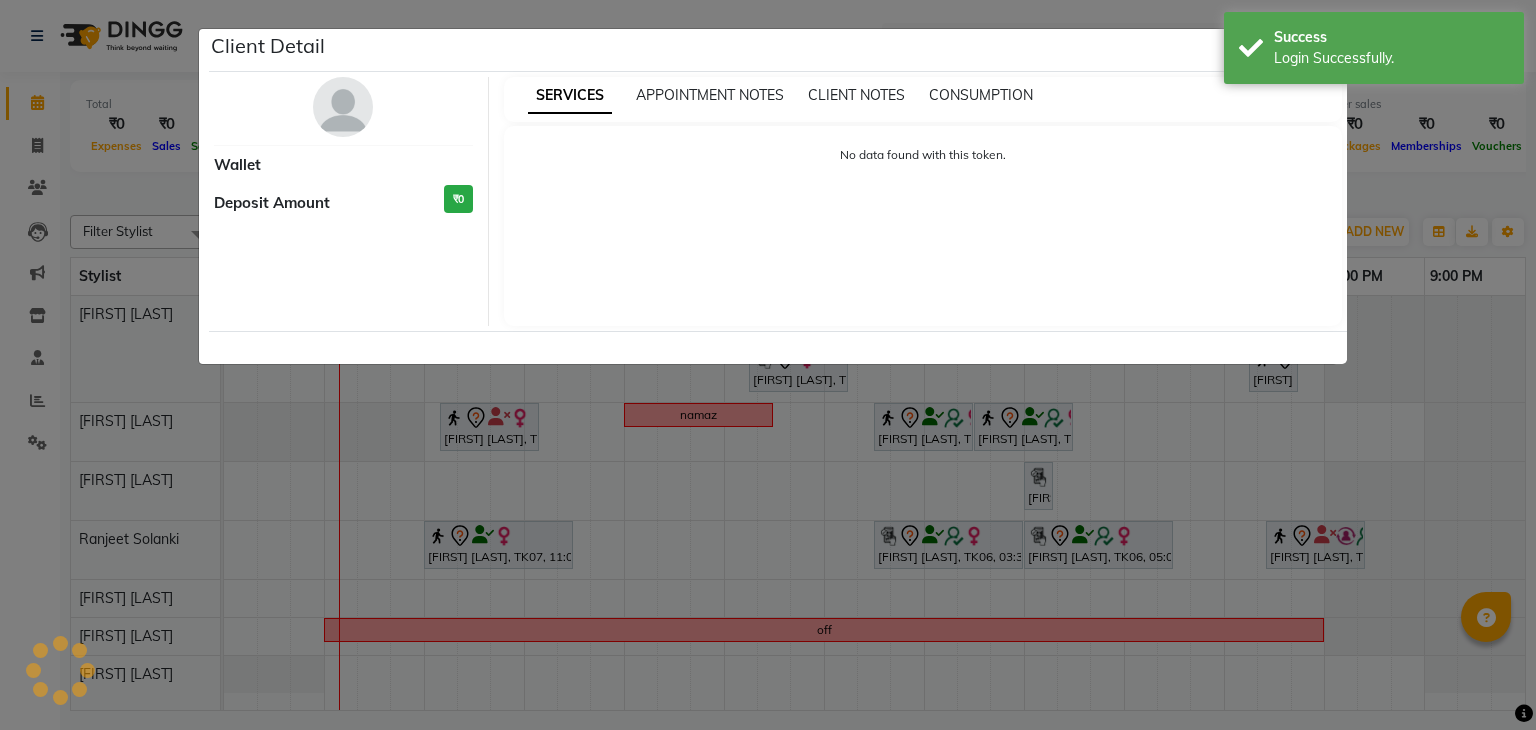 select on "7" 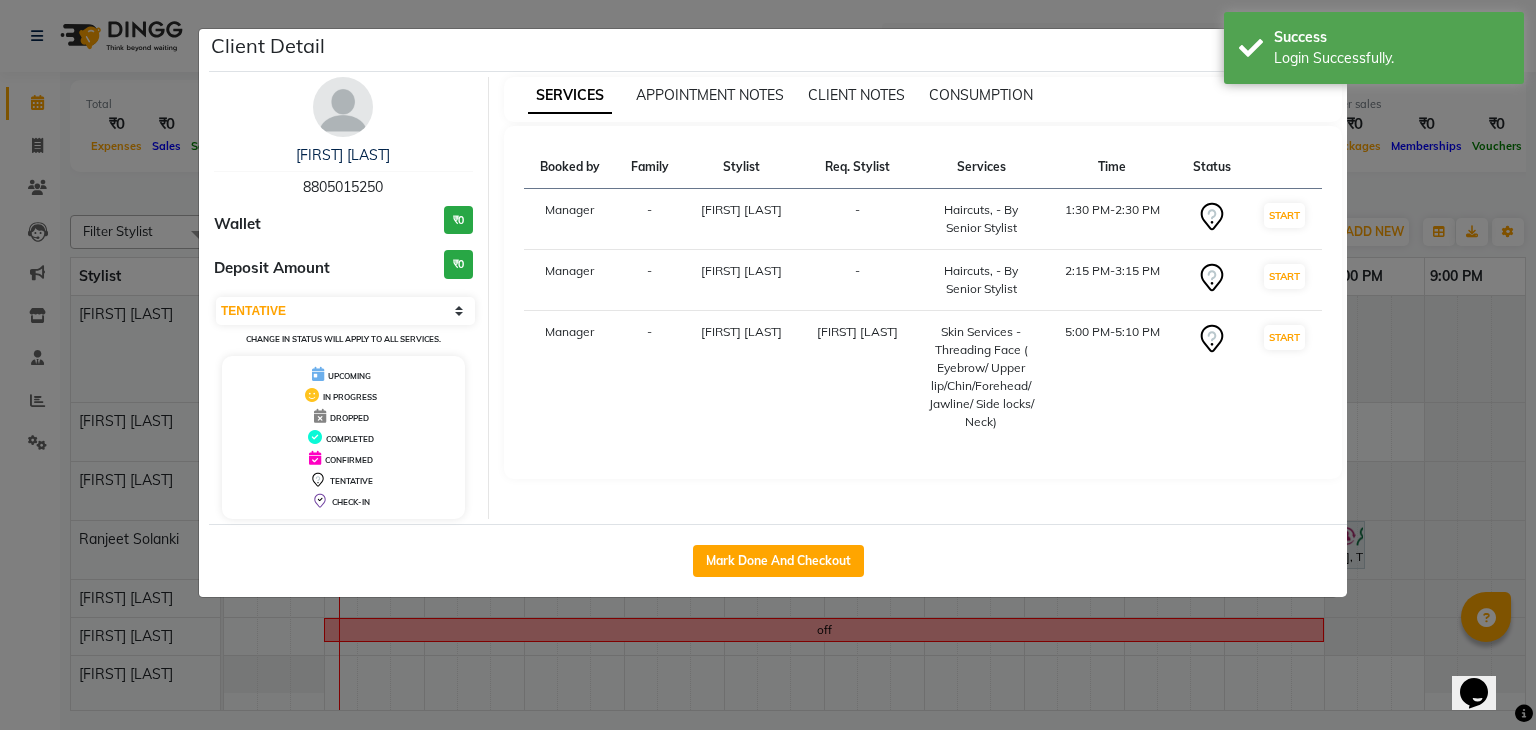 scroll, scrollTop: 0, scrollLeft: 0, axis: both 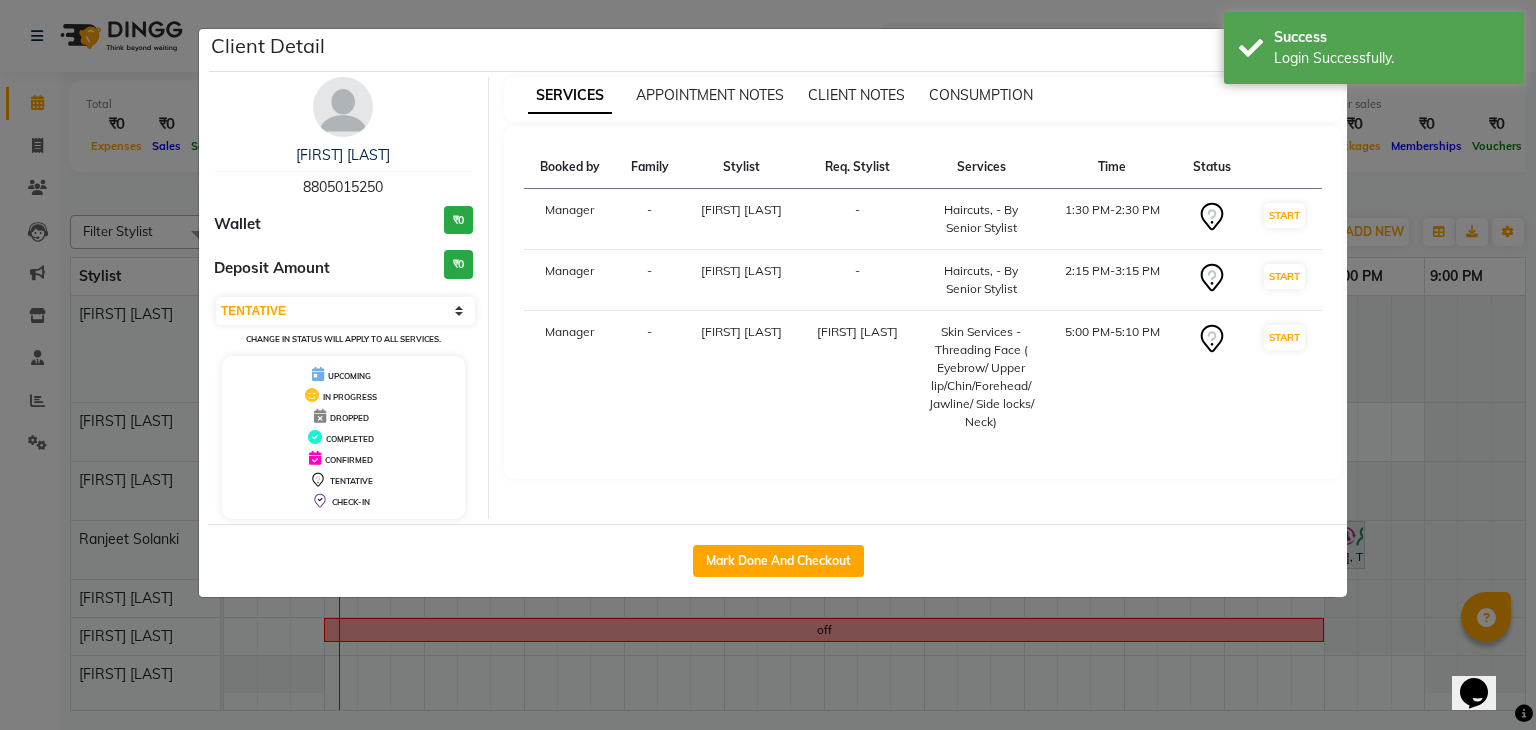 click on "Client Detail  [FIRST] [LAST]   [PHONE] Wallet ₹0 Deposit Amount  ₹0  Select IN SERVICE CONFIRMED TENTATIVE CHECK IN MARK DONE DROPPED UPCOMING Change in status will apply to all services. UPCOMING IN PROGRESS DROPPED COMPLETED CONFIRMED TENTATIVE CHECK-IN SERVICES APPOINTMENT NOTES CLIENT NOTES CONSUMPTION Booked by Family Stylist Req. Stylist Services Time Status  Manager  - [FIRST] [LAST] -  Haircuts, - By Senior Stylist   1:30 PM-2:30 PM   START   Manager  - [FIRST] [LAST] -  Haircuts, - By Senior Stylist   2:15 PM-3:15 PM   START   Manager  - [FIRST] [LAST] [FIRST] [LAST]  Skin Services - Threading Face ( Eyebrow/ Upper lip/Chin/Forehead/ Jawline/ Side locks/ Neck)   5:00 PM-5:10 PM   START   Mark Done And Checkout" 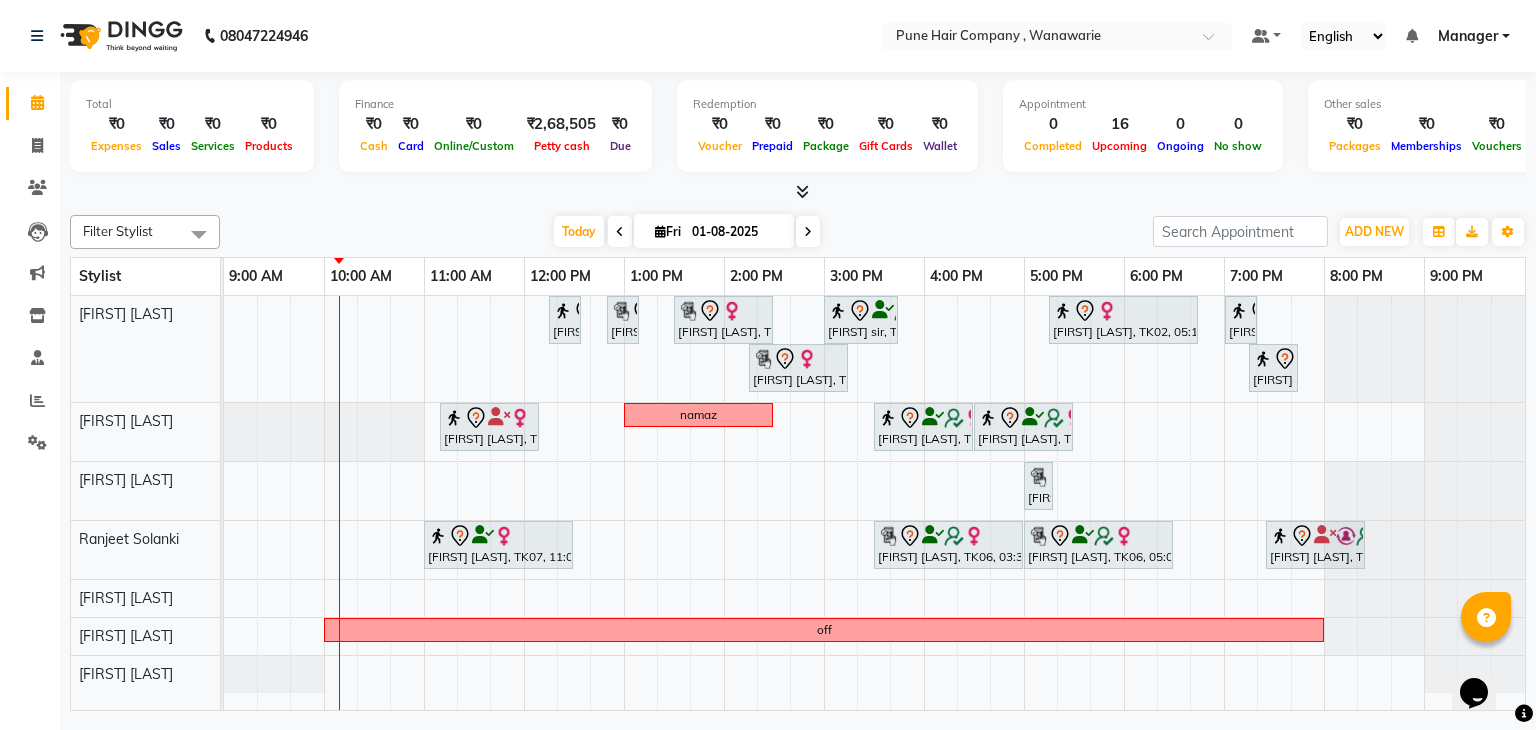 click on "[FIRST] [LAST], TK01, 12:15 PM-12:35 PM,  Hairwash Medium             [FIRST] [LAST], TK01, 12:50 PM-01:10 PM,  Hairwash Medium             [FIRST] [LAST], TK05, 01:30 PM-02:30 PM, Haircuts, - By Senior Stylist             [FIRST] sir, TK03, 03:00 PM-03:45 PM, Male Haircut By Senior Stylist             [FIRST] [LAST], TK02, 05:15 PM-06:45 PM, Hair Colour - Majirel Touch-up (Upto 2 Inches)             [FIRST] [LAST], TK04, 07:00 PM-07:20 PM, Add_Hairwash Medium             [FIRST] [LAST], TK05, 02:15 PM-03:15 PM, Haircuts, - By Senior Stylist             [FIRST] [LAST], TK04, 07:15 PM-07:45 PM, BlowDry Medium             [FIRST] b, TK07, 11:10 AM-12:10 PM, Haircuts, - By Senior Stylist  namaz              [FIRST] [LAST], TK06, 03:30 PM-04:30 PM, Haircuts, - By Senior Stylist             [FIRST] [LAST], TK06, 04:30 PM-05:30 PM, Haircuts, - By Senior Stylist             [FIRST] [LAST], TK05, 05:00 PM-05:10 PM, Skin Services - Threading Face ( Eyebrow/ Upper lip/Chin/Forehead/ Jawline/ Side locks/ Neck)" at bounding box center [874, 503] 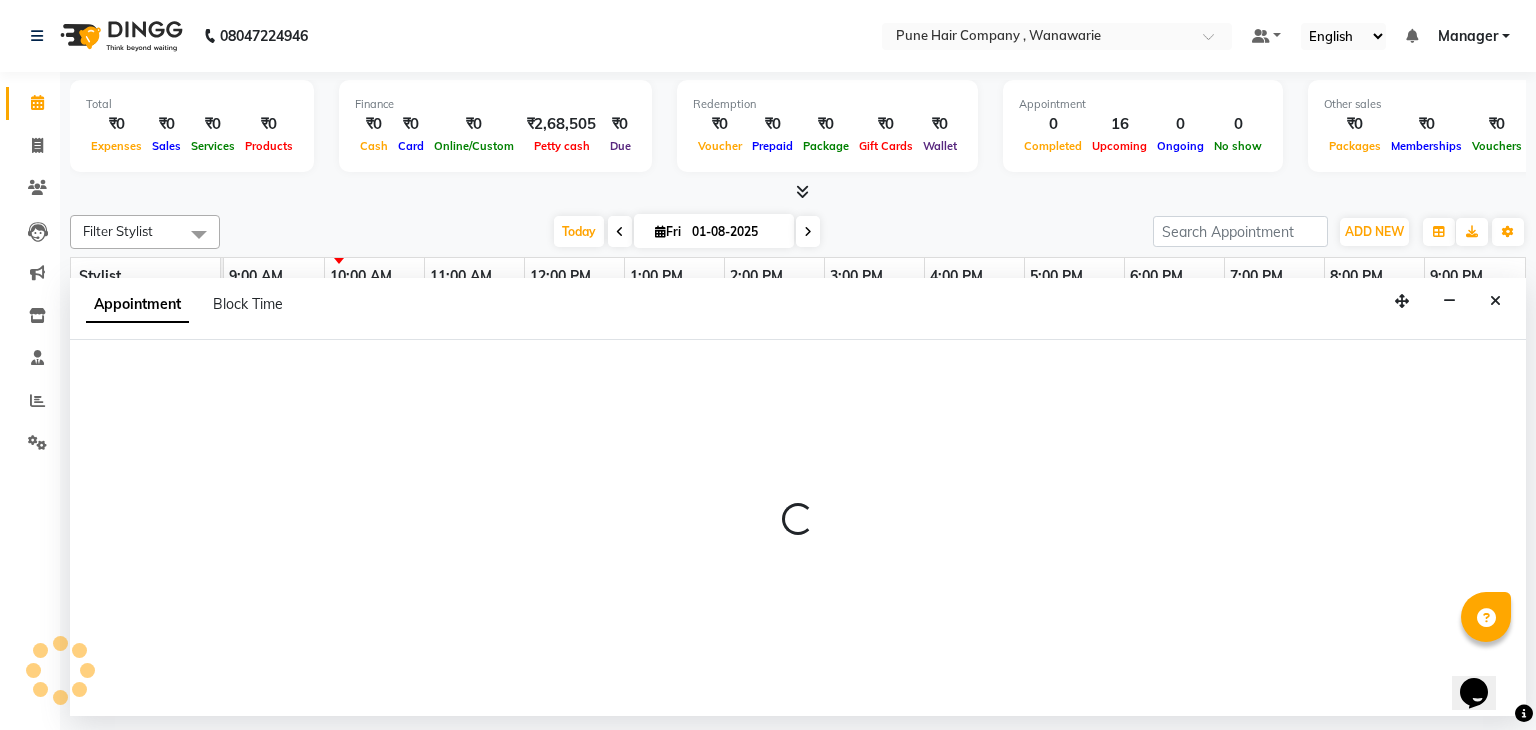 select on "[NUMBER]" 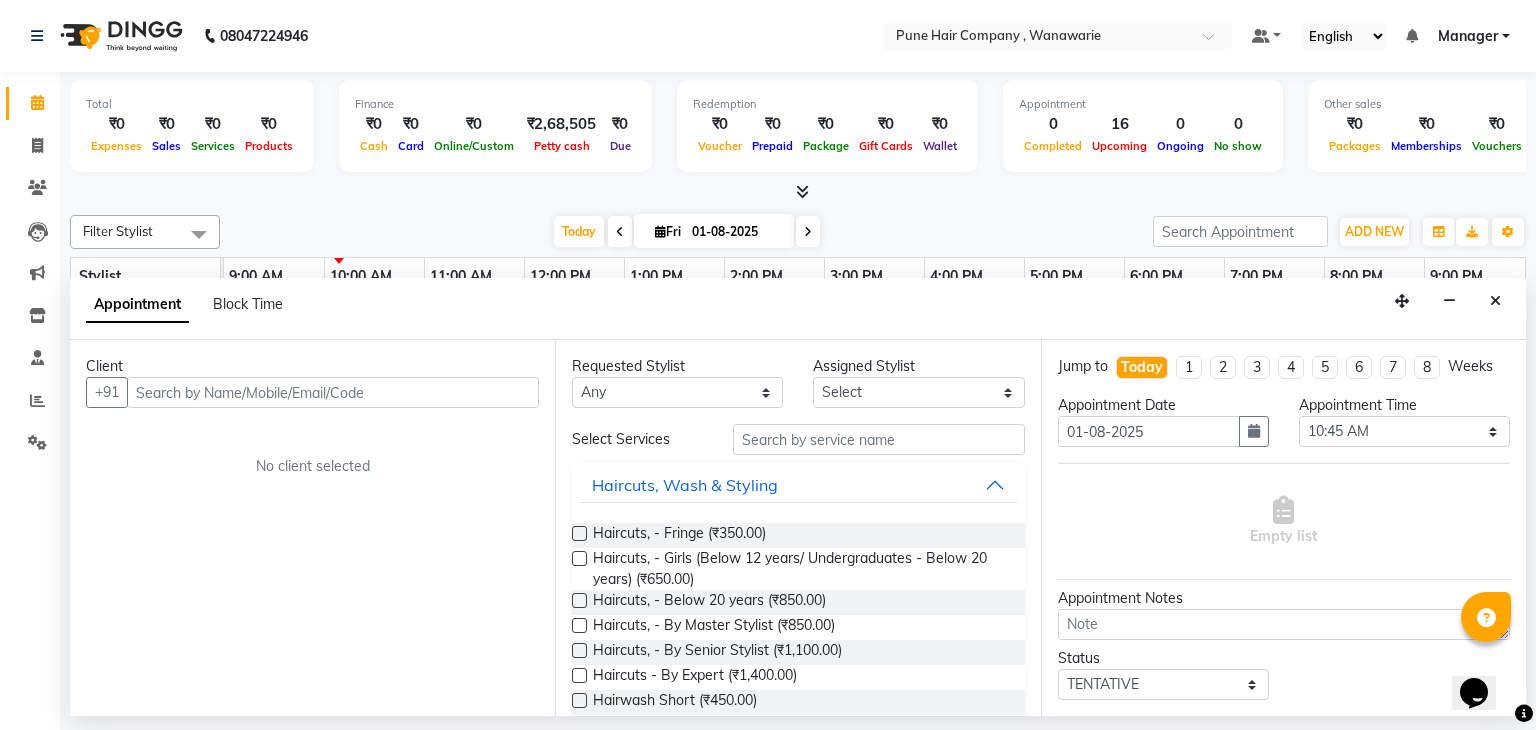 click at bounding box center (333, 392) 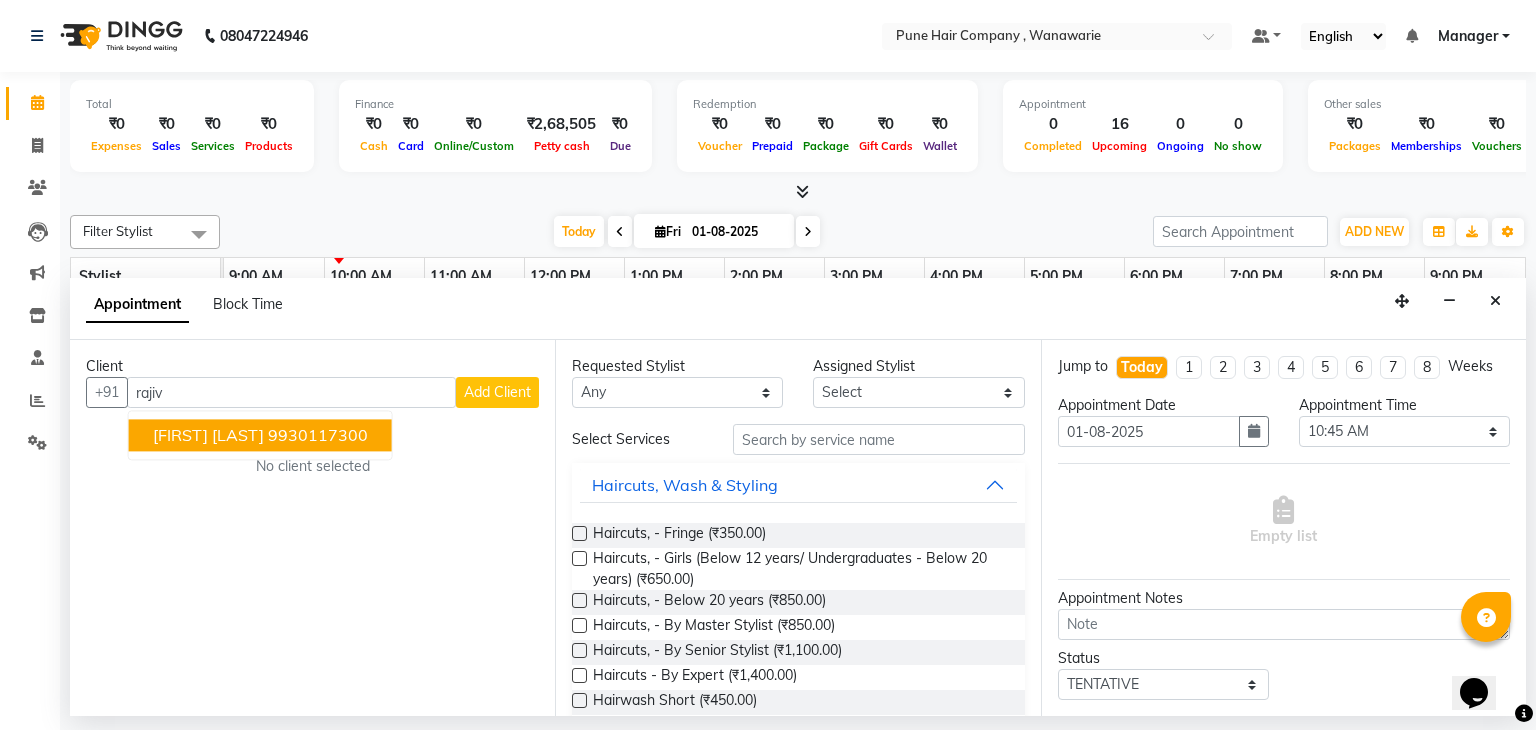 click on "[FIRST] [LAST]" at bounding box center [208, 436] 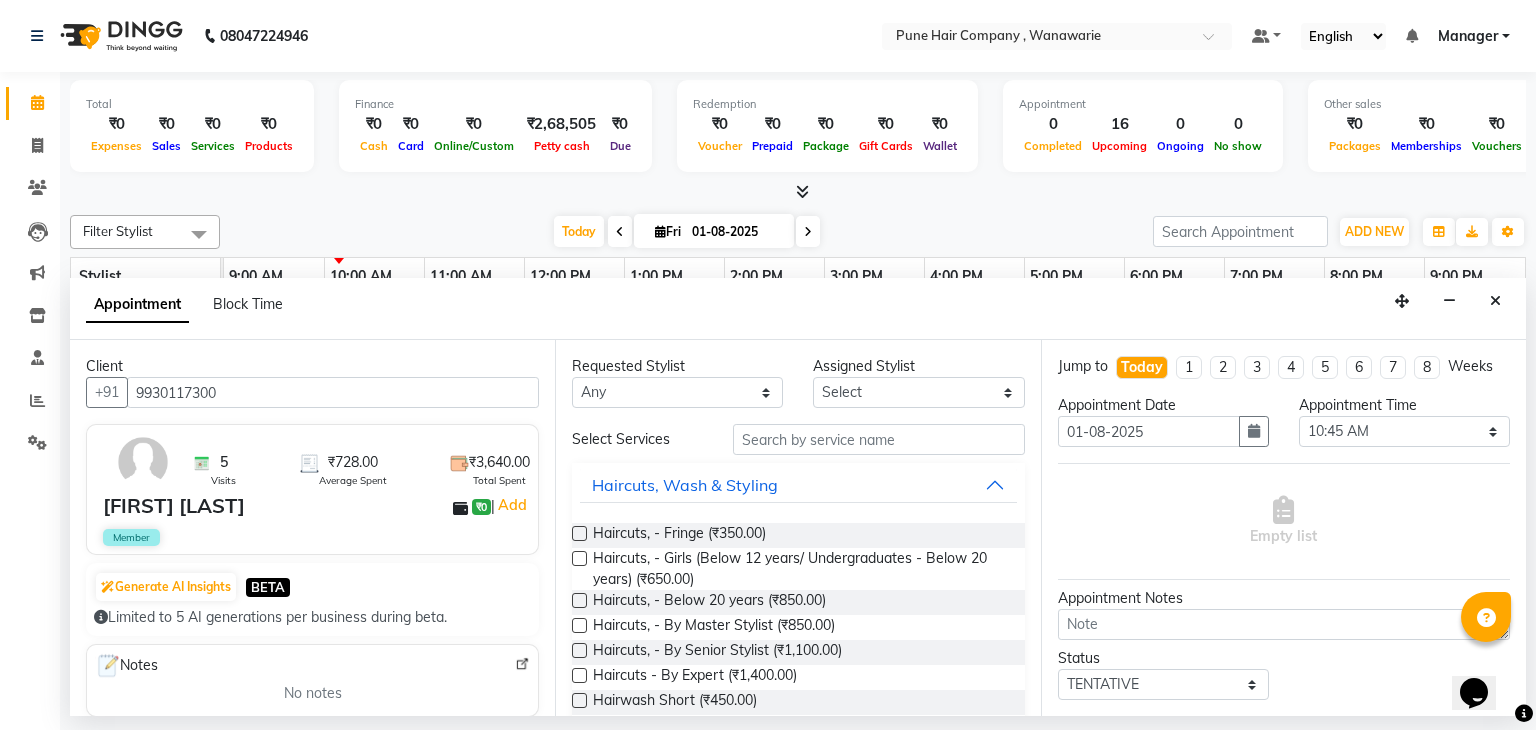 type on "9930117300" 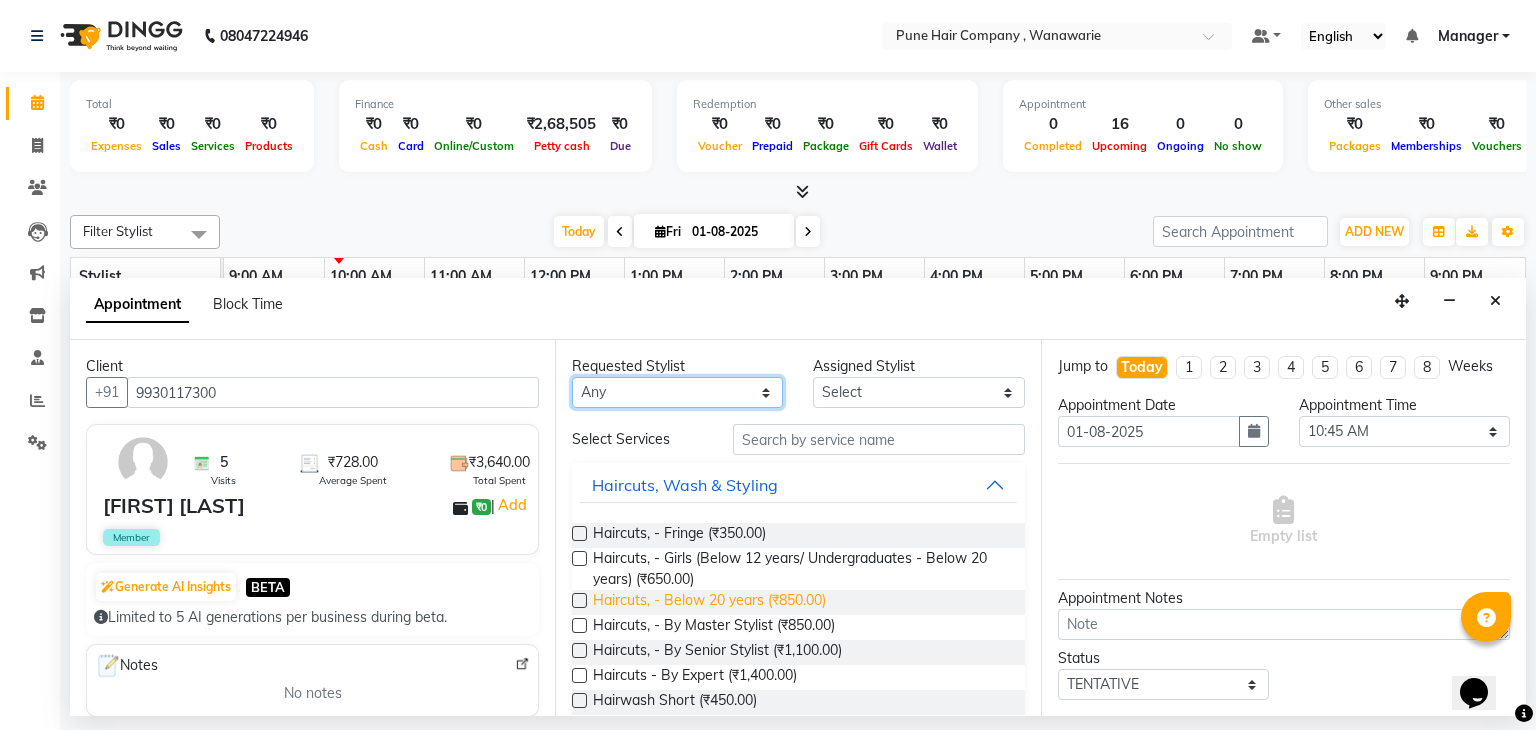 drag, startPoint x: 620, startPoint y: 393, endPoint x: 627, endPoint y: 593, distance: 200.12247 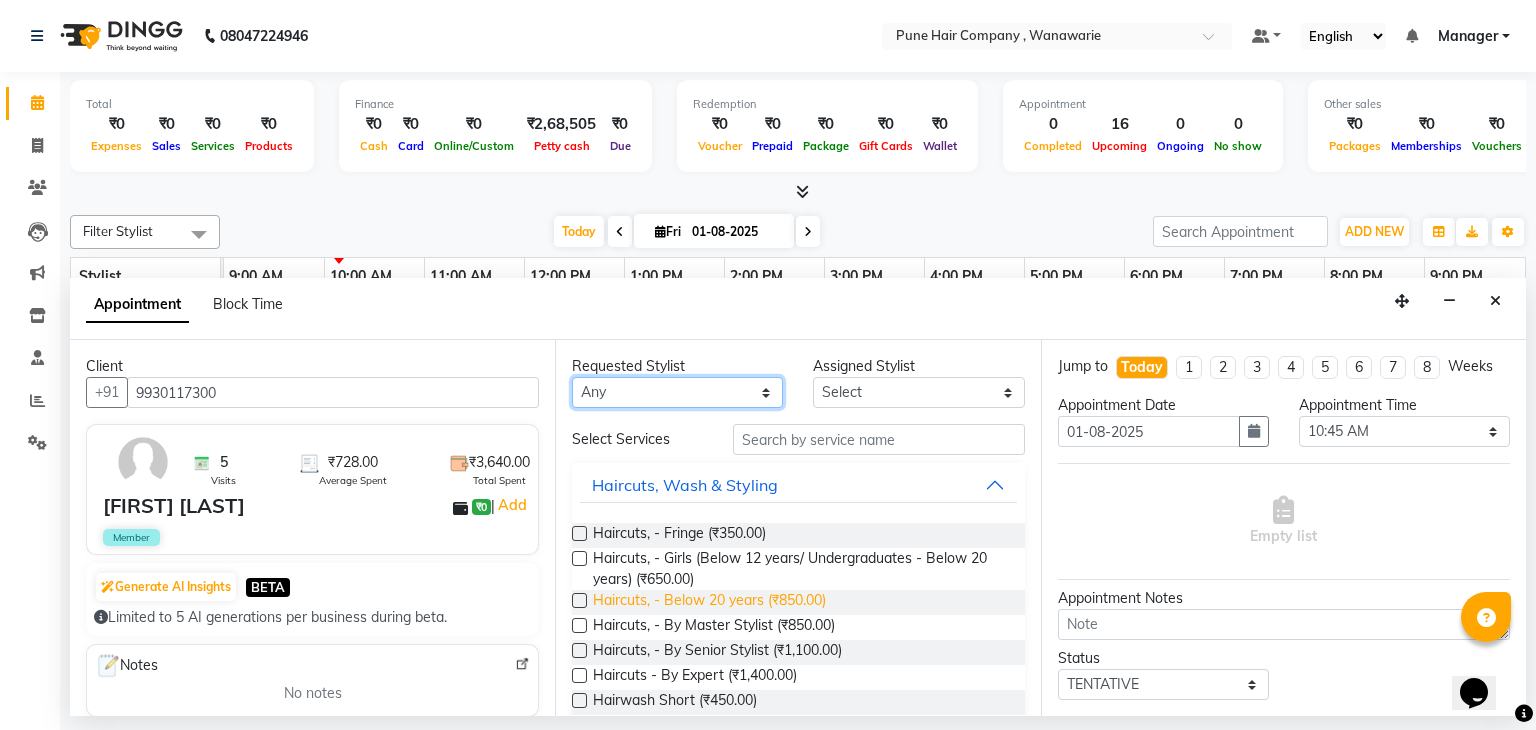 click on "Any [FIRST] [LAST] [FIRST] [LAST] [FIRST] [LAST] [FIRST] [LAST] [FIRST] [LAST] [FIRST] [LAST]" at bounding box center [677, 392] 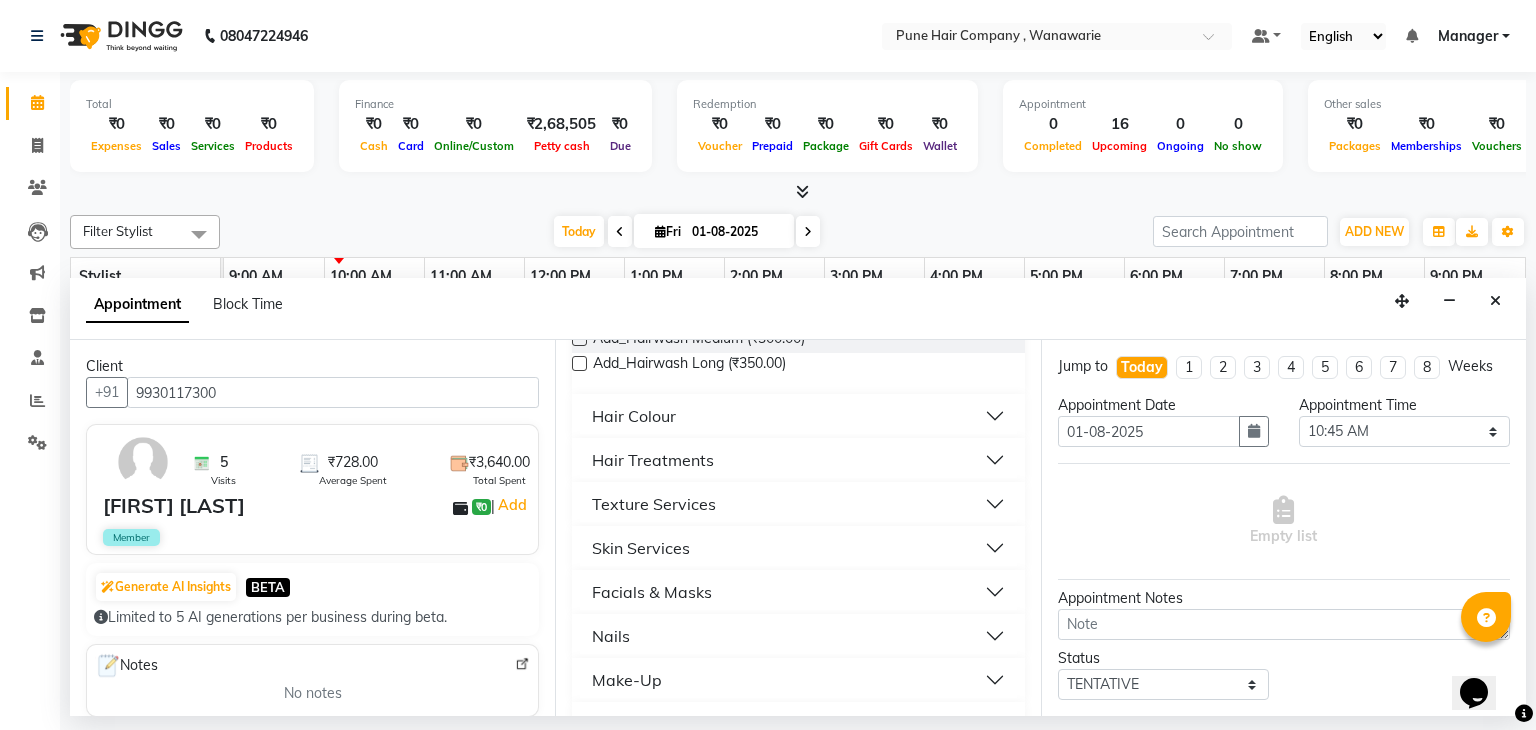 scroll, scrollTop: 745, scrollLeft: 0, axis: vertical 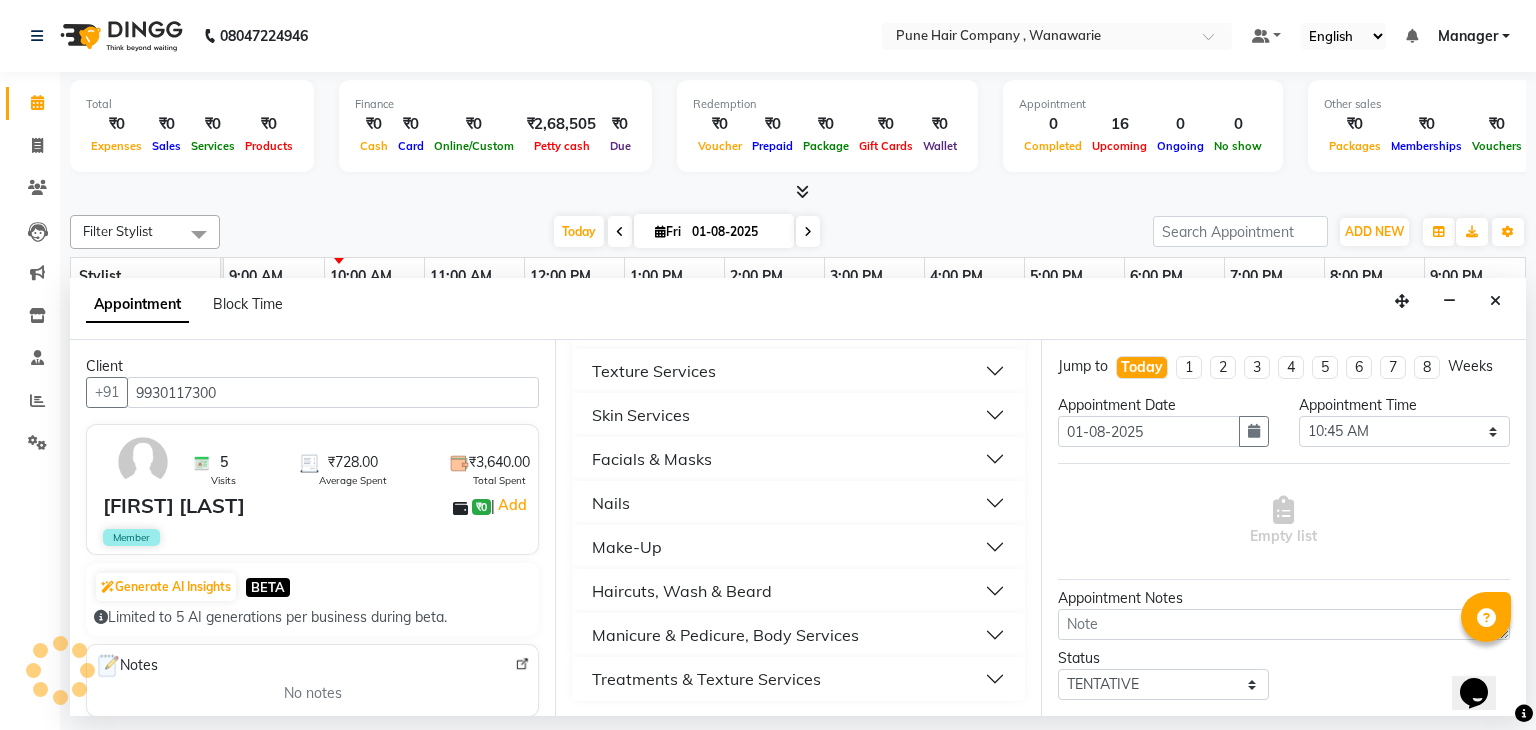 click on "Haircuts, Wash & Beard" at bounding box center [682, 591] 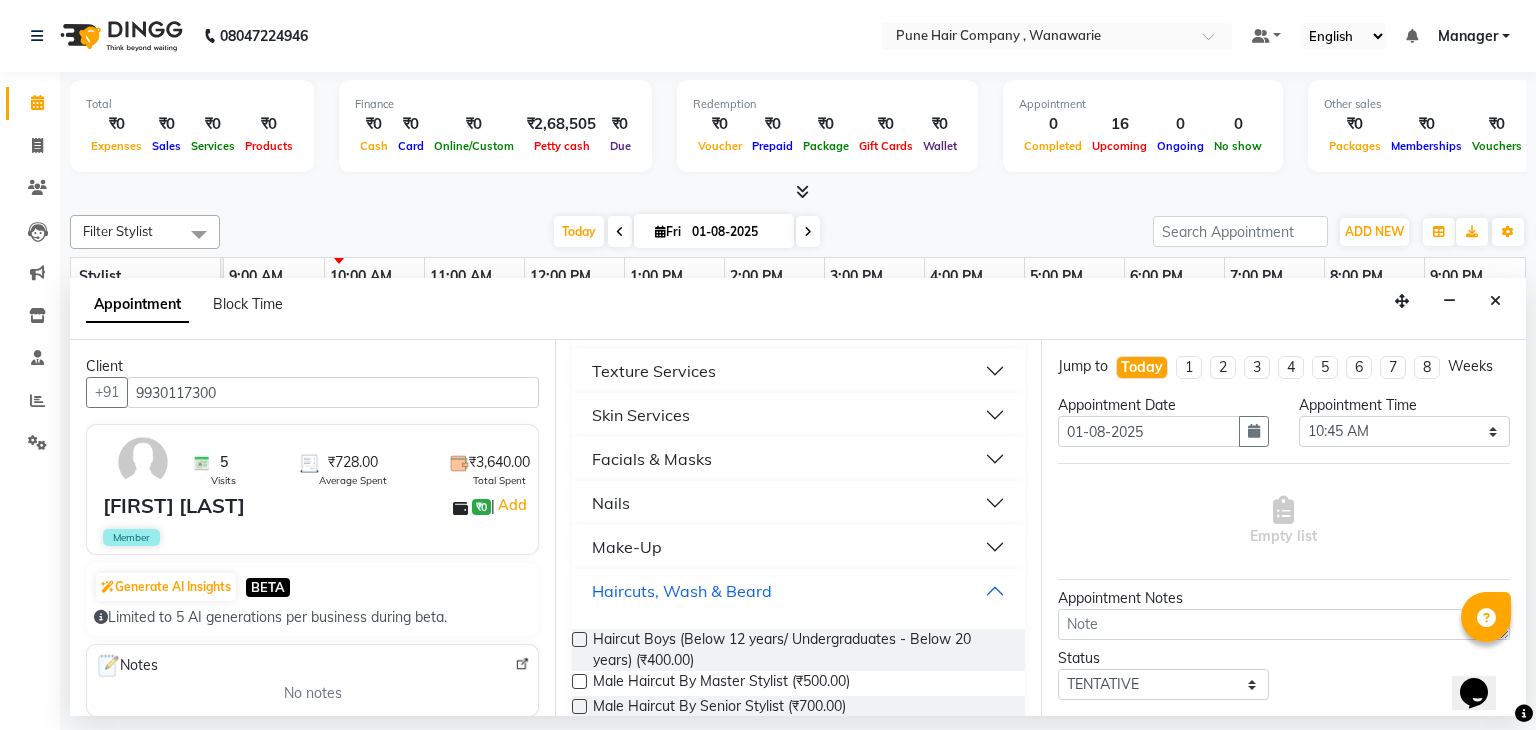 scroll, scrollTop: 1044, scrollLeft: 0, axis: vertical 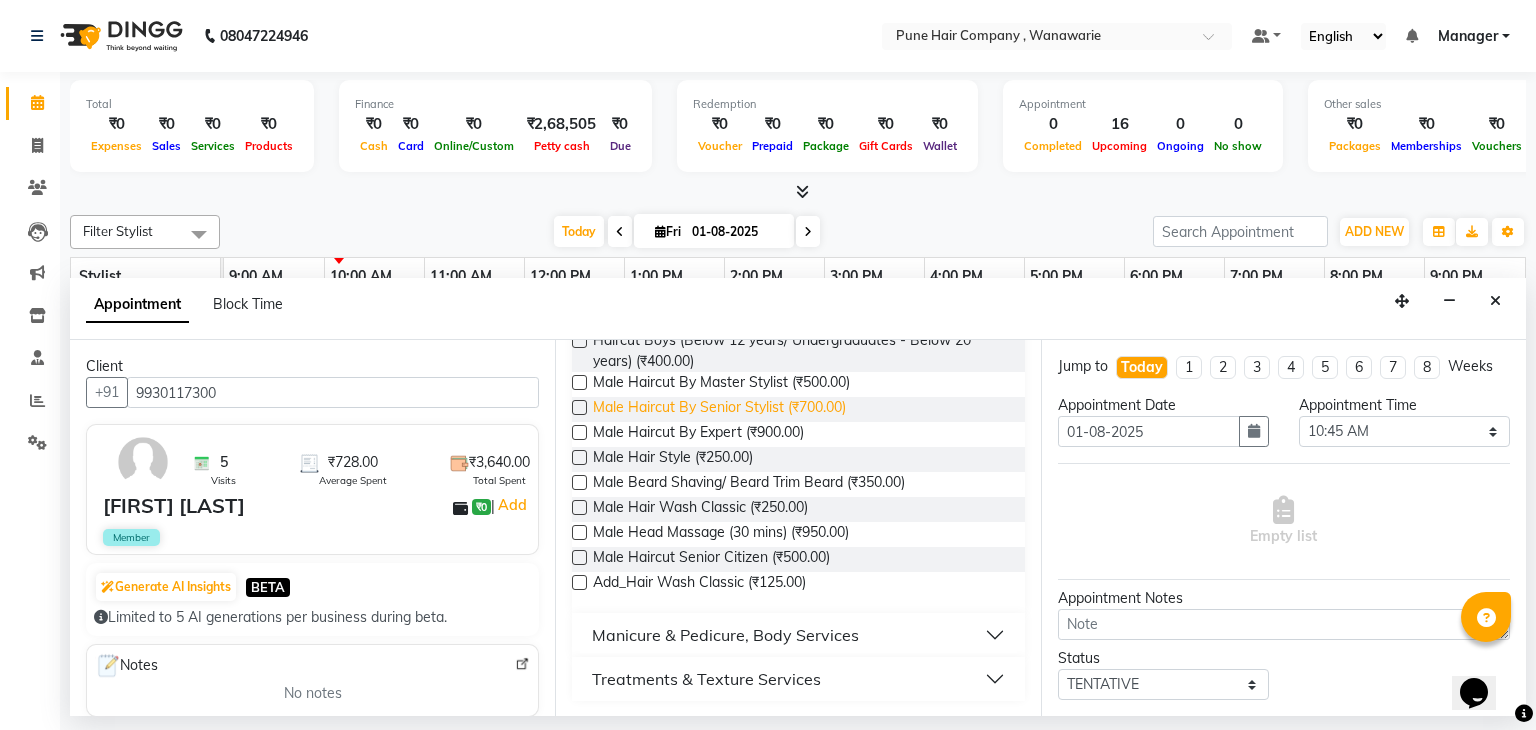 click on "Male Haircut By Senior Stylist (₹700.00)" at bounding box center [719, 409] 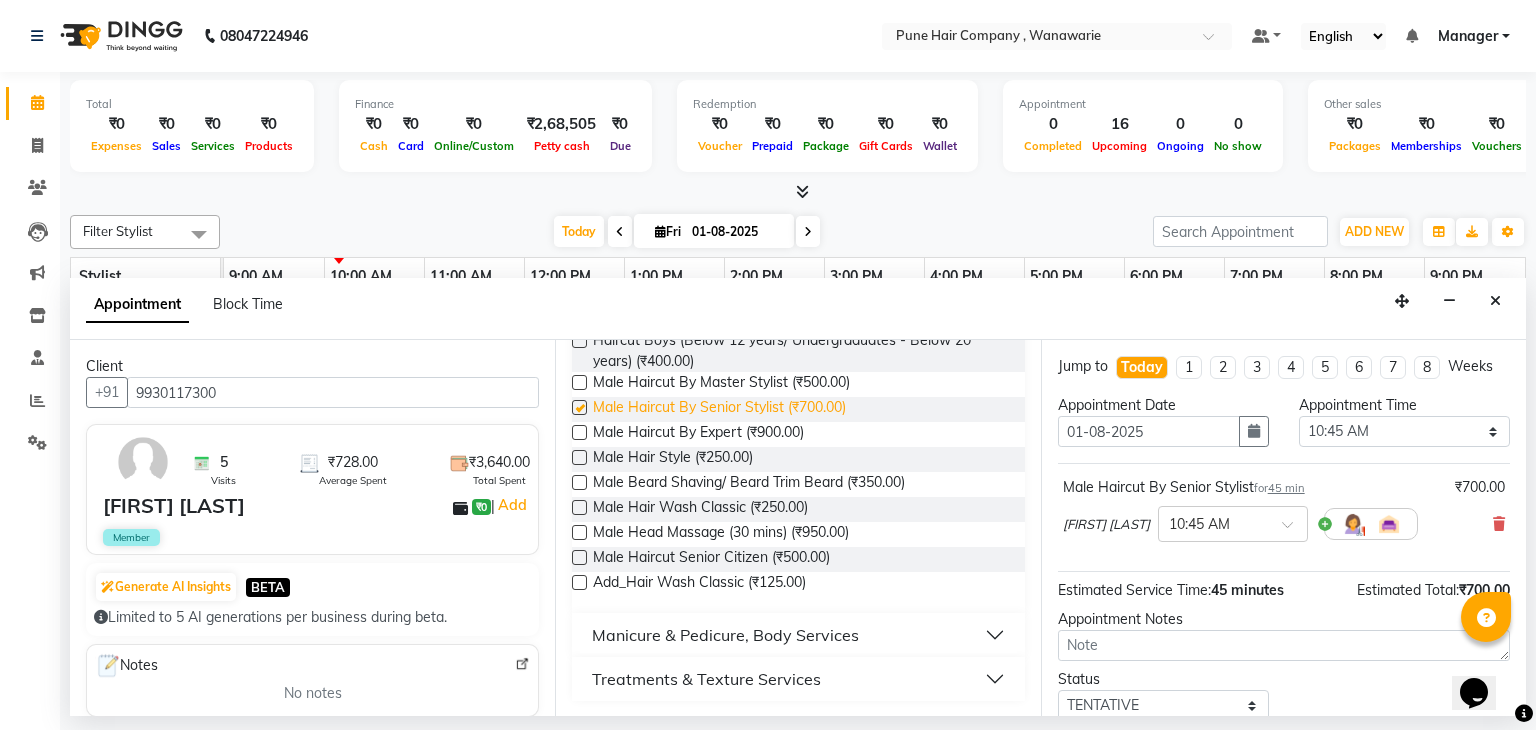 checkbox on "false" 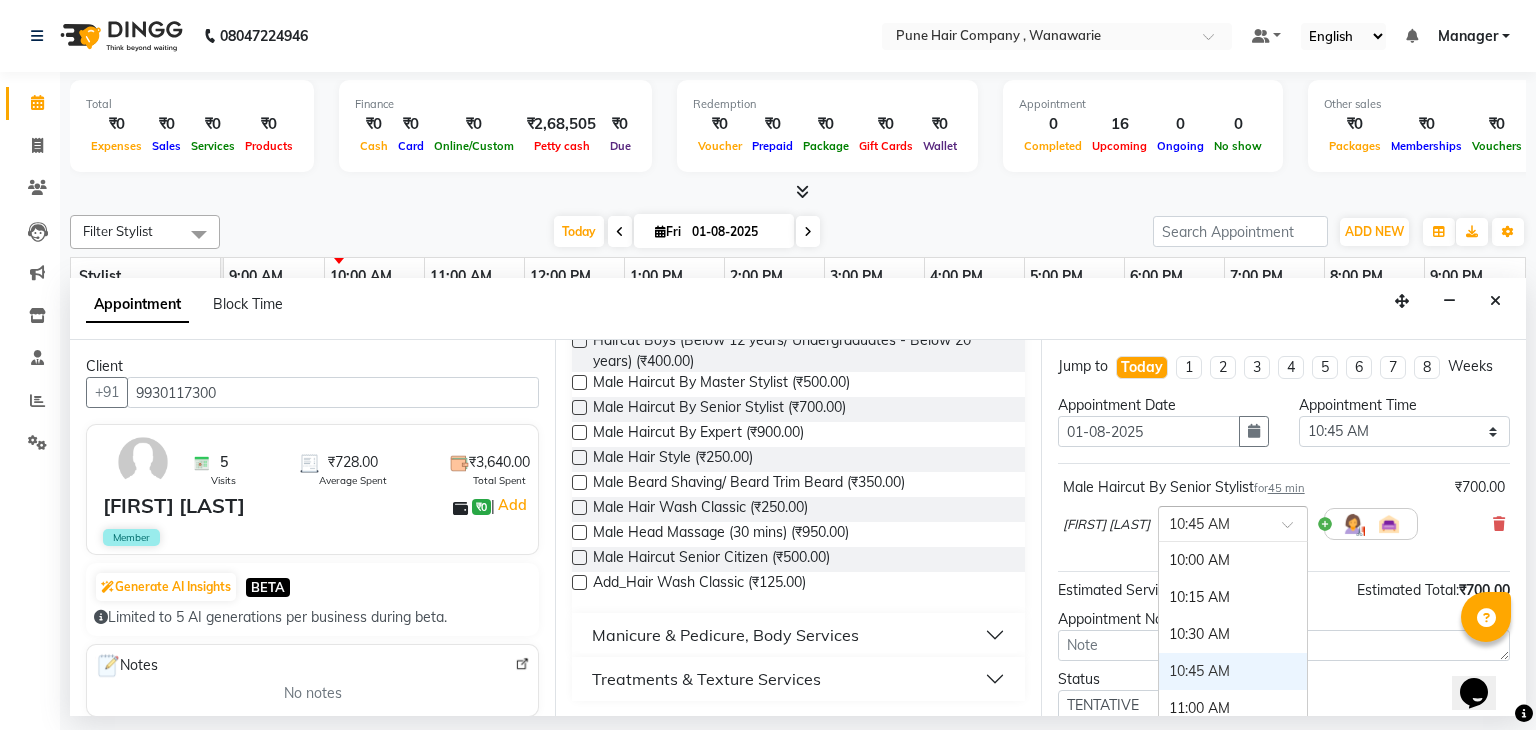 click at bounding box center (1233, 522) 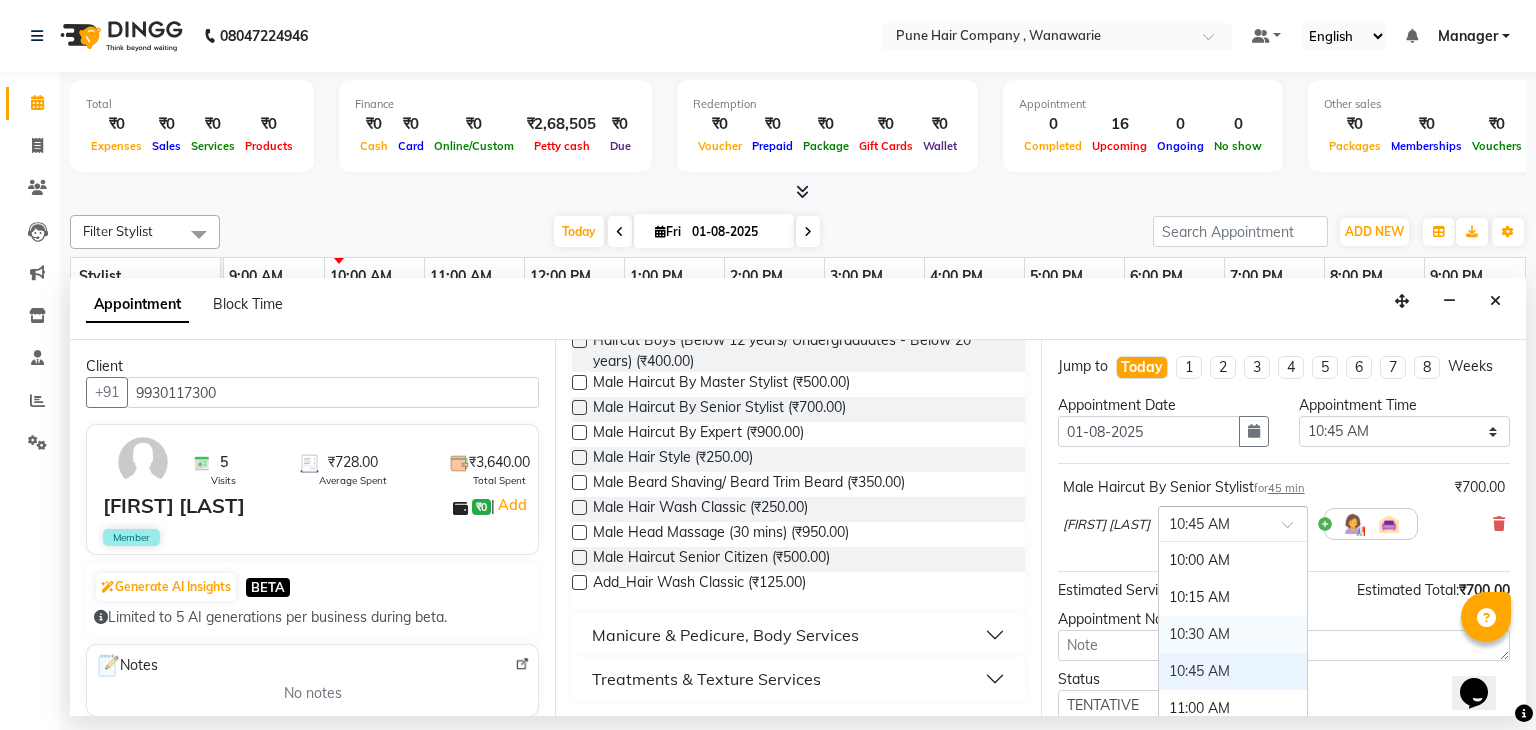 click on "10:30 AM" at bounding box center [1233, 634] 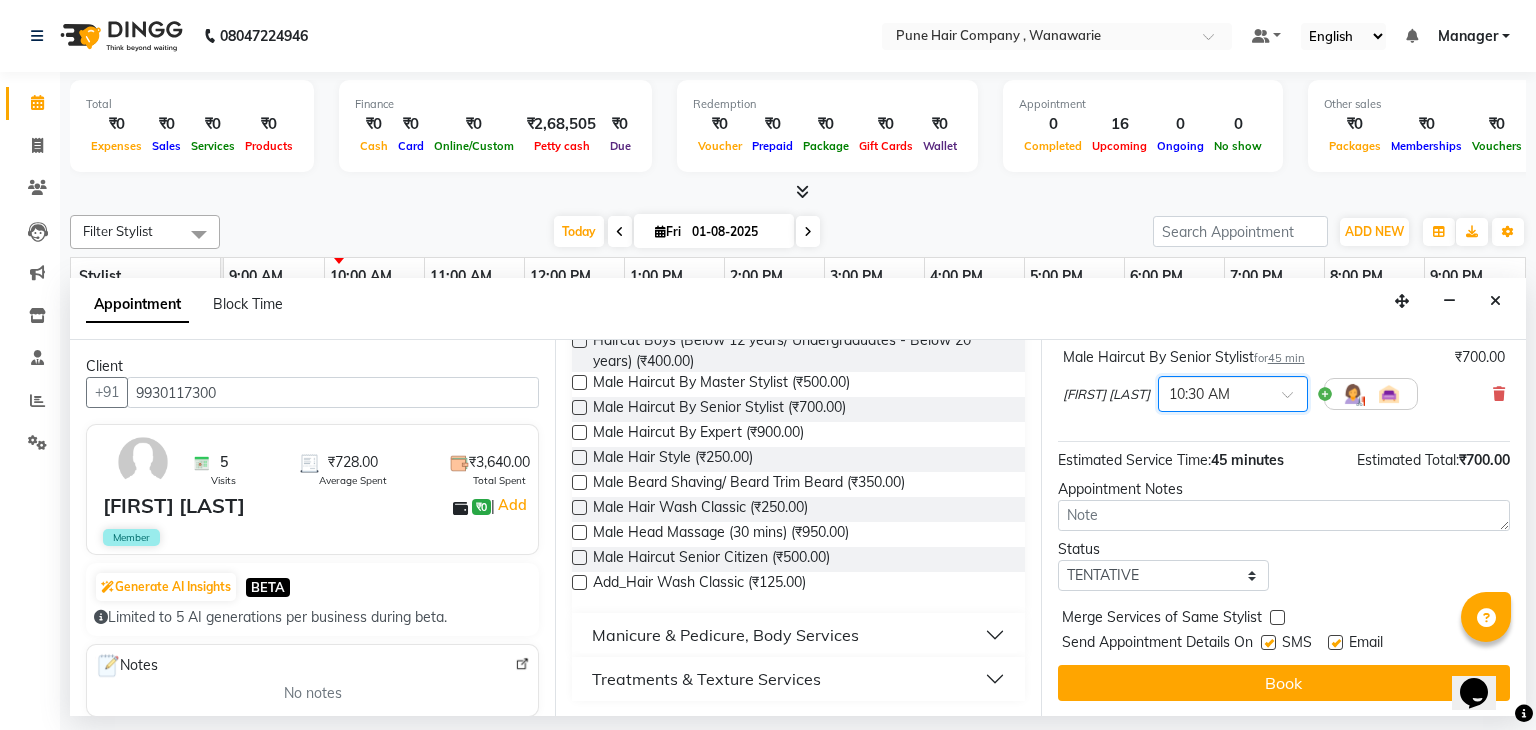 scroll, scrollTop: 129, scrollLeft: 0, axis: vertical 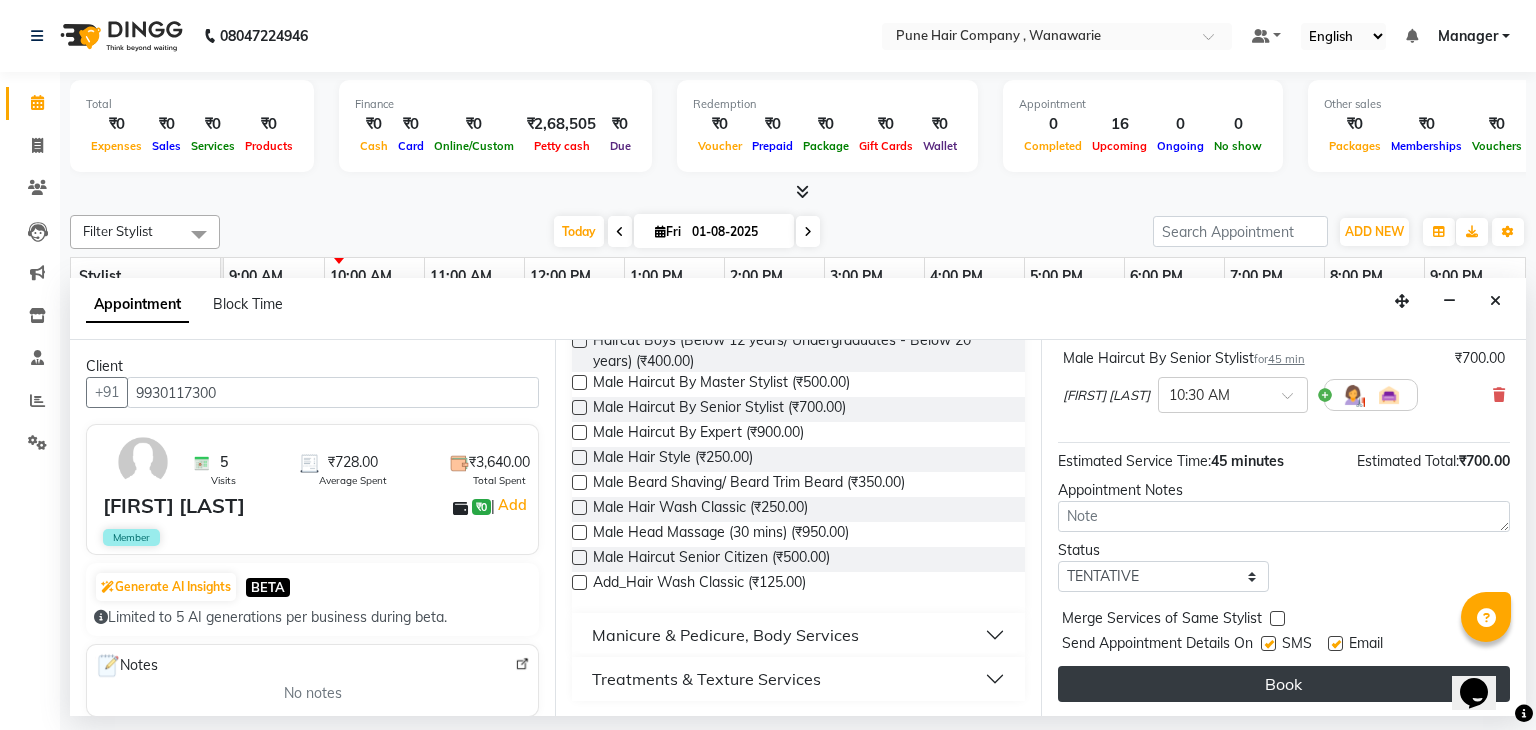 click on "Book" at bounding box center (1284, 684) 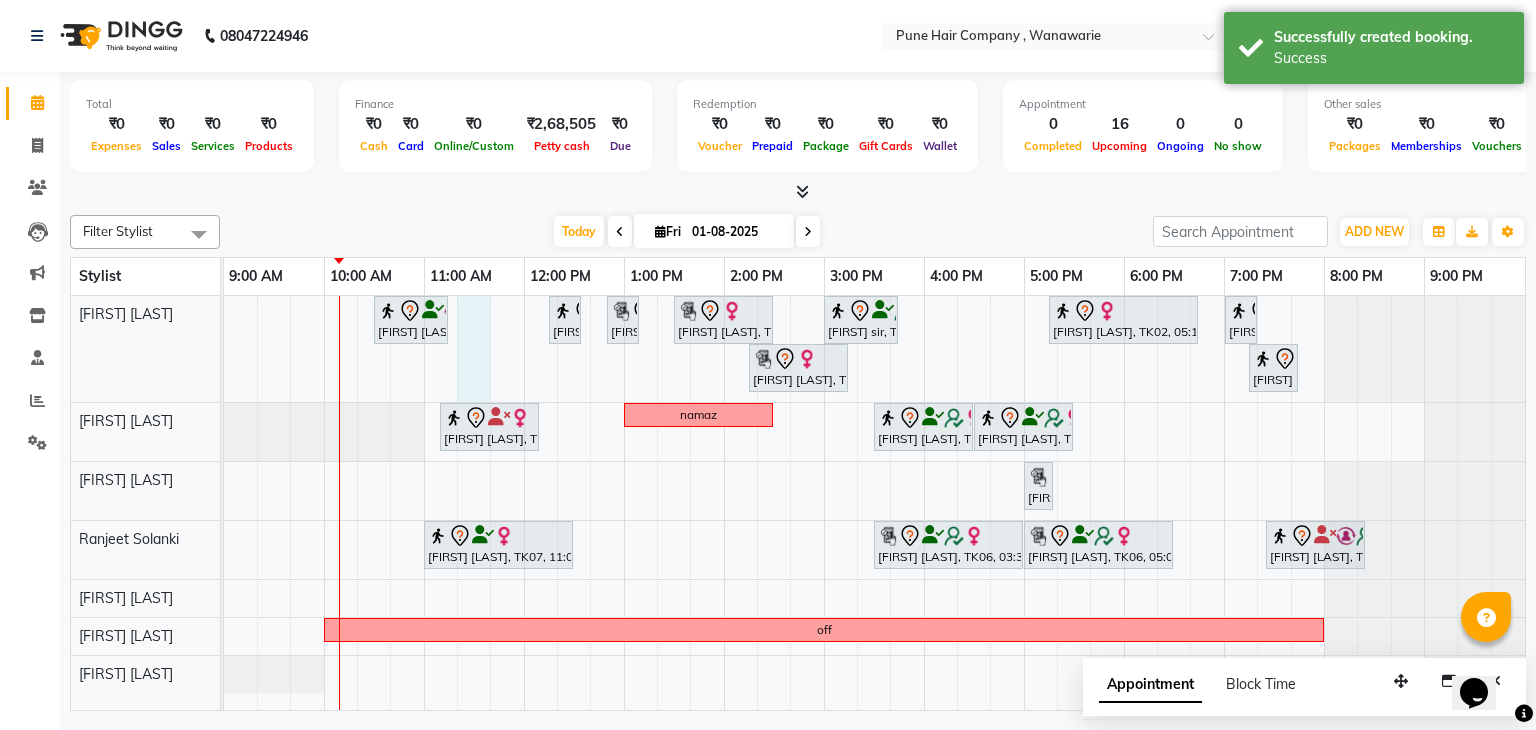 click on "Rajiv mitra, TK08, 10:30 AM-11:15 AM, Male Haircut By Senior Stylist             Sehanaz L, TK01, 12:15 PM-12:35 PM,  Hairwash Medium             Sehanaz L, TK01, 12:50 PM-01:10 PM,  Hairwash Medium             Shweta T, TK05, 01:30 PM-02:30 PM, Haircuts, - By Senior Stylist             Mohit sir, TK03, 03:00 PM-03:45 PM, Male Haircut By Senior Stylist             Geeta Thadaney, TK02, 05:15 PM-06:45 PM, Hair Colour - Majirel Touch-up (Upto 2 Inches)             Ipashita nayak, TK04, 07:00 PM-07:20 PM, Add_Hairwash Medium             Shweta T, TK05, 02:15 PM-03:15 PM, Haircuts, - By Senior Stylist             Ipashita nayak, TK04, 07:15 PM-07:45 PM, BlowDry Medium             Deepli b, TK07, 11:10 AM-12:10 PM, Haircuts, - By Senior Stylist  namaz              Moumita RAY, TK06, 03:30 PM-04:30 PM, Haircuts, - By Senior Stylist             Moumita RAY, TK06, 04:30 PM-05:30 PM, Haircuts, - By Senior Stylist                                                              off" at bounding box center [874, 503] 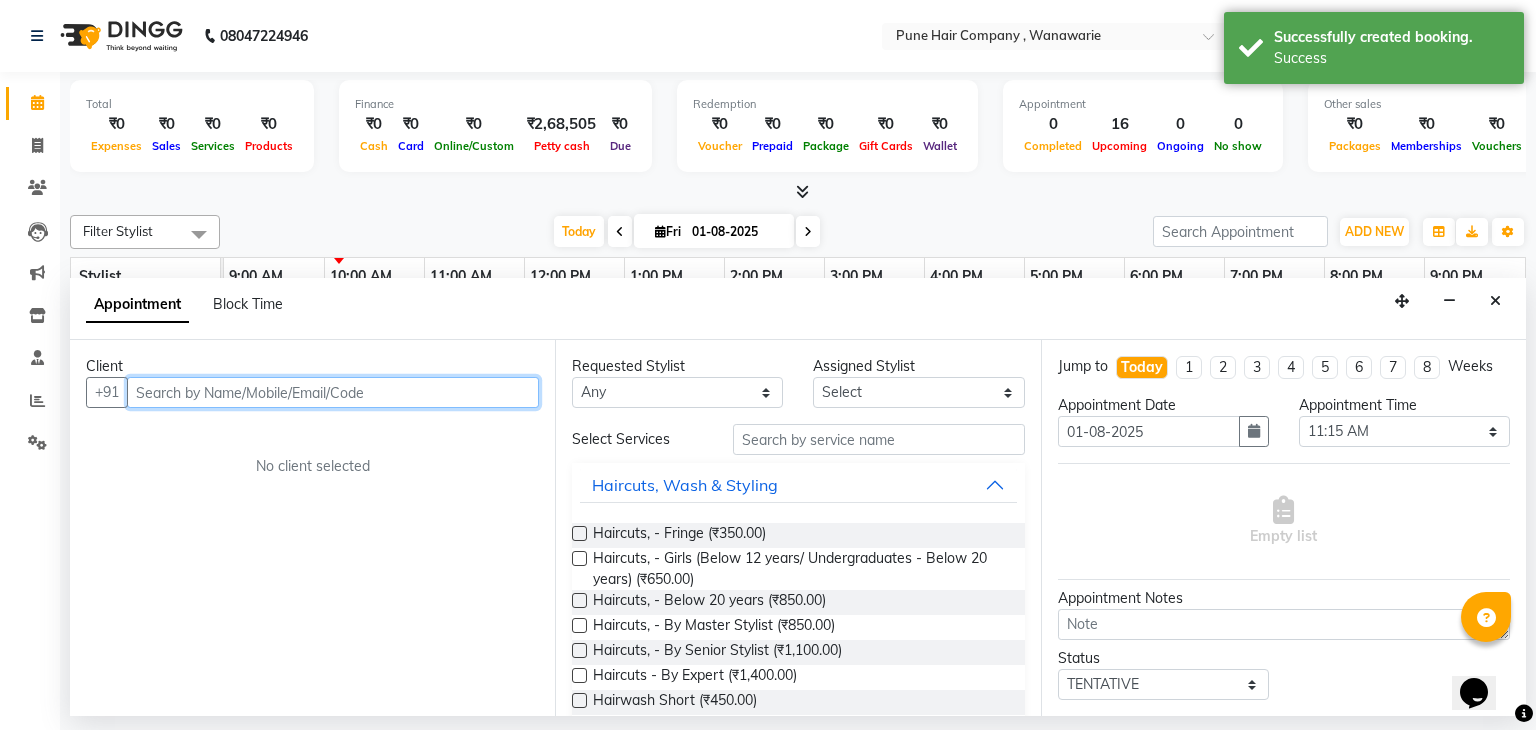 click at bounding box center (333, 392) 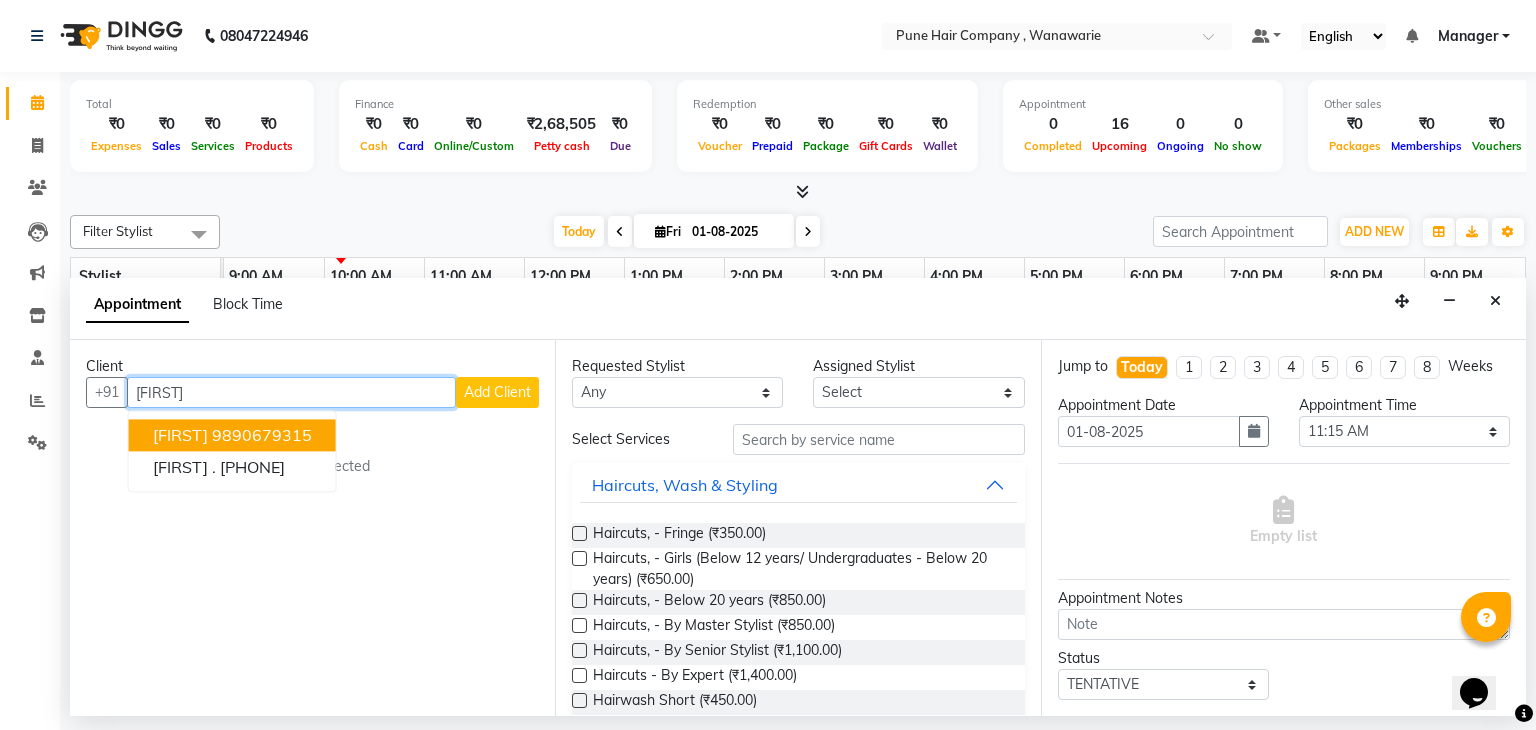 click on "9890679315" at bounding box center [262, 436] 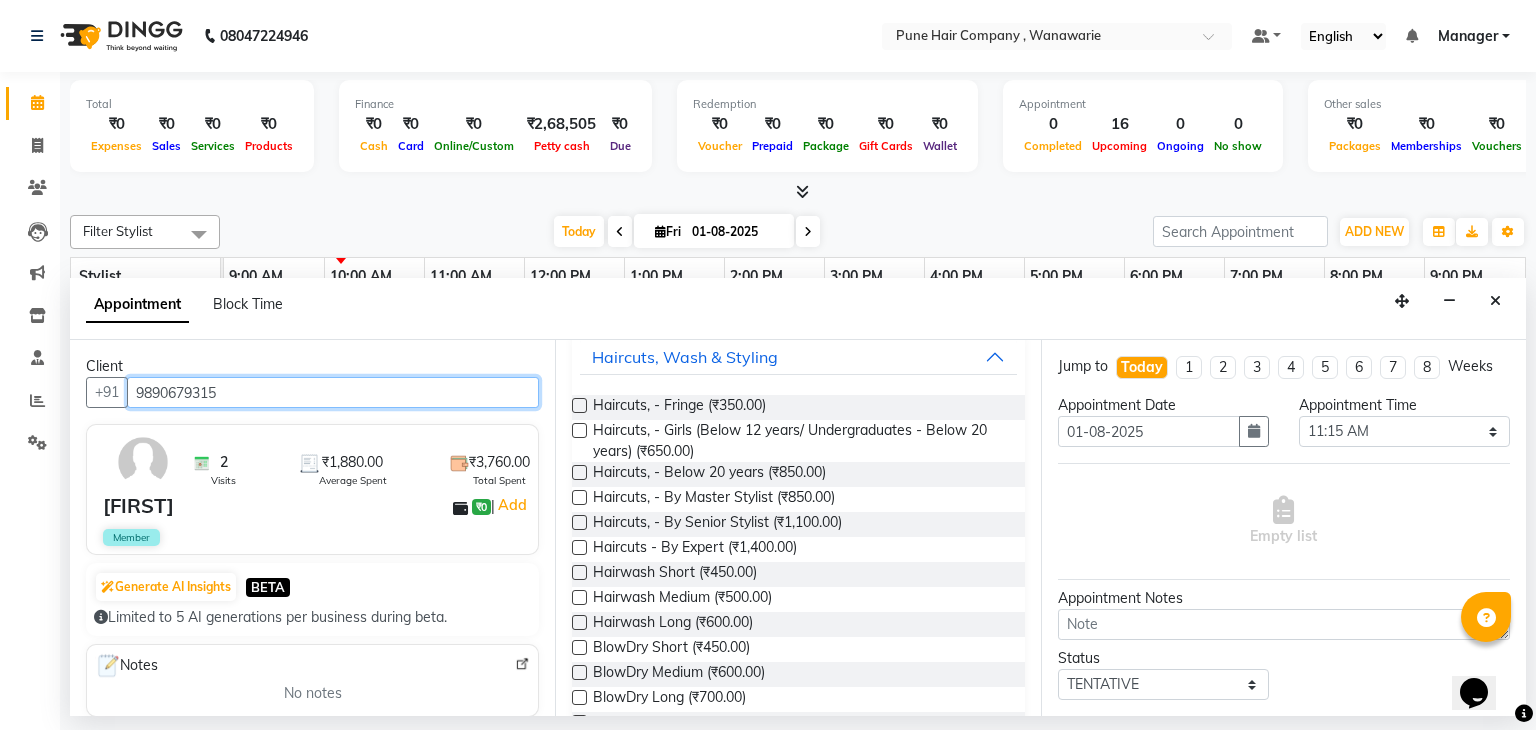 scroll, scrollTop: 0, scrollLeft: 0, axis: both 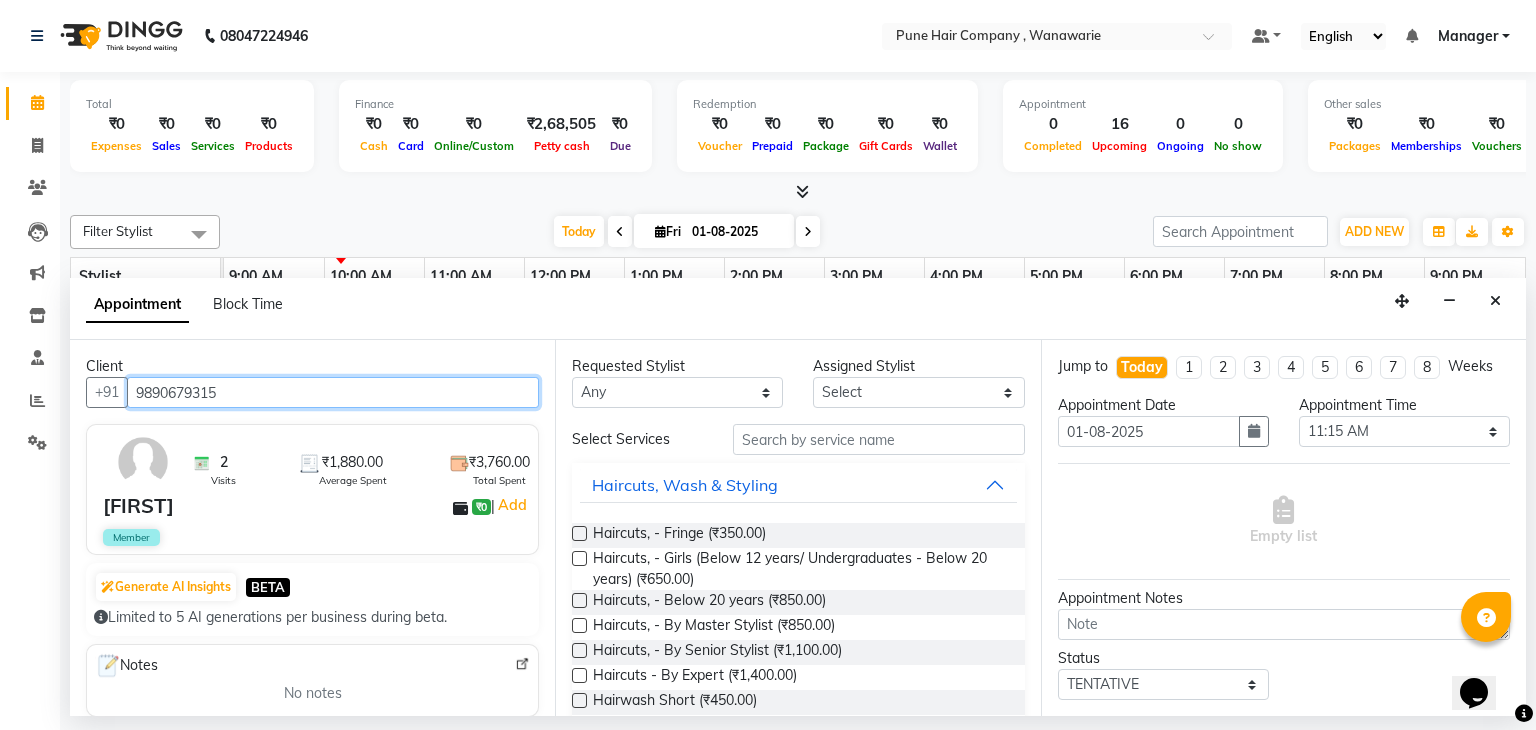 type on "9890679315" 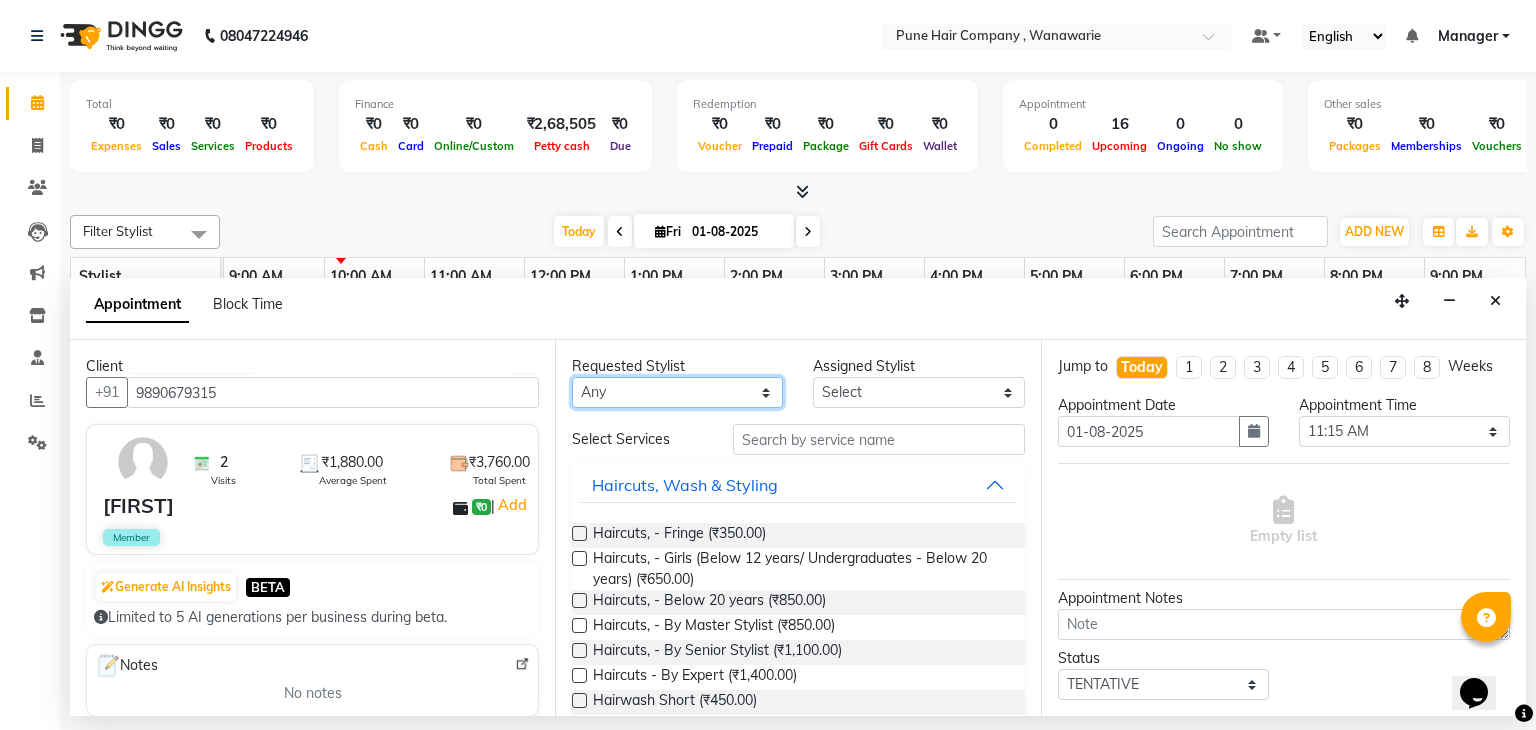 click on "Any [FIRST] [LAST] [FIRST] [LAST] [FIRST] [LAST] [FIRST] [LAST] [FIRST] [LAST] [FIRST] [LAST]" at bounding box center (677, 392) 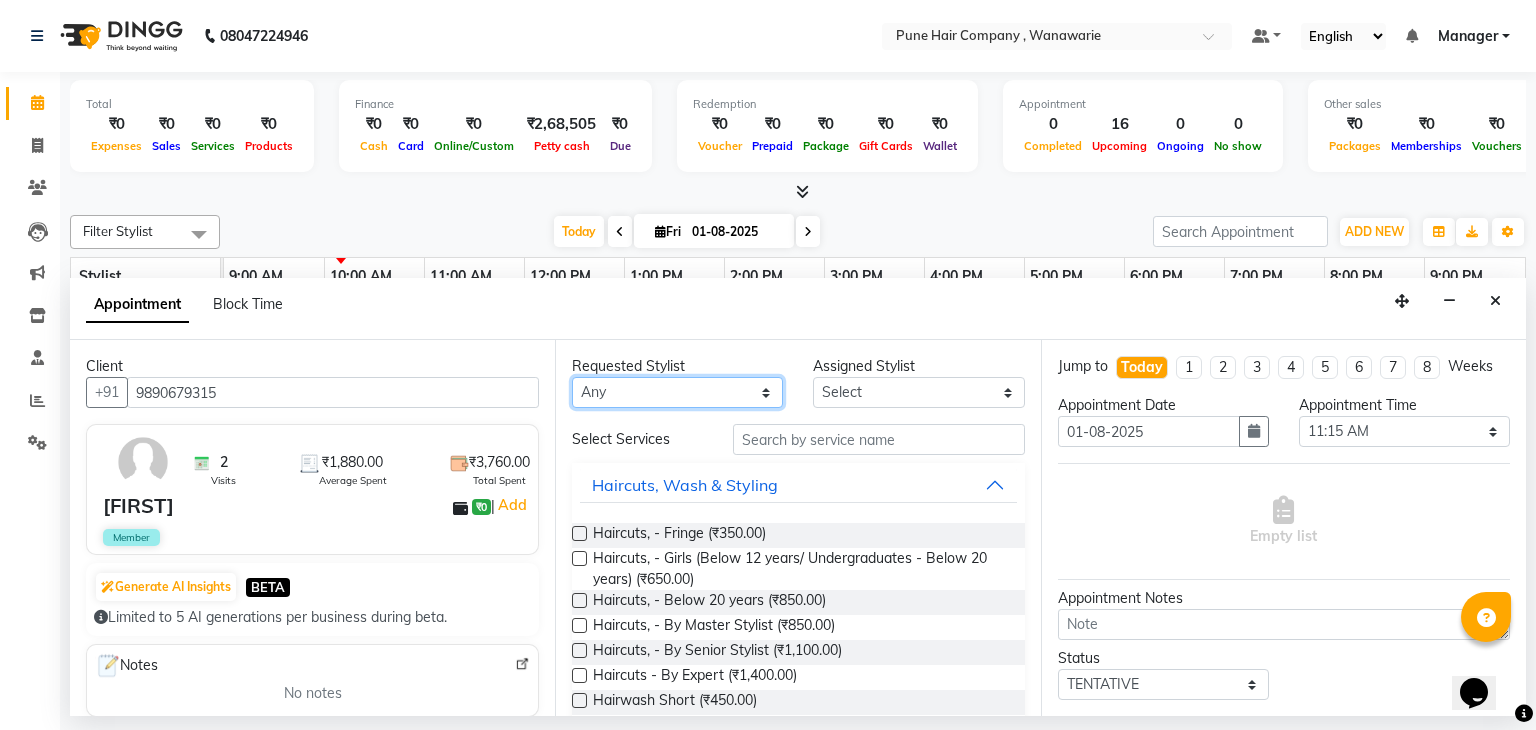 select on "[NUMBER]" 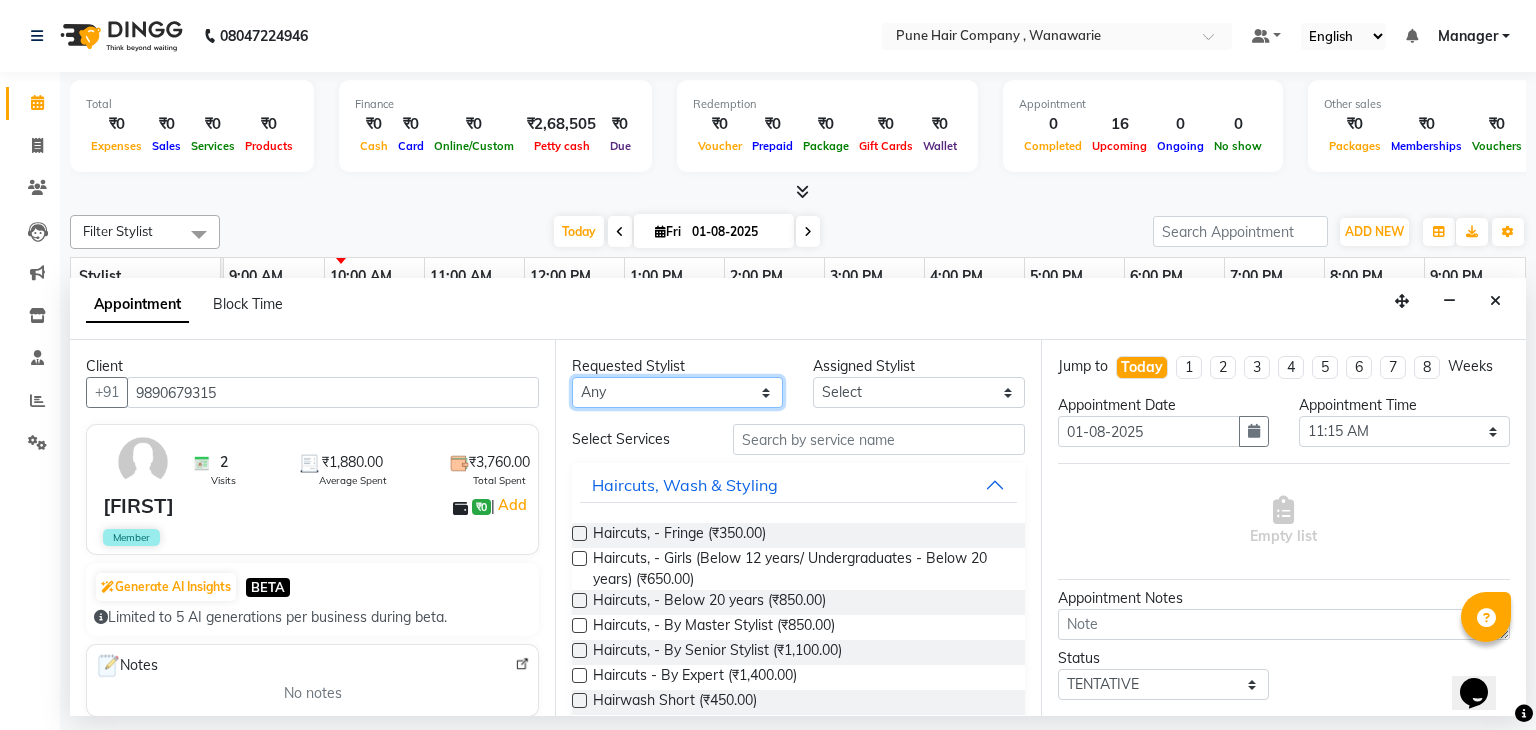 click on "Any [FIRST] [LAST] [FIRST] [LAST] [FIRST] [LAST] [FIRST] [LAST] [FIRST] [LAST] [FIRST] [LAST]" at bounding box center (677, 392) 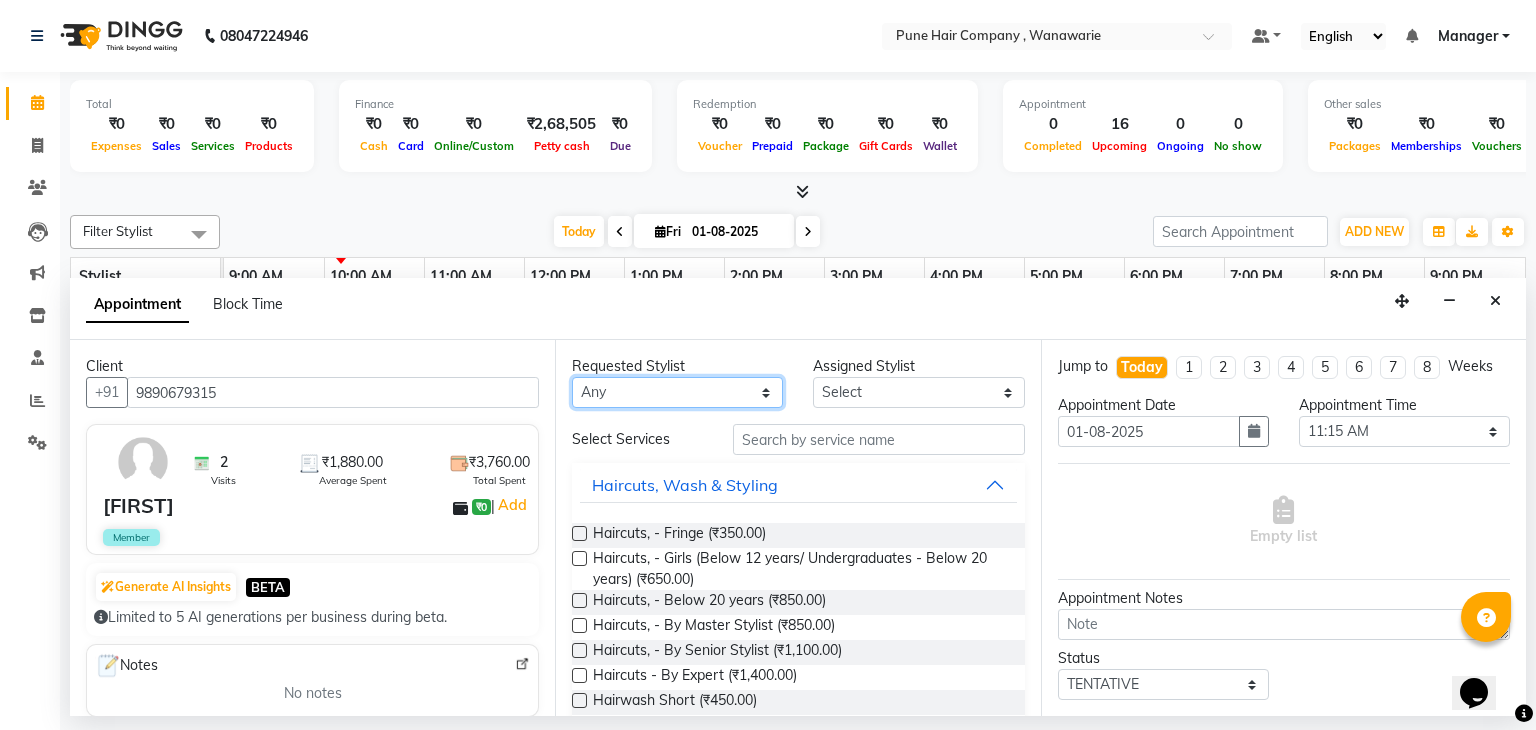 scroll, scrollTop: 745, scrollLeft: 0, axis: vertical 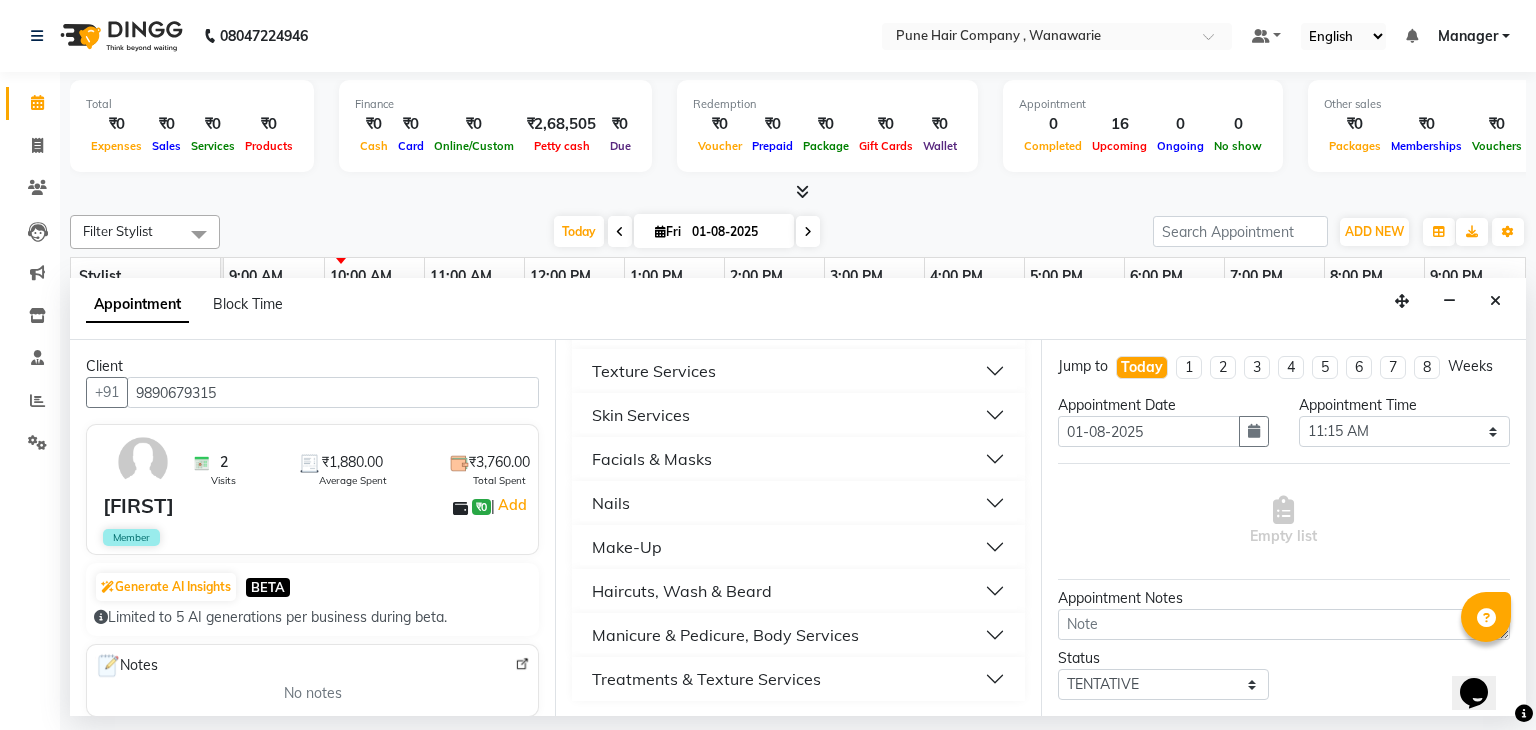click on "Haircuts, Wash & Beard" at bounding box center [682, 591] 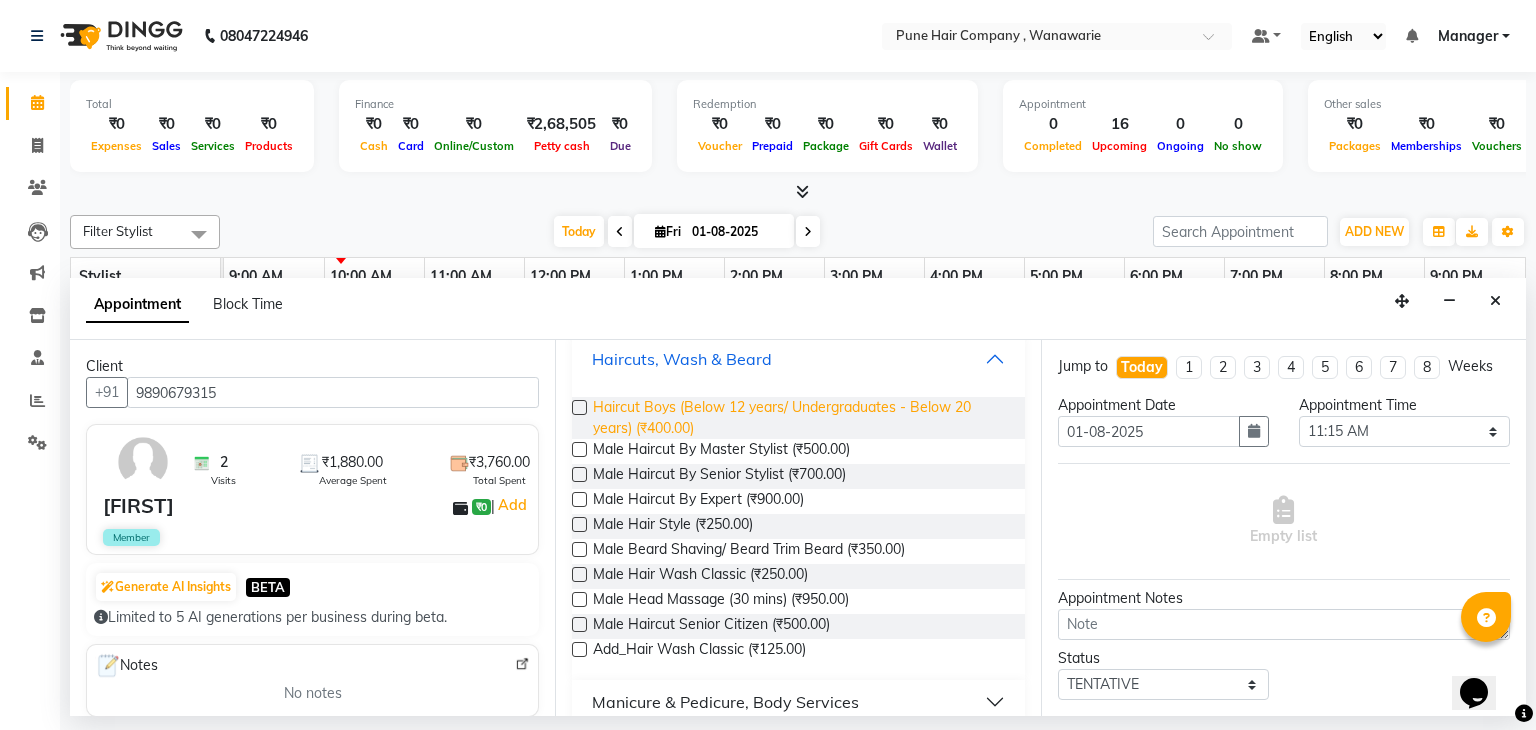 scroll, scrollTop: 1044, scrollLeft: 0, axis: vertical 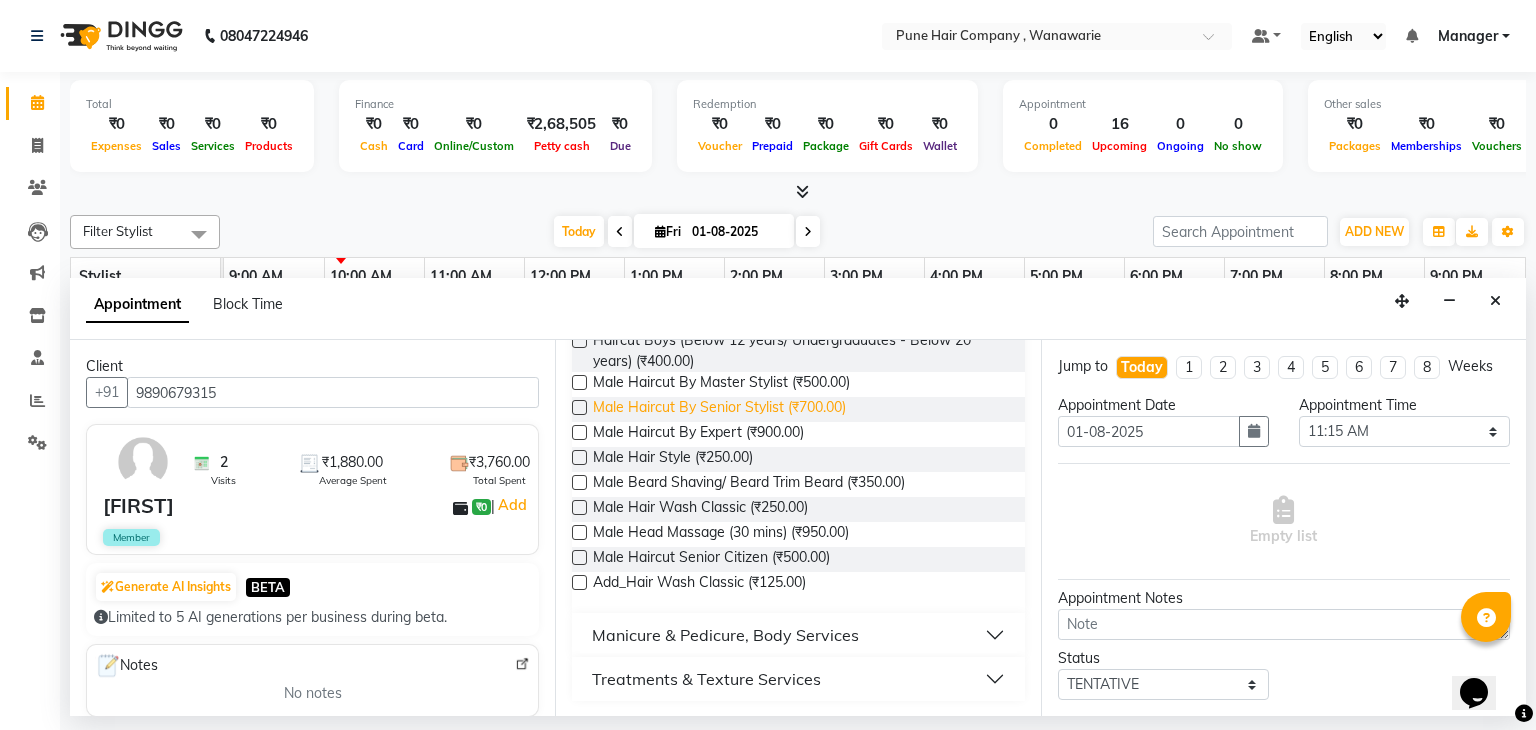 click on "Male Haircut By Senior Stylist (₹700.00)" at bounding box center (719, 409) 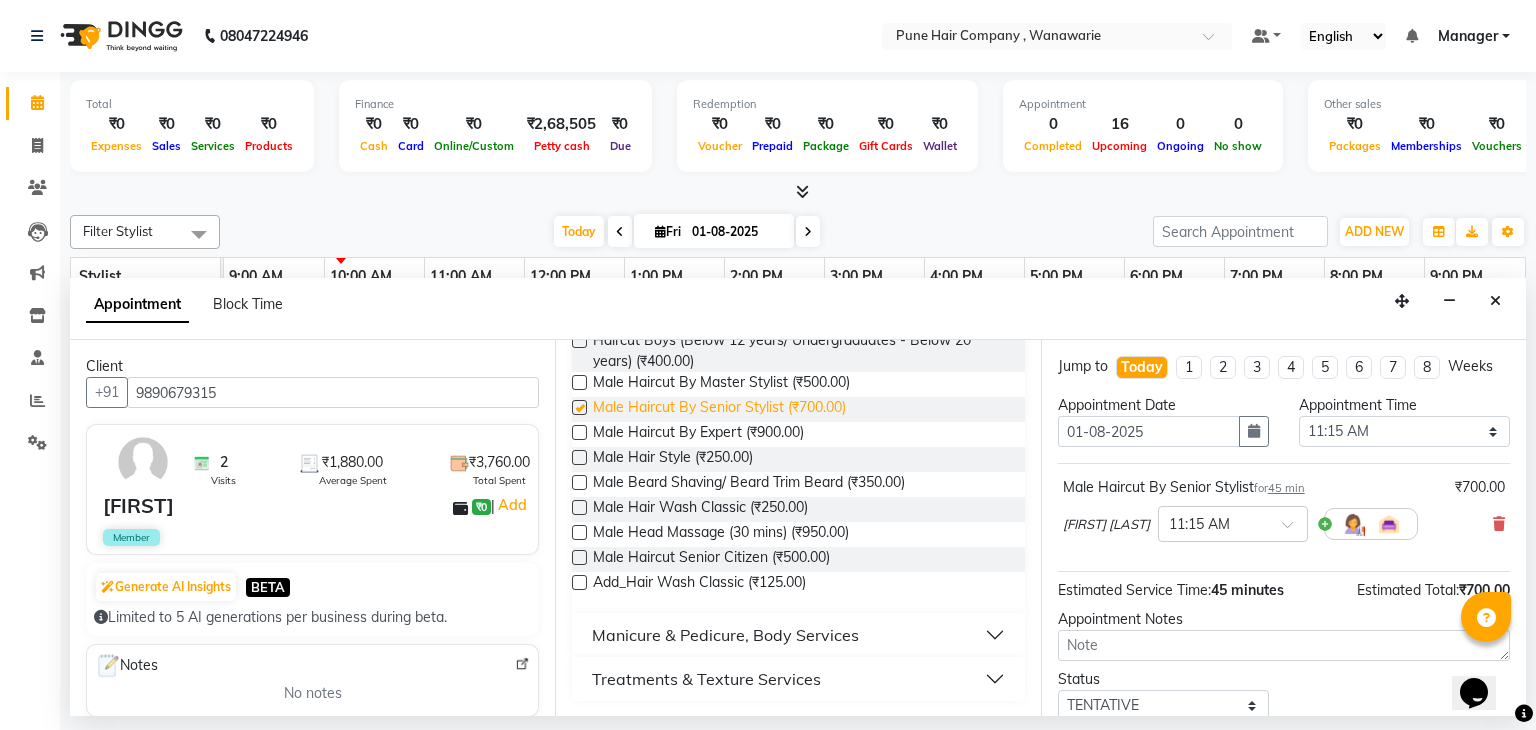 checkbox on "false" 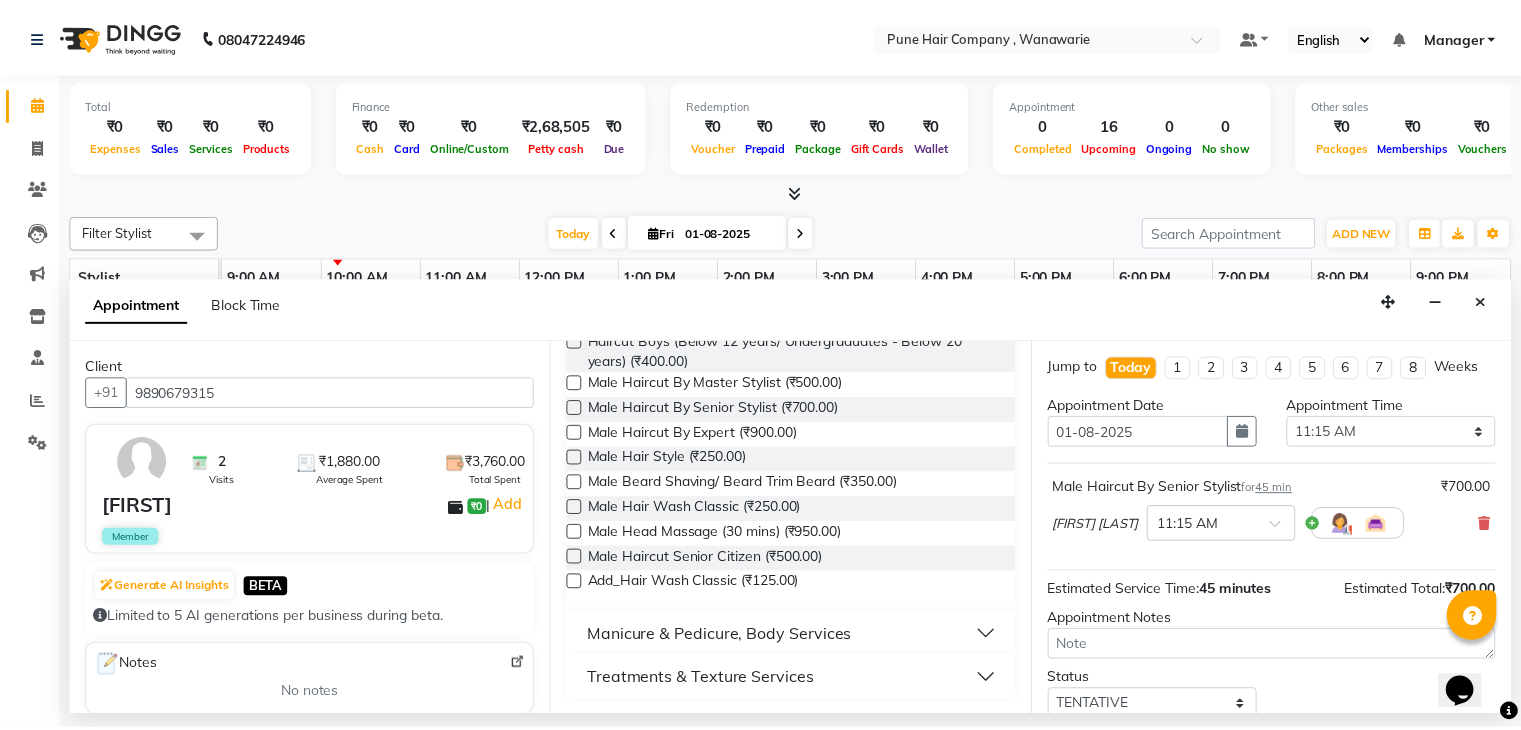 scroll, scrollTop: 130, scrollLeft: 0, axis: vertical 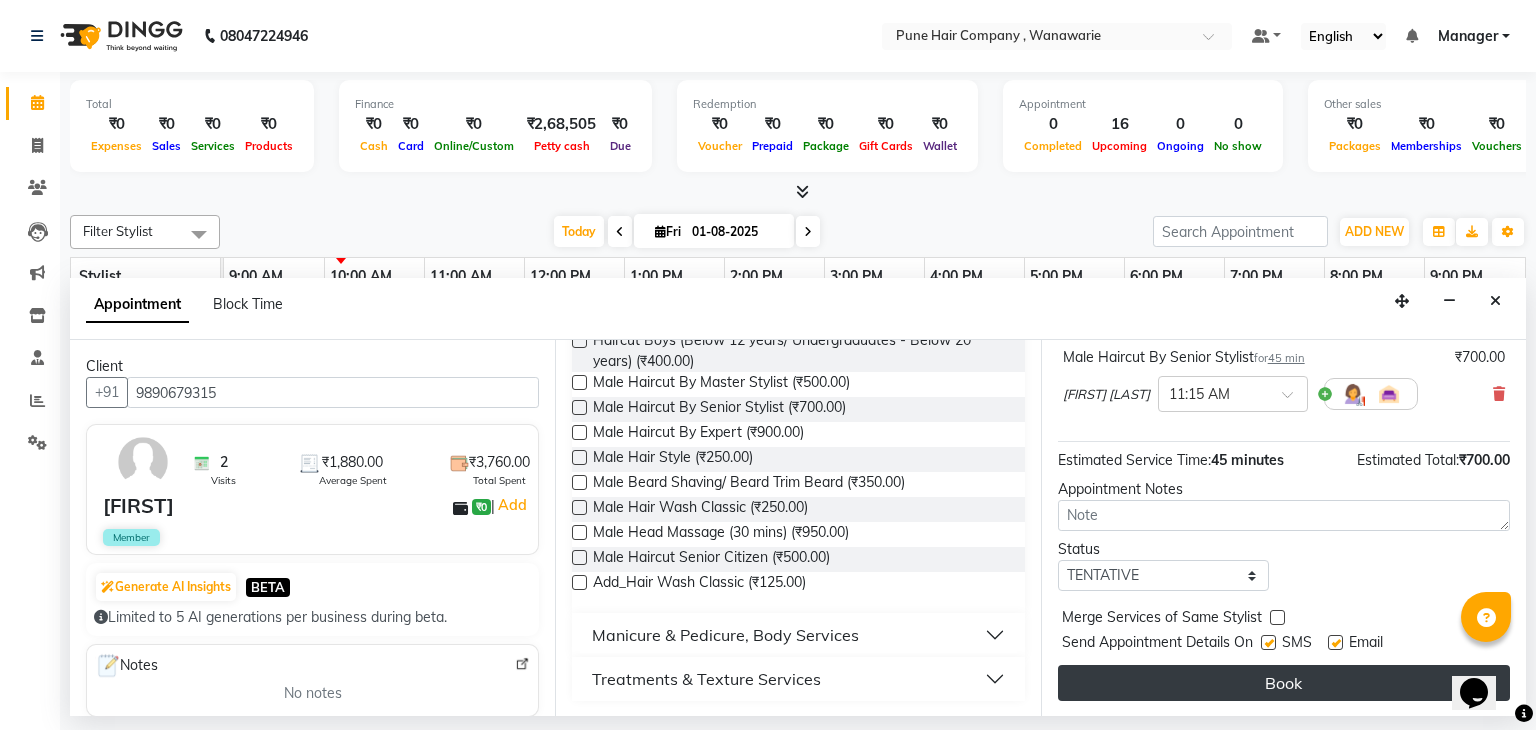 click on "Book" at bounding box center (1284, 683) 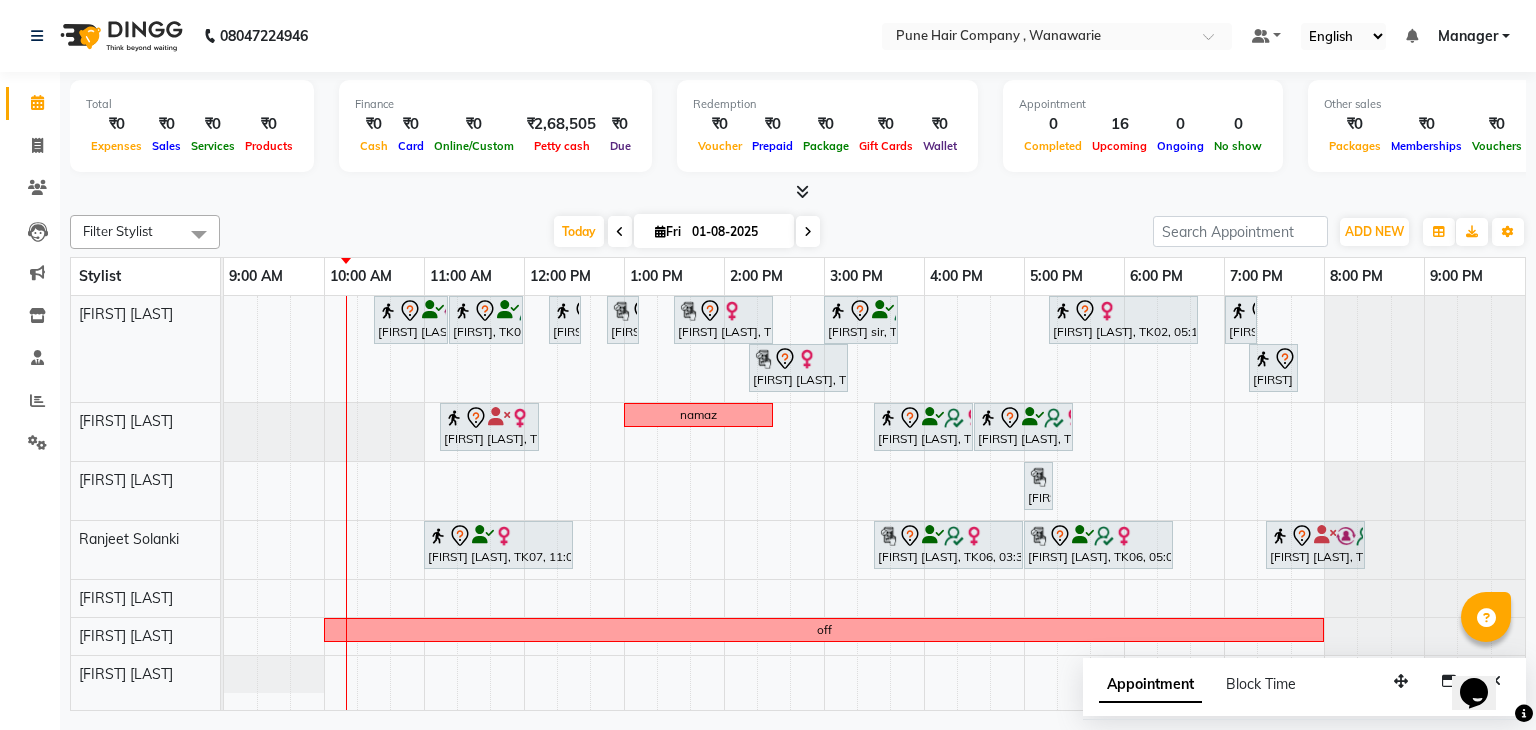 click at bounding box center [808, 231] 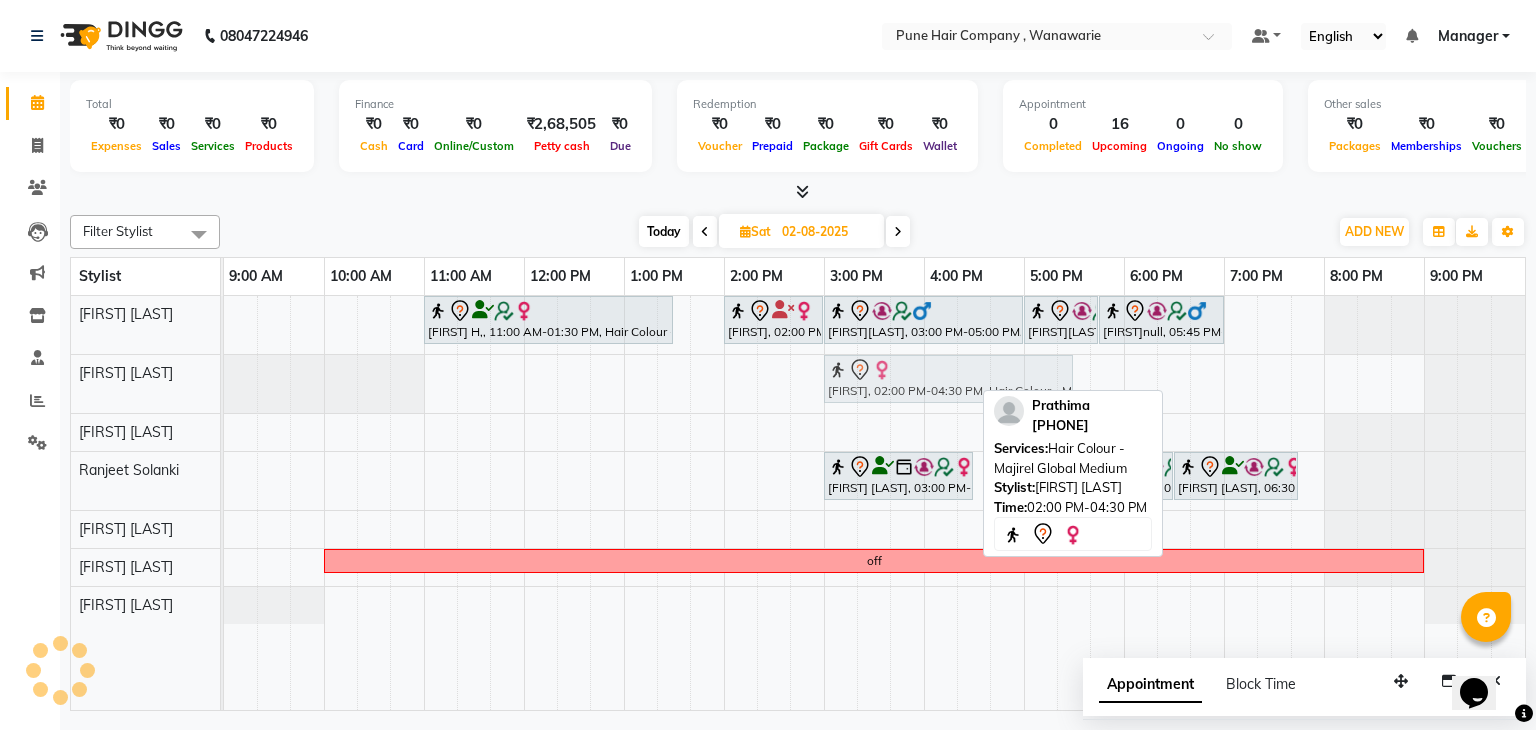 drag, startPoint x: 878, startPoint y: 381, endPoint x: 971, endPoint y: 381, distance: 93 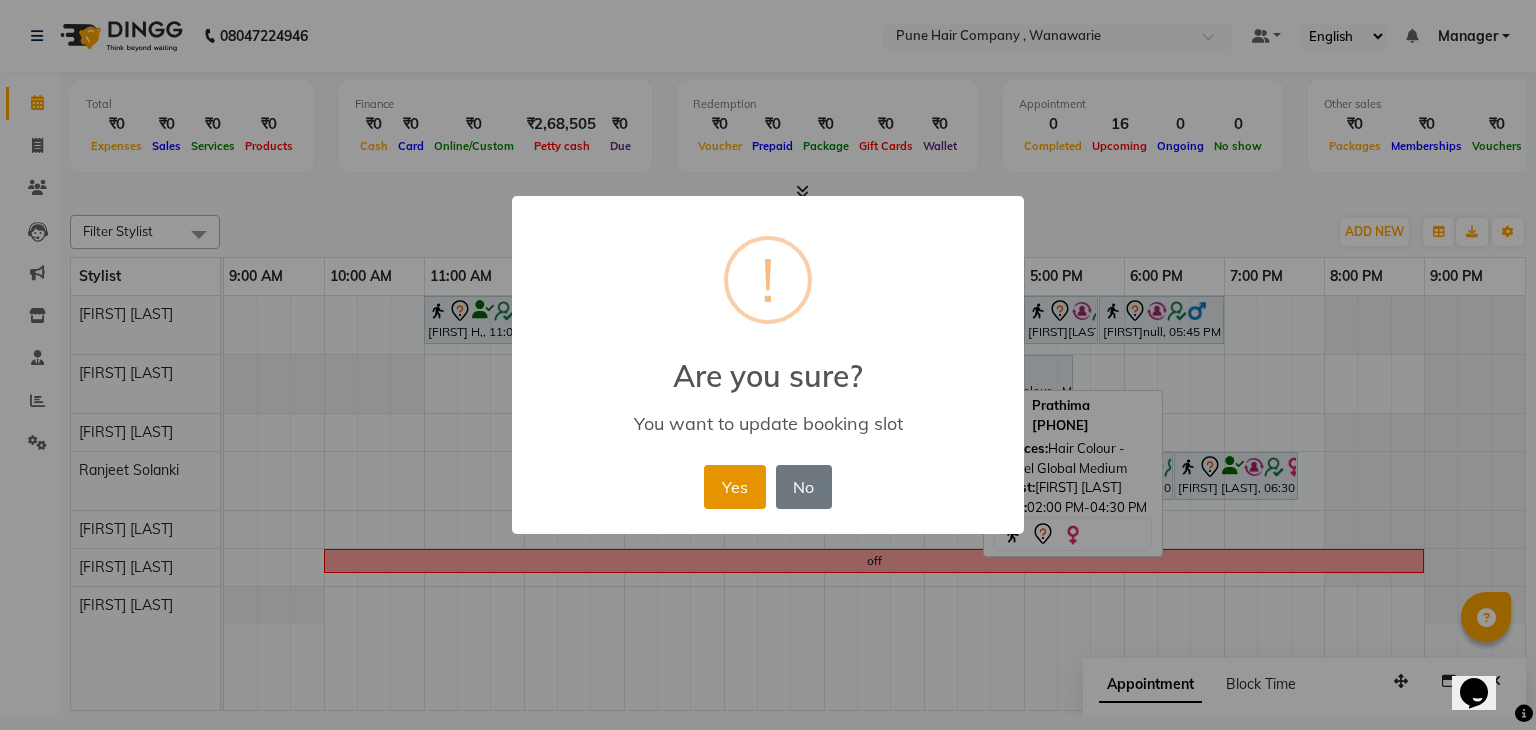 click on "Yes" at bounding box center (734, 487) 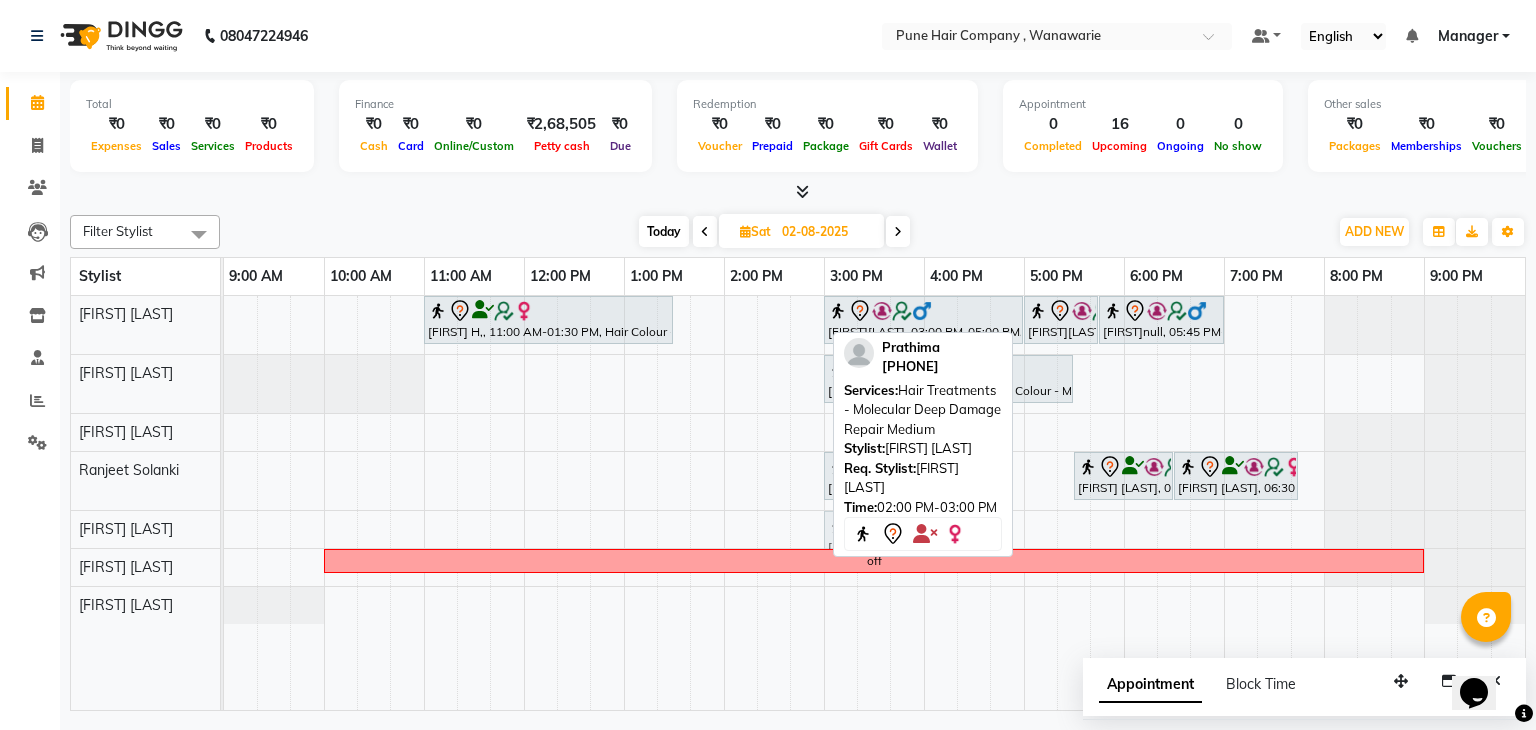 drag, startPoint x: 768, startPoint y: 319, endPoint x: 864, endPoint y: 522, distance: 224.55511 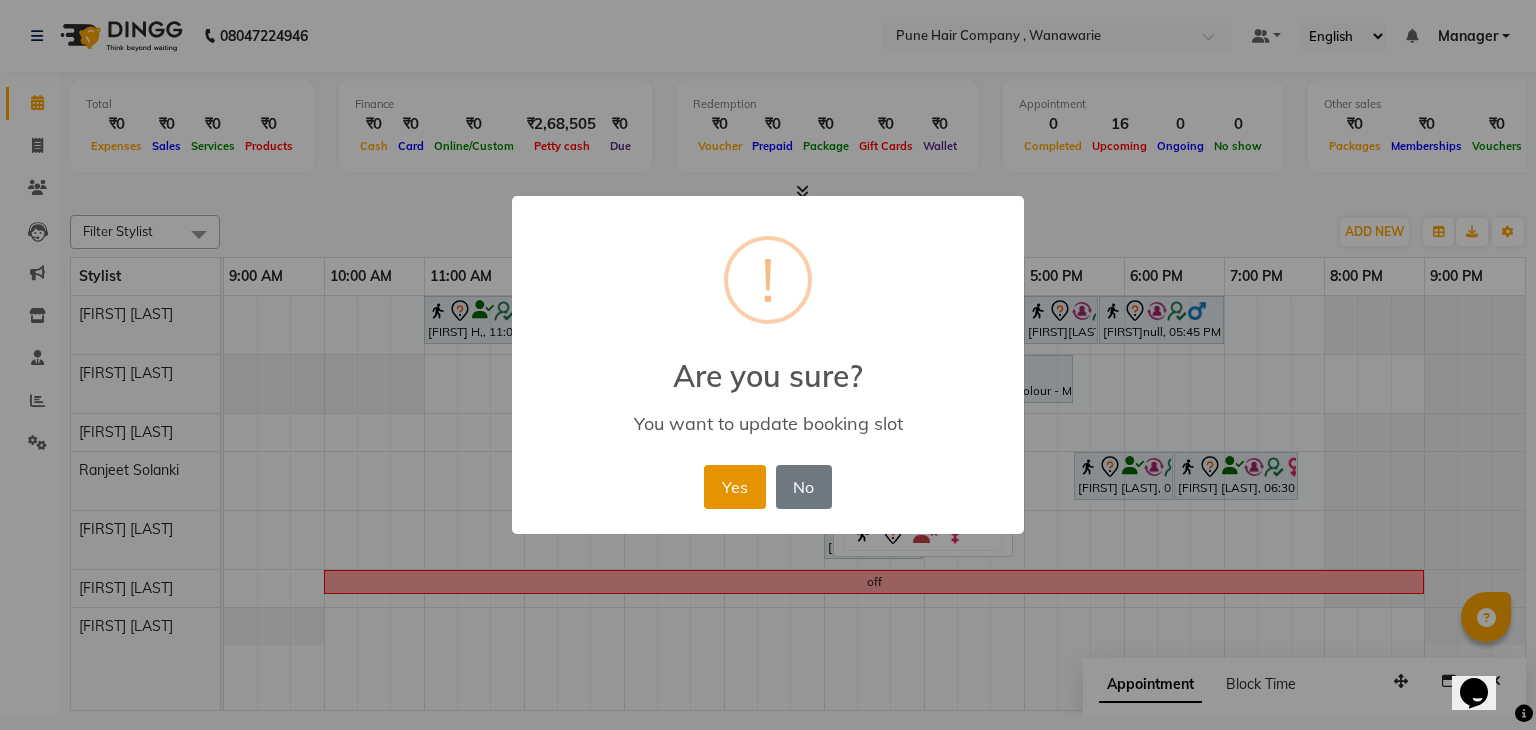 click on "Yes" at bounding box center (734, 487) 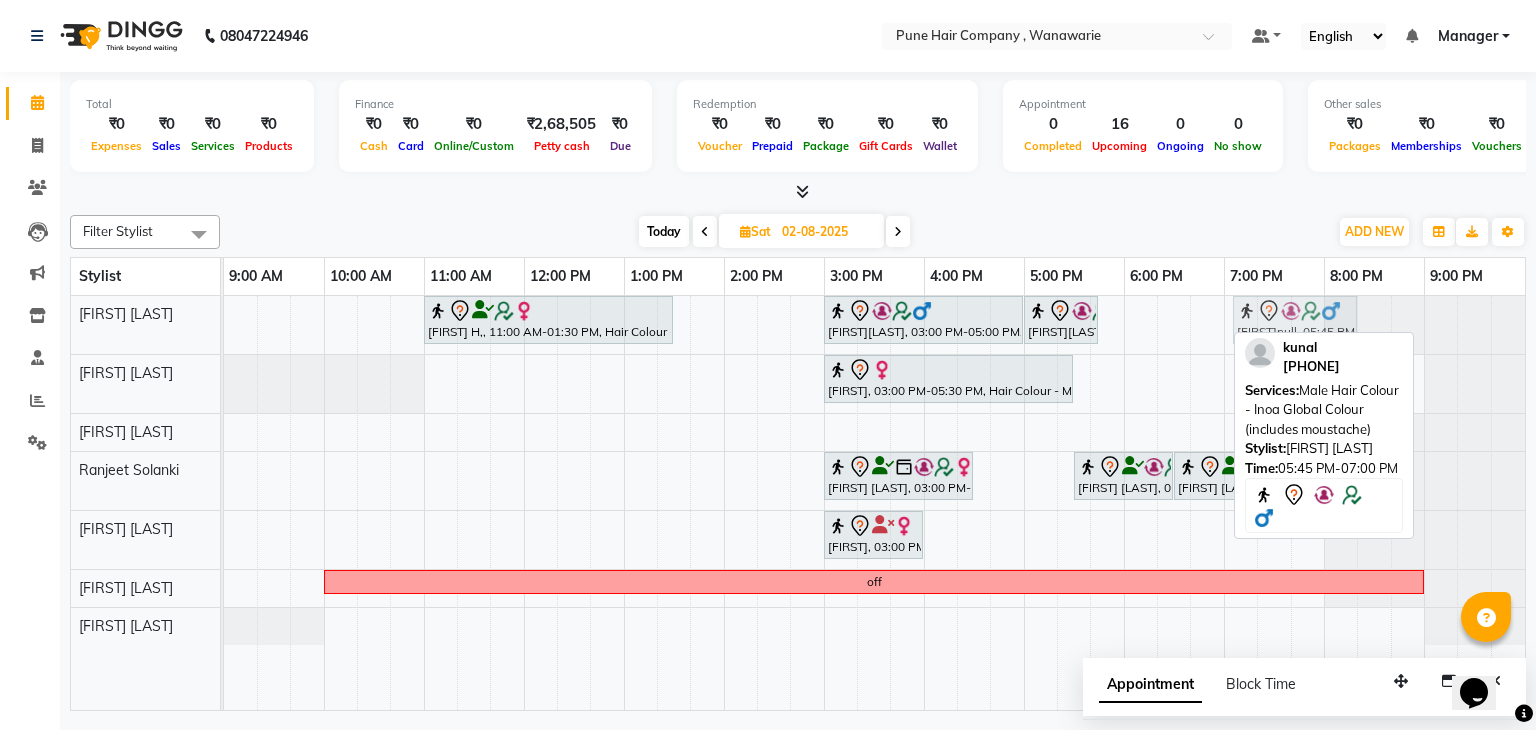 drag, startPoint x: 1137, startPoint y: 318, endPoint x: 1272, endPoint y: 326, distance: 135.23683 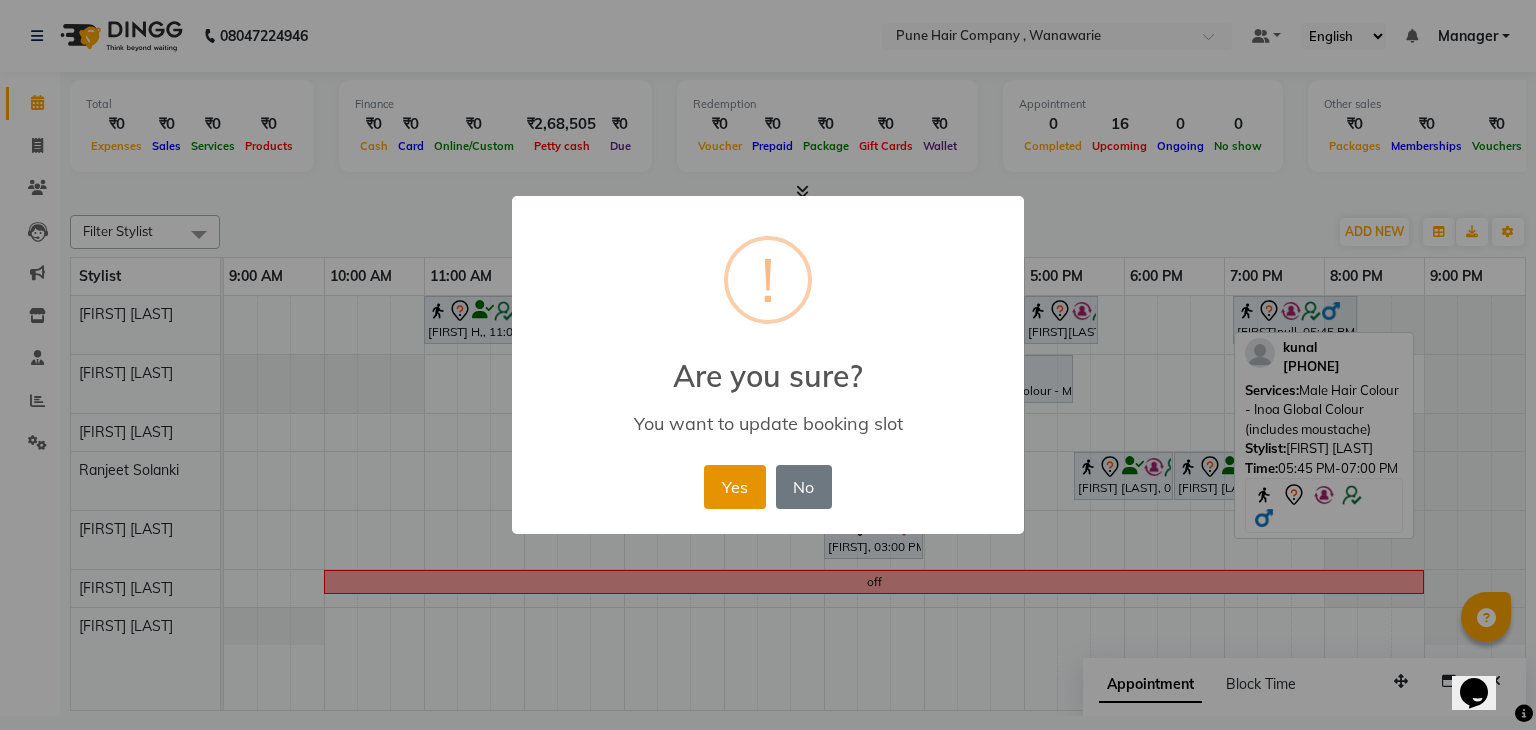 click on "Yes" at bounding box center [734, 487] 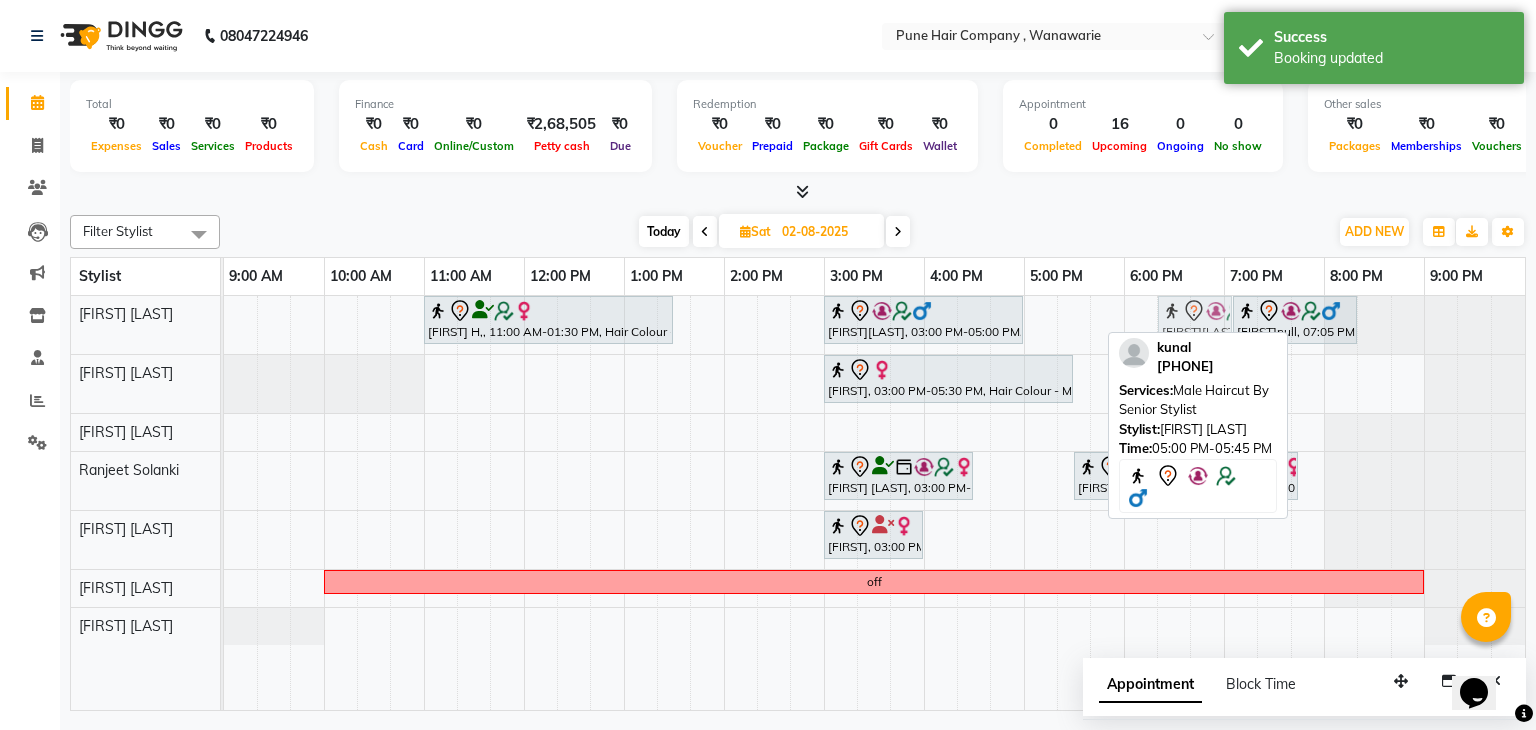drag, startPoint x: 1075, startPoint y: 323, endPoint x: 1204, endPoint y: 322, distance: 129.00388 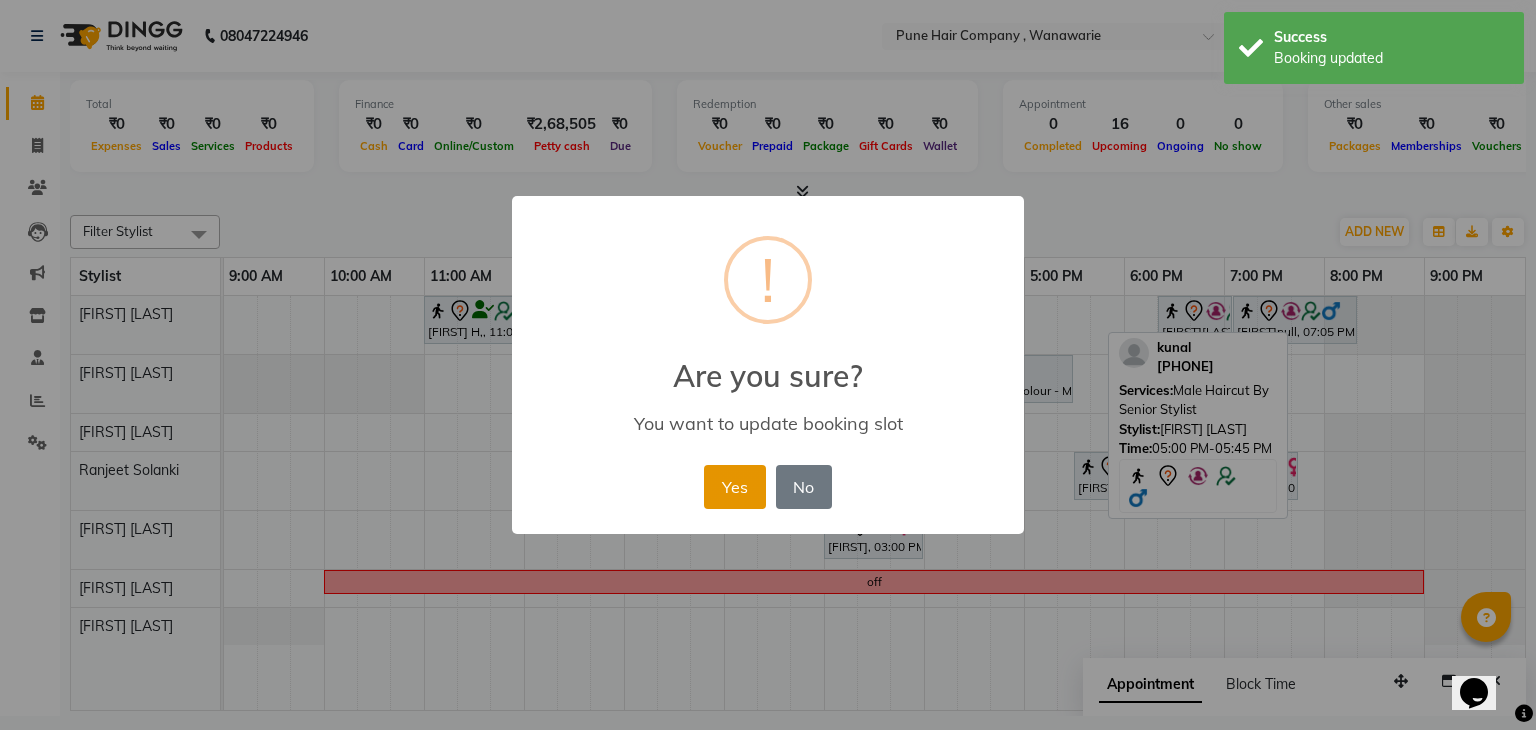 click on "Yes" at bounding box center (734, 487) 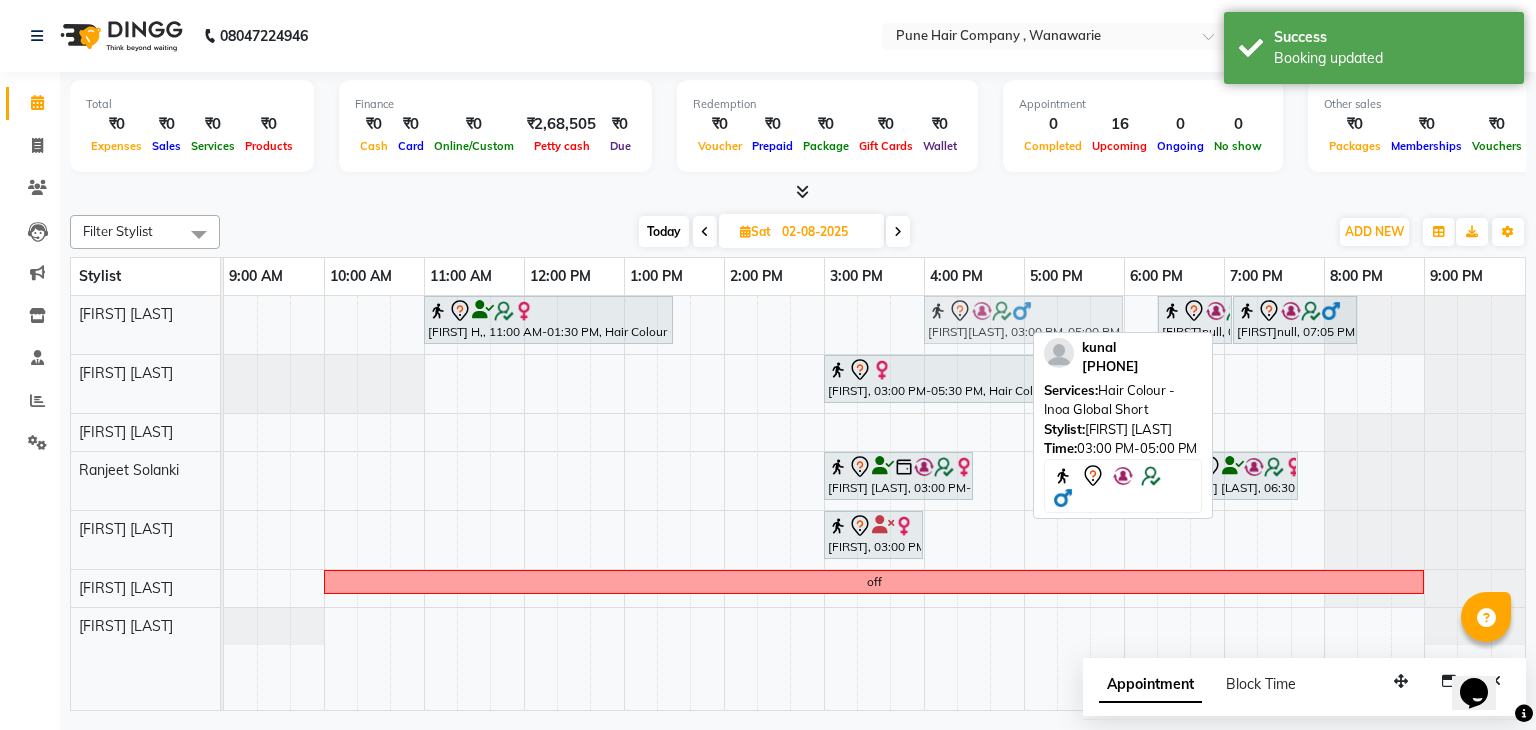 drag, startPoint x: 928, startPoint y: 311, endPoint x: 1038, endPoint y: 310, distance: 110.00455 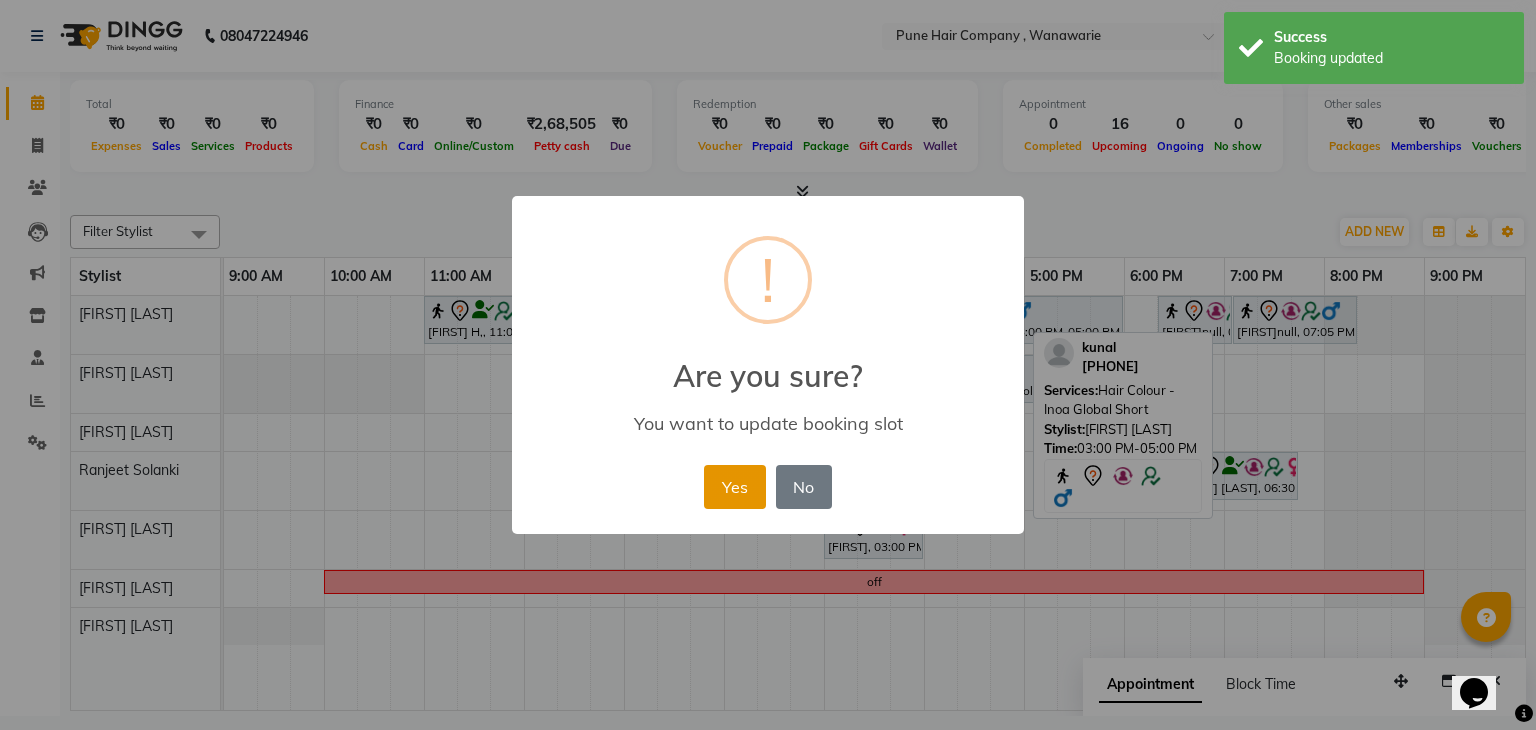 click on "Yes" at bounding box center [734, 487] 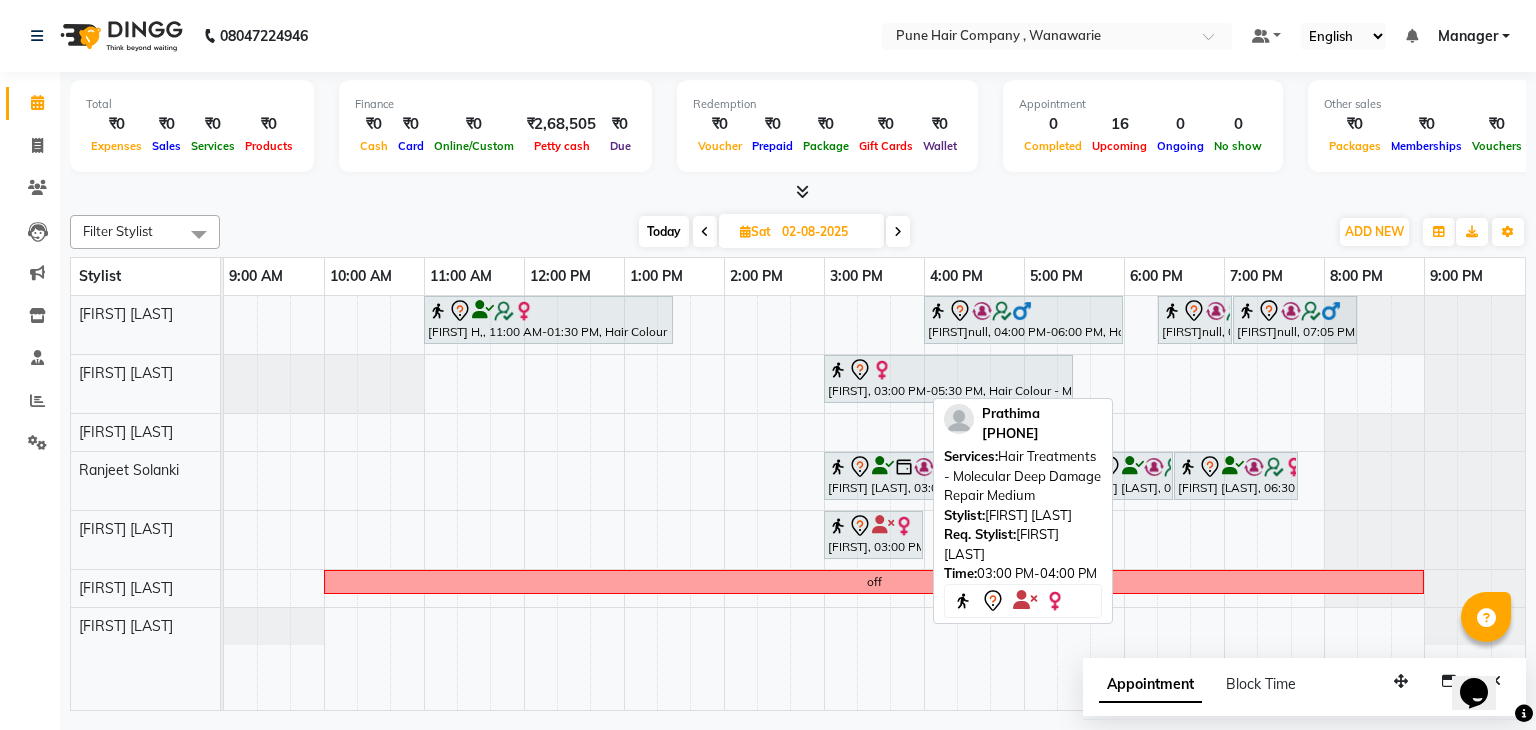 click on "Prathima, 03:00 PM-04:00 PM, Hair Treatments - Molecular Deep Damage Repair Medium" at bounding box center [873, 535] 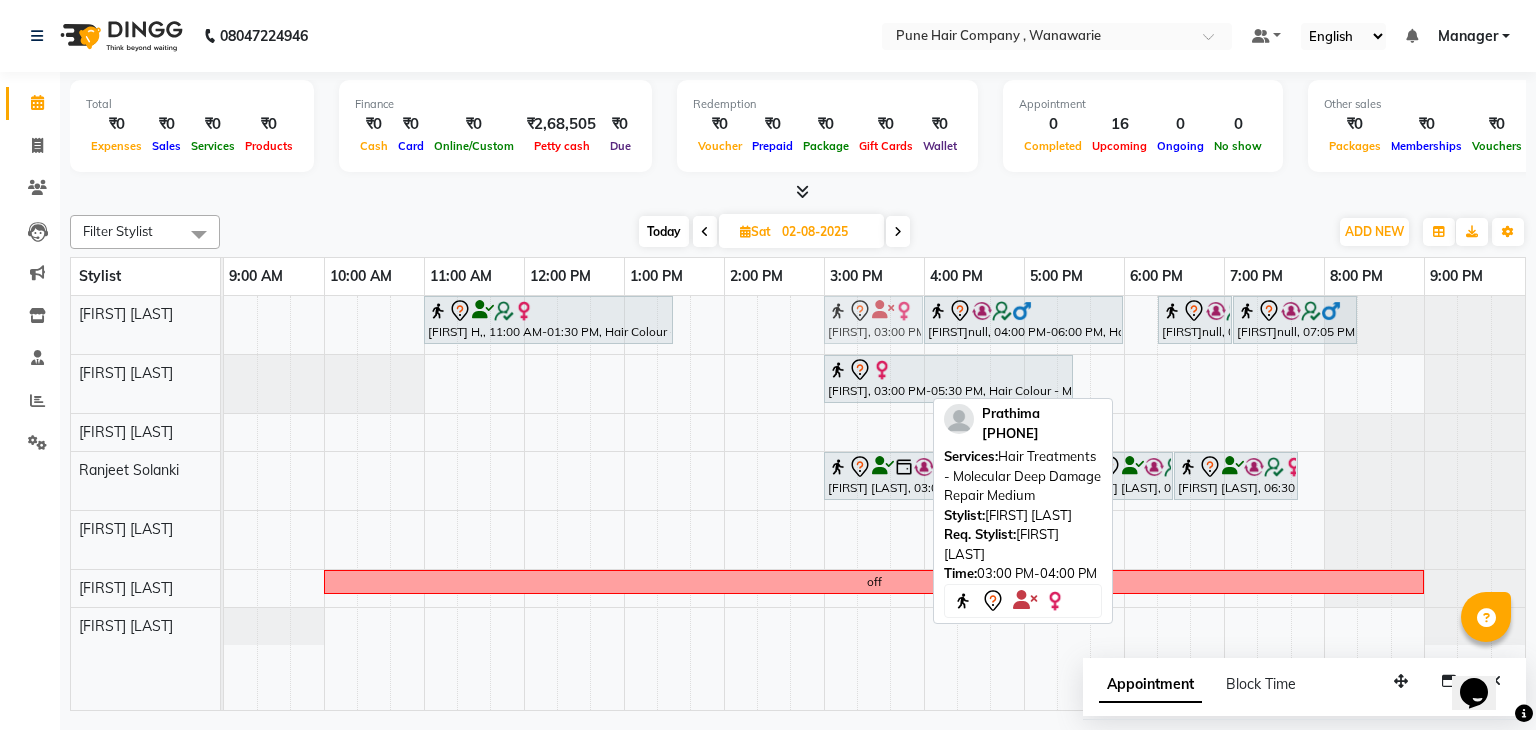 drag, startPoint x: 872, startPoint y: 537, endPoint x: 879, endPoint y: 309, distance: 228.10744 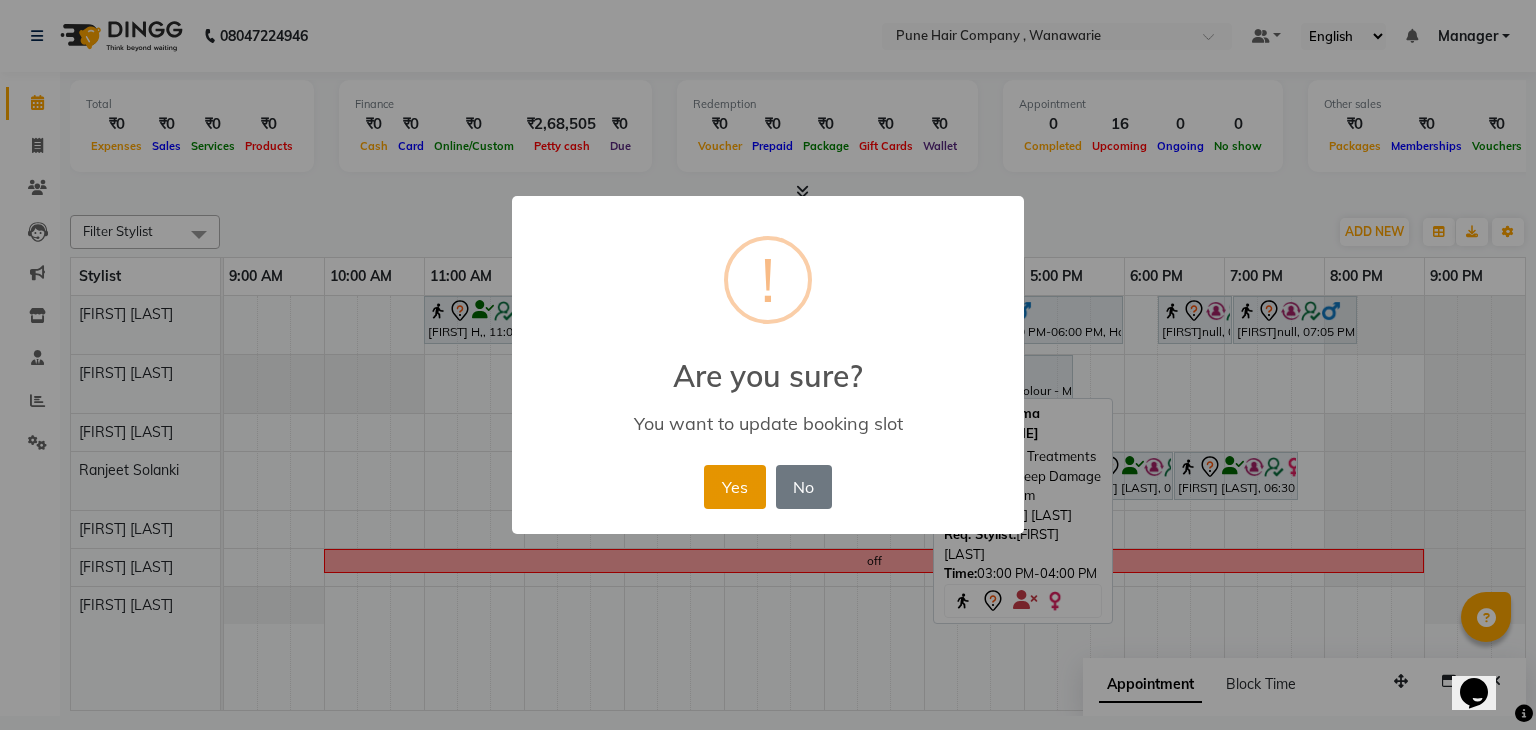 click on "Yes" at bounding box center (734, 487) 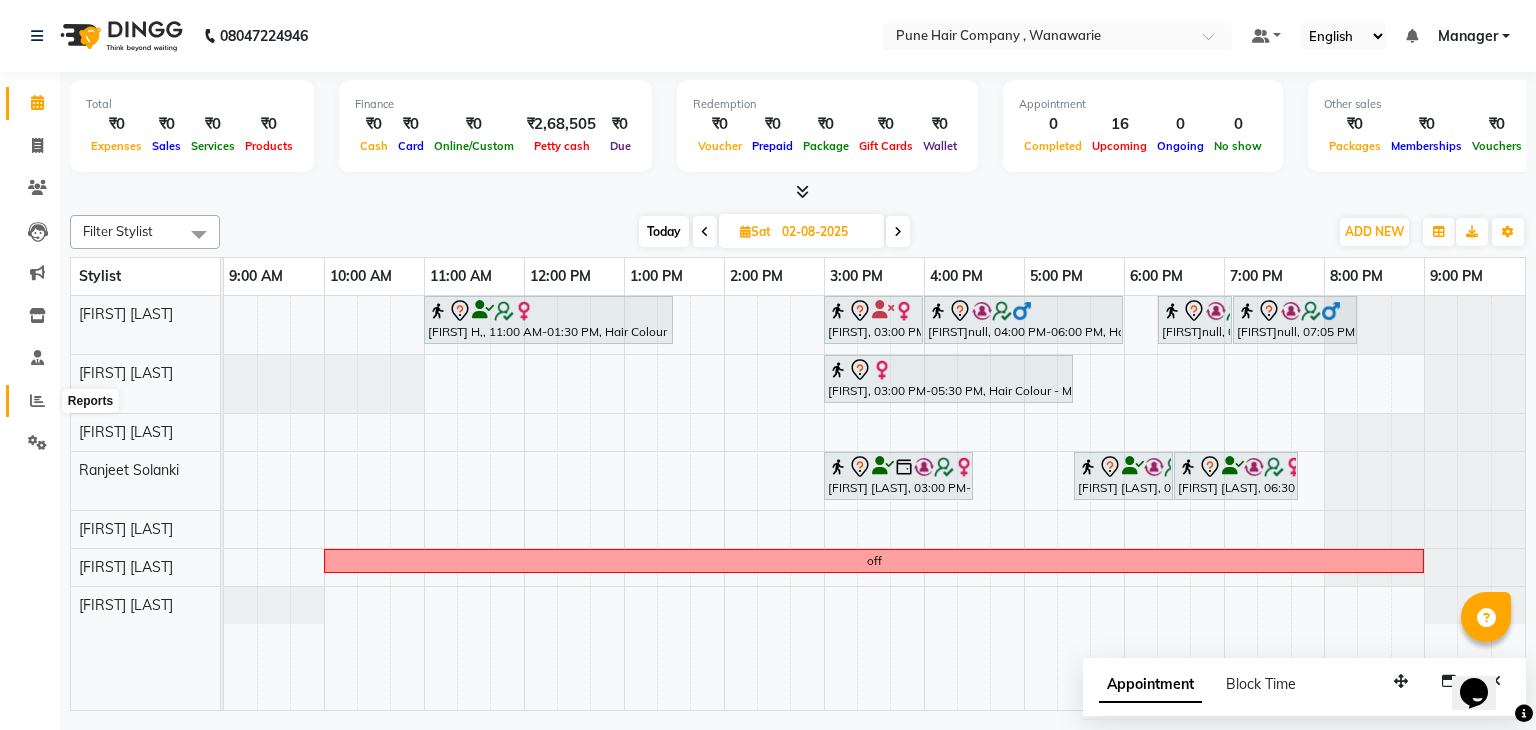 click 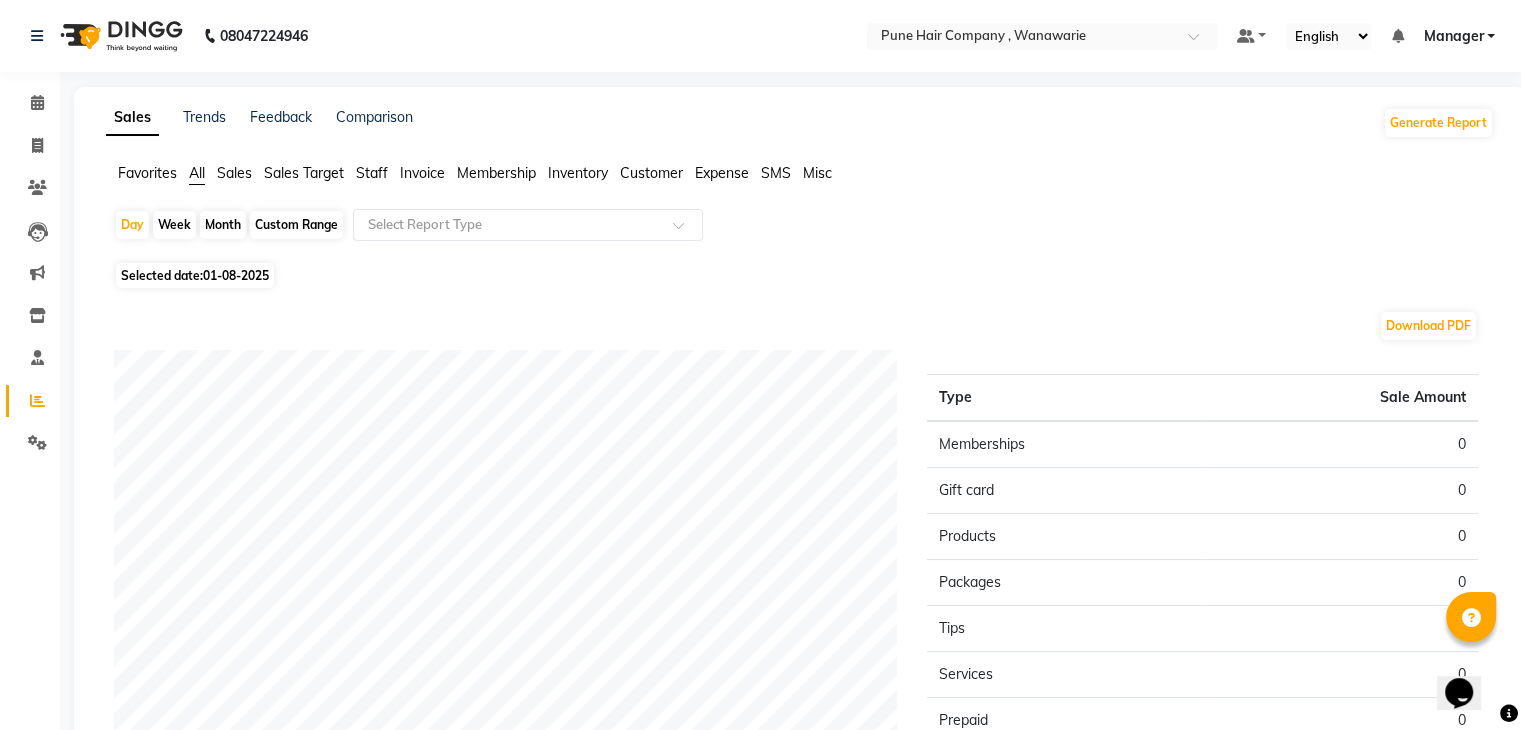 click on "Custom Range" 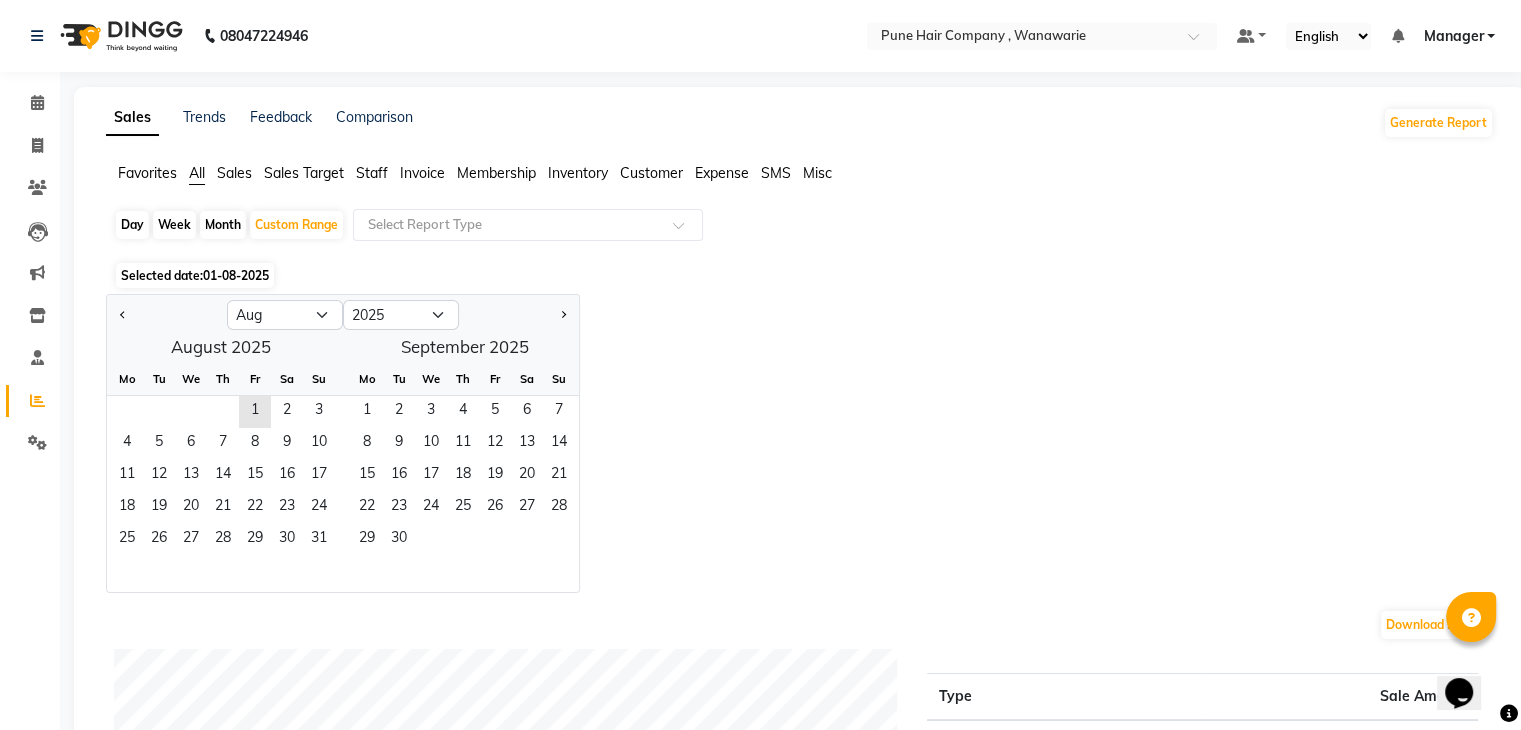click 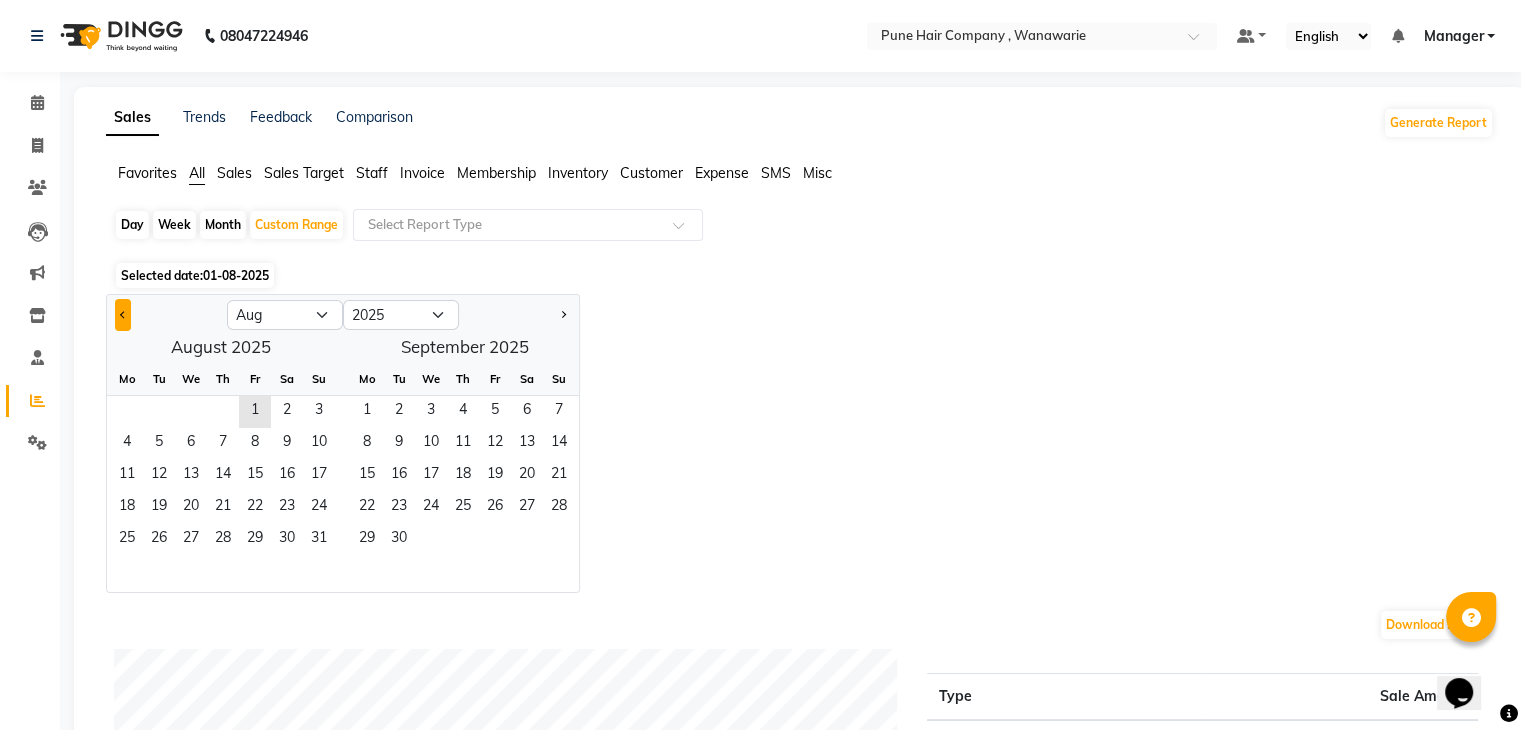 click 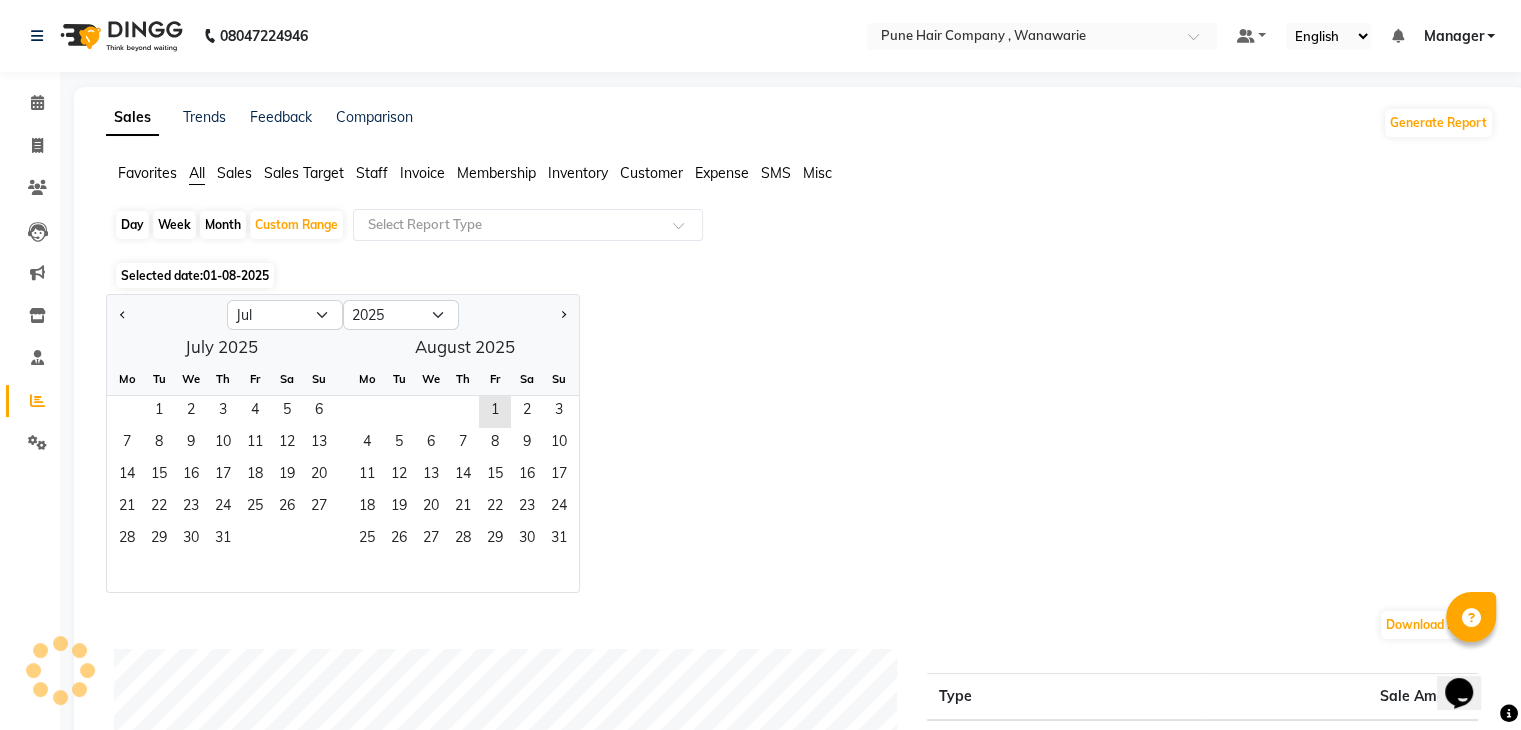 click on "Month" 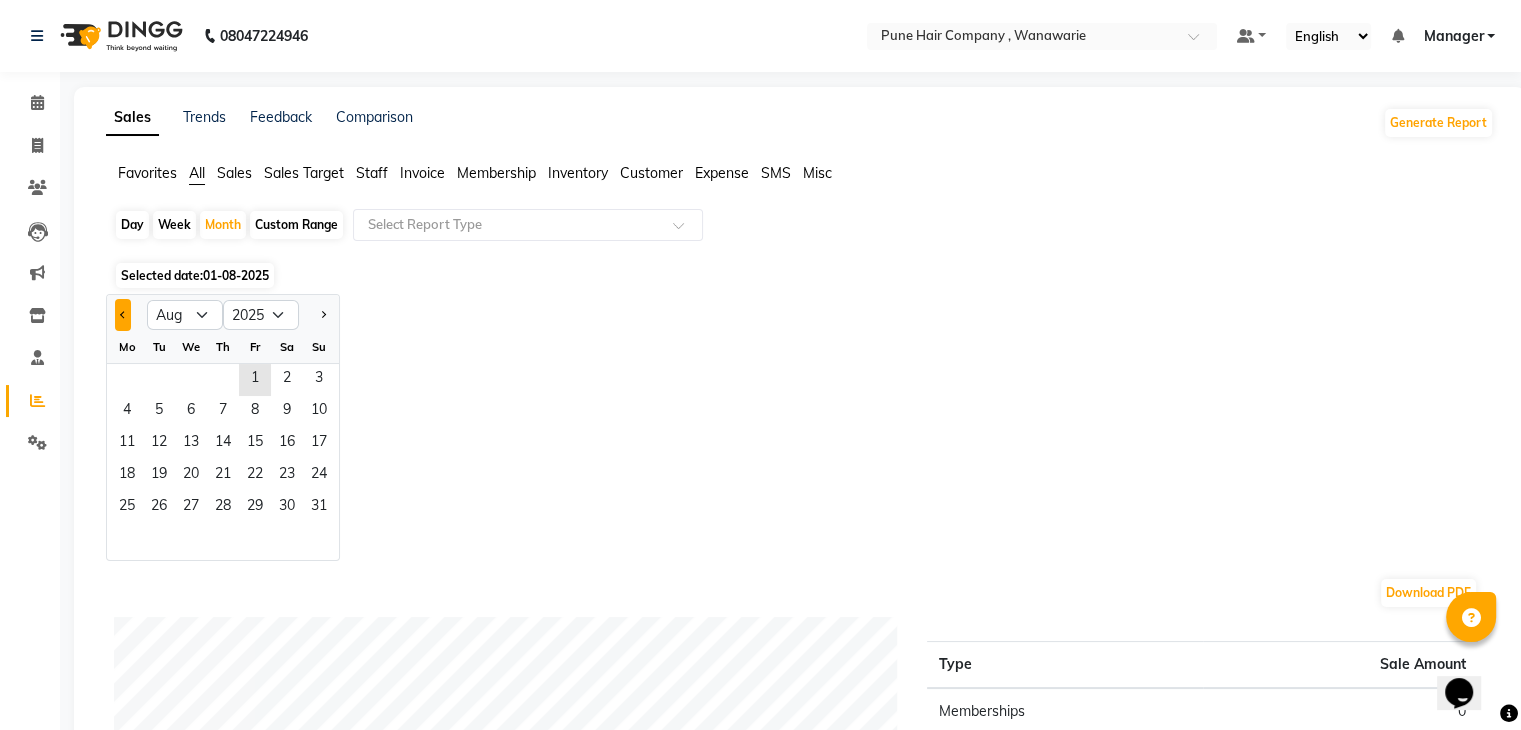 click 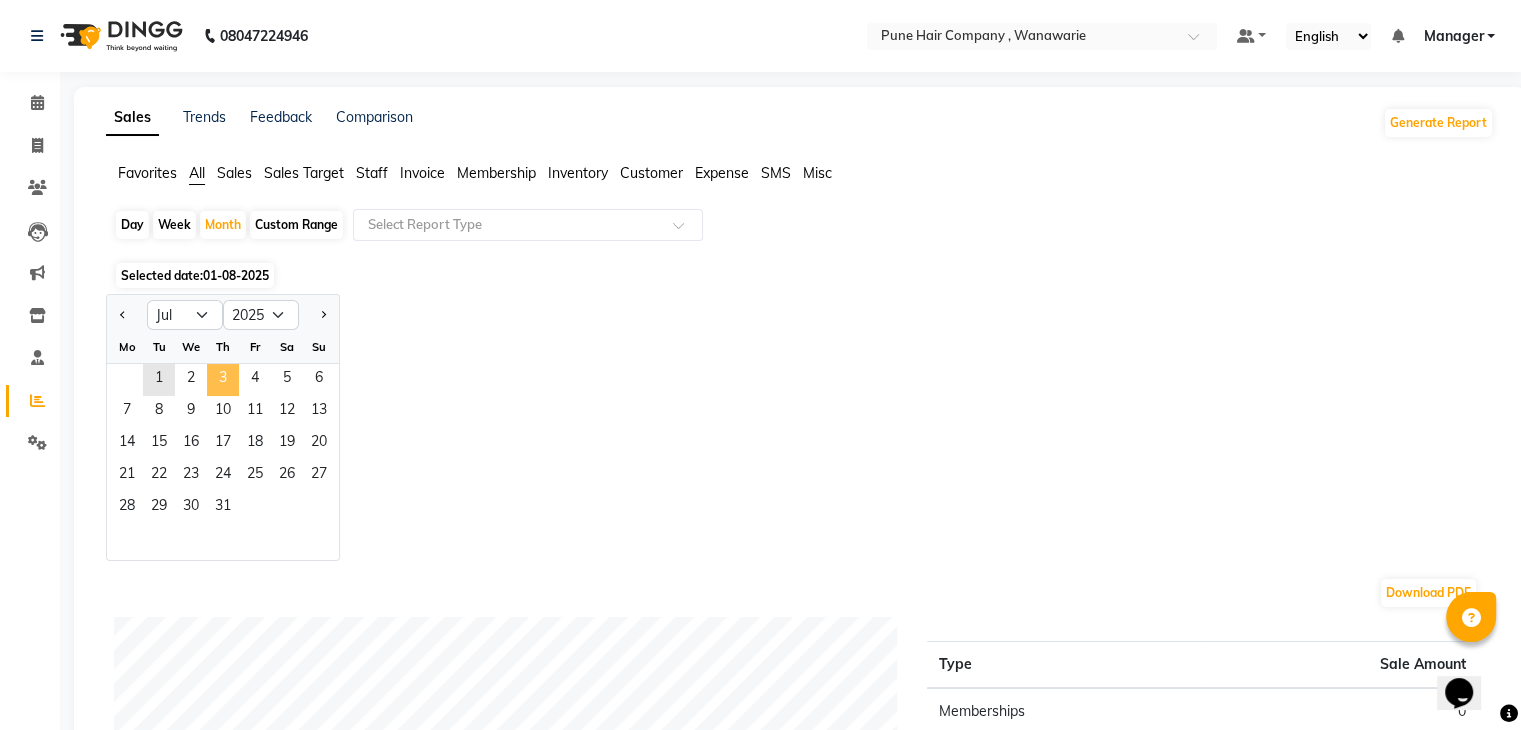 click on "3" 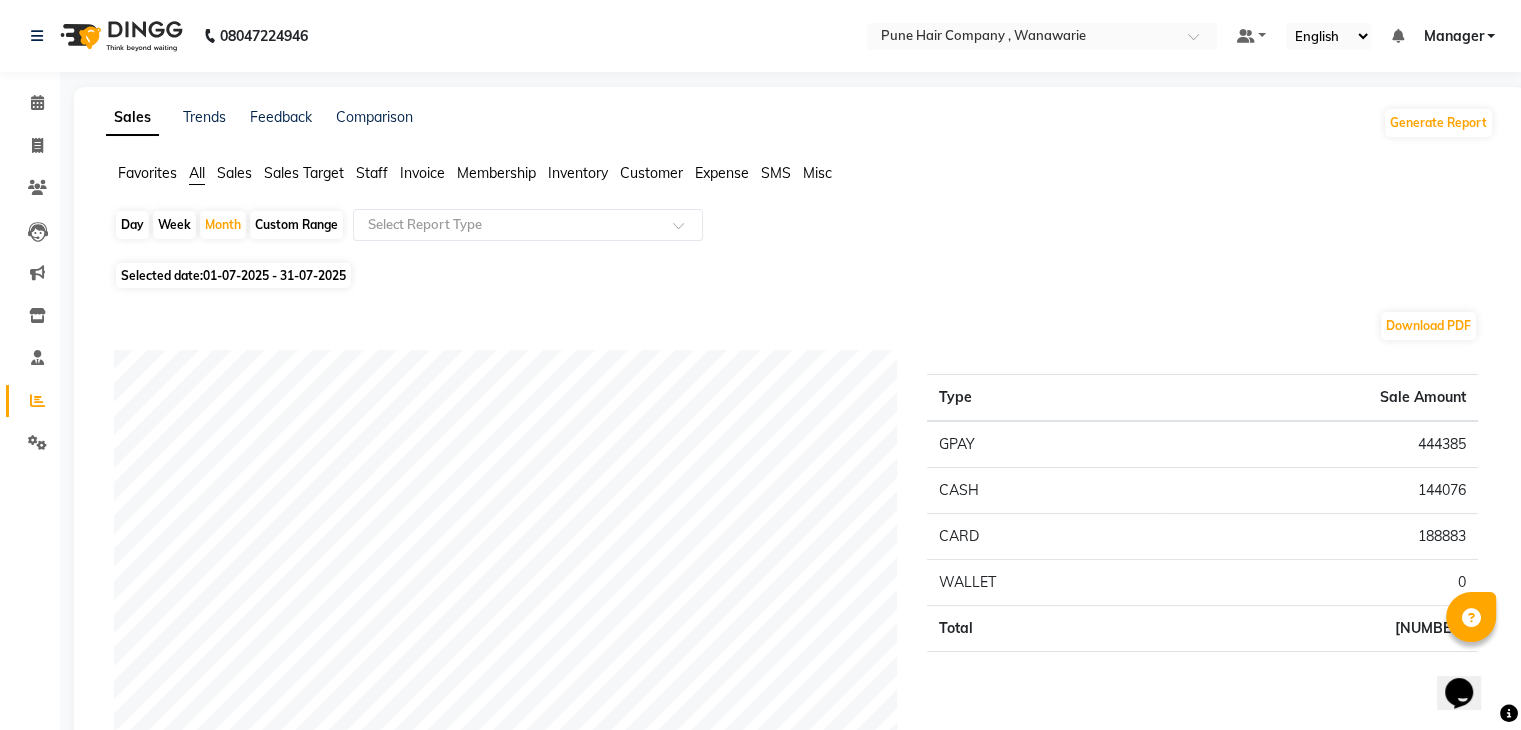 click on "Staff" 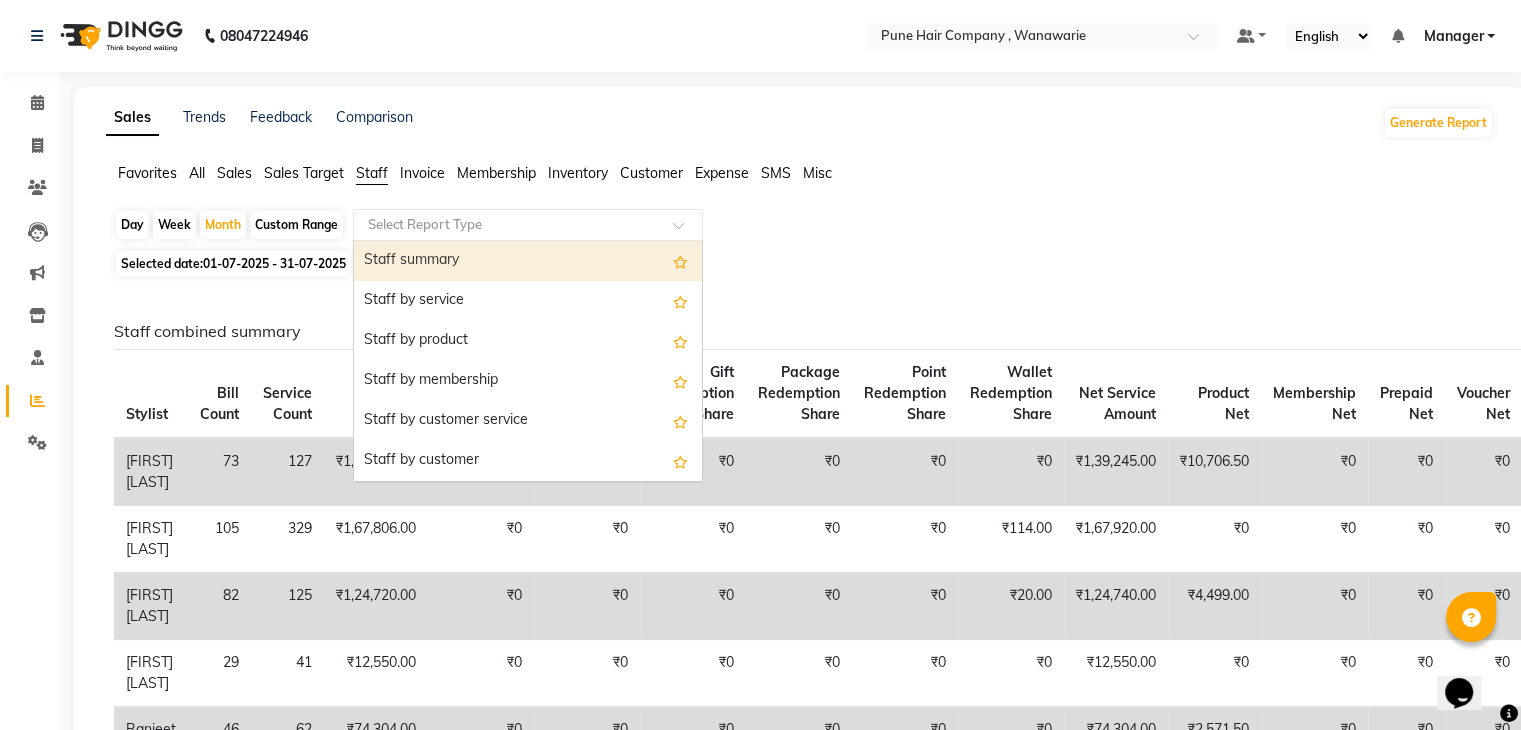 click 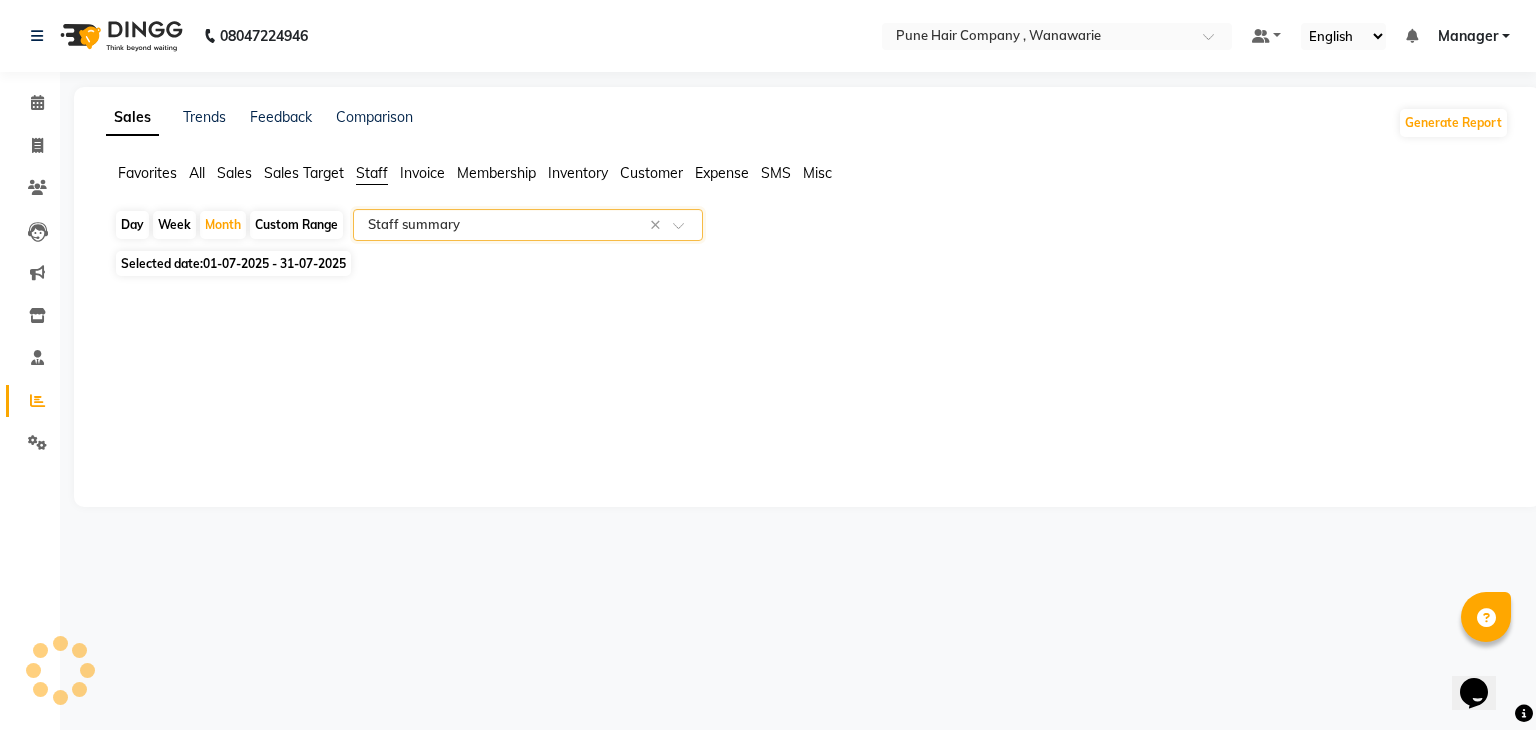 select on "full_report" 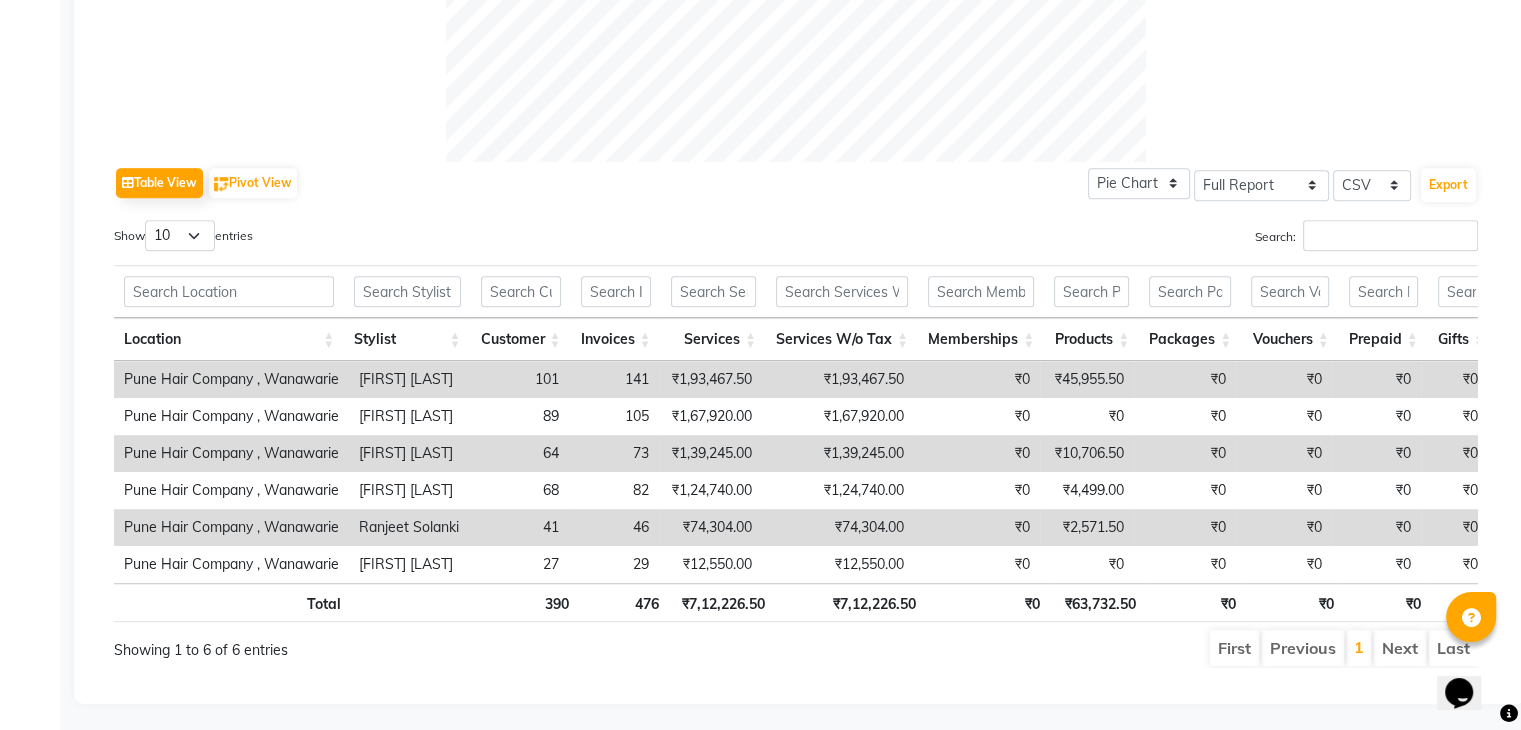 scroll, scrollTop: 872, scrollLeft: 0, axis: vertical 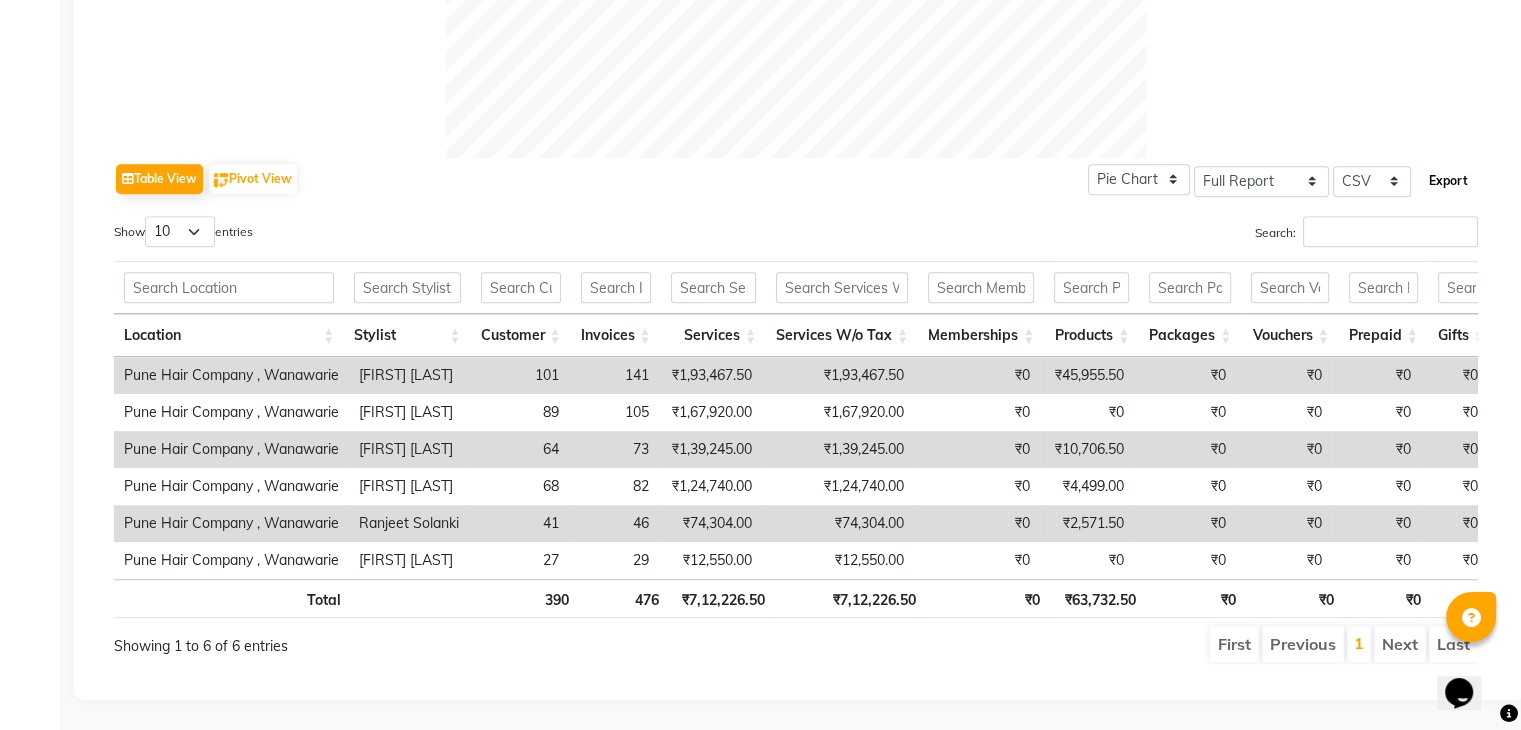 click on "Export" 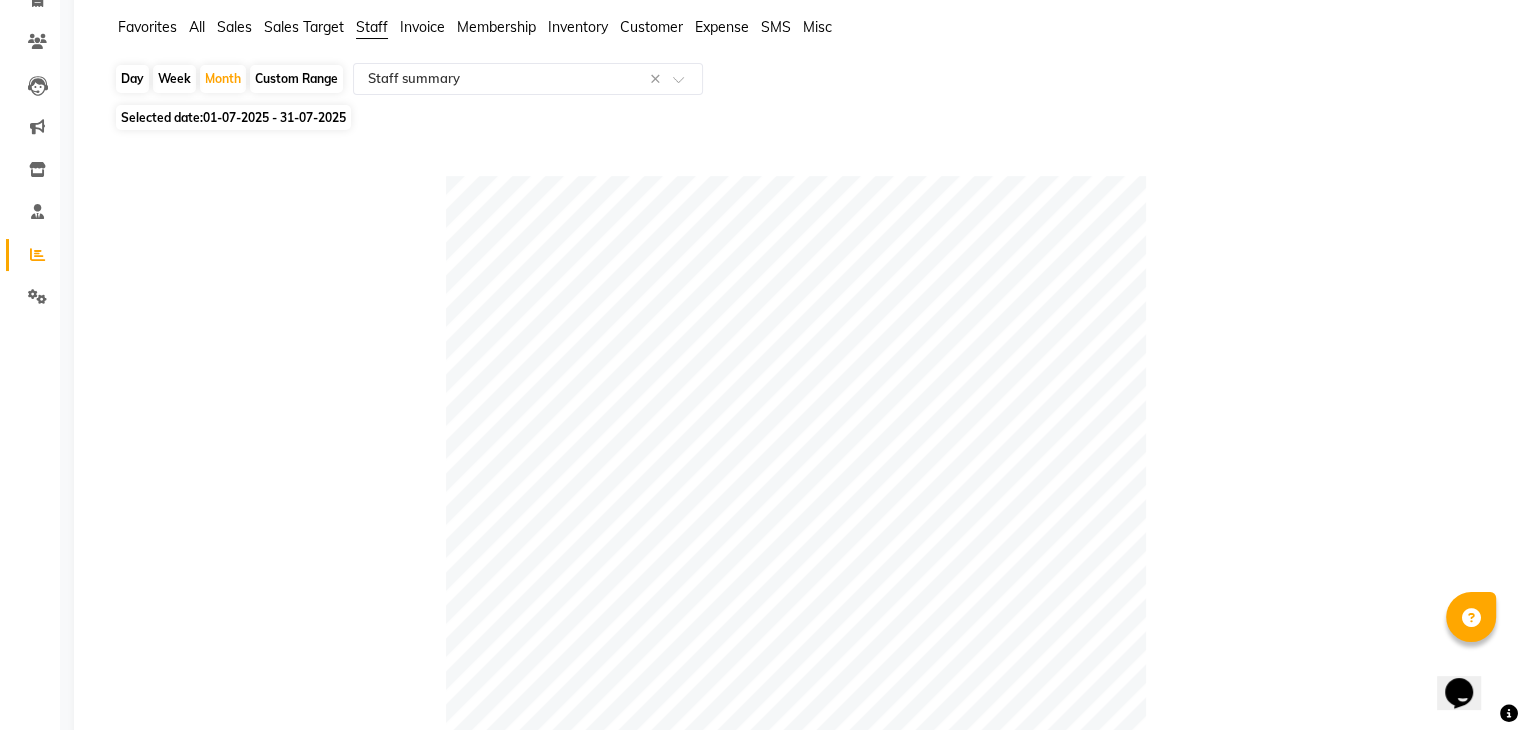 scroll, scrollTop: 0, scrollLeft: 0, axis: both 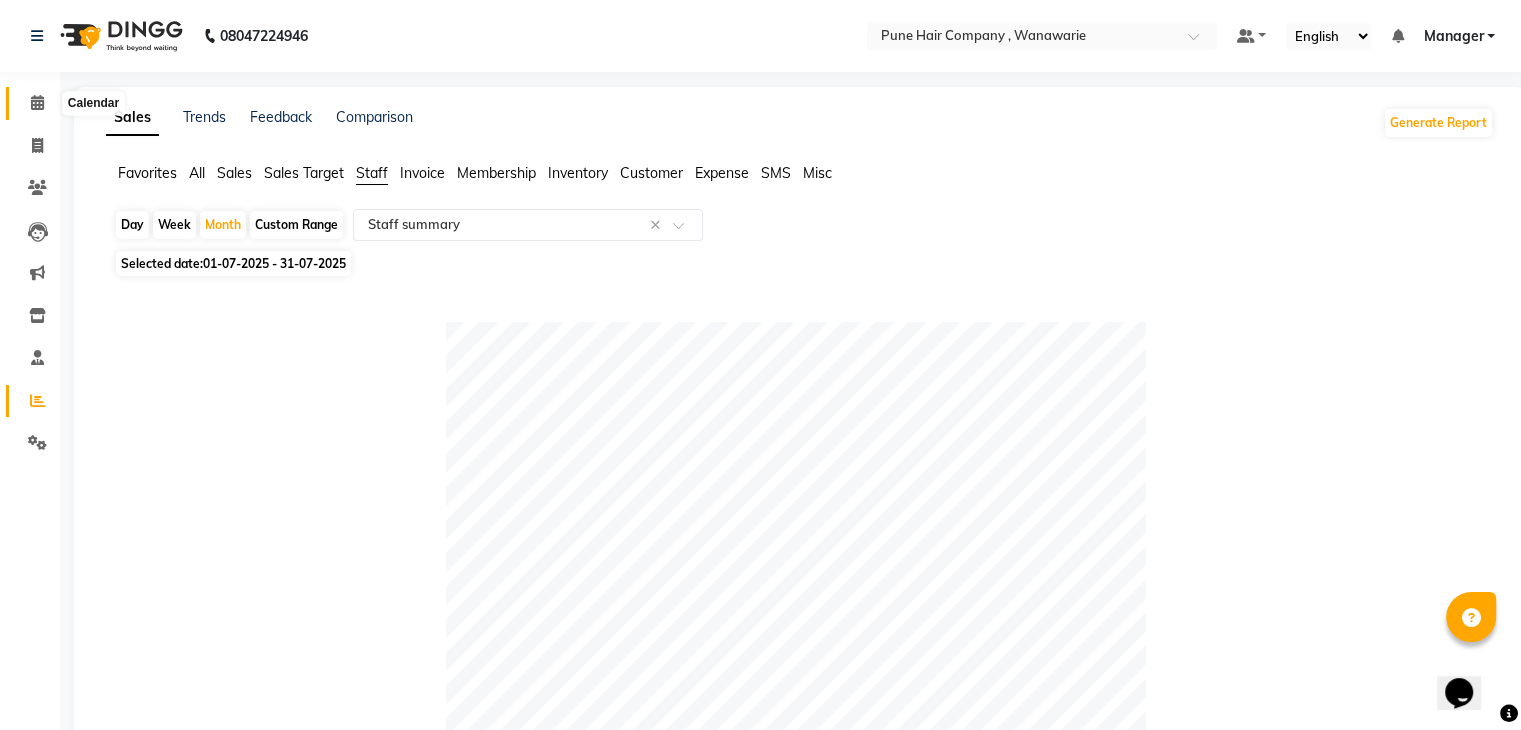 click 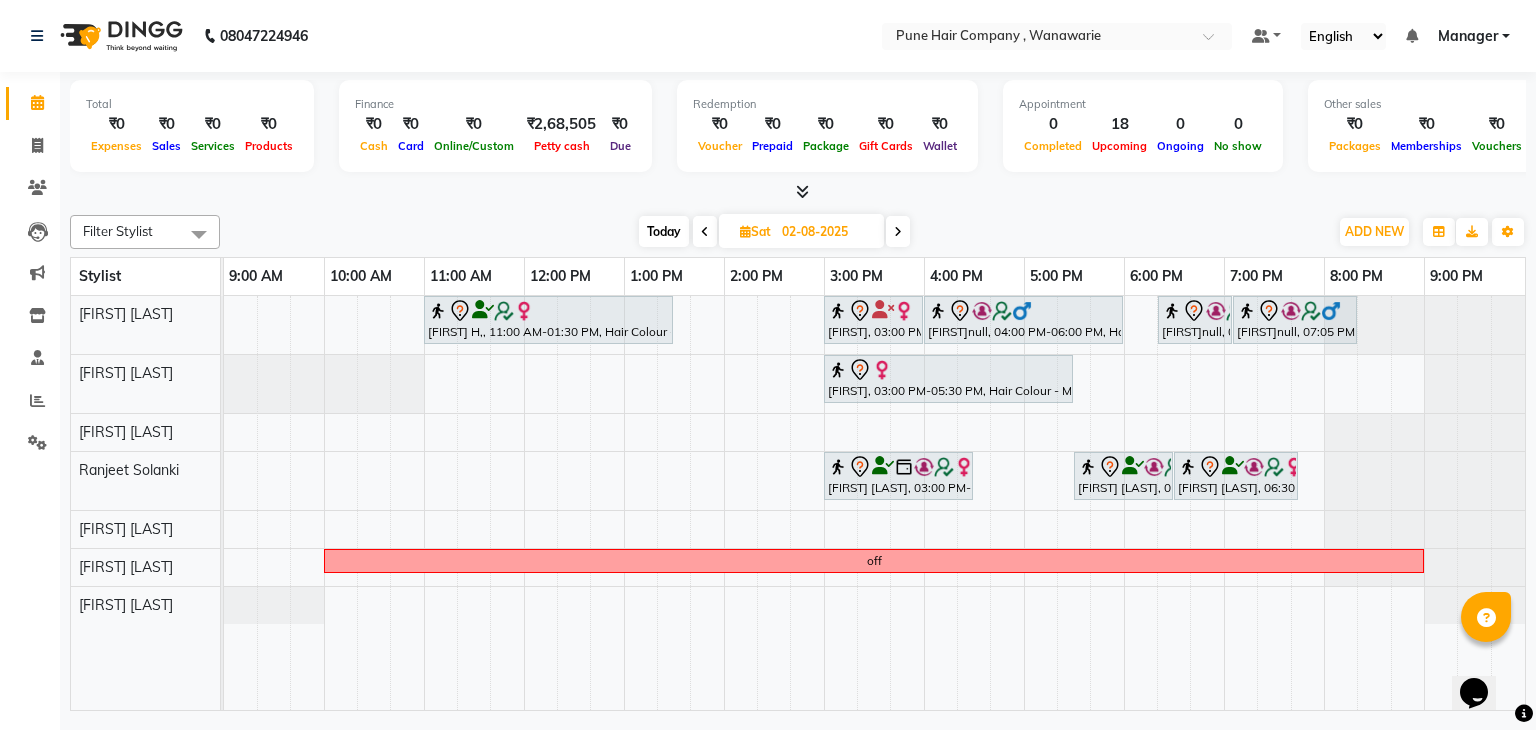 click at bounding box center [798, 192] 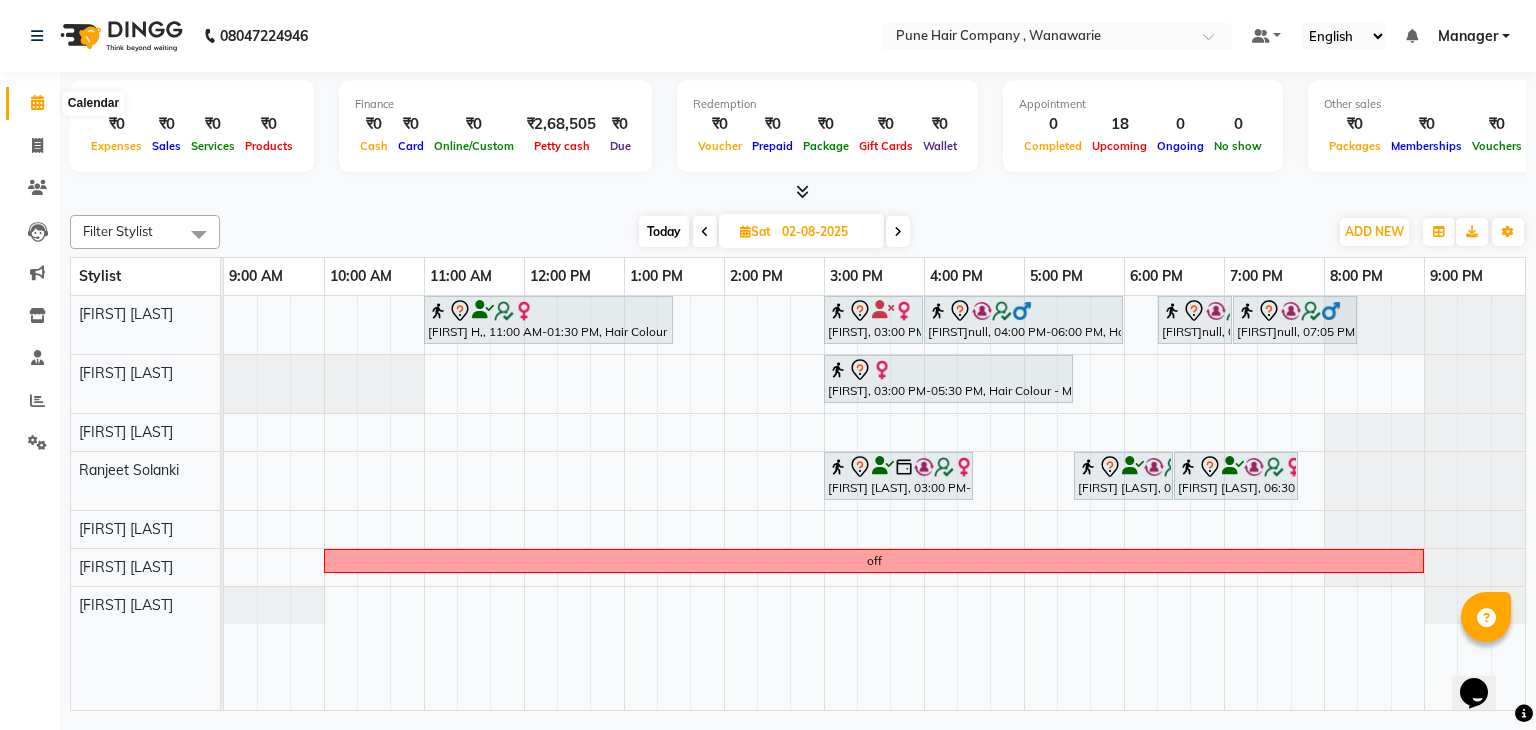 click 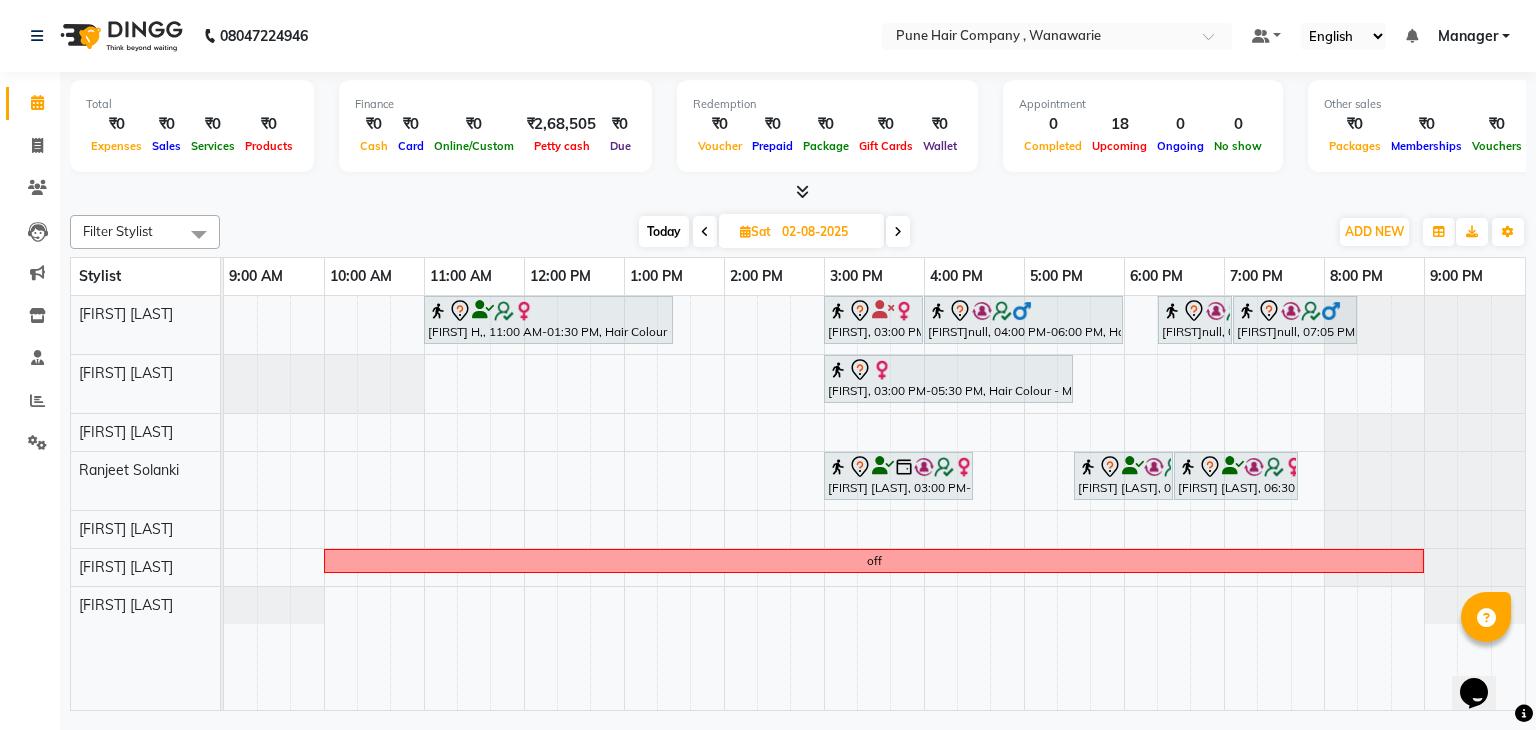 click on "Today" at bounding box center (664, 231) 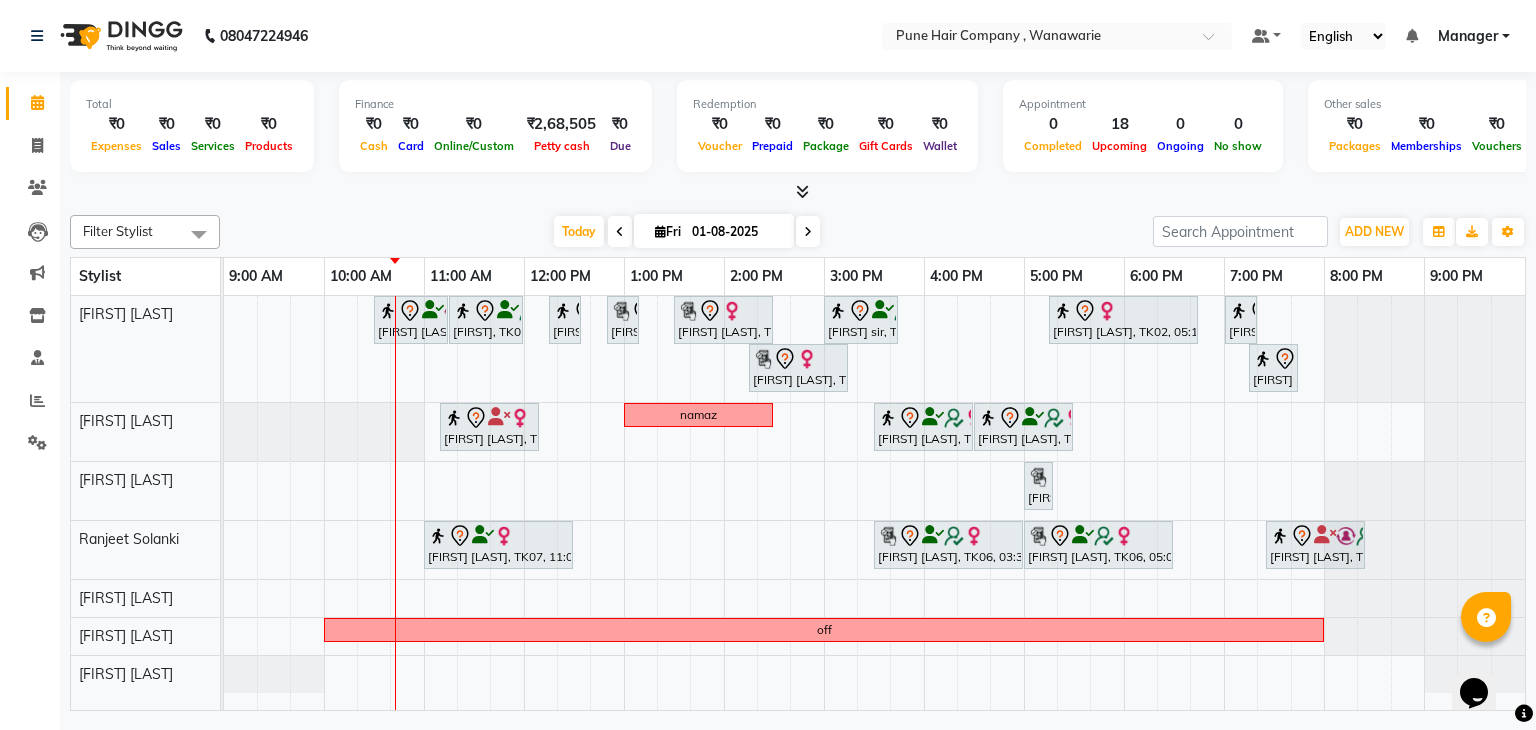 click at bounding box center [802, 191] 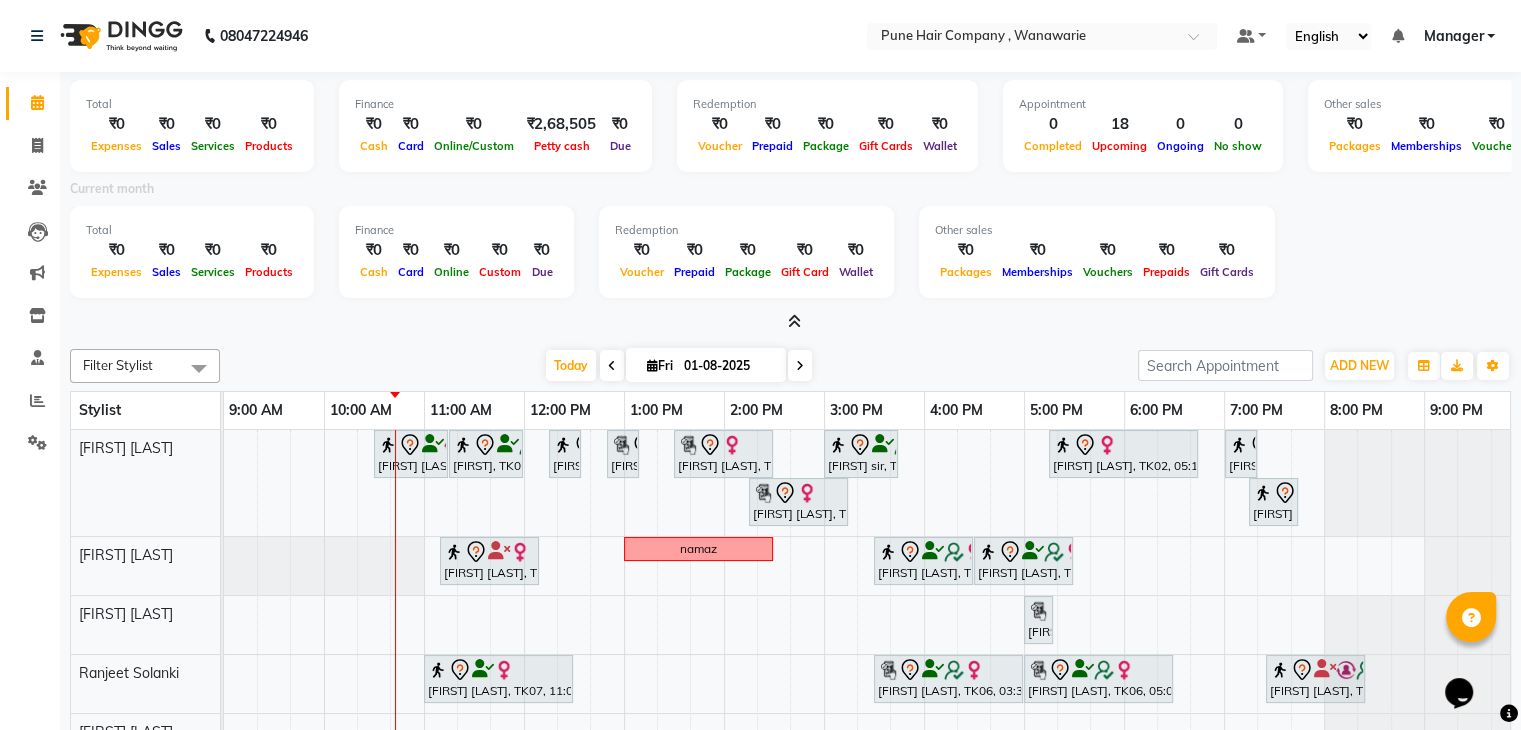 click at bounding box center [794, 321] 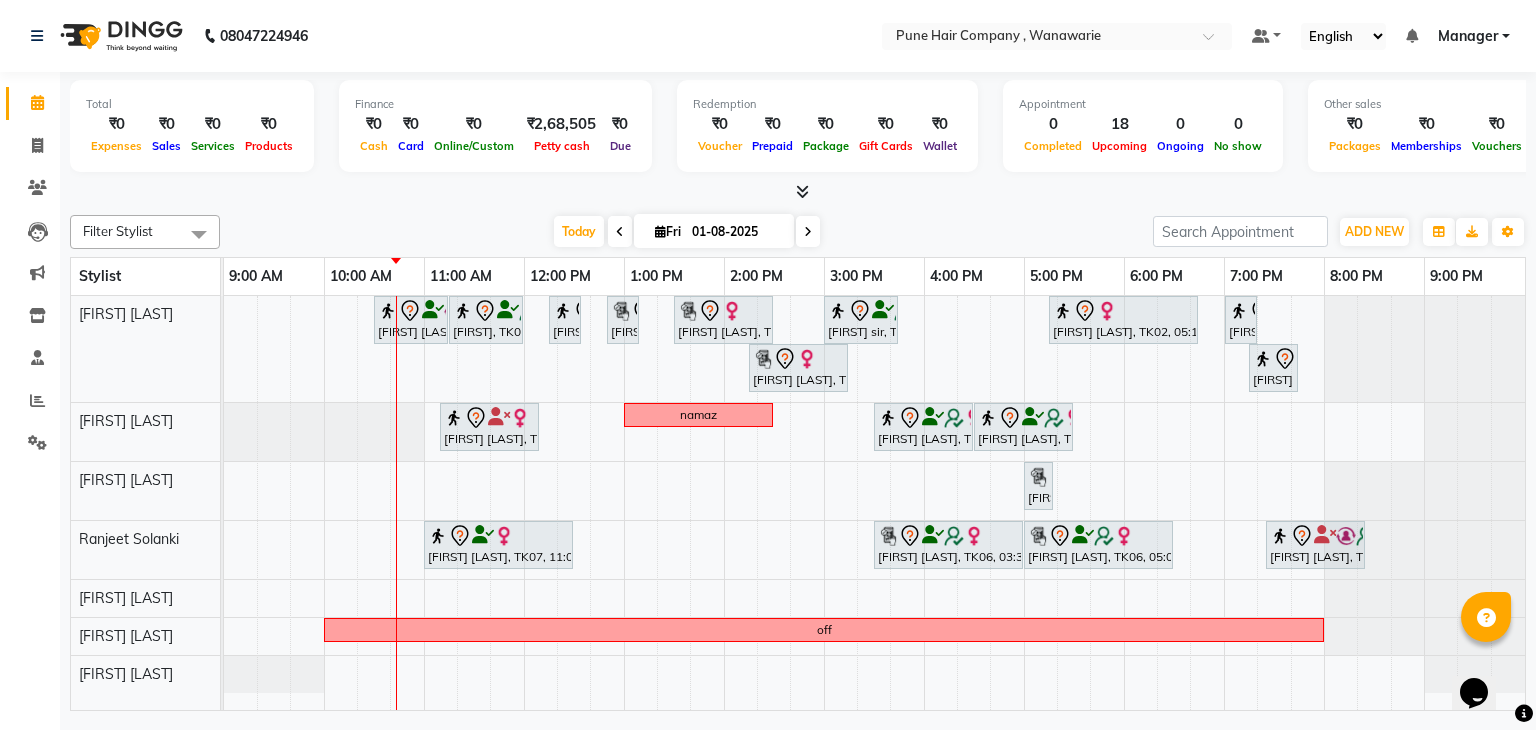 click at bounding box center (808, 231) 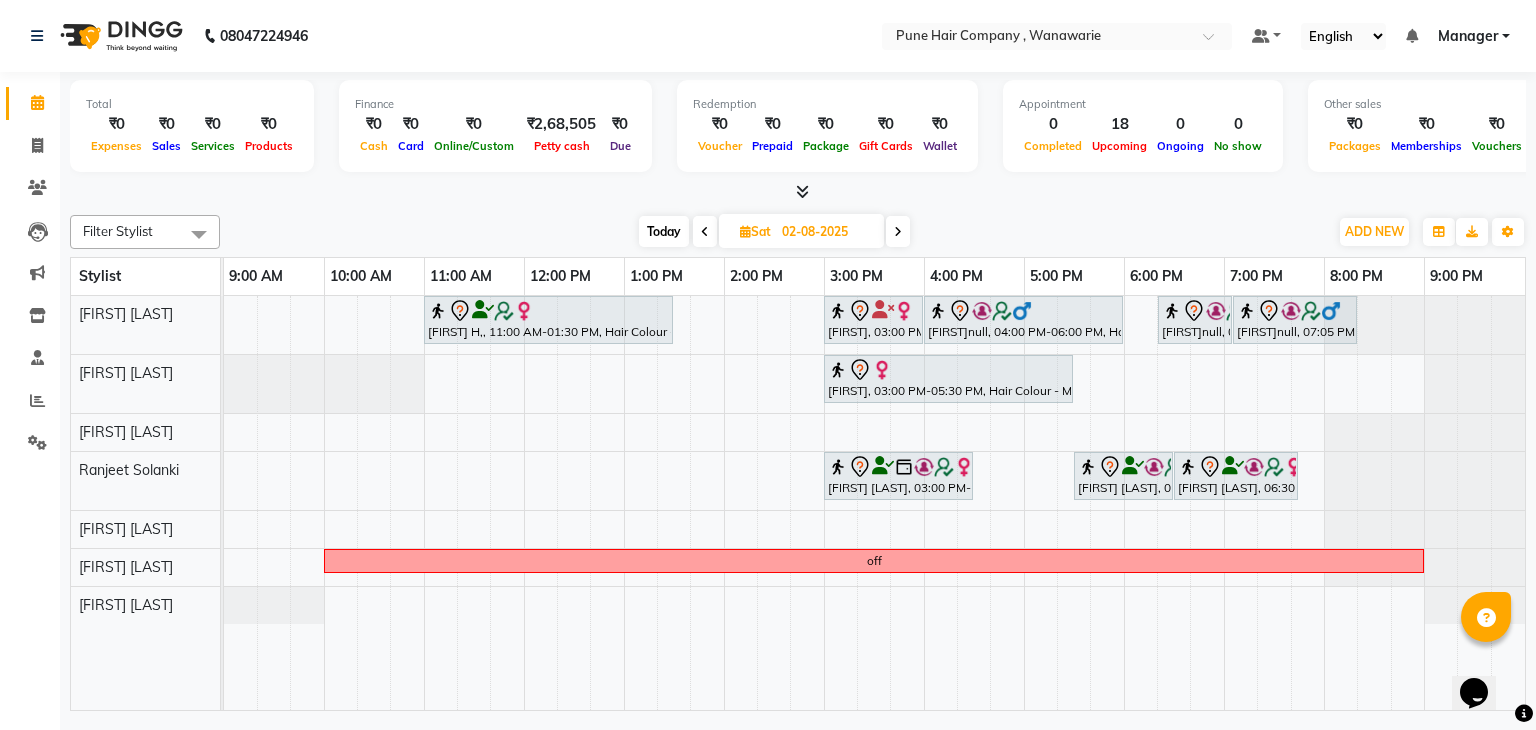 click at bounding box center [705, 232] 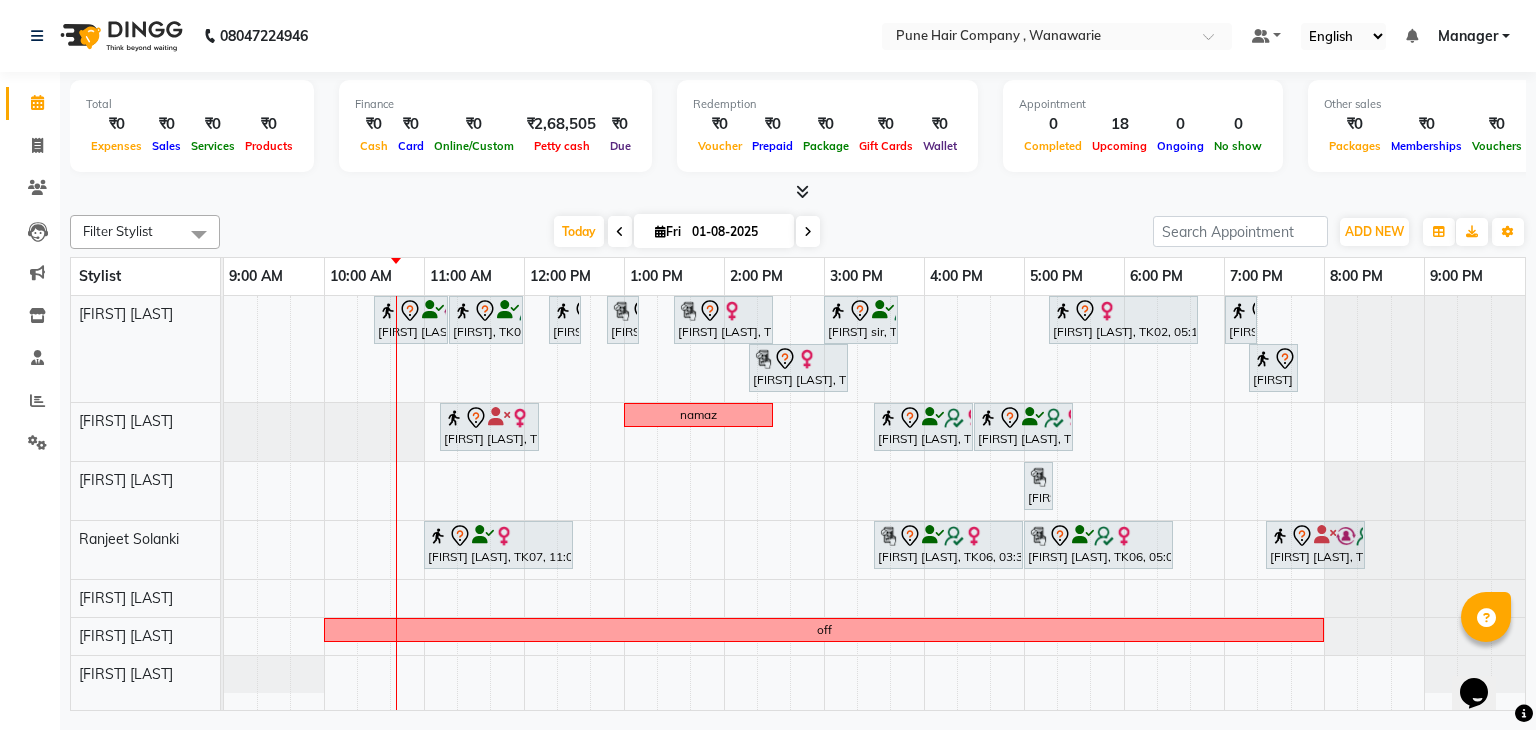 click at bounding box center (620, 231) 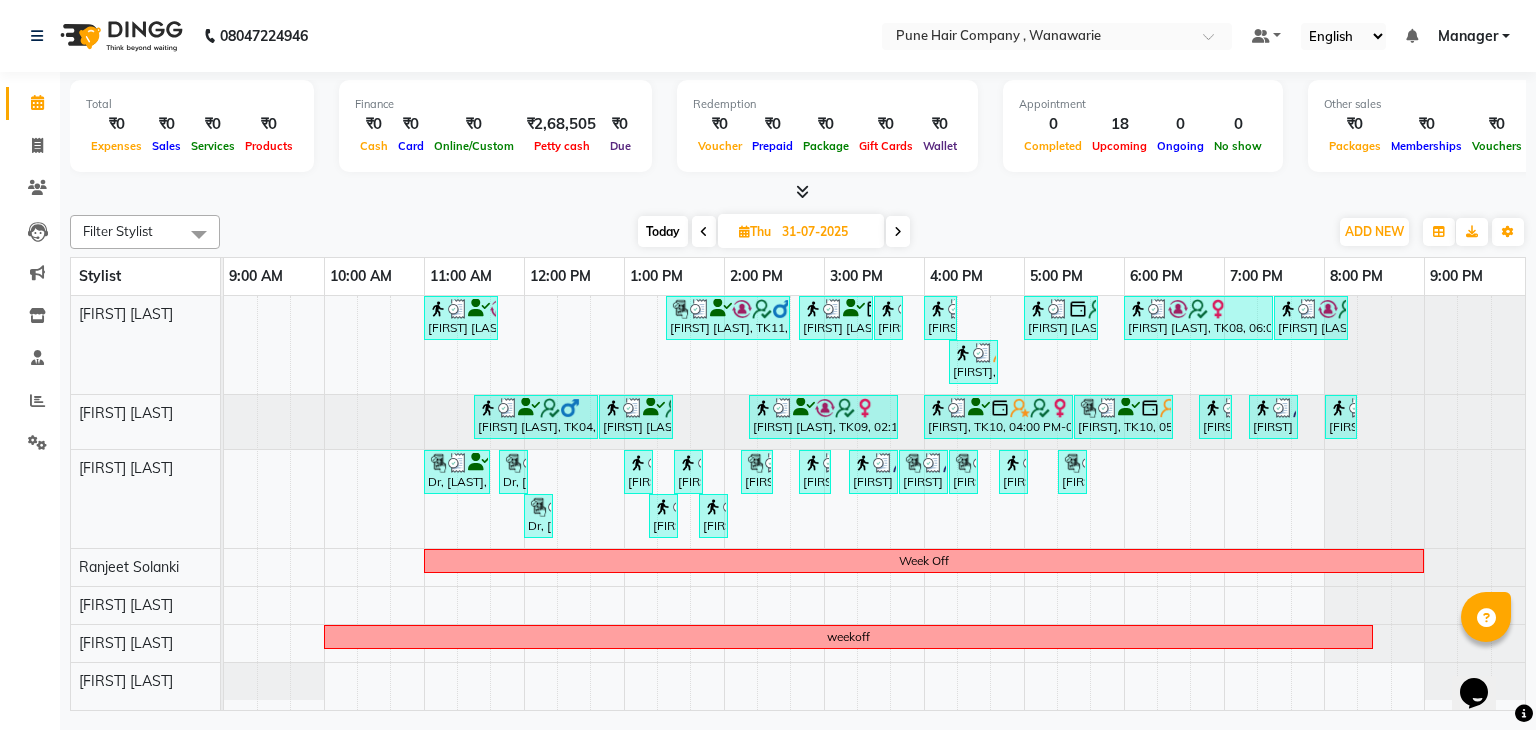 click at bounding box center [704, 232] 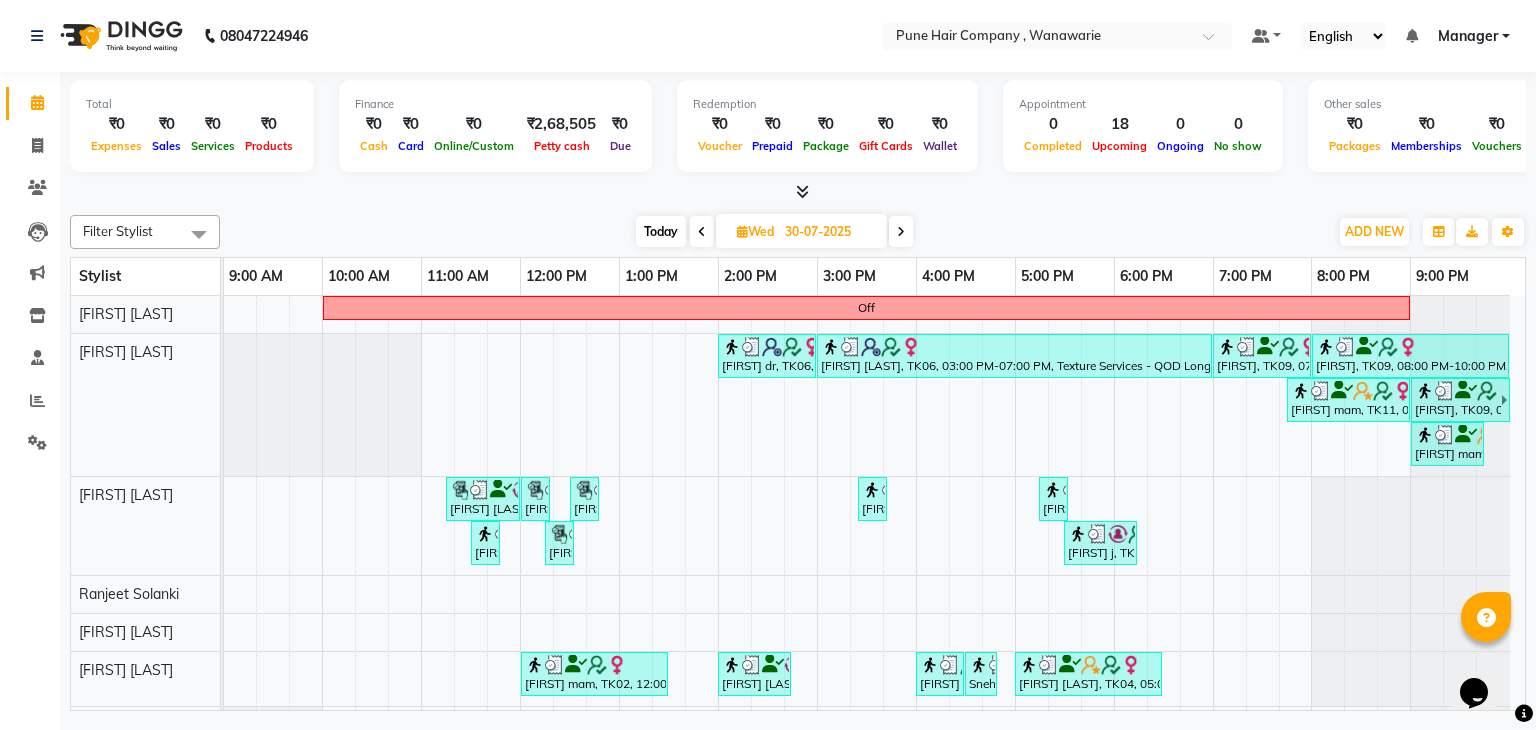 click at bounding box center (702, 231) 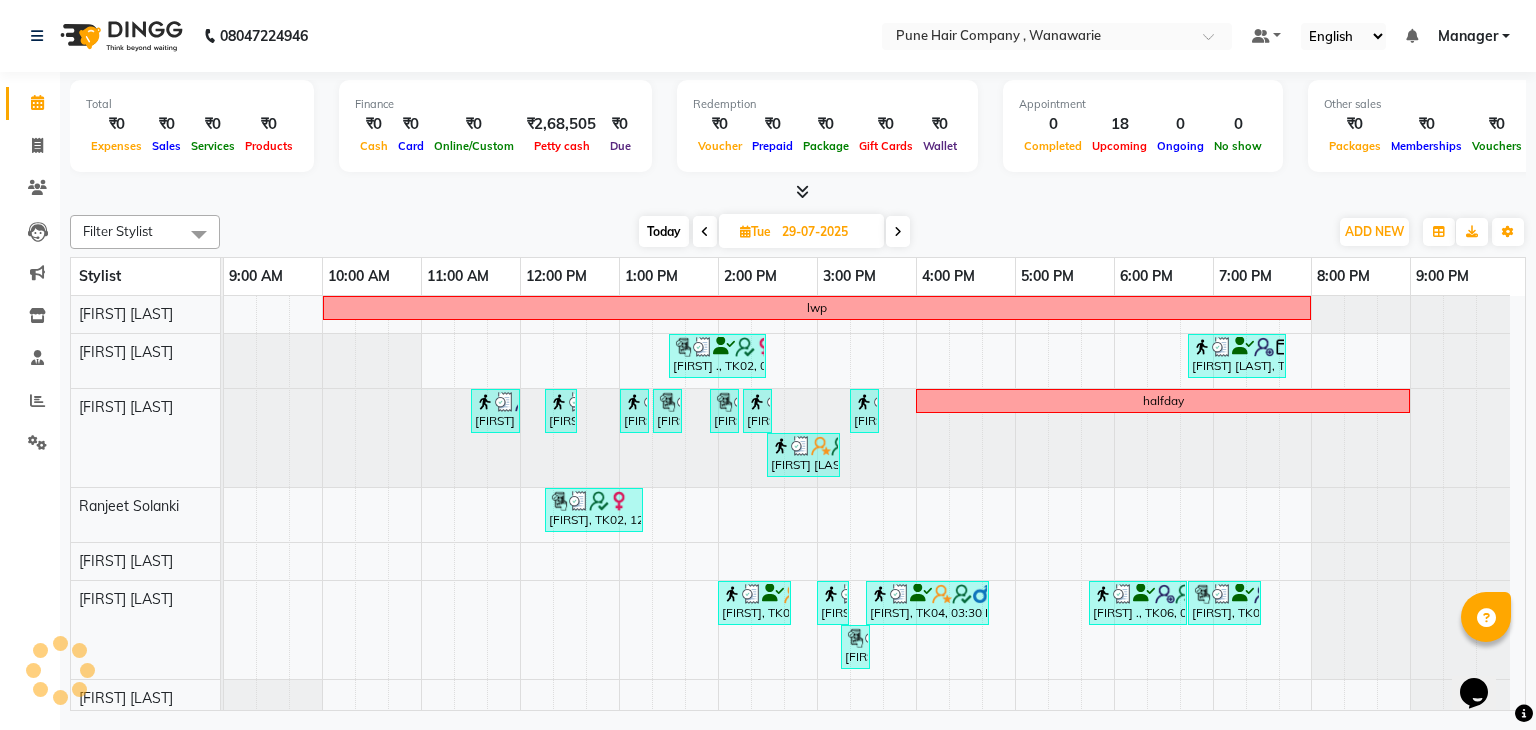 click at bounding box center (705, 231) 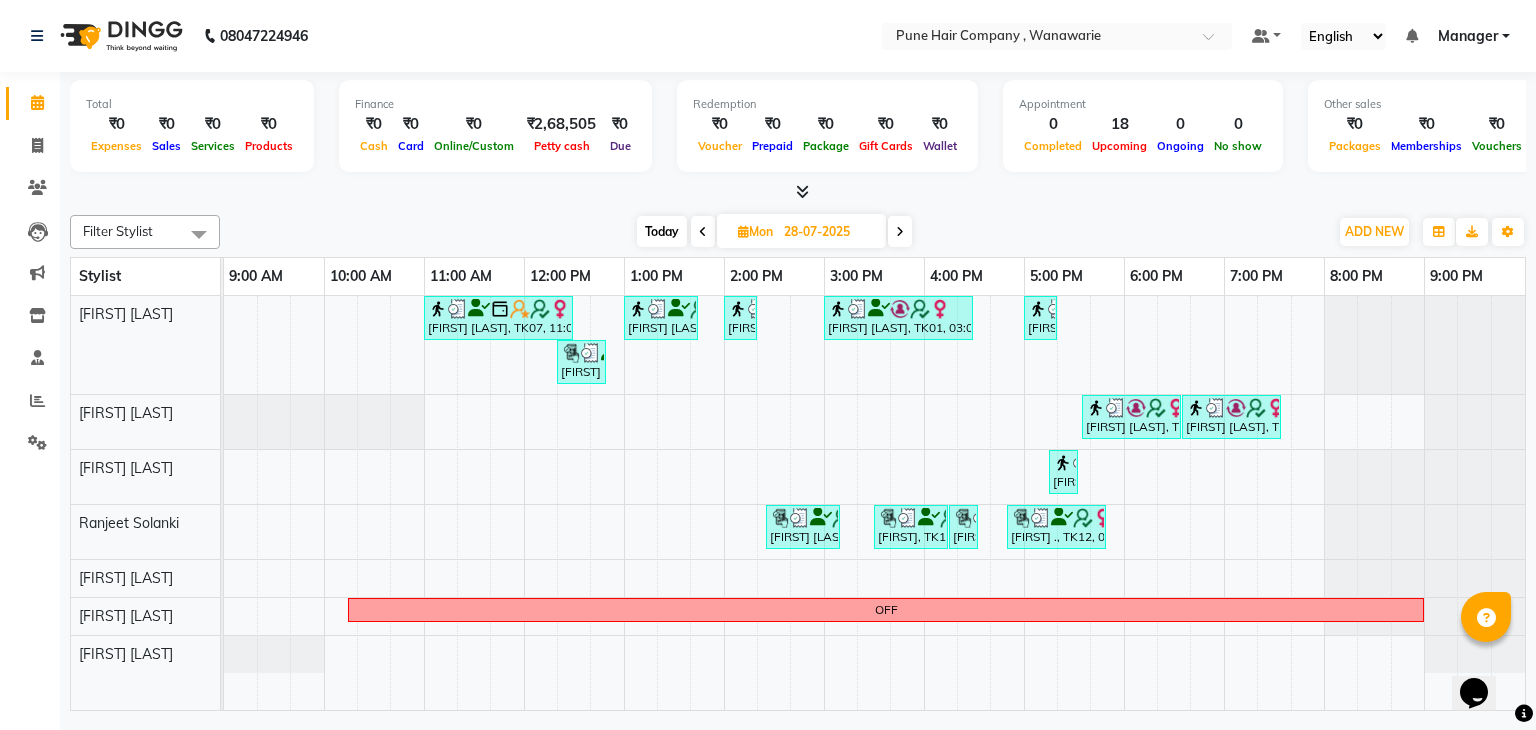 click on "Today  Mon 28-07-2025" at bounding box center (774, 232) 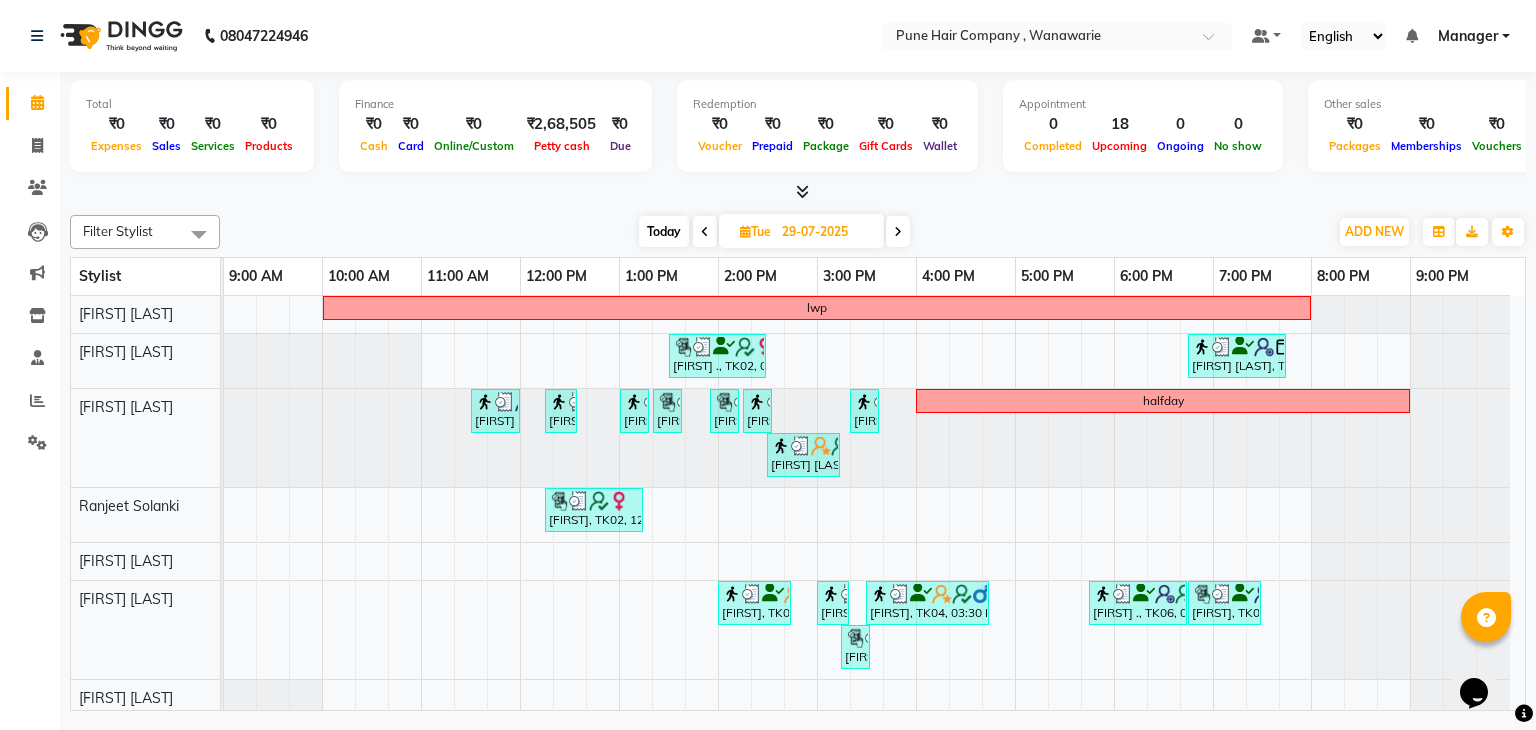 click at bounding box center [898, 231] 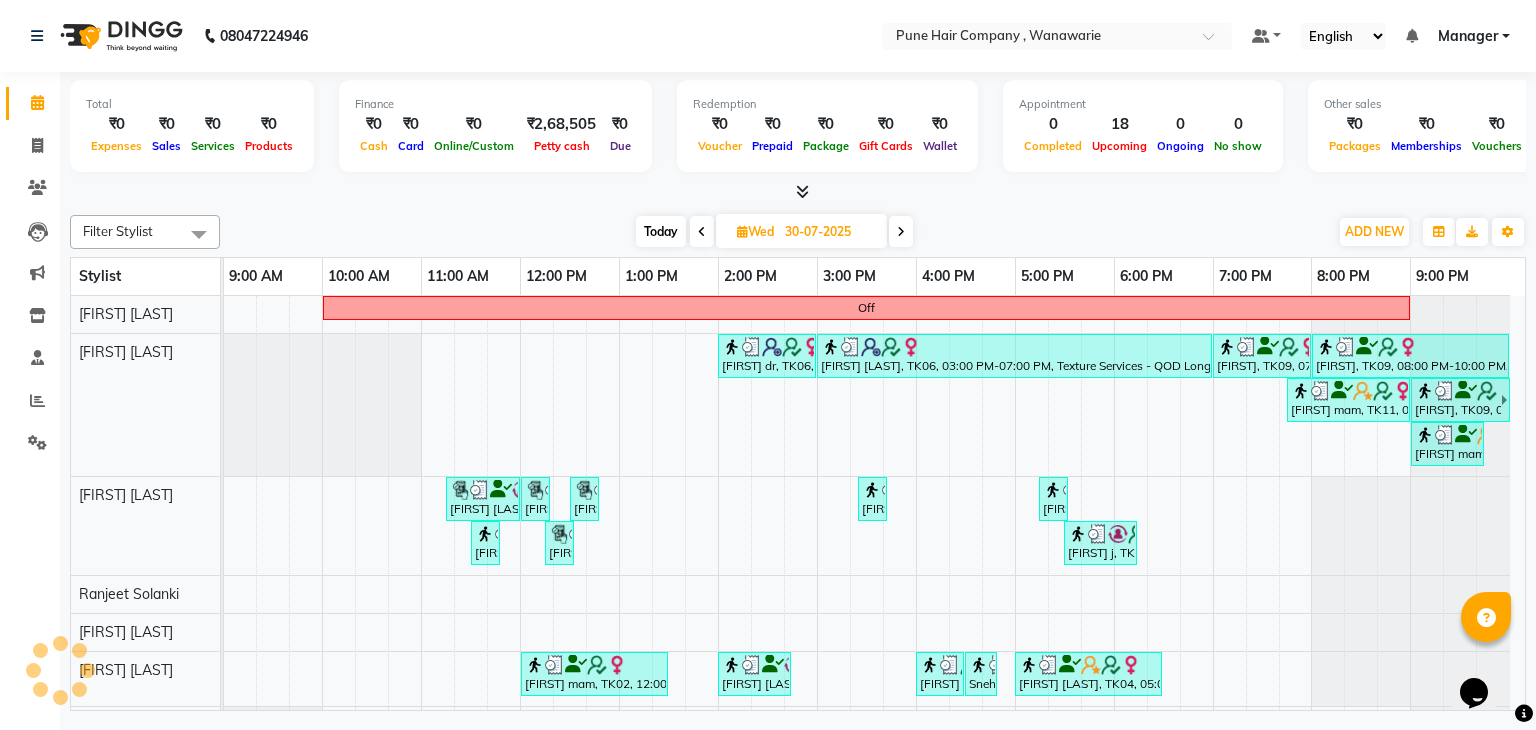 click at bounding box center (901, 232) 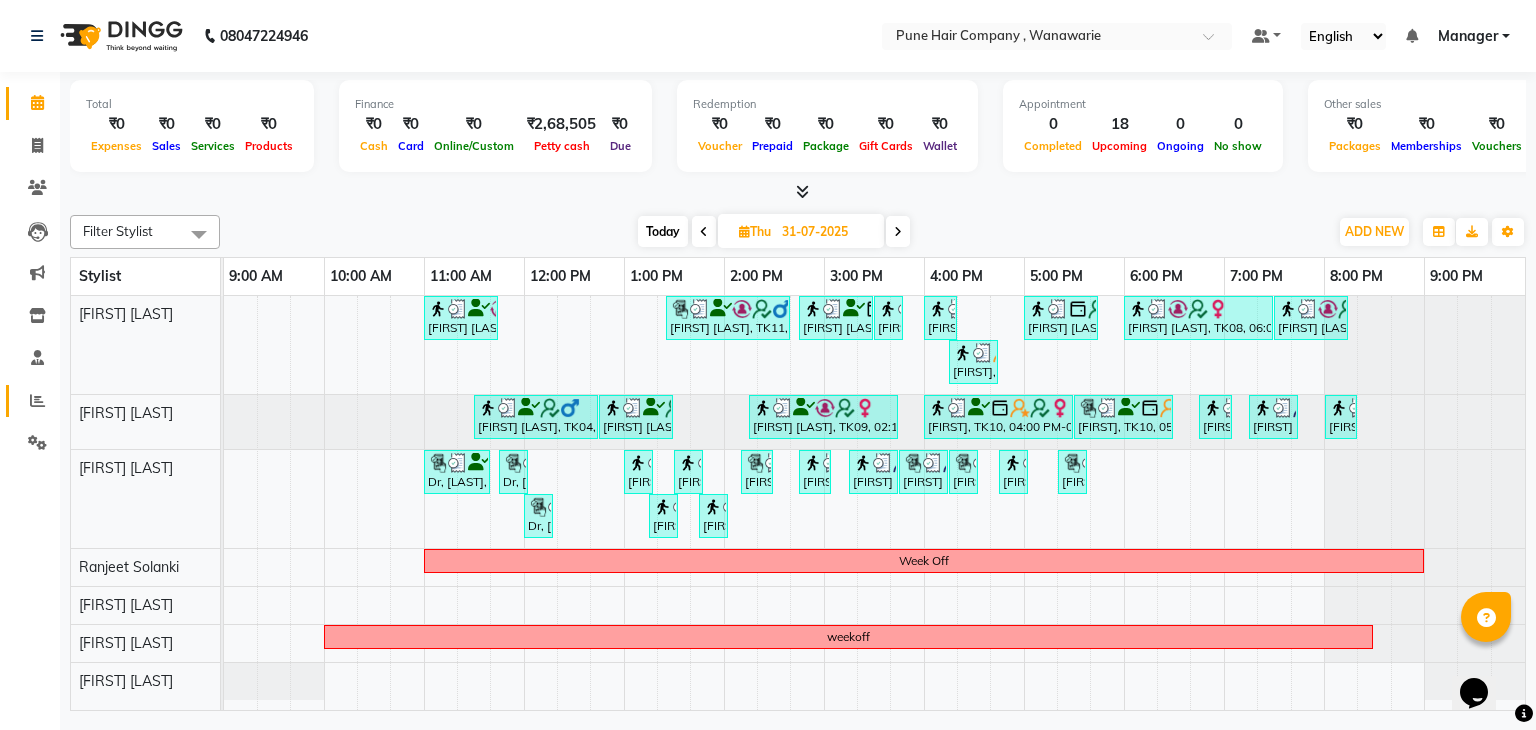 click on "Reports" 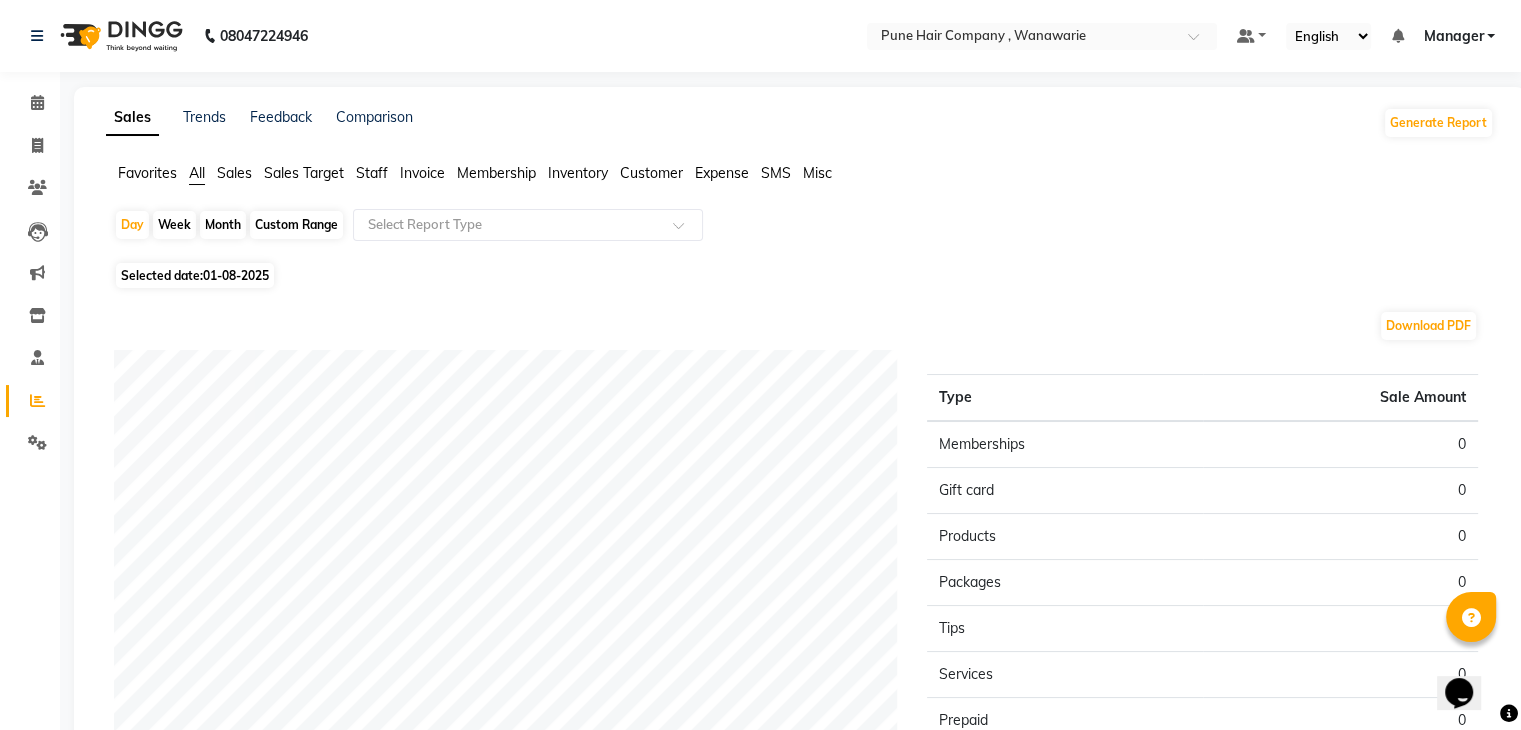 click on "Month" 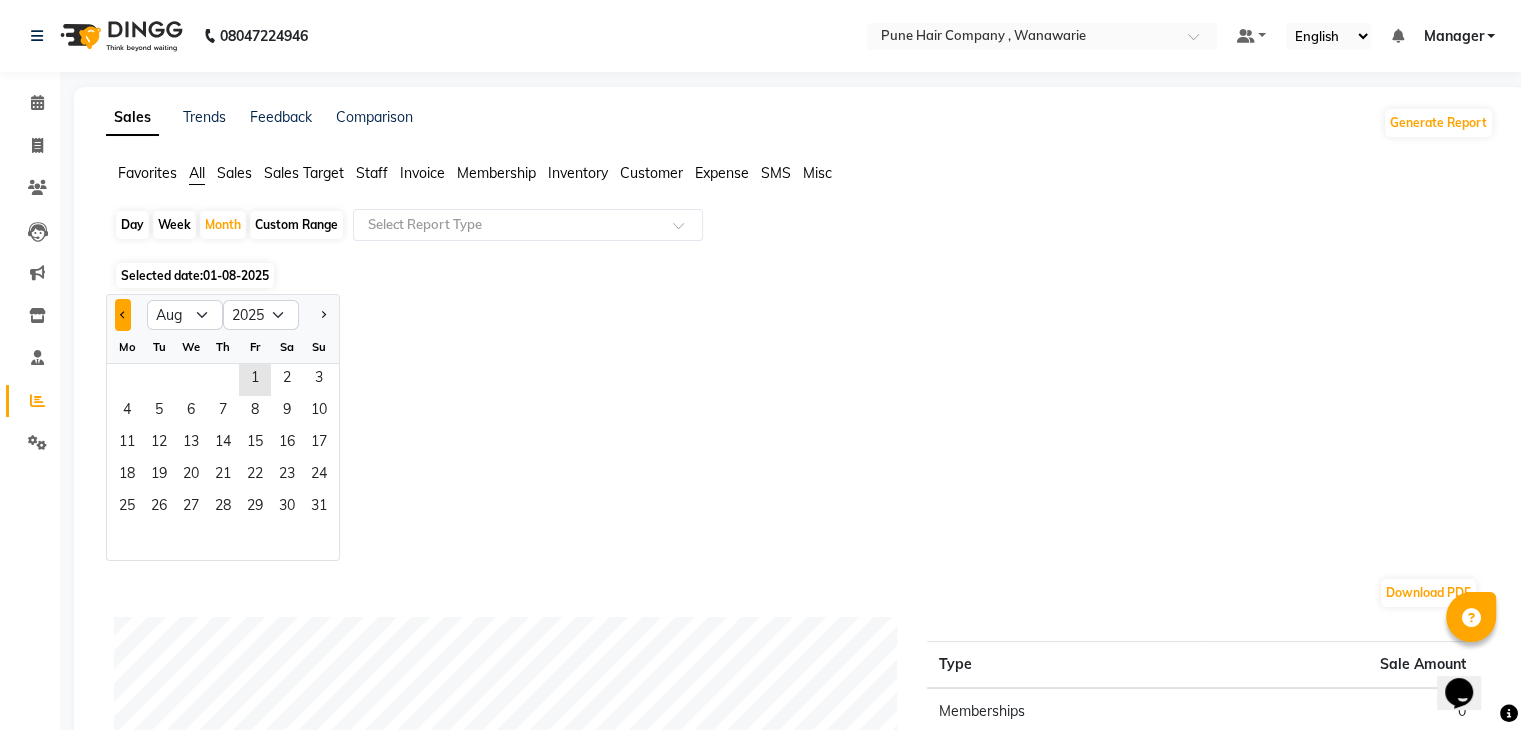 click 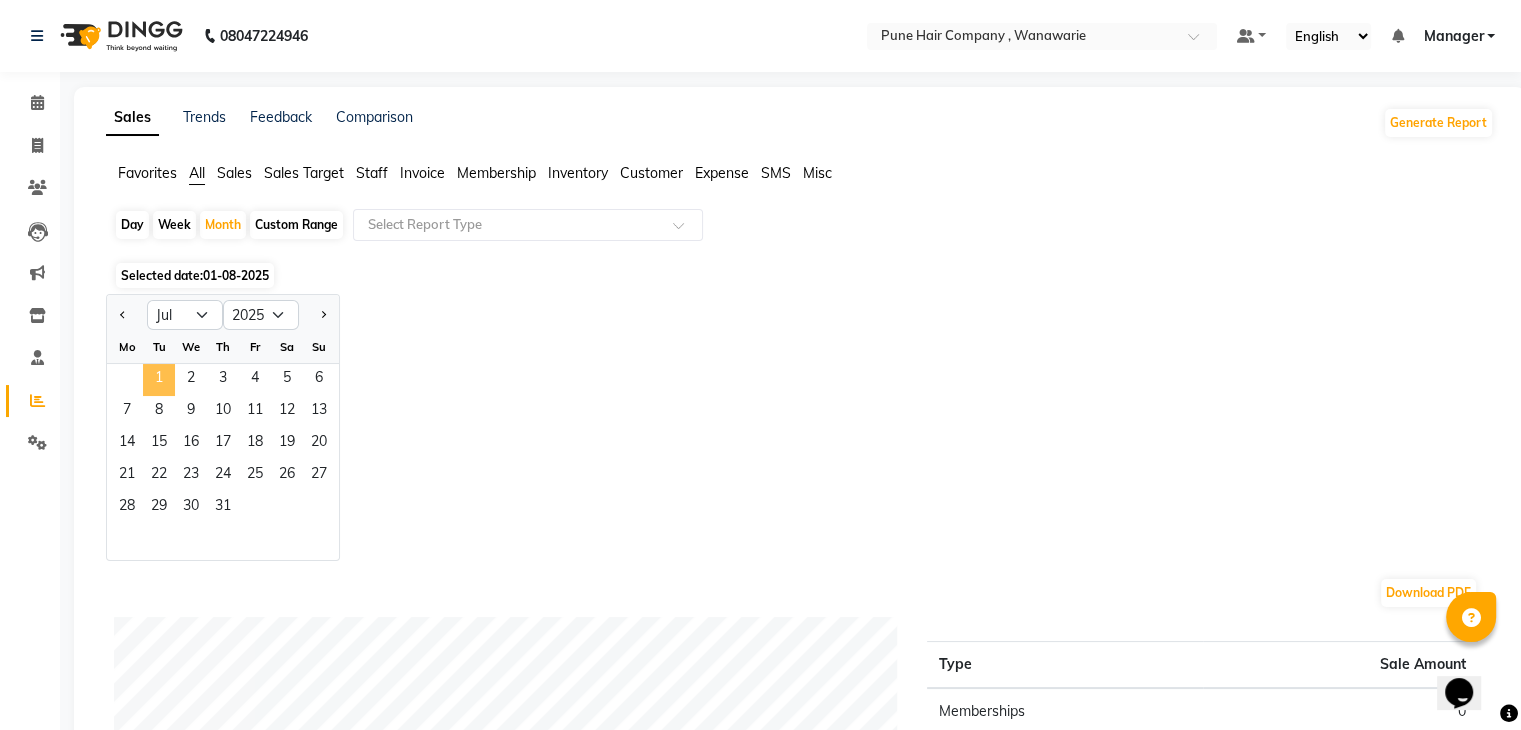 click on "1" 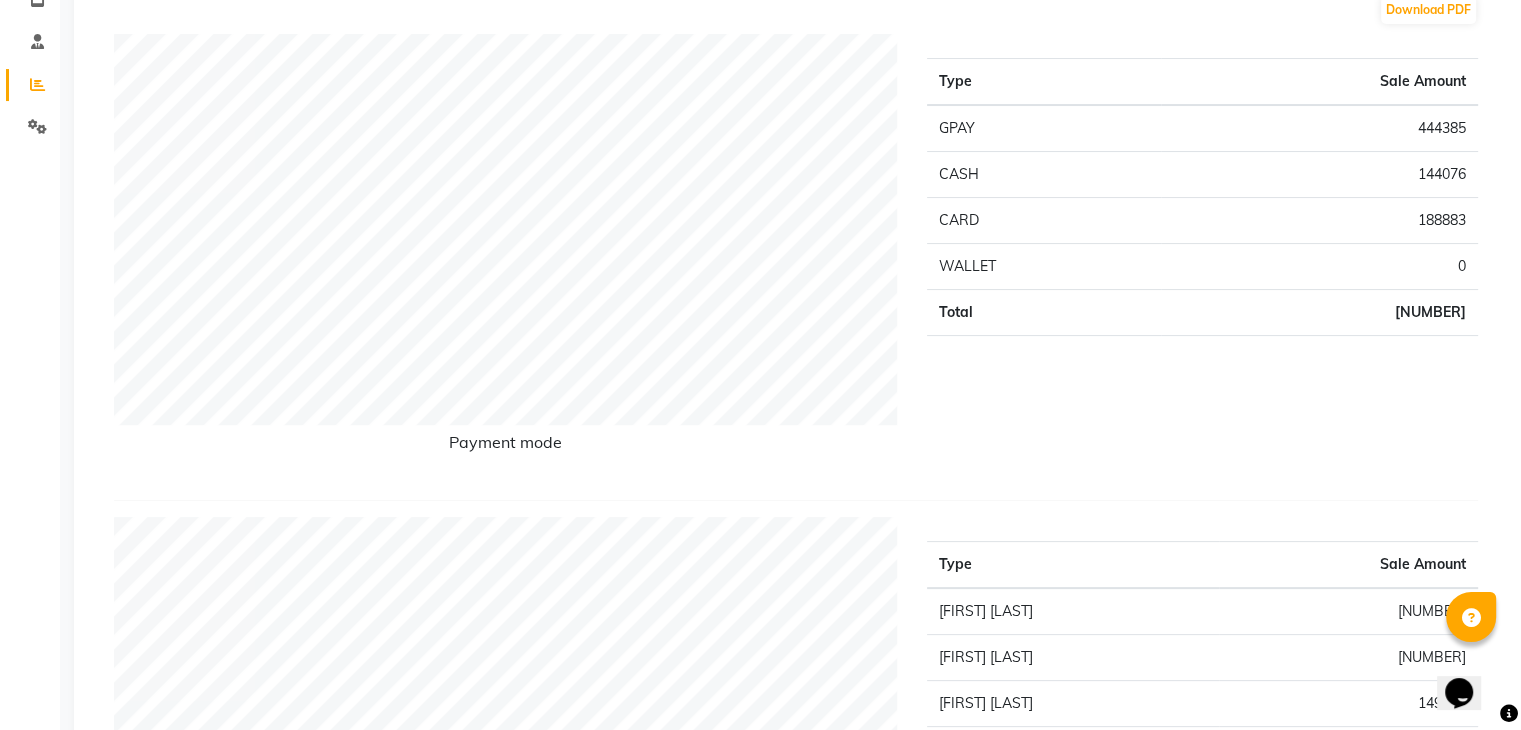 scroll, scrollTop: 0, scrollLeft: 0, axis: both 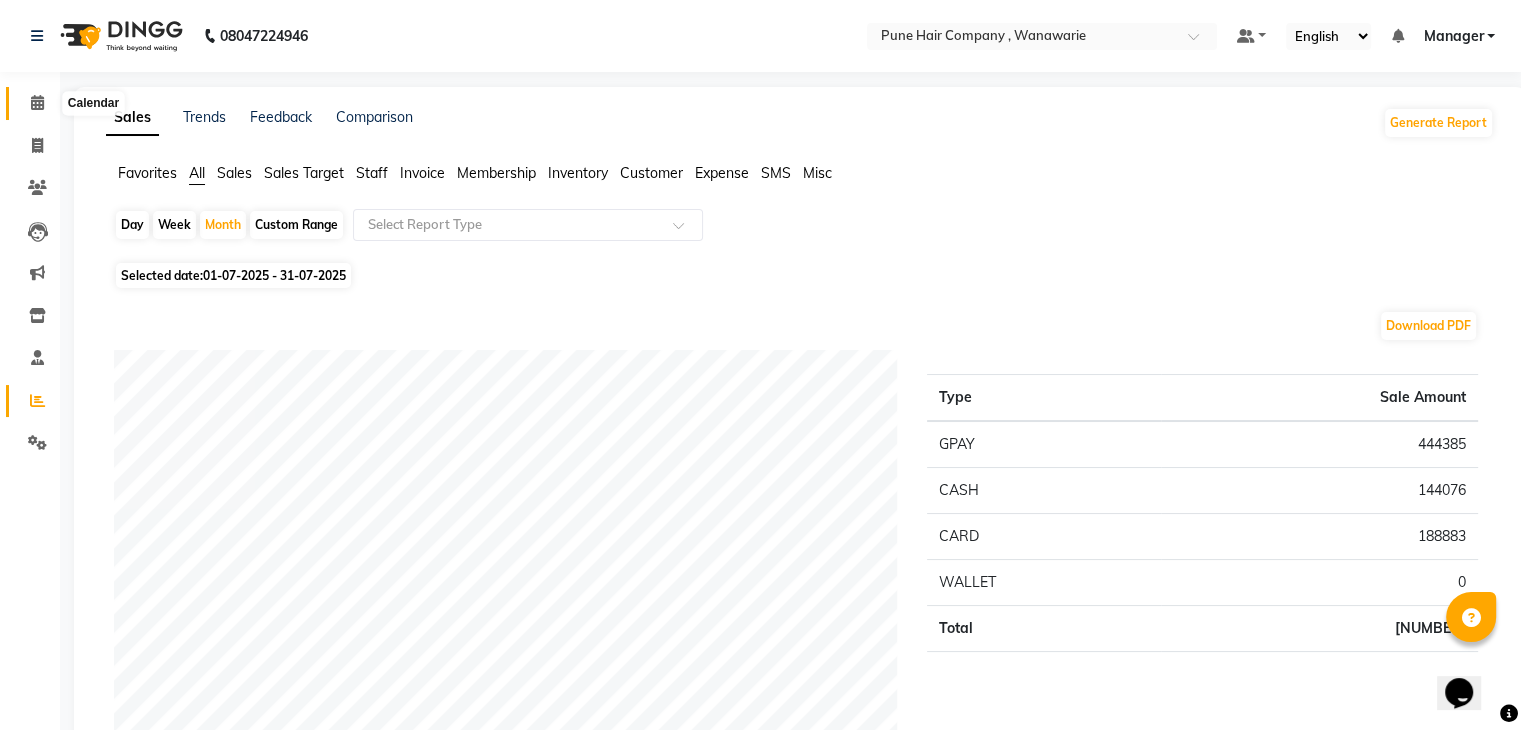 click 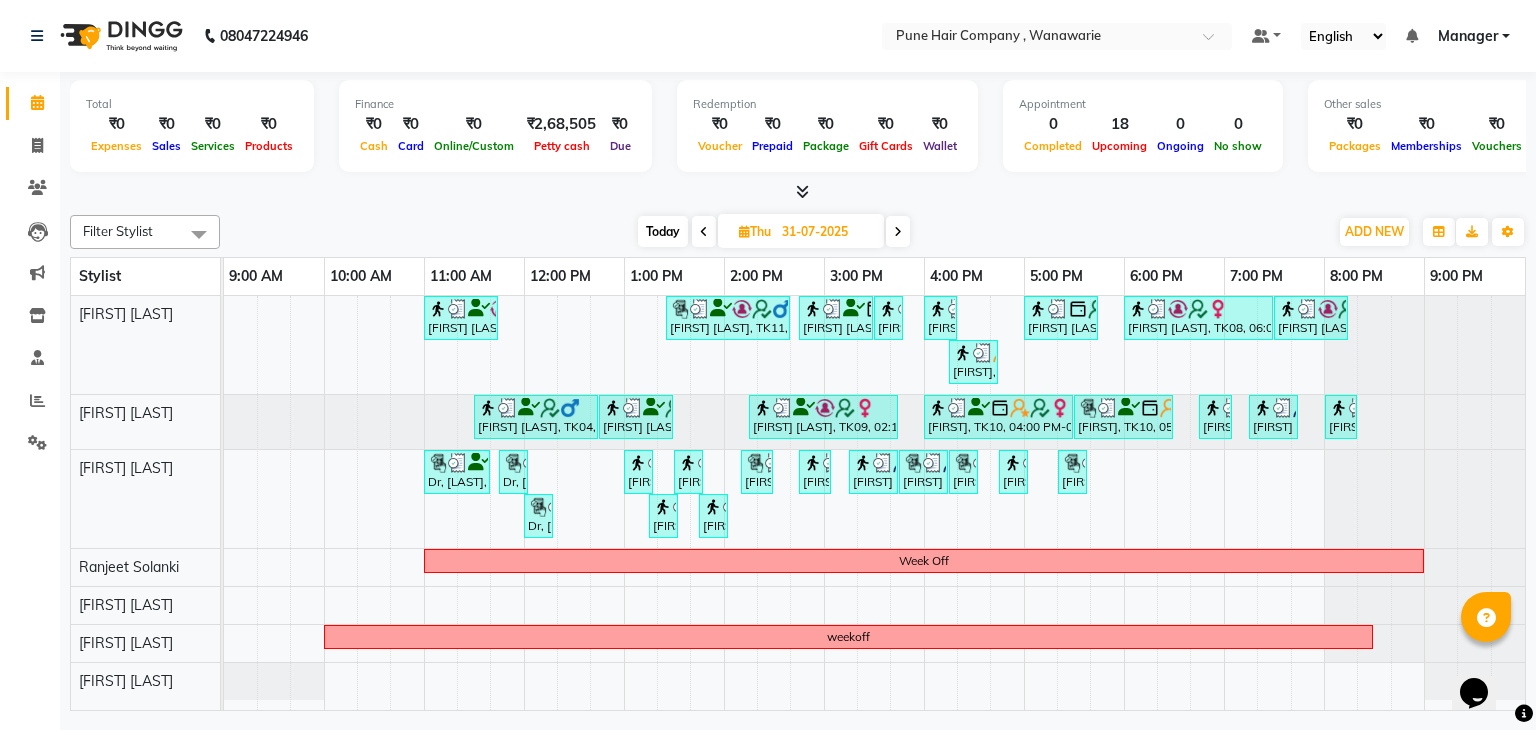 click on "Today" at bounding box center [663, 231] 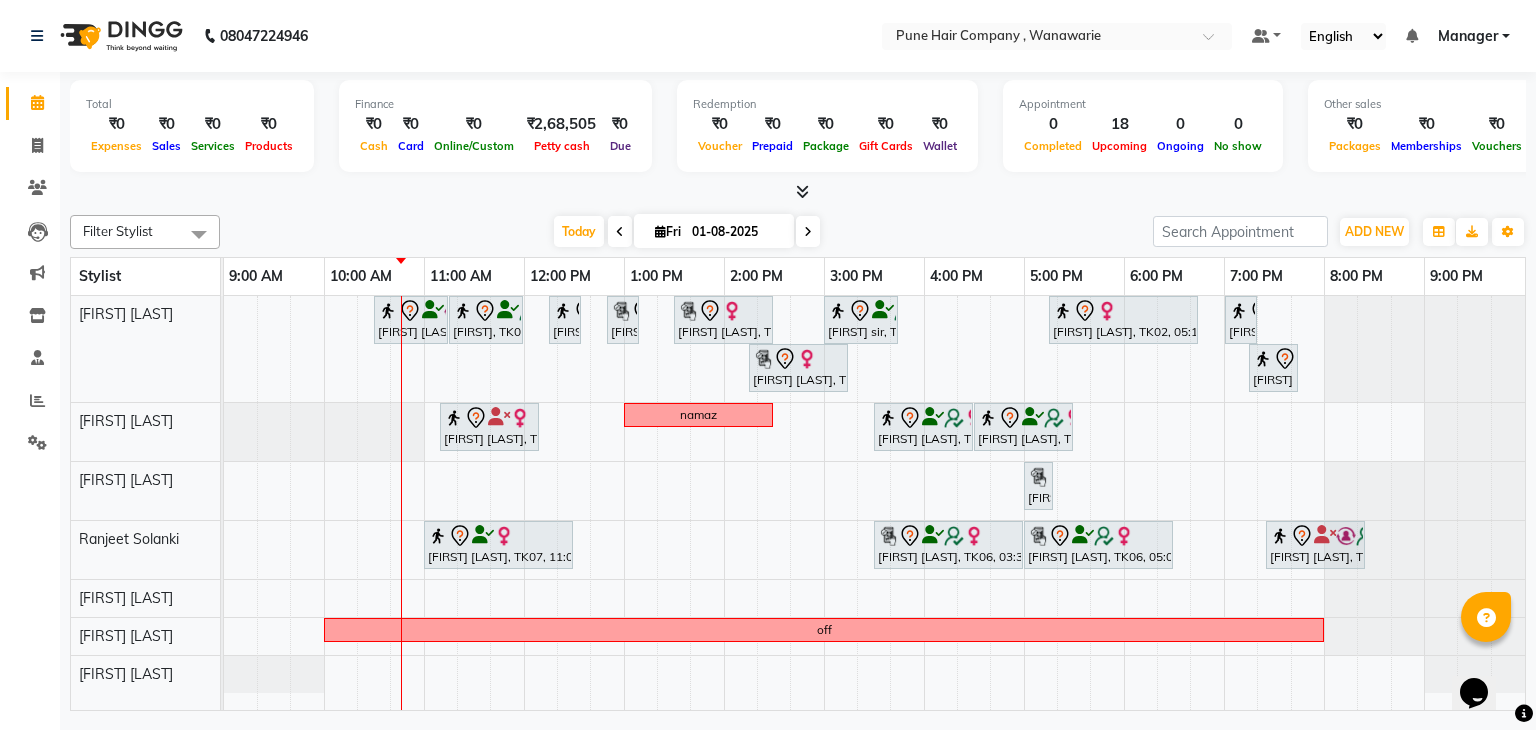 click at bounding box center [808, 232] 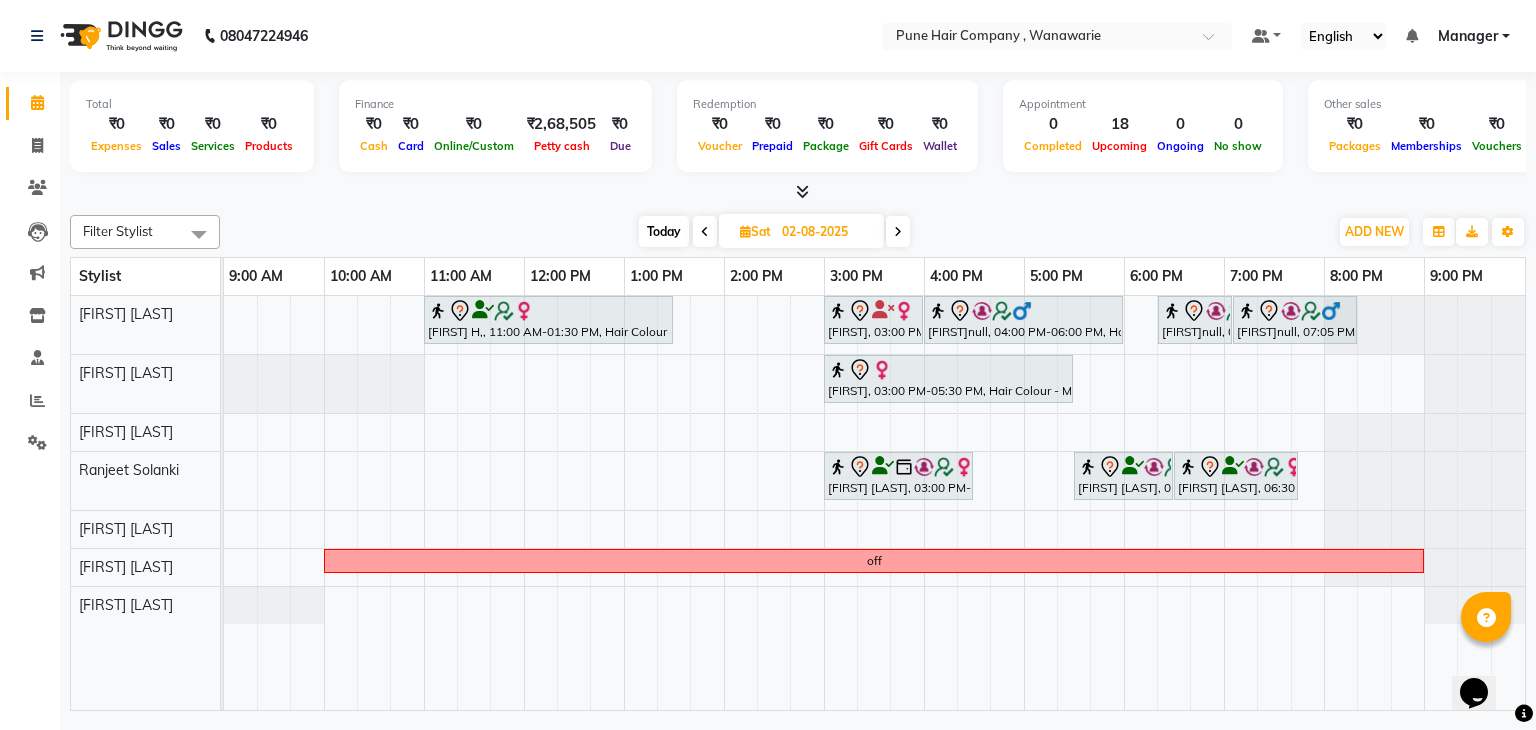 click at bounding box center (898, 231) 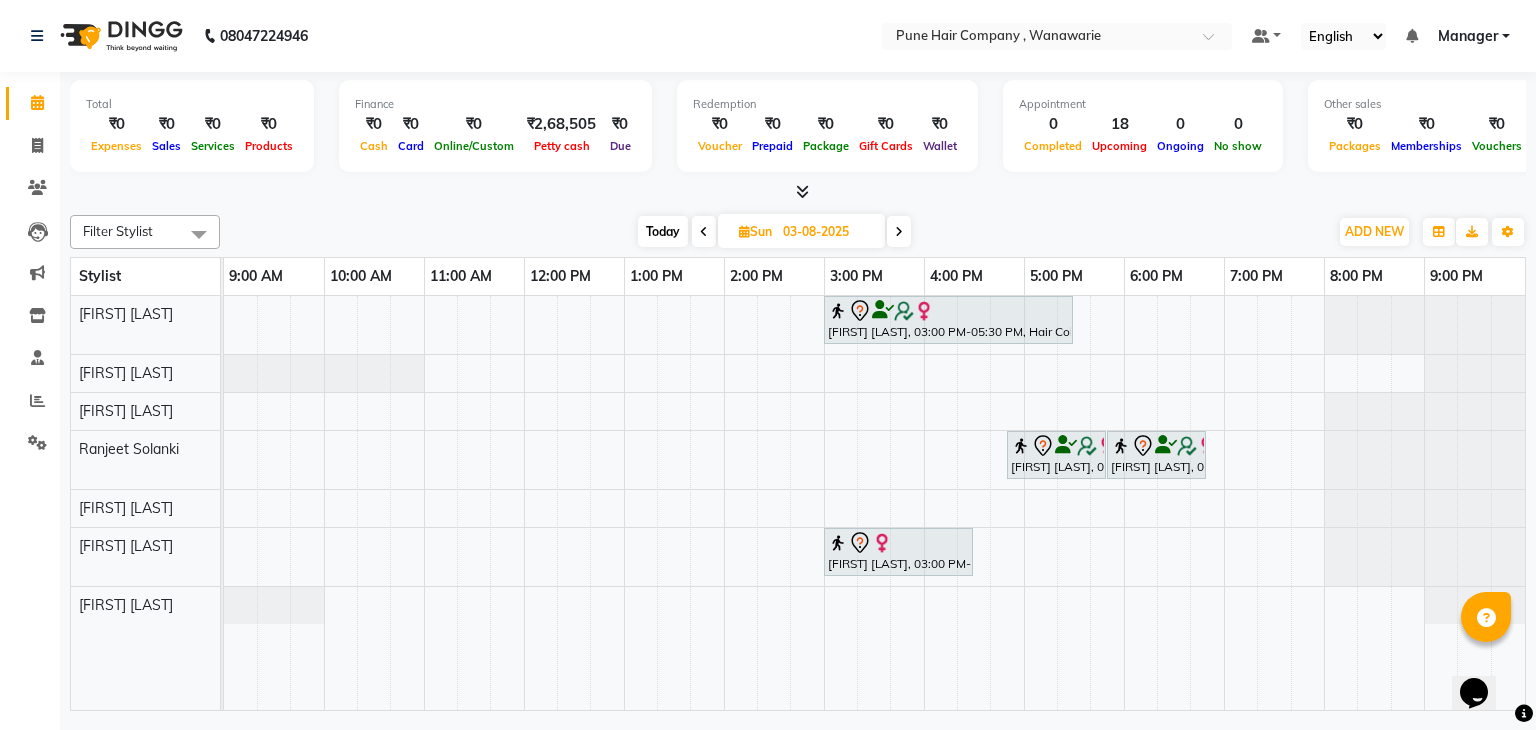 click at bounding box center (704, 232) 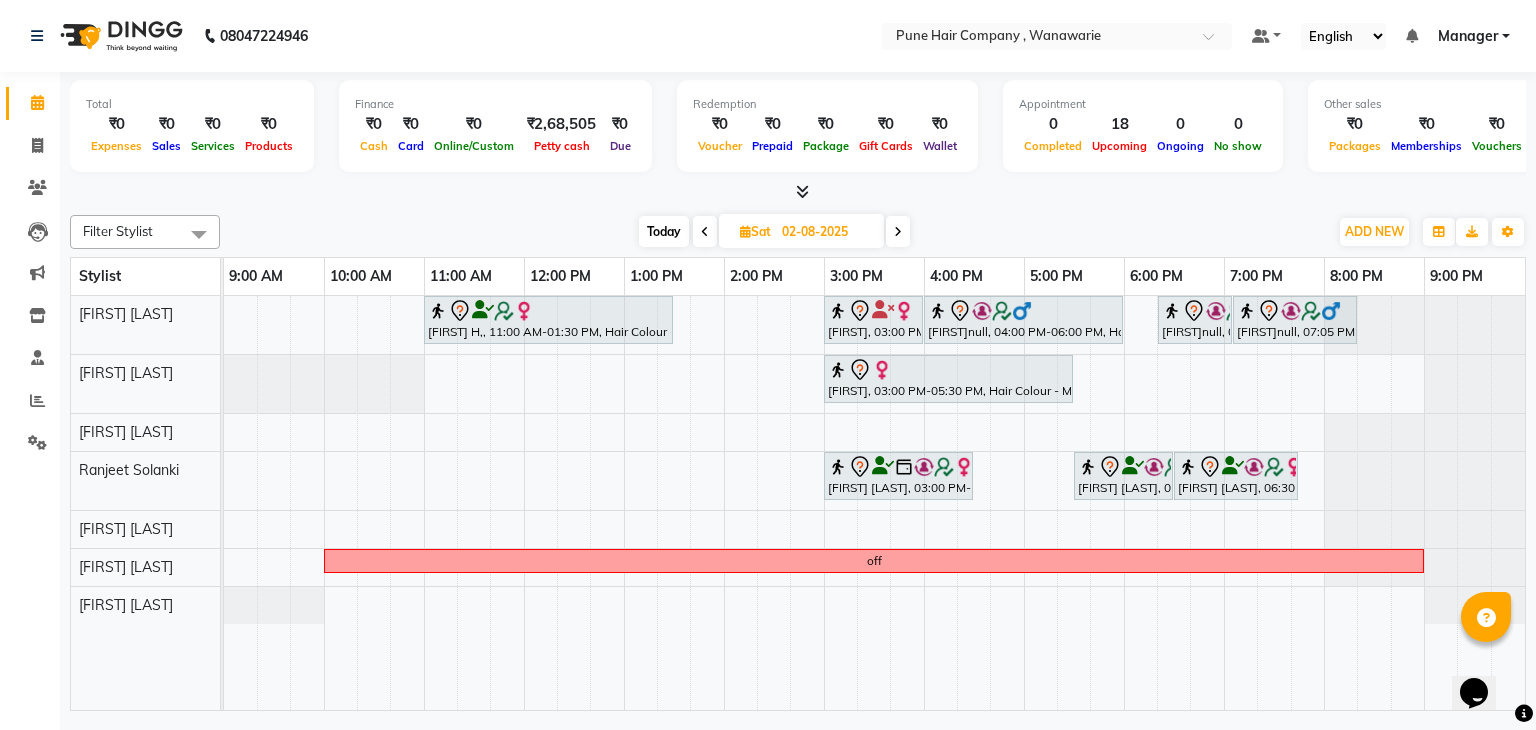 click on "Today" at bounding box center [664, 231] 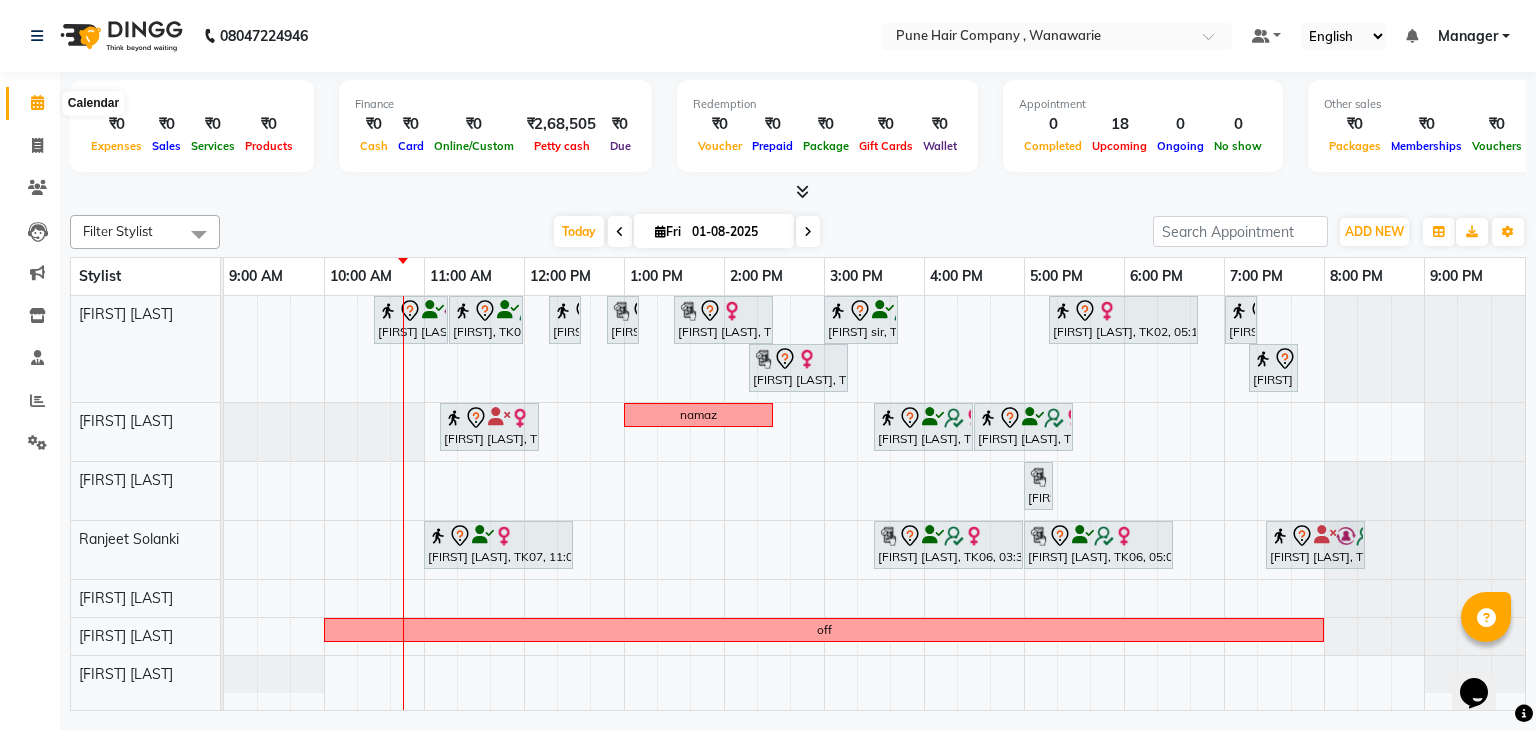 click 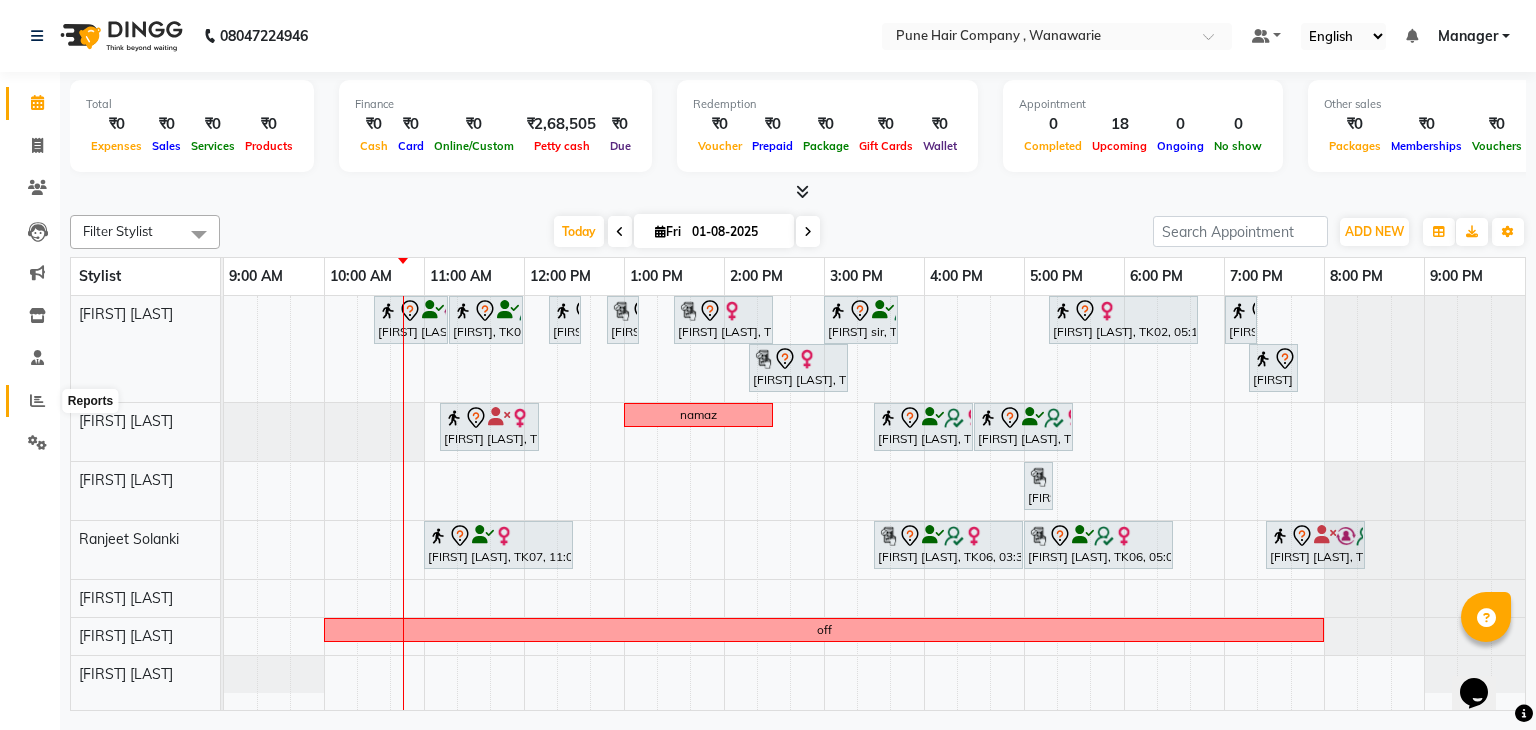 click 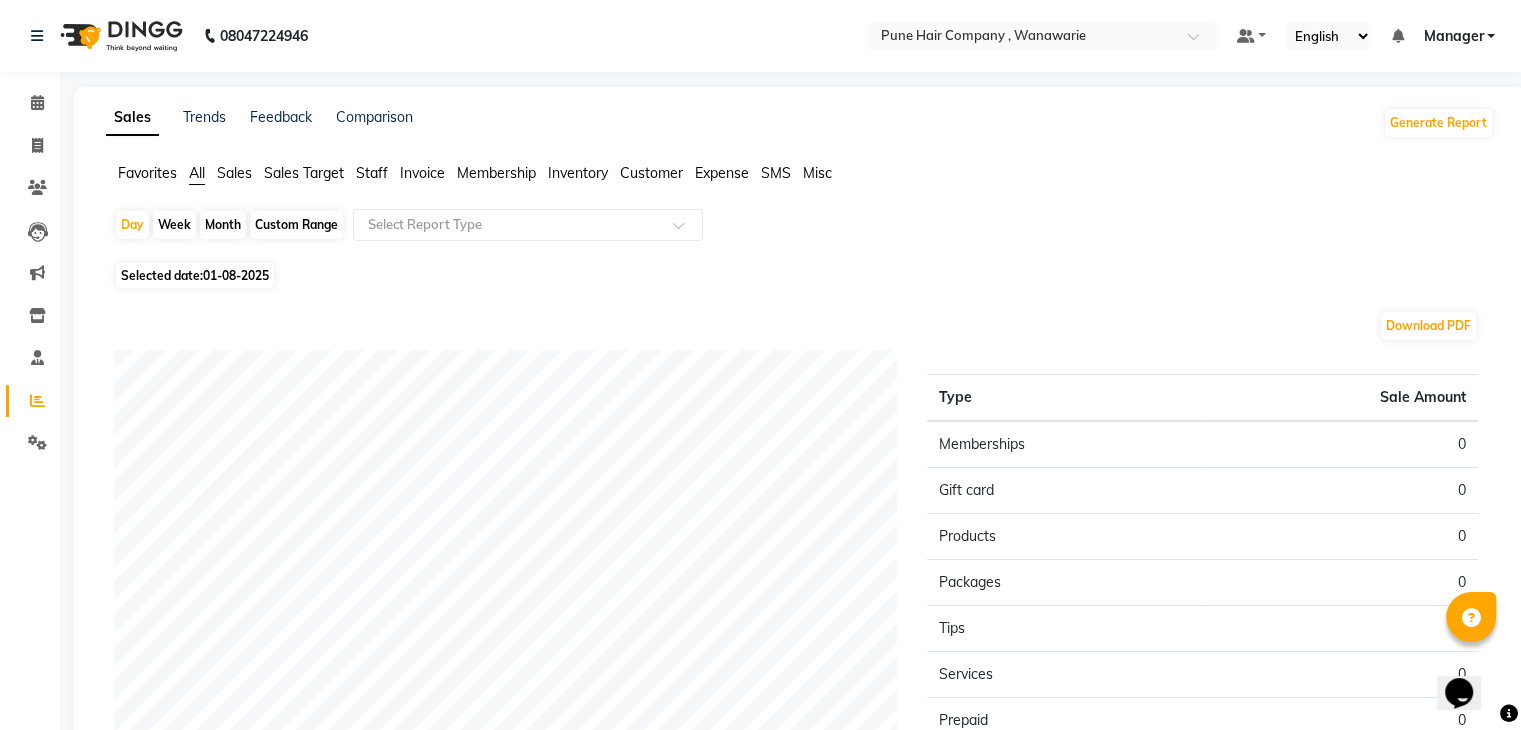 click on "Month" 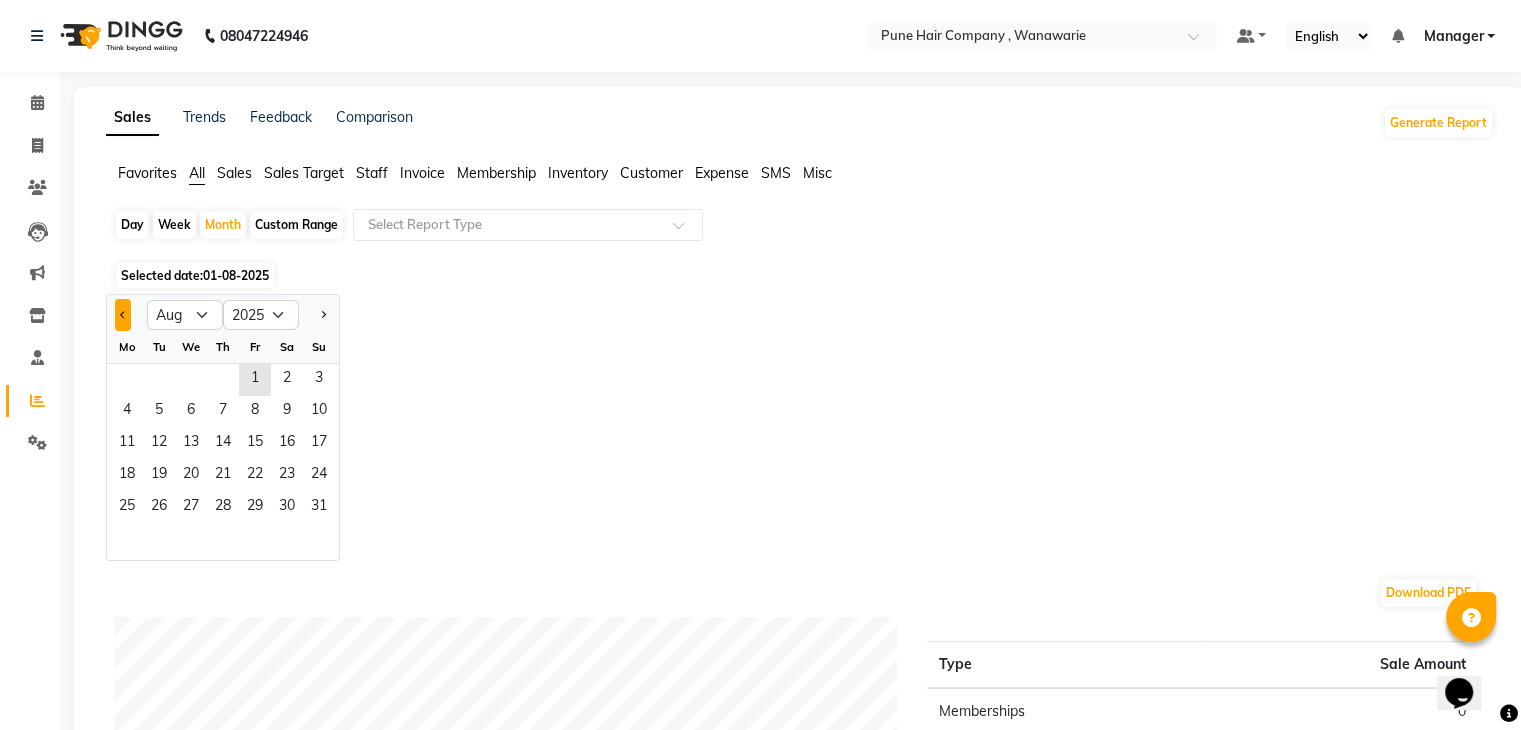 click 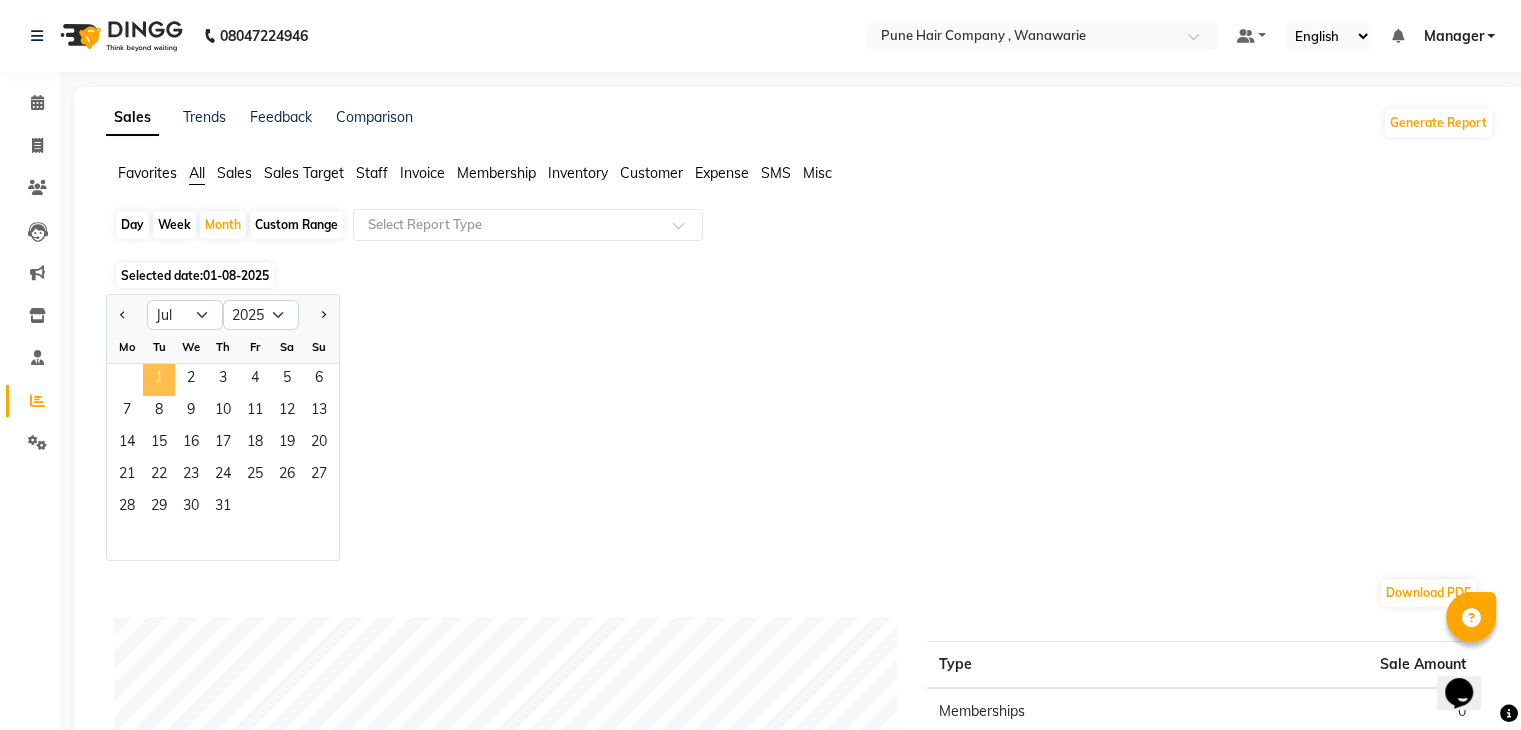 click on "1" 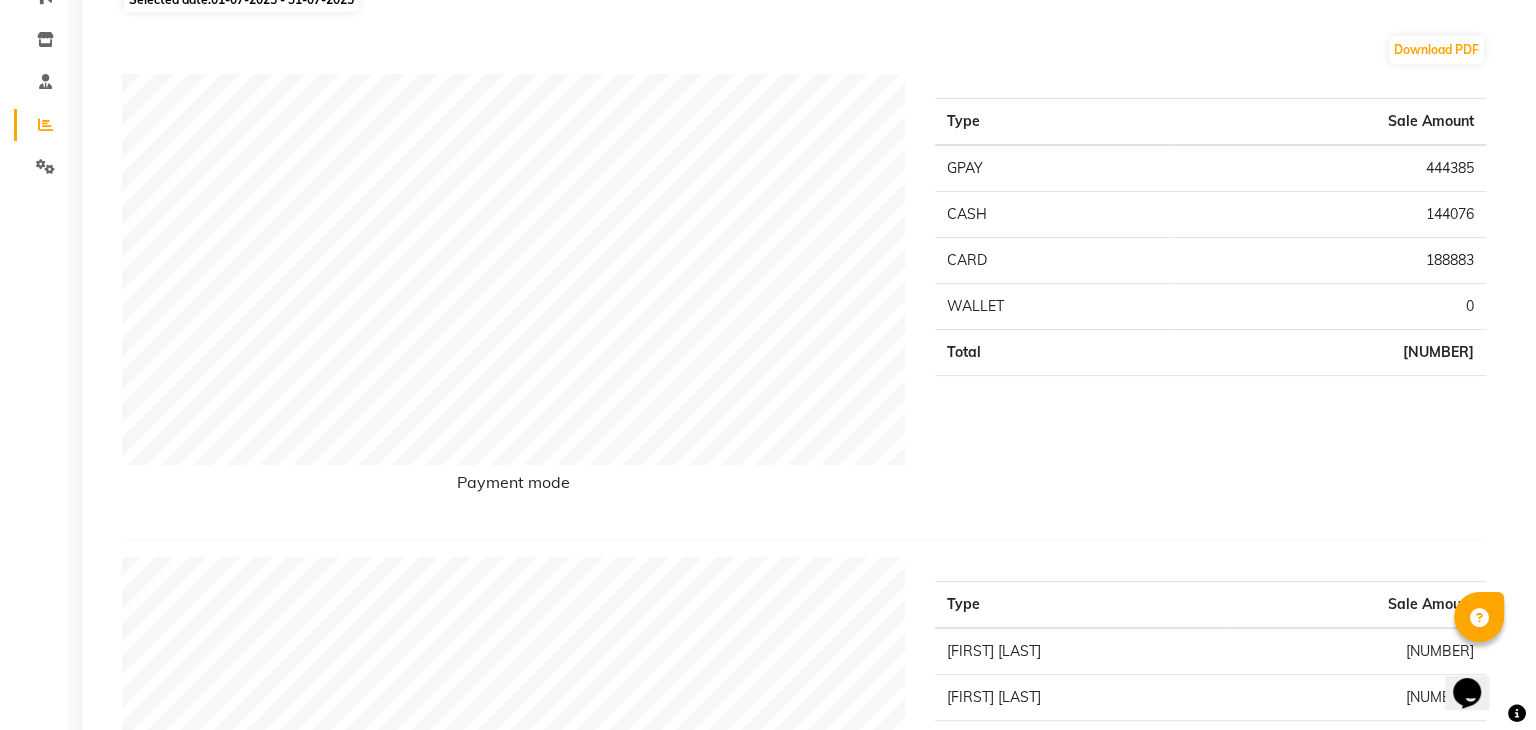 scroll, scrollTop: 0, scrollLeft: 0, axis: both 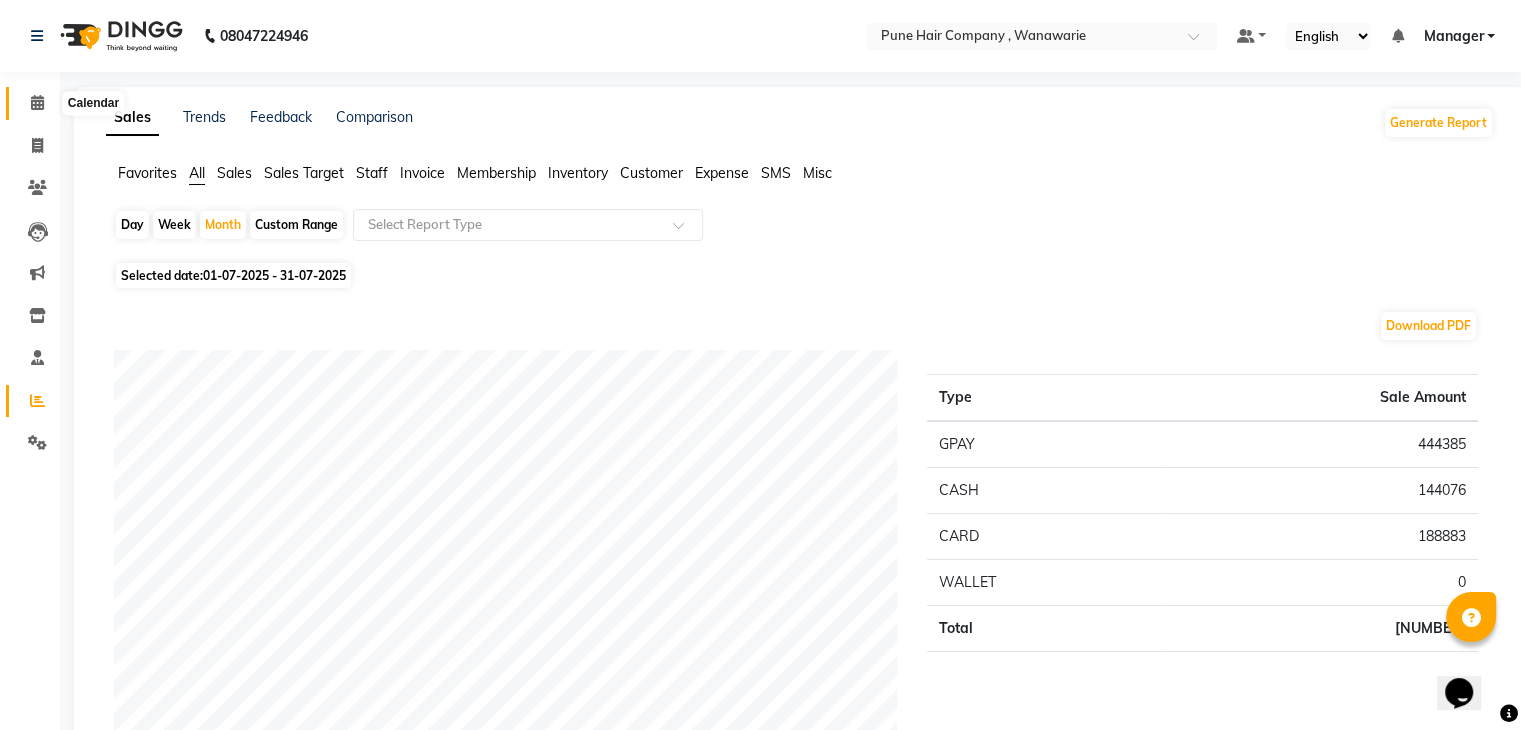 click 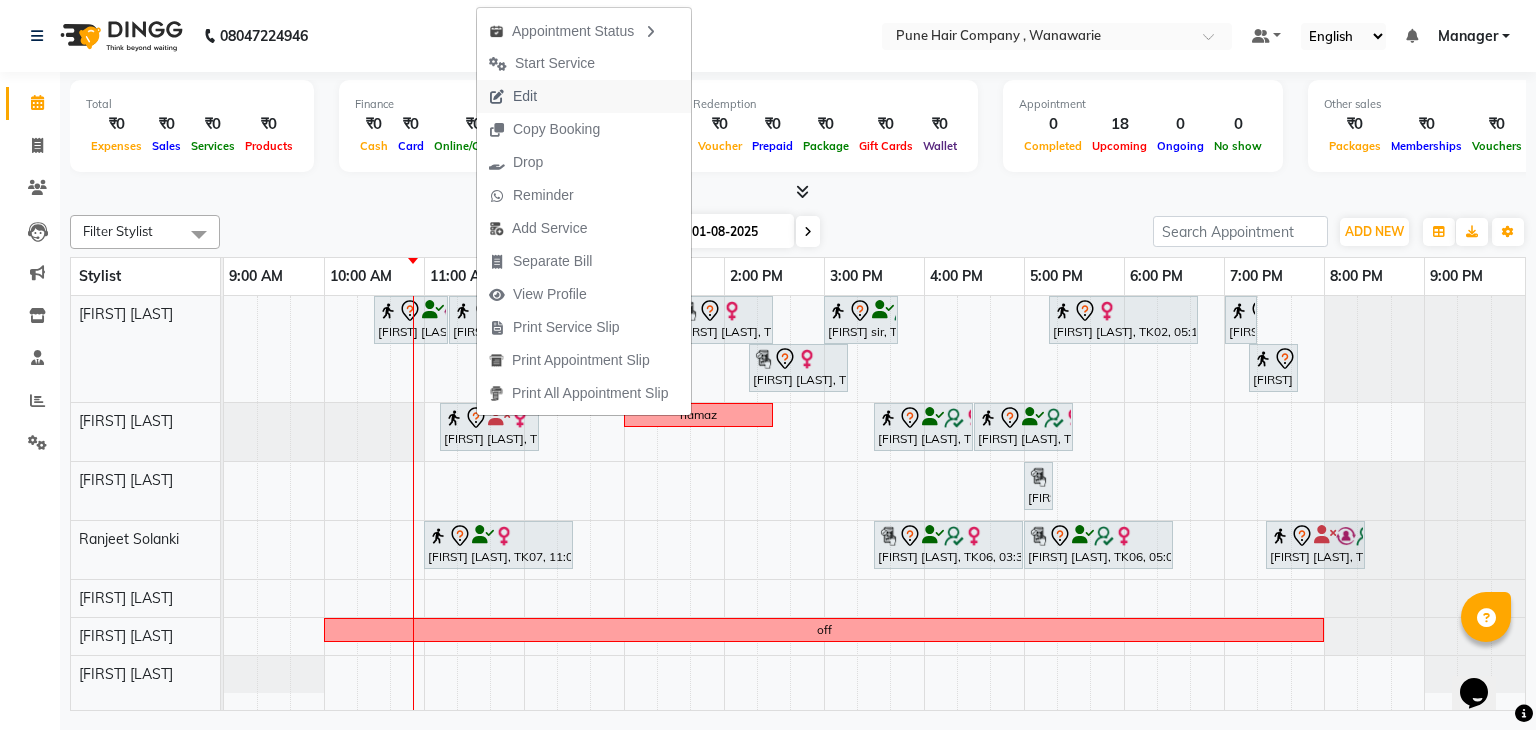 click on "Edit" at bounding box center (525, 96) 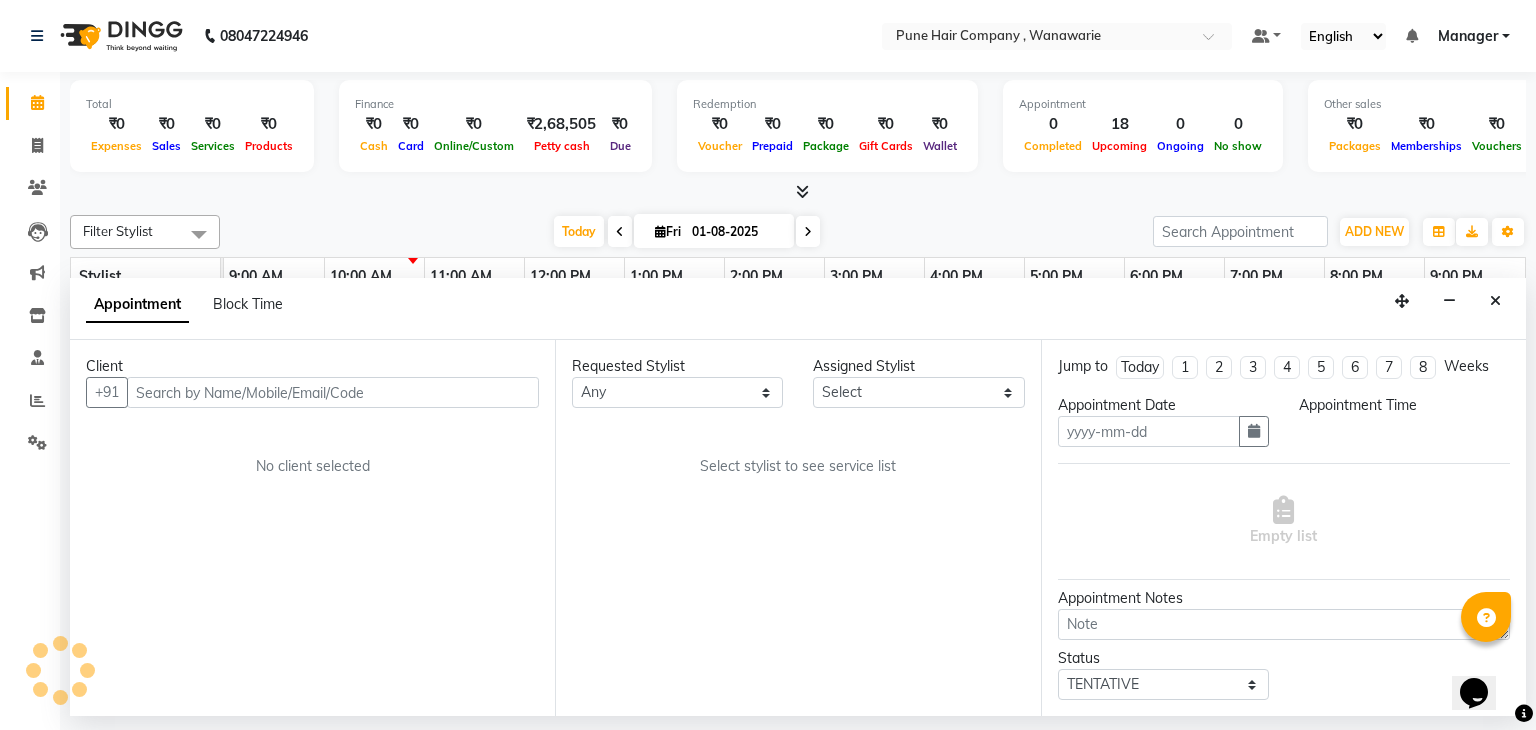 type on "01-08-2025" 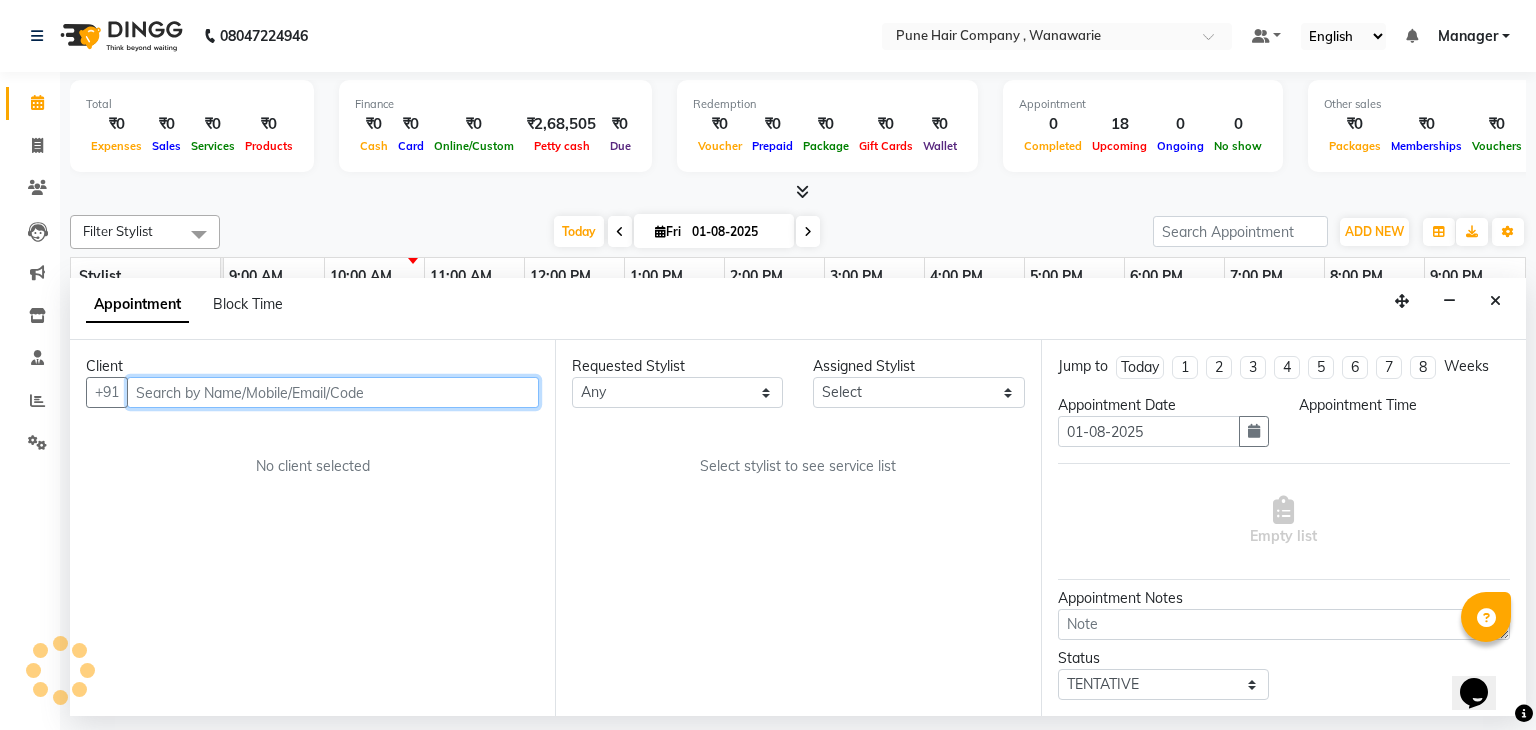 select on "[NUM]" 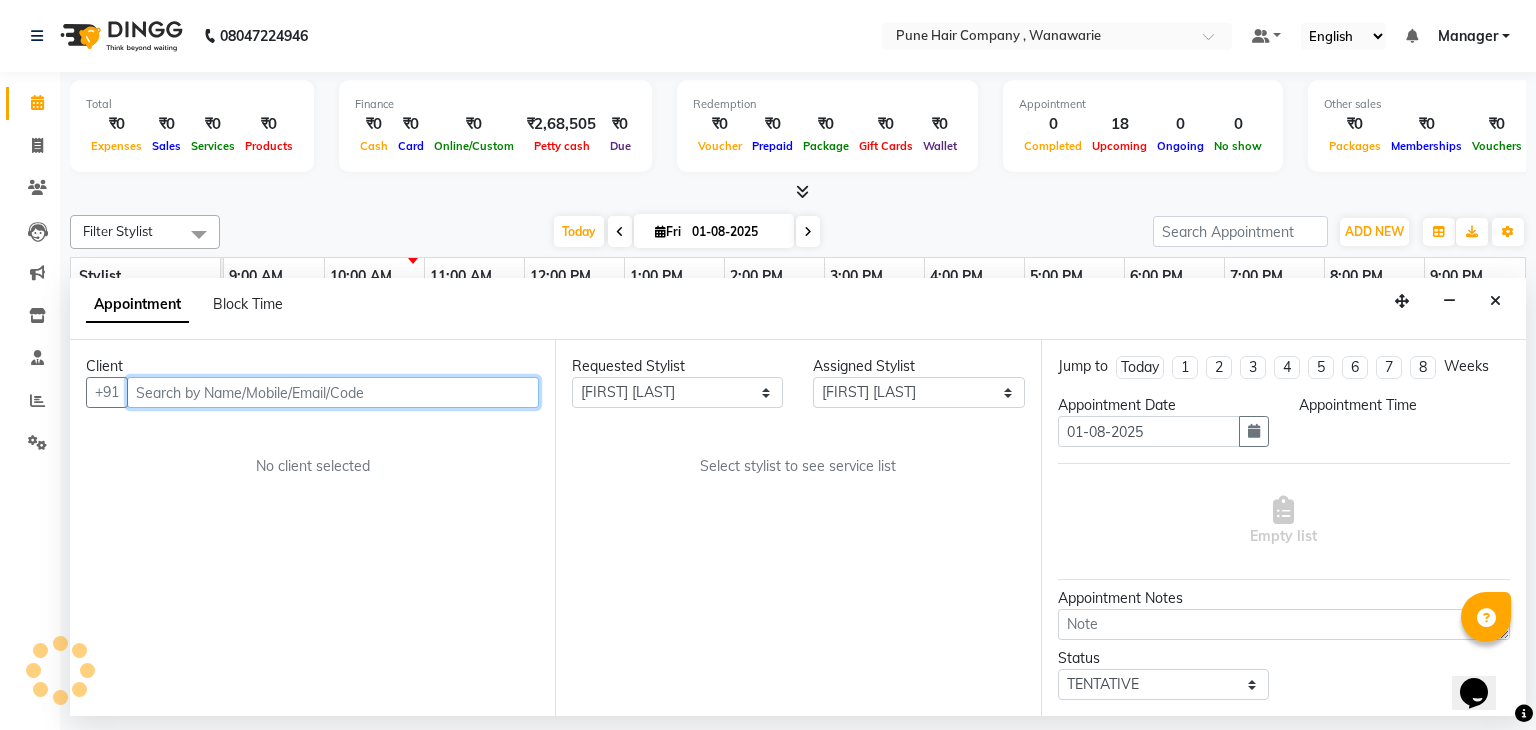 select on "660" 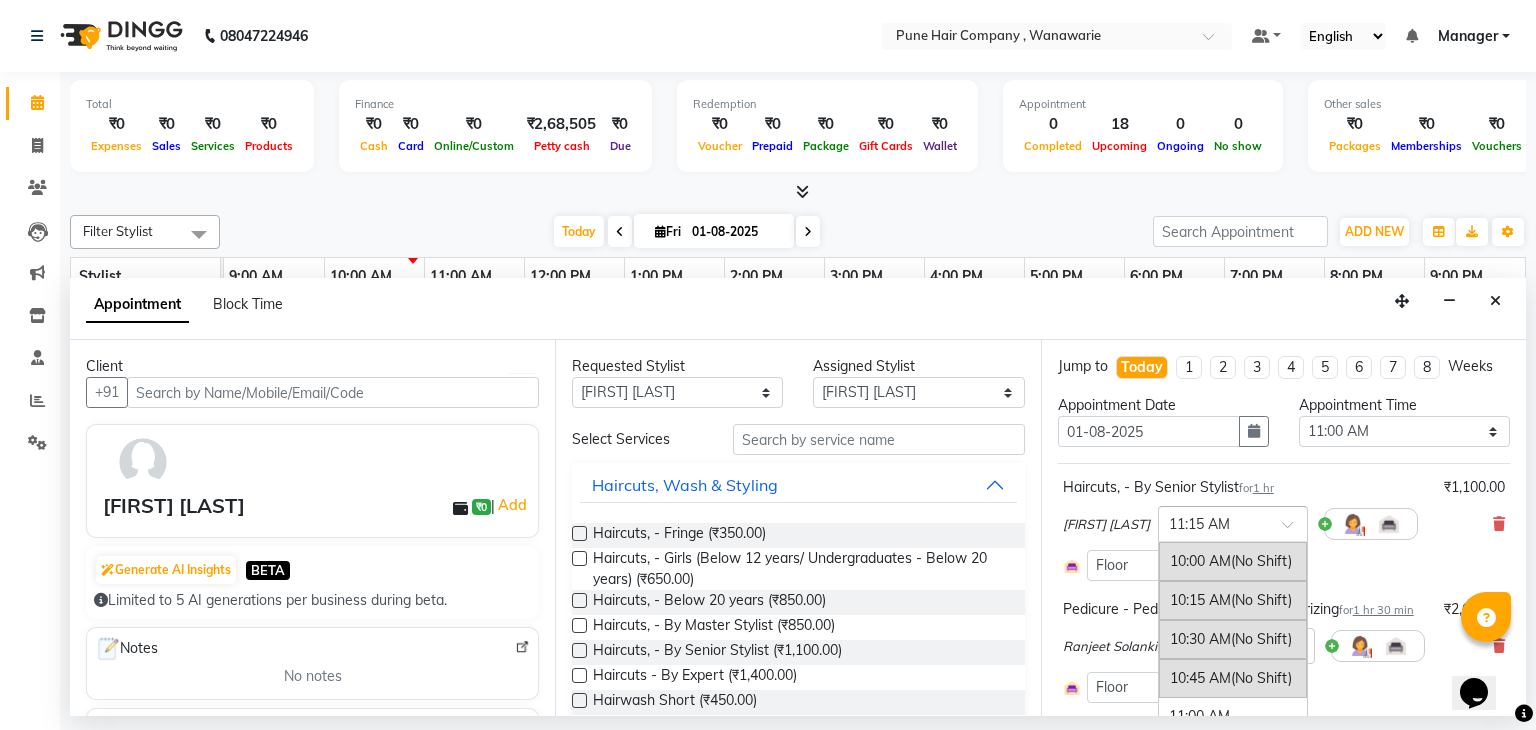 click at bounding box center [1294, 530] 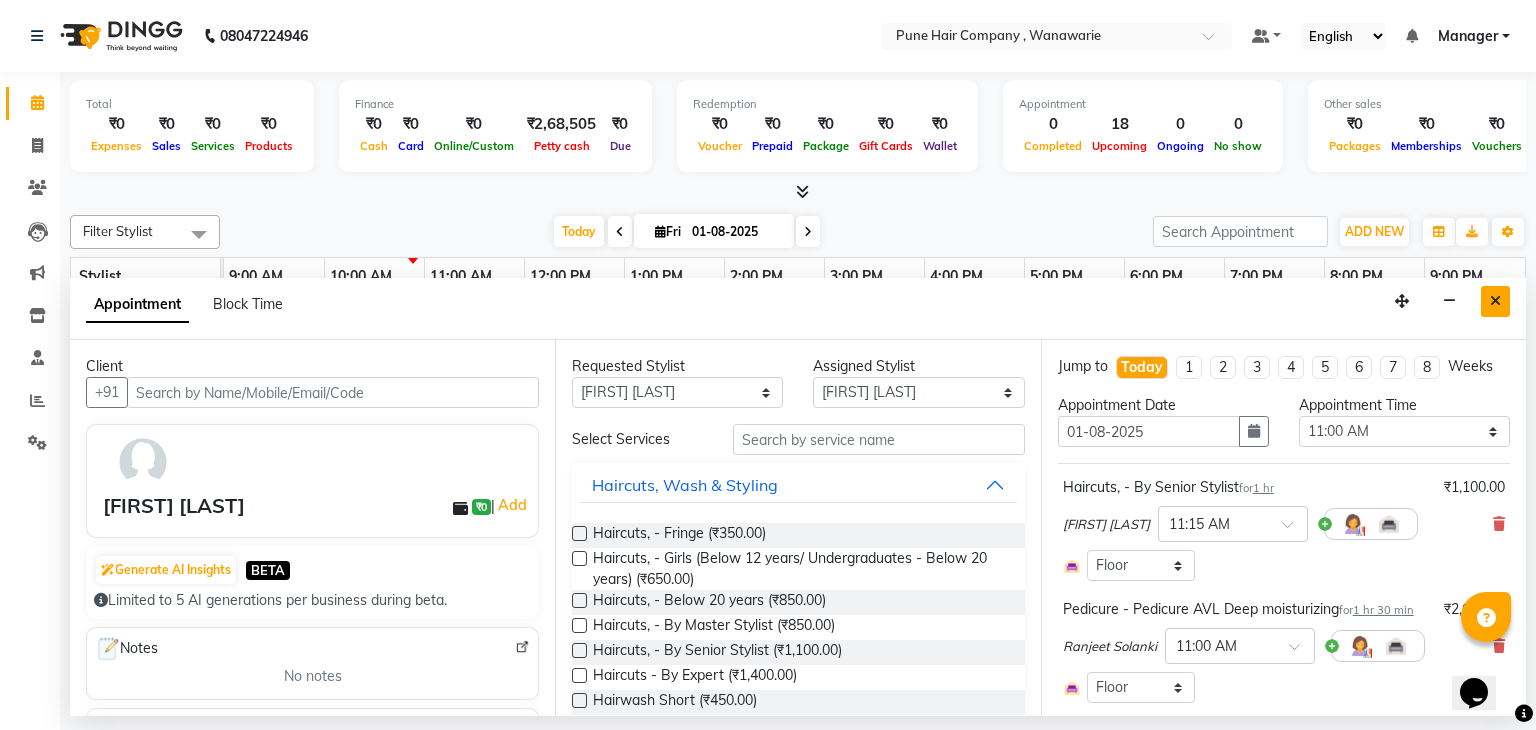 click at bounding box center (1495, 301) 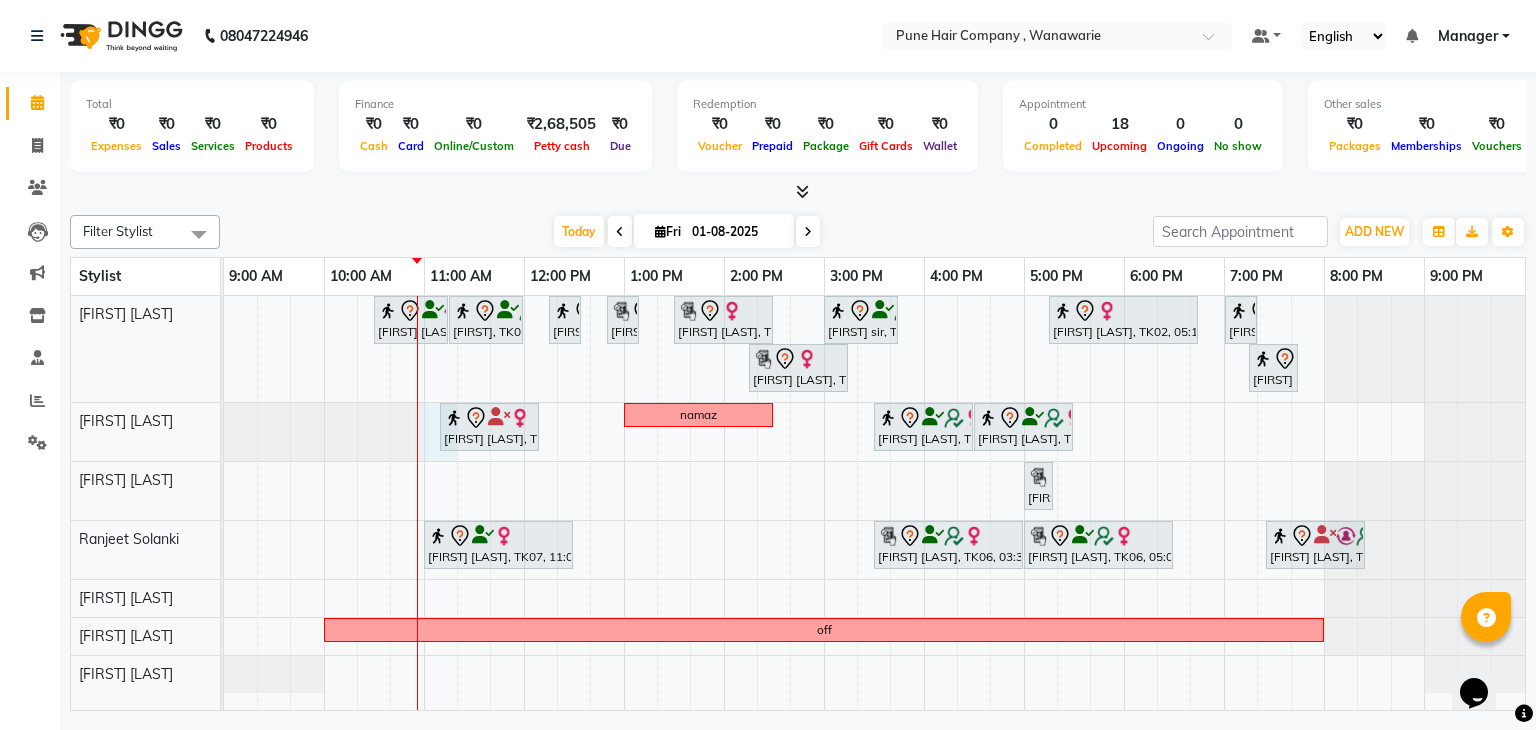 click on "Rajiv mitra, TK08, 10:30 AM-11:15 AM, Male Haircut By Senior Stylist             Dominic, TK09, 11:15 AM-12:00 PM, Male Haircut By Senior Stylist             Sehanaz L, TK01, 12:15 PM-12:35 PM,  Hairwash Medium             Sehanaz L, TK01, 12:50 PM-01:10 PM,  Hairwash Medium             Shweta T, TK05, 01:30 PM-02:30 PM, Haircuts, - By Senior Stylist             Mohit sir, TK03, 03:00 PM-03:45 PM, Male Haircut By Senior Stylist             Geeta Thadaney, TK02, 05:15 PM-06:45 PM, Hair Colour - Majirel Touch-up (Upto 2 Inches)             Ipashita nayak, TK04, 07:00 PM-07:20 PM, Add_Hairwash Medium             Shweta T, TK05, 02:15 PM-03:15 PM, Haircuts, - By Senior Stylist             Ipashita nayak, TK04, 07:15 PM-07:45 PM, BlowDry Medium             Deepli b, TK07, 11:10 AM-12:10 PM, Haircuts, - By Senior Stylist  namaz              Moumita RAY, TK06, 03:30 PM-04:30 PM, Haircuts, - By Senior Stylist             Moumita RAY, TK06, 04:30 PM-05:30 PM, Haircuts, - By Senior Stylist" at bounding box center [874, 503] 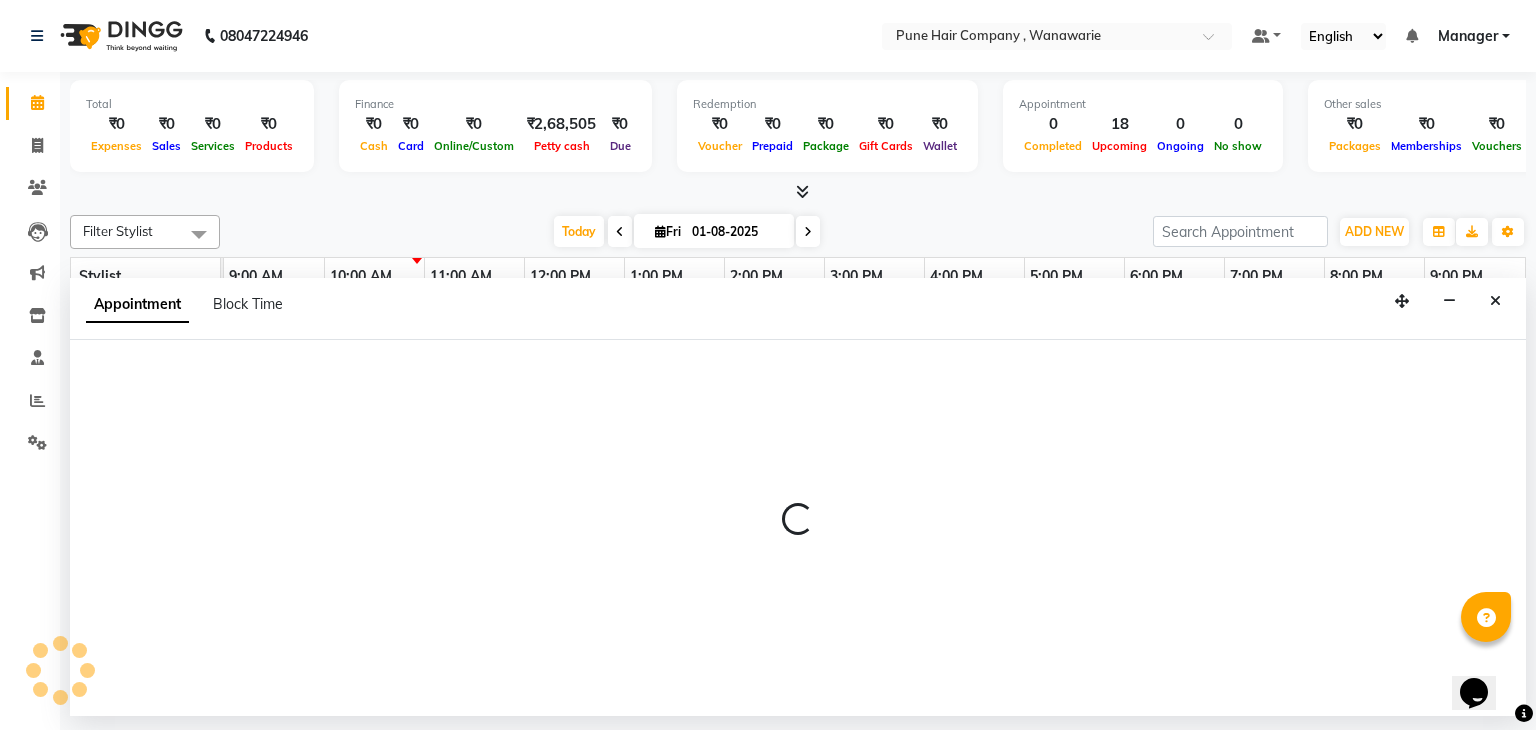 select on "74578" 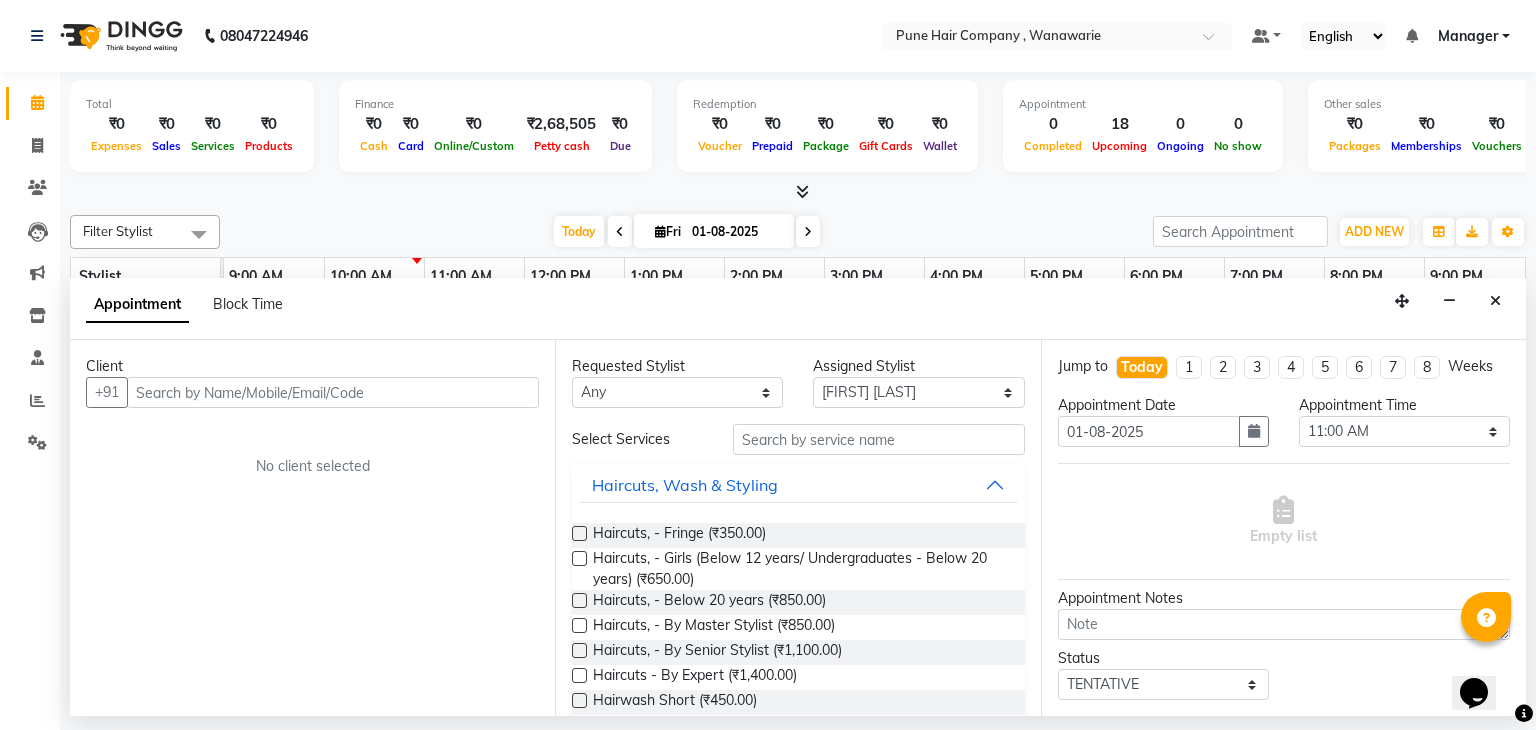 click at bounding box center [798, 192] 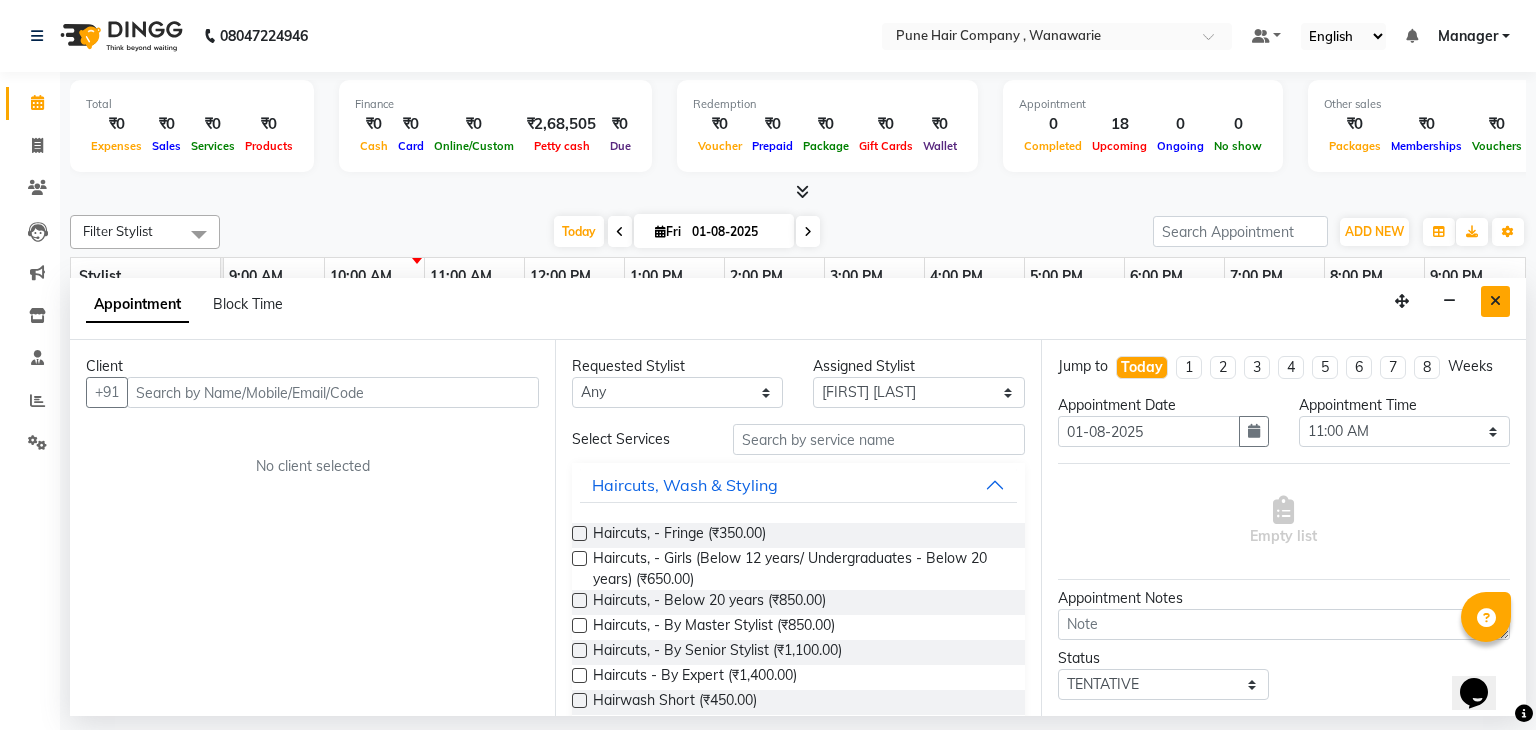 click at bounding box center (1495, 301) 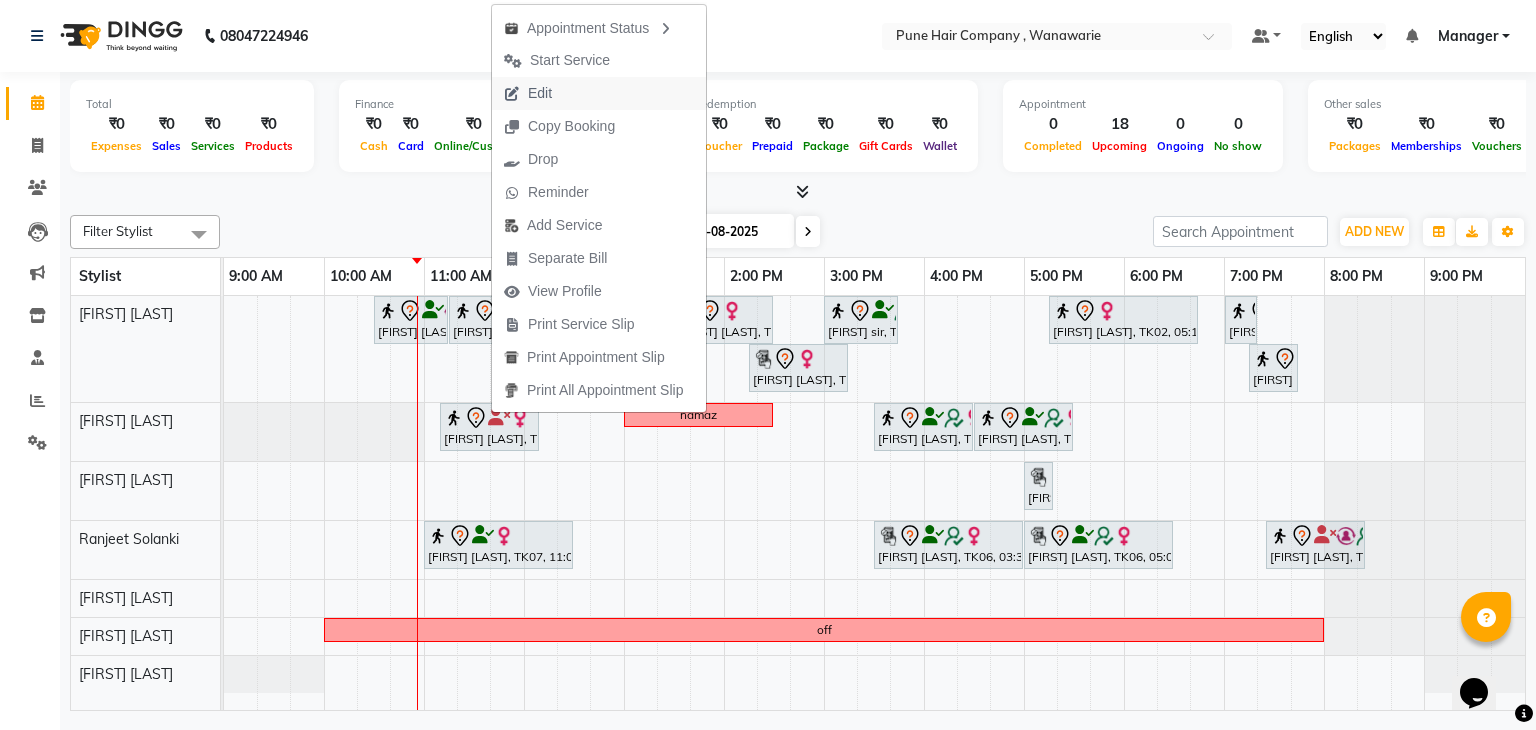 click on "Edit" at bounding box center [540, 93] 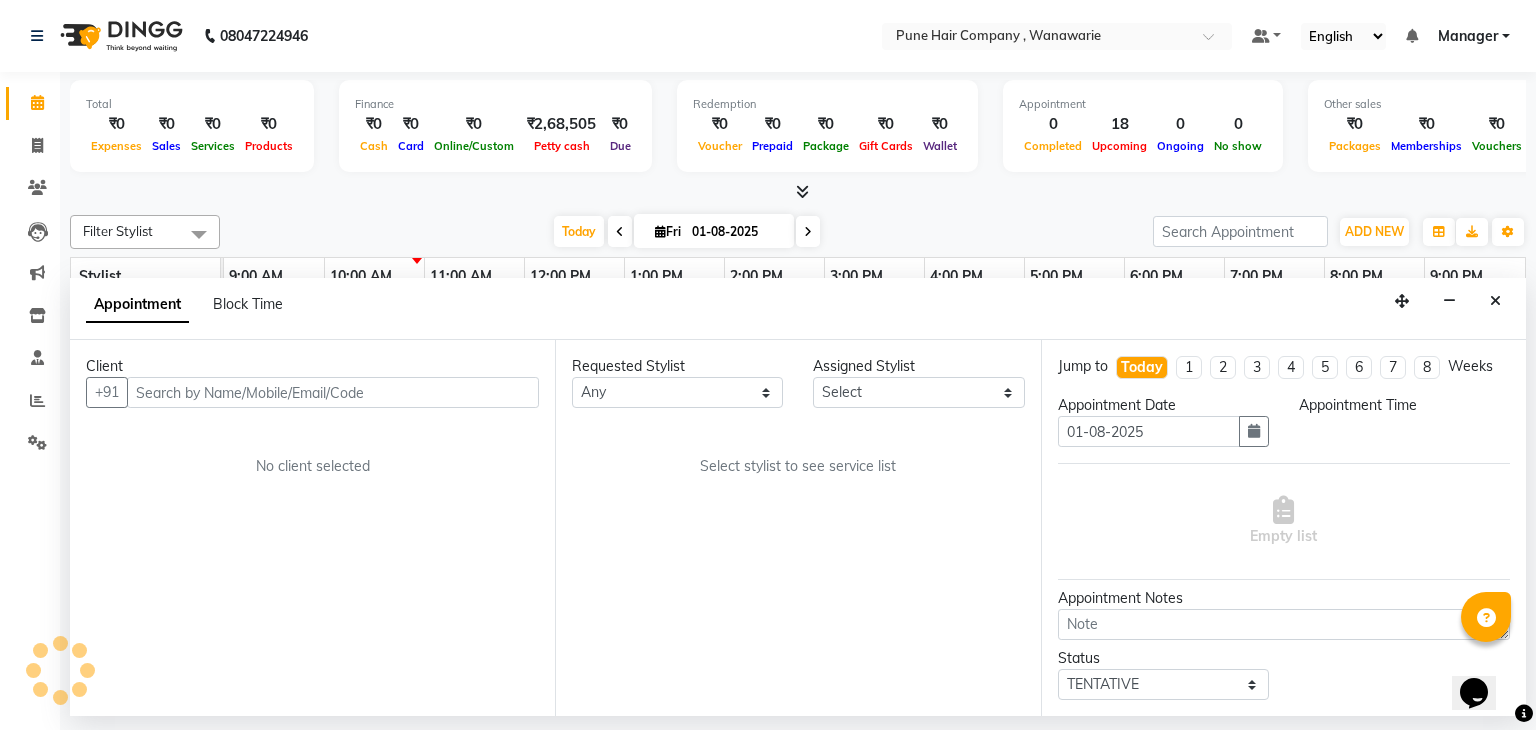 select on "[NUM]" 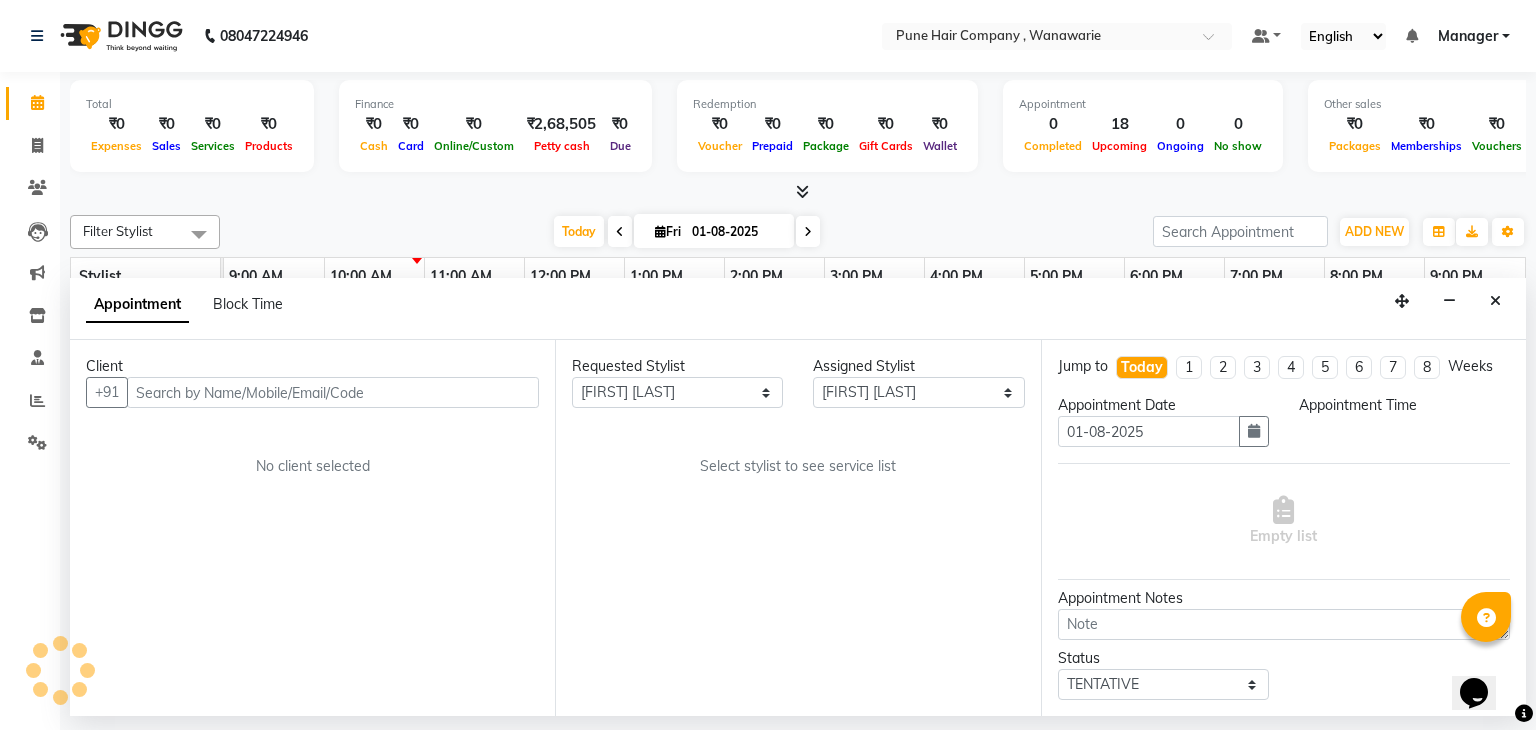 select on "660" 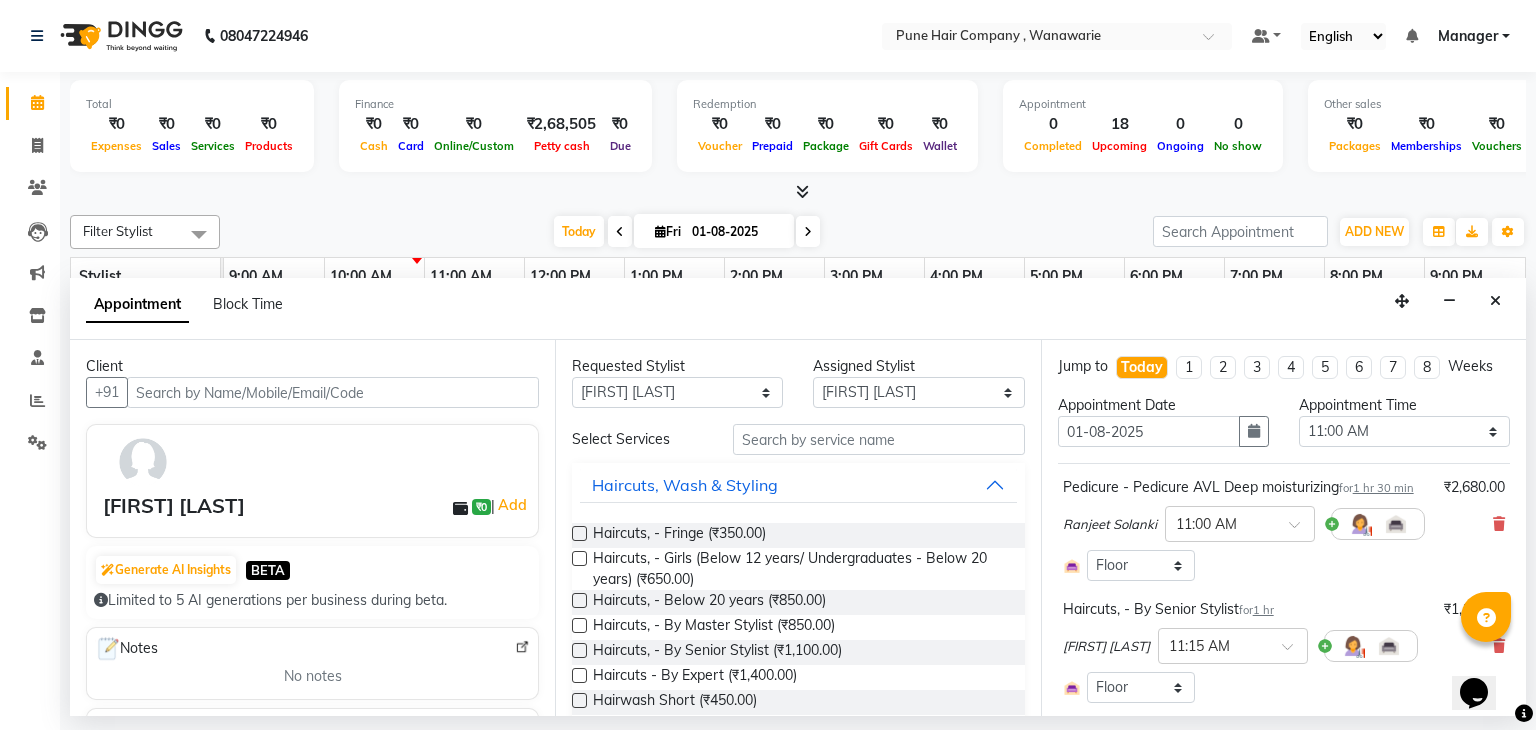 scroll, scrollTop: 112, scrollLeft: 0, axis: vertical 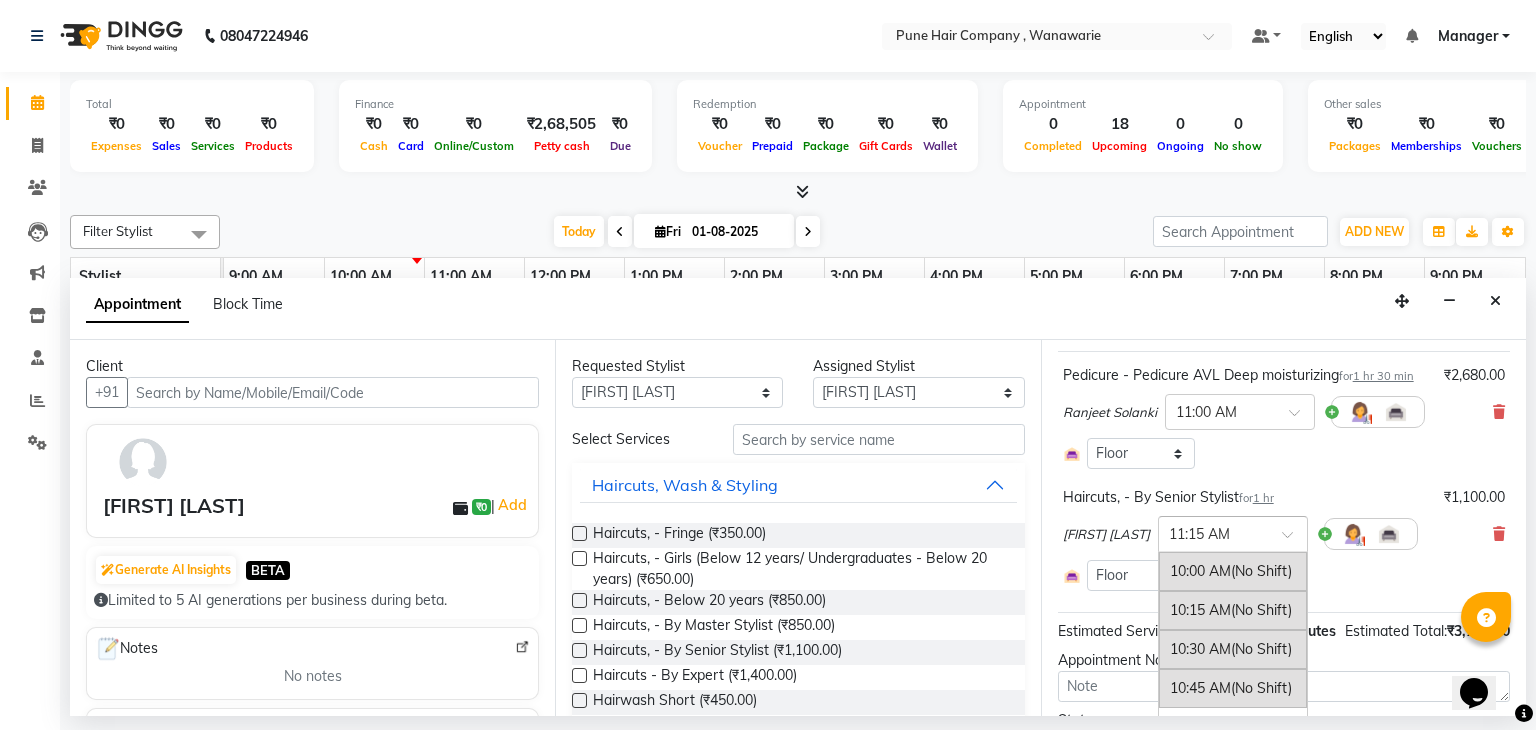 click at bounding box center [1294, 540] 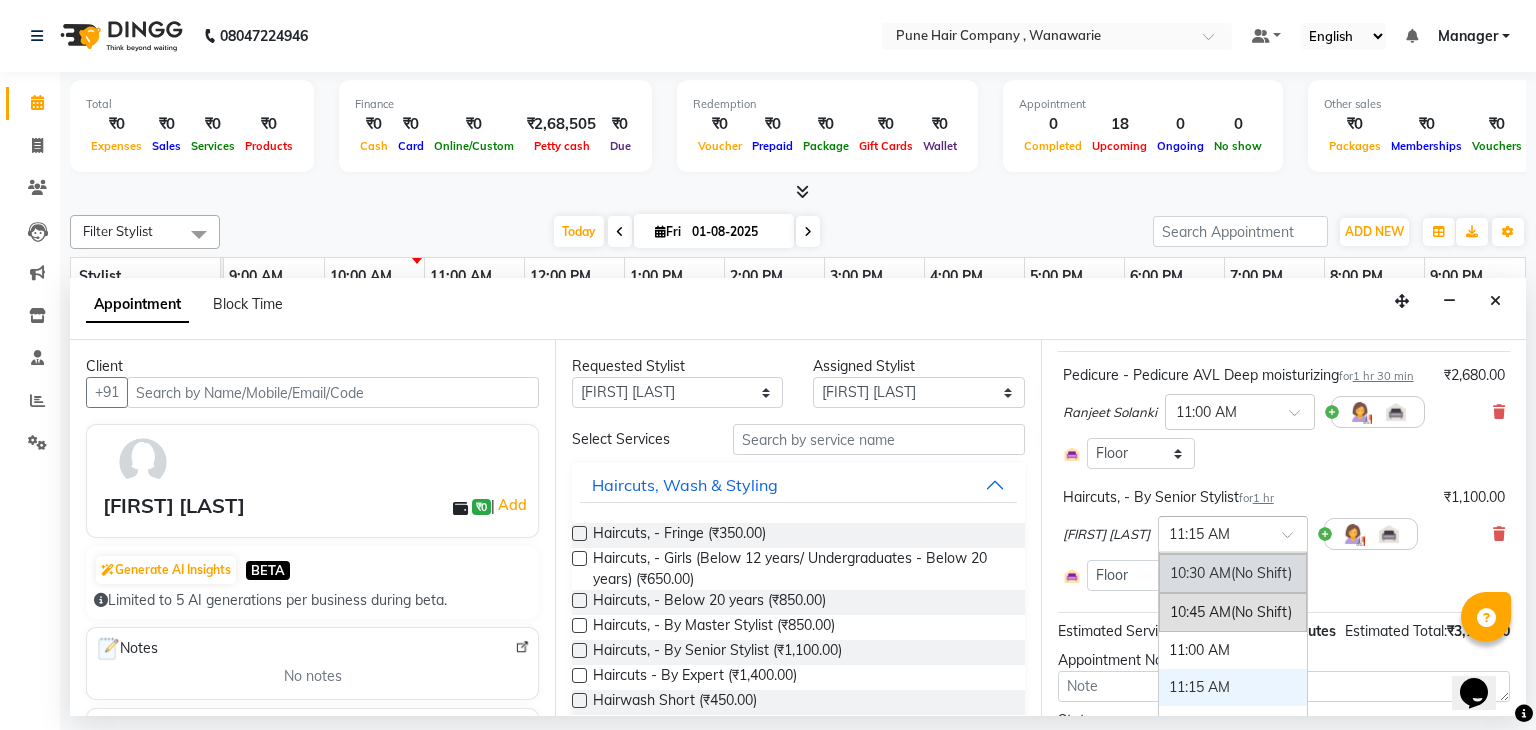 scroll, scrollTop: 76, scrollLeft: 0, axis: vertical 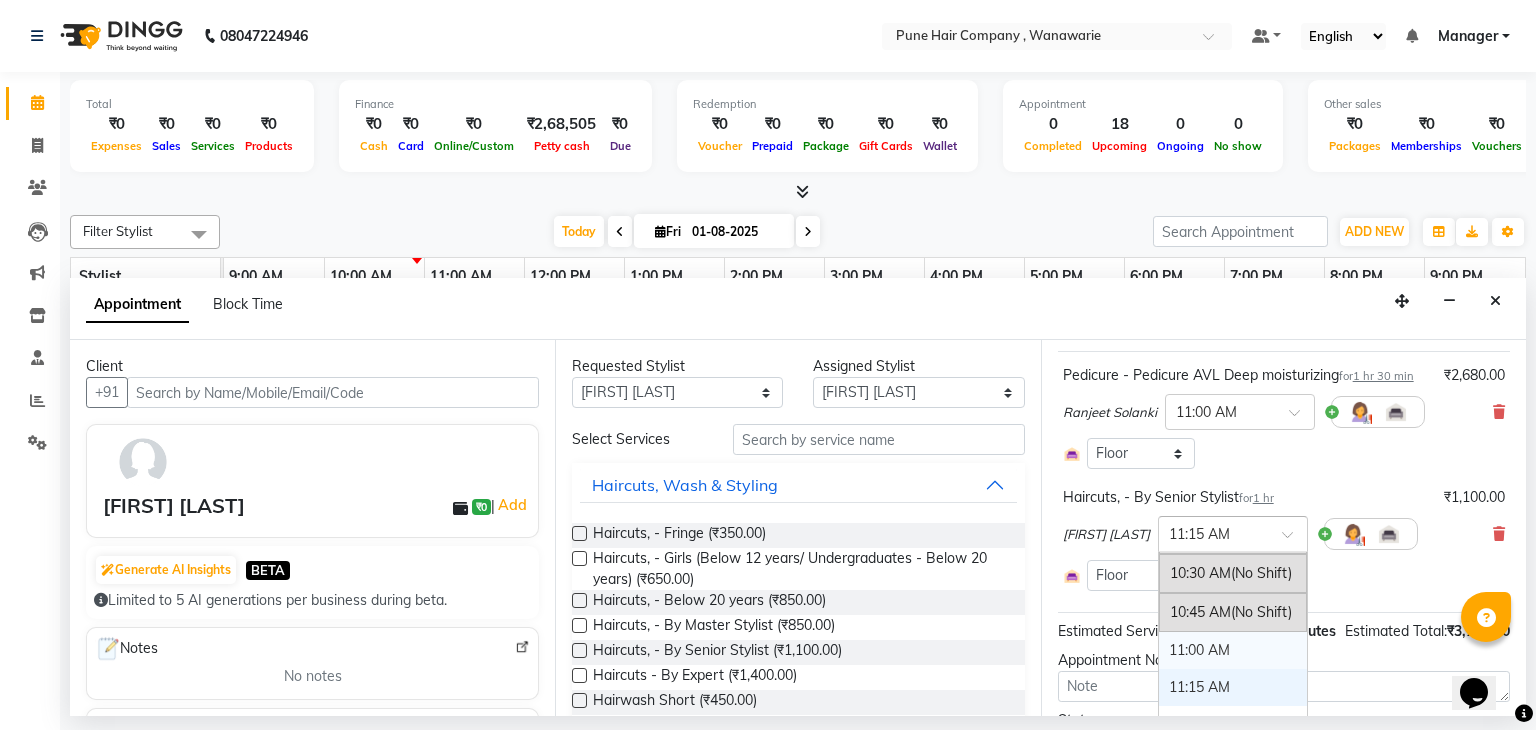 click on "11:00 AM" at bounding box center (1233, 650) 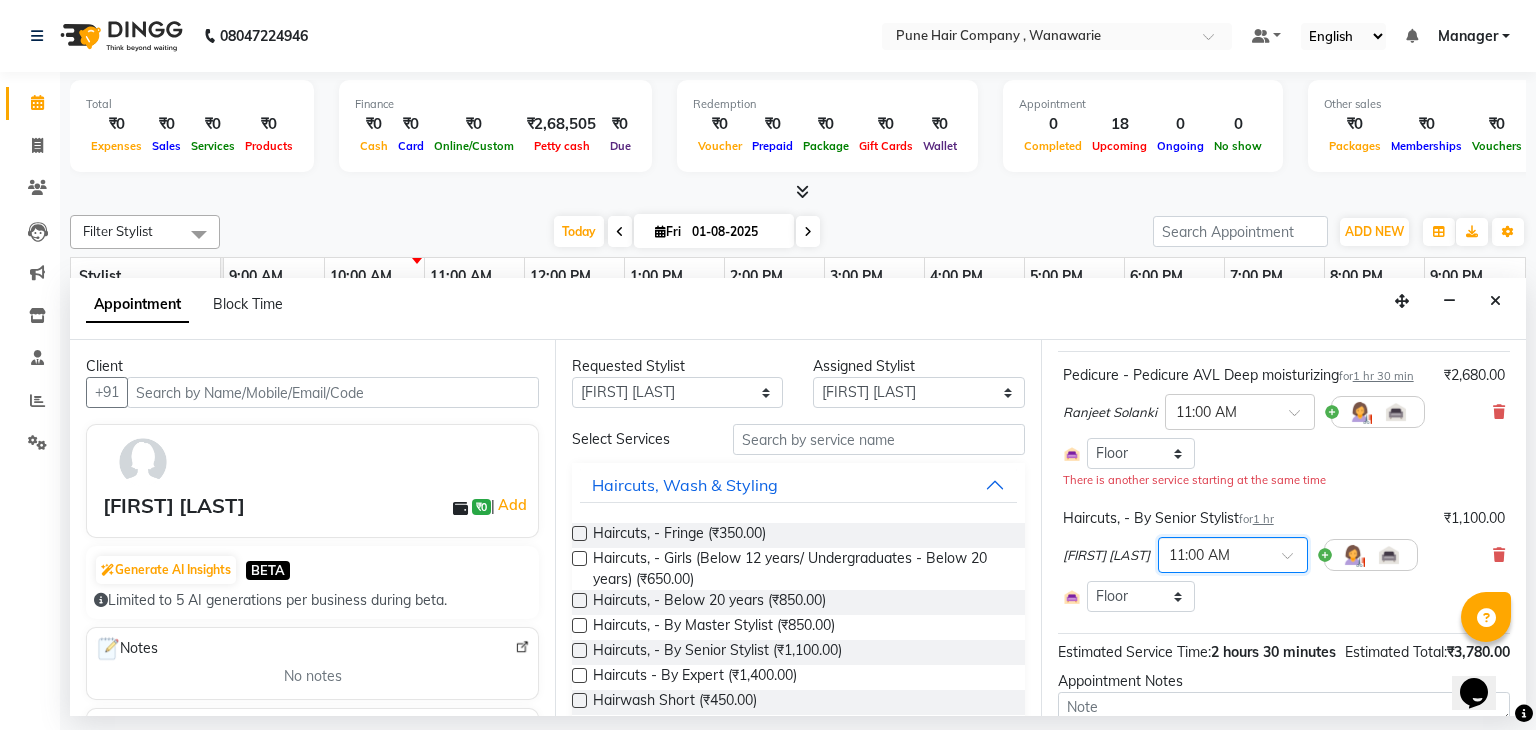 scroll, scrollTop: 288, scrollLeft: 0, axis: vertical 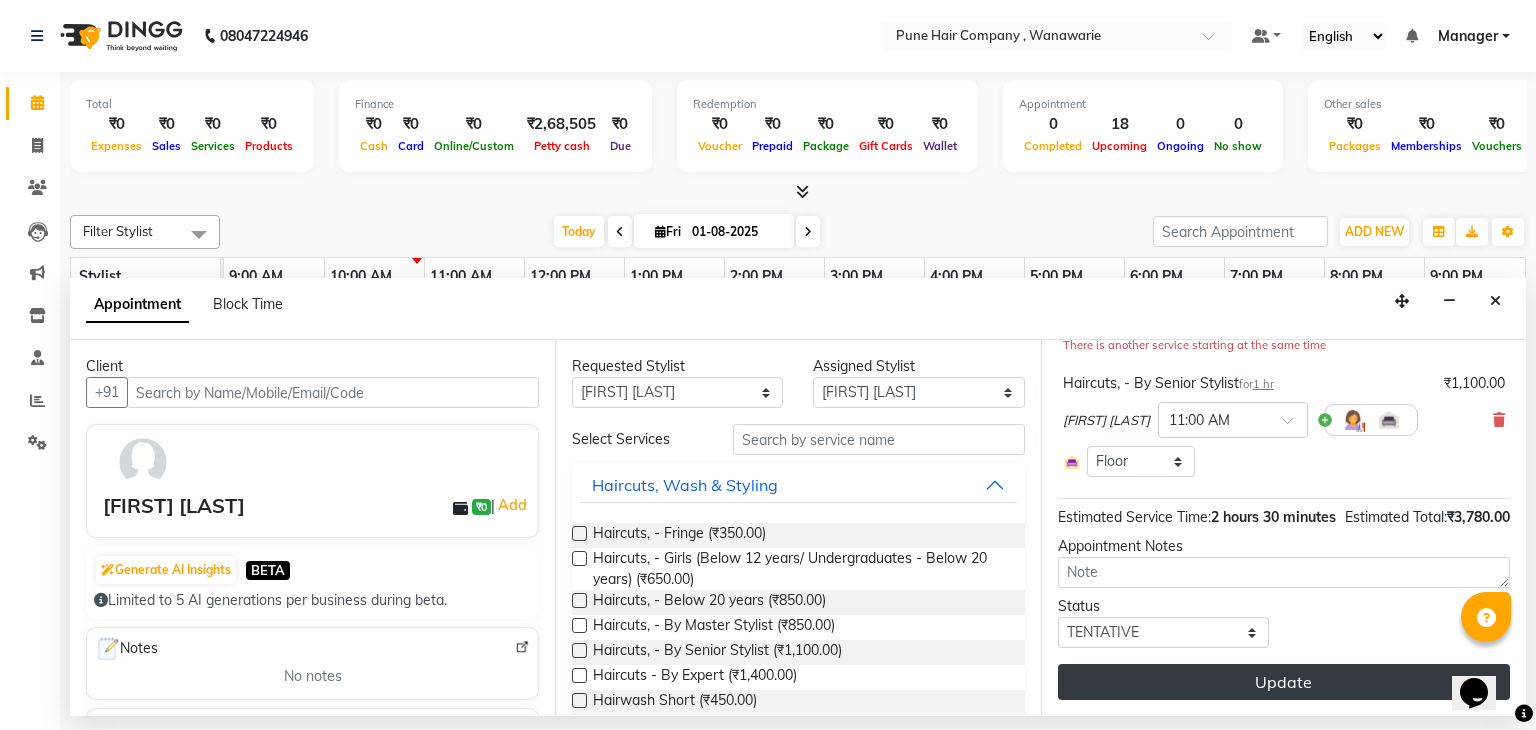click on "Update" at bounding box center (1284, 682) 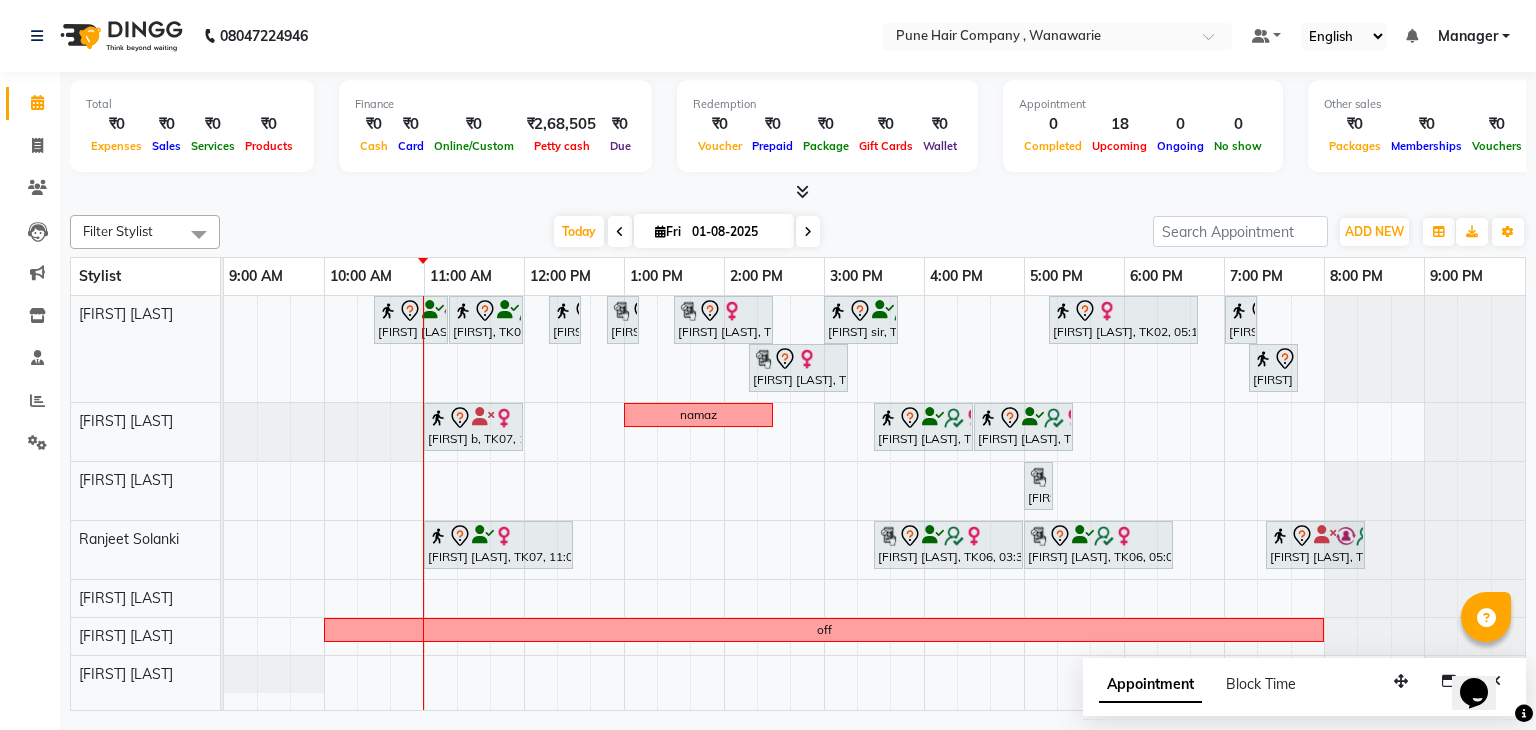 click at bounding box center (808, 232) 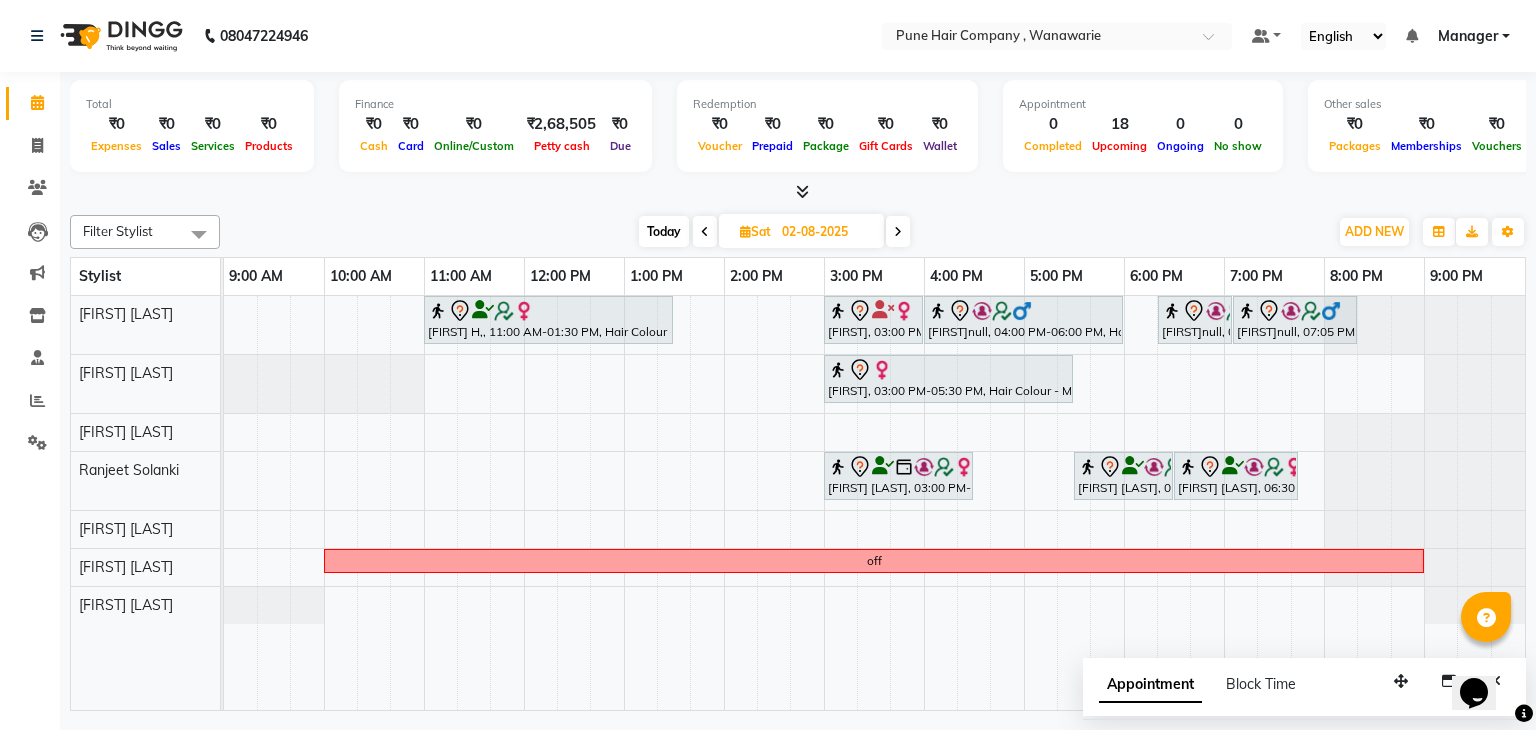 click at bounding box center (898, 232) 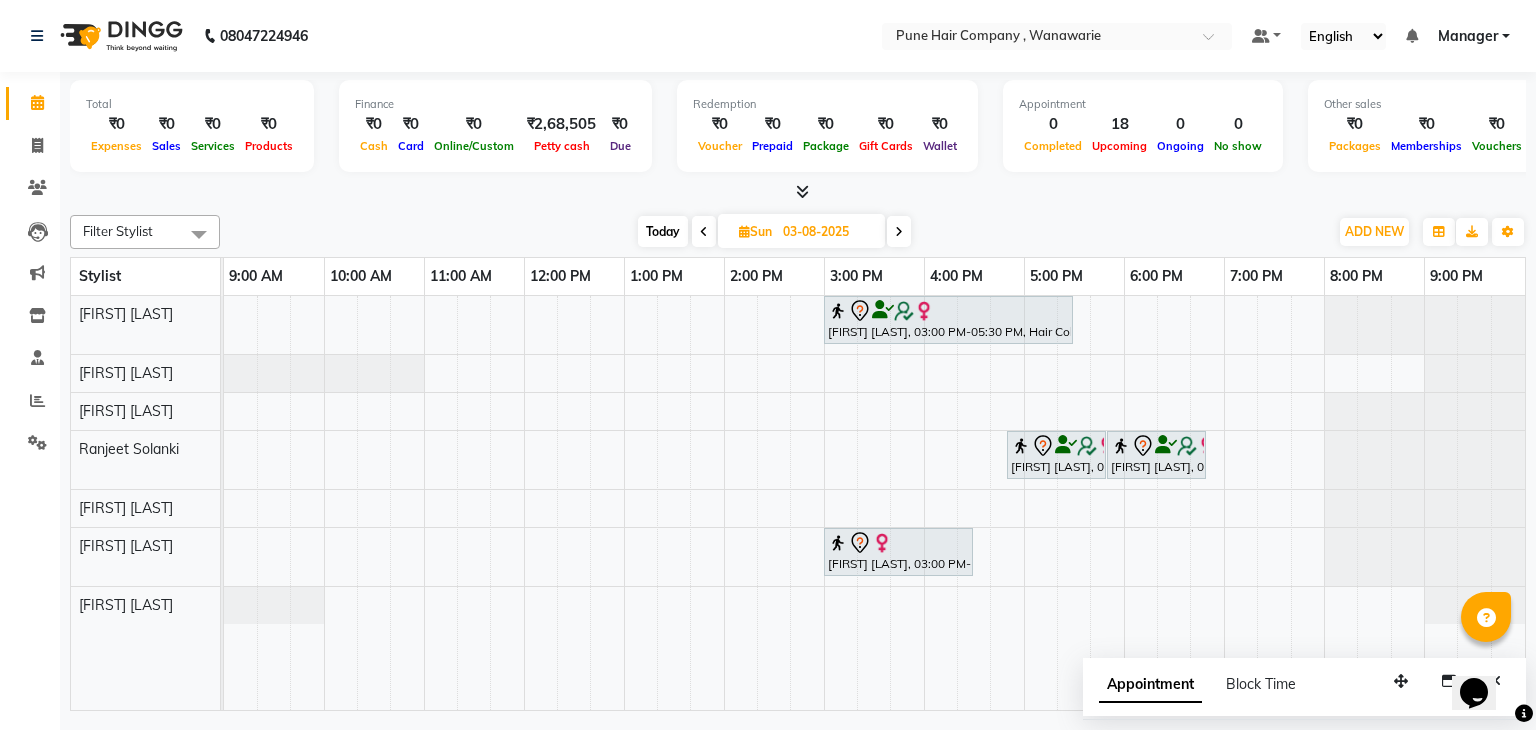 click on "Today" at bounding box center (663, 231) 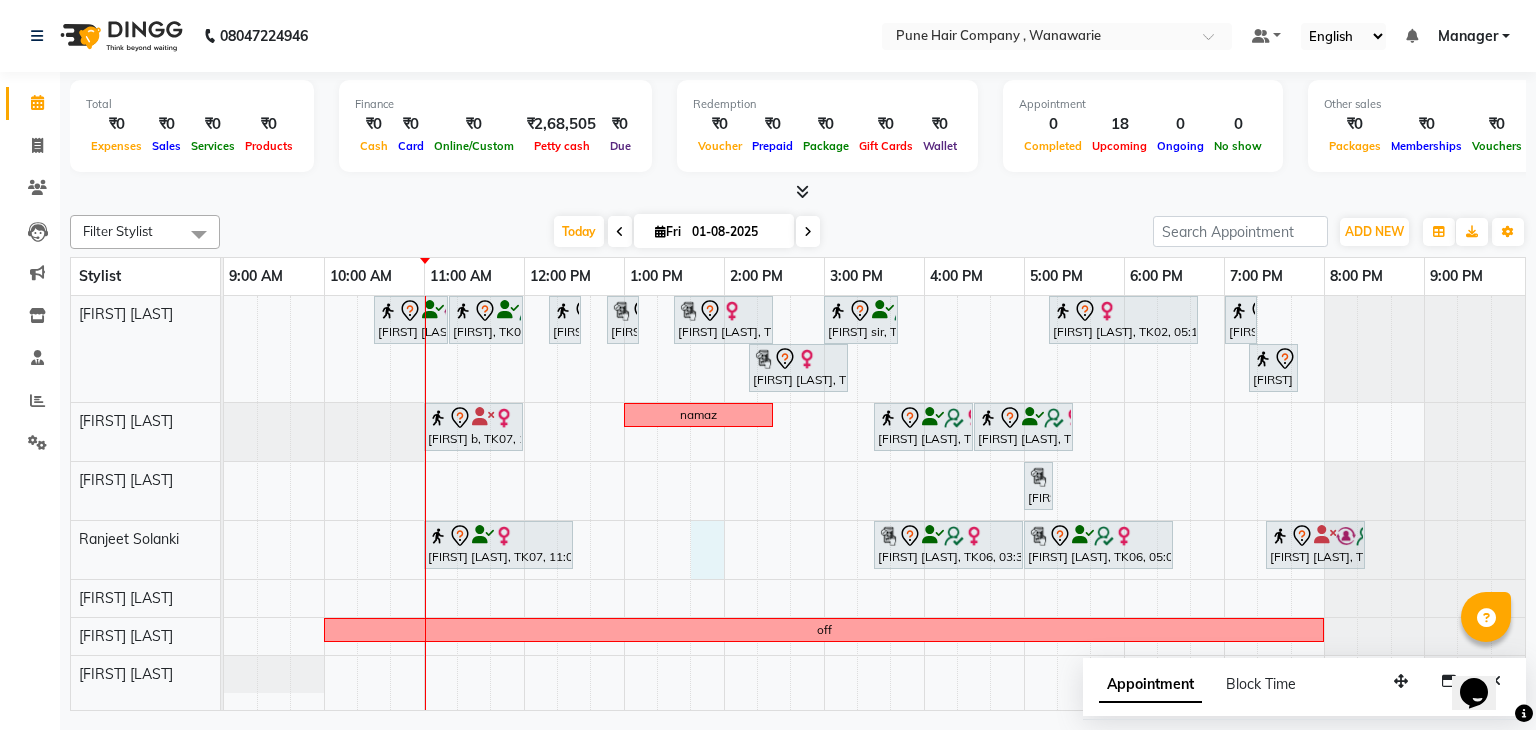 click on "Rajiv mitra, TK08, 10:30 AM-11:15 AM, Male Haircut By Senior Stylist             Dominic, TK09, 11:15 AM-12:00 PM, Male Haircut By Senior Stylist             Sehanaz L, TK01, 12:15 PM-12:35 PM,  Hairwash Medium             Sehanaz L, TK01, 12:50 PM-01:10 PM,  Hairwash Medium             Shweta T, TK05, 01:30 PM-02:30 PM, Haircuts, - By Senior Stylist             Mohit sir, TK03, 03:00 PM-03:45 PM, Male Haircut By Senior Stylist             Geeta Thadaney, TK02, 05:15 PM-06:45 PM, Hair Colour - Majirel Touch-up (Upto 2 Inches)             Ipashita nayak, TK04, 07:00 PM-07:20 PM, Add_Hairwash Medium             Shweta T, TK05, 02:15 PM-03:15 PM, Haircuts, - By Senior Stylist             Ipashita nayak, TK04, 07:15 PM-07:45 PM, BlowDry Medium             Deepli b, TK07, 11:00 AM-12:00 PM, Haircuts, - By Senior Stylist  namaz              Moumita RAY, TK06, 03:30 PM-04:30 PM, Haircuts, - By Senior Stylist             Moumita RAY, TK06, 04:30 PM-05:30 PM, Haircuts, - By Senior Stylist" at bounding box center [874, 503] 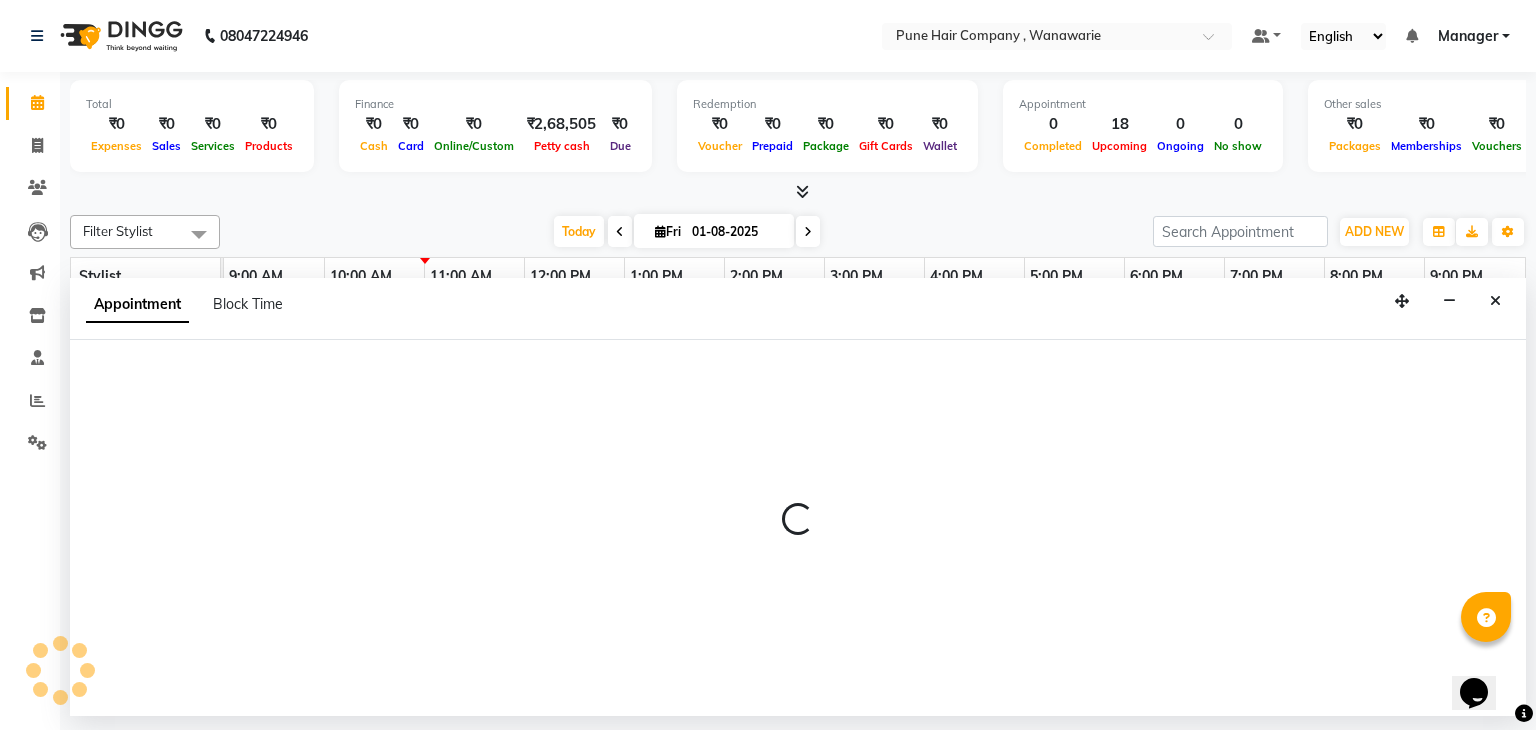 select on "74580" 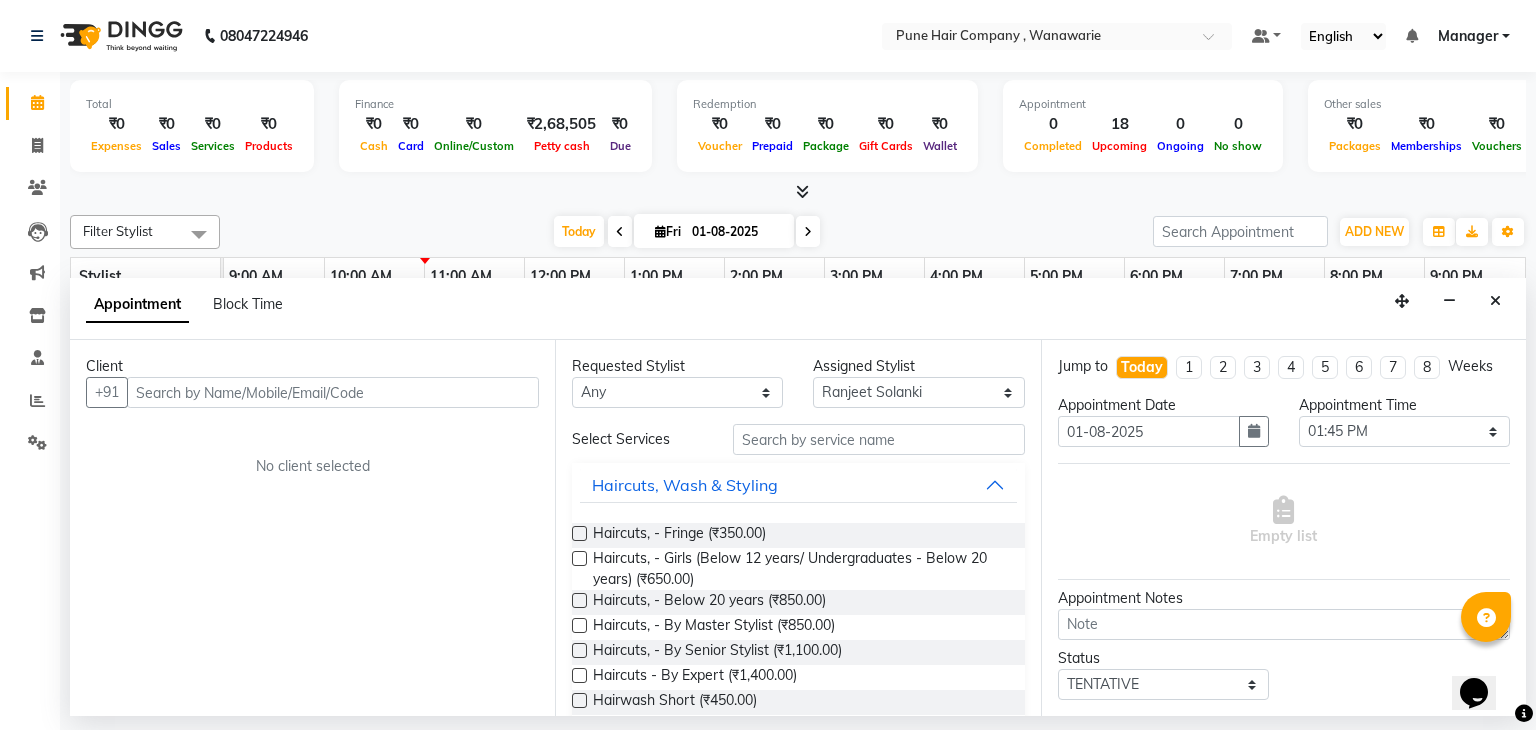 click at bounding box center [333, 392] 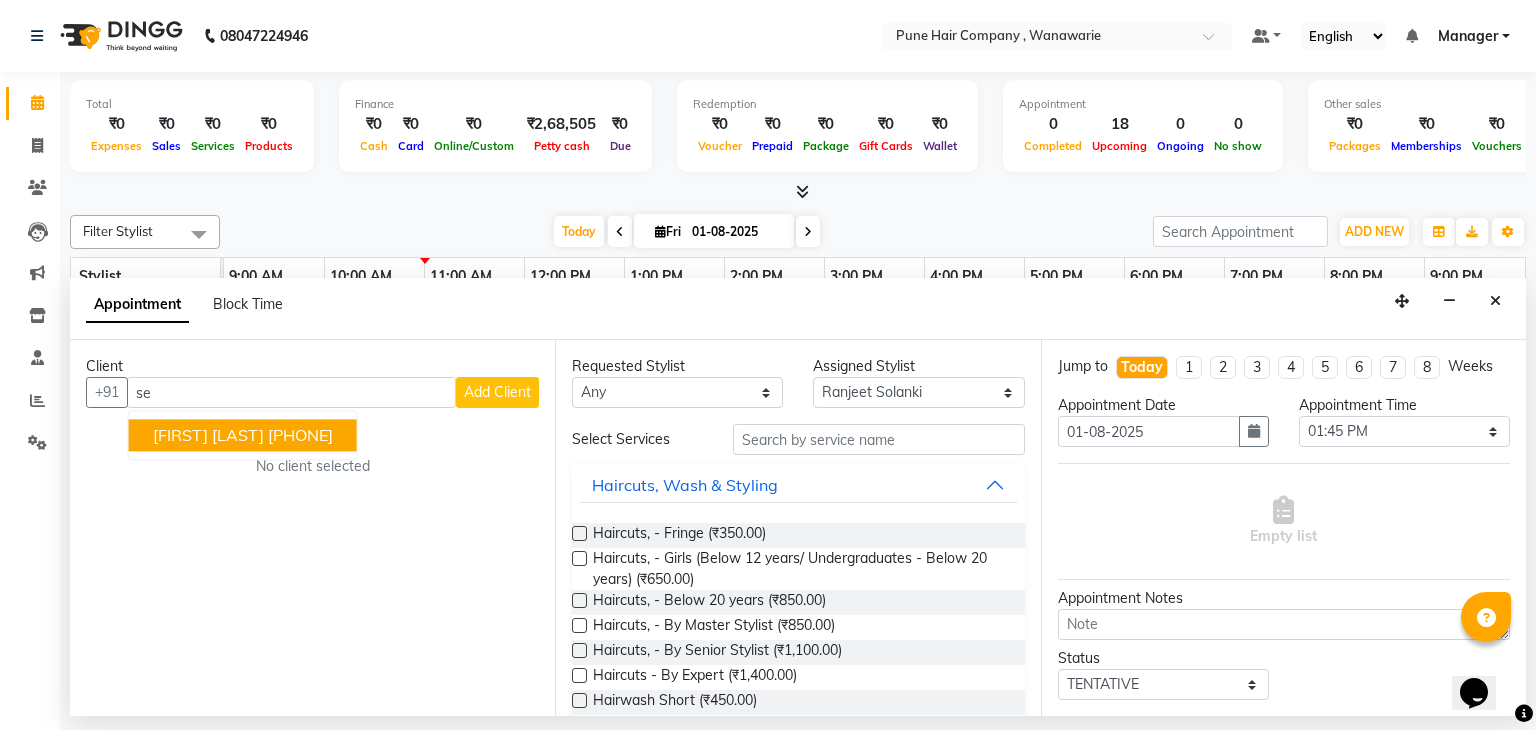 type on "s" 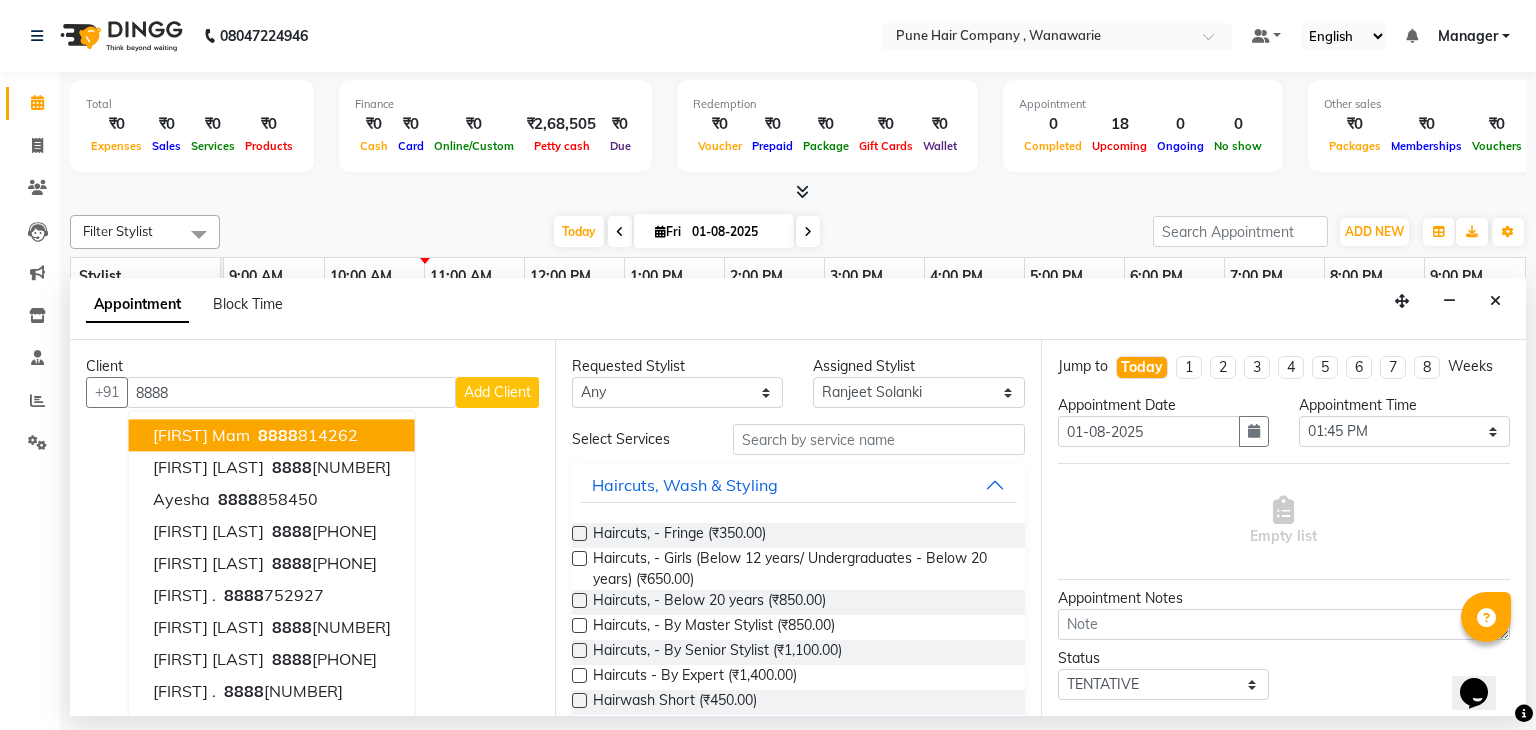 click on "8888" at bounding box center [278, 436] 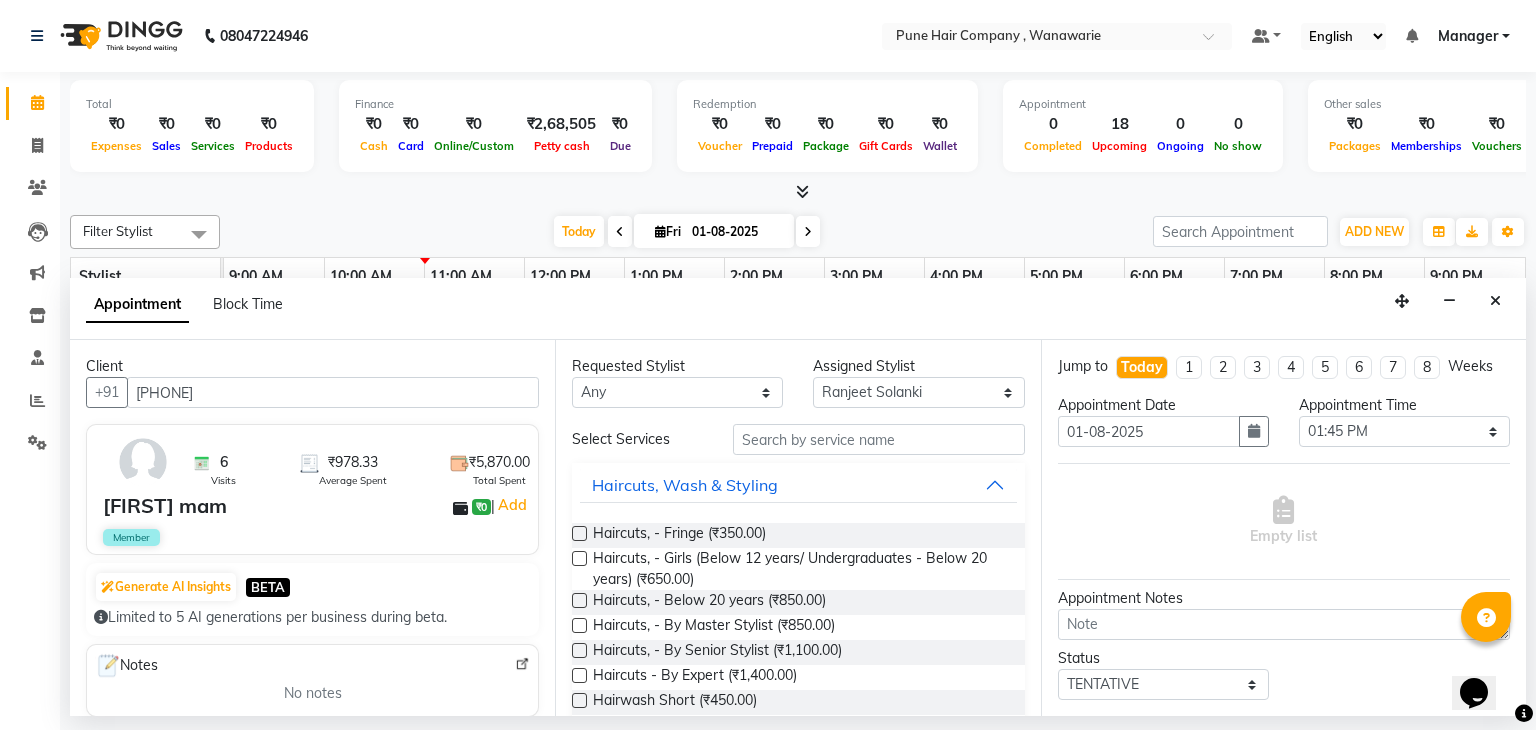 type on "[PHONE]" 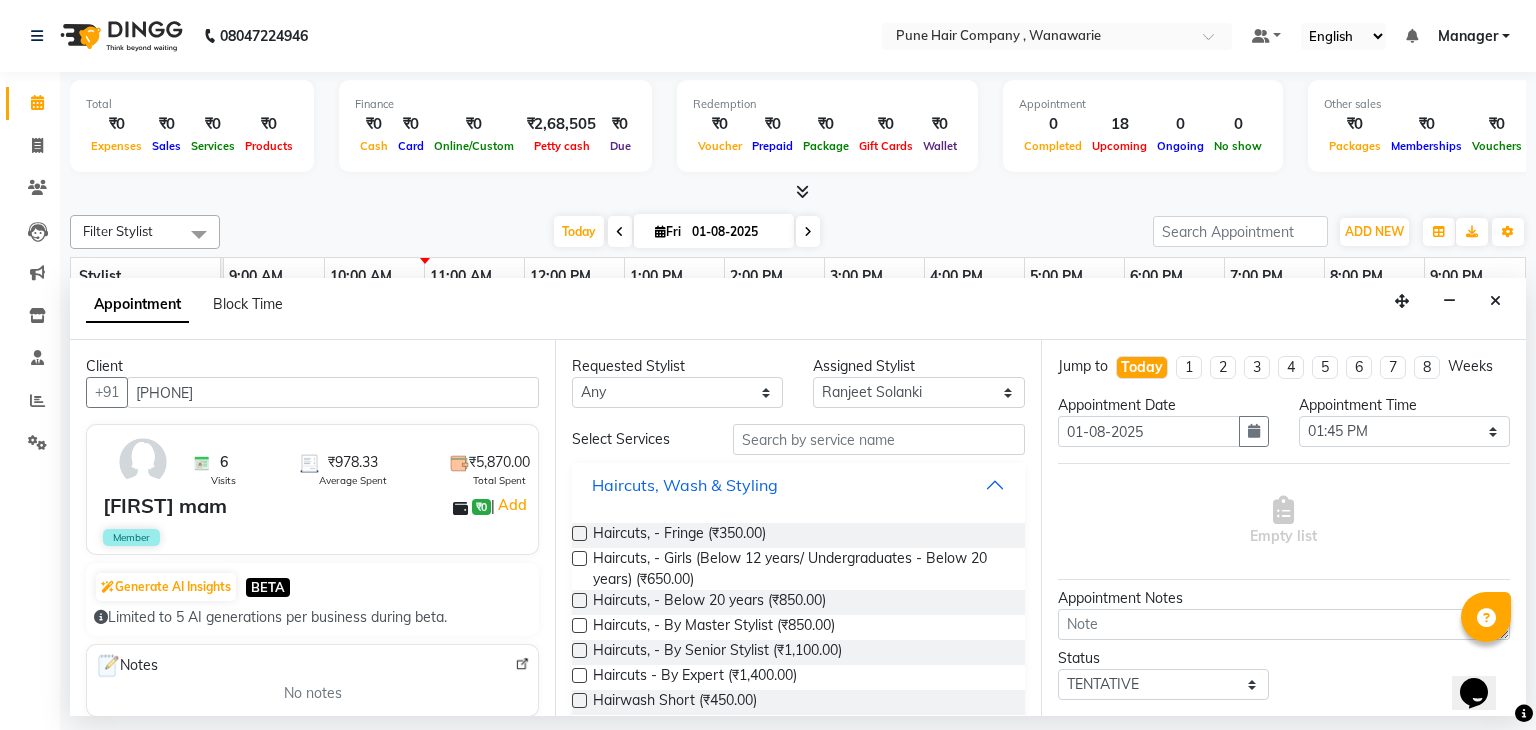 click on "Haircuts, Wash & Styling" at bounding box center [798, 485] 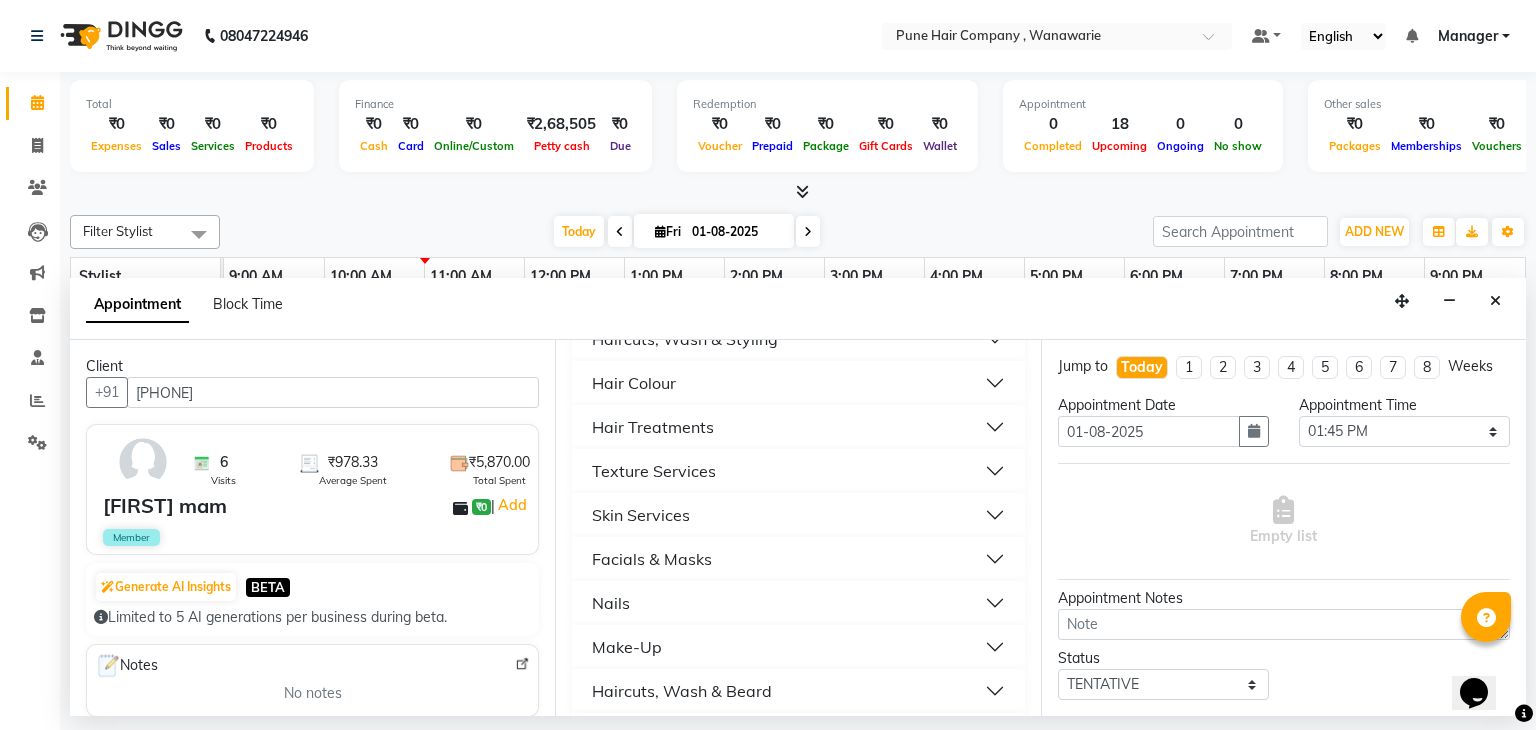 scroll, scrollTop: 147, scrollLeft: 0, axis: vertical 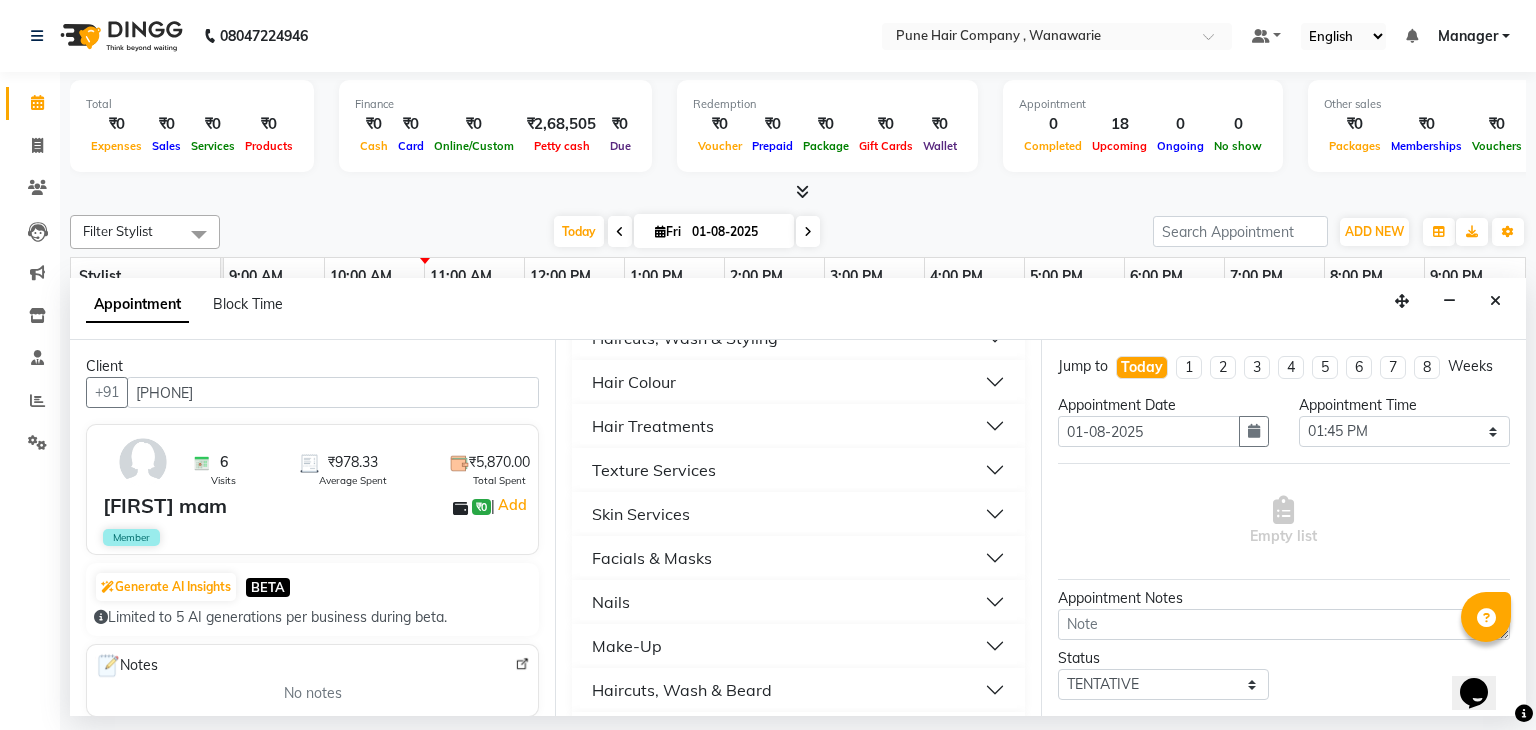 click on "Nails" at bounding box center [798, 602] 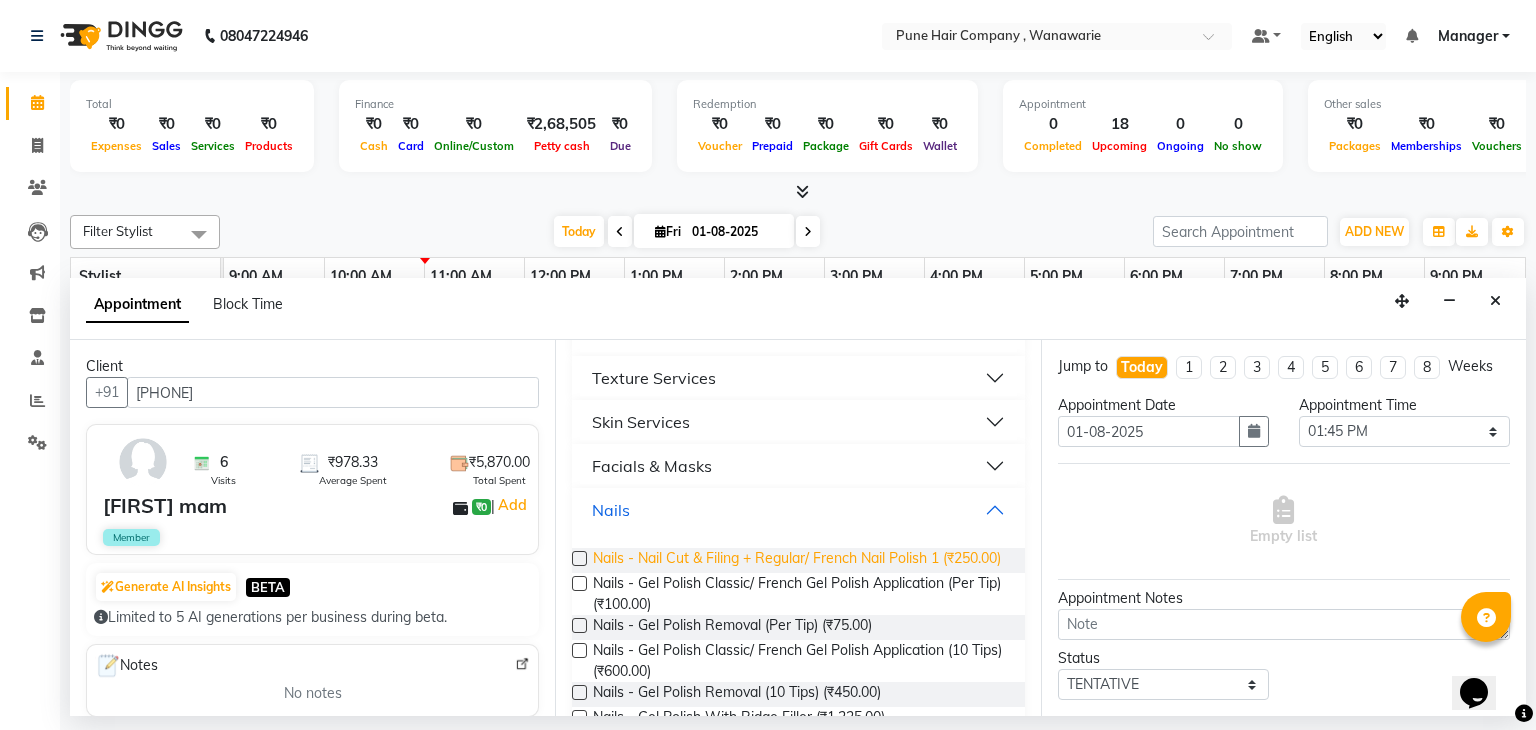 scroll, scrollTop: 255, scrollLeft: 0, axis: vertical 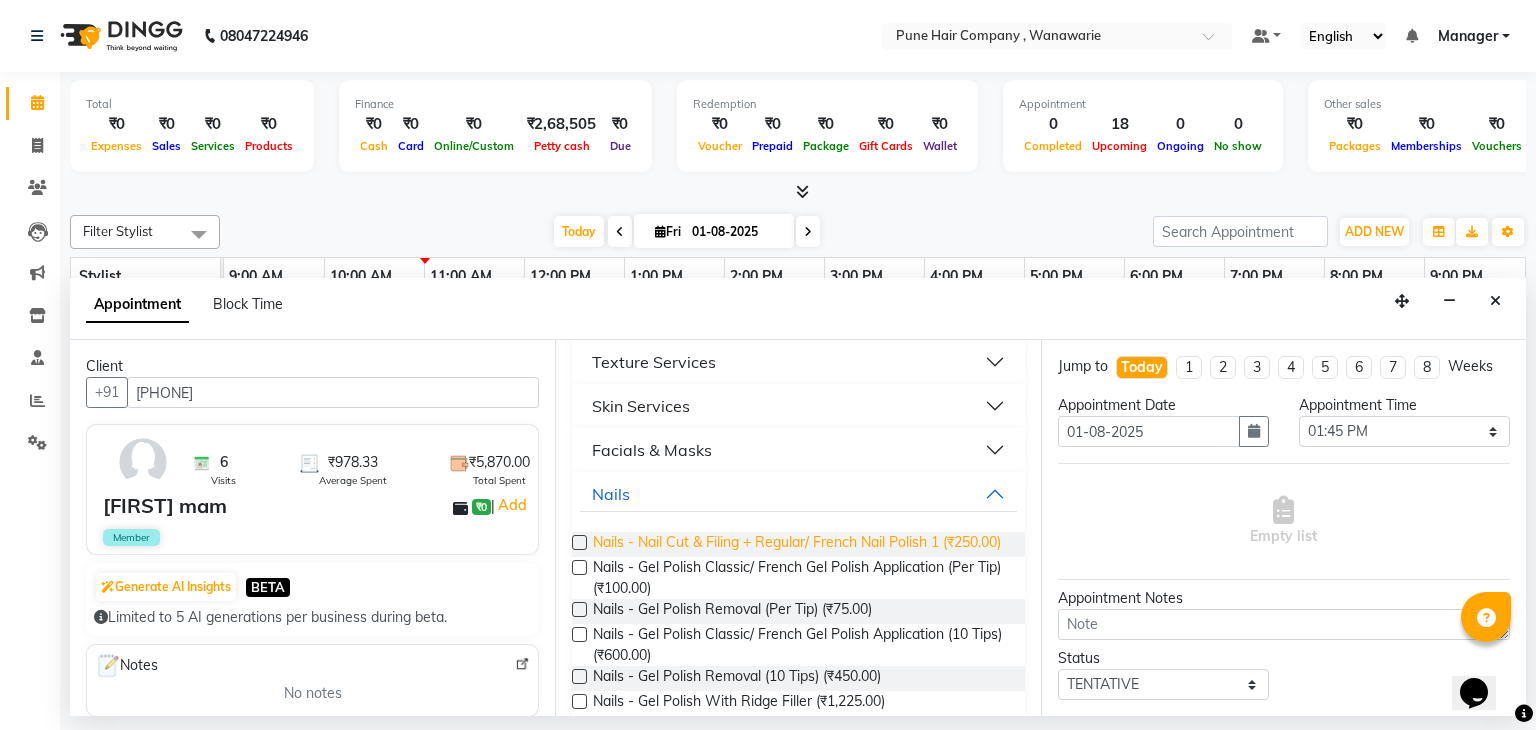 click on "Nails - Nail Cut & Filing + Regular/ French Nail Polish 1 (₹250.00)" at bounding box center (797, 544) 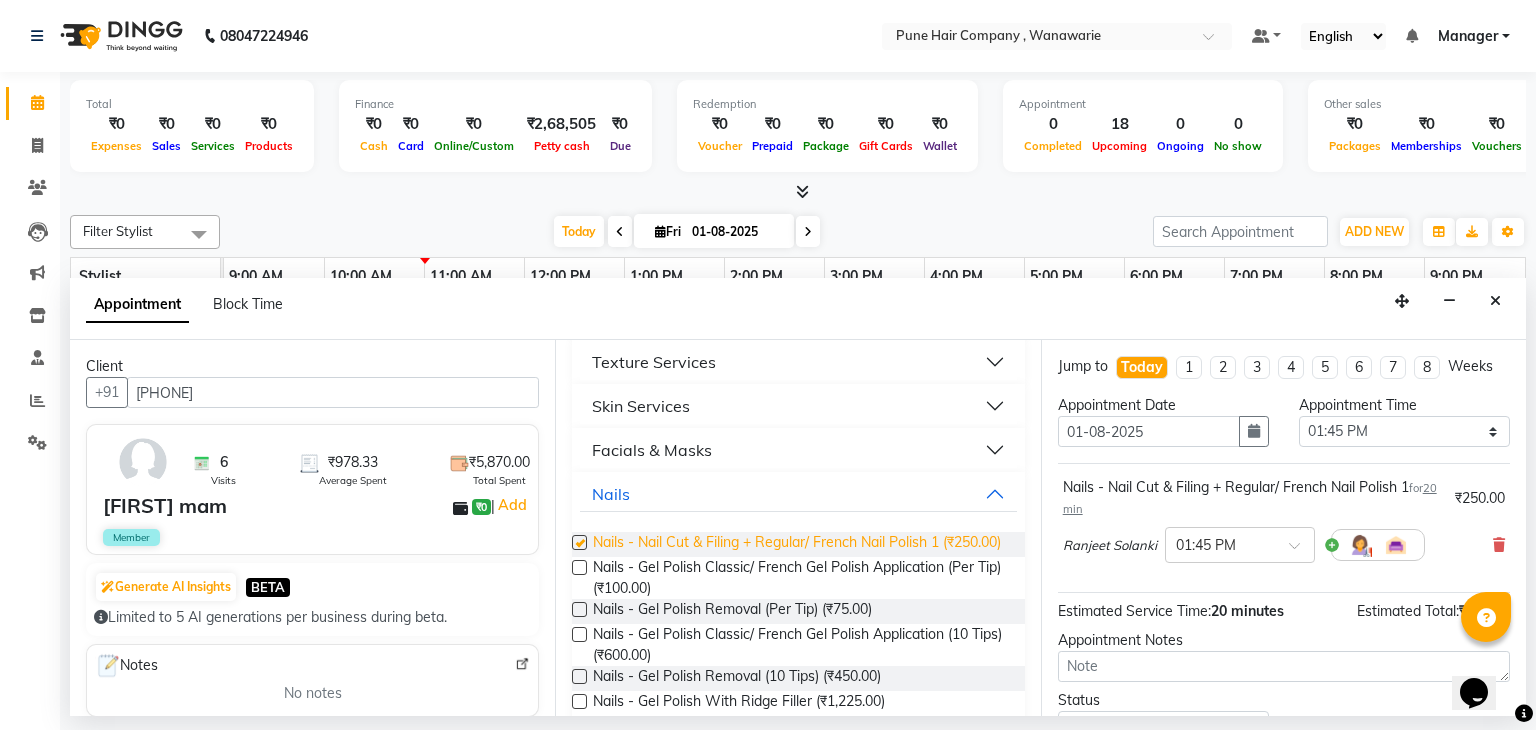 checkbox on "false" 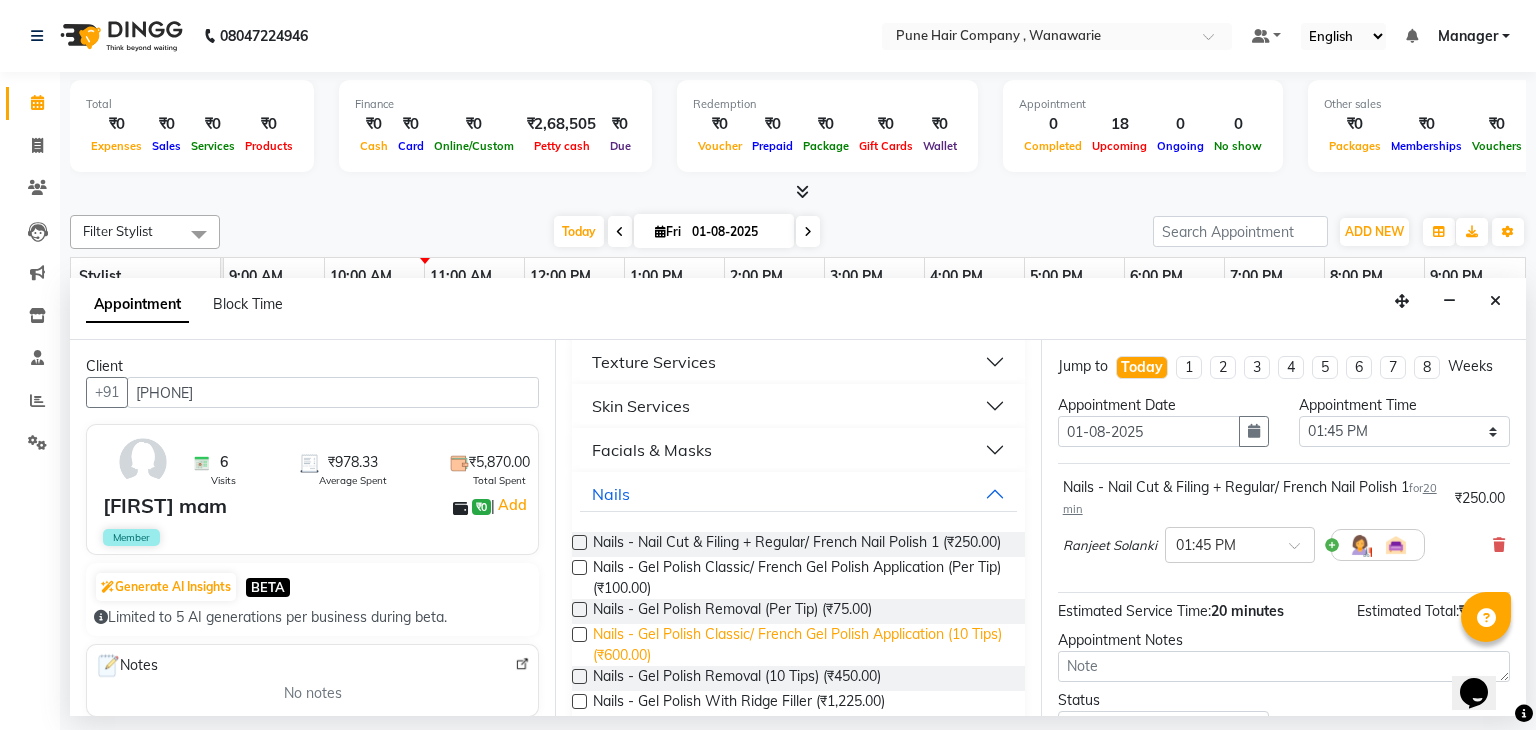 click on "Nails - Gel Polish Classic/ French Gel Polish Application (10 Tips) (₹600.00)" at bounding box center [800, 645] 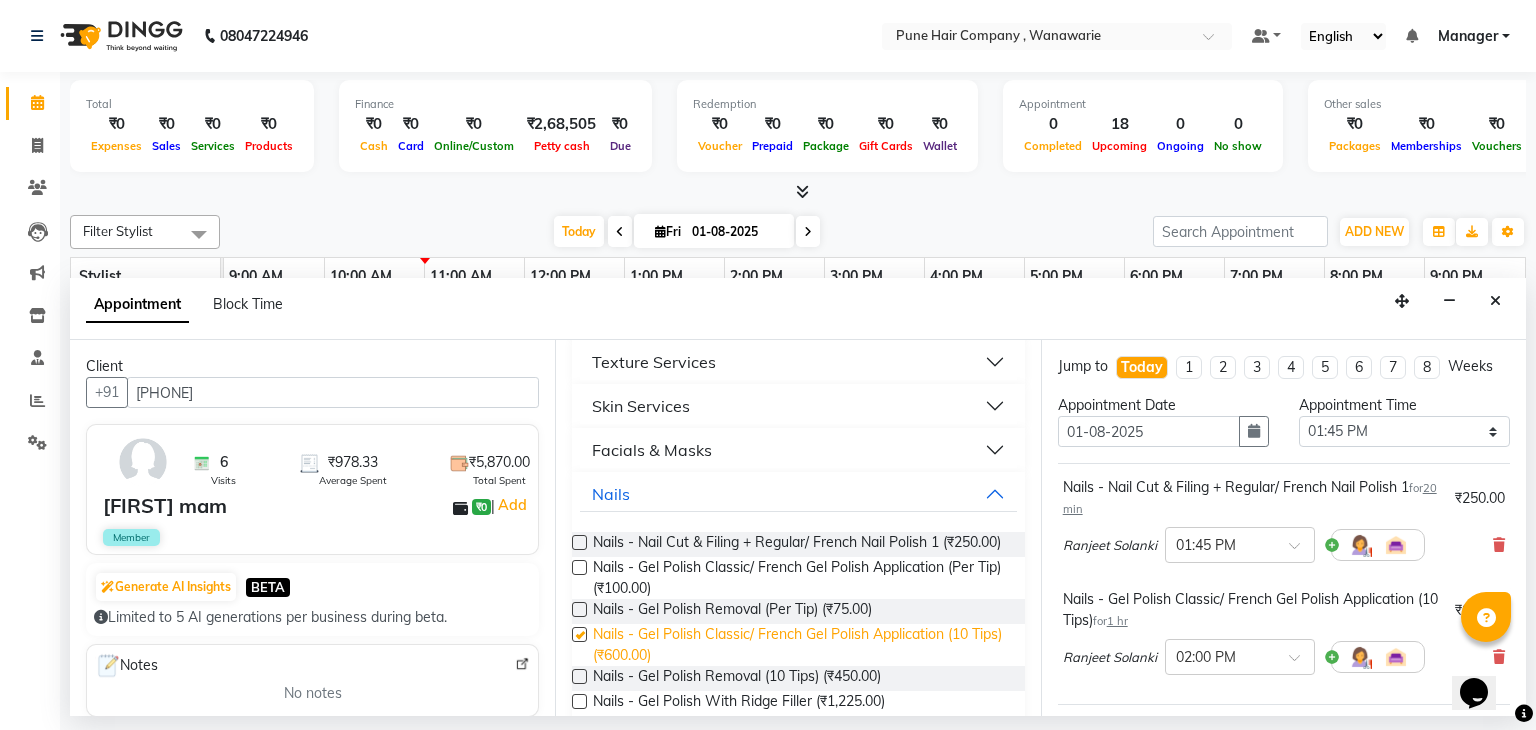 checkbox on "false" 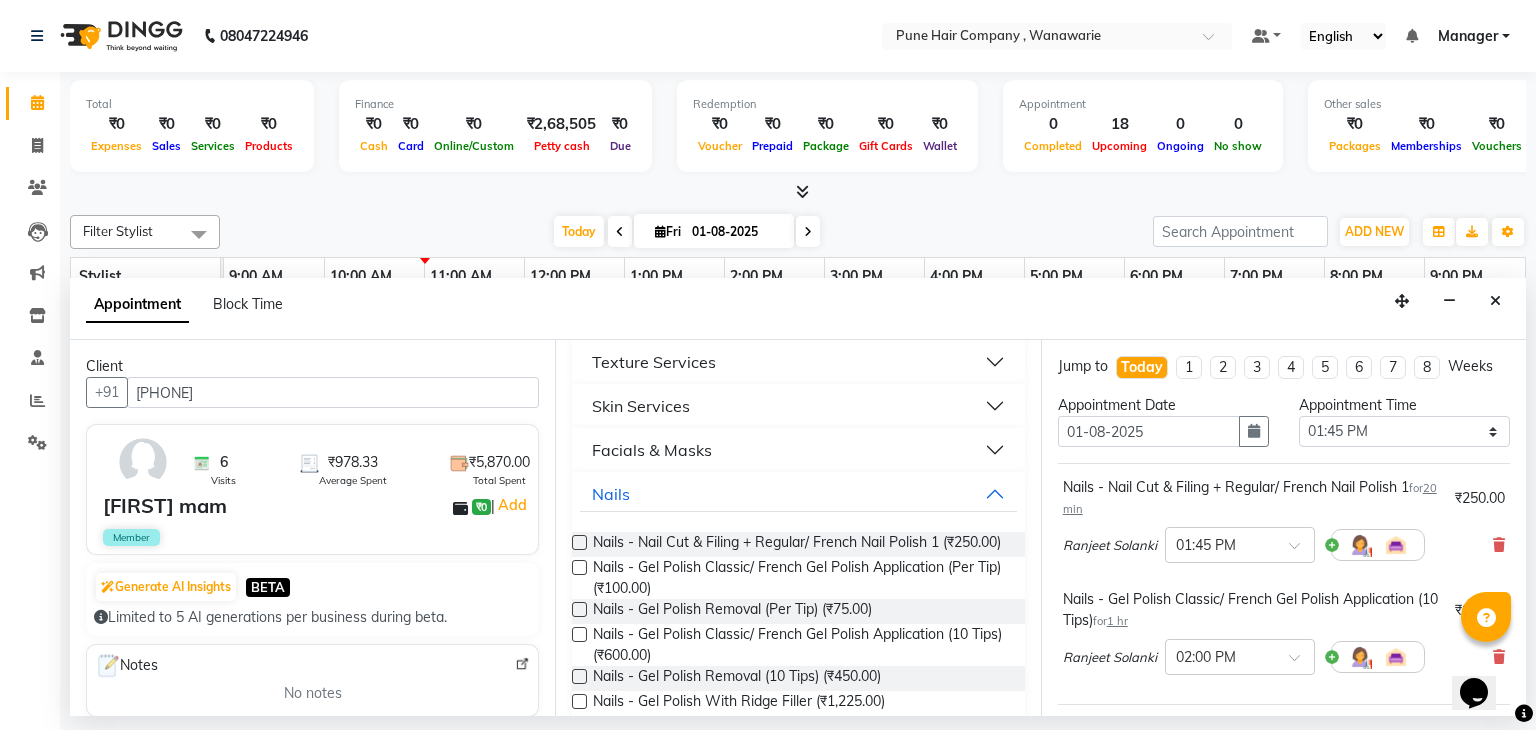 scroll, scrollTop: 284, scrollLeft: 0, axis: vertical 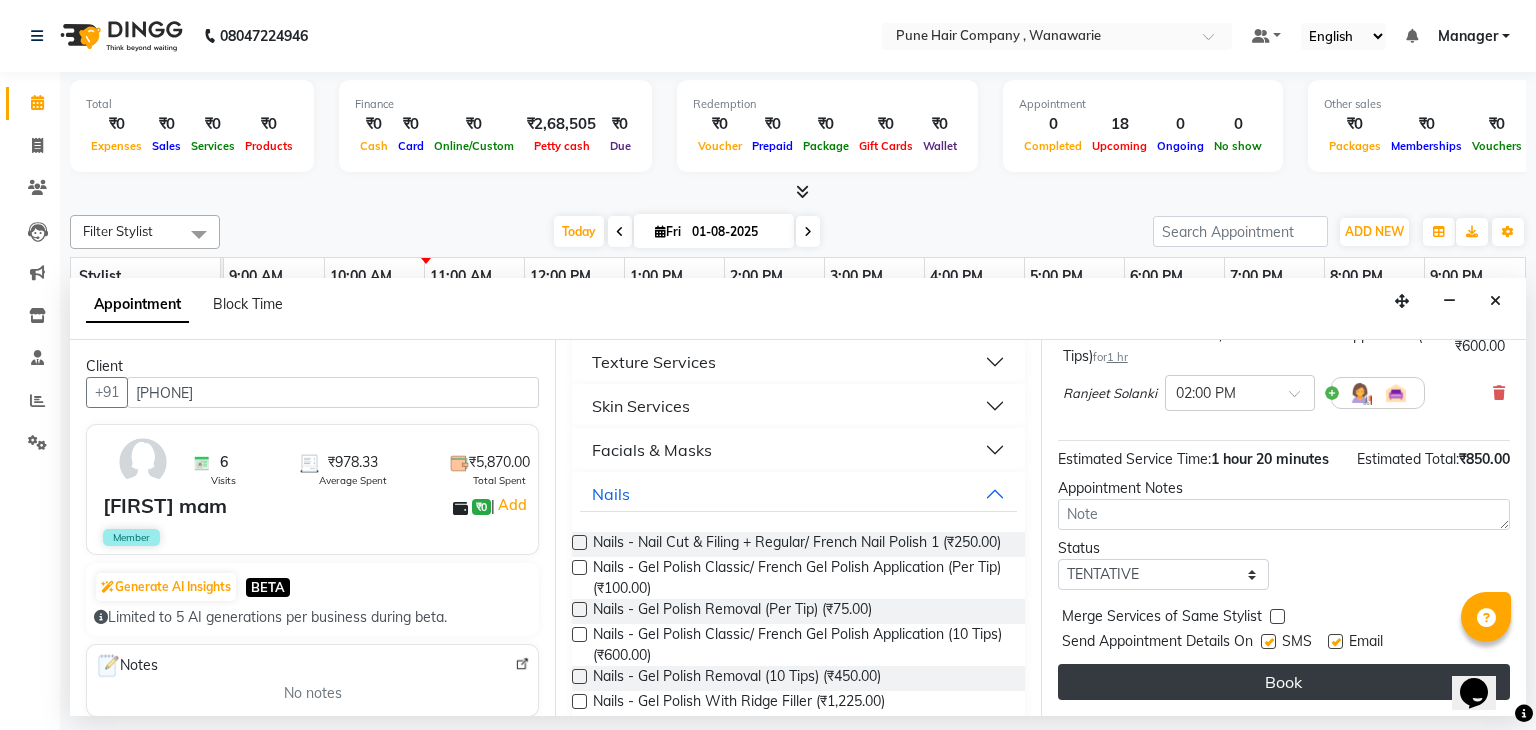 click on "Book" at bounding box center (1284, 682) 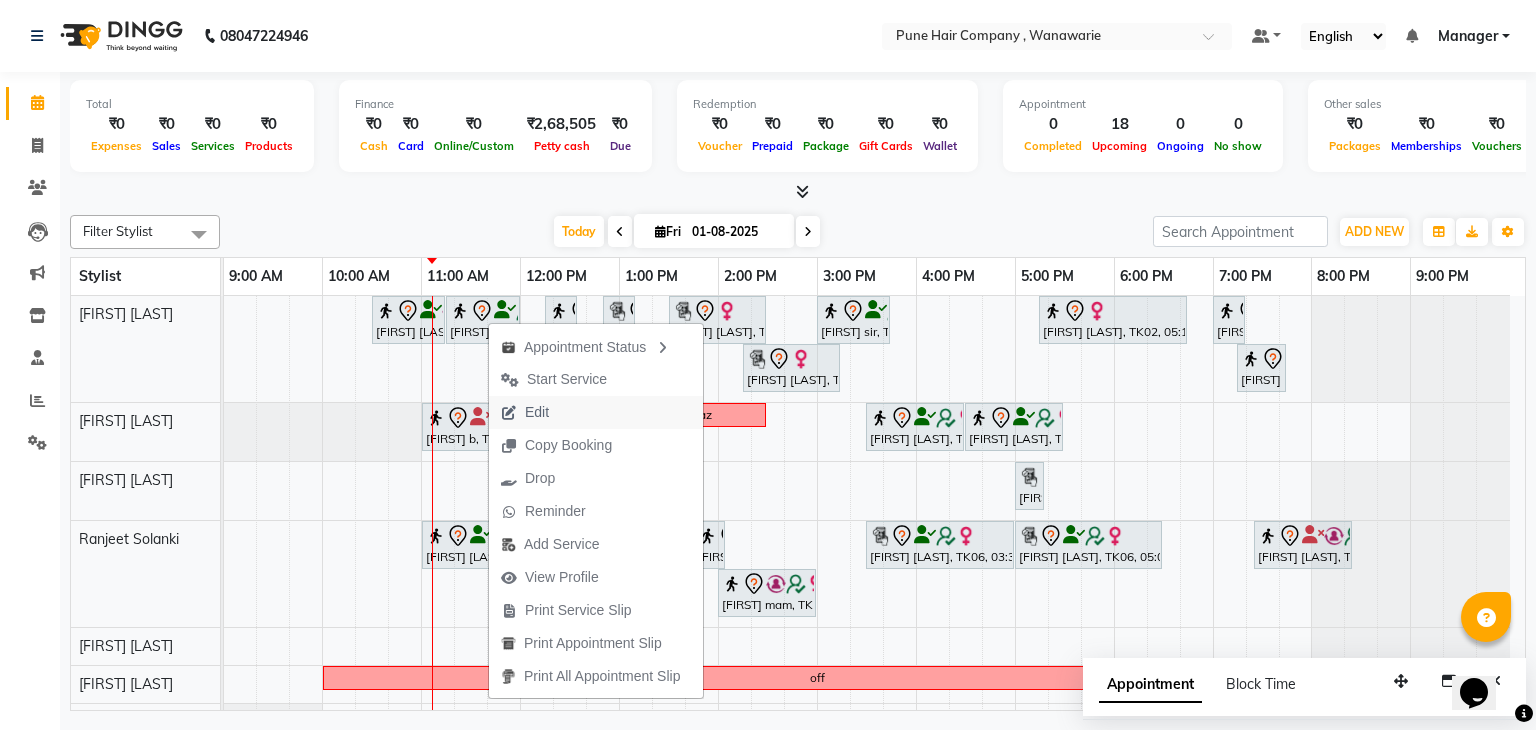 click on "Edit" at bounding box center (596, 412) 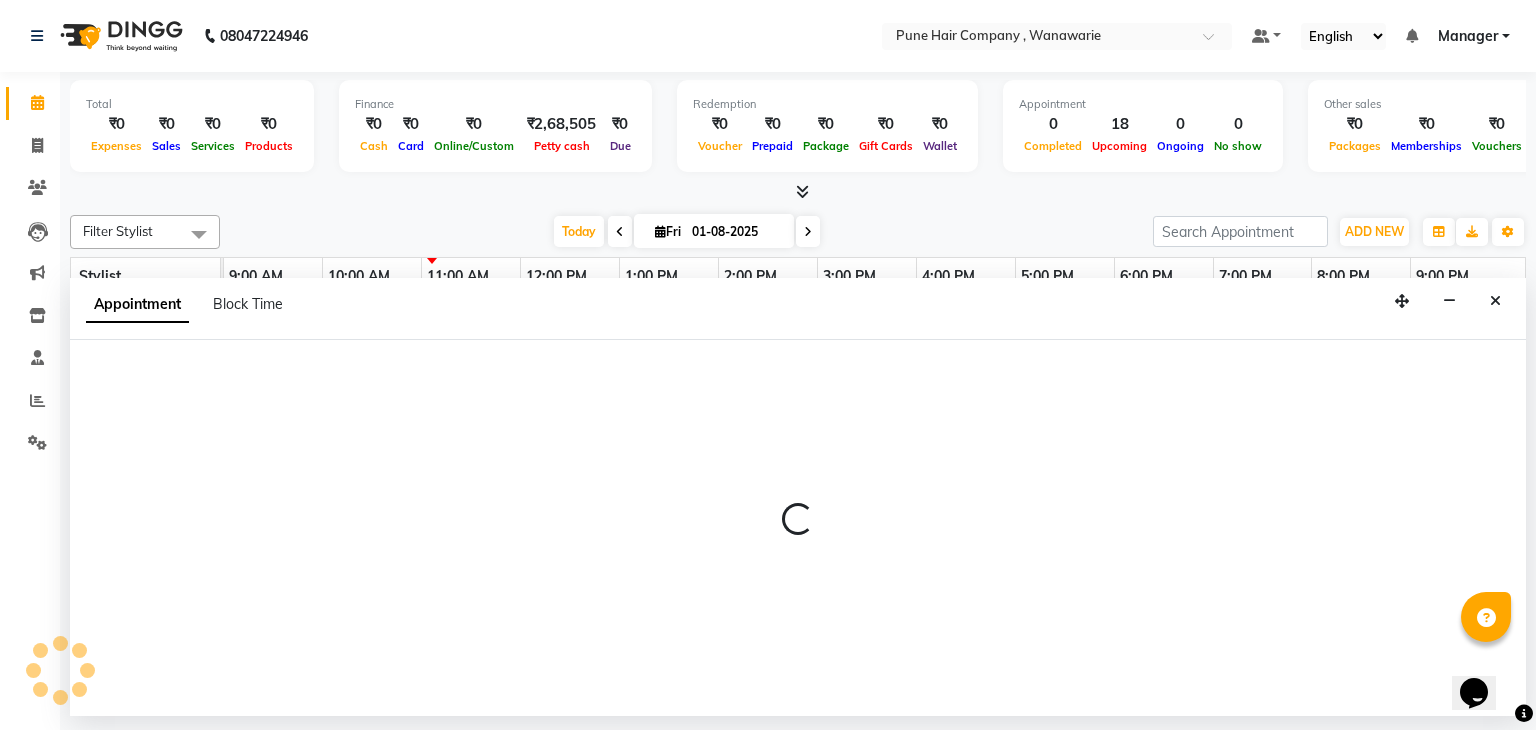 select on "tentative" 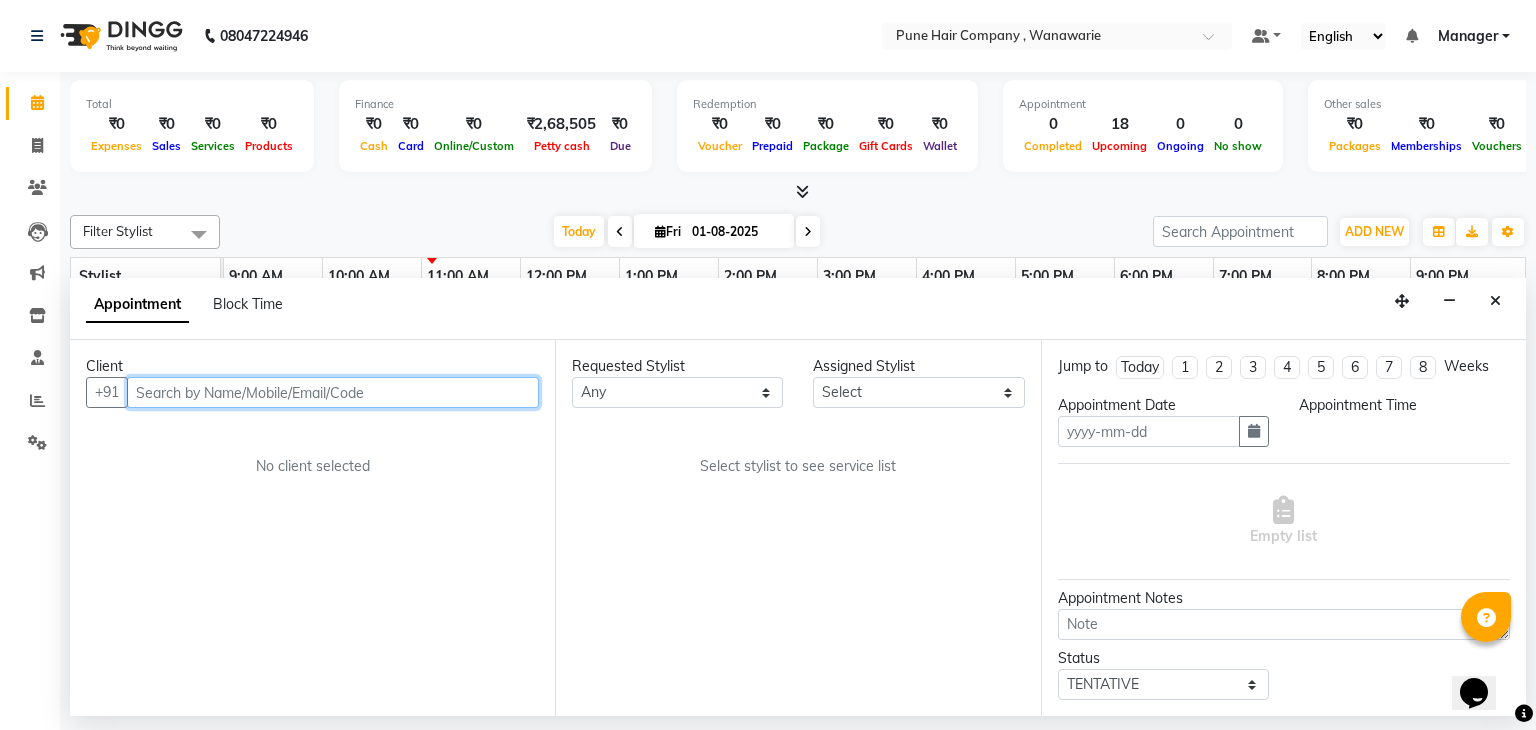type on "01-08-2025" 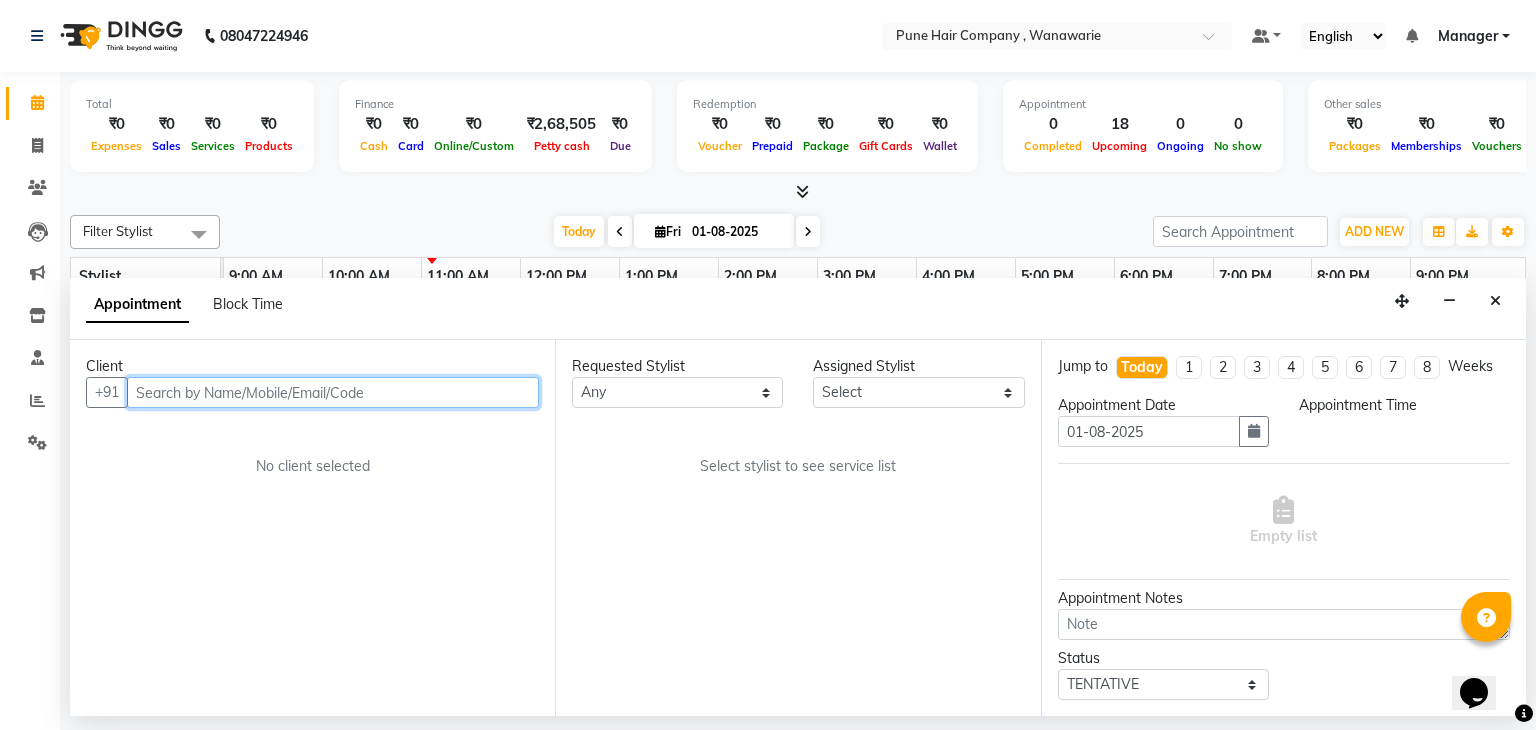 select on "[NUMBER]" 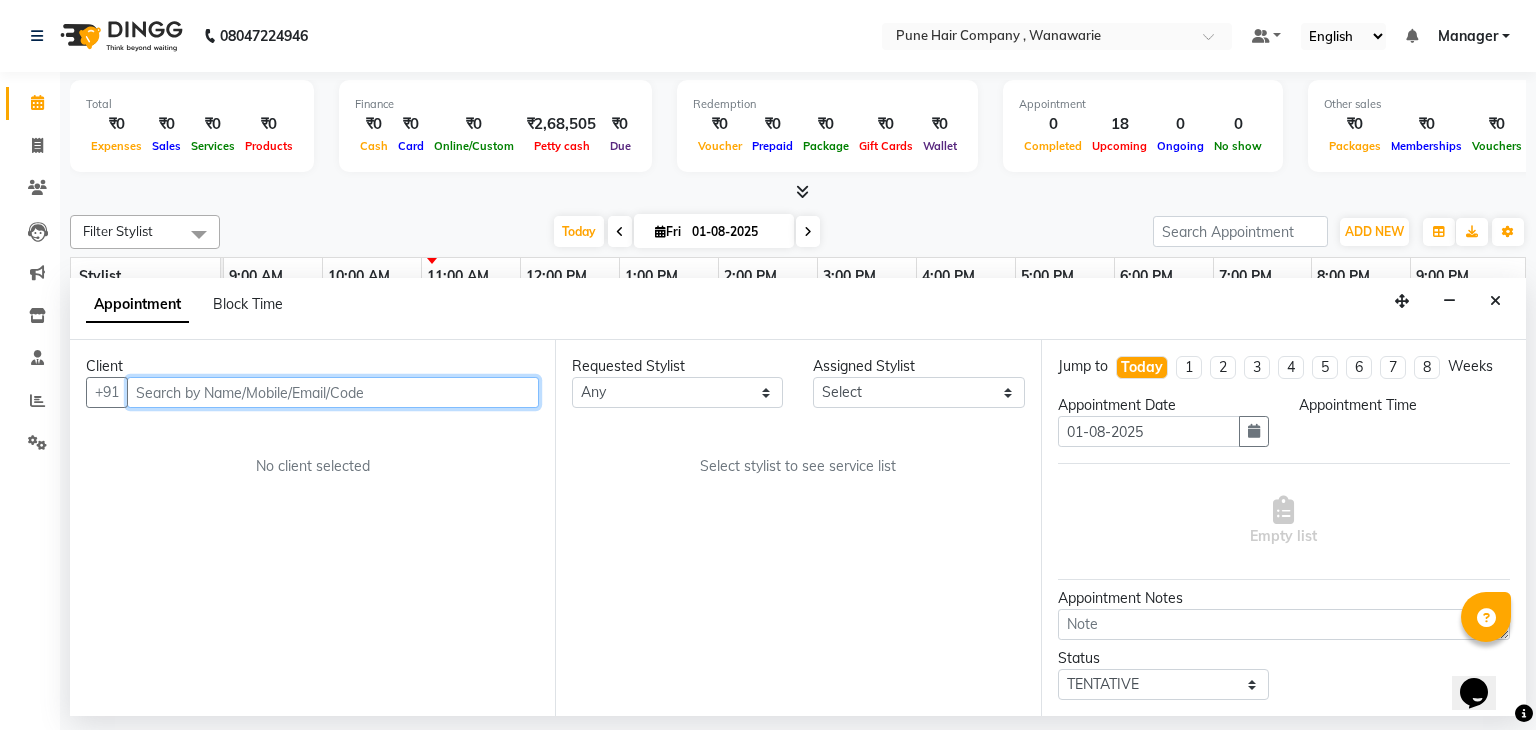 select on "675" 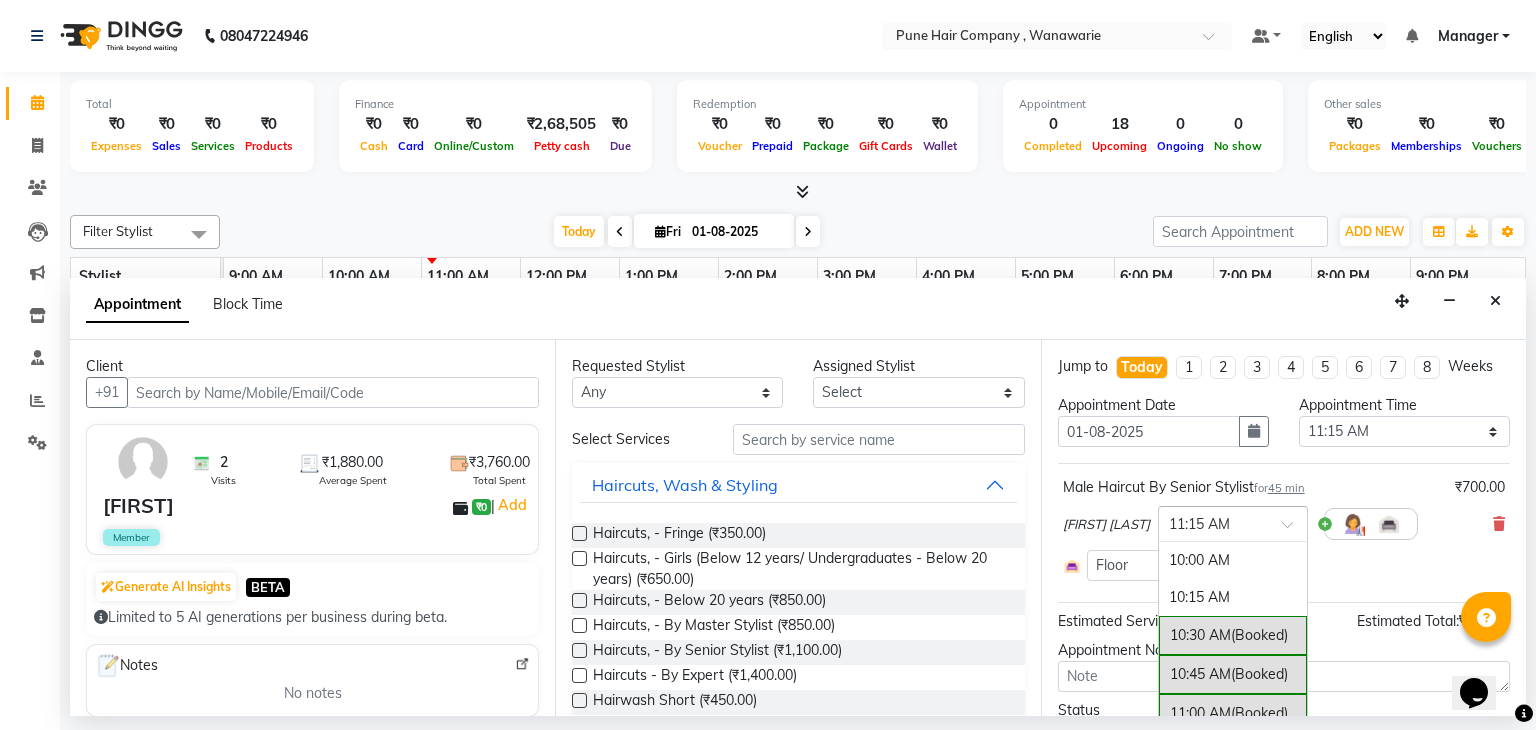 click at bounding box center (1233, 522) 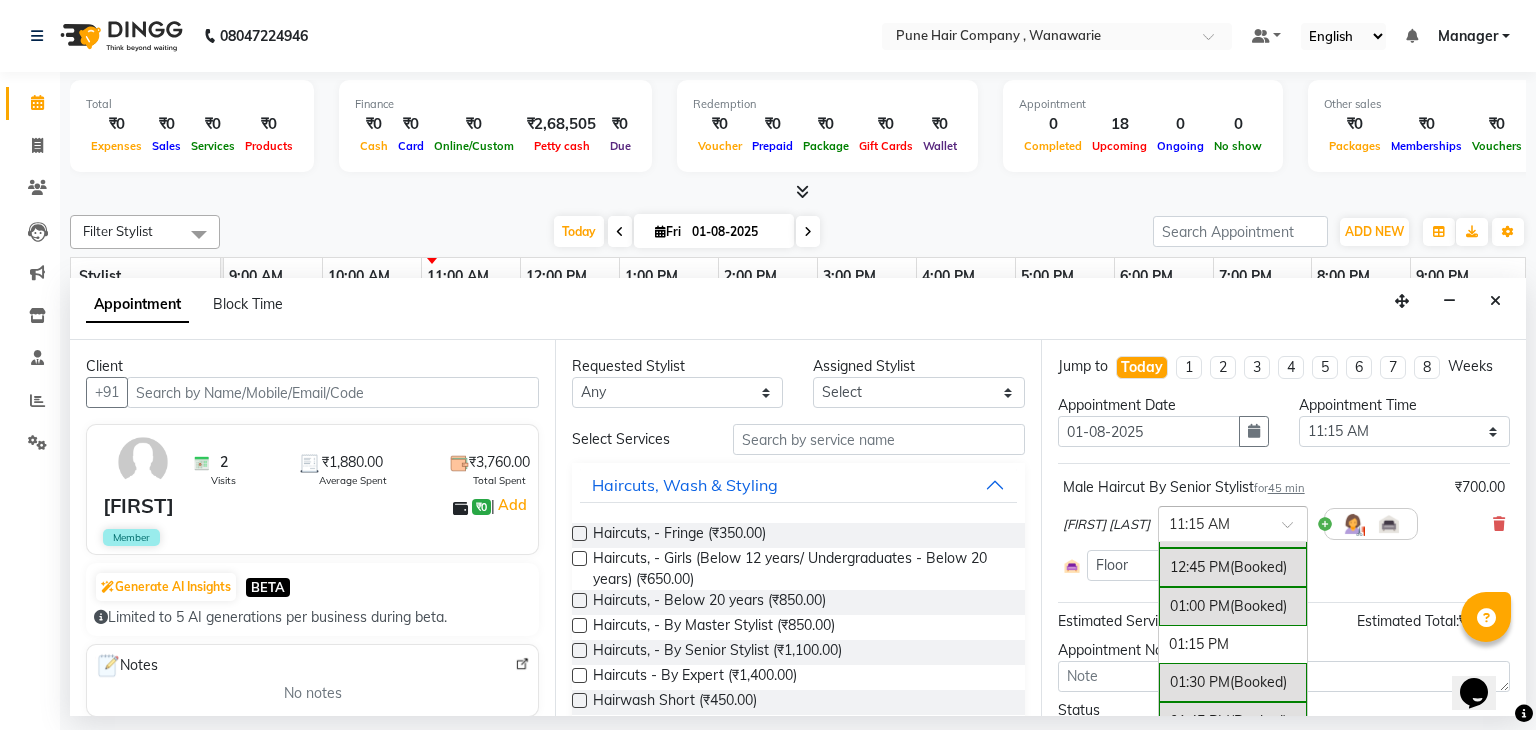 scroll, scrollTop: 422, scrollLeft: 0, axis: vertical 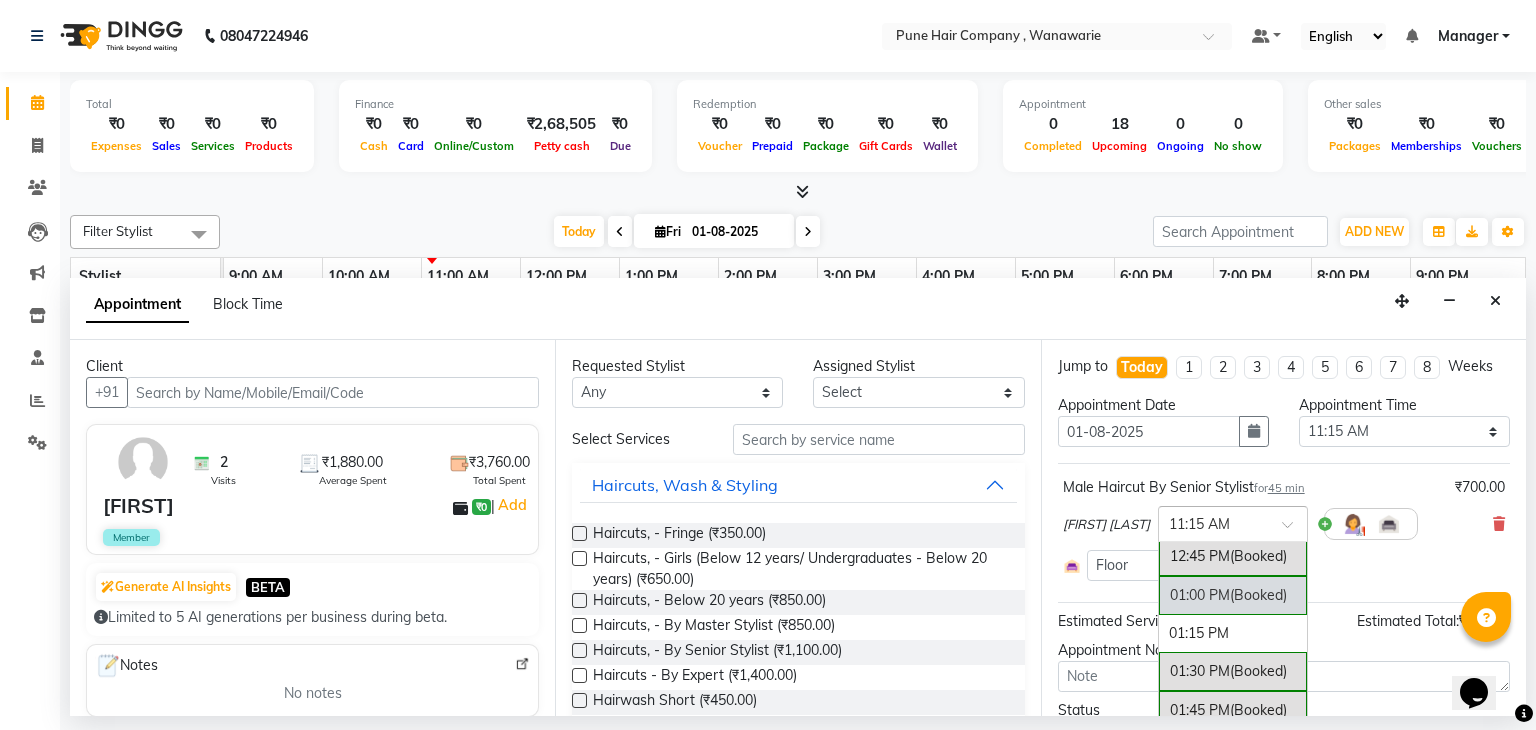 click on "01:00 PM   (Booked)" at bounding box center (1233, 595) 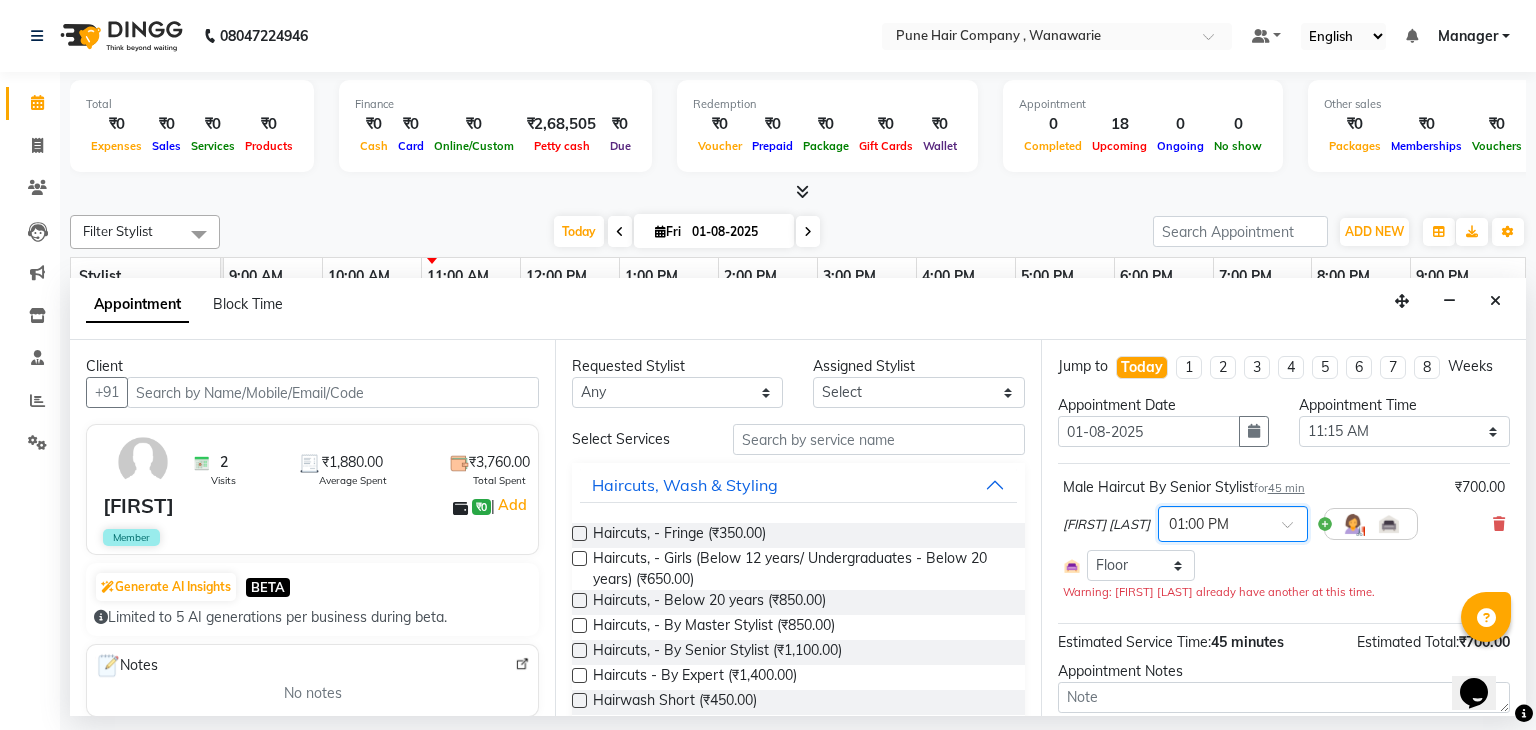 scroll, scrollTop: 124, scrollLeft: 0, axis: vertical 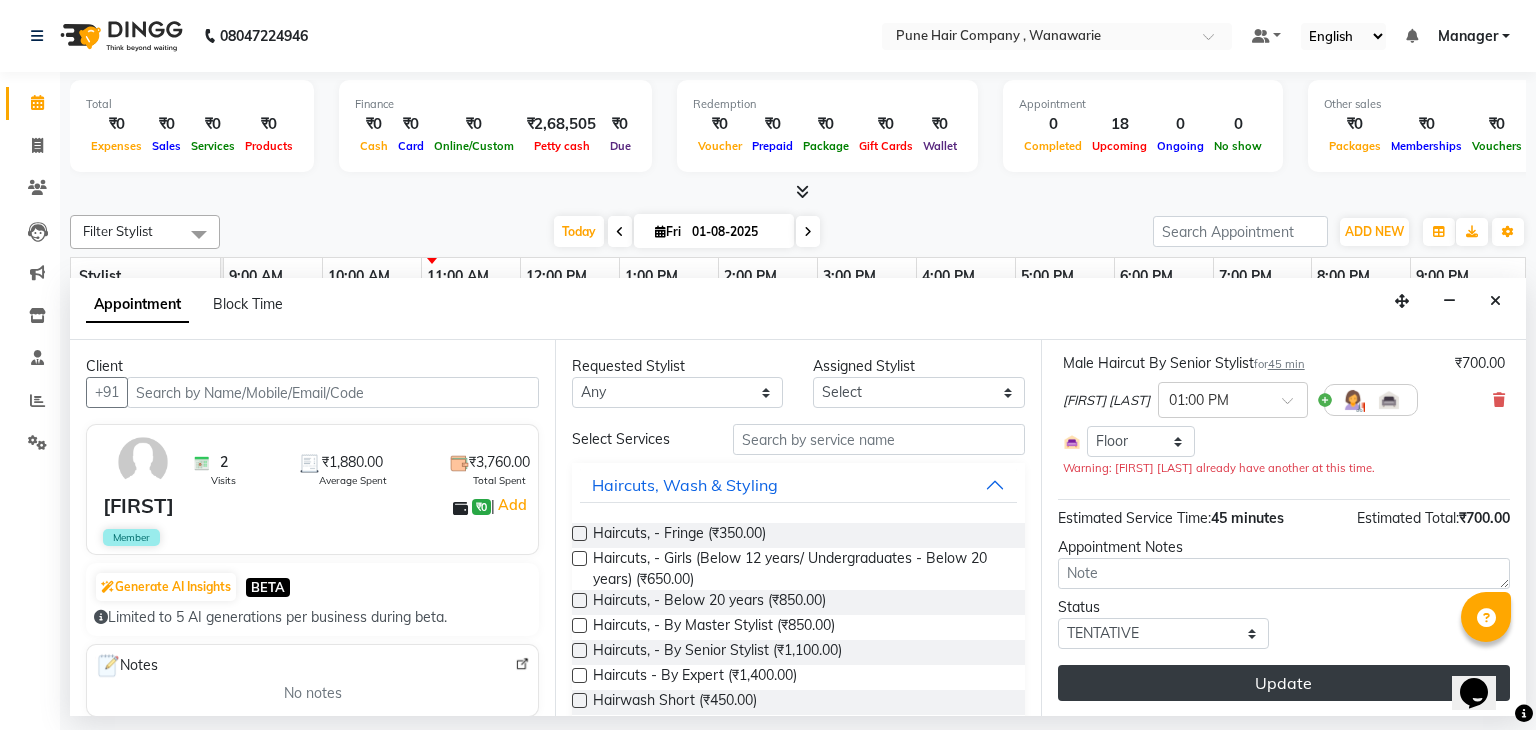 click on "Update" at bounding box center (1284, 683) 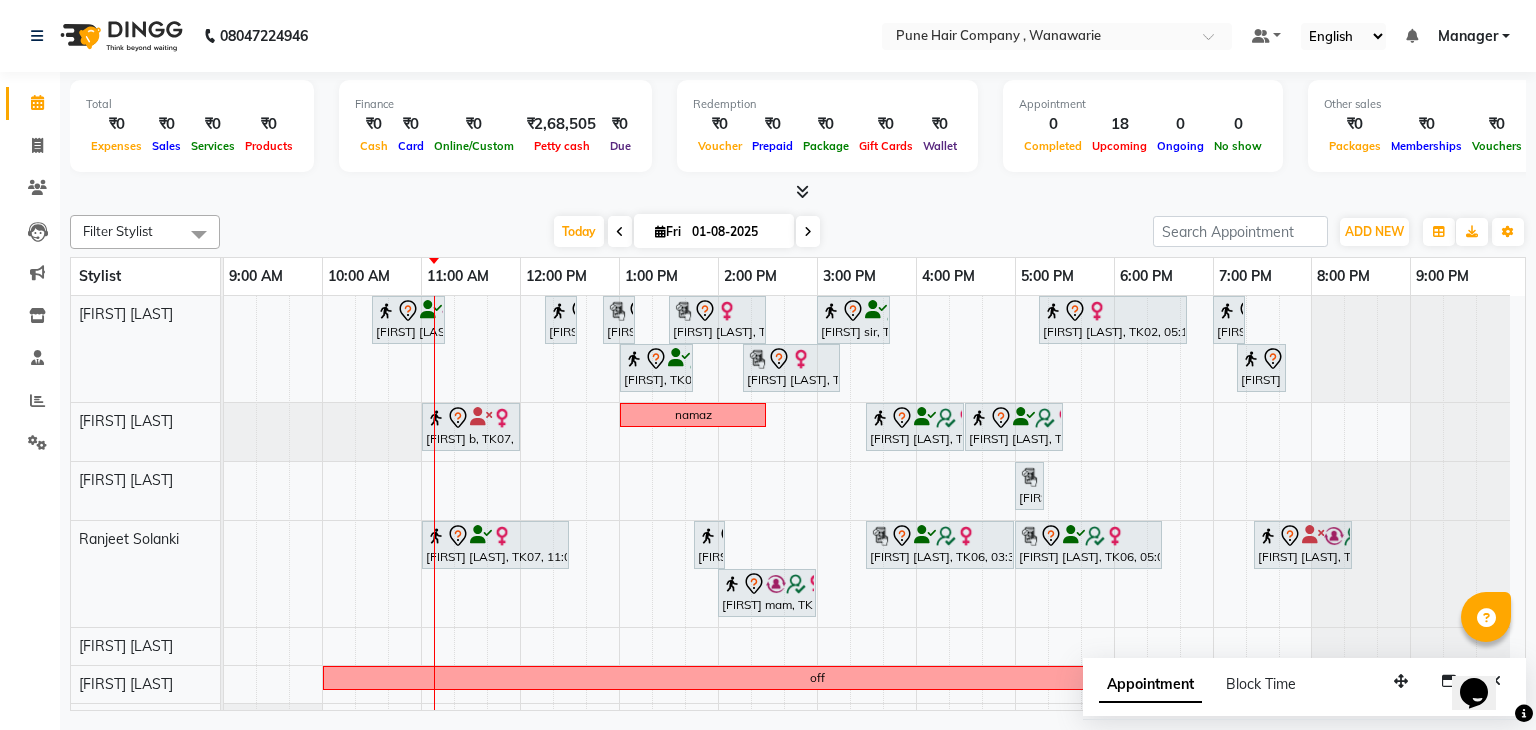 scroll, scrollTop: 28, scrollLeft: 0, axis: vertical 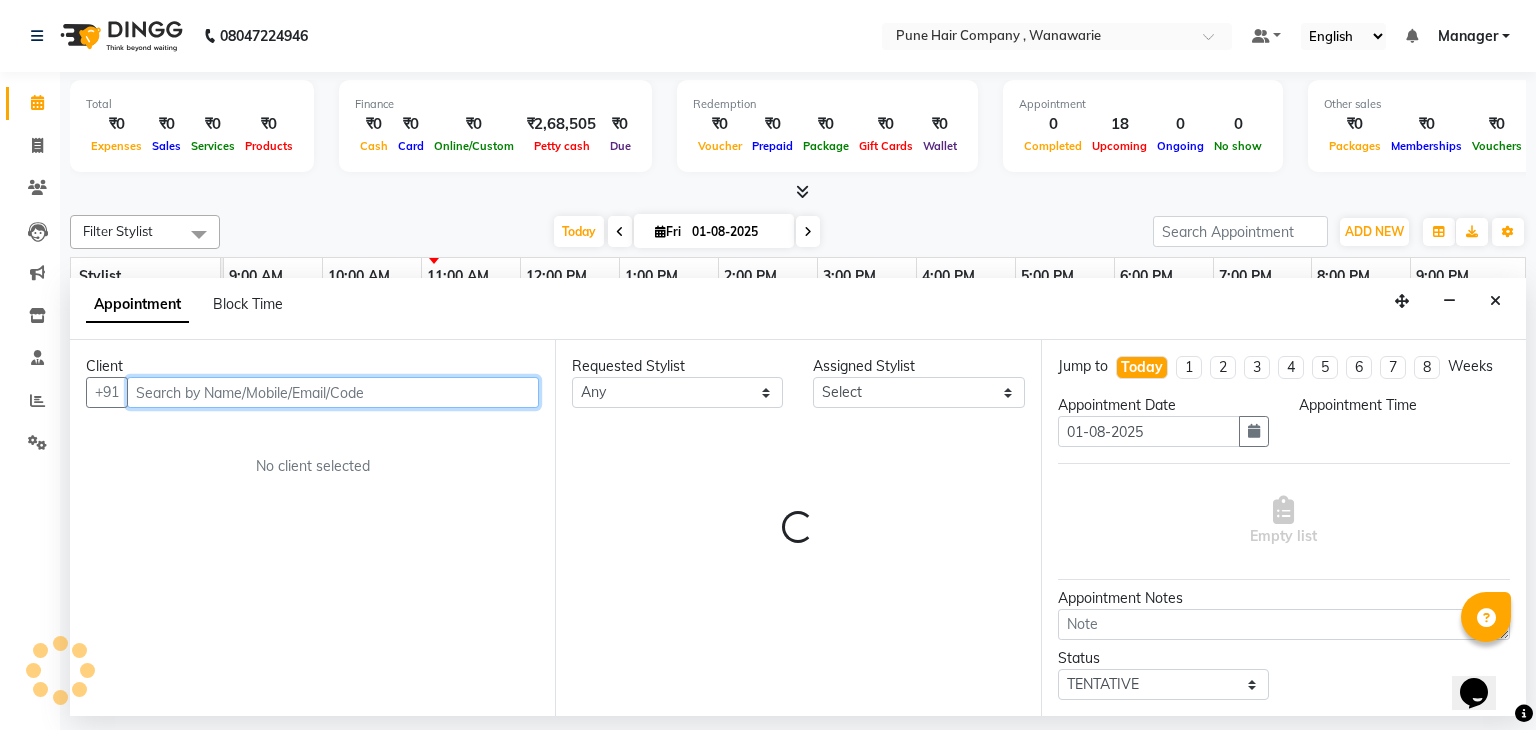 select on "960" 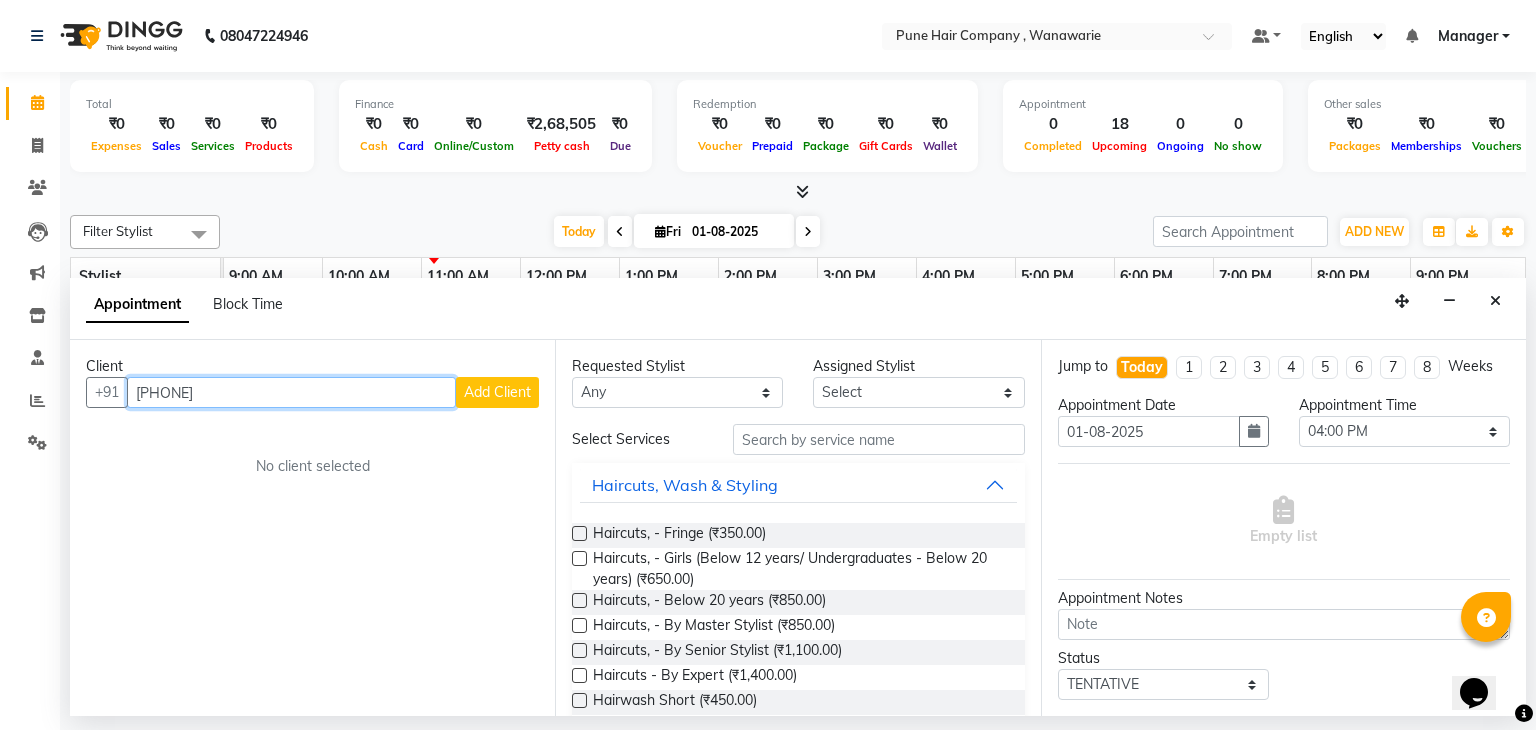 type on "[PHONE]" 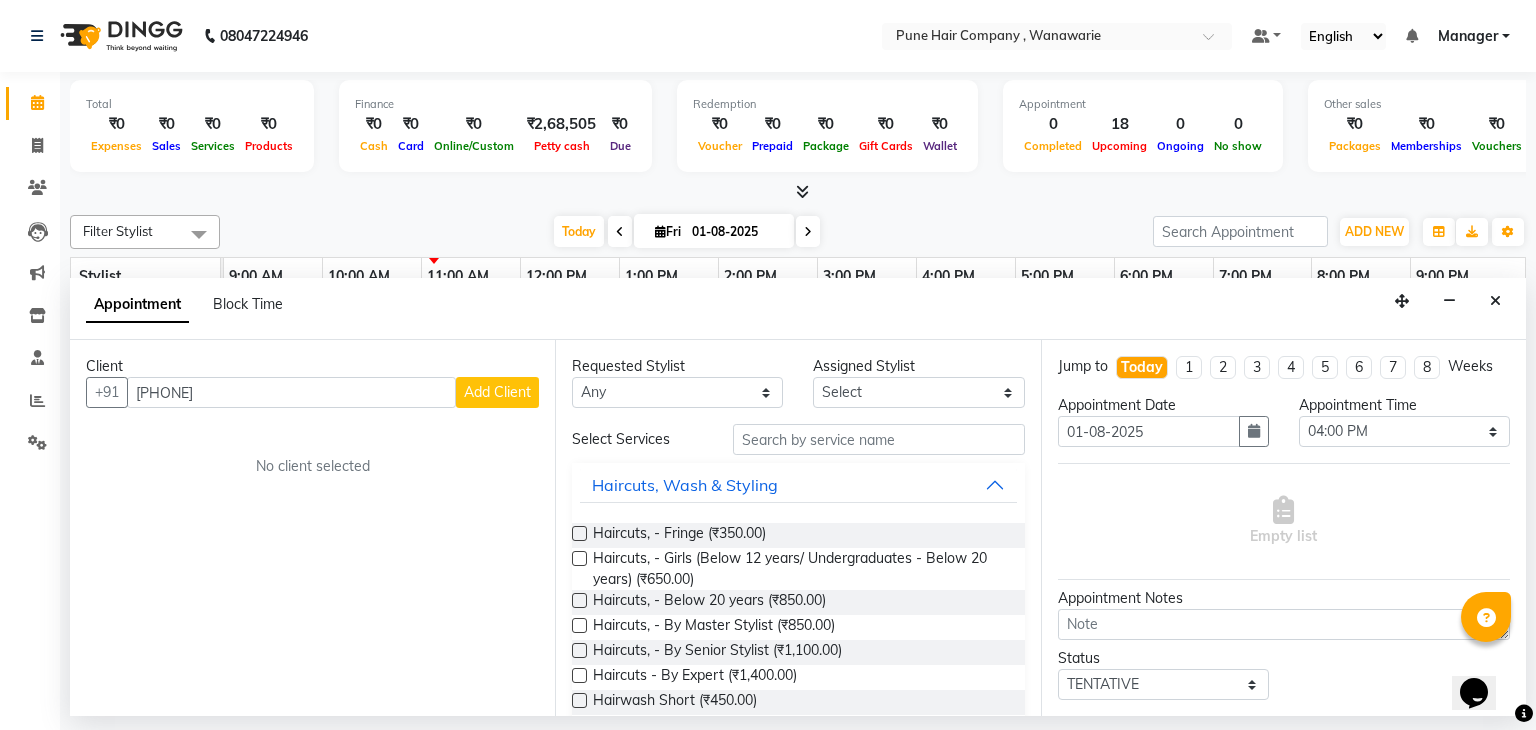 click on "Add Client" at bounding box center (497, 392) 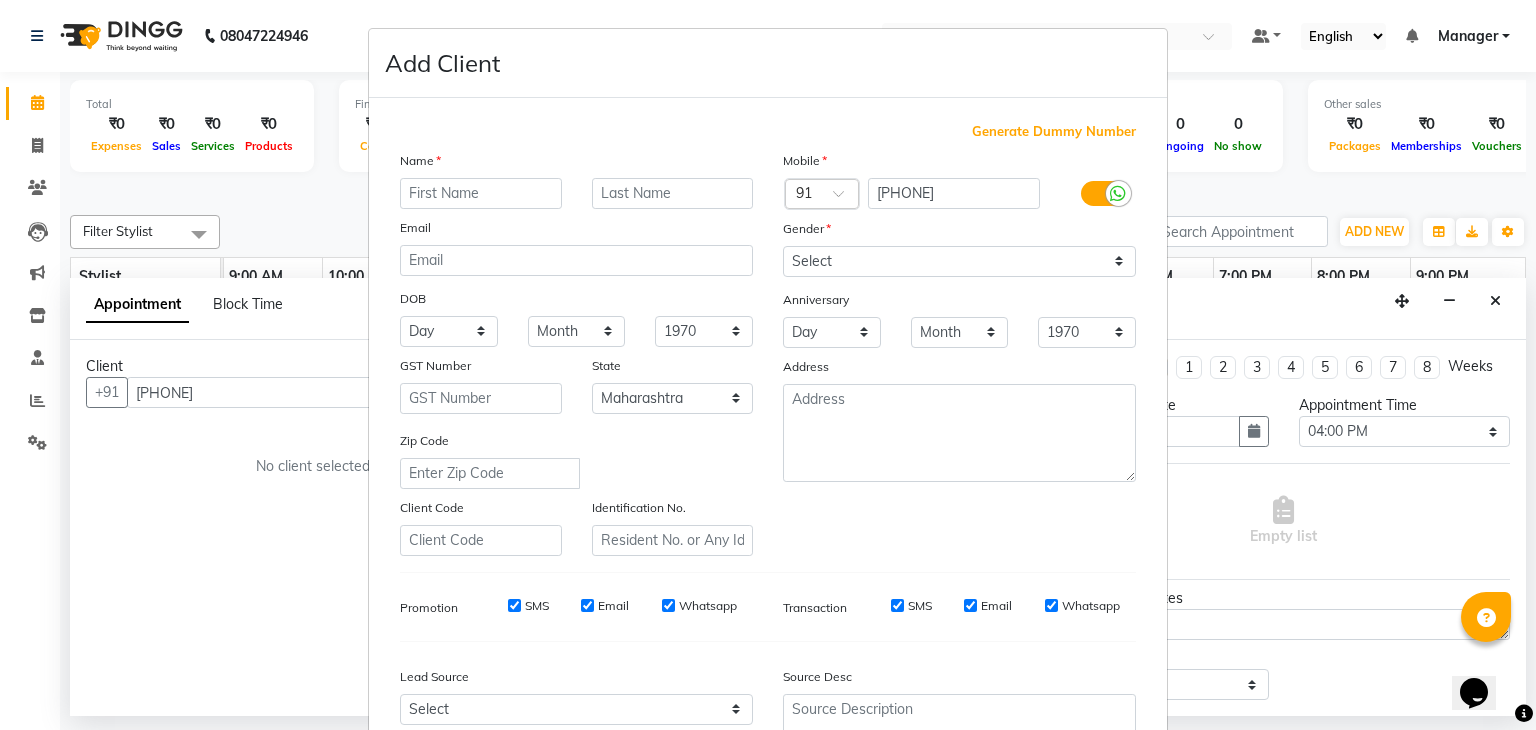 click at bounding box center (481, 193) 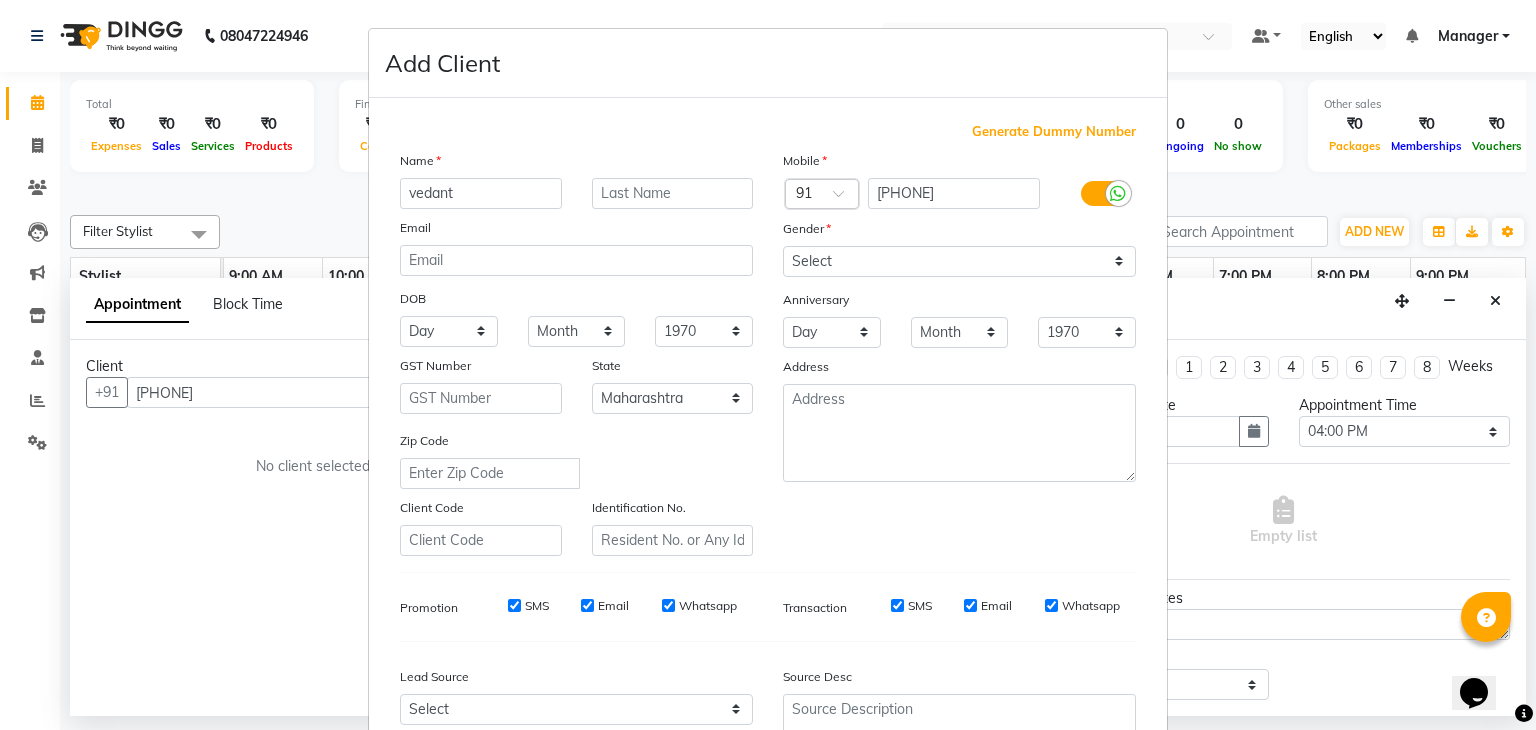 type on "vedant" 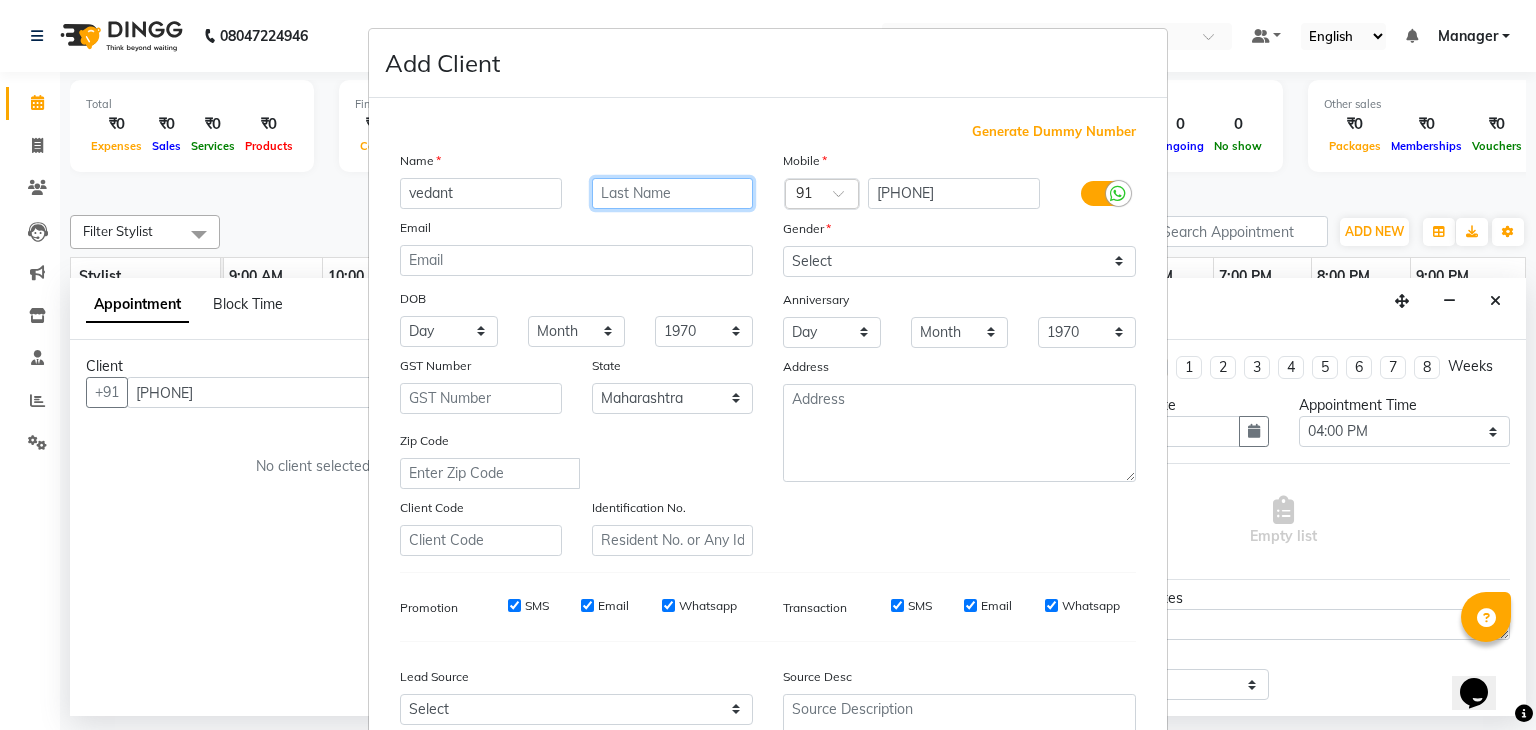 click at bounding box center [673, 193] 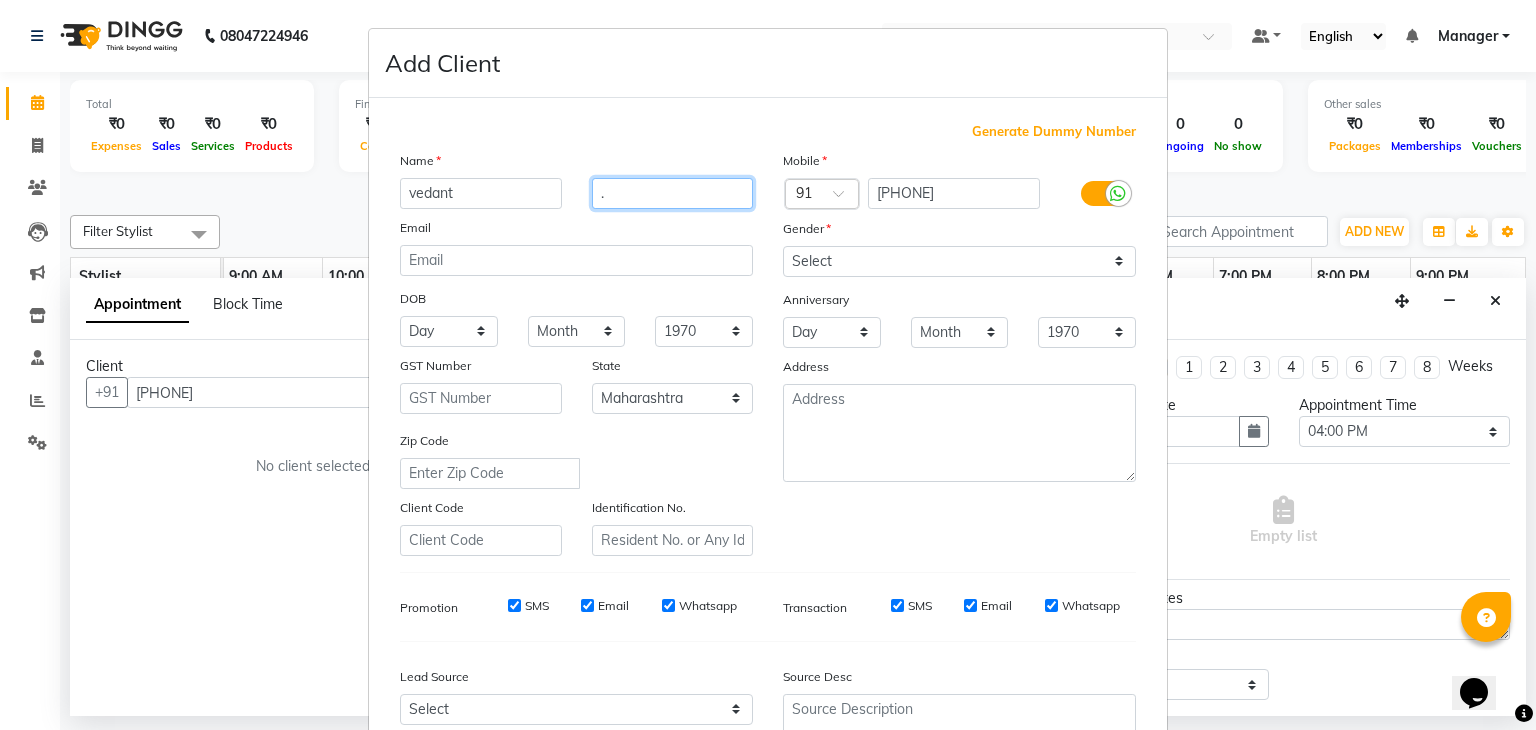 type on "." 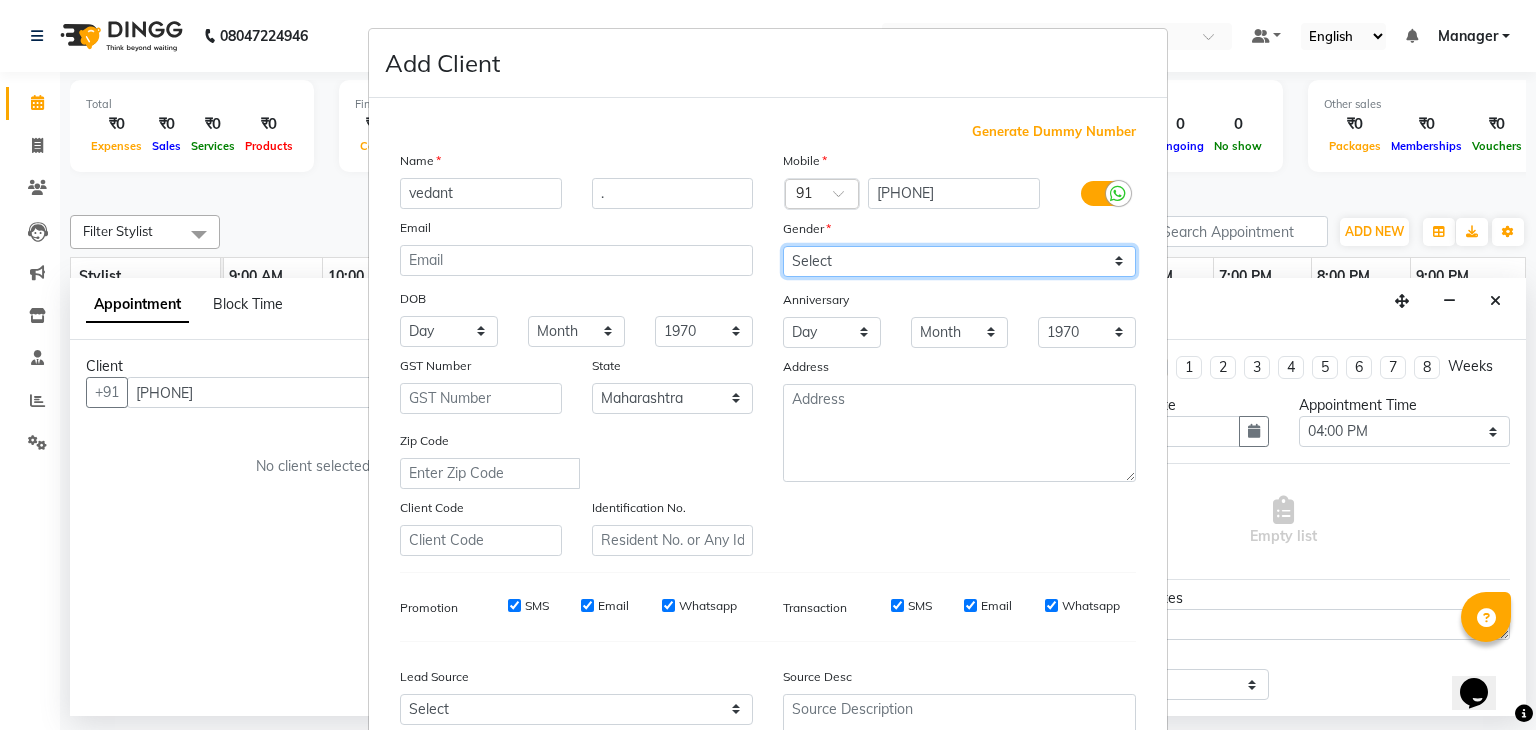 click on "Select Male Female Other Prefer Not To Say" at bounding box center [959, 261] 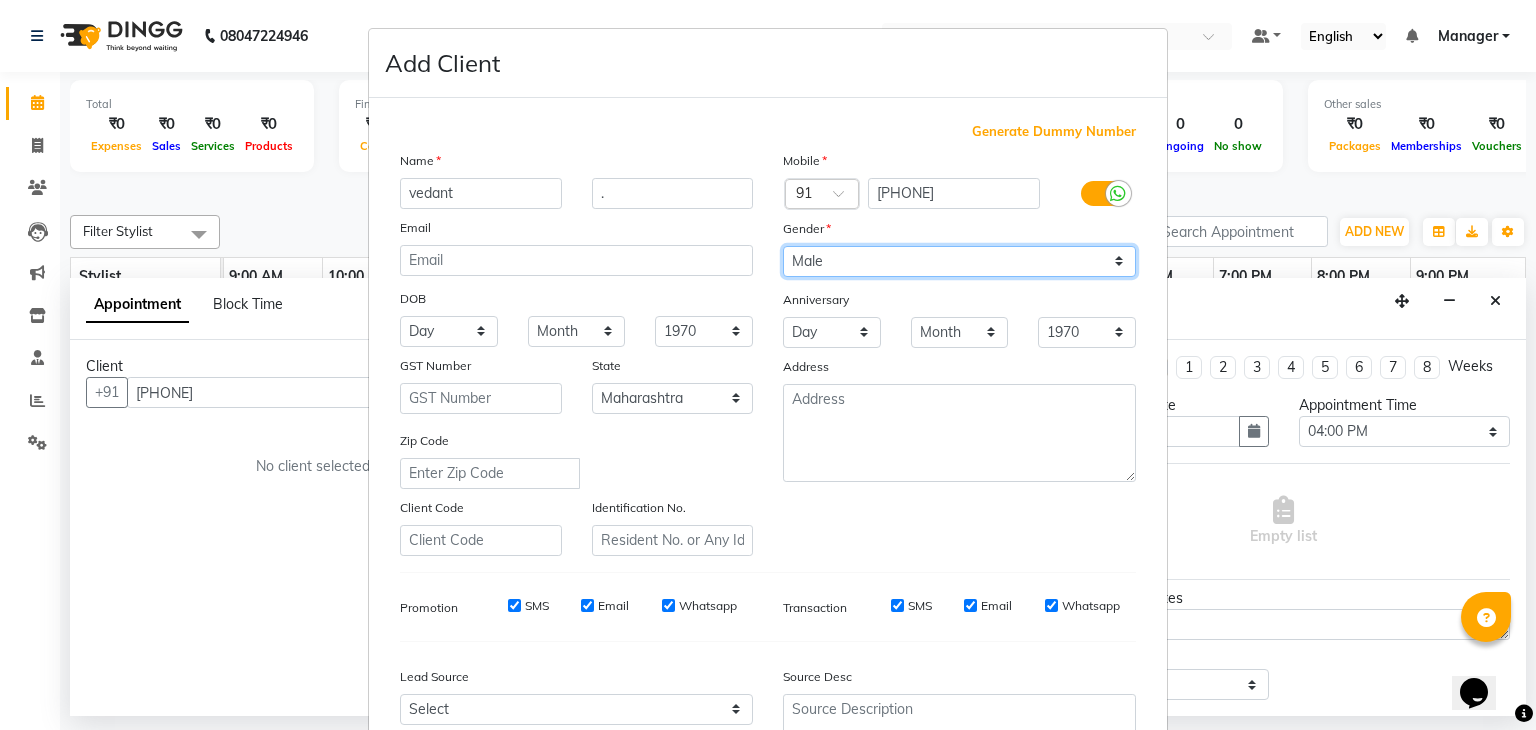 click on "Select Male Female Other Prefer Not To Say" at bounding box center (959, 261) 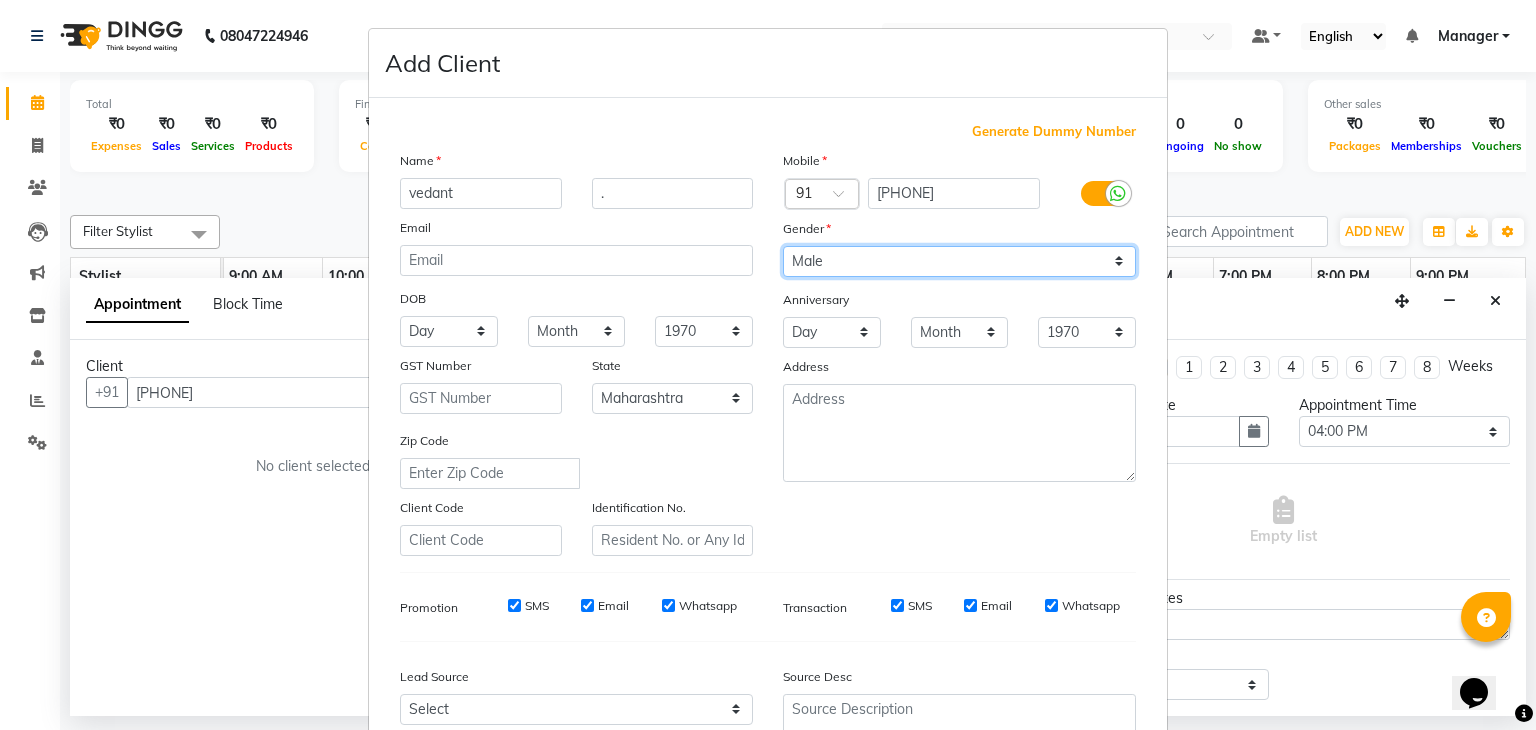 scroll, scrollTop: 203, scrollLeft: 0, axis: vertical 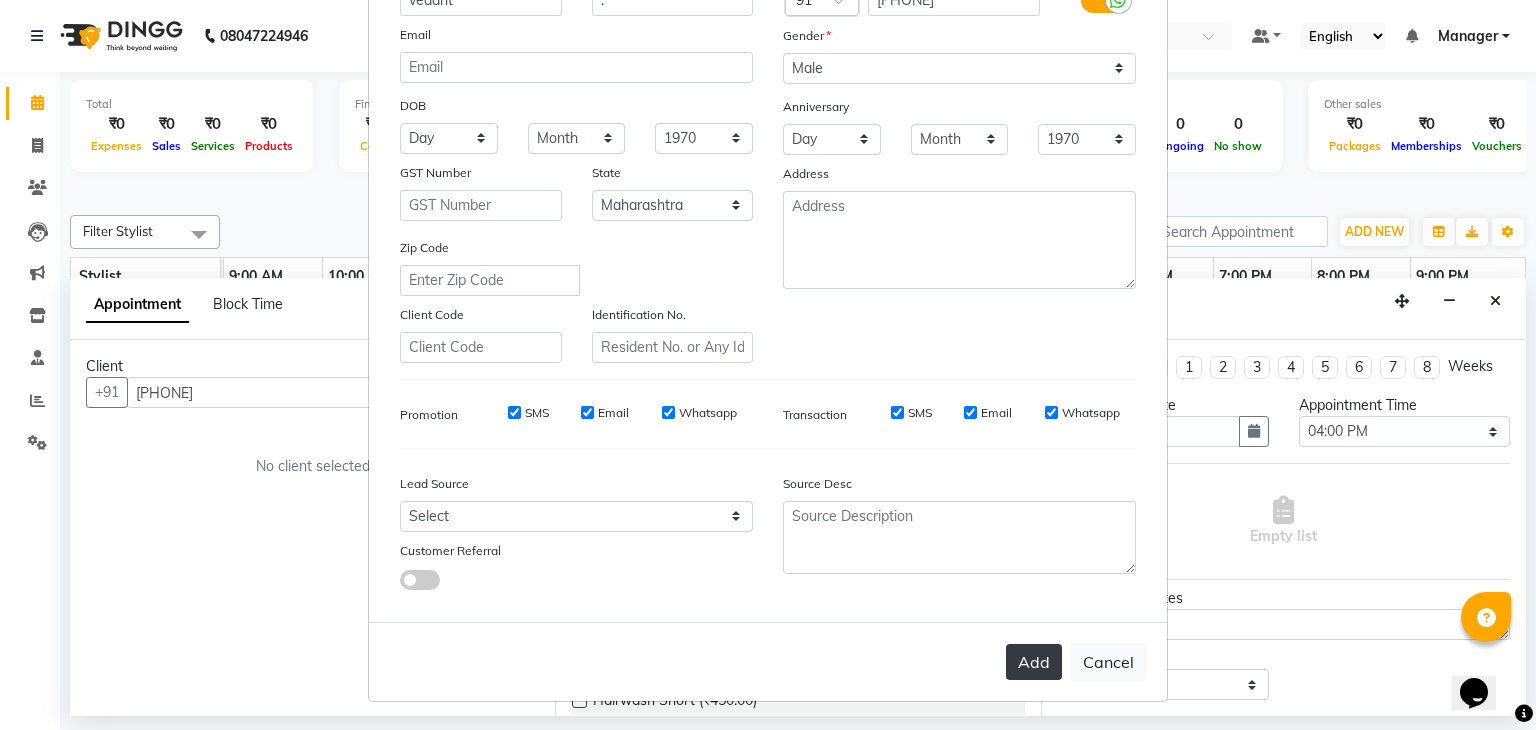 click on "Add" at bounding box center [1034, 662] 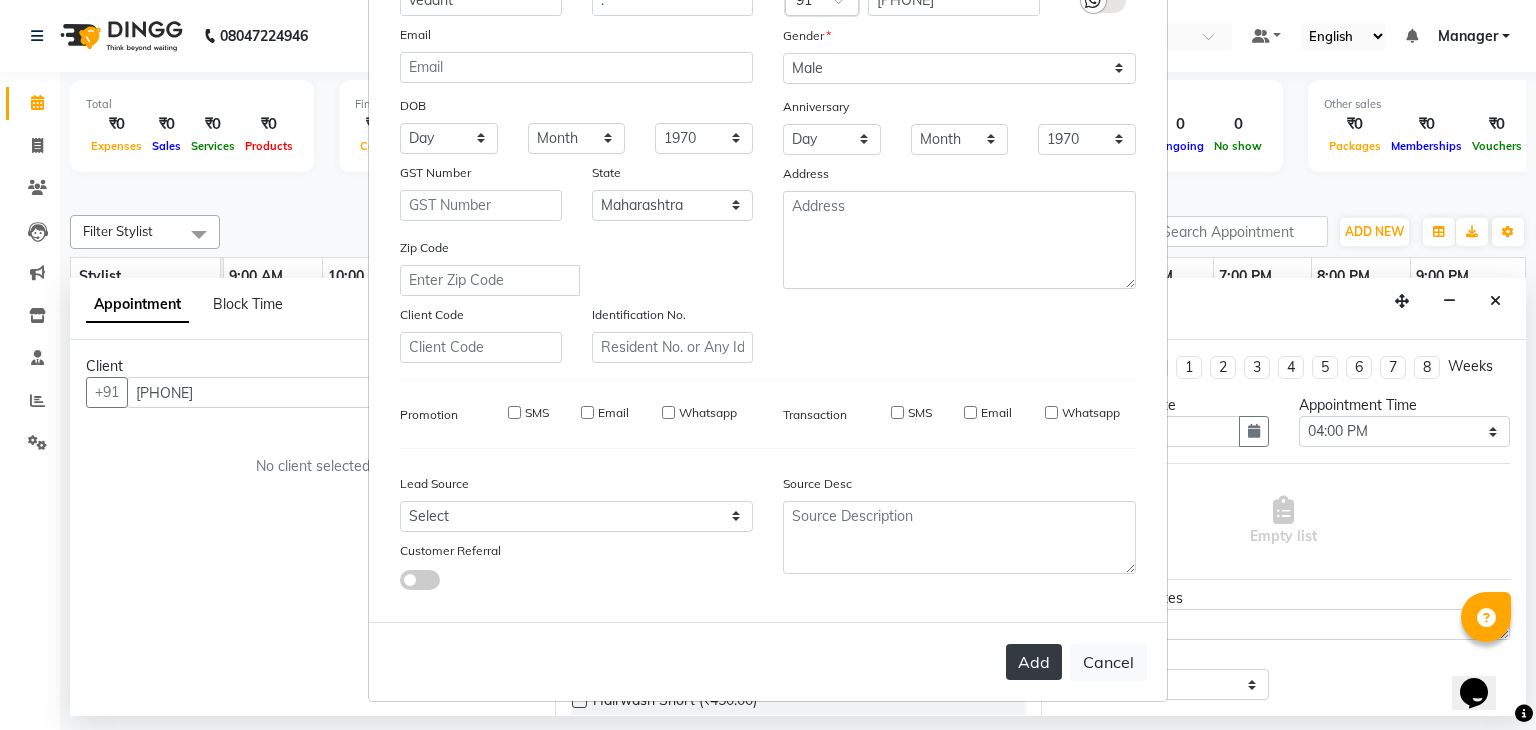 type 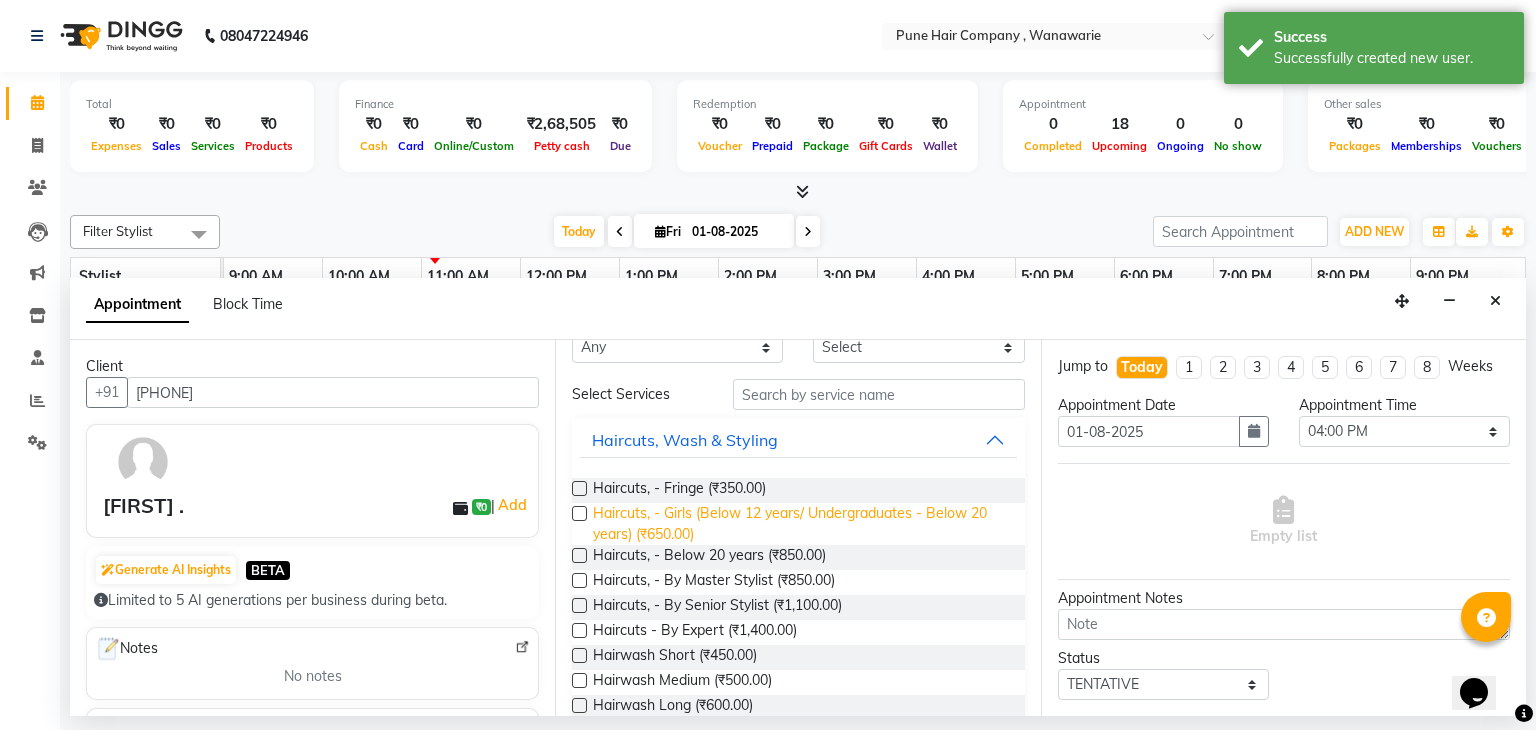 scroll, scrollTop: 0, scrollLeft: 0, axis: both 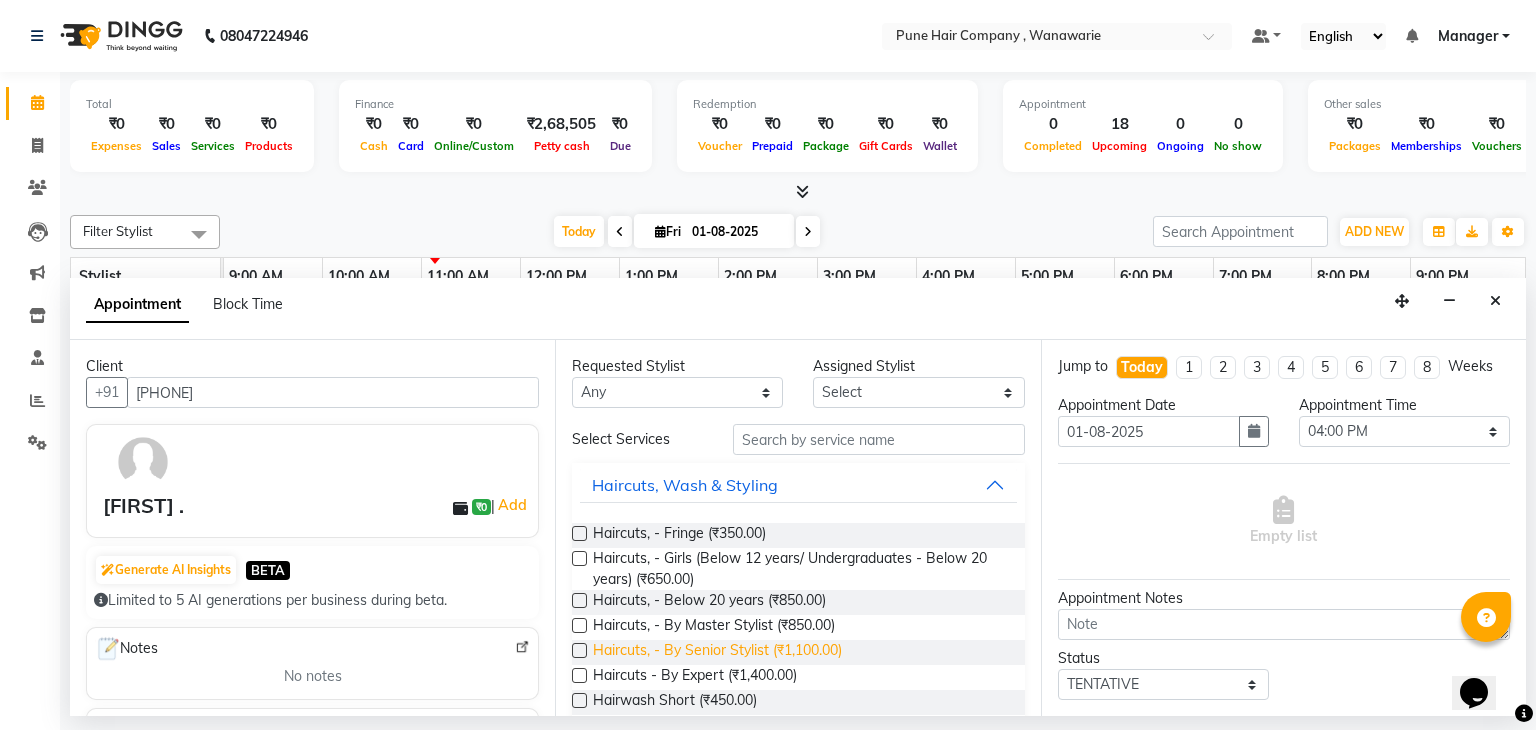 click on "Haircuts, - By Senior Stylist (₹1,100.00)" at bounding box center [717, 652] 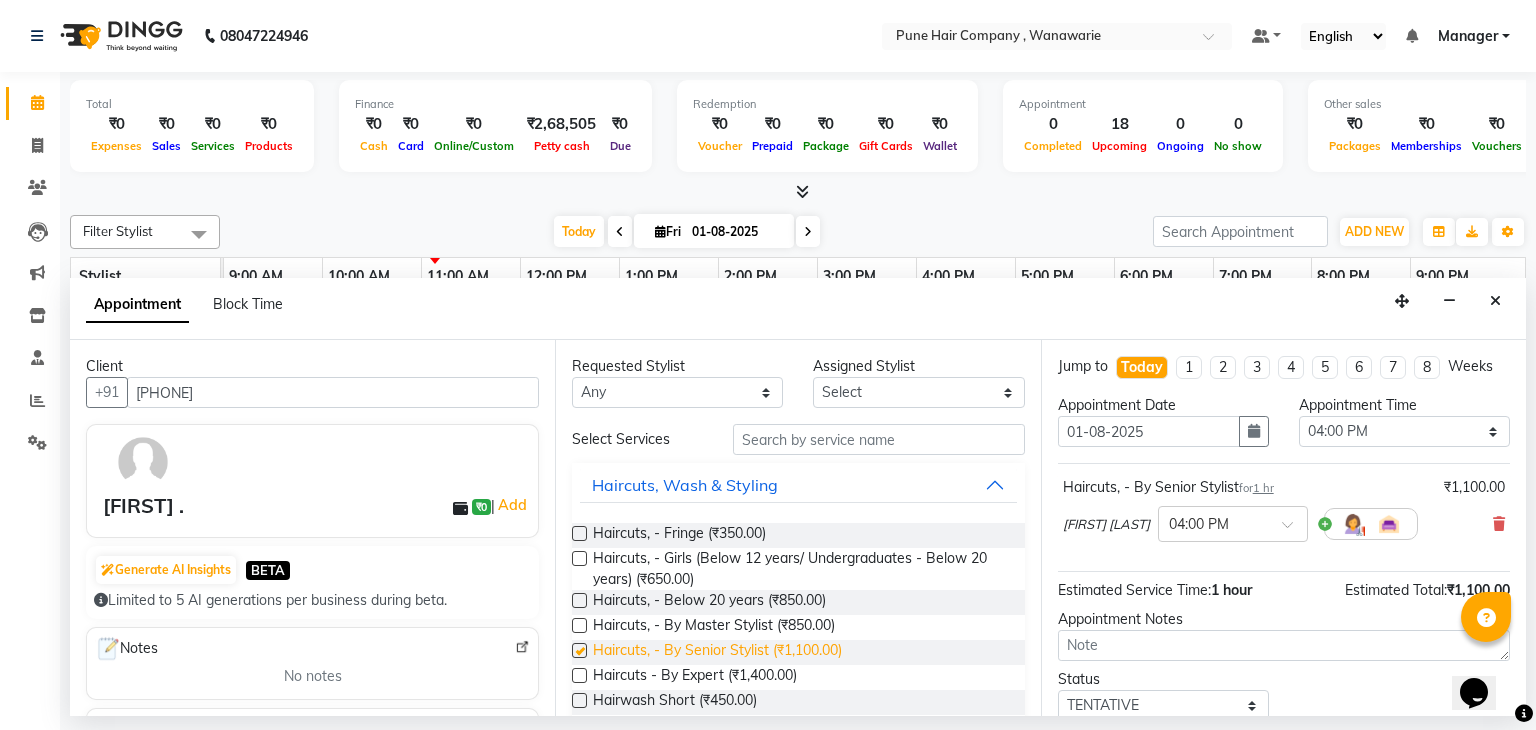 checkbox on "false" 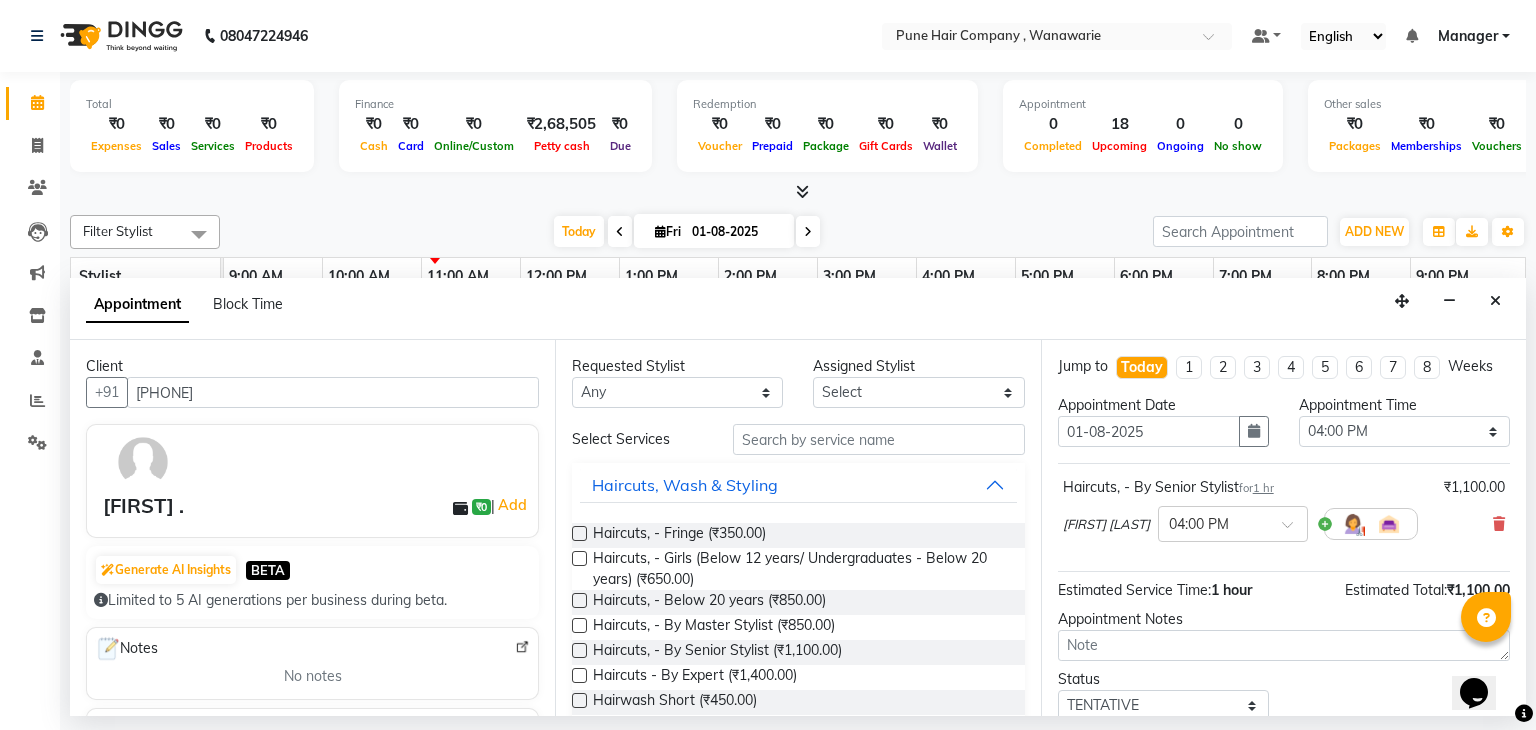 scroll, scrollTop: 130, scrollLeft: 0, axis: vertical 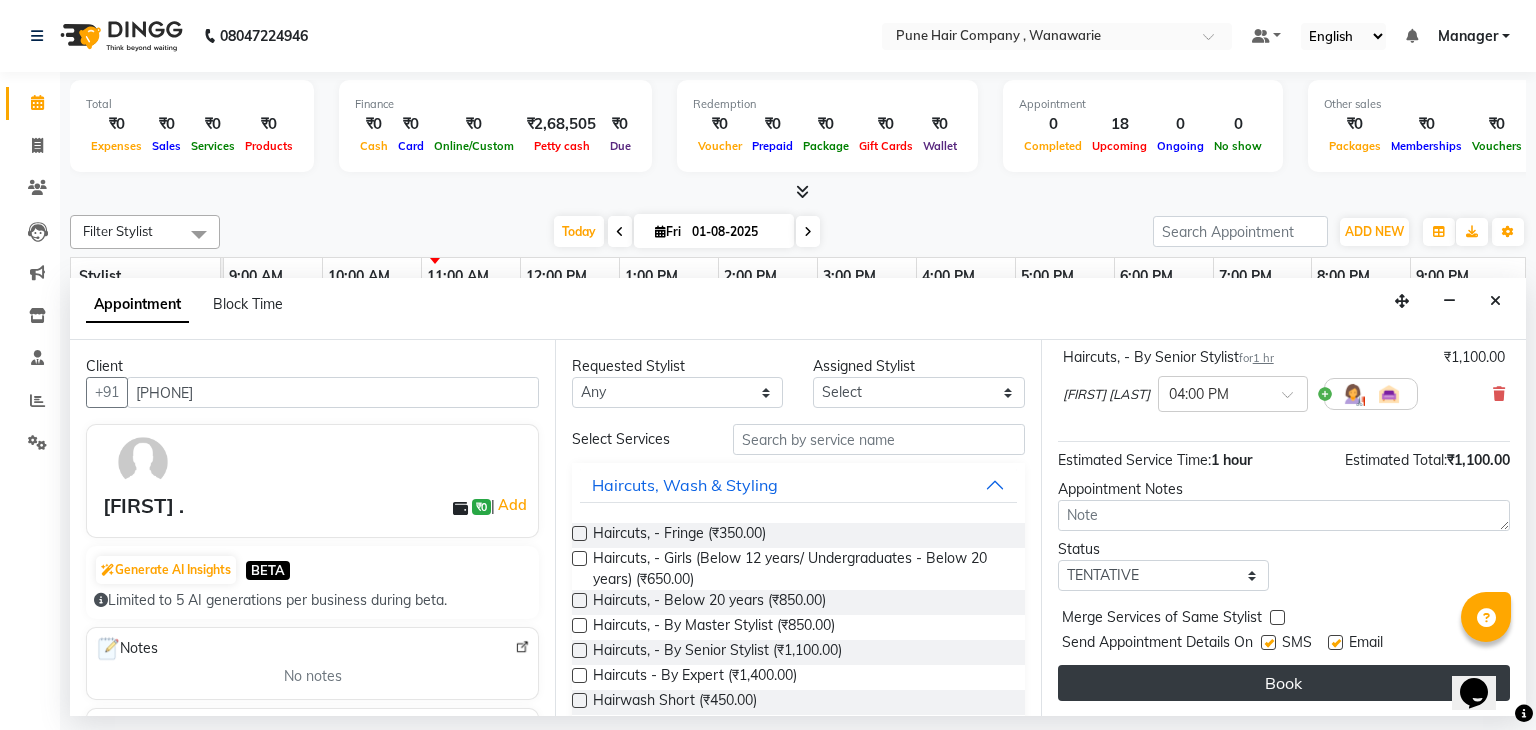click on "Book" at bounding box center [1284, 683] 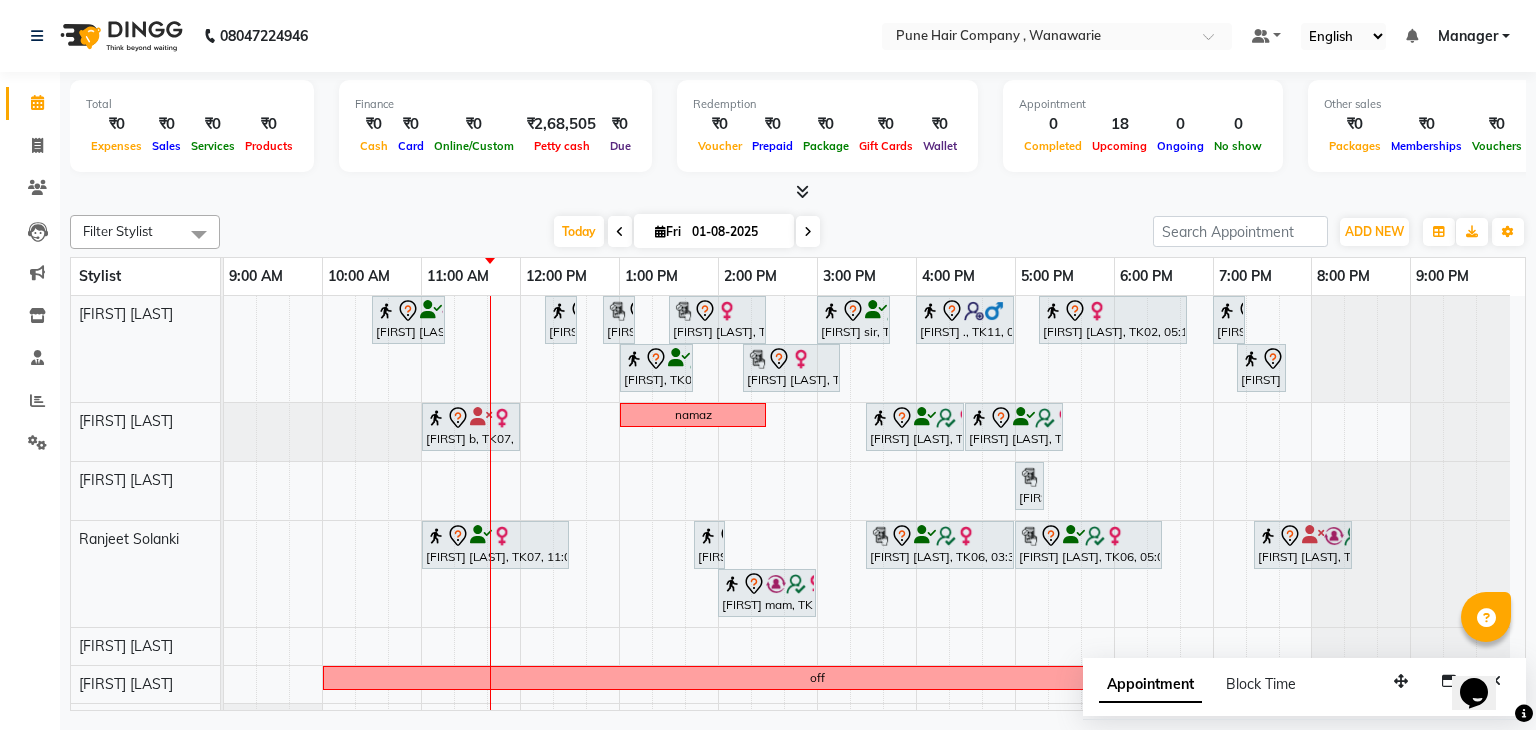 scroll, scrollTop: 28, scrollLeft: 0, axis: vertical 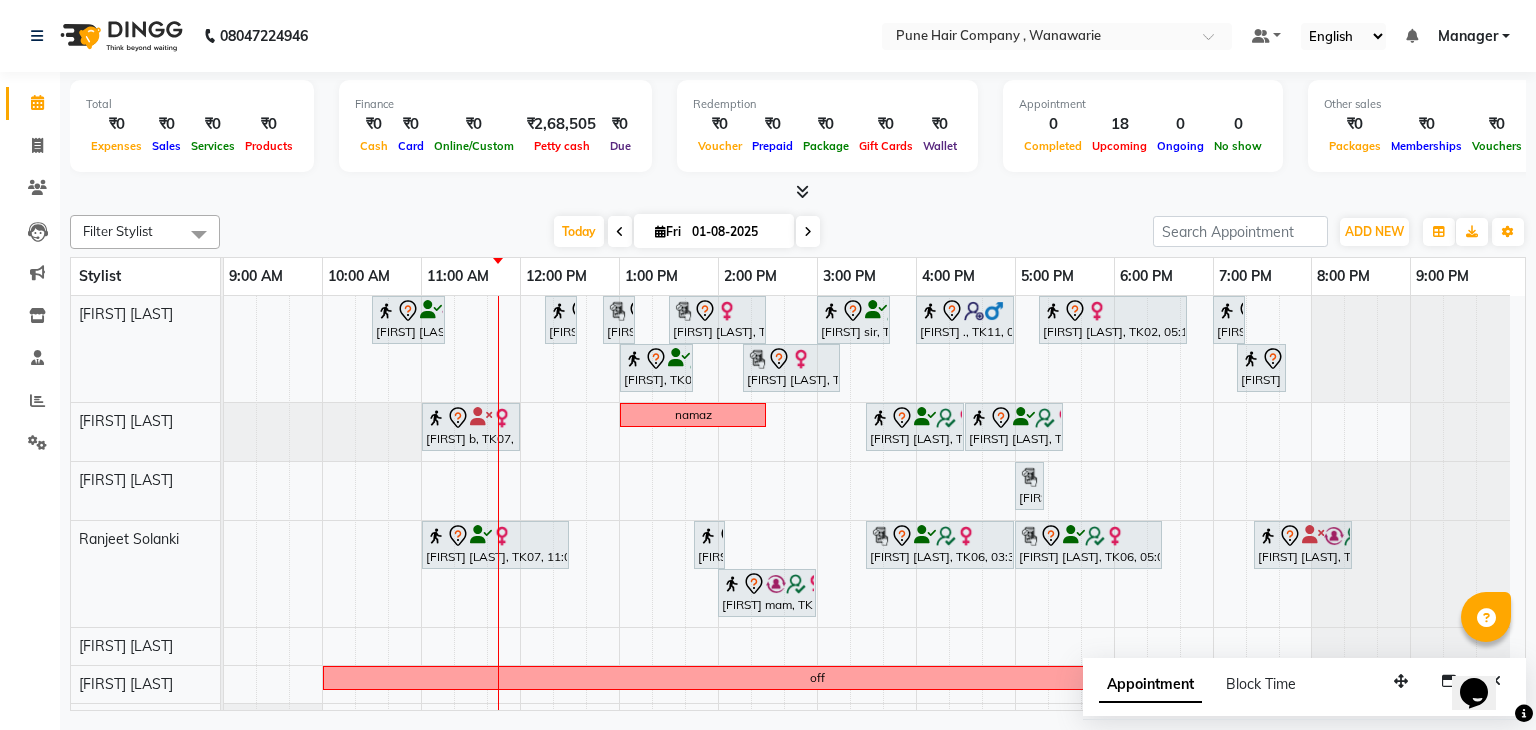 click at bounding box center (808, 231) 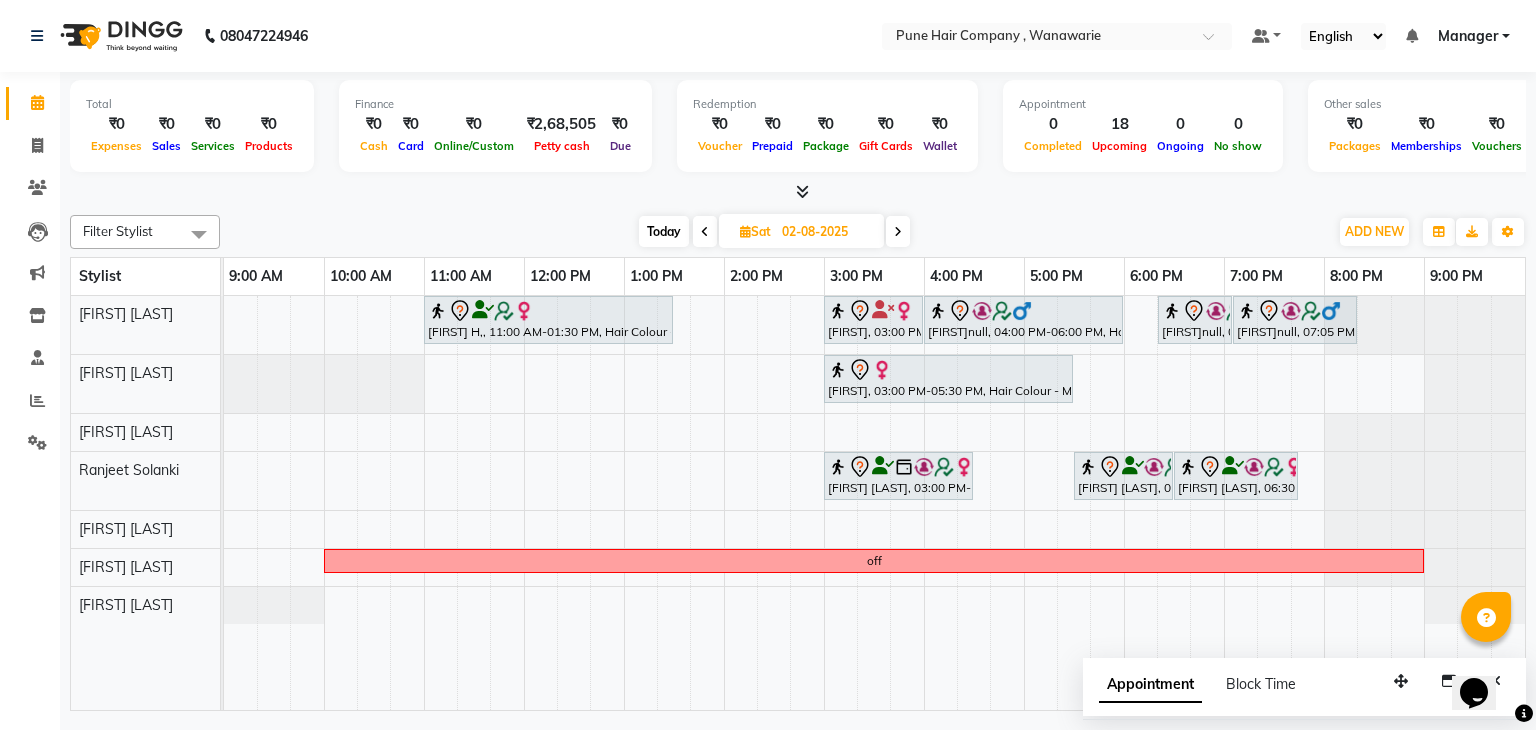 click on "Today" at bounding box center (664, 231) 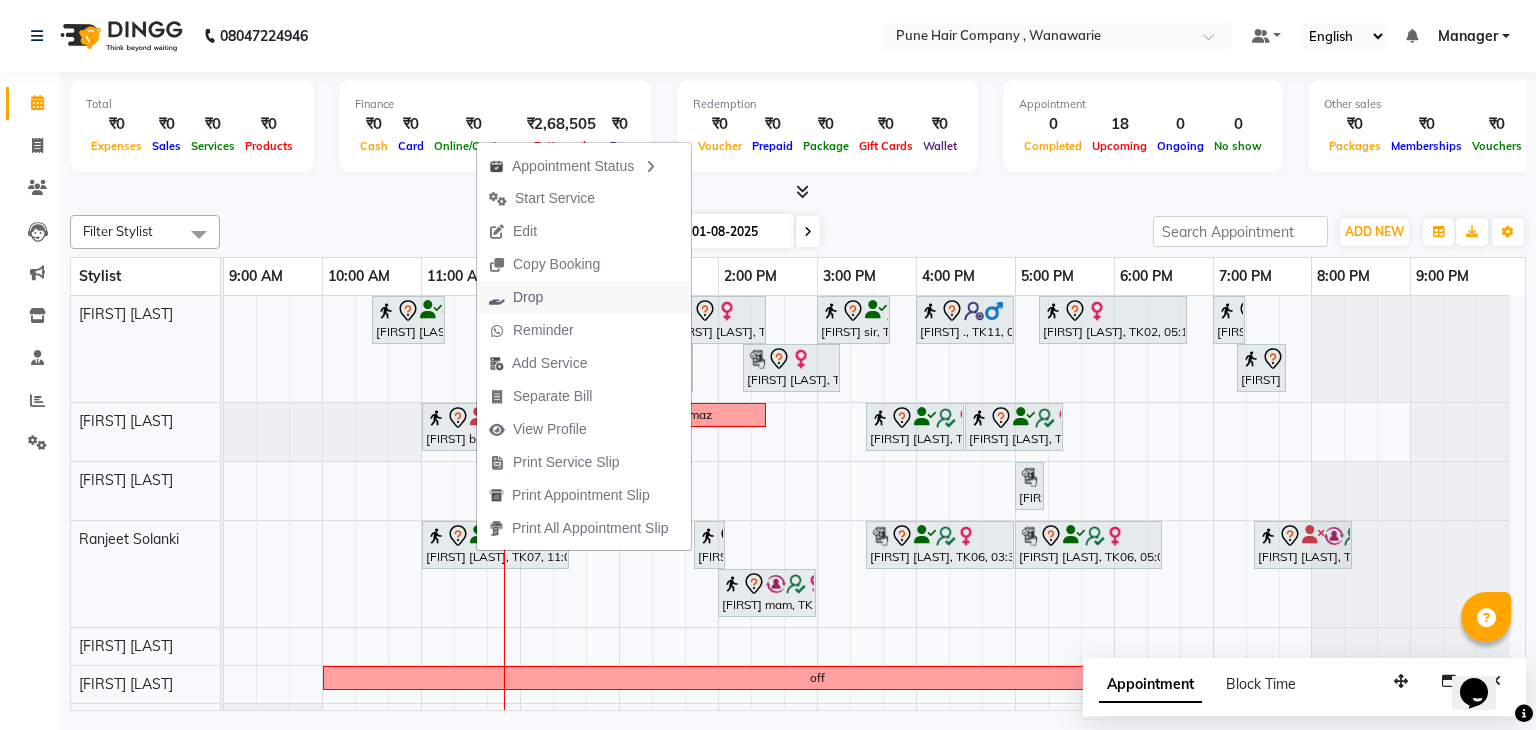 click on "Drop" at bounding box center (516, 297) 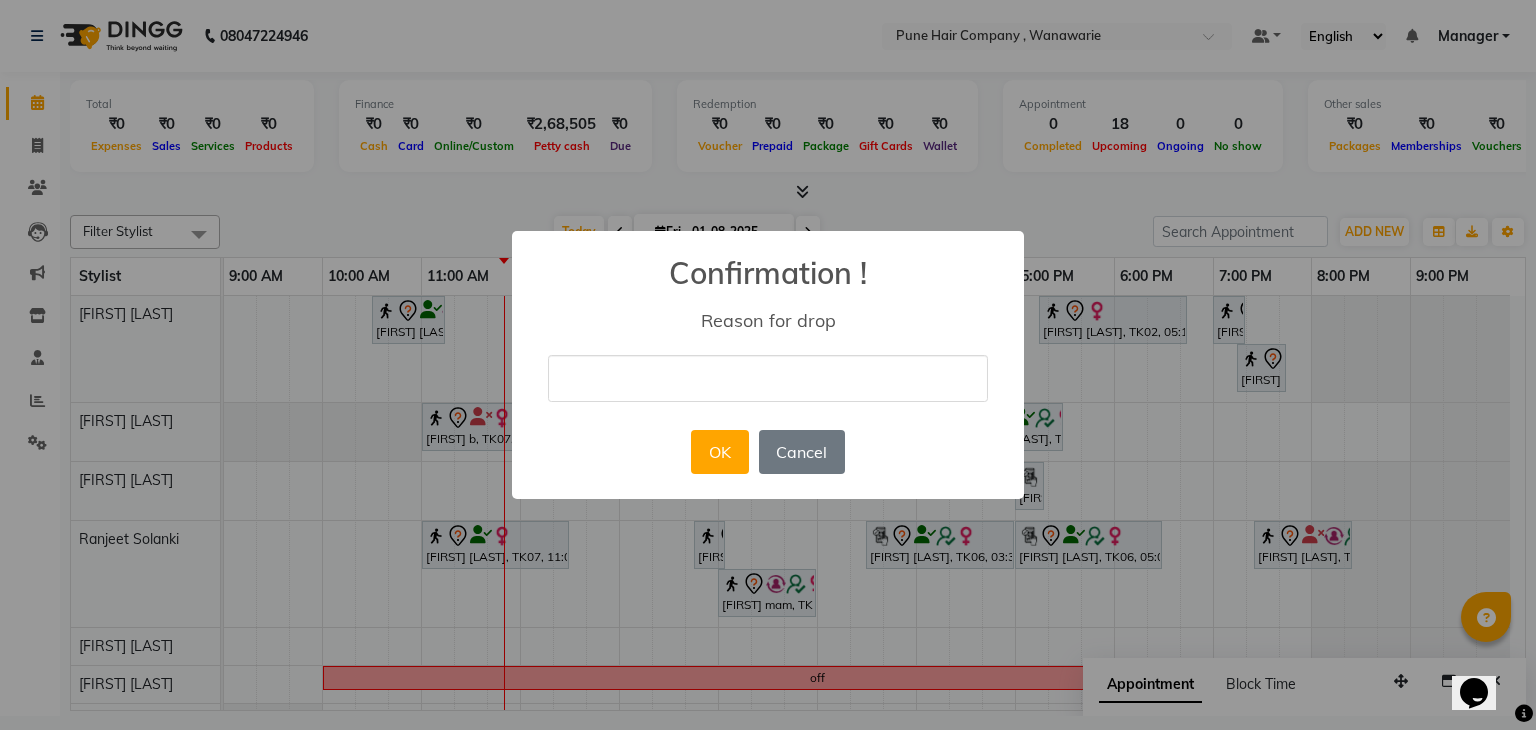 click at bounding box center (768, 378) 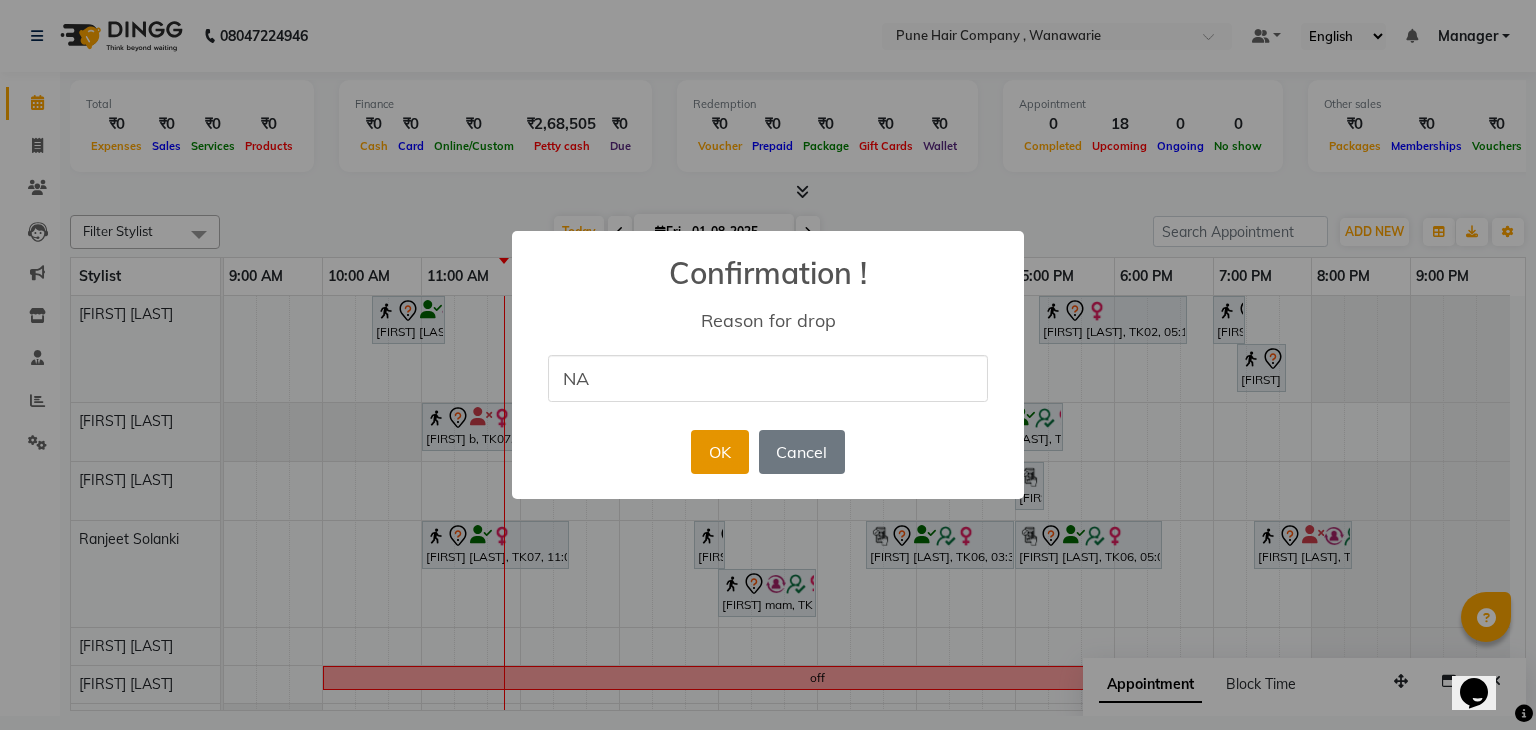 click on "OK" at bounding box center (719, 452) 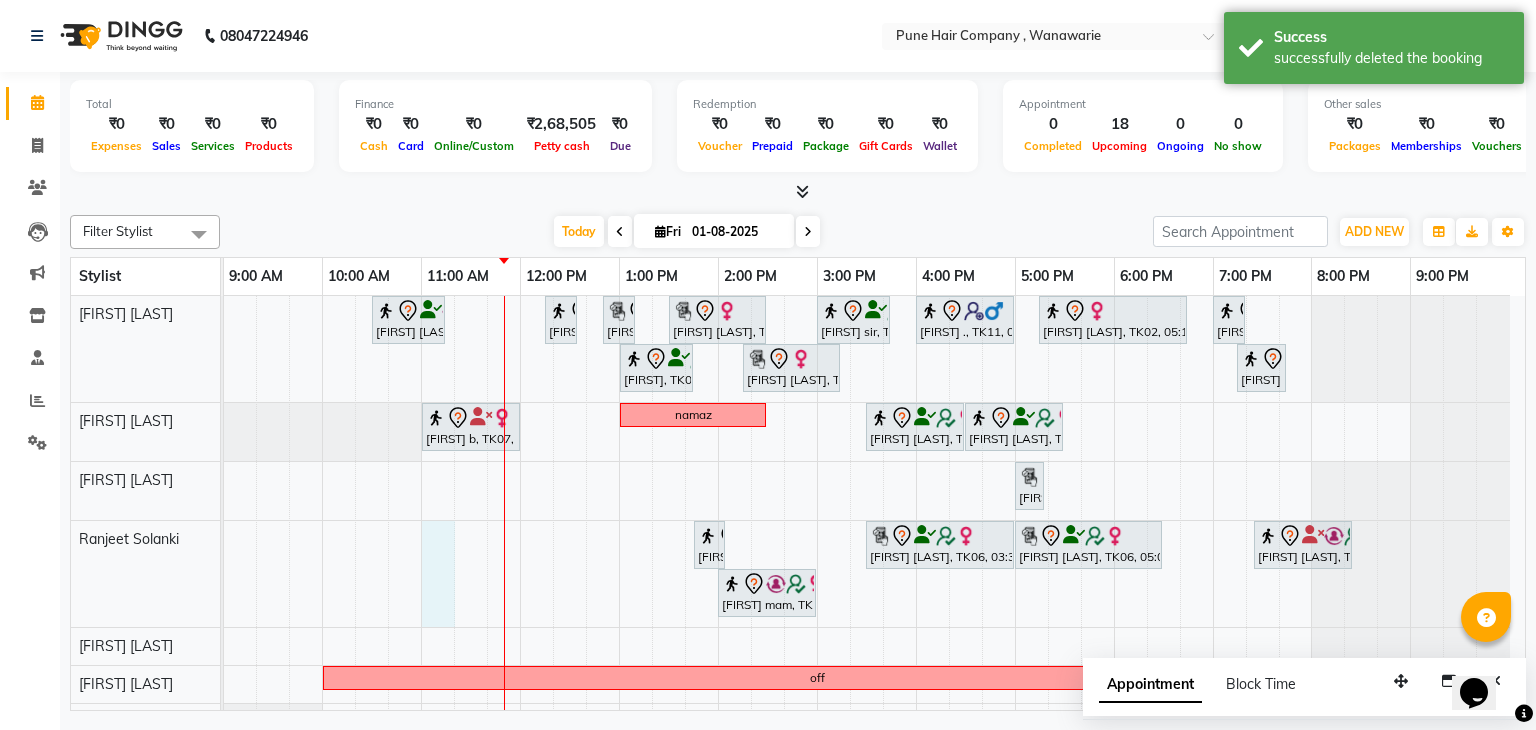 click on "Rajiv mitra, TK08, 10:30 AM-11:15 AM, Male Haircut By Senior Stylist             Sehanaz L, TK01, 12:15 PM-12:35 PM,  Hairwash Medium             Sehanaz L, TK01, 12:50 PM-01:10 PM,  Hairwash Medium             Shweta T, TK05, 01:30 PM-02:30 PM, Haircuts, - By Senior Stylist             Mohit sir, TK03, 03:00 PM-03:45 PM, Male Haircut By Senior Stylist             vedant ., TK11, 04:00 PM-05:00 PM, Haircuts, - By Senior Stylist             Geeta Thadaney, TK02, 05:15 PM-06:45 PM, Hair Colour - Majirel Touch-up (Upto 2 Inches)             Ipashita nayak, TK04, 07:00 PM-07:20 PM, Add_Hairwash Medium             Dominic, TK09, 01:00 PM-01:45 PM, Male Haircut By Senior Stylist             Shweta T, TK05, 02:15 PM-03:15 PM, Haircuts, - By Senior Stylist             Ipashita nayak, TK04, 07:15 PM-07:45 PM, BlowDry Medium             Deepli b, TK07, 11:00 AM-12:00 PM, Haircuts, - By Senior Stylist  namaz              Moumita RAY, TK06, 03:30 PM-04:30 PM, Haircuts, - By Senior Stylist" at bounding box center [874, 518] 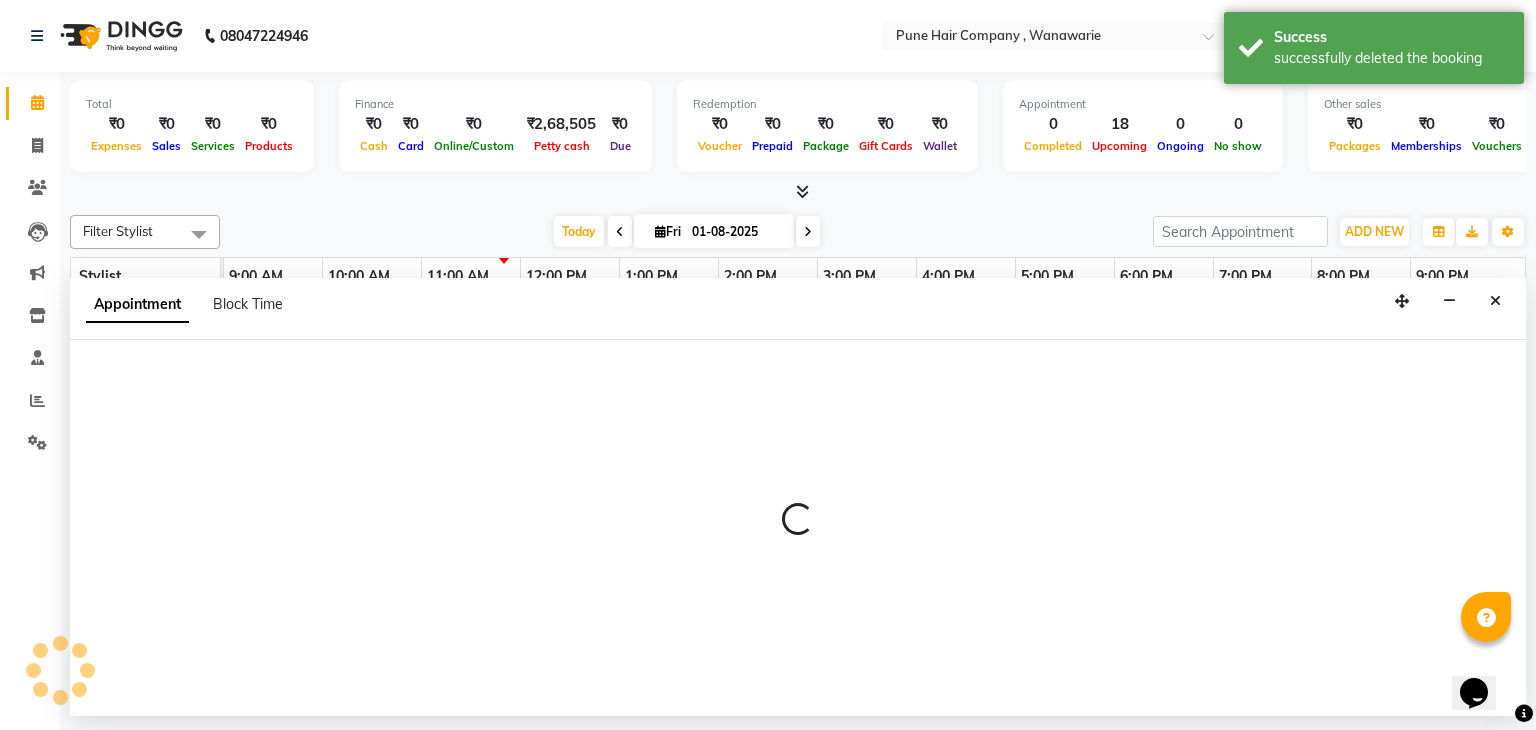 select on "74580" 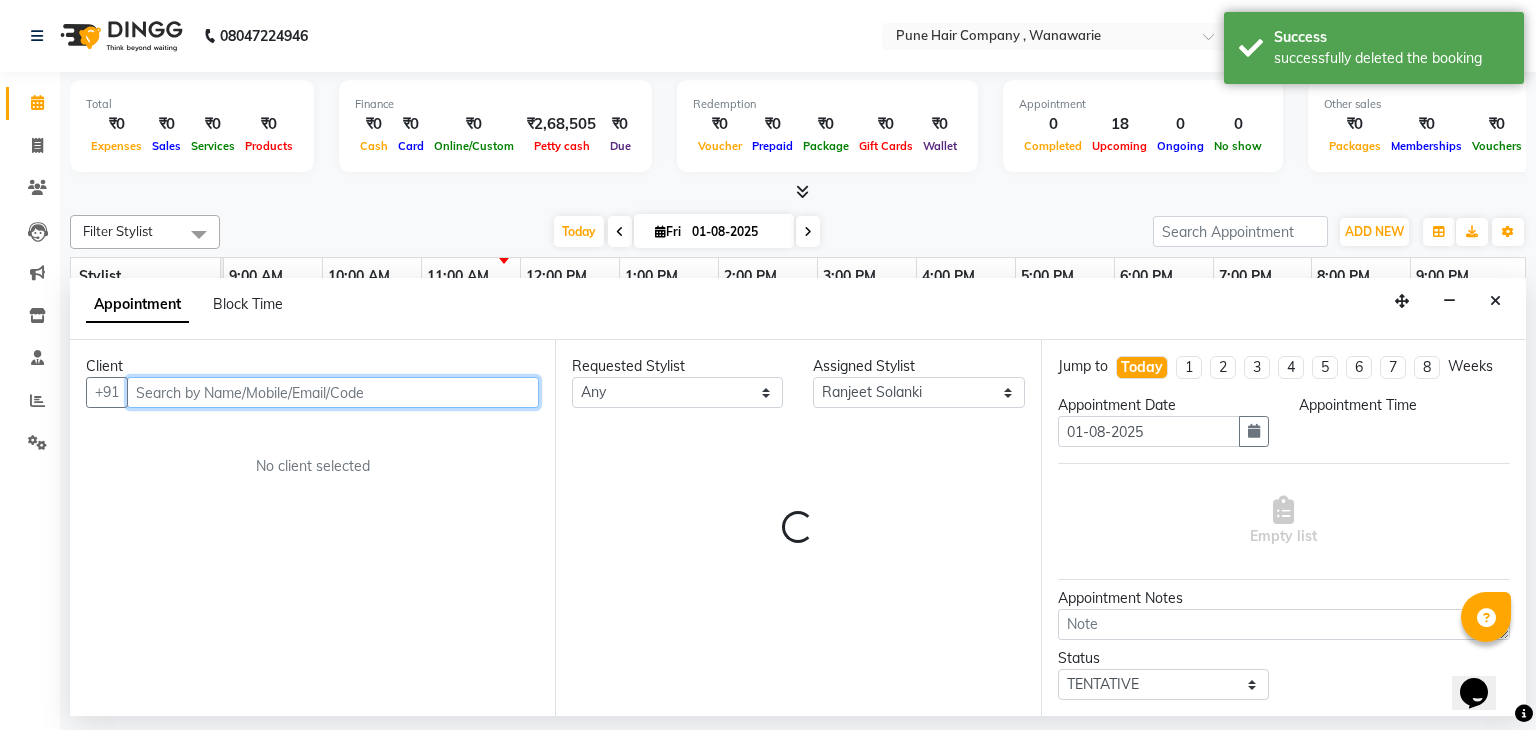 select on "660" 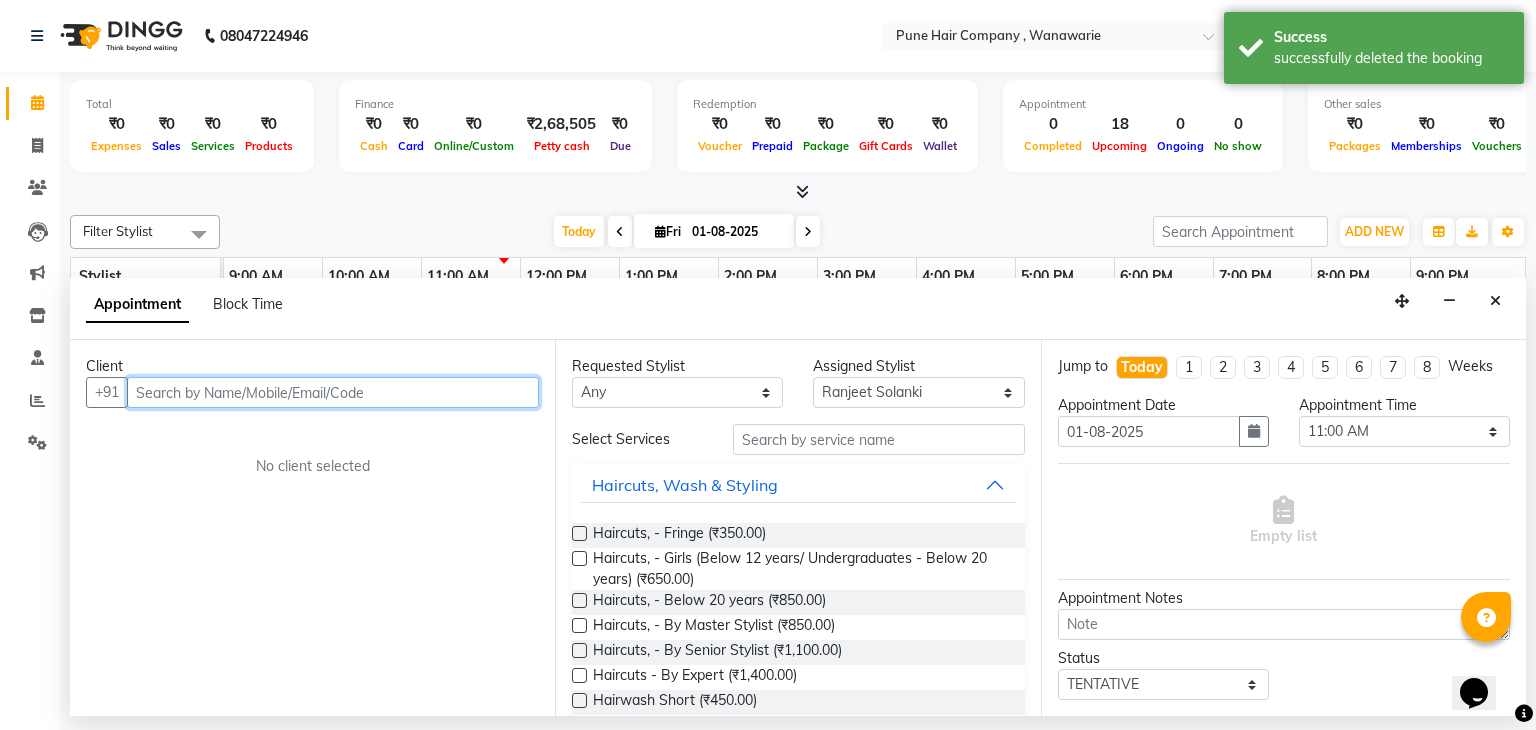 click at bounding box center [333, 392] 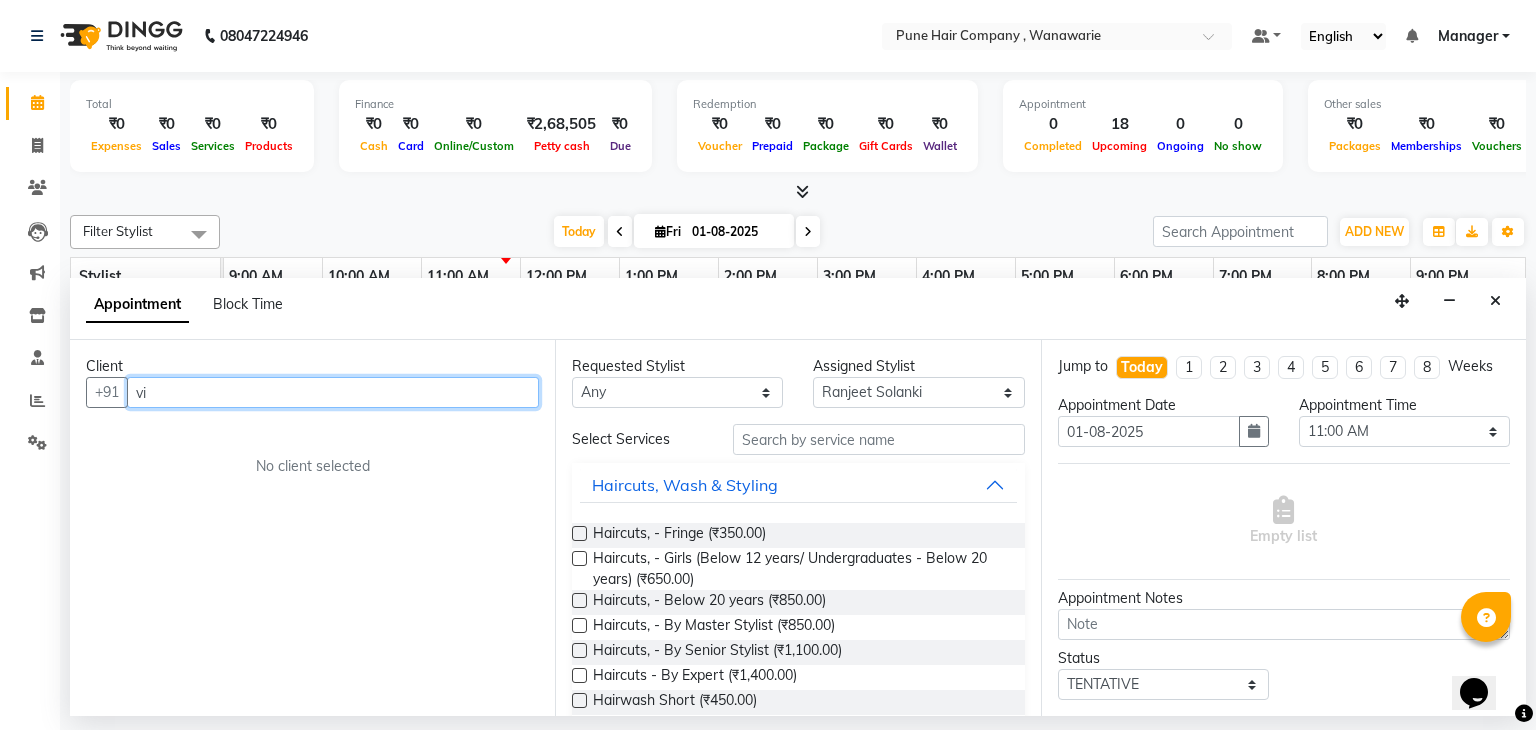 type on "v" 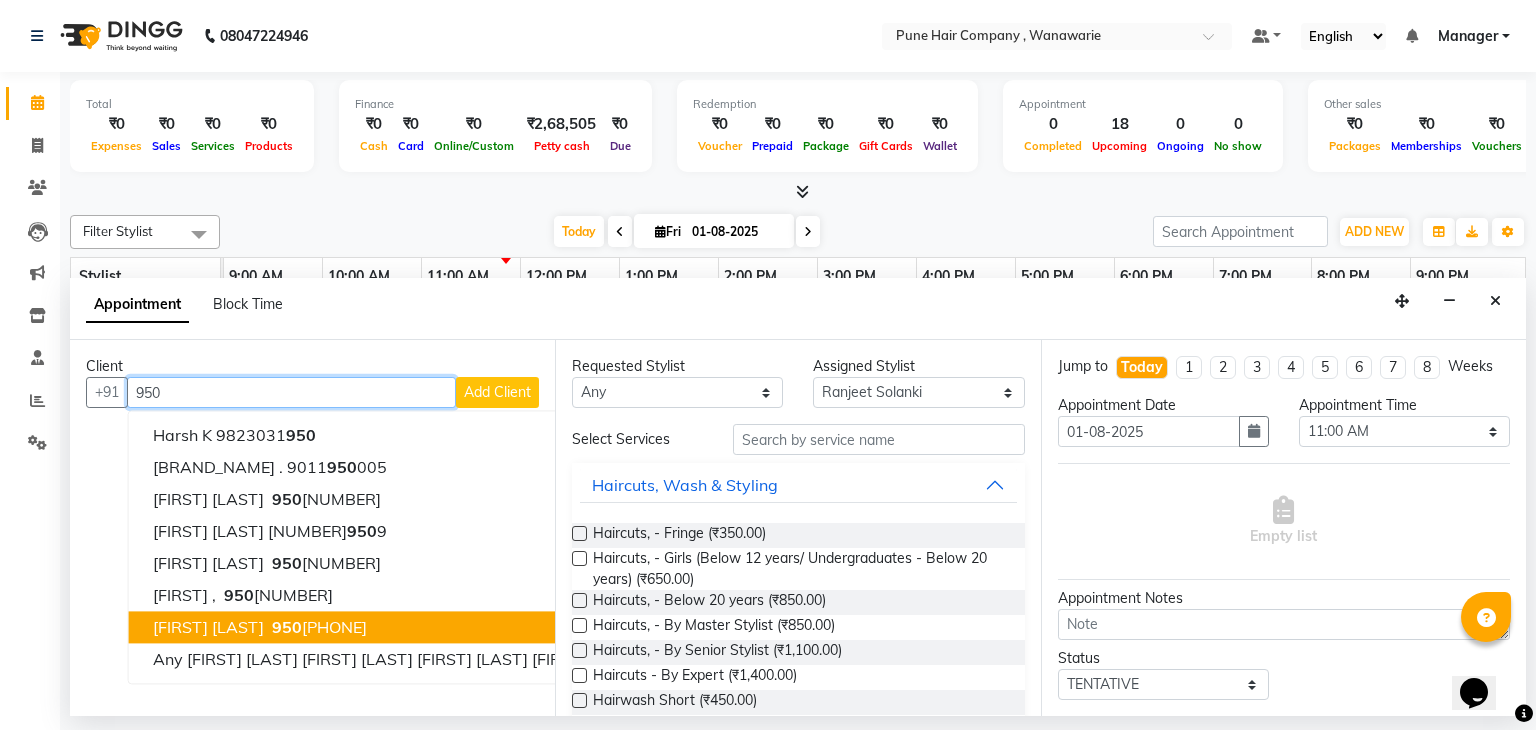 click on "[FIRST] [LAST]" at bounding box center [208, 628] 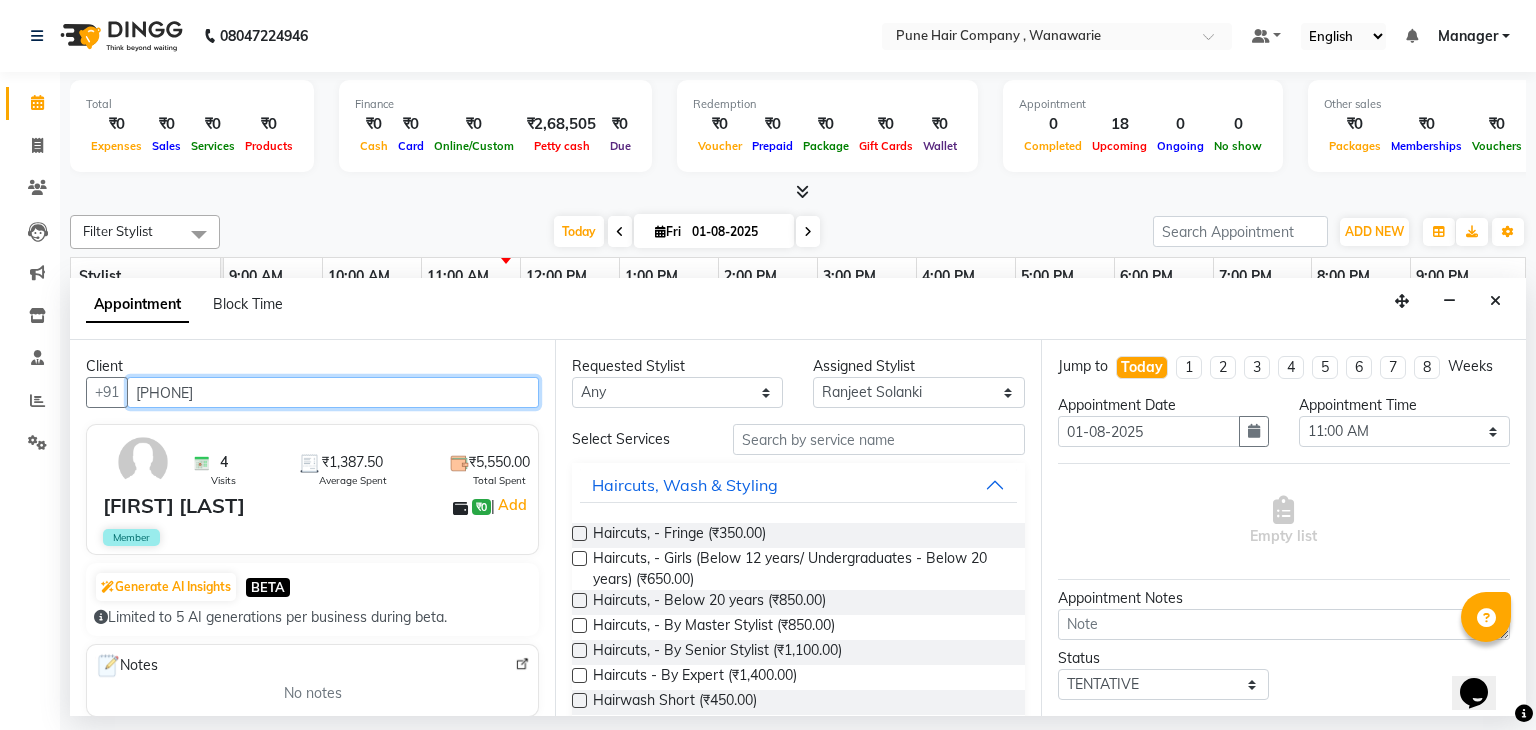 type on "[PHONE]" 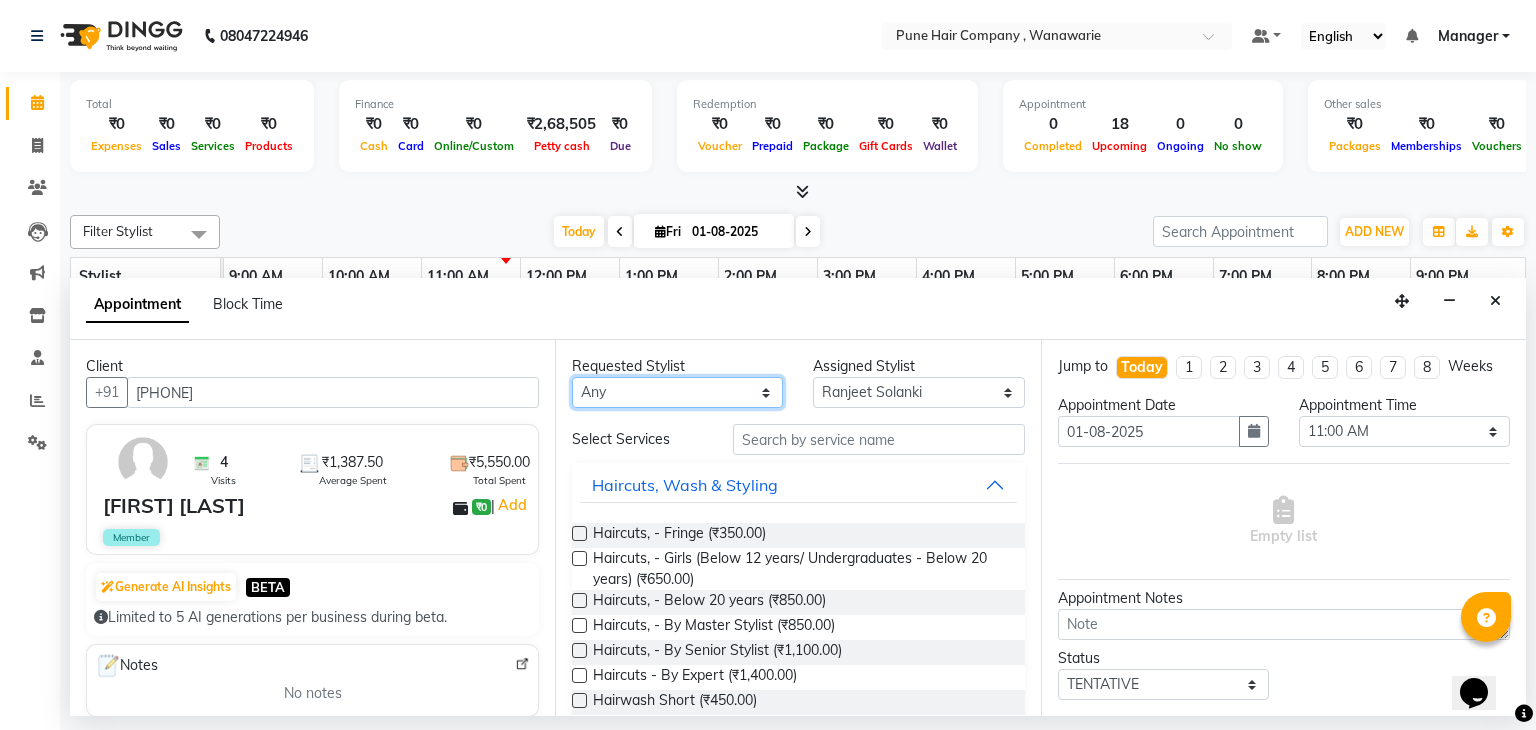 click on "Any [FIRST] [LAST] [FIRST] [LAST] [FIRST] [LAST] [FIRST] [LAST] [FIRST] [LAST] [FIRST] [LAST]" at bounding box center [677, 392] 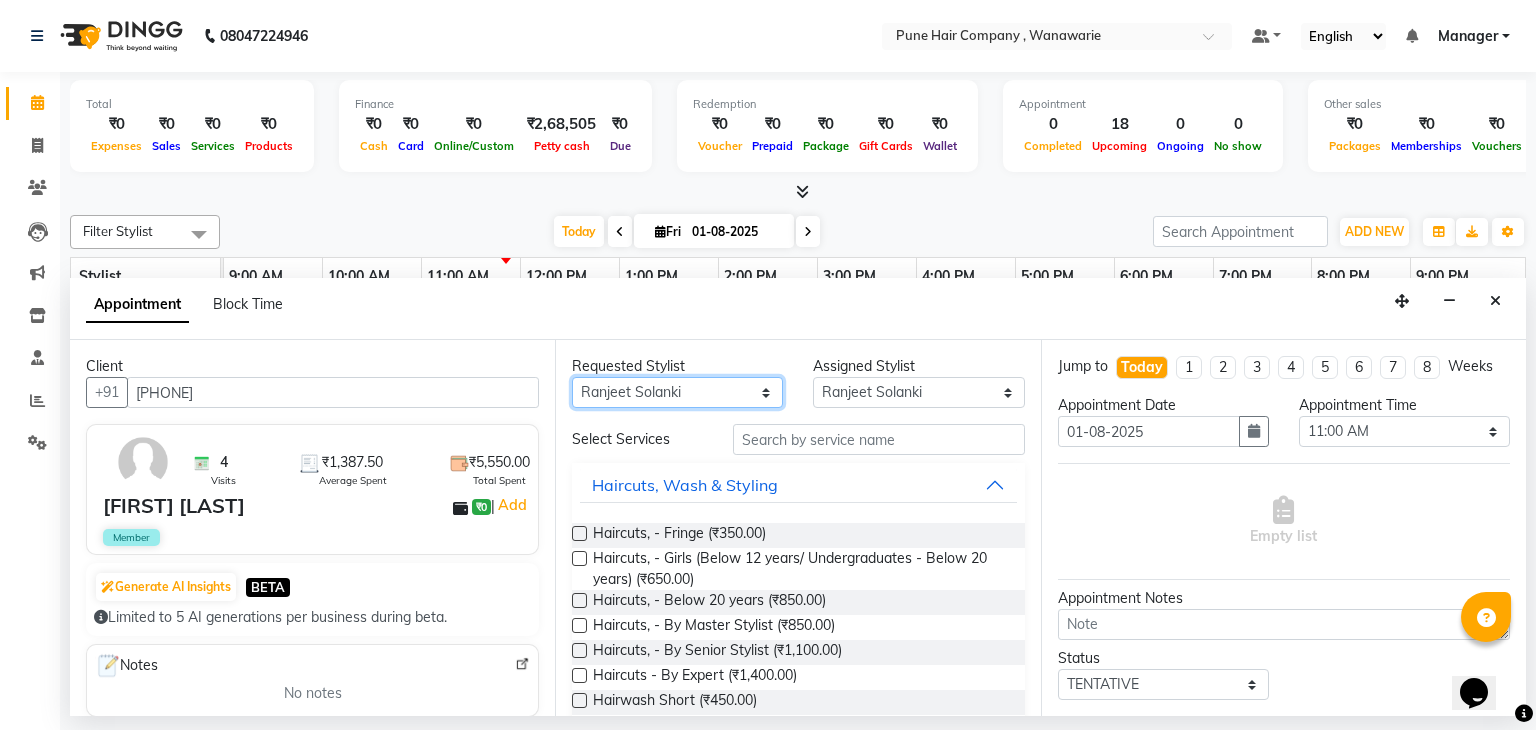 click on "Any [FIRST] [LAST] [FIRST] [LAST] [FIRST] [LAST] [FIRST] [LAST] [FIRST] [LAST] [FIRST] [LAST]" at bounding box center (677, 392) 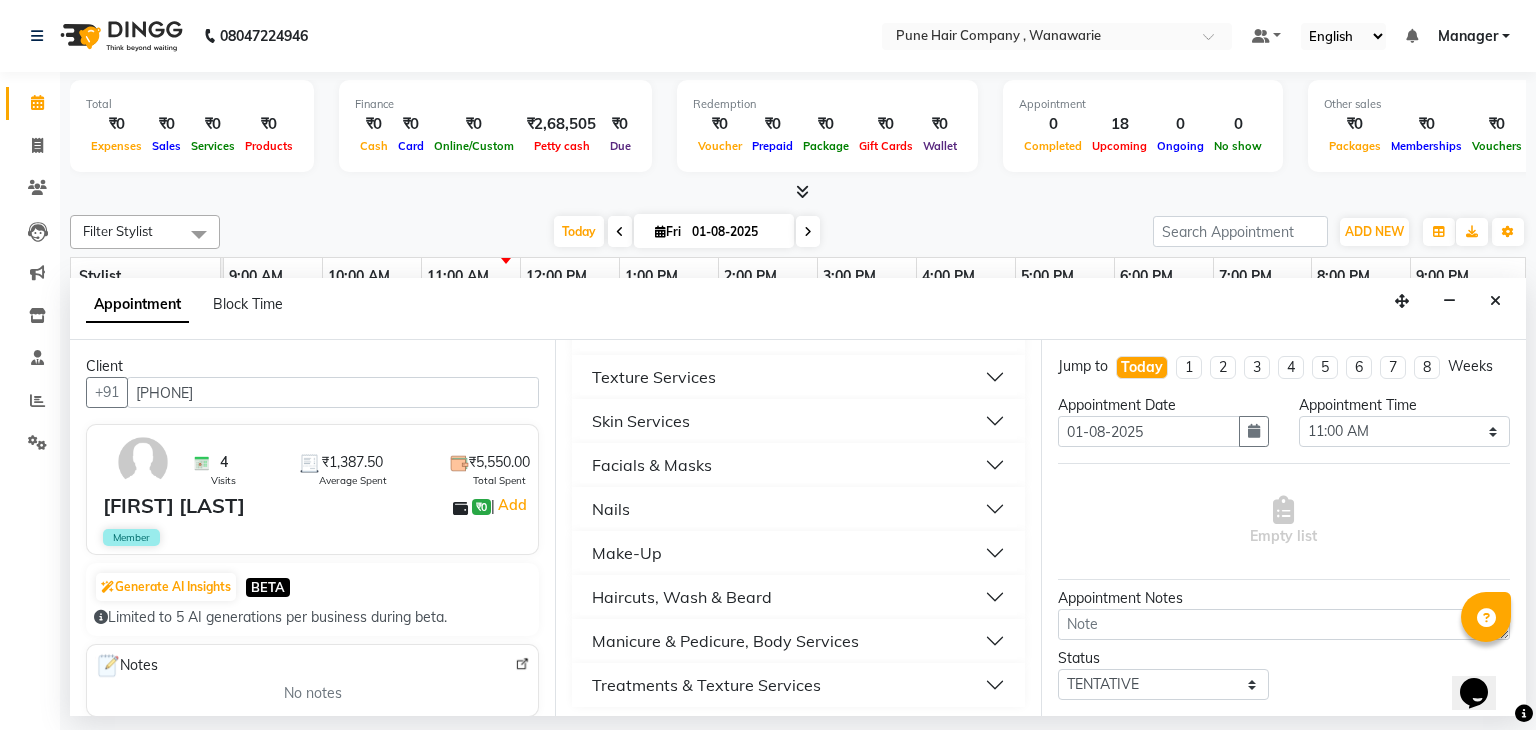 scroll, scrollTop: 745, scrollLeft: 0, axis: vertical 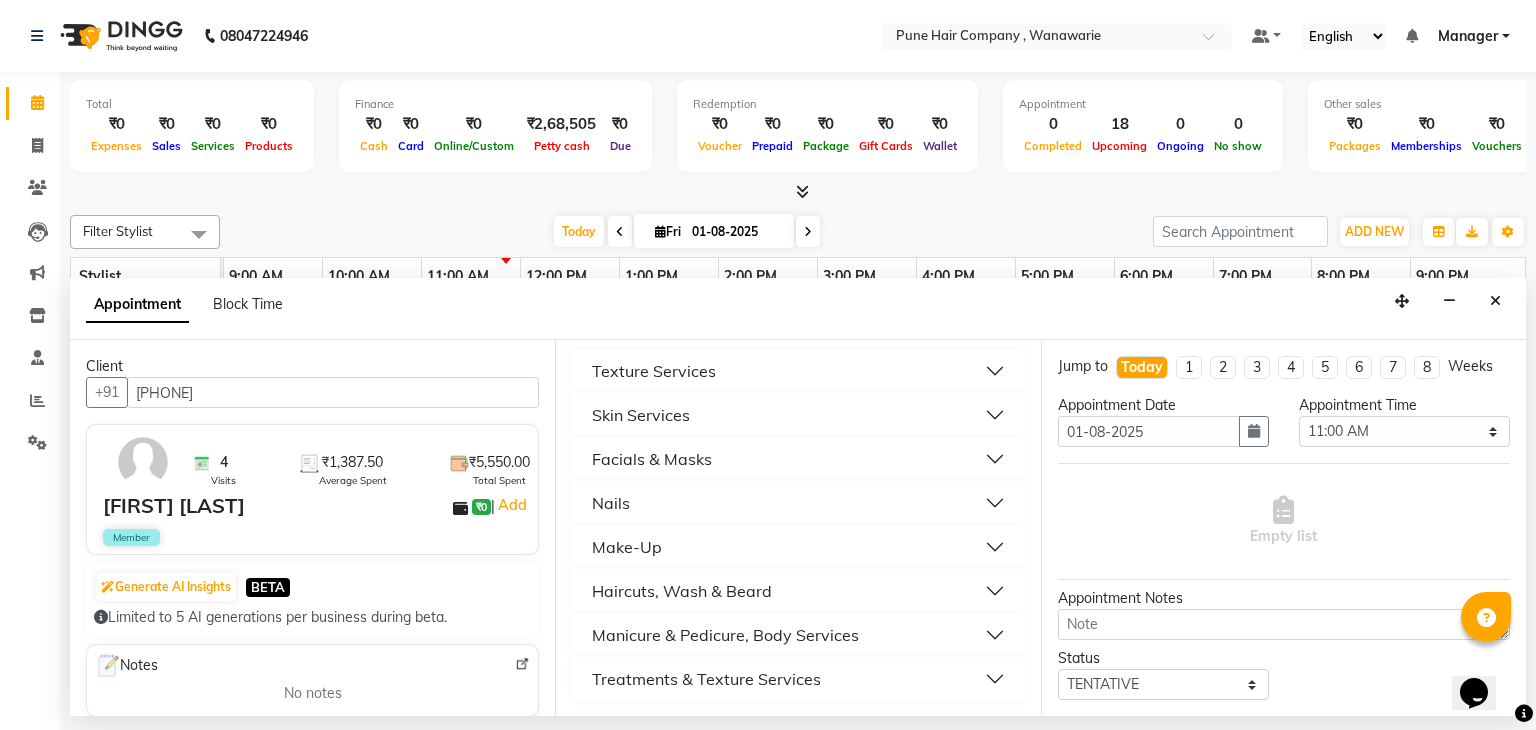 click on "Manicure & Pedicure, Body Services" at bounding box center (725, 635) 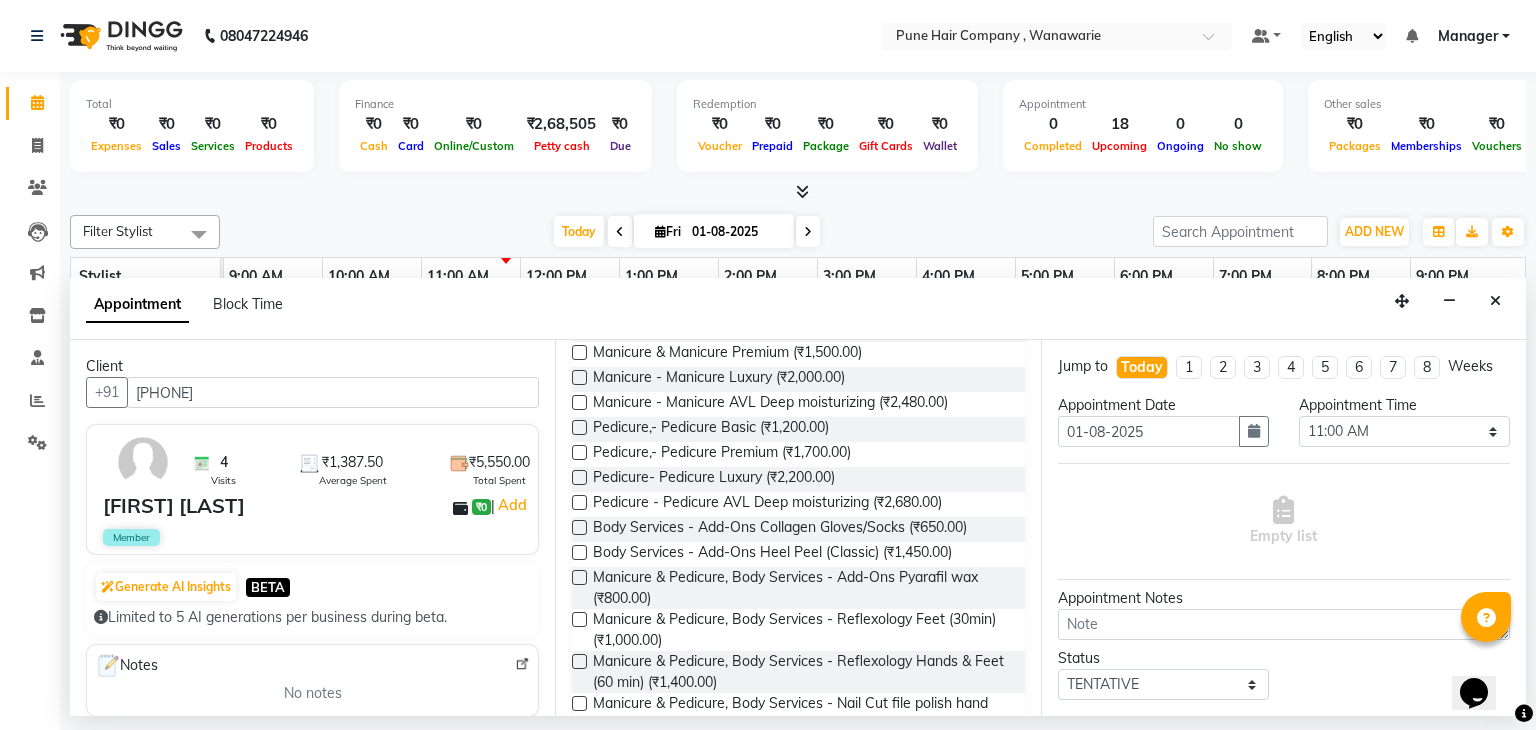 scroll, scrollTop: 1112, scrollLeft: 0, axis: vertical 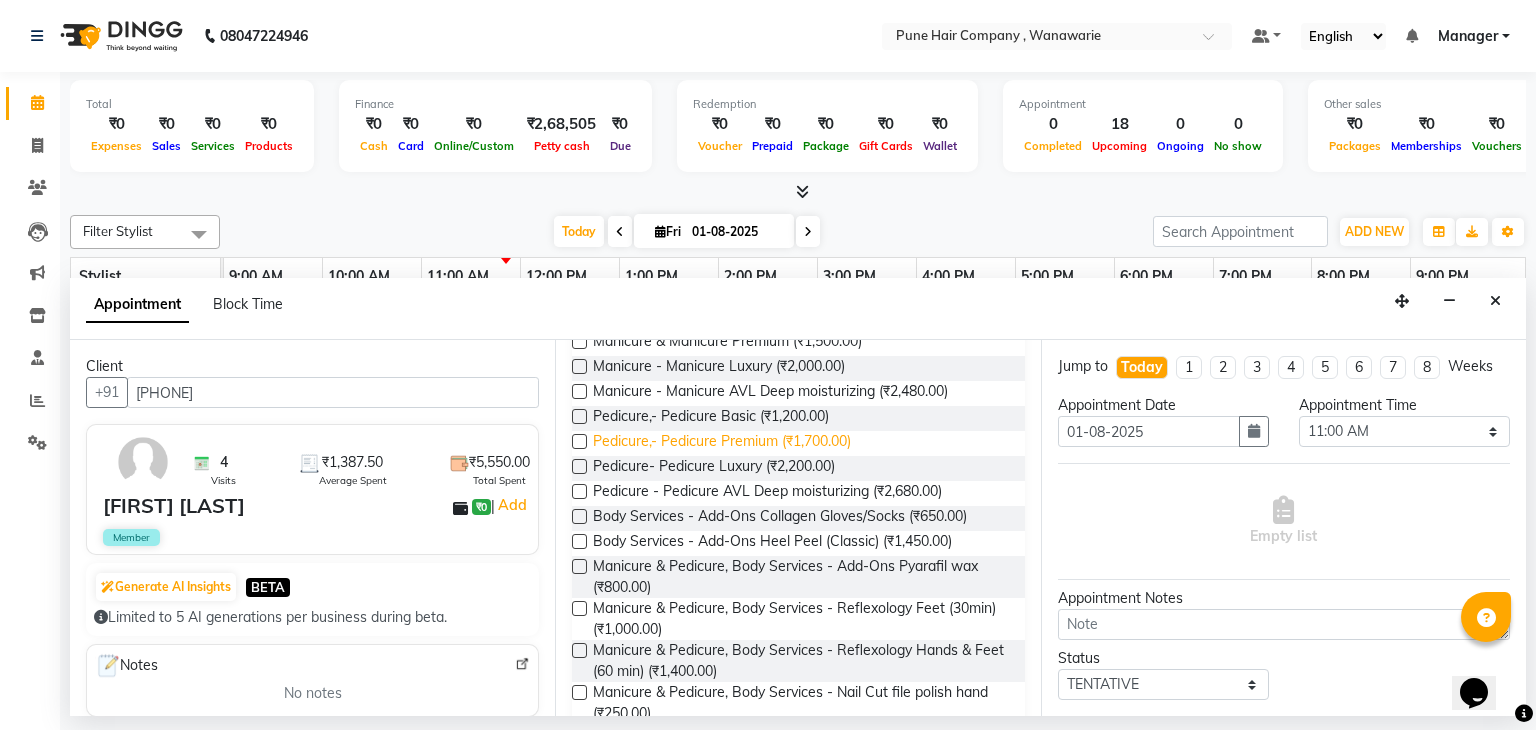 click on "Pedicure,- Pedicure Premium (₹1,700.00)" at bounding box center (722, 443) 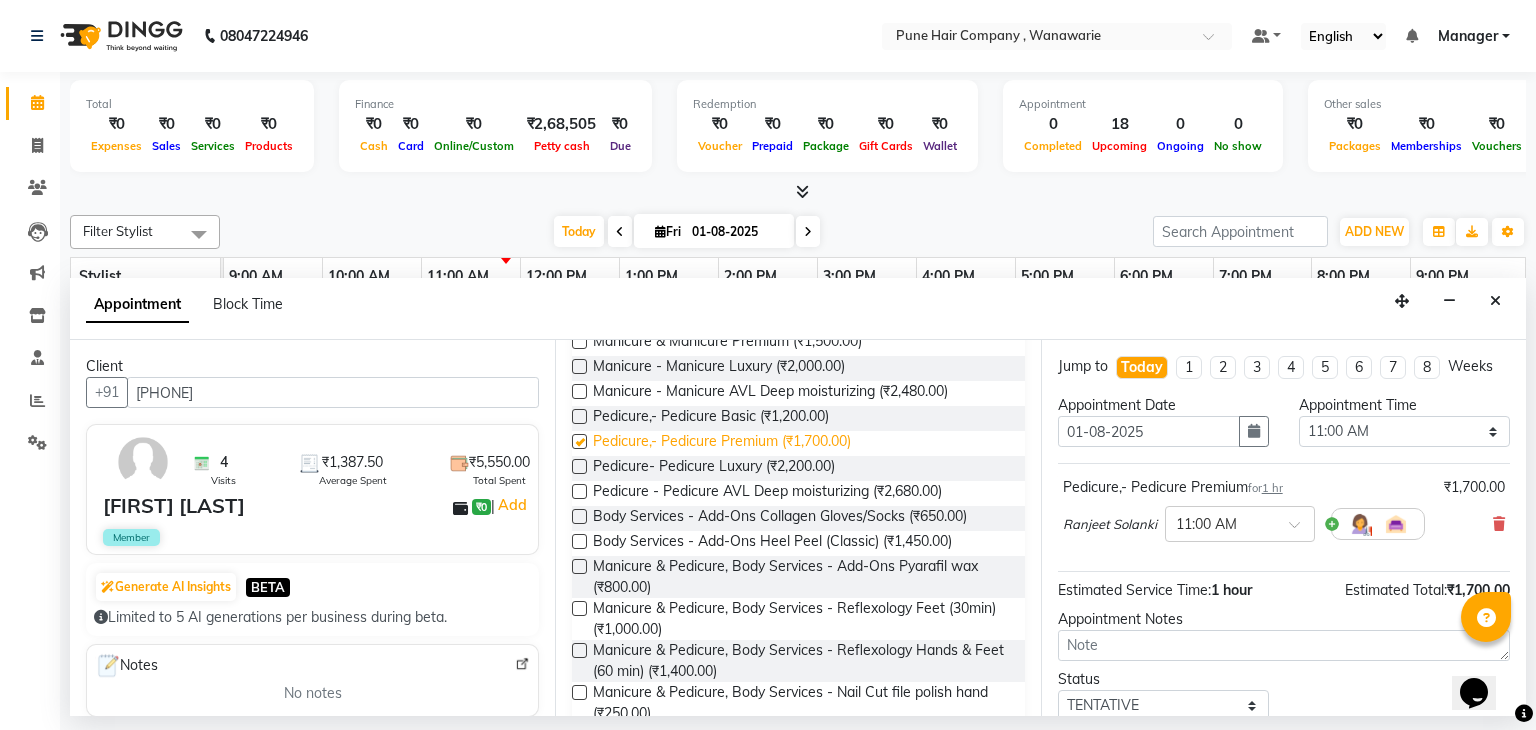checkbox on "false" 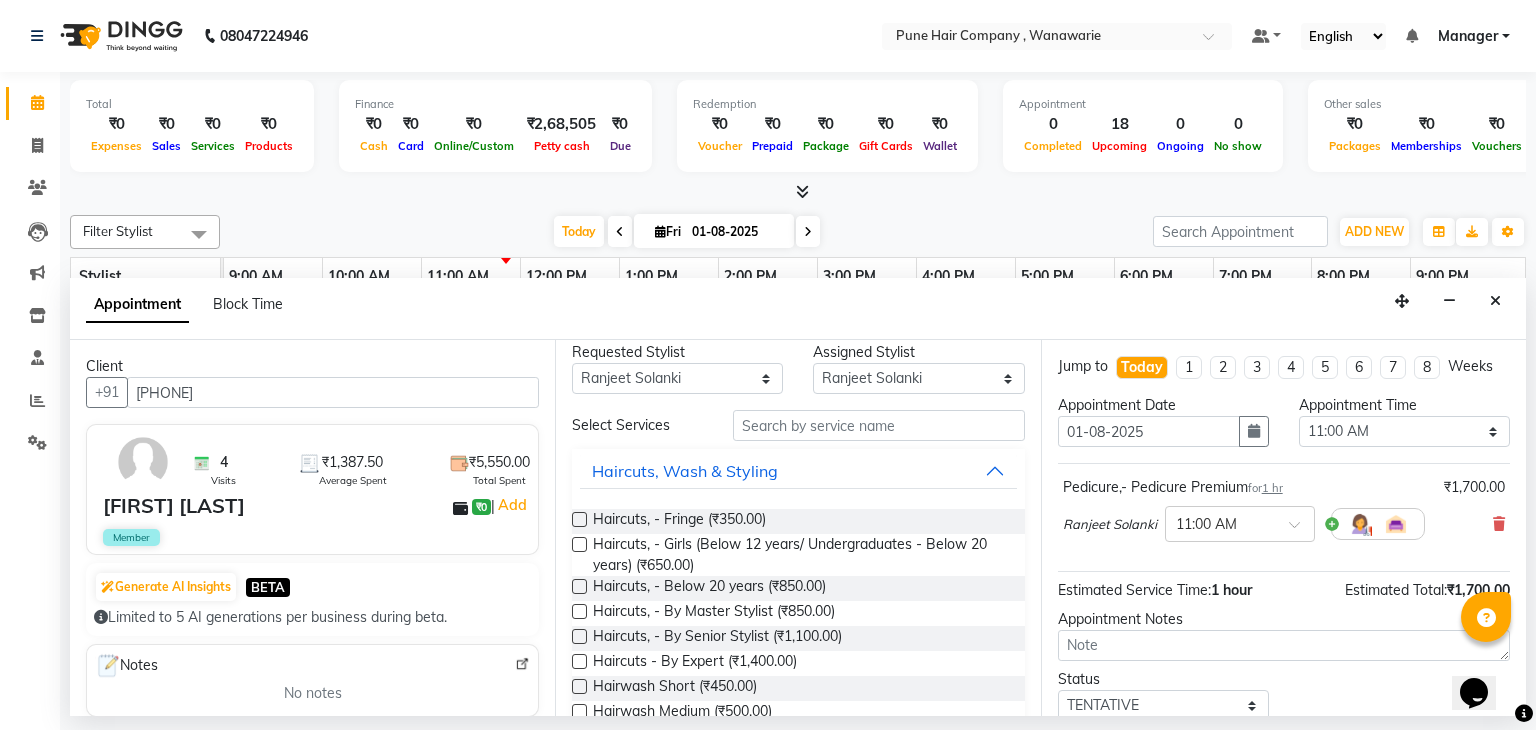 scroll, scrollTop: 0, scrollLeft: 0, axis: both 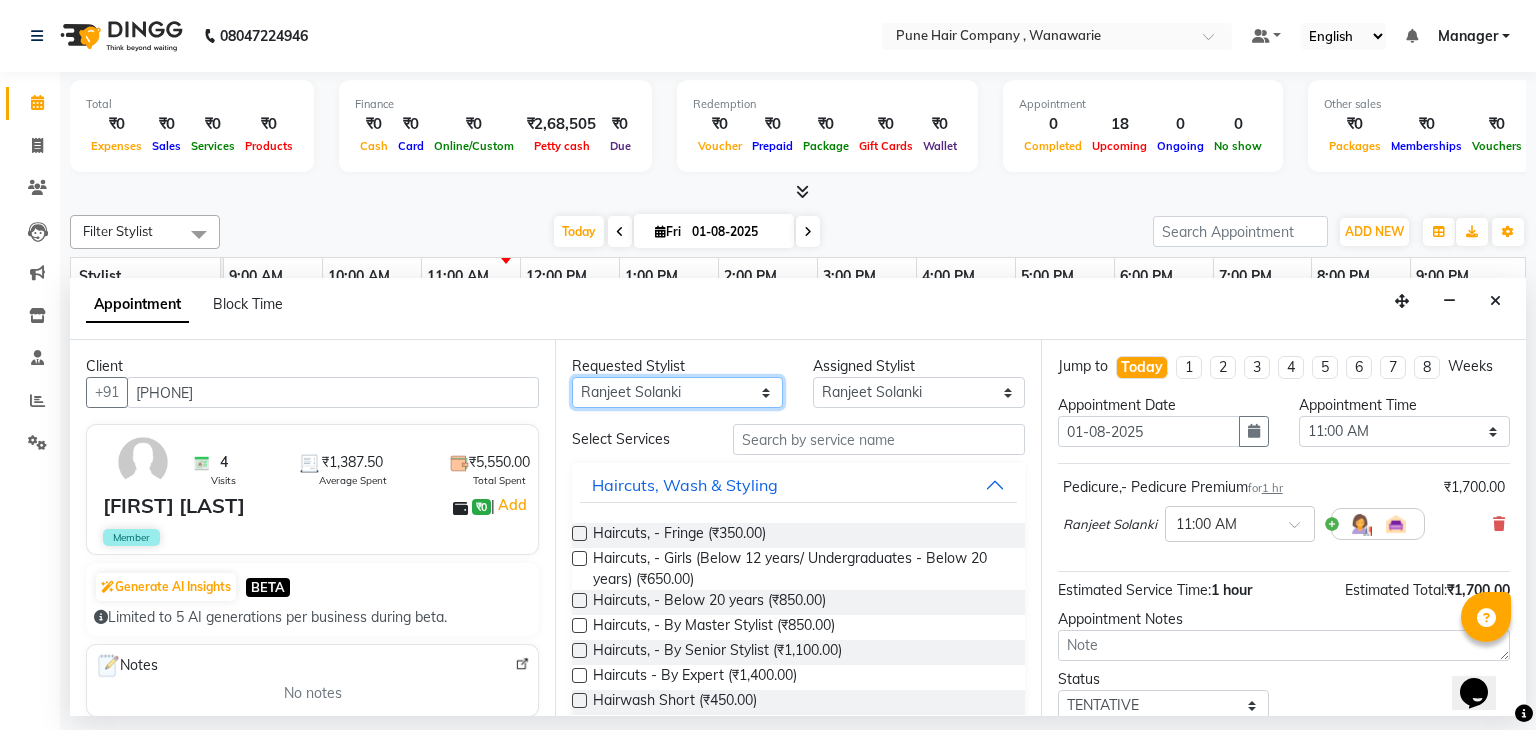 click on "Any [FIRST] [LAST] [FIRST] [LAST] [FIRST] [LAST] [FIRST] [LAST] [FIRST] [LAST] [FIRST] [LAST]" at bounding box center [677, 392] 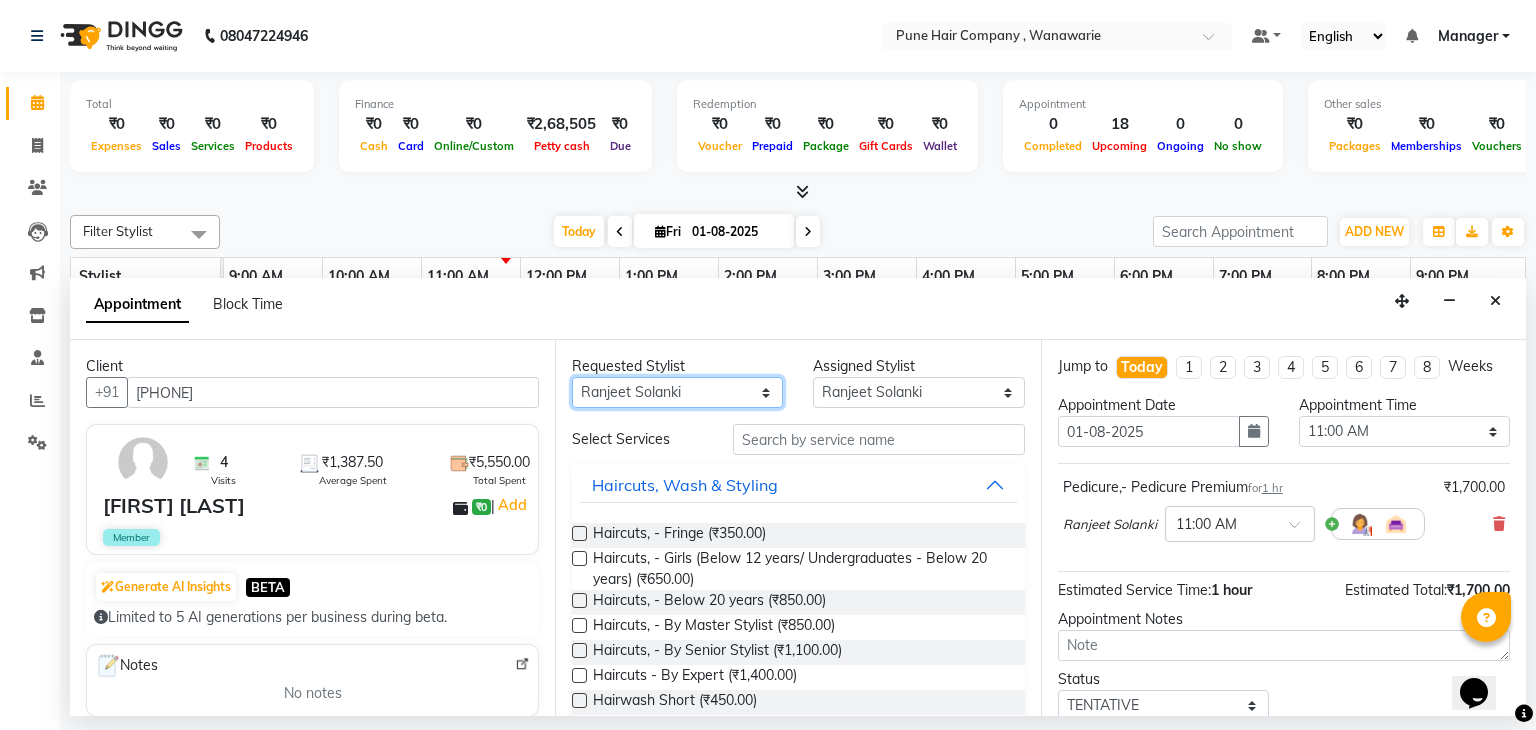 click on "Any [FIRST] [LAST] [FIRST] [LAST] [FIRST] [LAST] [FIRST] [LAST] [FIRST] [LAST] [FIRST] [LAST]" at bounding box center (677, 392) 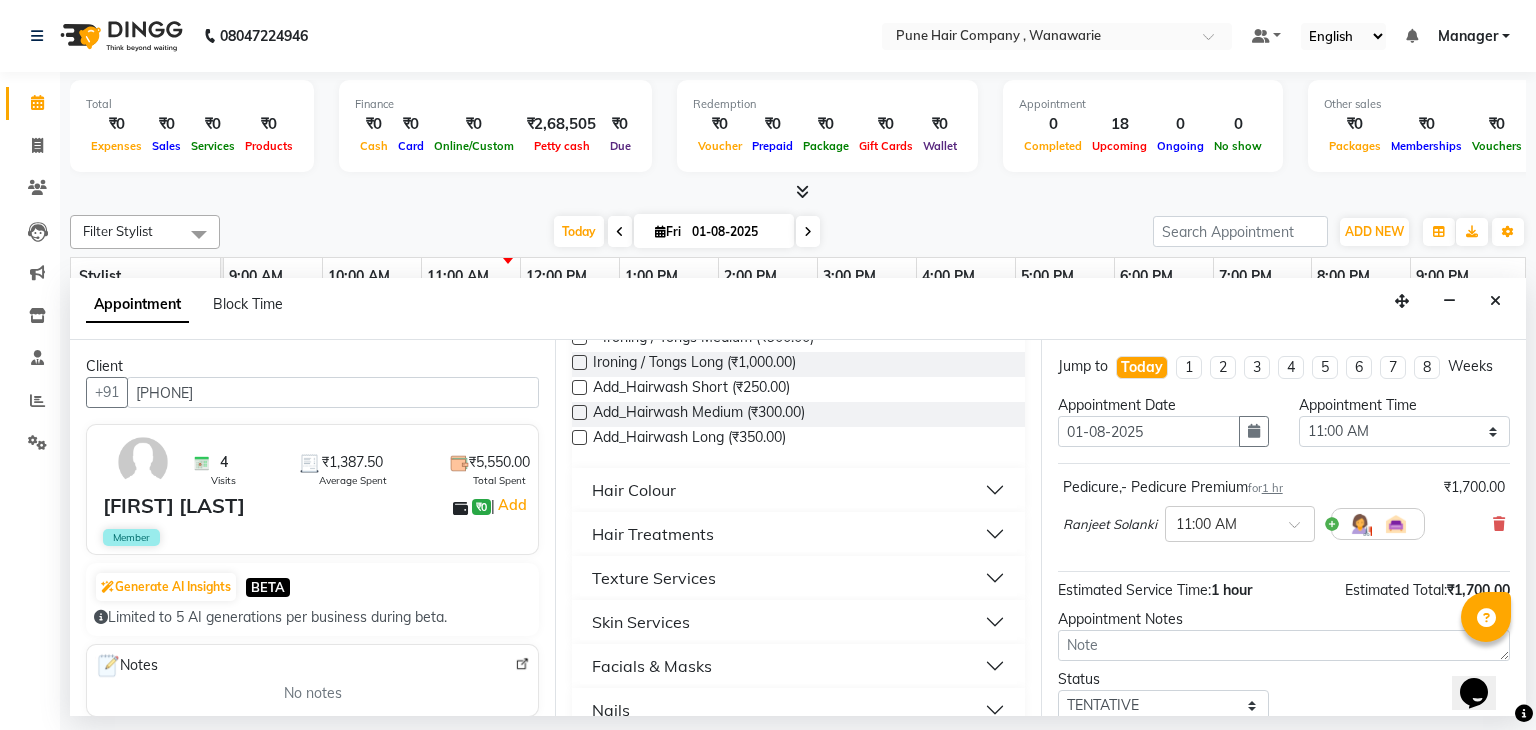 scroll, scrollTop: 540, scrollLeft: 0, axis: vertical 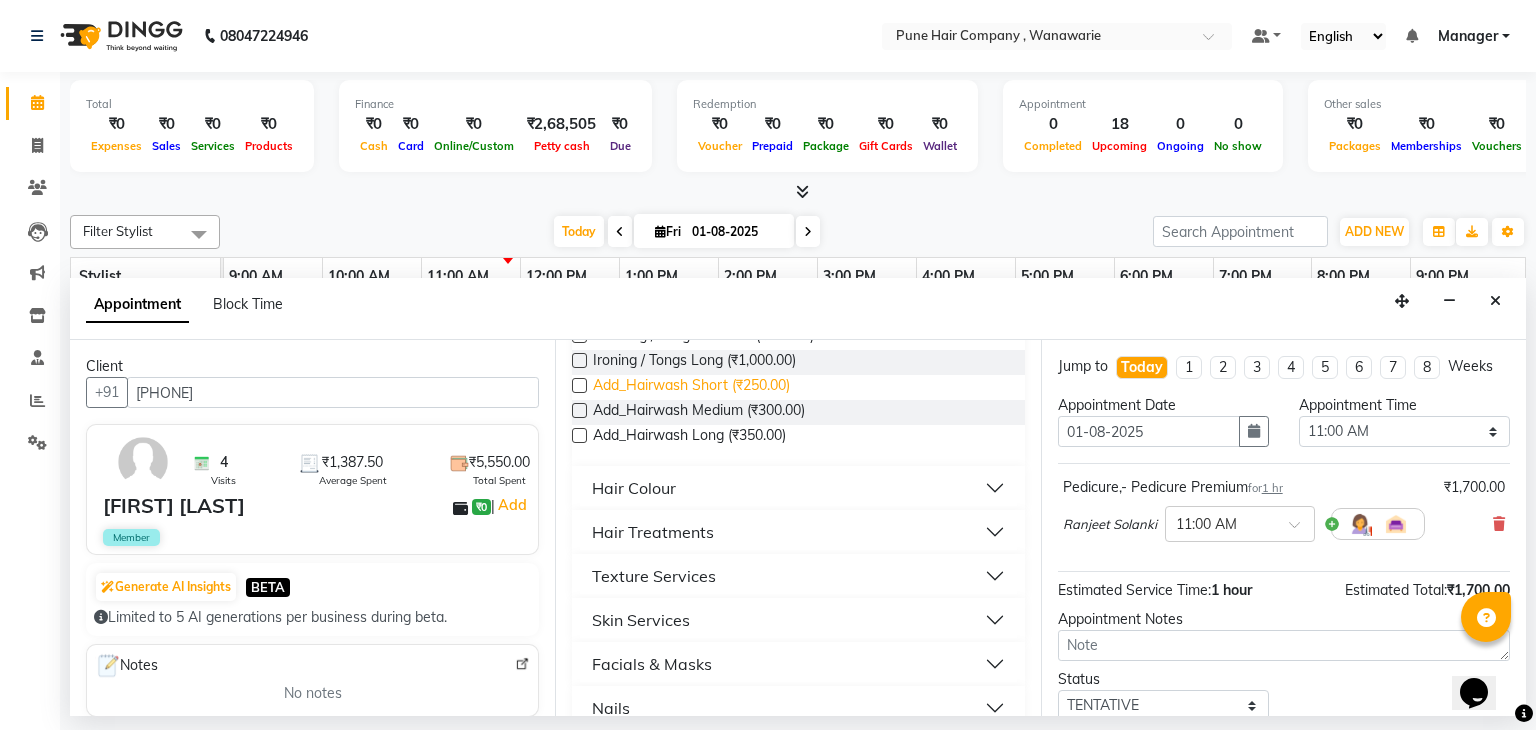 click on "Add_Hairwash Short (₹250.00)" at bounding box center [691, 387] 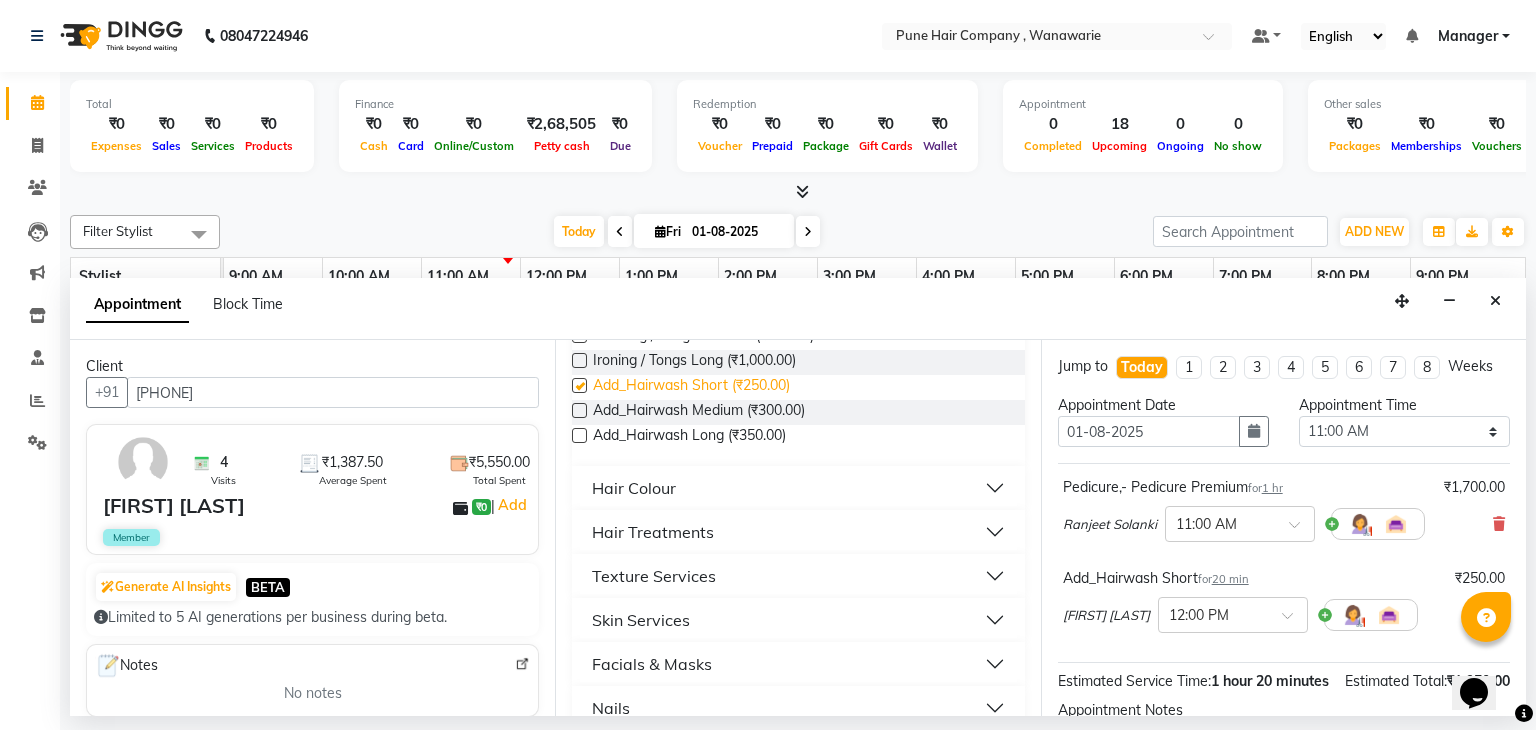 checkbox on "false" 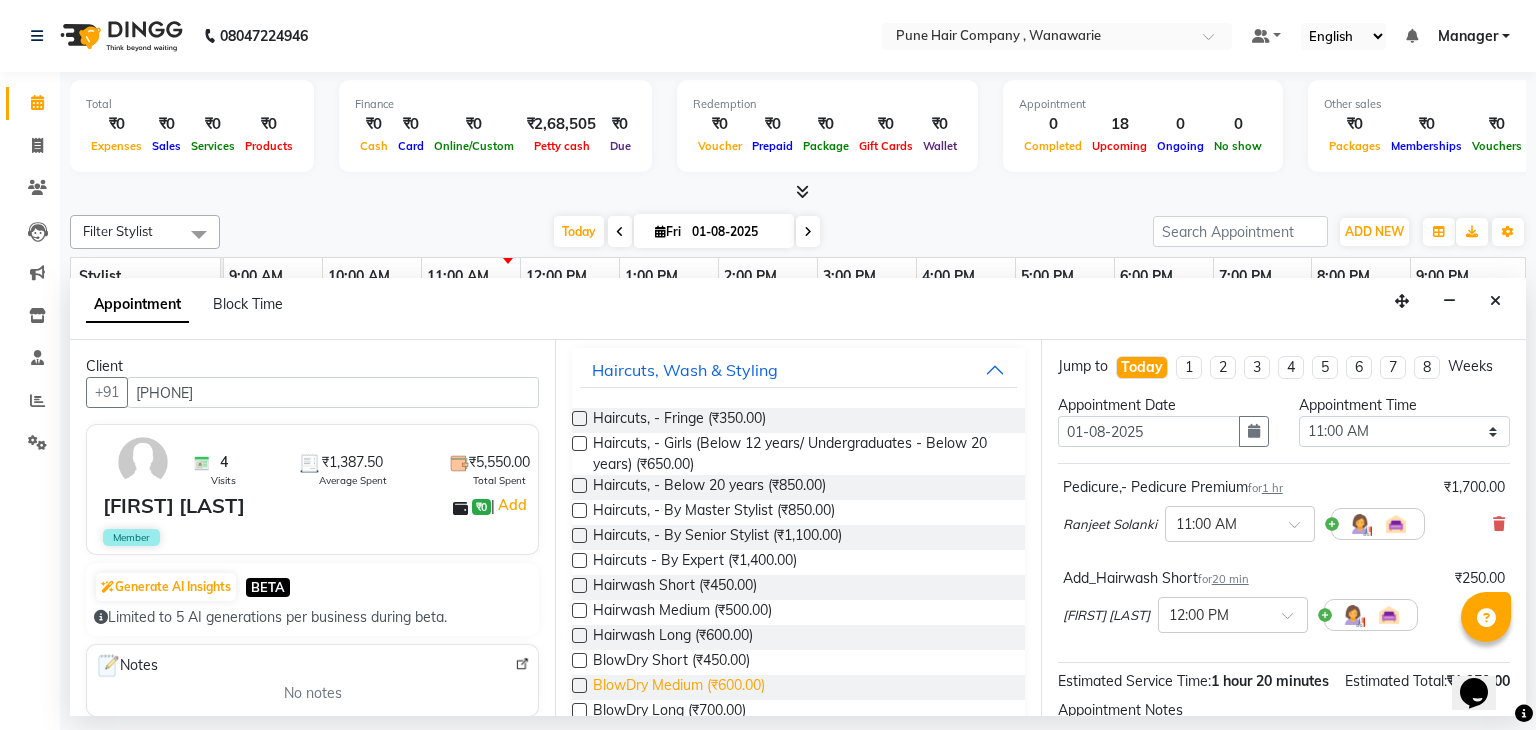 scroll, scrollTop: 123, scrollLeft: 0, axis: vertical 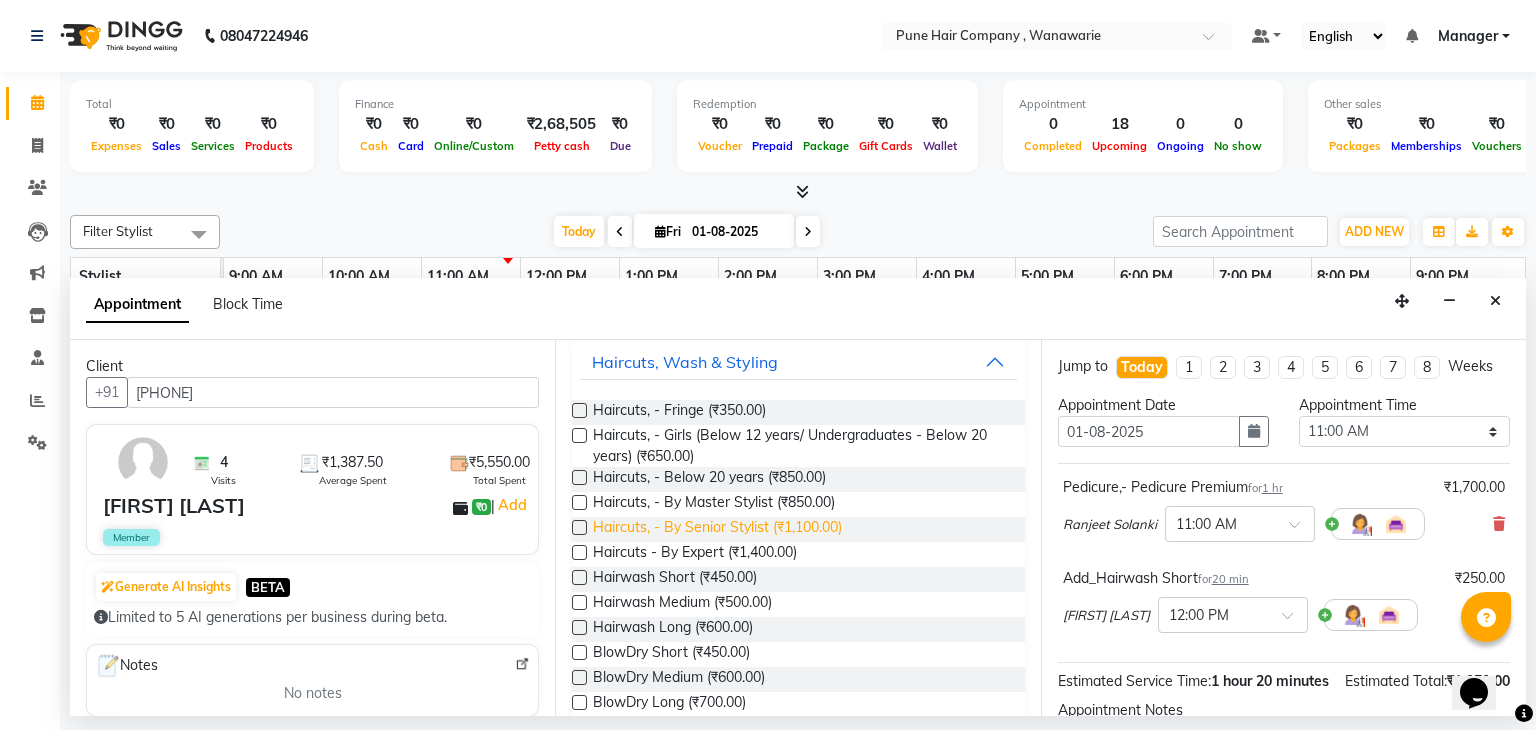 click on "Haircuts, - By Senior Stylist (₹1,100.00)" at bounding box center [717, 529] 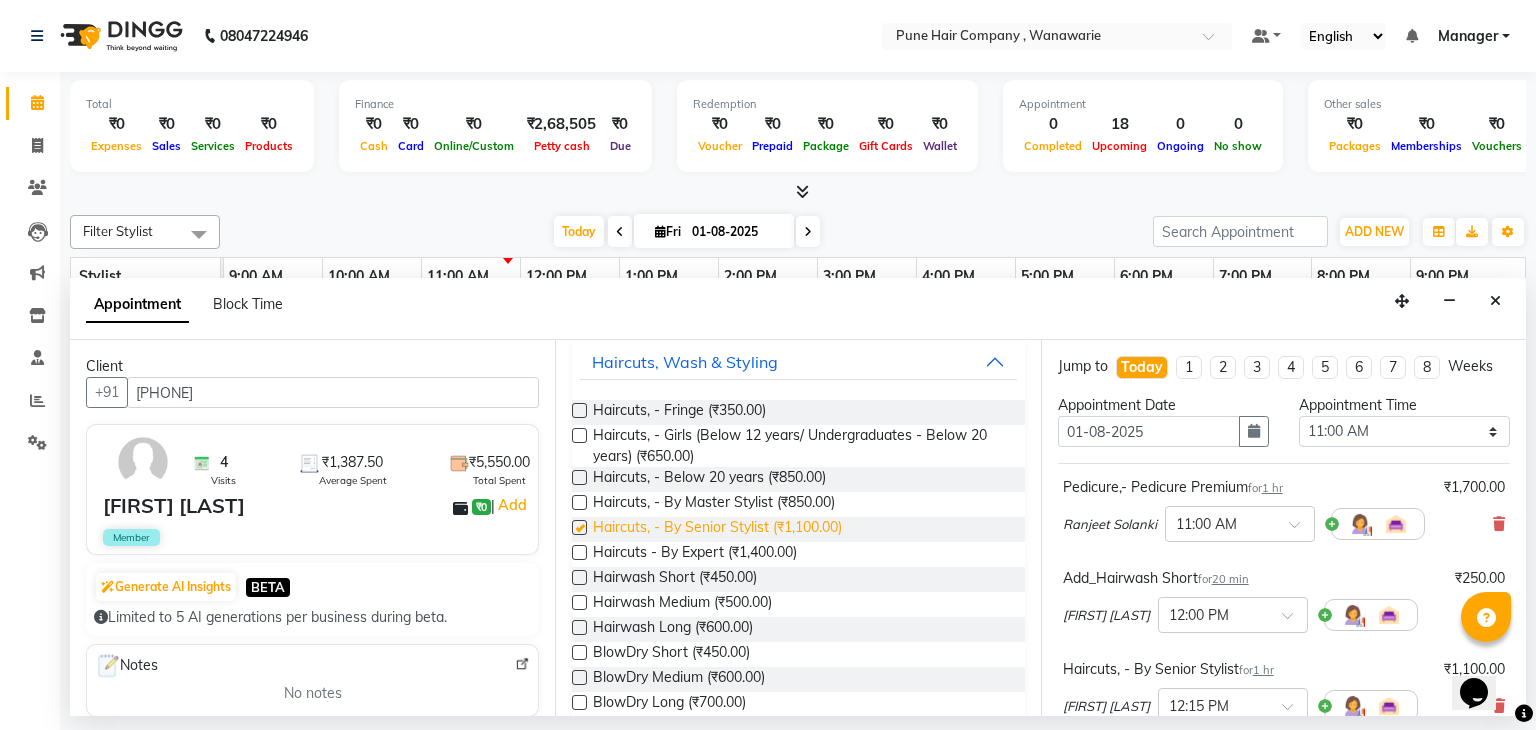 checkbox on "false" 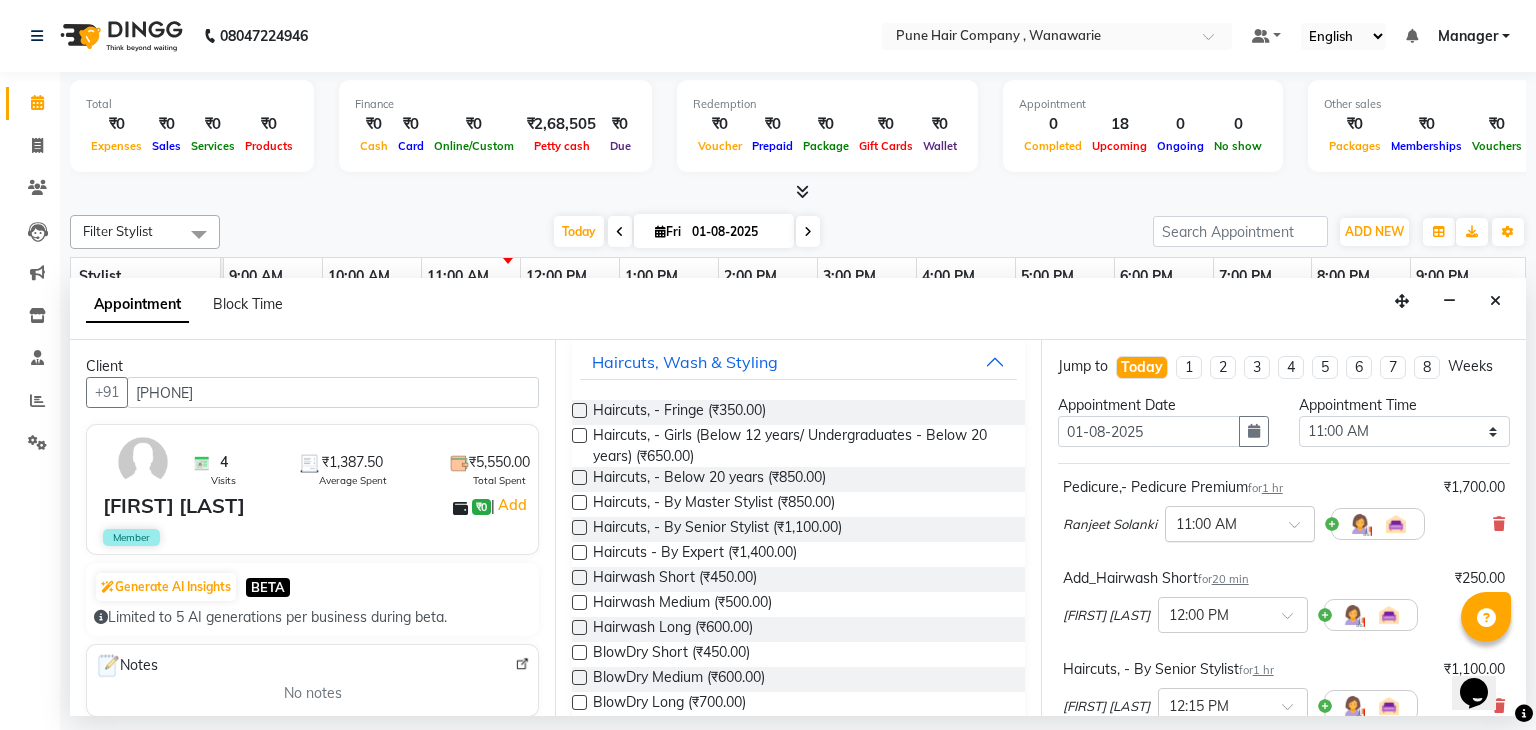 scroll, scrollTop: 332, scrollLeft: 0, axis: vertical 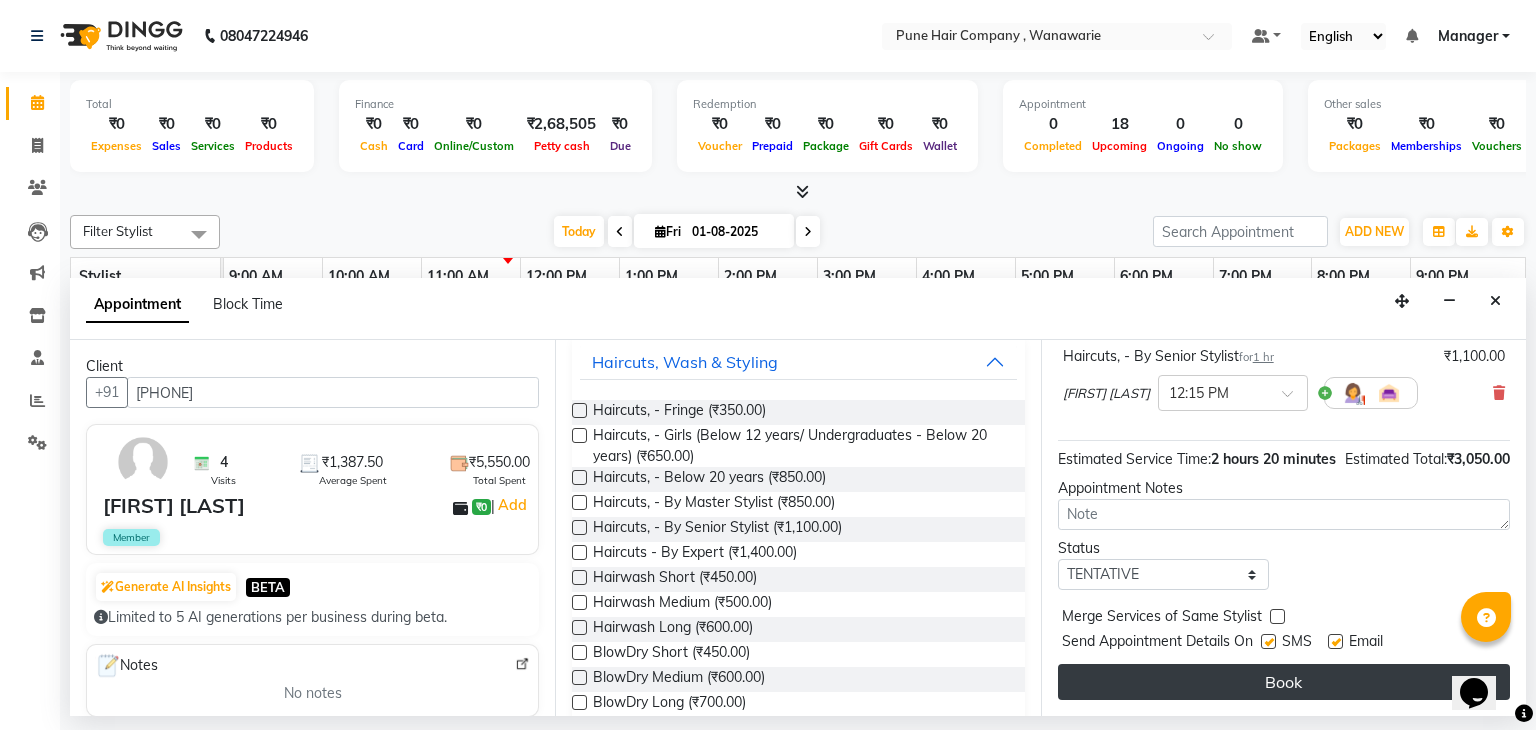 click on "Book" at bounding box center (1284, 682) 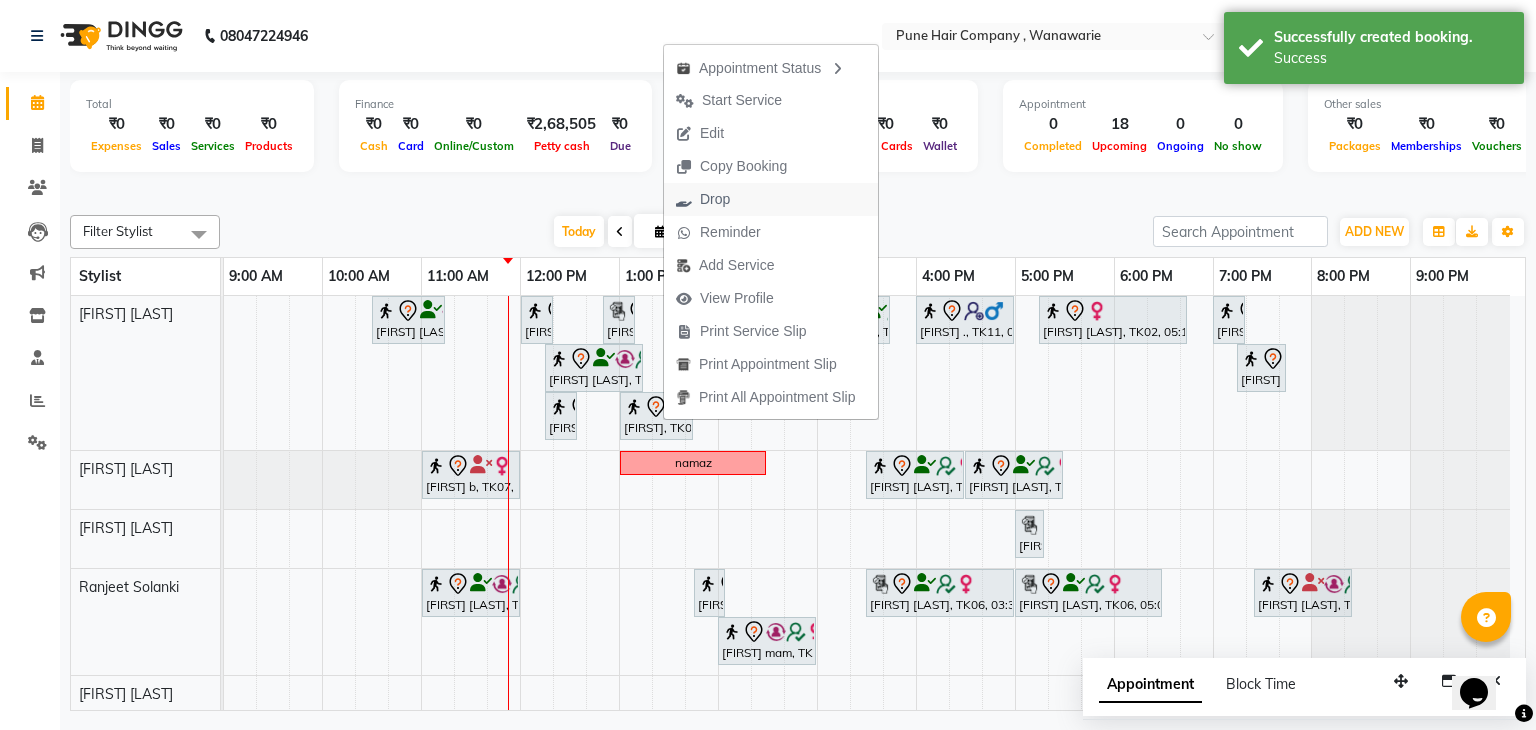 click on "Drop" at bounding box center (703, 199) 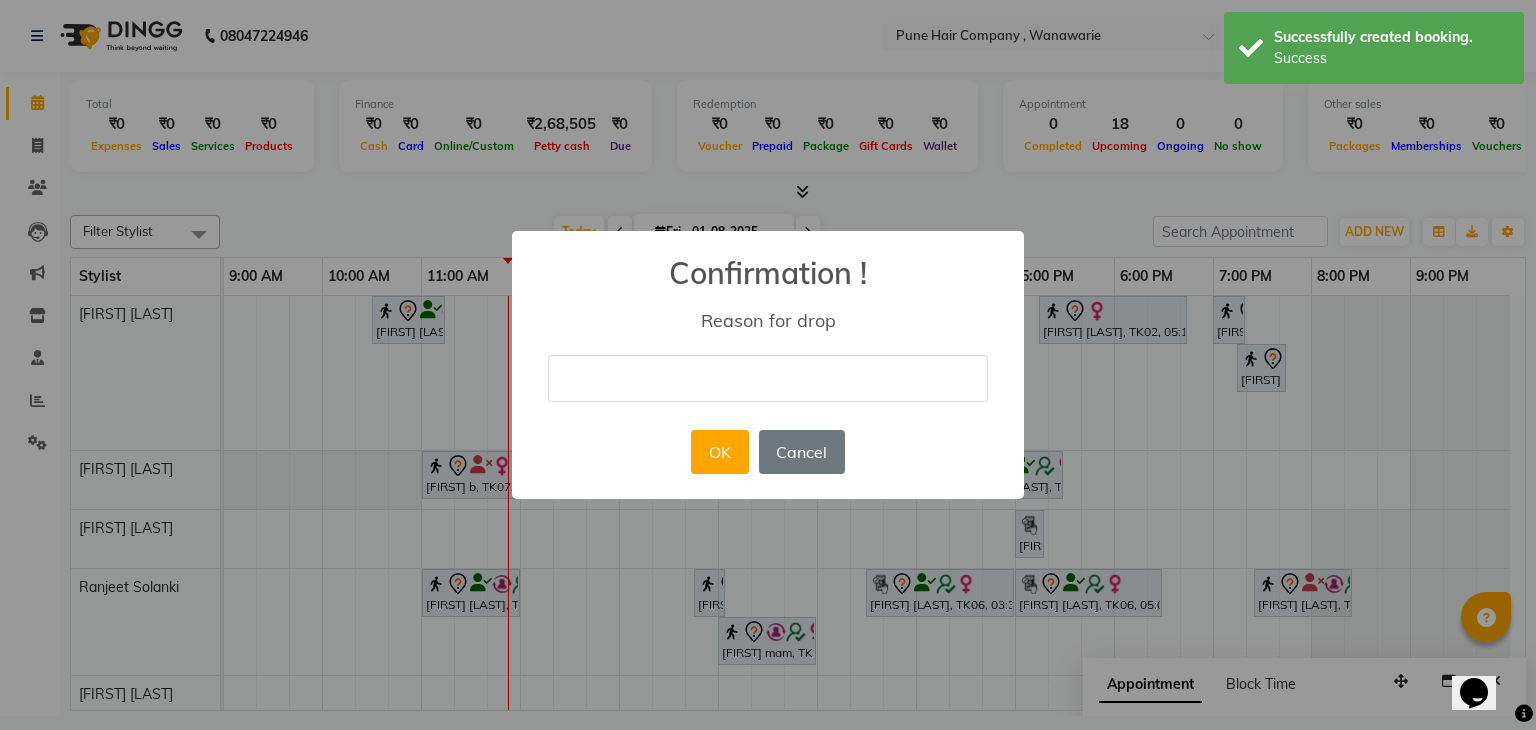 click at bounding box center (768, 378) 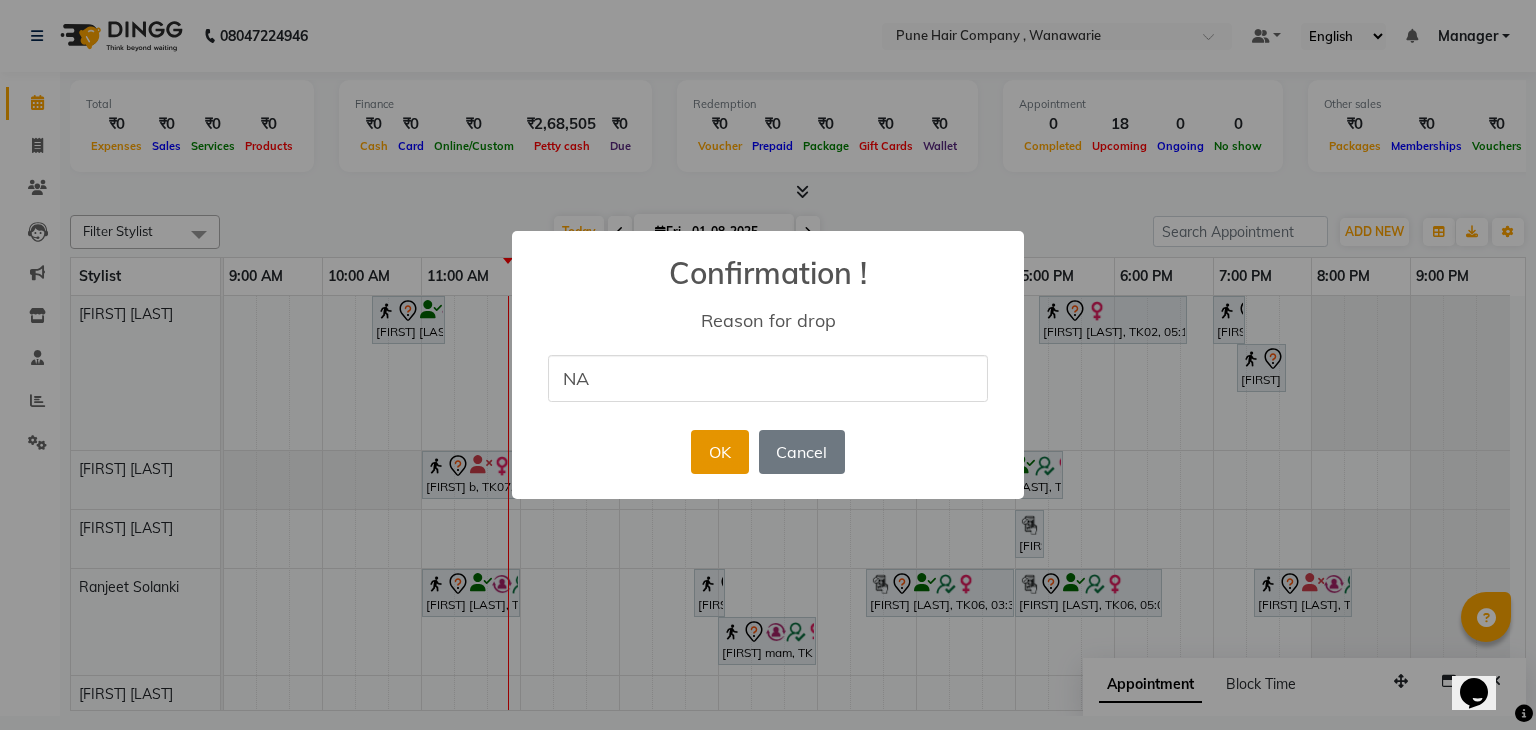 click on "OK" at bounding box center [719, 452] 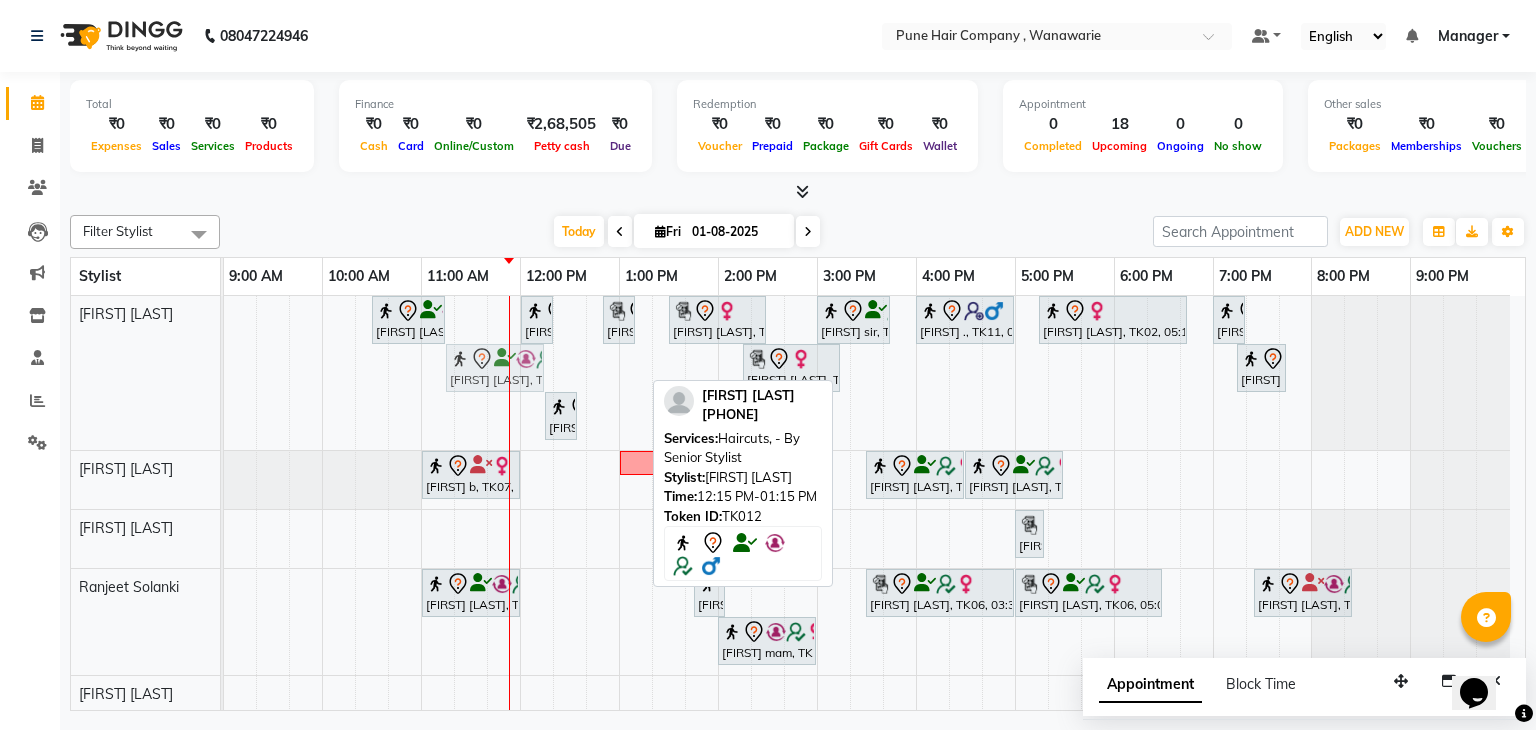drag, startPoint x: 622, startPoint y: 366, endPoint x: 520, endPoint y: 378, distance: 102.70345 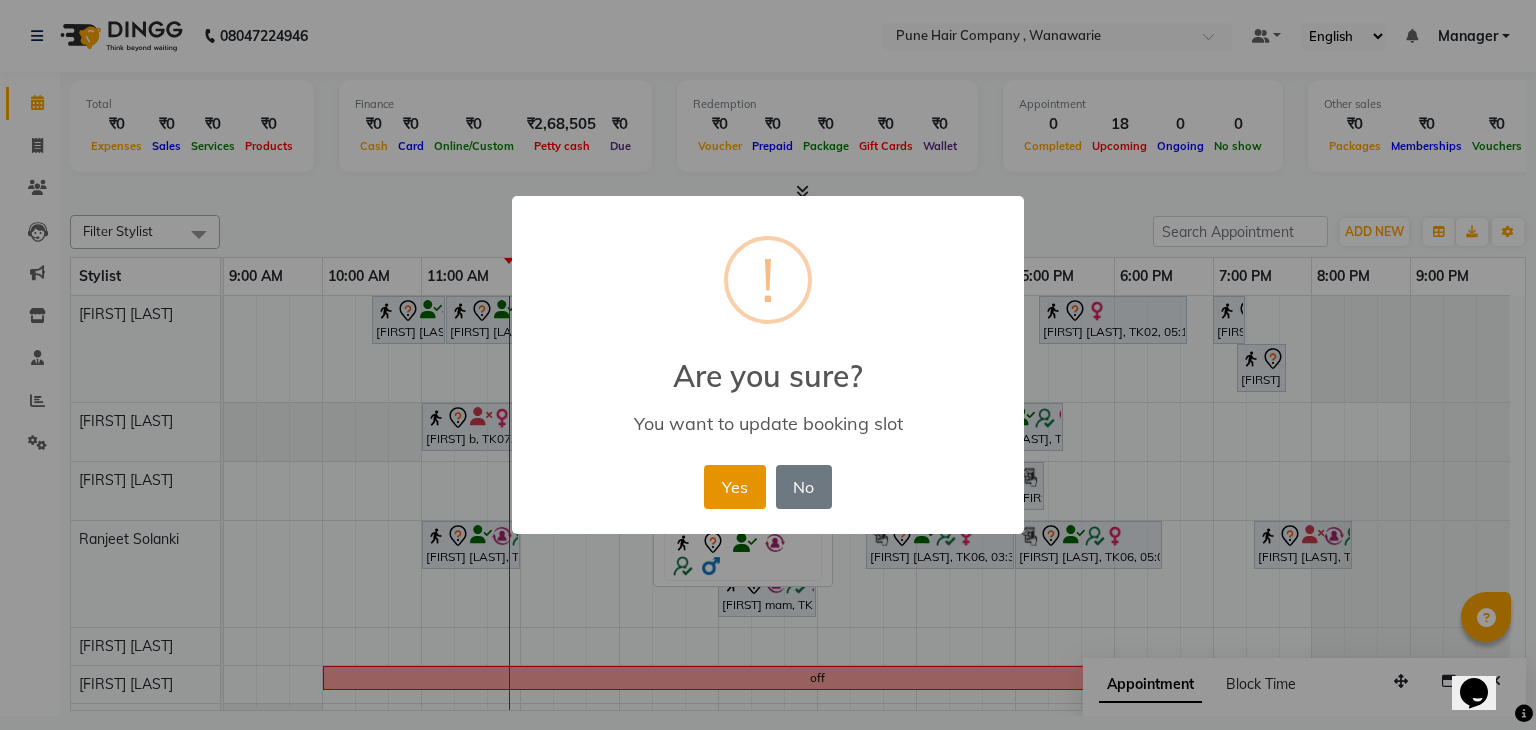 click on "Yes" at bounding box center (734, 487) 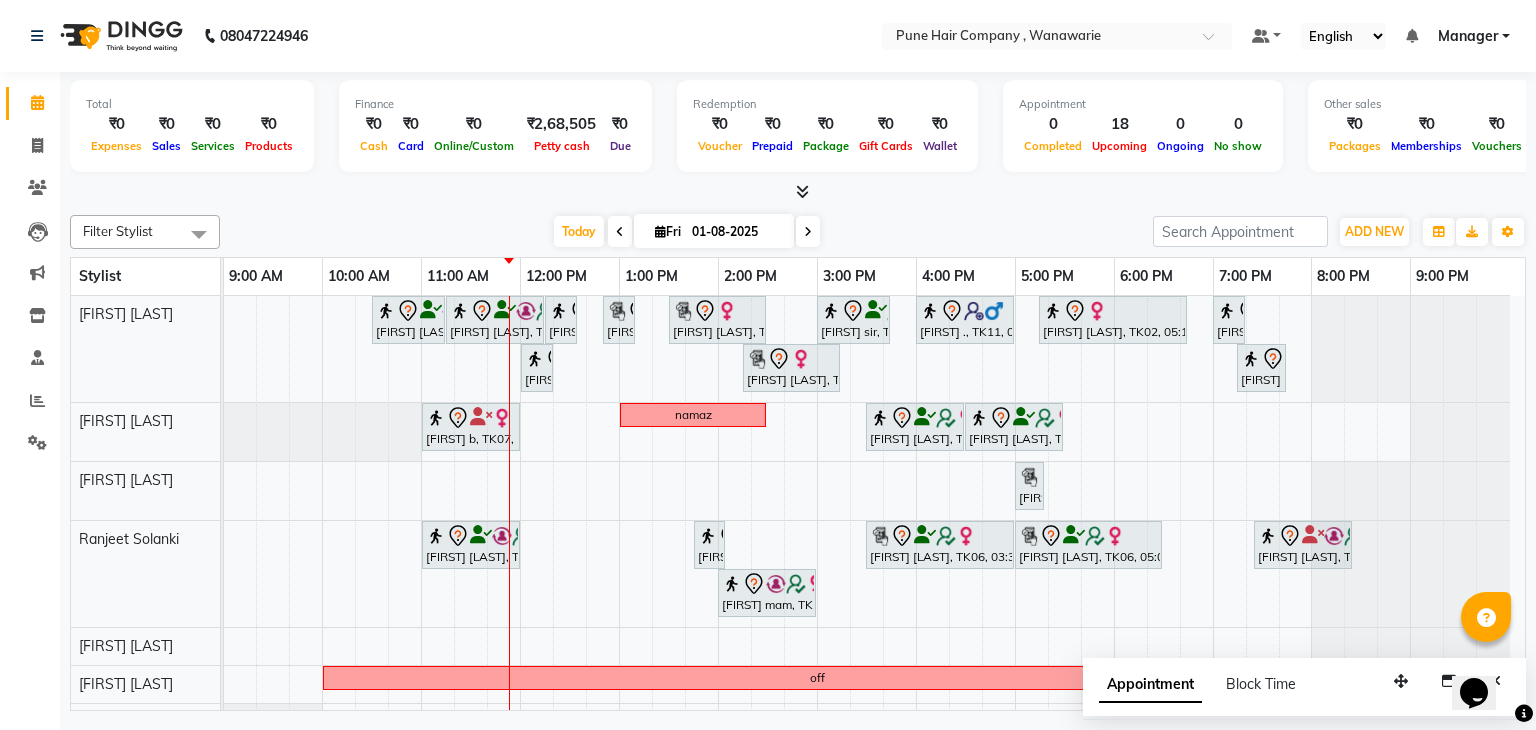 scroll, scrollTop: 28, scrollLeft: 0, axis: vertical 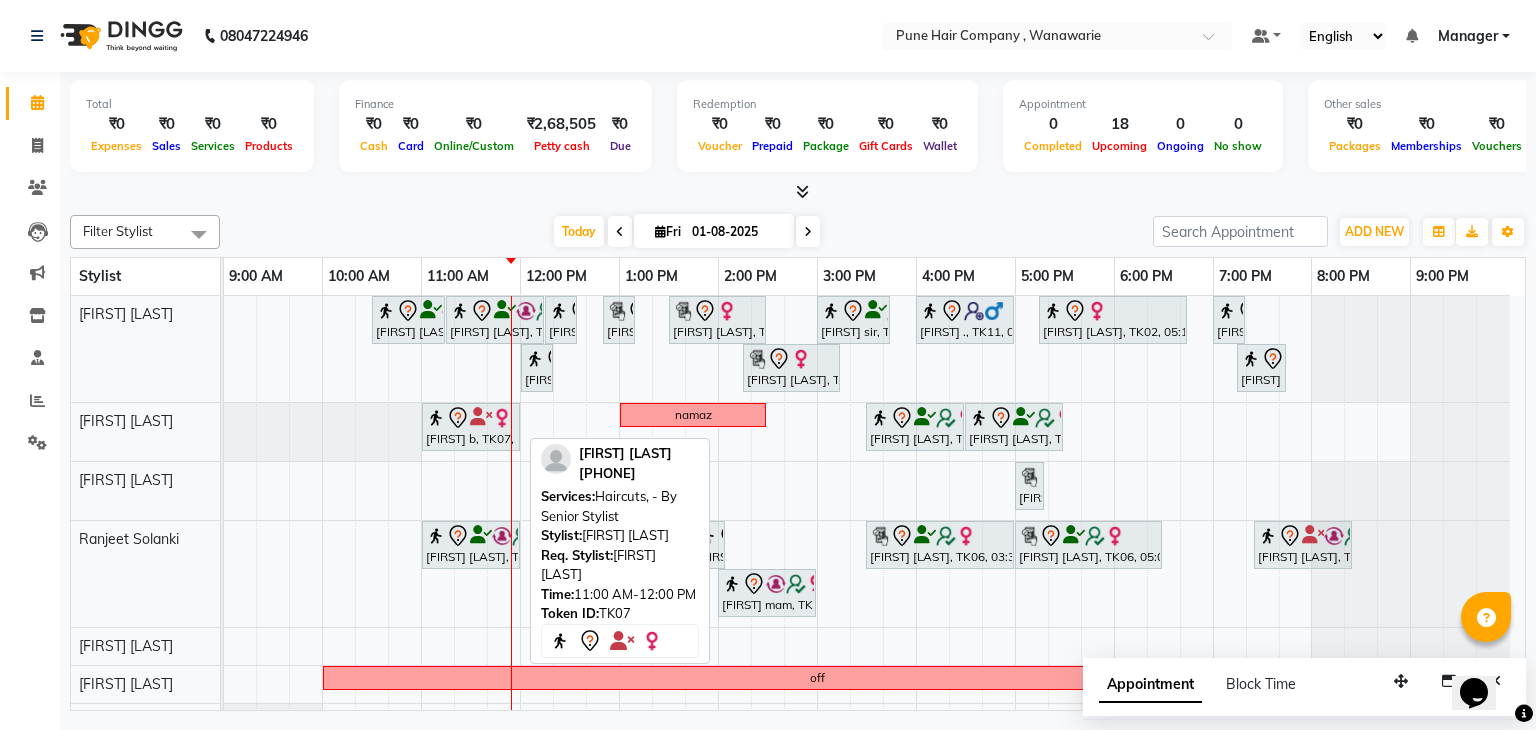 click on "Deepli b, TK07, 11:00 AM-12:00 PM, Haircuts, - By Senior Stylist" at bounding box center [471, 427] 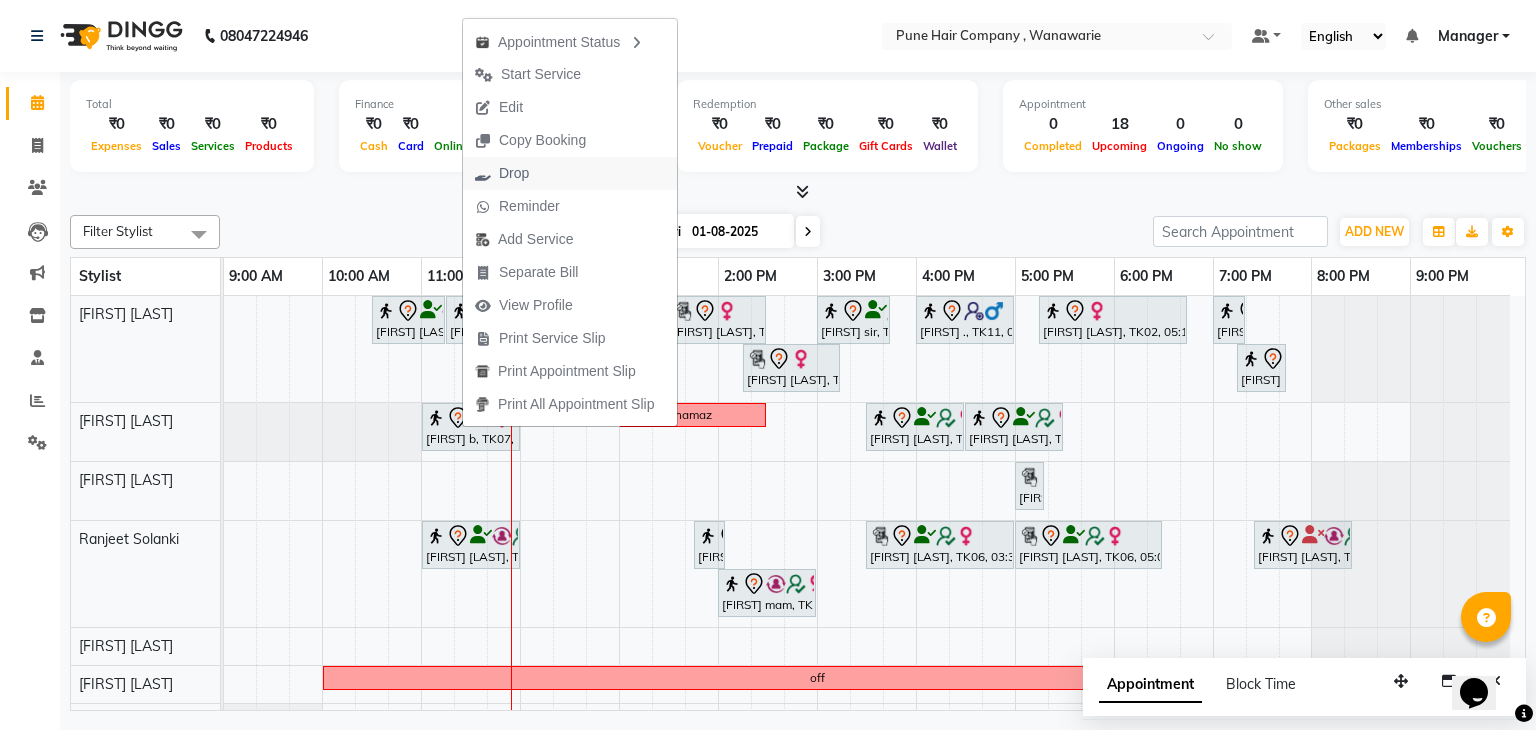 click on "Drop" at bounding box center (502, 173) 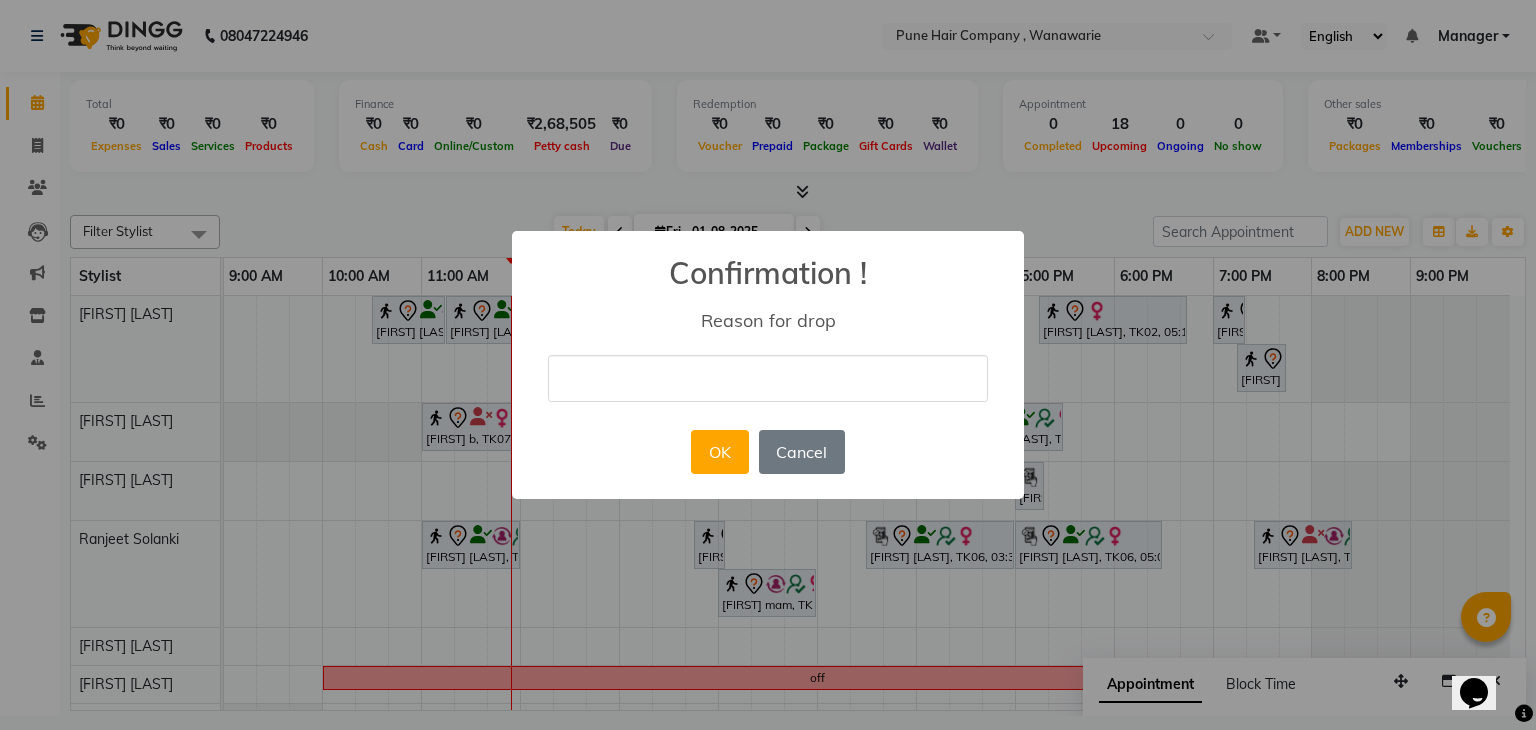 click at bounding box center [768, 378] 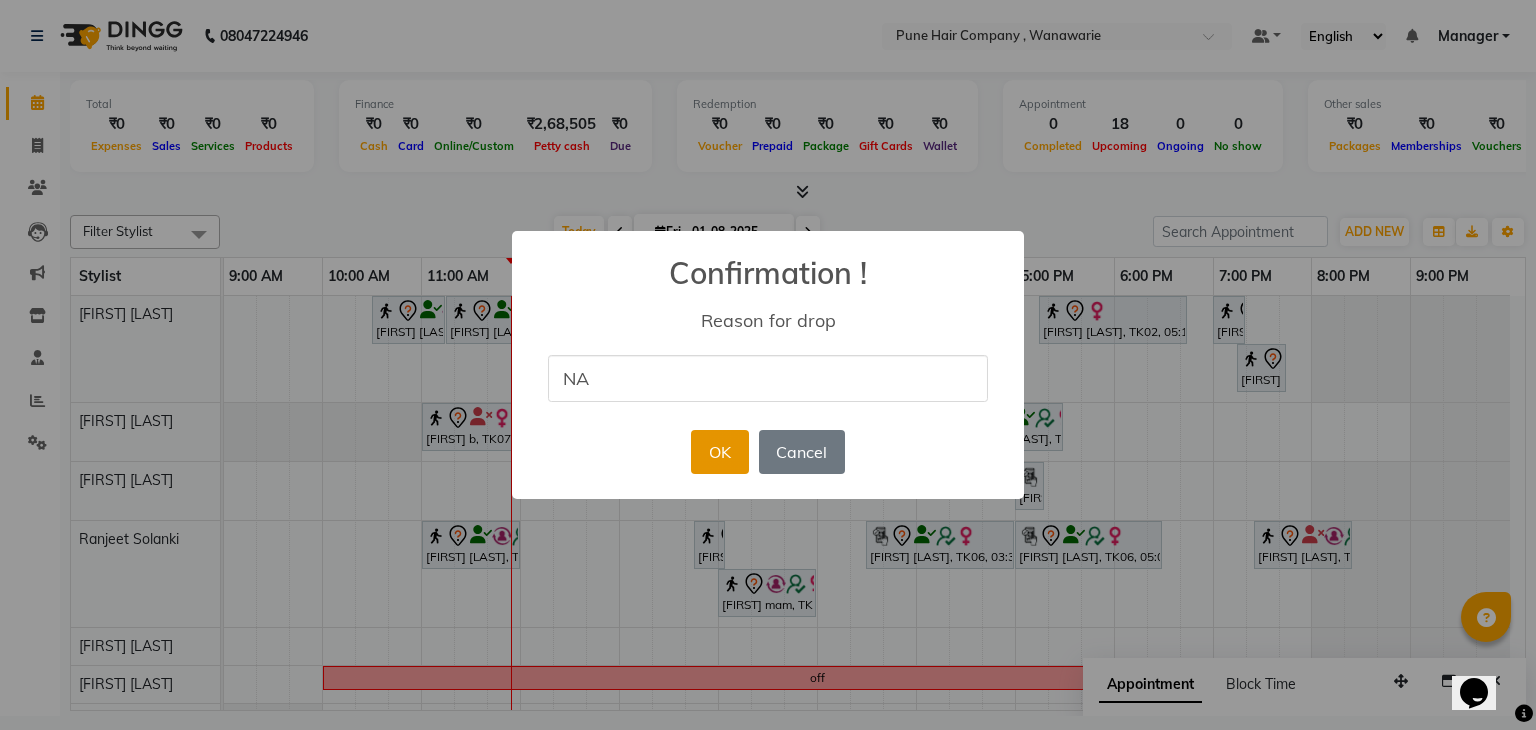 click on "OK" at bounding box center [719, 452] 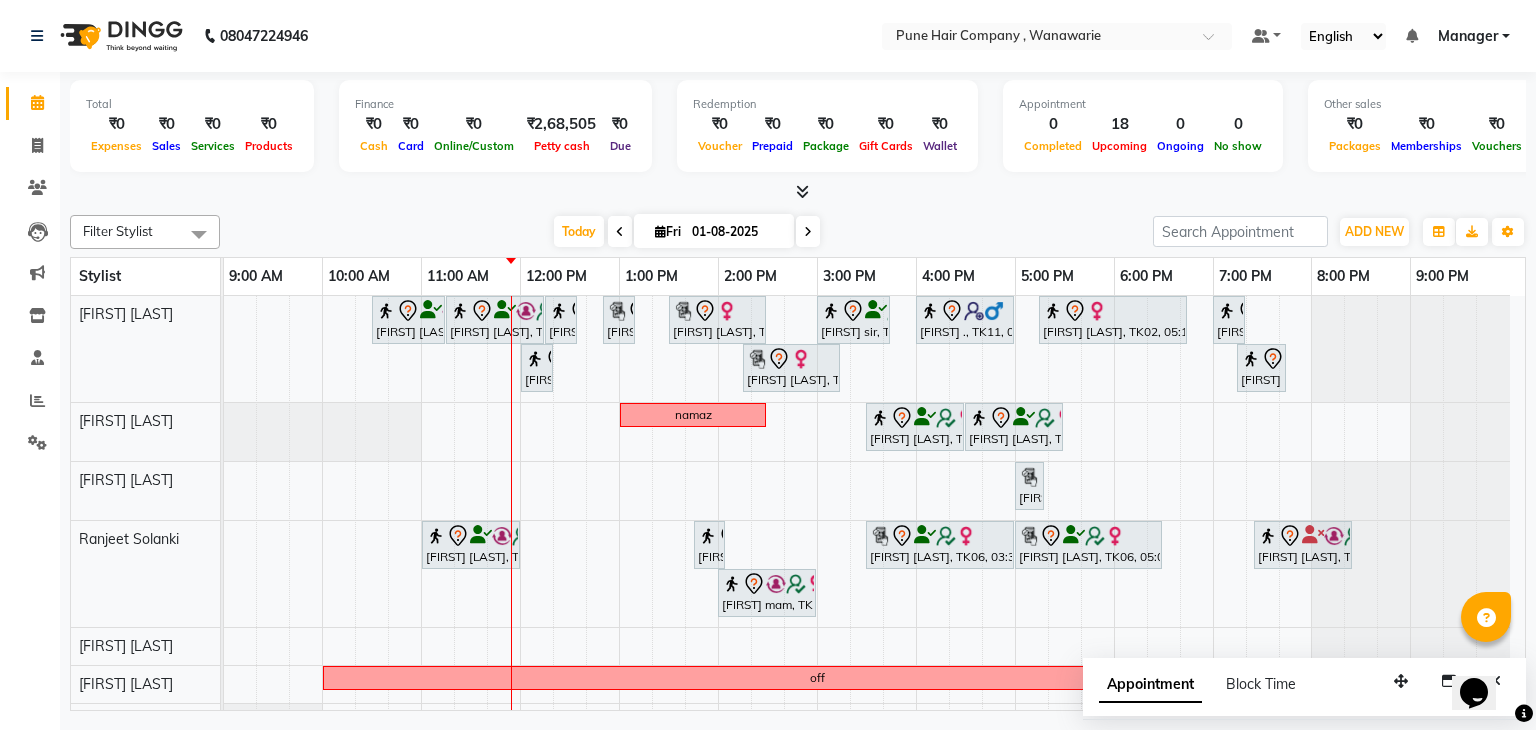 click on "Rajiv mitra, TK08, 10:30 AM-11:15 AM, Male Haircut By Senior Stylist             Vijayendra Singh, TK12, 11:15 AM-12:15 PM, Haircuts, - By Senior Stylist             Sehanaz L, TK01, 12:15 PM-12:35 PM,  Hairwash Medium             Sehanaz L, TK01, 12:50 PM-01:10 PM,  Hairwash Medium             Shweta T, TK05, 01:30 PM-02:30 PM, Haircuts, - By Senior Stylist             Mohit sir, TK03, 03:00 PM-03:45 PM, Male Haircut By Senior Stylist             vedant ., TK11, 04:00 PM-05:00 PM, Haircuts, - By Senior Stylist             Geeta Thadaney, TK02, 05:15 PM-06:45 PM, Hair Colour - Majirel Touch-up (Upto 2 Inches)             Ipashita nayak, TK04, 07:00 PM-07:20 PM, Add_Hairwash Medium             Vijayendra Singh, TK12, 12:00 PM-12:20 PM, Add_Hairwash Short             Shweta T, TK05, 02:15 PM-03:15 PM, Haircuts, - By Senior Stylist             Ipashita nayak, TK04, 07:15 PM-07:45 PM, BlowDry Medium  namaz              Moumita RAY, TK06, 03:30 PM-04:30 PM, Haircuts, - By Senior Stylist" at bounding box center [874, 518] 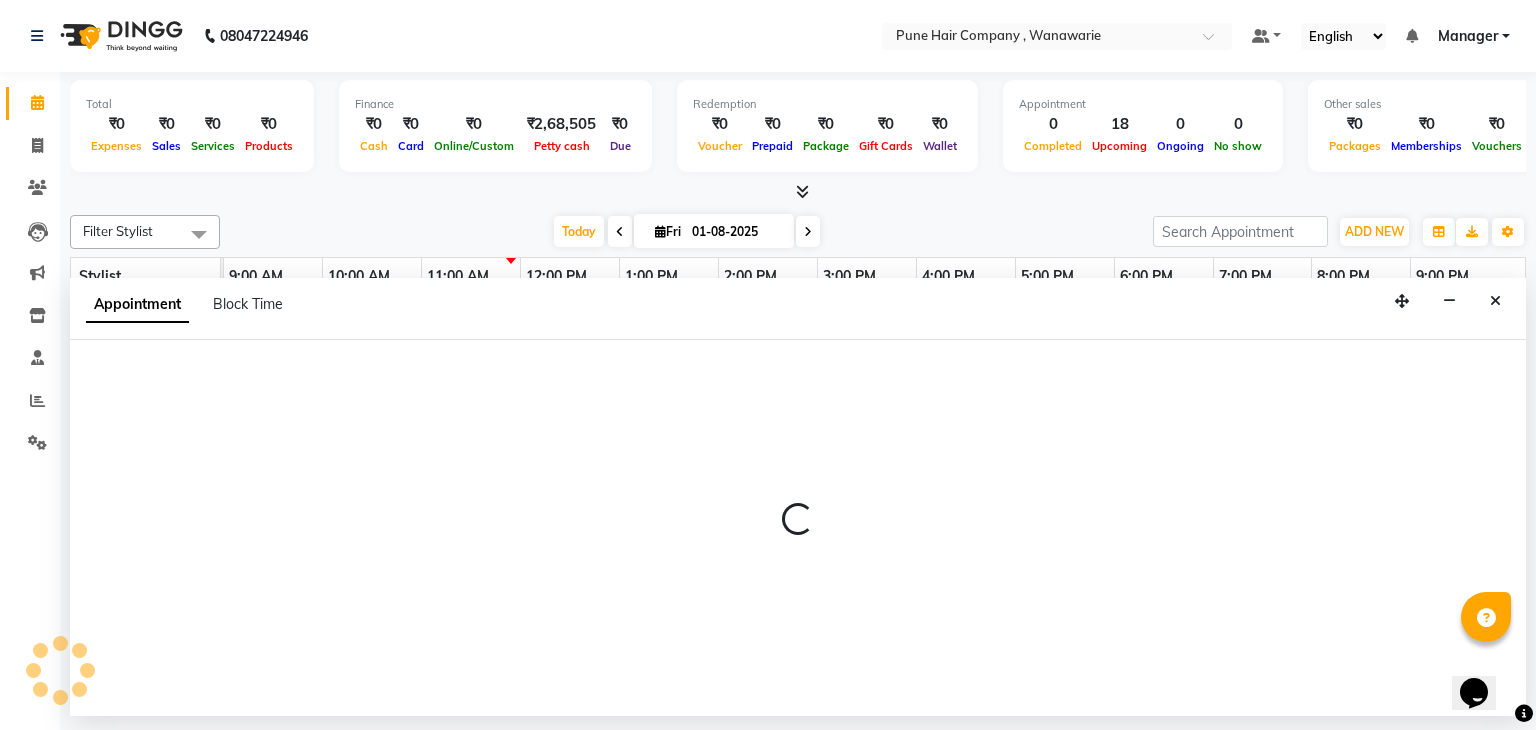 select on "74578" 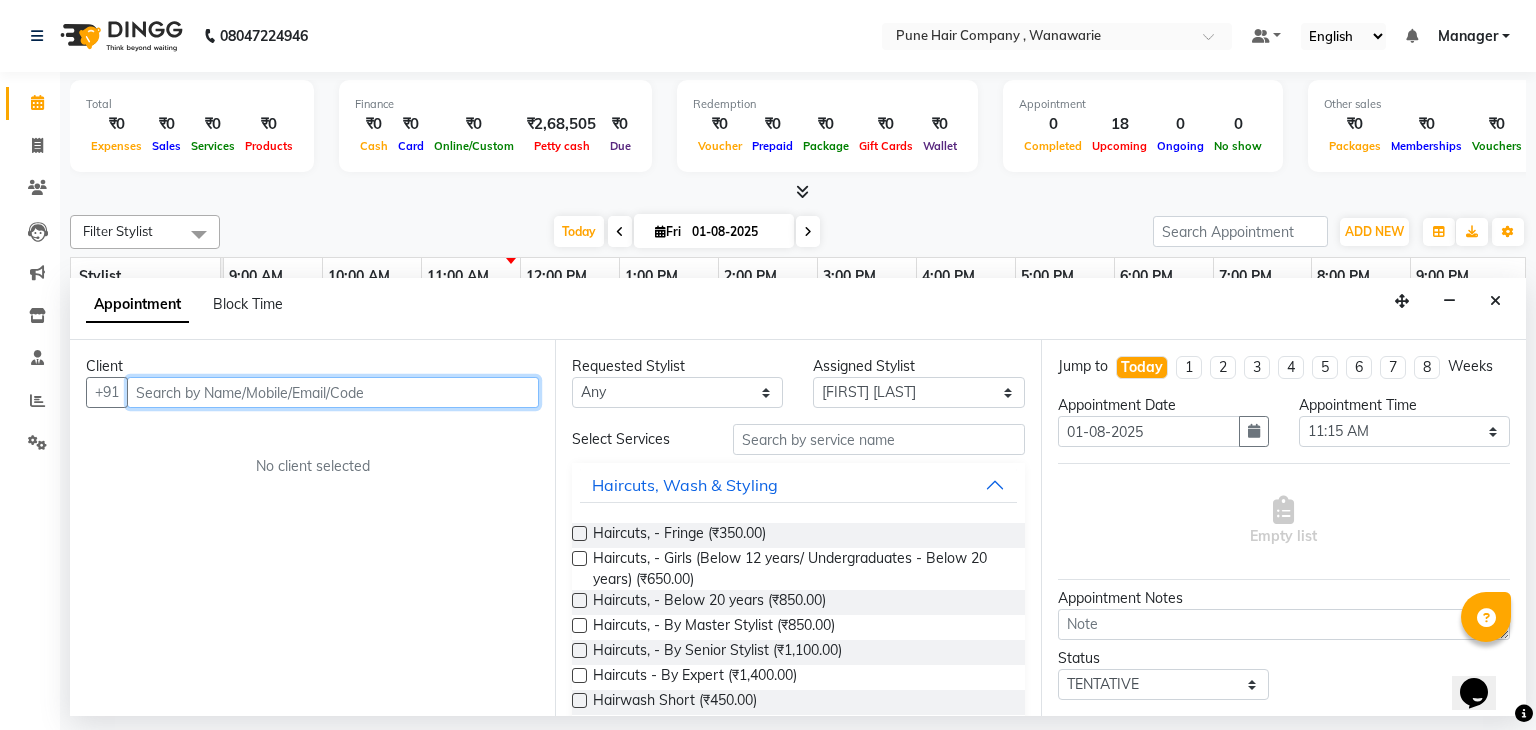 click at bounding box center (333, 392) 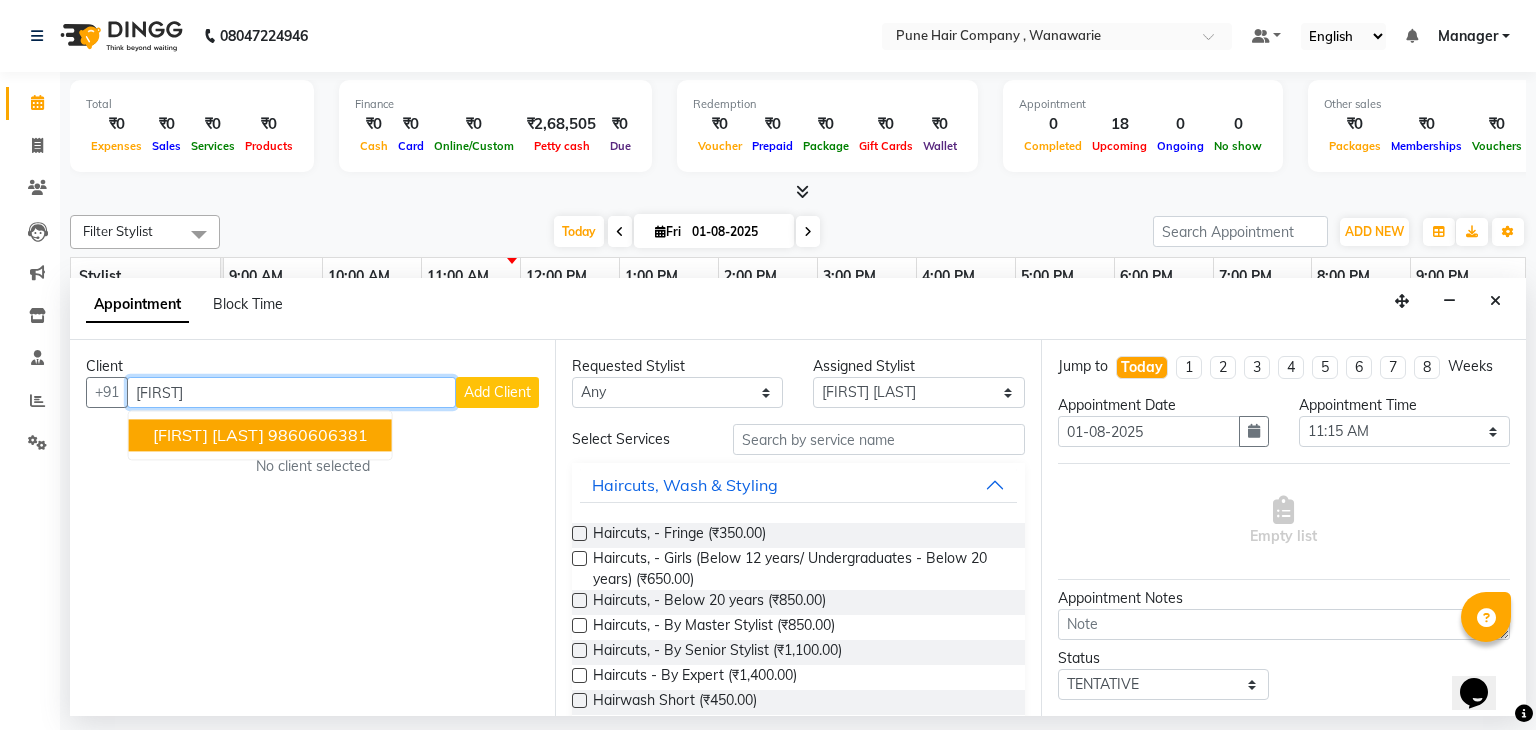 click on "9860606381" at bounding box center (318, 436) 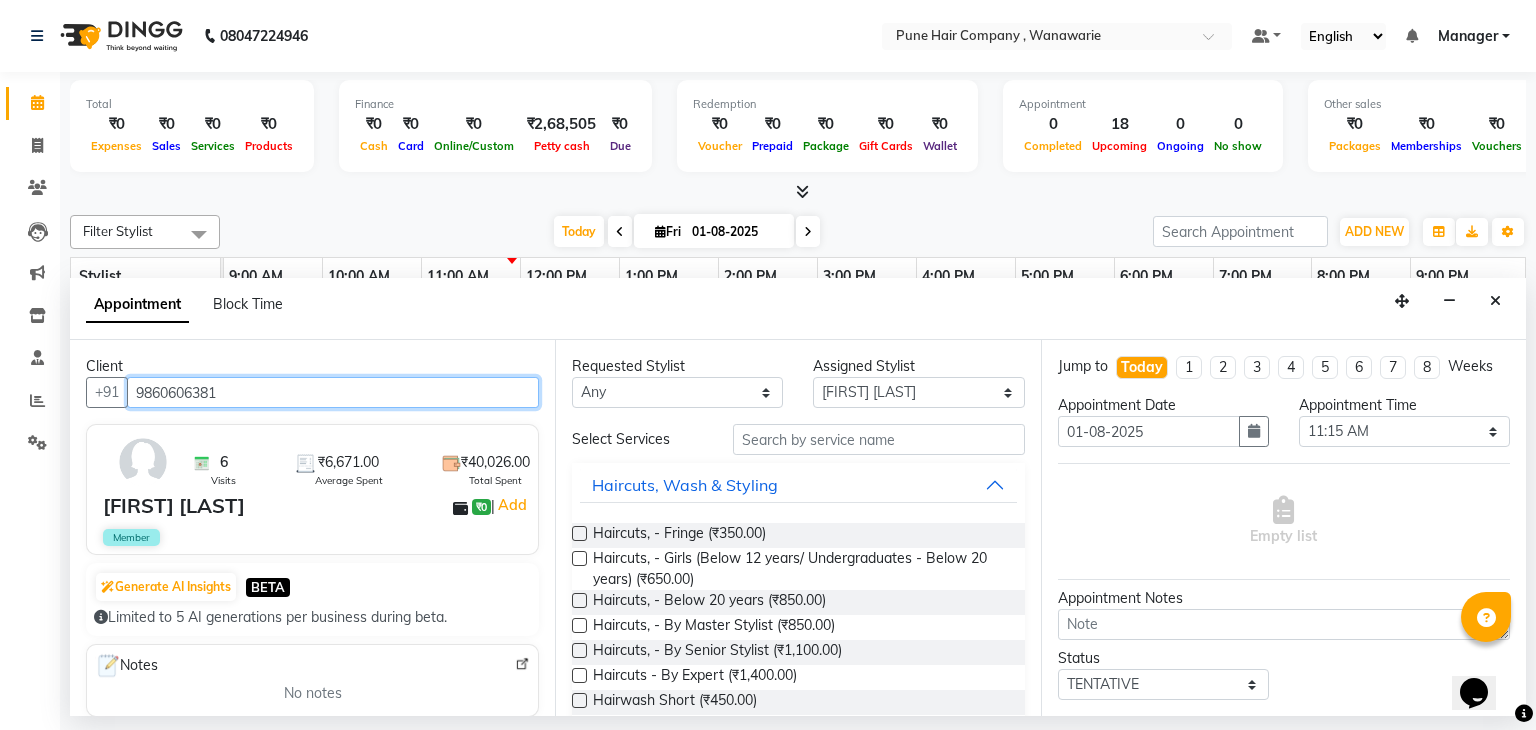 type on "9860606381" 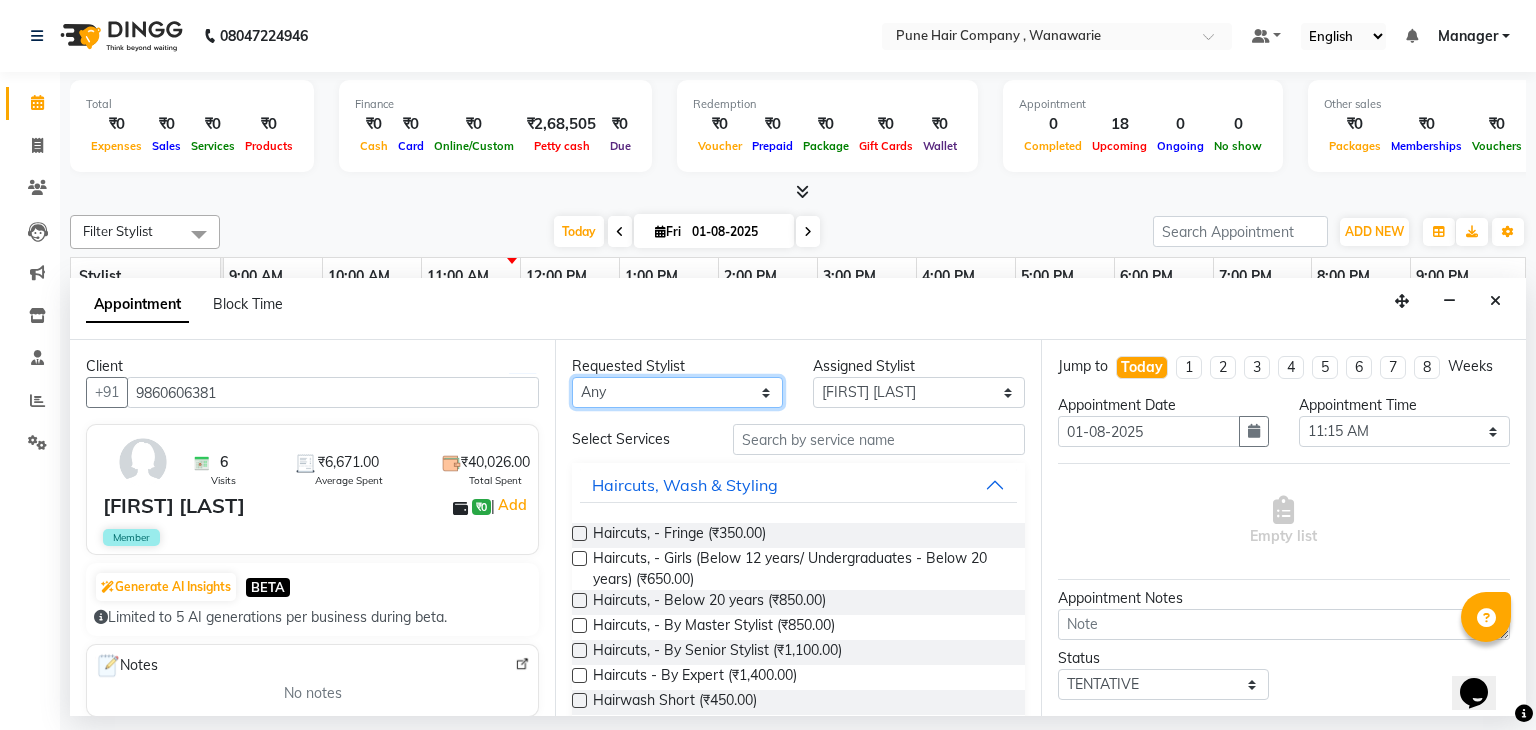 click on "Any [FIRST] [LAST] [FIRST] [LAST] [FIRST] [LAST] [FIRST] [LAST] [FIRST] [LAST] [FIRST] [LAST]" at bounding box center [677, 392] 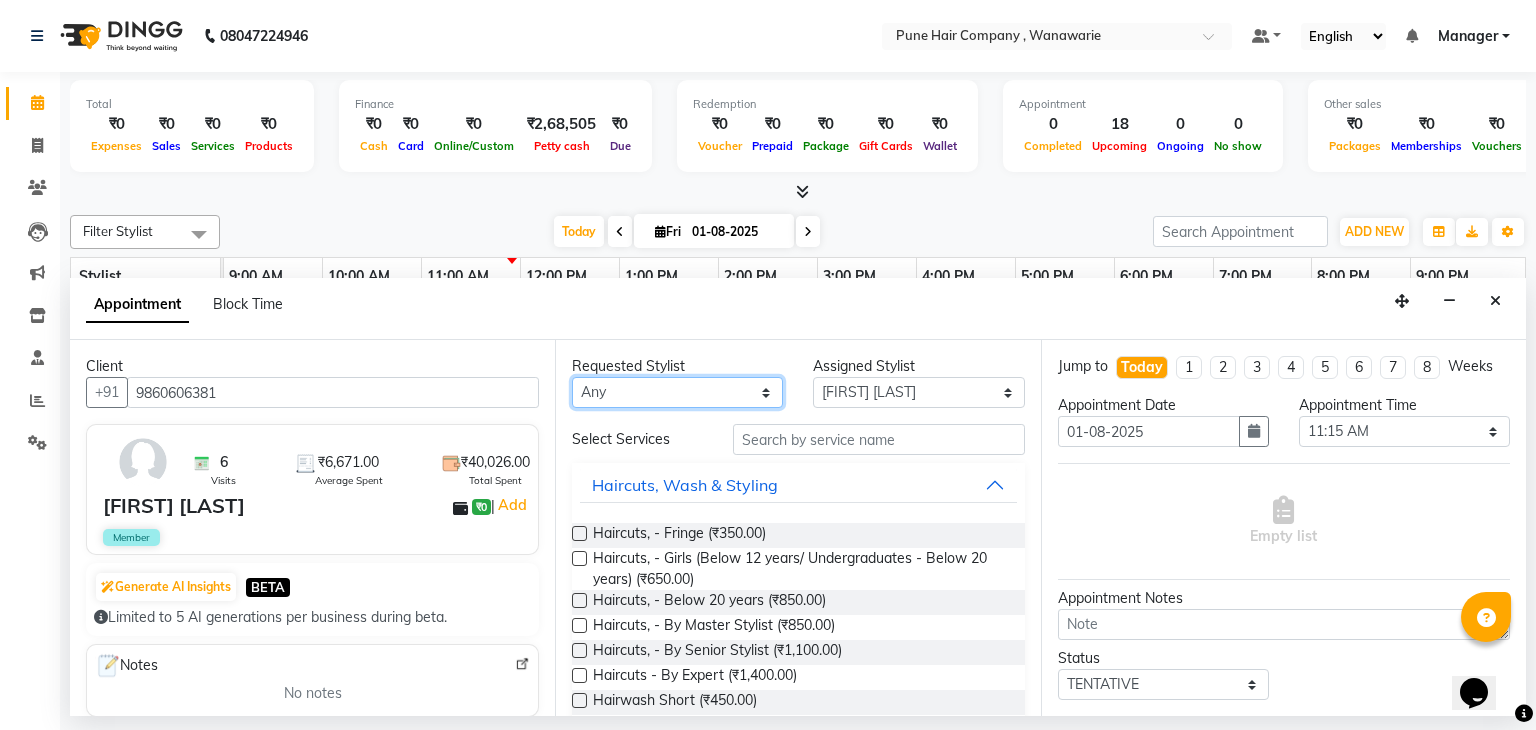 select on "74578" 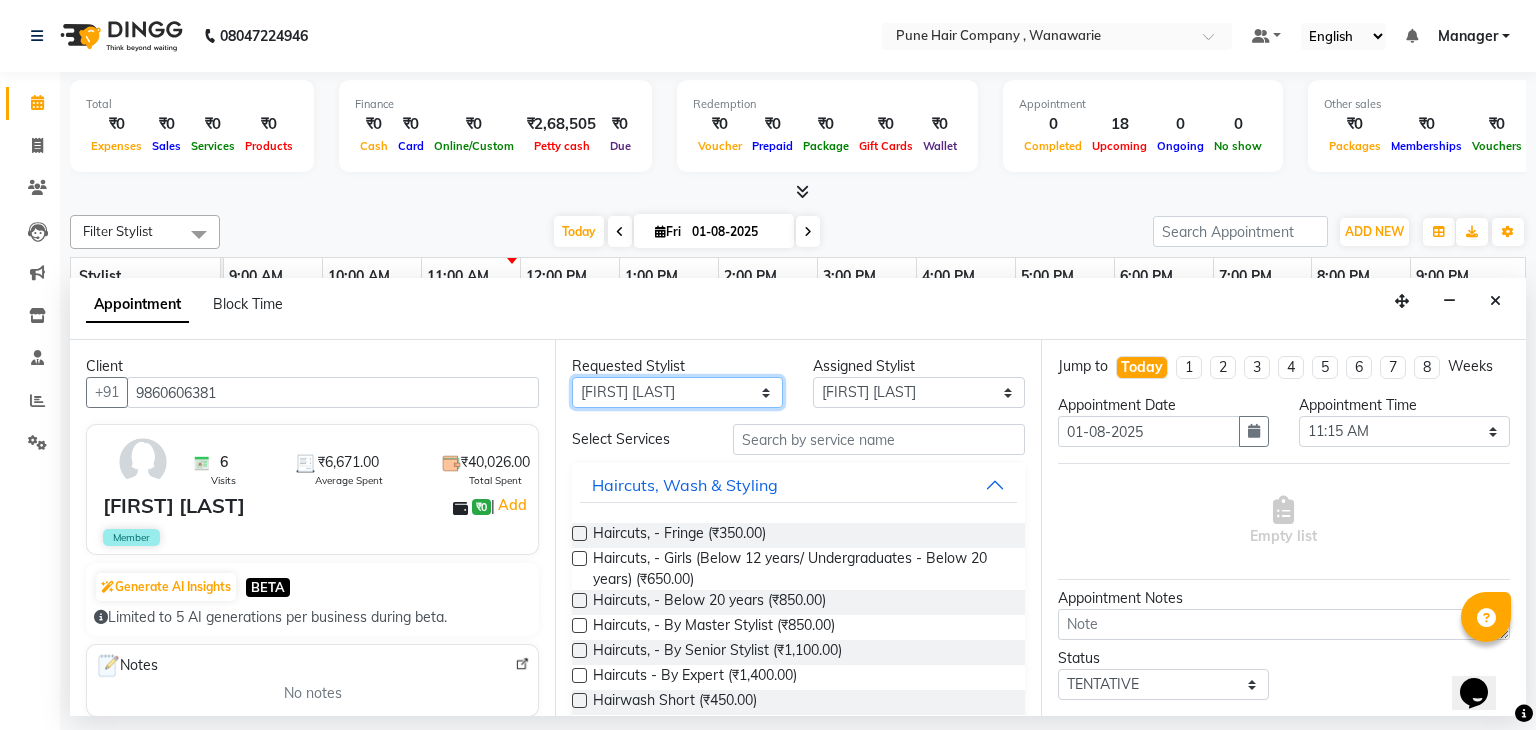 click on "Any [FIRST] [LAST] [FIRST] [LAST] [FIRST] [LAST] [FIRST] [LAST] [FIRST] [LAST] [FIRST] [LAST]" at bounding box center [677, 392] 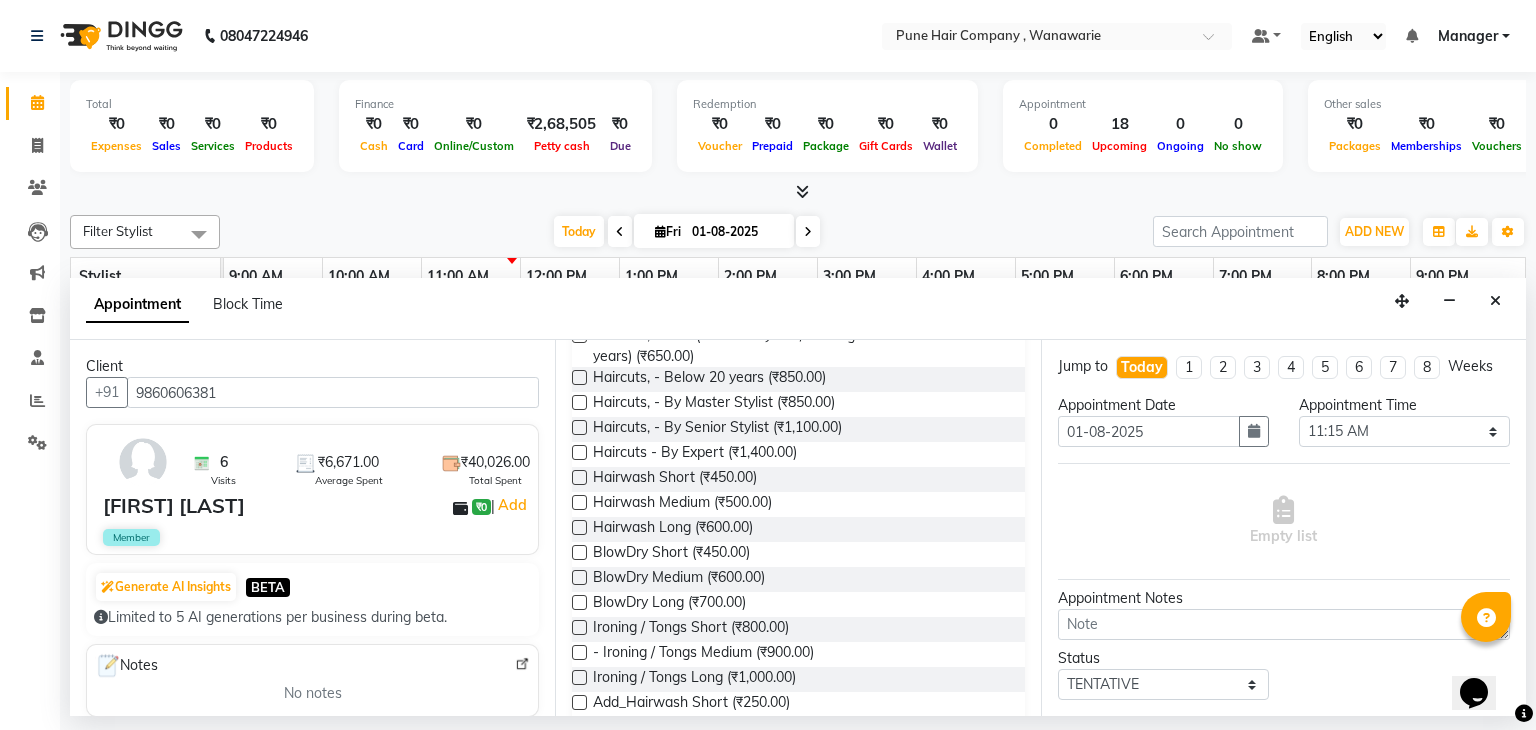 scroll, scrollTop: 224, scrollLeft: 0, axis: vertical 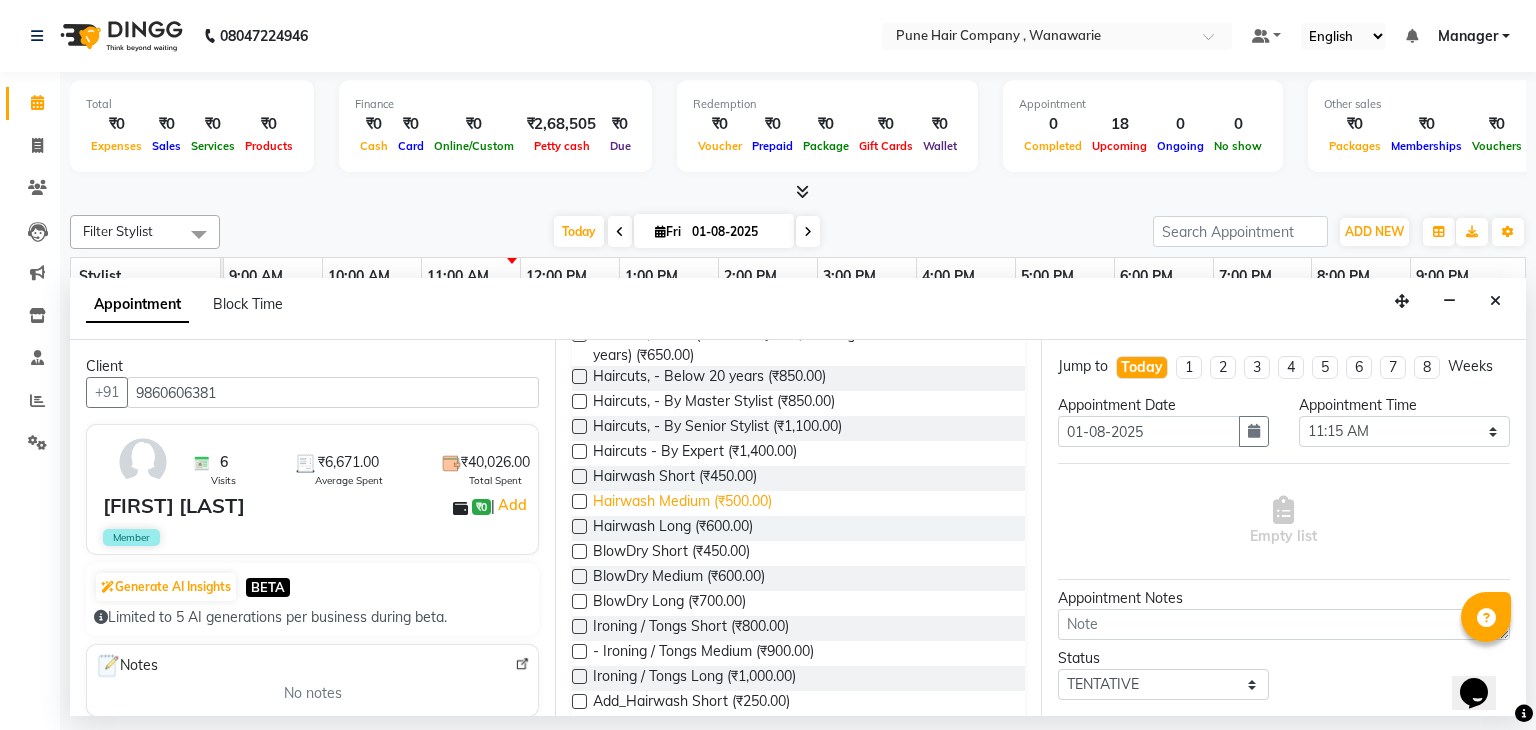 click on "Hairwash Medium (₹500.00)" at bounding box center [682, 503] 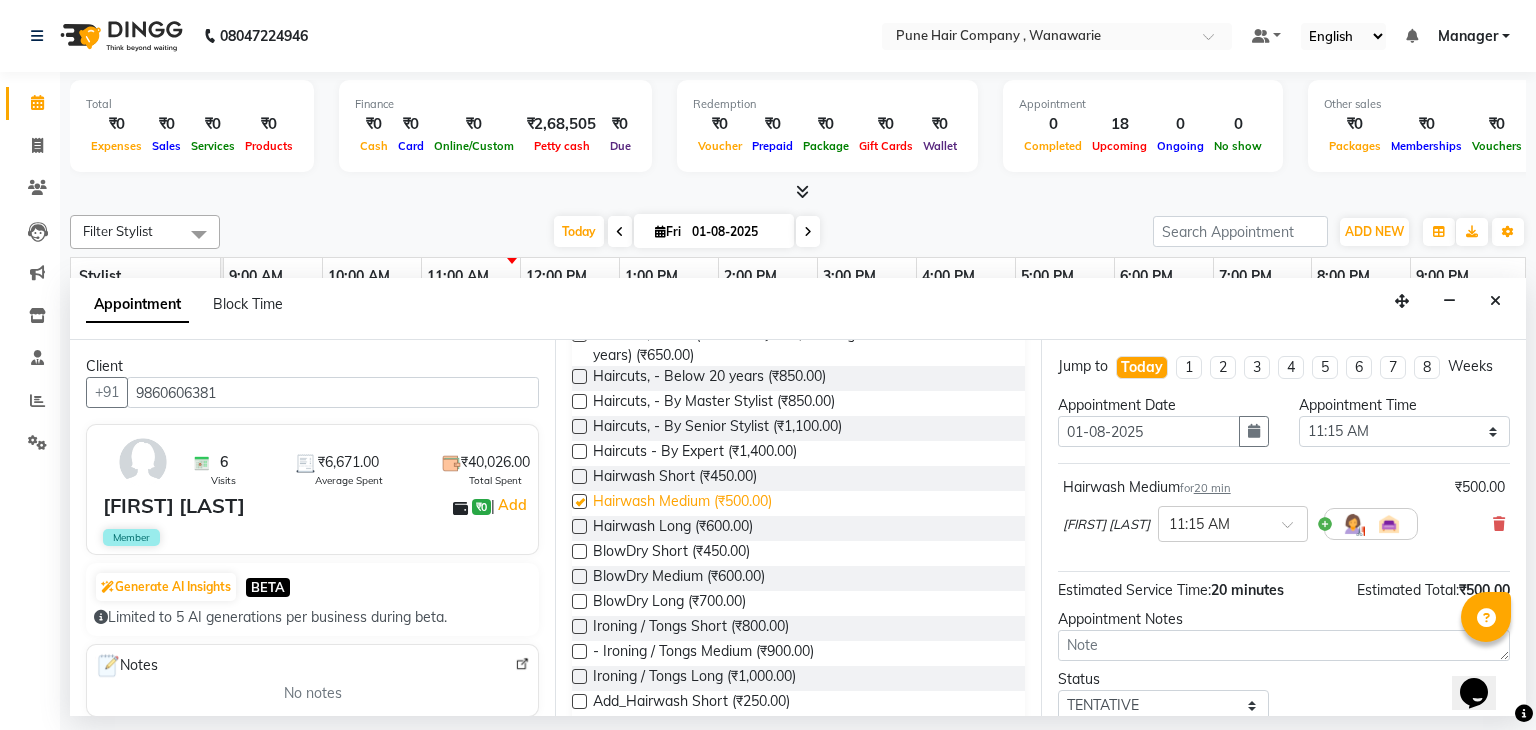 checkbox on "false" 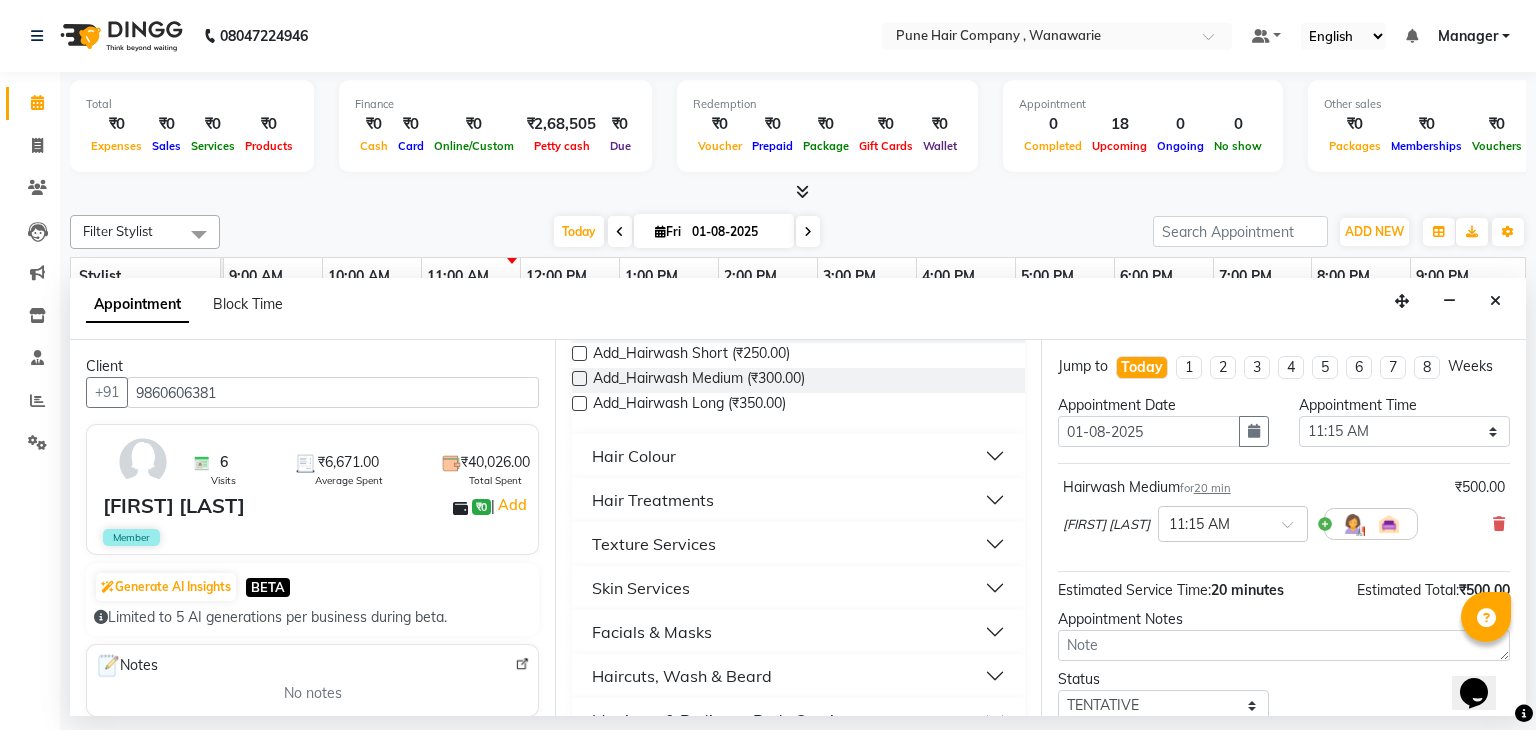 scroll, scrollTop: 657, scrollLeft: 0, axis: vertical 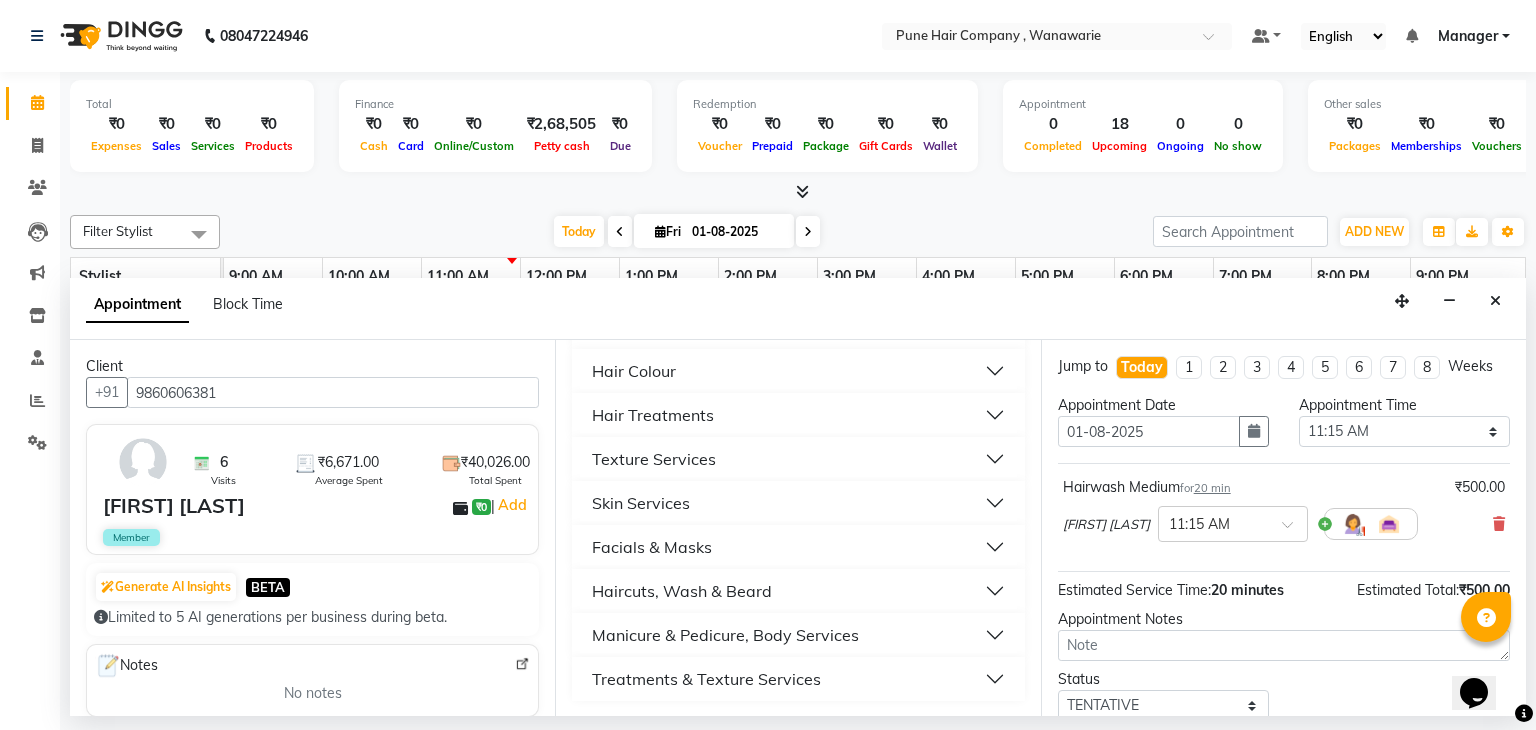 click on "Haircuts, Wash & Beard" at bounding box center (682, 591) 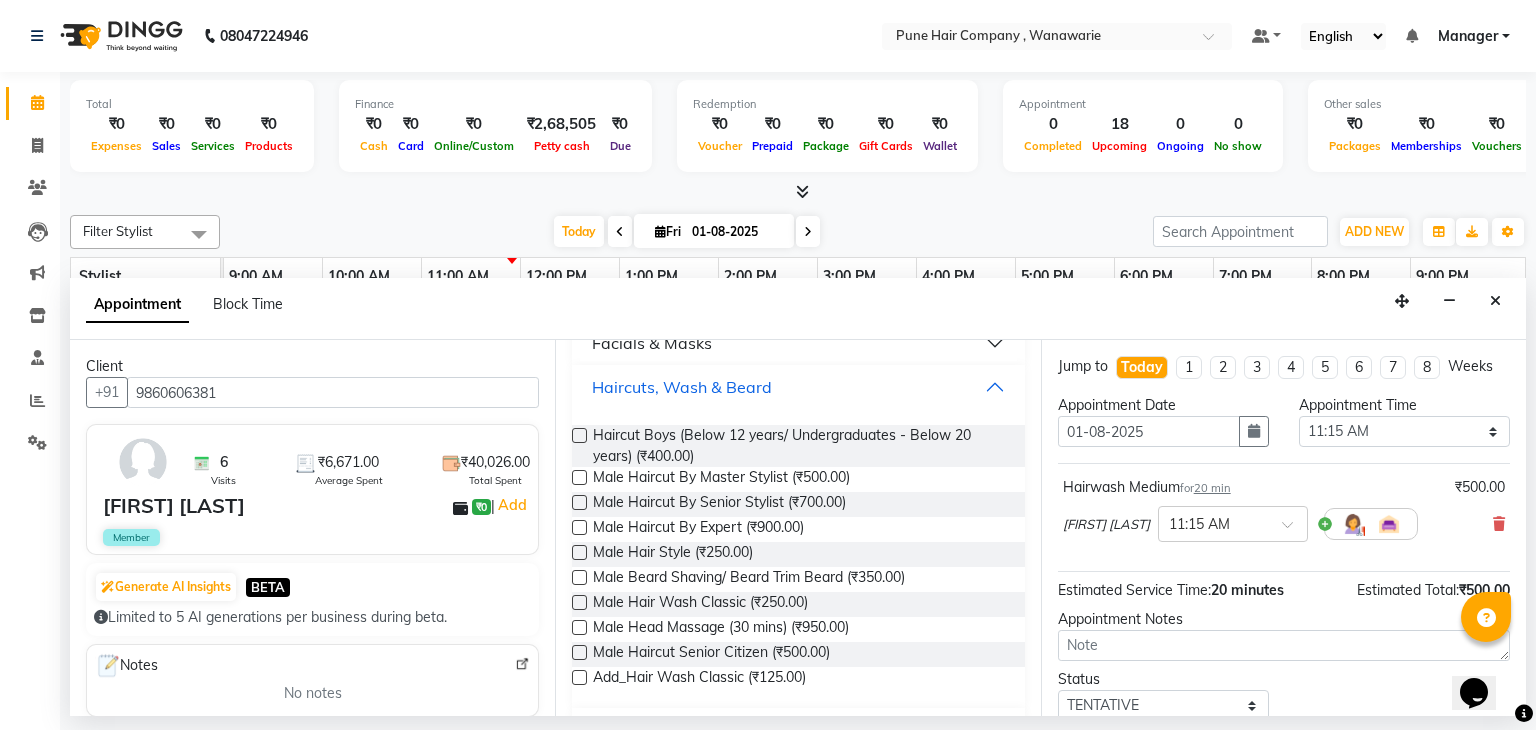 scroll, scrollTop: 865, scrollLeft: 0, axis: vertical 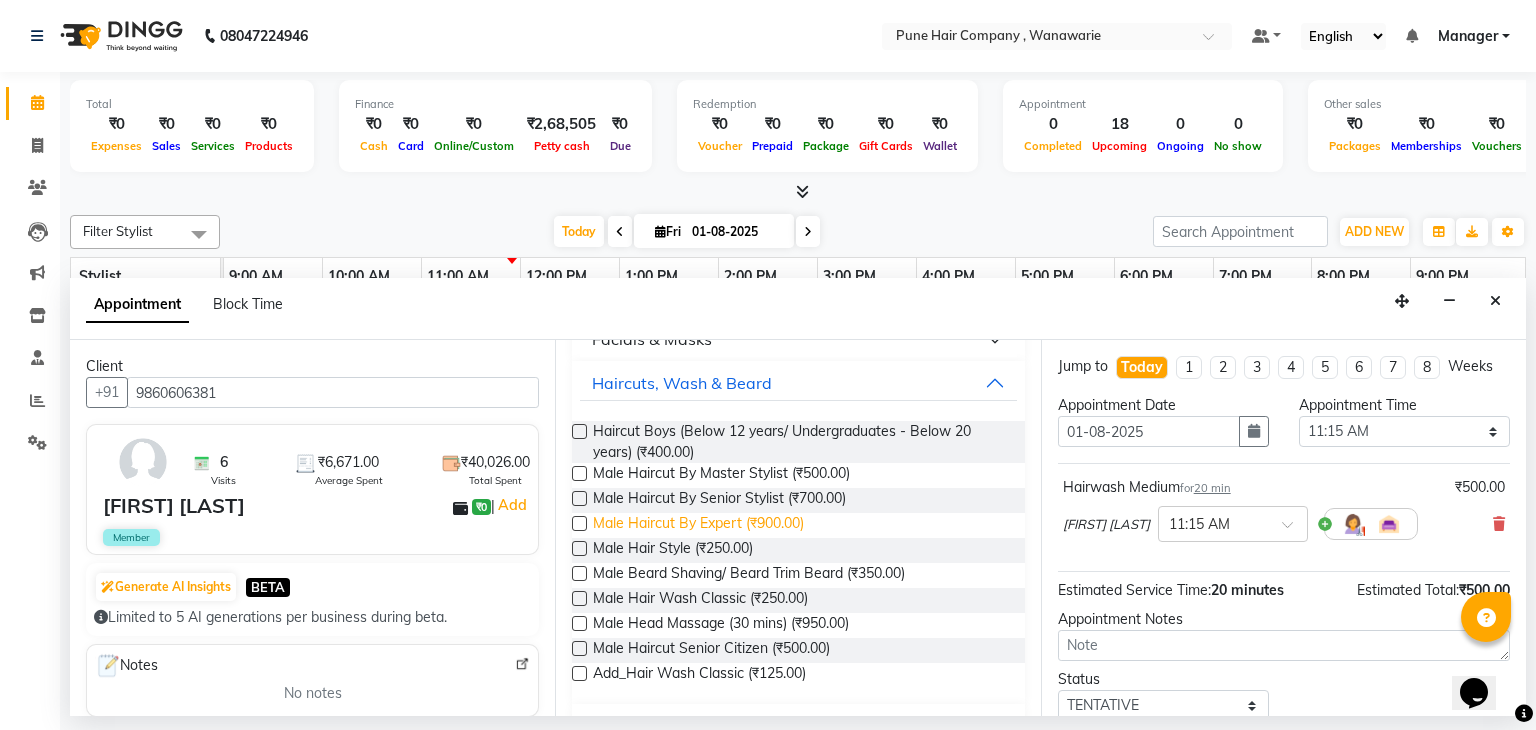 click on "Male Haircut By Expert (₹900.00)" at bounding box center [698, 525] 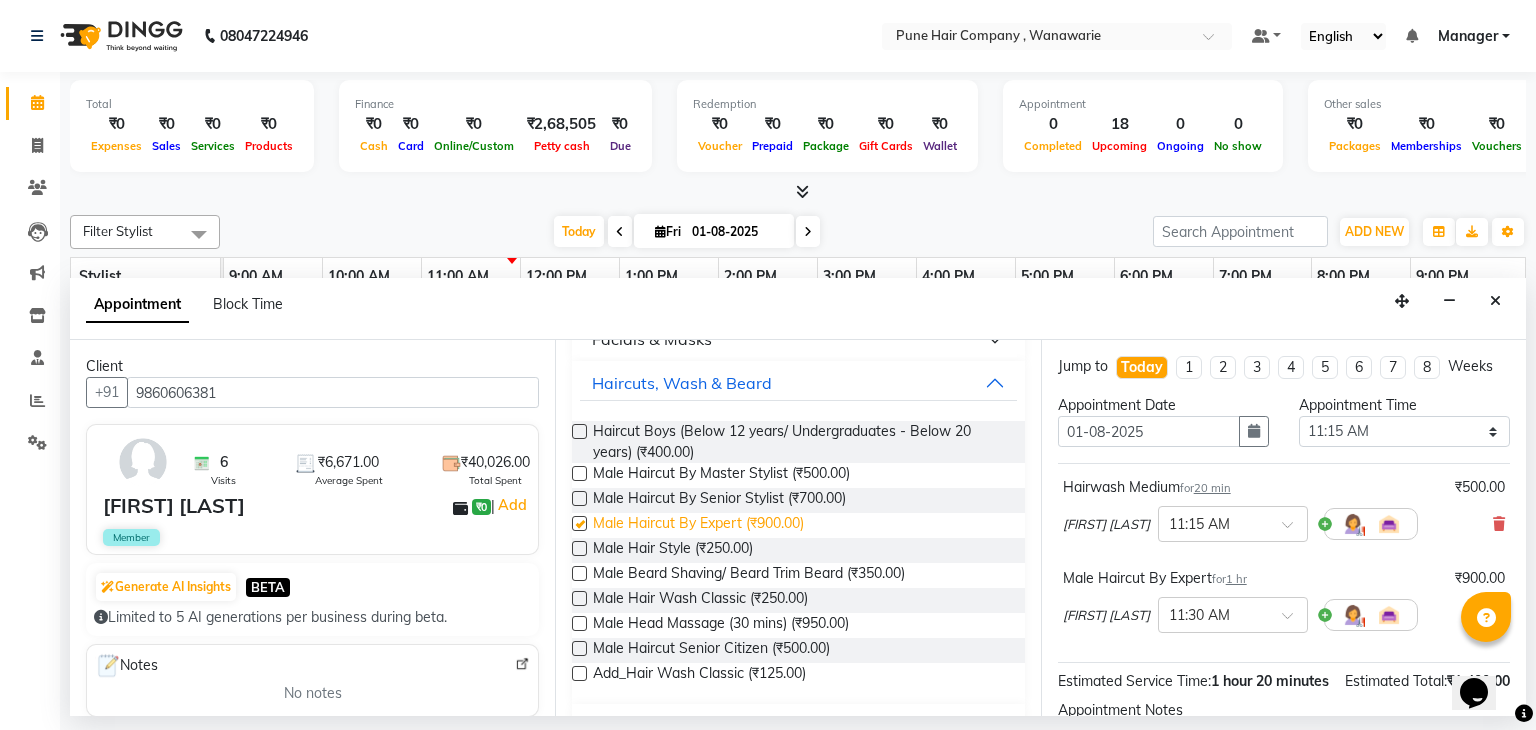 checkbox on "false" 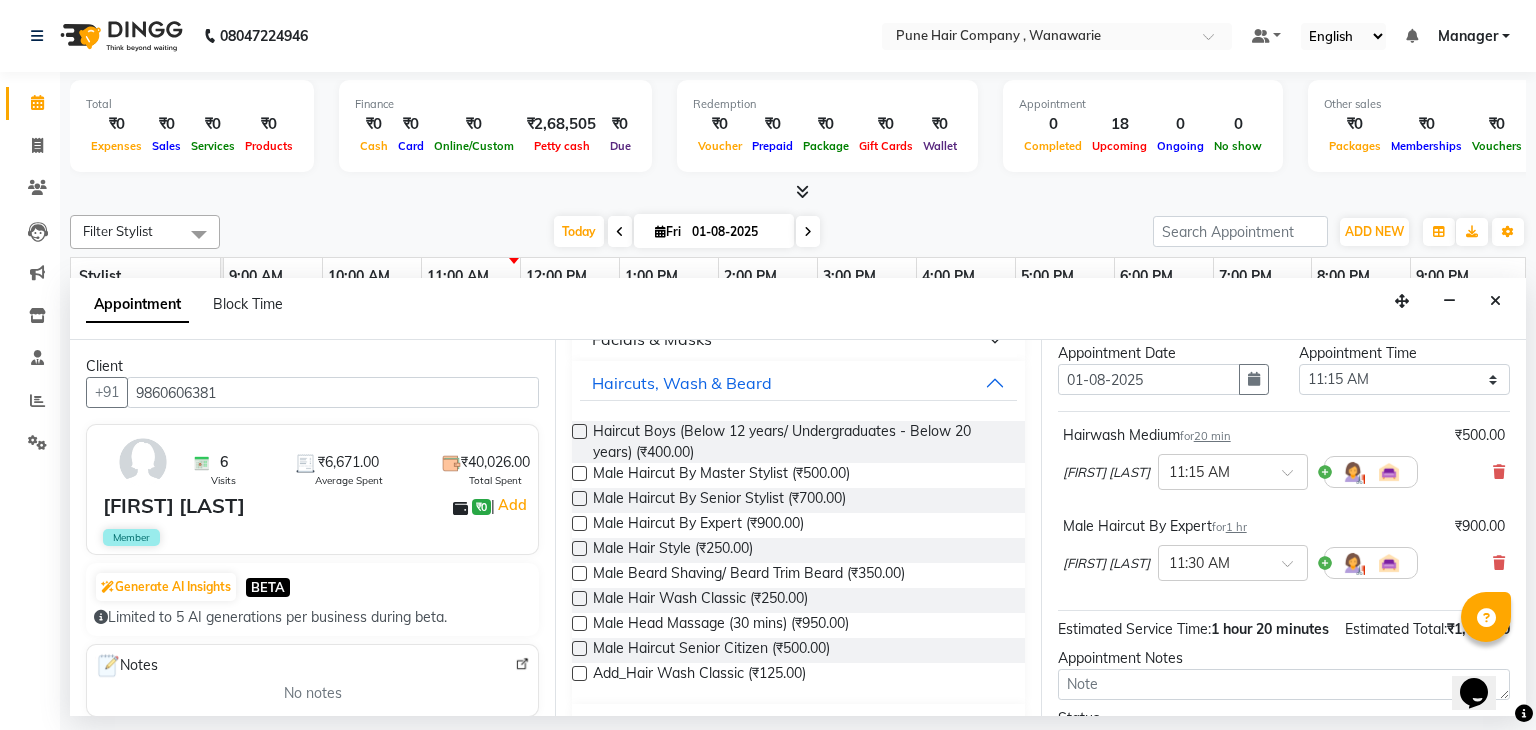scroll, scrollTop: 56, scrollLeft: 0, axis: vertical 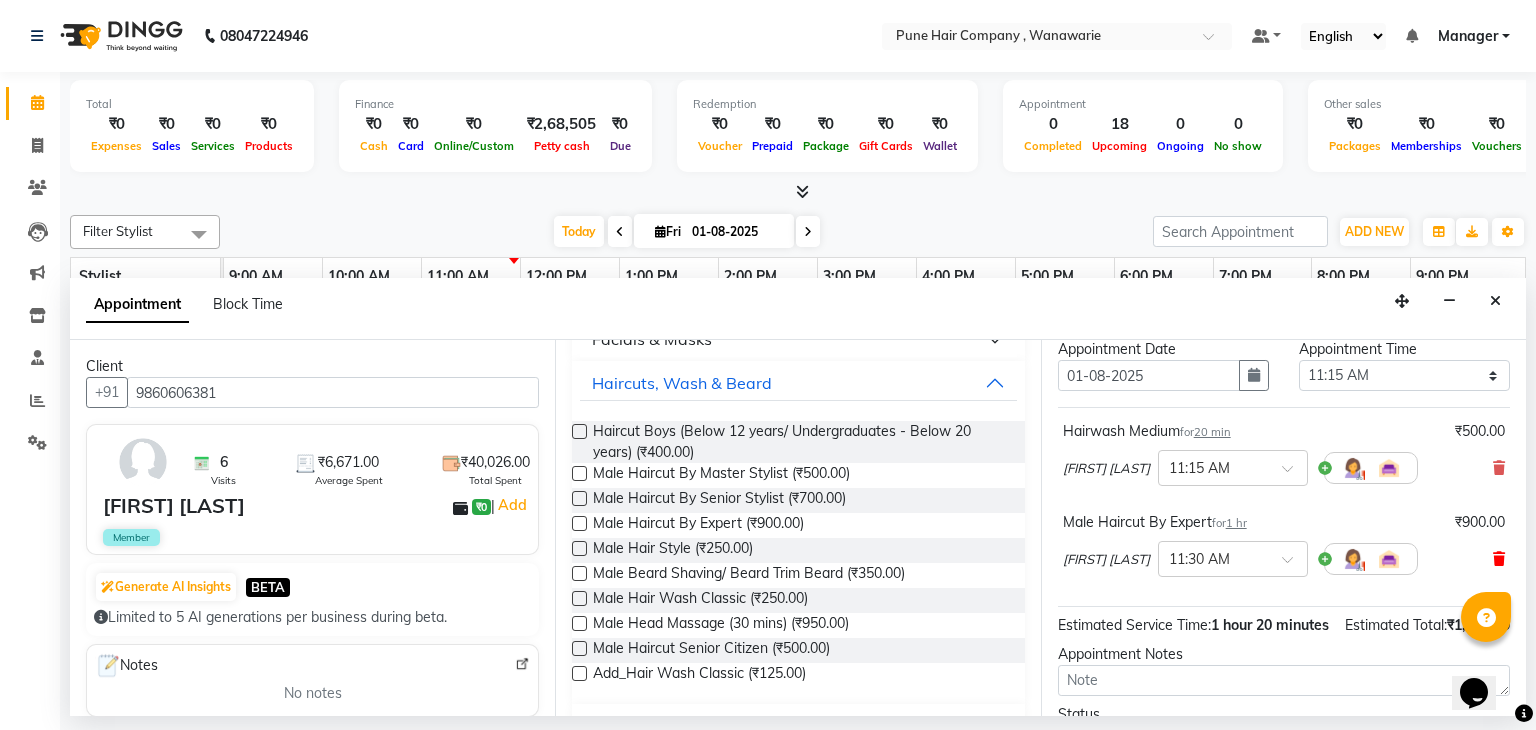 click at bounding box center [1499, 559] 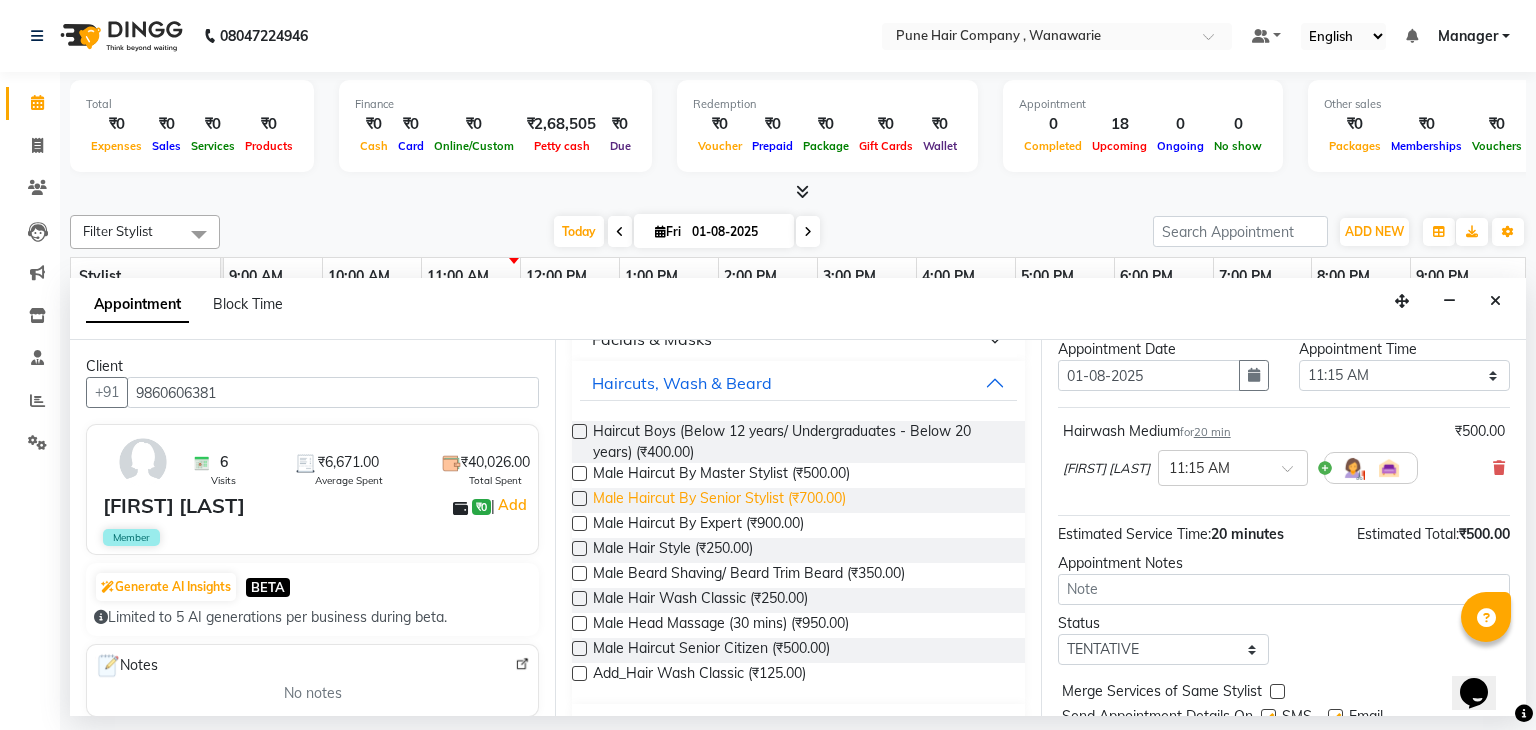 click on "Male Haircut By Senior Stylist (₹700.00)" at bounding box center [719, 500] 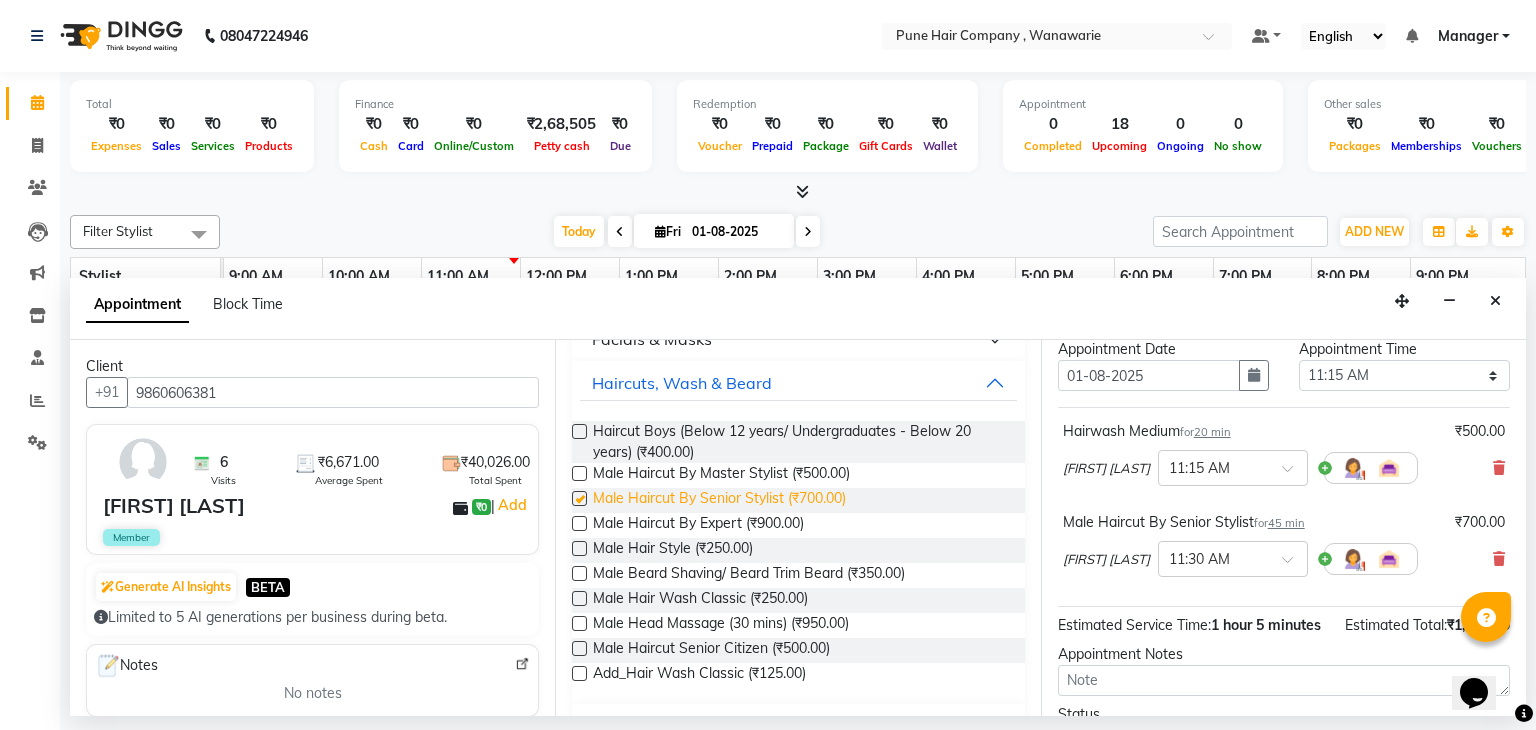 checkbox on "false" 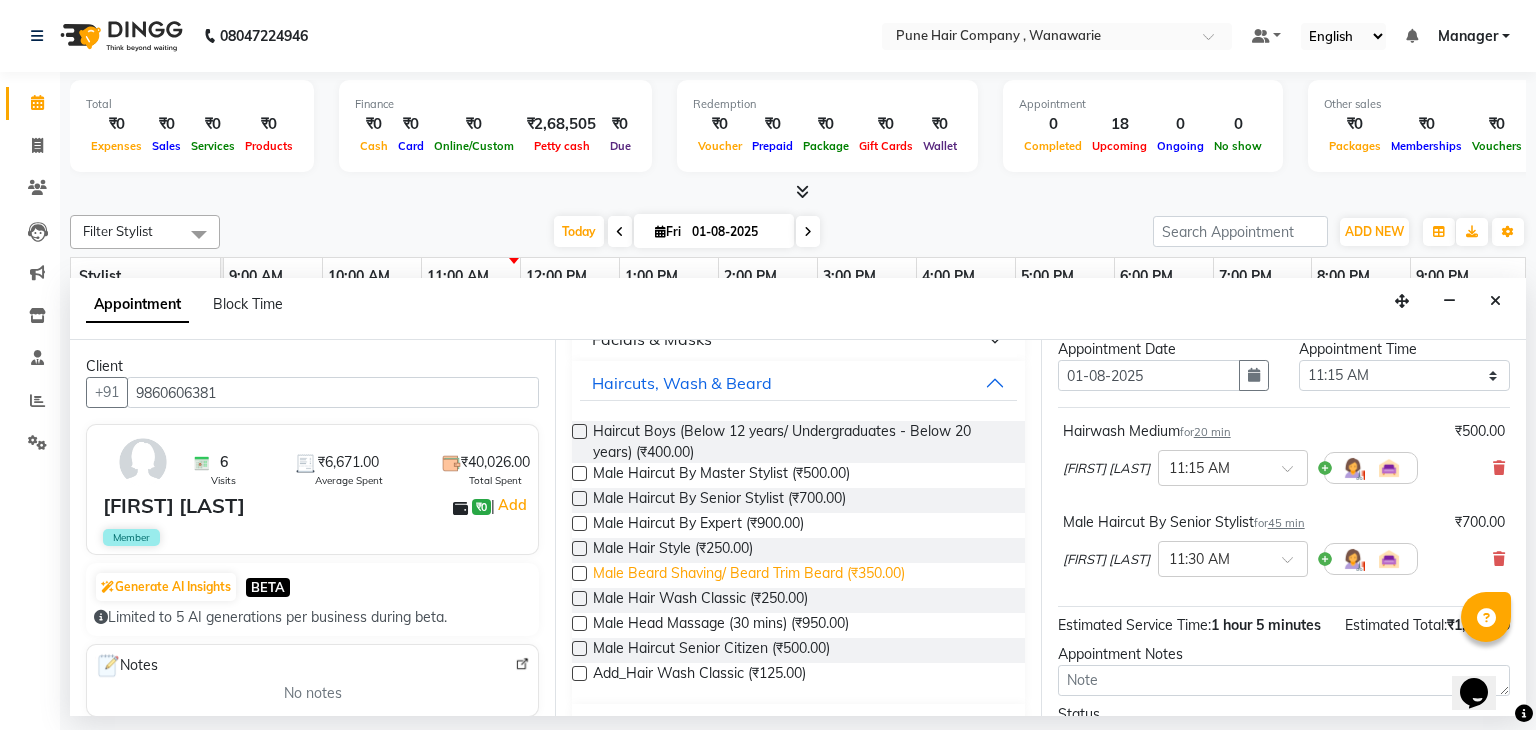 click on "Male Beard Shaving/ Beard Trim Beard (₹350.00)" at bounding box center [749, 575] 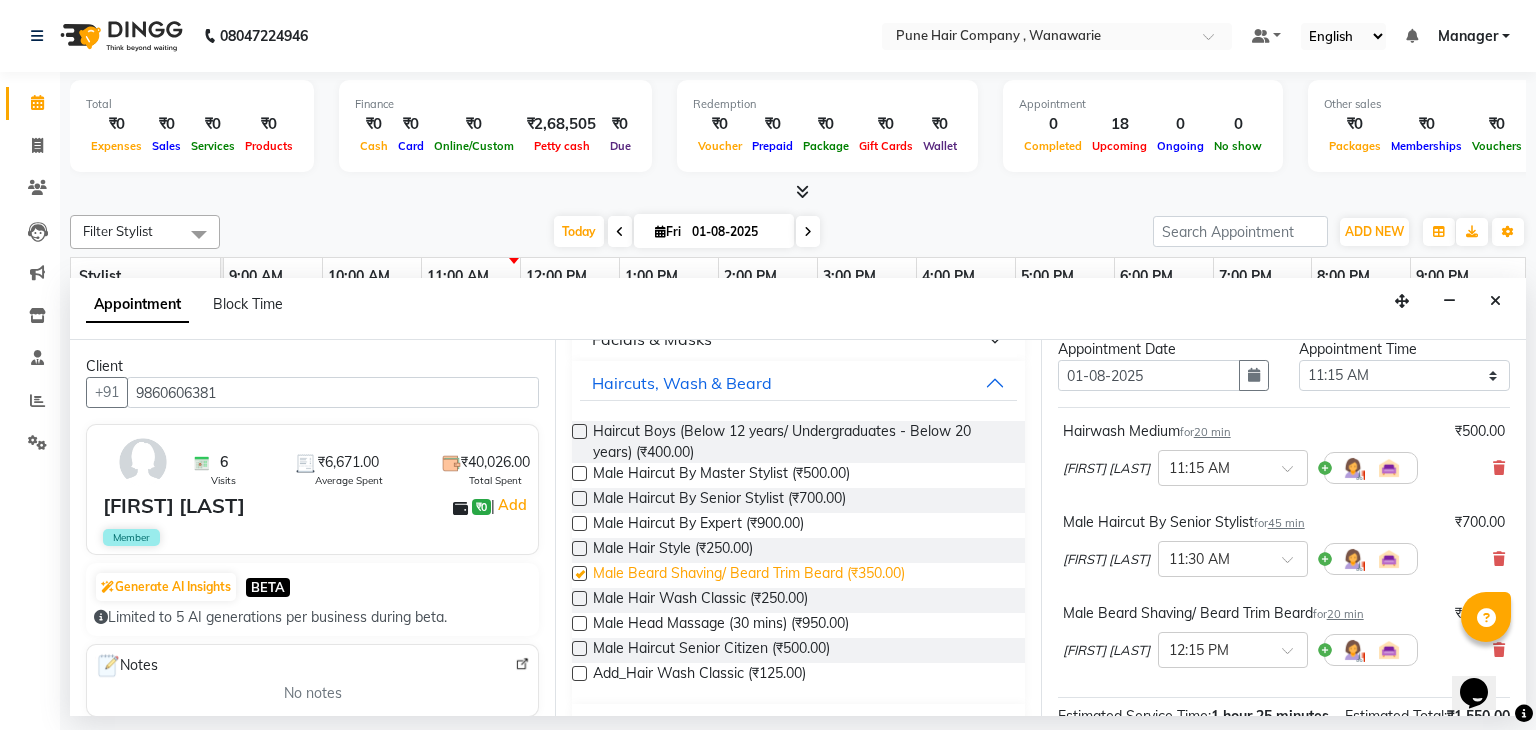 checkbox on "false" 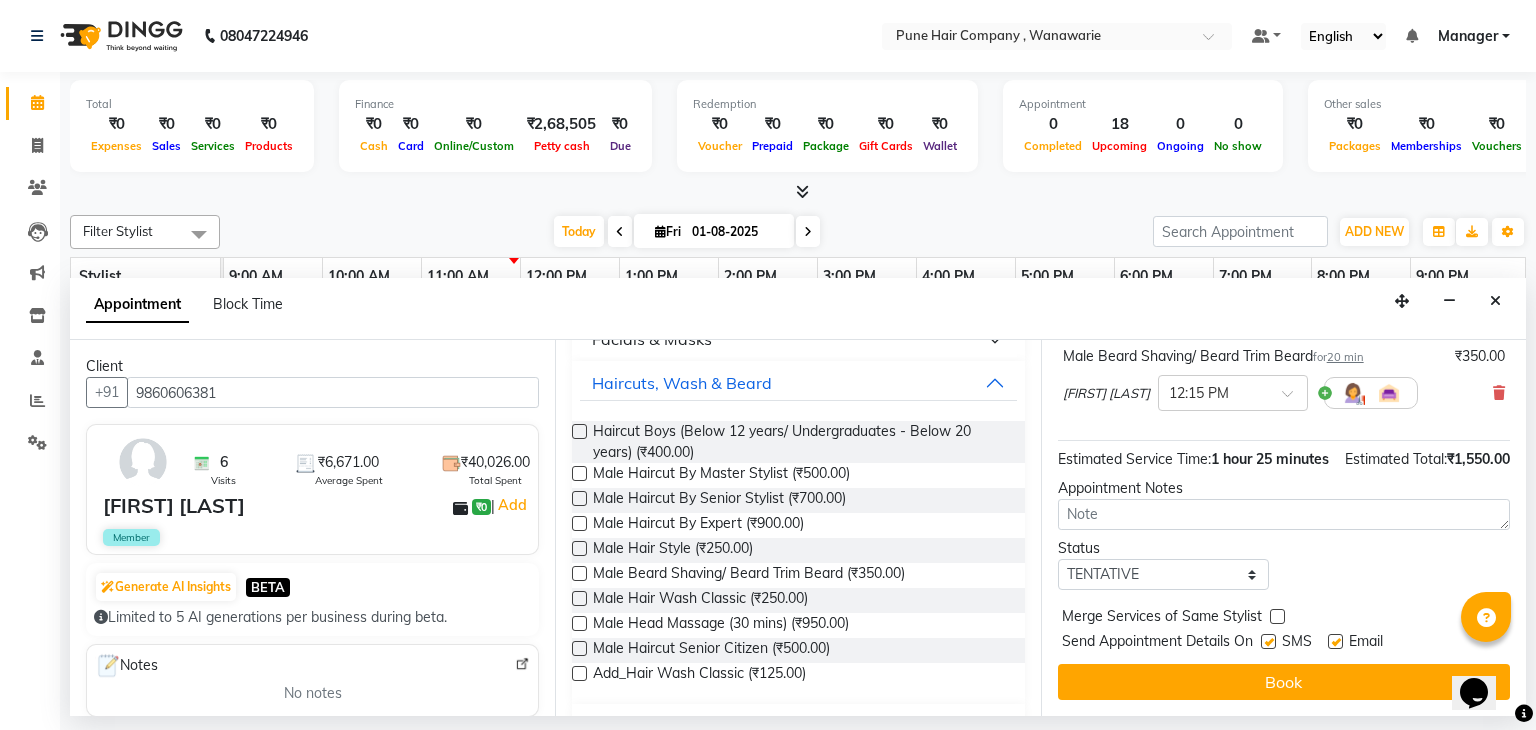 scroll, scrollTop: 332, scrollLeft: 0, axis: vertical 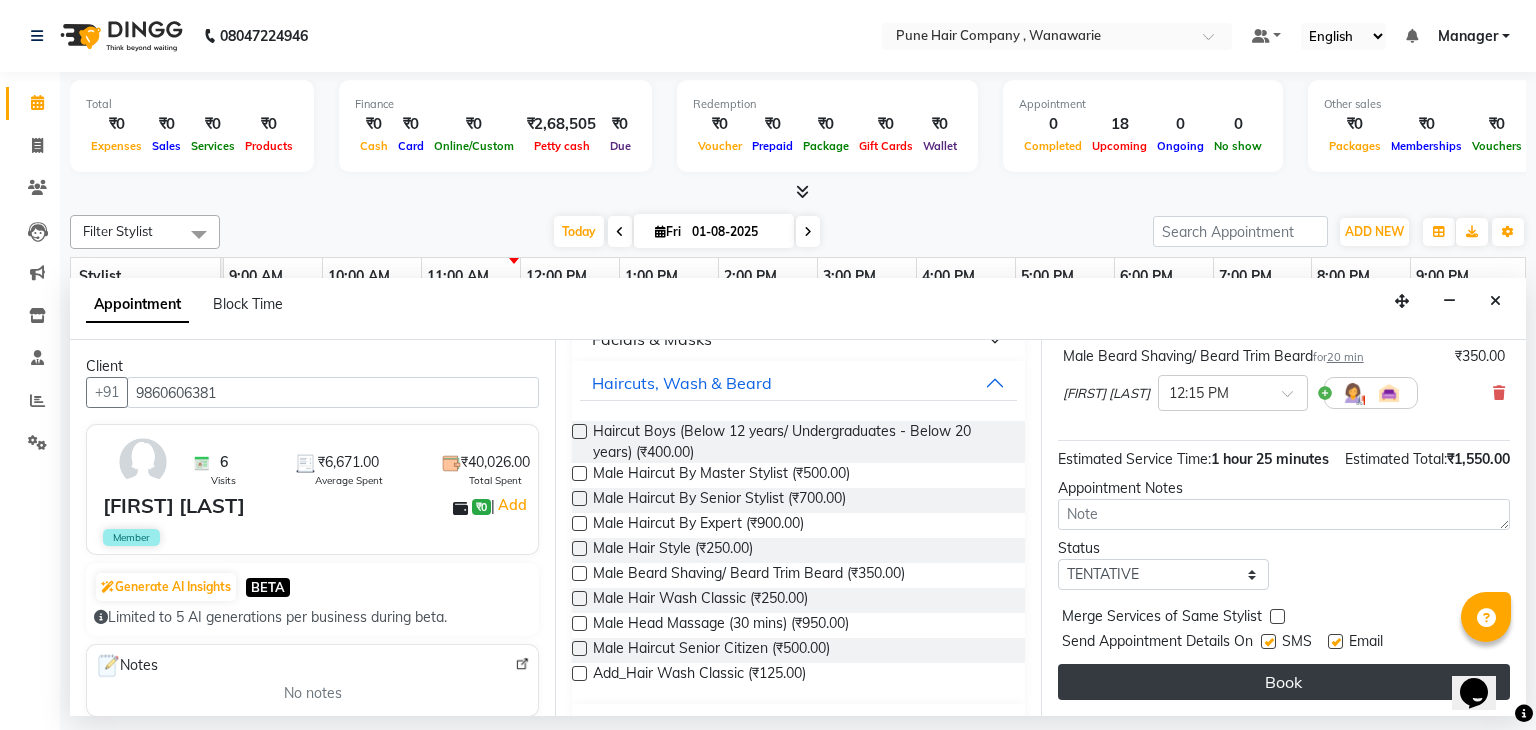 click on "Book" at bounding box center (1284, 682) 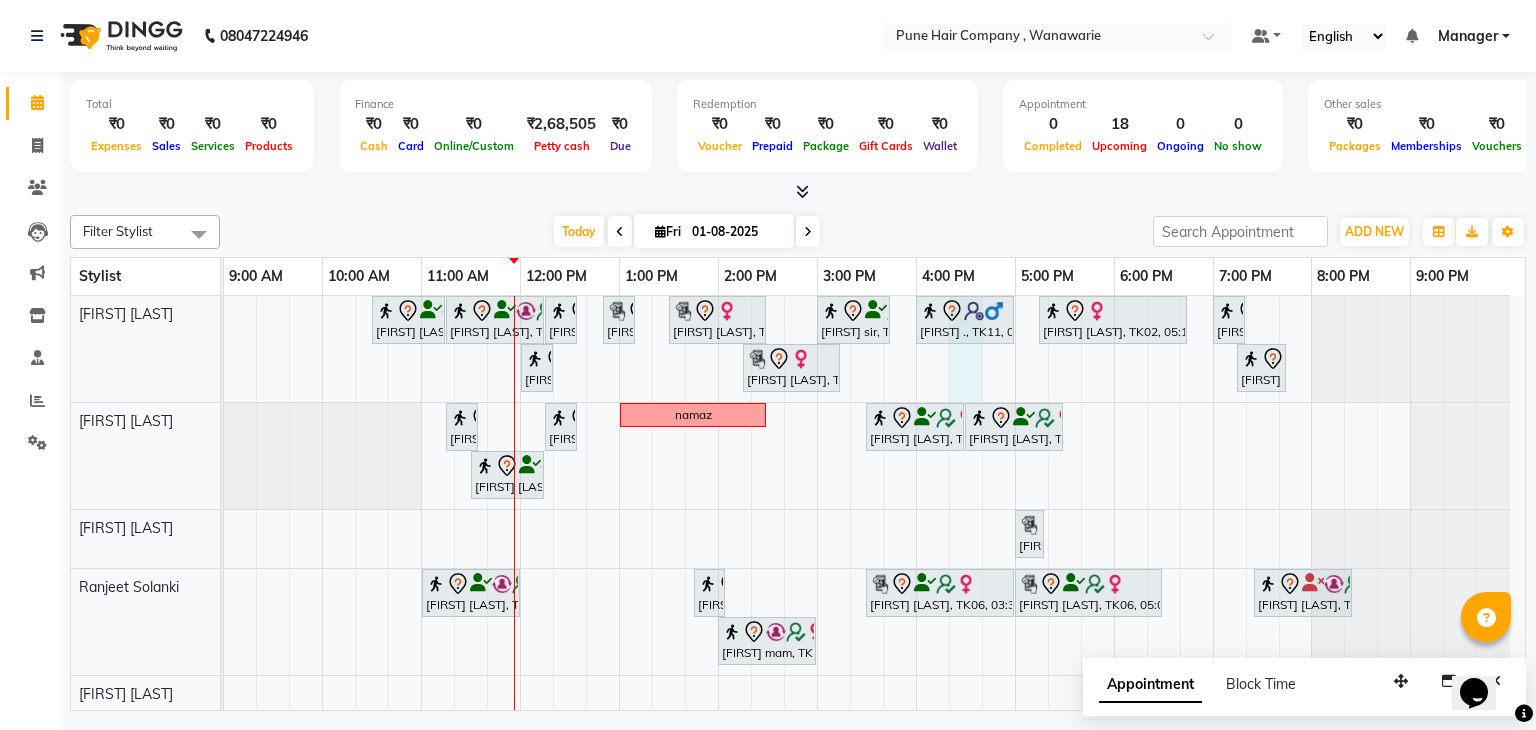 click on "Rajiv mitra, TK08, 10:30 AM-11:15 AM, Male Haircut By Senior Stylist             Vijayendra Singh, TK12, 11:15 AM-12:15 PM, Haircuts, - By Senior Stylist             Sehanaz L, TK01, 12:15 PM-12:35 PM,  Hairwash Medium             Sehanaz L, TK01, 12:50 PM-01:10 PM,  Hairwash Medium             Shweta T, TK05, 01:30 PM-02:30 PM, Haircuts, - By Senior Stylist             Mohit sir, TK03, 03:00 PM-03:45 PM, Male Haircut By Senior Stylist             vedant ., TK11, 04:00 PM-05:00 PM, Haircuts, - By Senior Stylist             Geeta Thadaney, TK02, 05:15 PM-06:45 PM, Hair Colour - Majirel Touch-up (Upto 2 Inches)             Ipashita nayak, TK04, 07:00 PM-07:20 PM, Add_Hairwash Medium             Vijayendra Singh, TK12, 12:00 PM-12:20 PM, Add_Hairwash Short             Shweta T, TK05, 02:15 PM-03:15 PM, Haircuts, - By Senior Stylist             Ipashita nayak, TK04, 07:15 PM-07:45 PM, BlowDry Medium             Shefali P, TK13, 11:15 AM-11:35 AM,  Hairwash Medium              namaz" at bounding box center (874, 542) 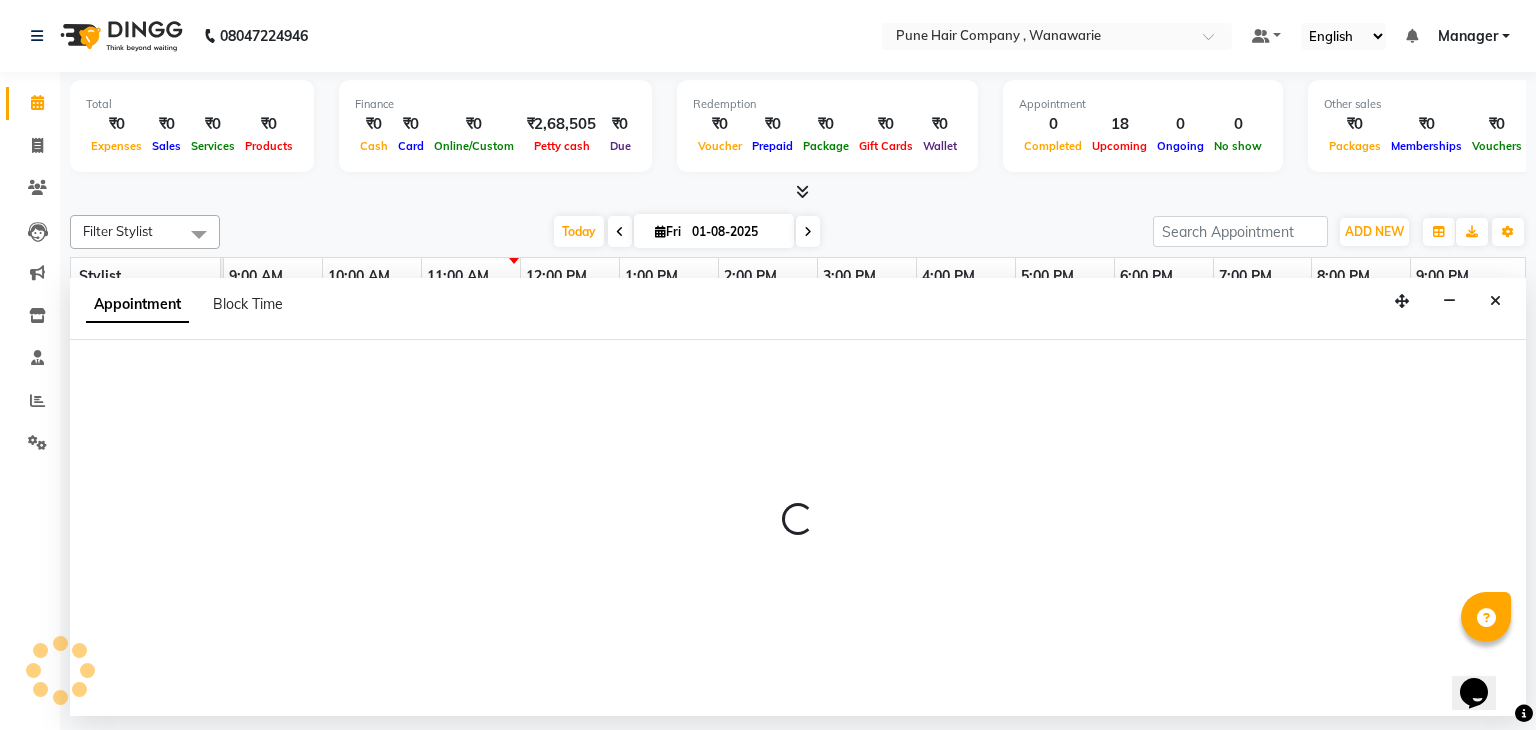 select on "[NUMBER]" 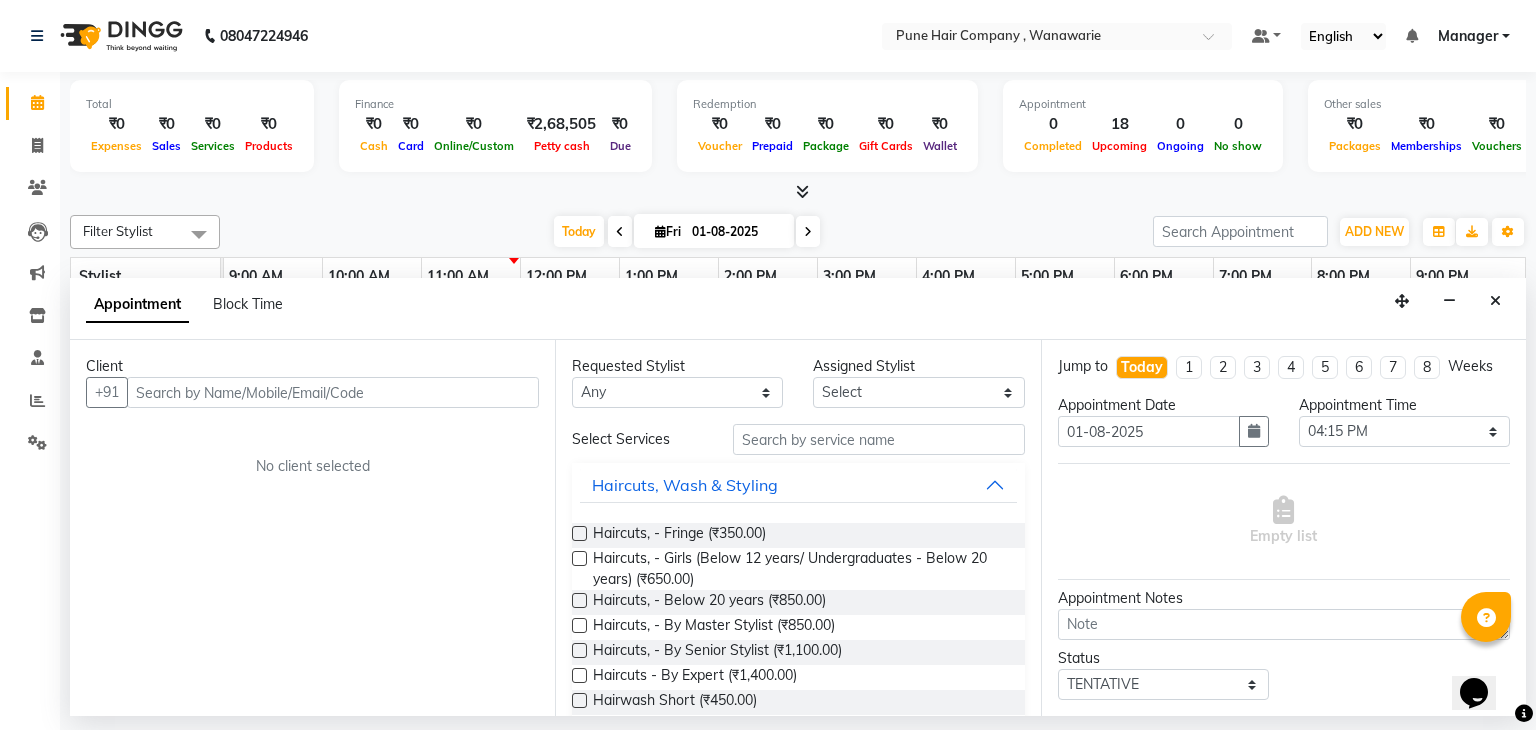 click at bounding box center [333, 392] 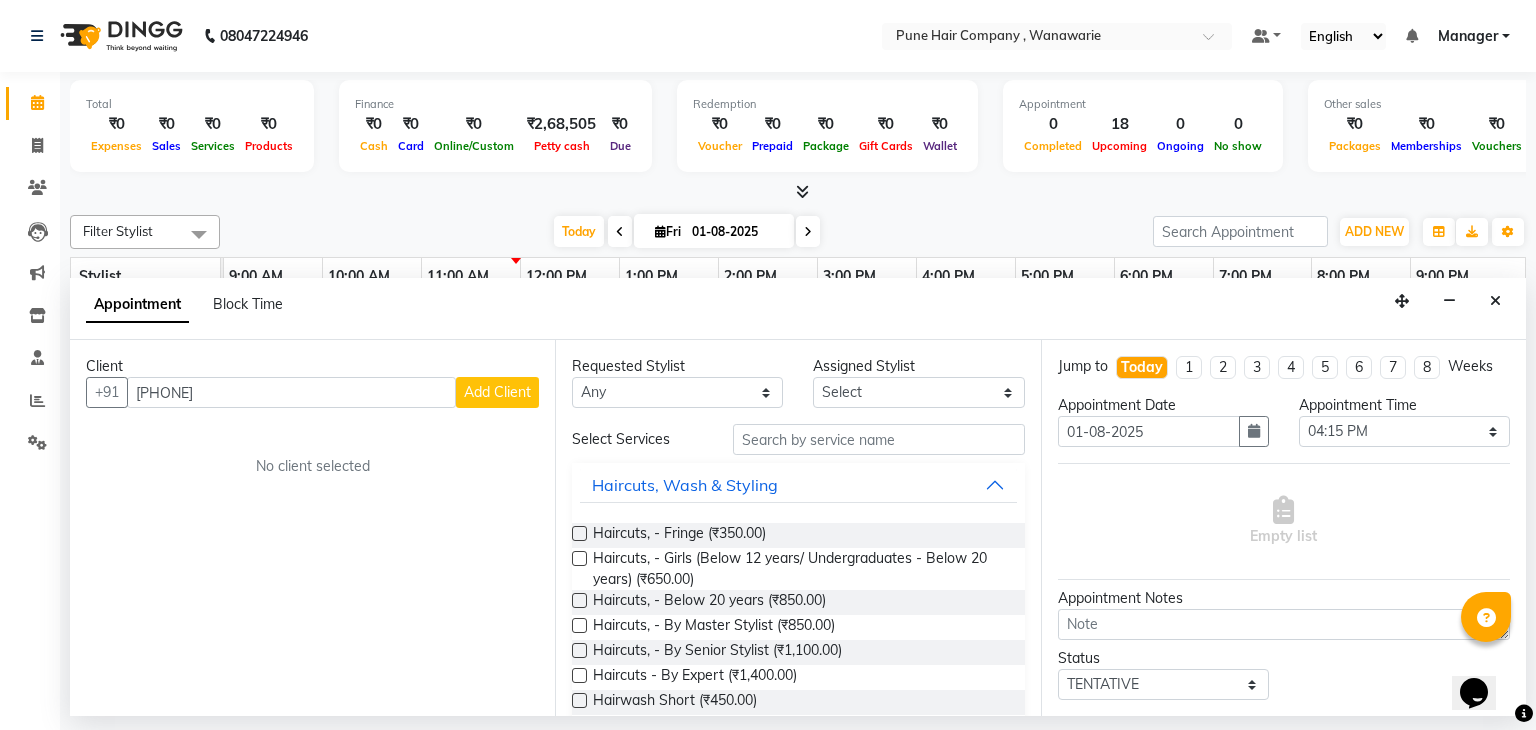 type on "[PHONE]" 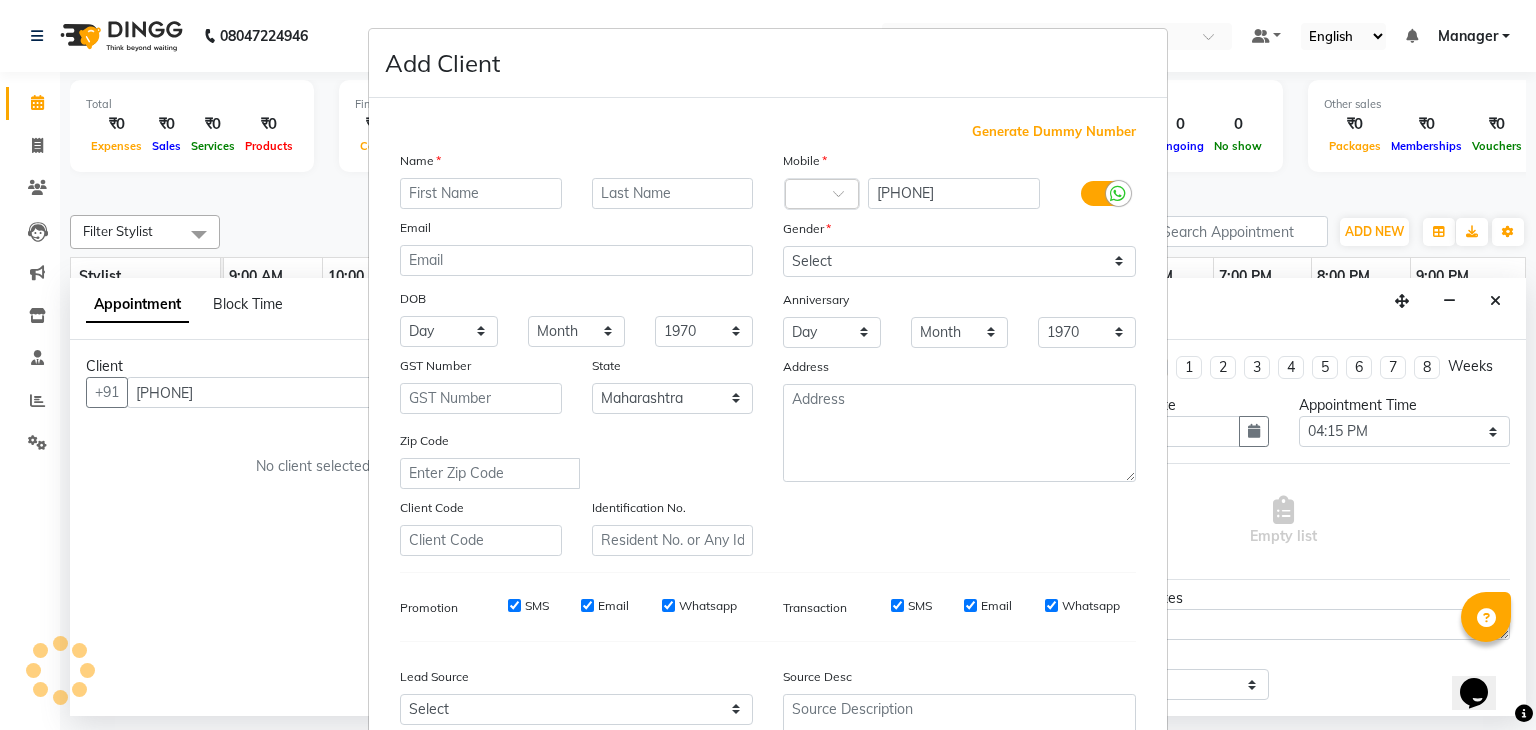 click at bounding box center [481, 193] 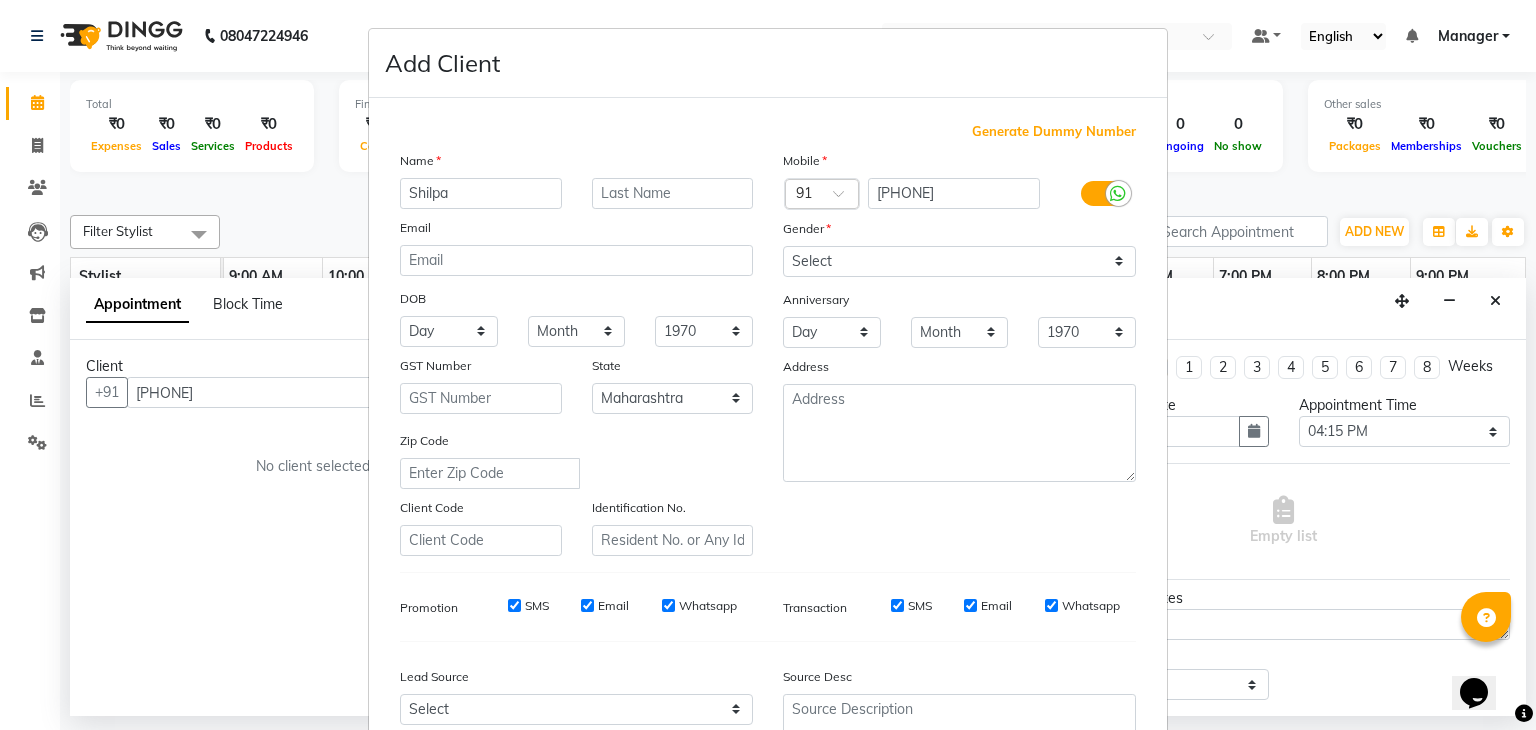 type on "Shilpa" 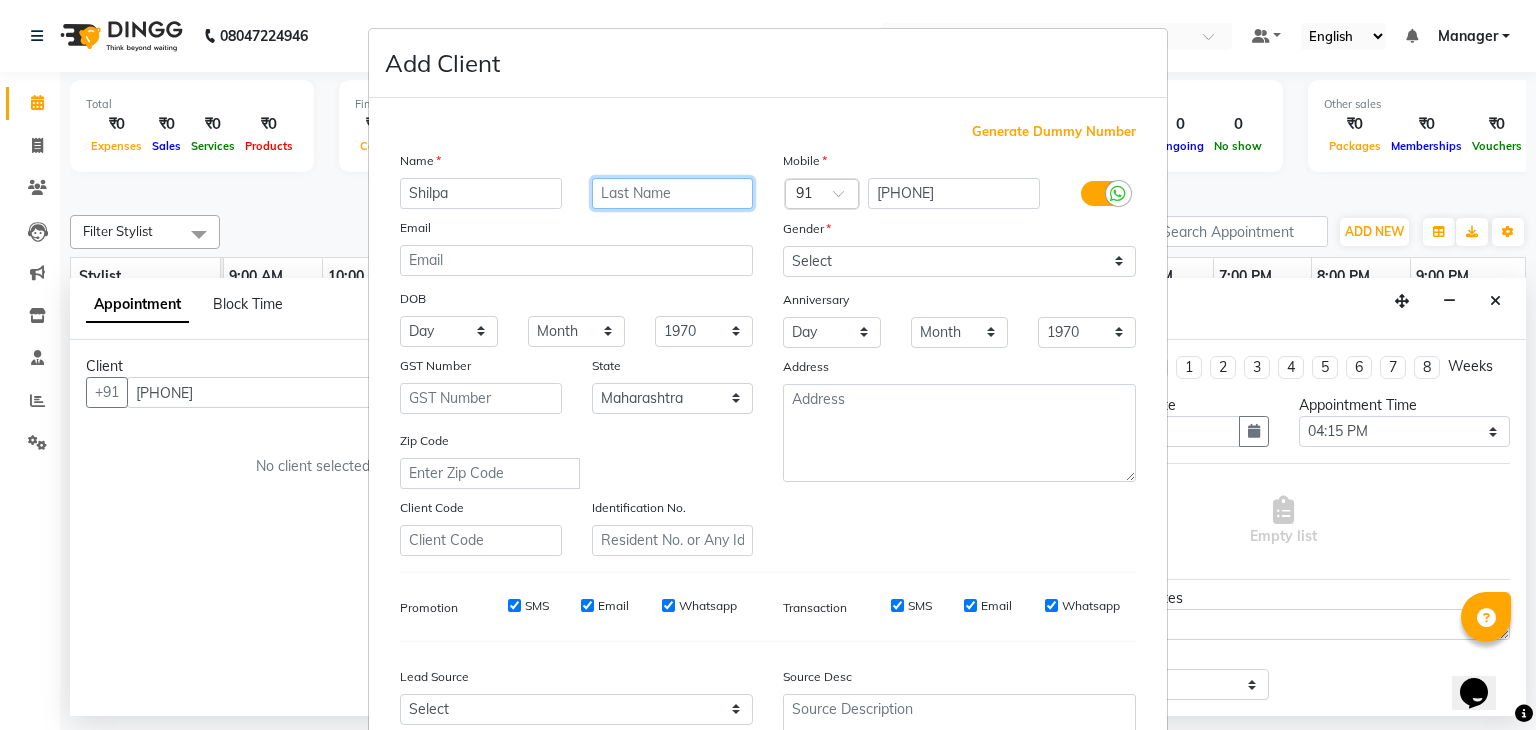 click at bounding box center (673, 193) 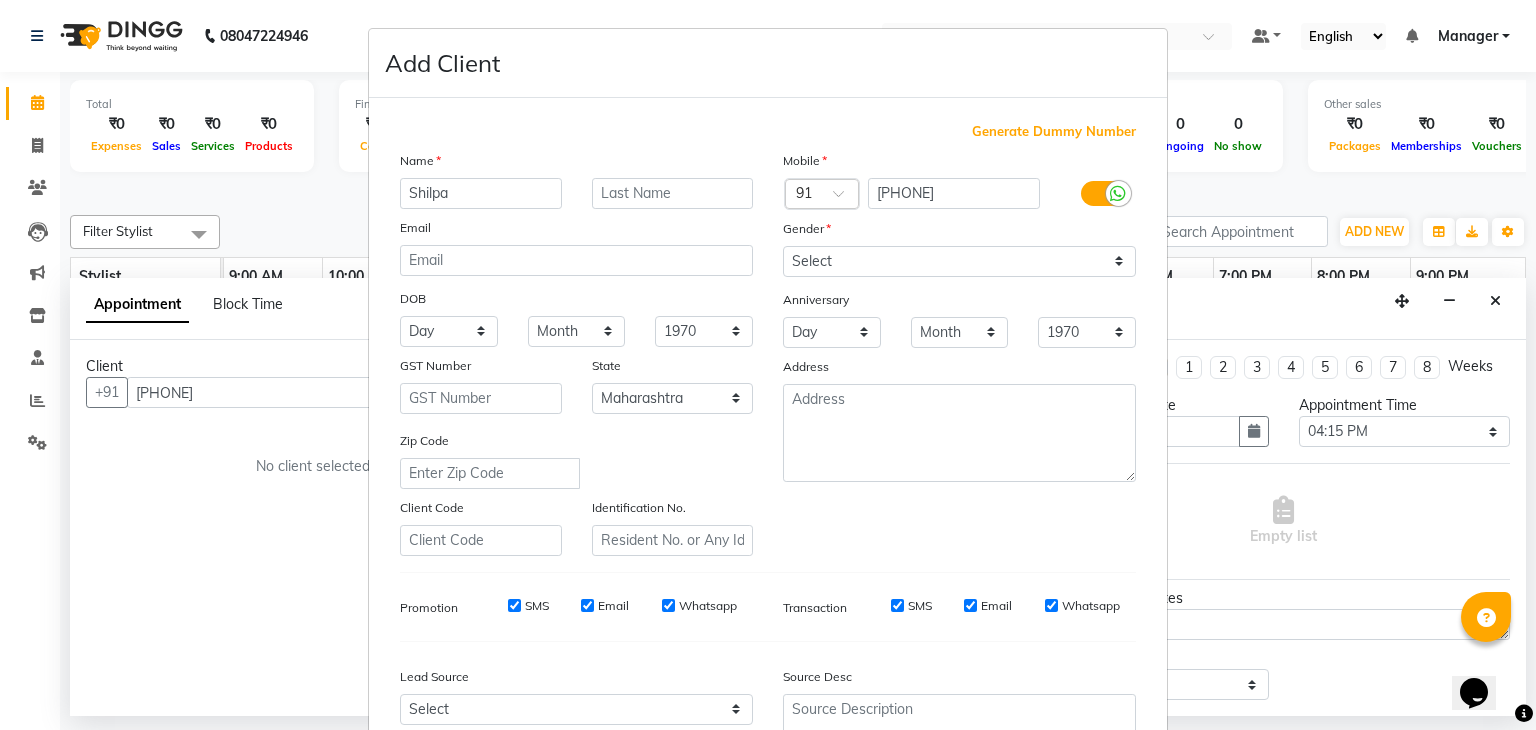 click on "Add Client Generate Dummy Number Name Shilpa Email DOB Day 01 02 03 04 05 06 07 08 09 10 11 12 13 14 15 16 17 18 19 20 21 22 23 24 25 26 27 28 29 30 31 Month January February March April May June July August September October November December 1940 1941 1942 1943 1944 1945 1946 1947 1948 1949 1950 1951 1952 1953 1954 1955 1956 1957 1958 1959 1960 1961 1962 1963 1964 1965 1966 1967 1968 1969 1970 1971 1972 1973 1974 1975 1976 1977 1978 1979 1980 1981 1982 1983 1984 1985 1986 1987 1988 1989 1990 1991 1992 1993 1994 1995 1996 1997 1998 1999 2000 2001 2002 2003 2004 2005 2006 2007 2008 2009 2010 2011 2012 2013 2014 2015 2016 2017 2018 2019 2020 2021 2022 2023 2024 GST Number State Select Andaman and Nicobar Islands Andhra Pradesh Arunachal Pradesh Assam Bihar Chandigarh Chhattisgarh Dadra and Nagar Haveli Daman and Diu Delhi Goa Gujarat Haryana Himachal Pradesh Jammu and Kashmir Jharkhand Karnataka Kerala Lakshadweep Madhya Pradesh Maharashtra Manipur Meghalaya Mizoram Nagaland Odisha Pondicherry Punjab Rajasthan" at bounding box center [768, 365] 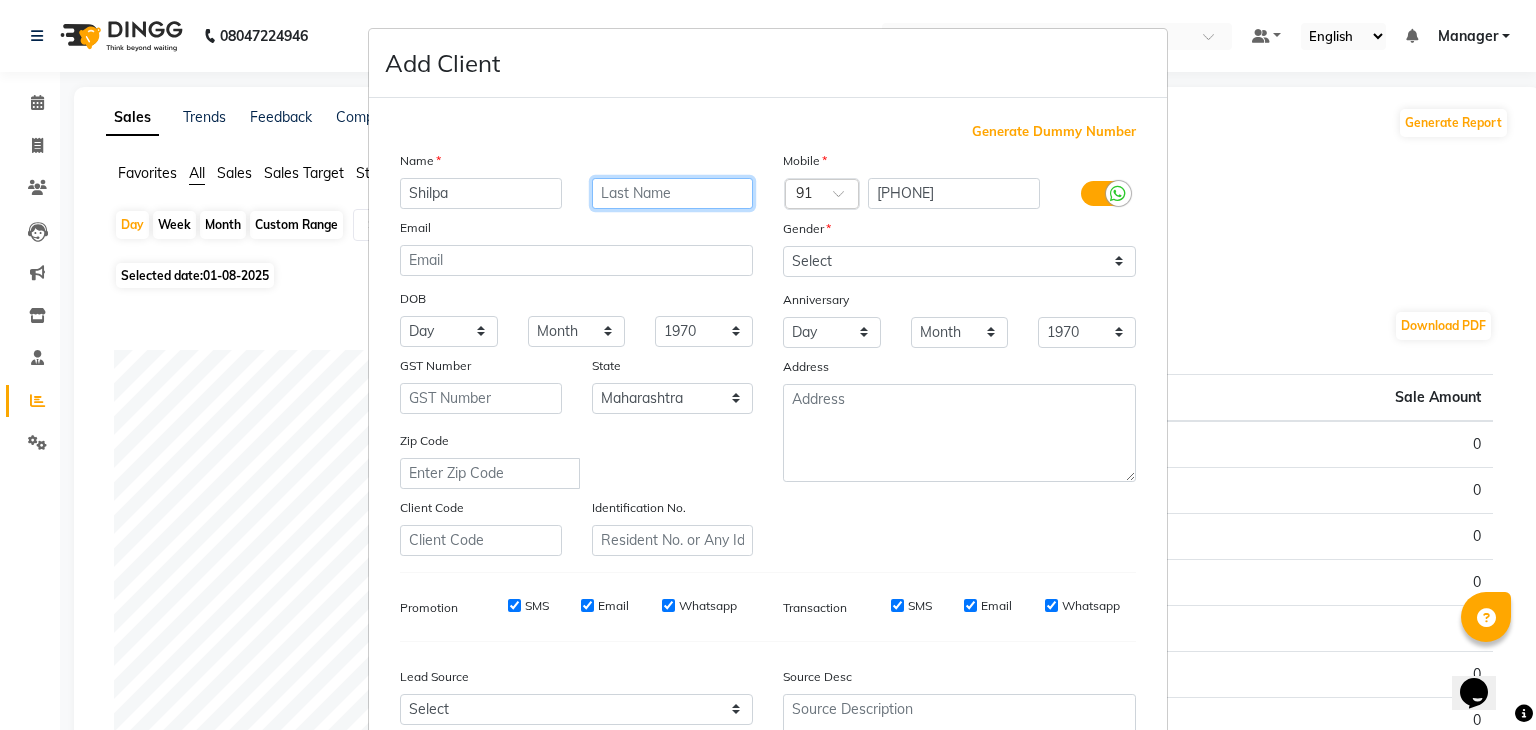 click at bounding box center (673, 193) 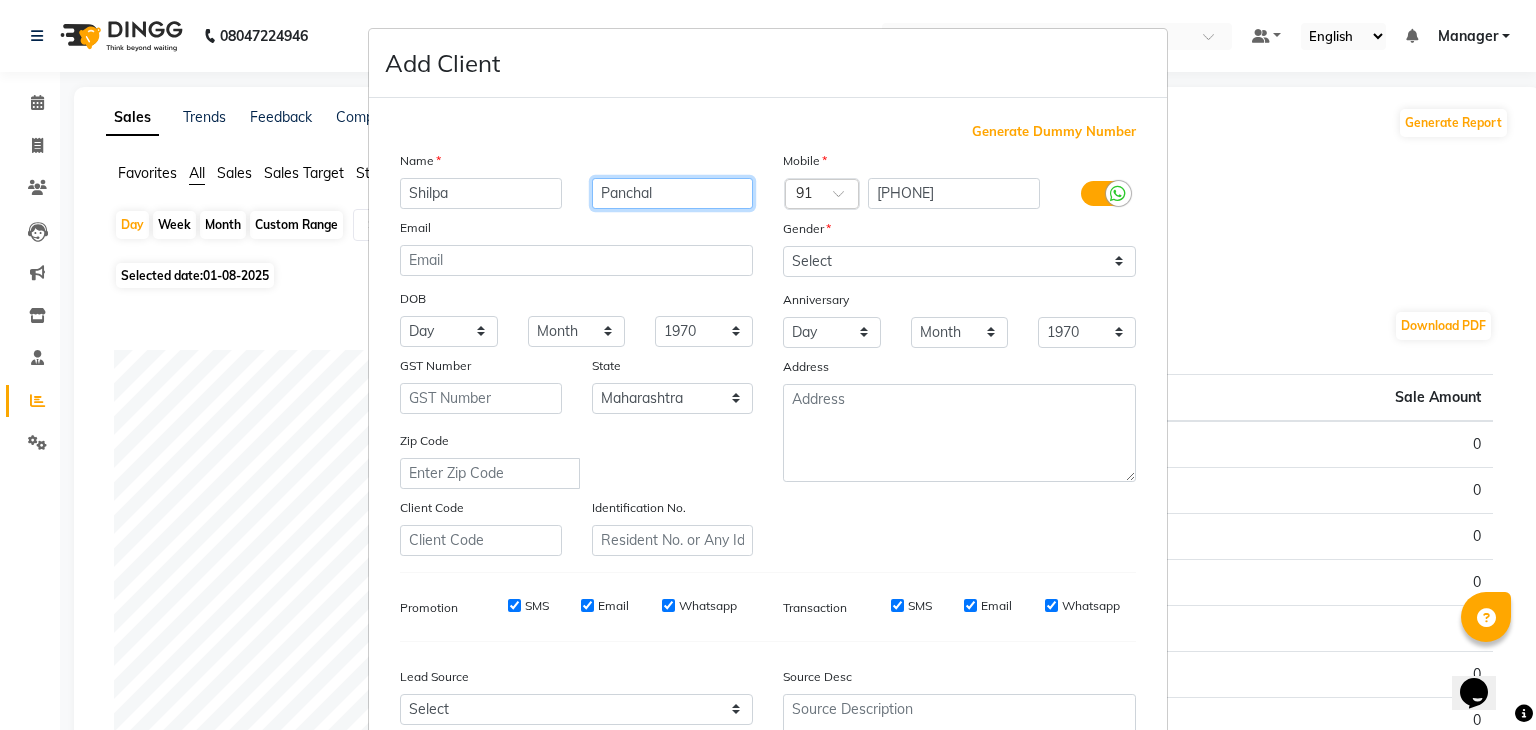type on "Panchal" 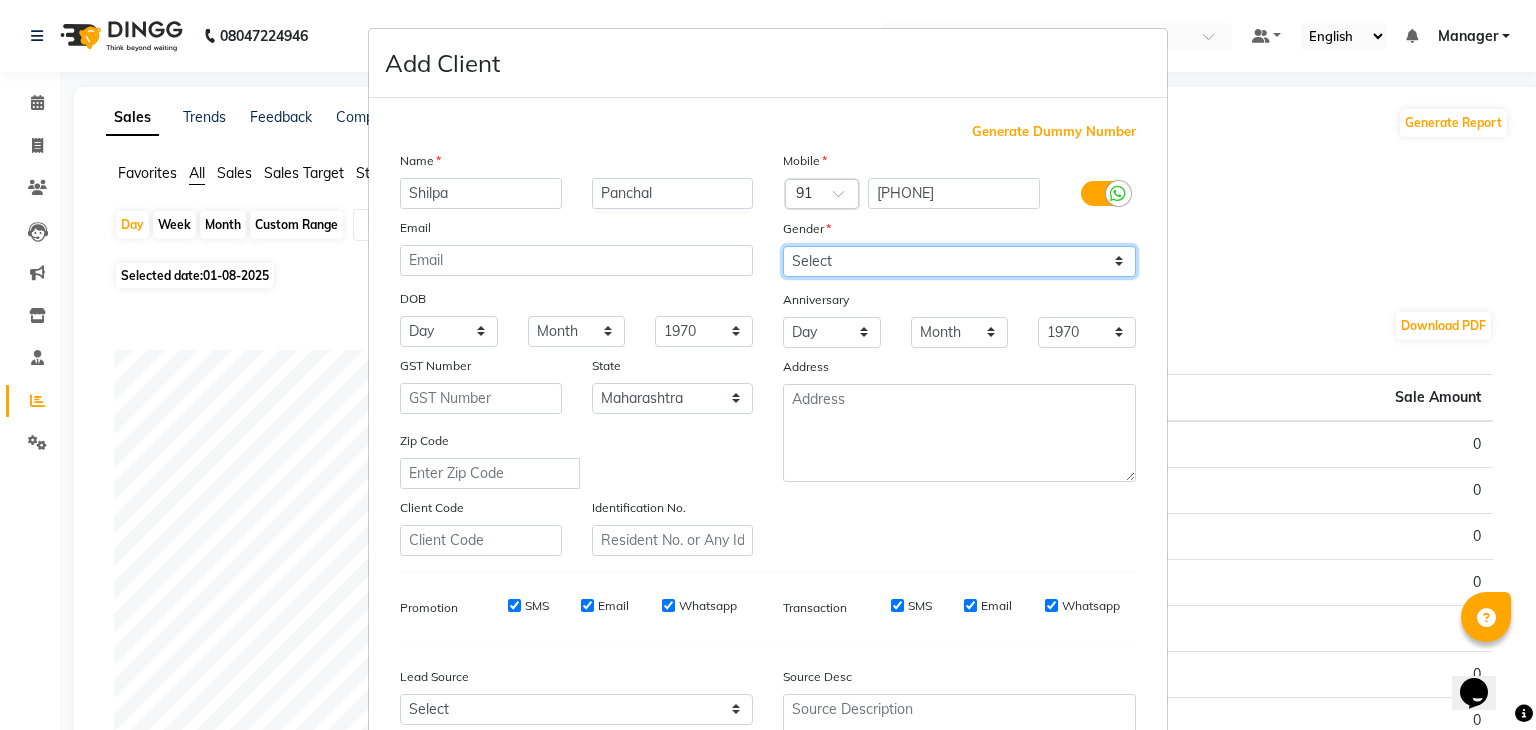 click on "Select Male Female Other Prefer Not To Say" at bounding box center (959, 261) 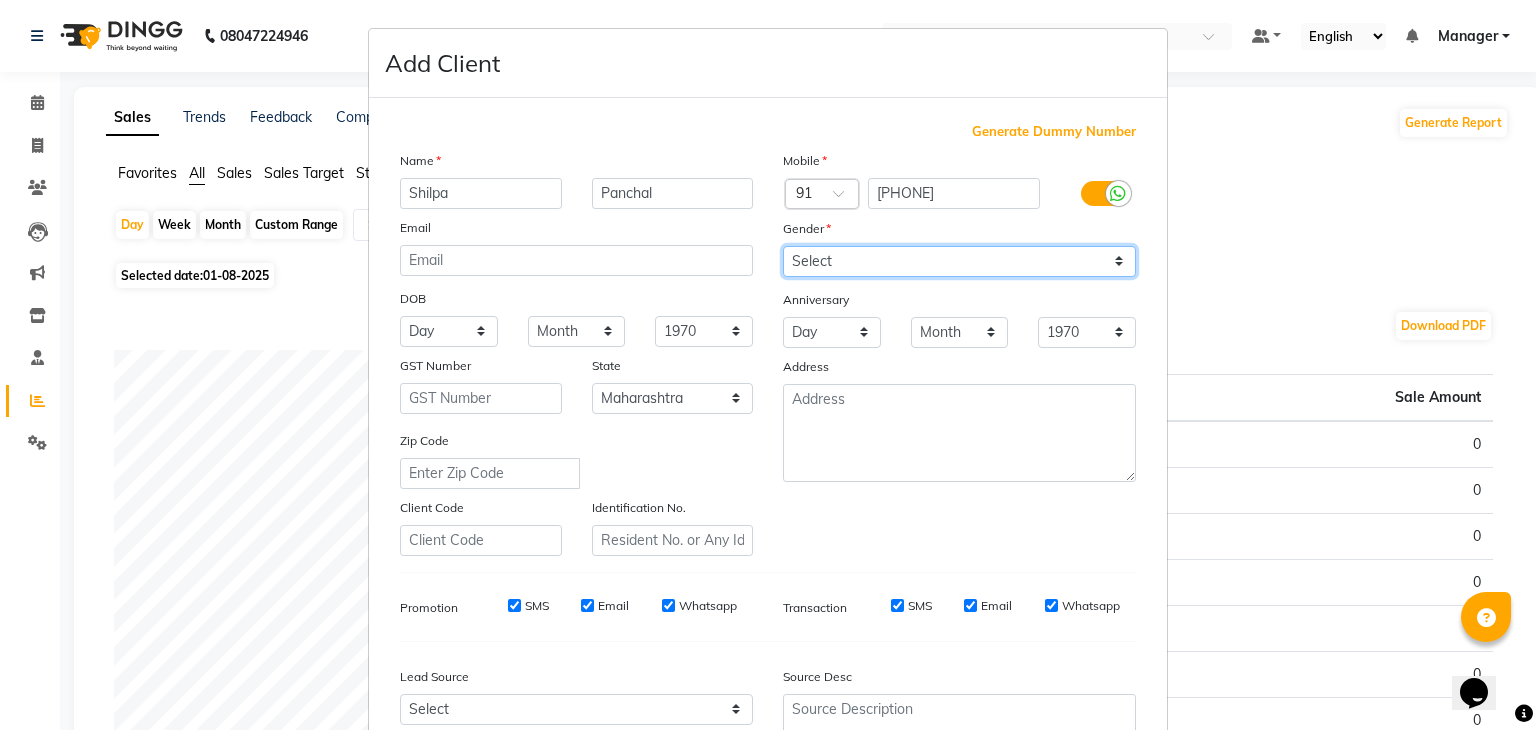 select on "female" 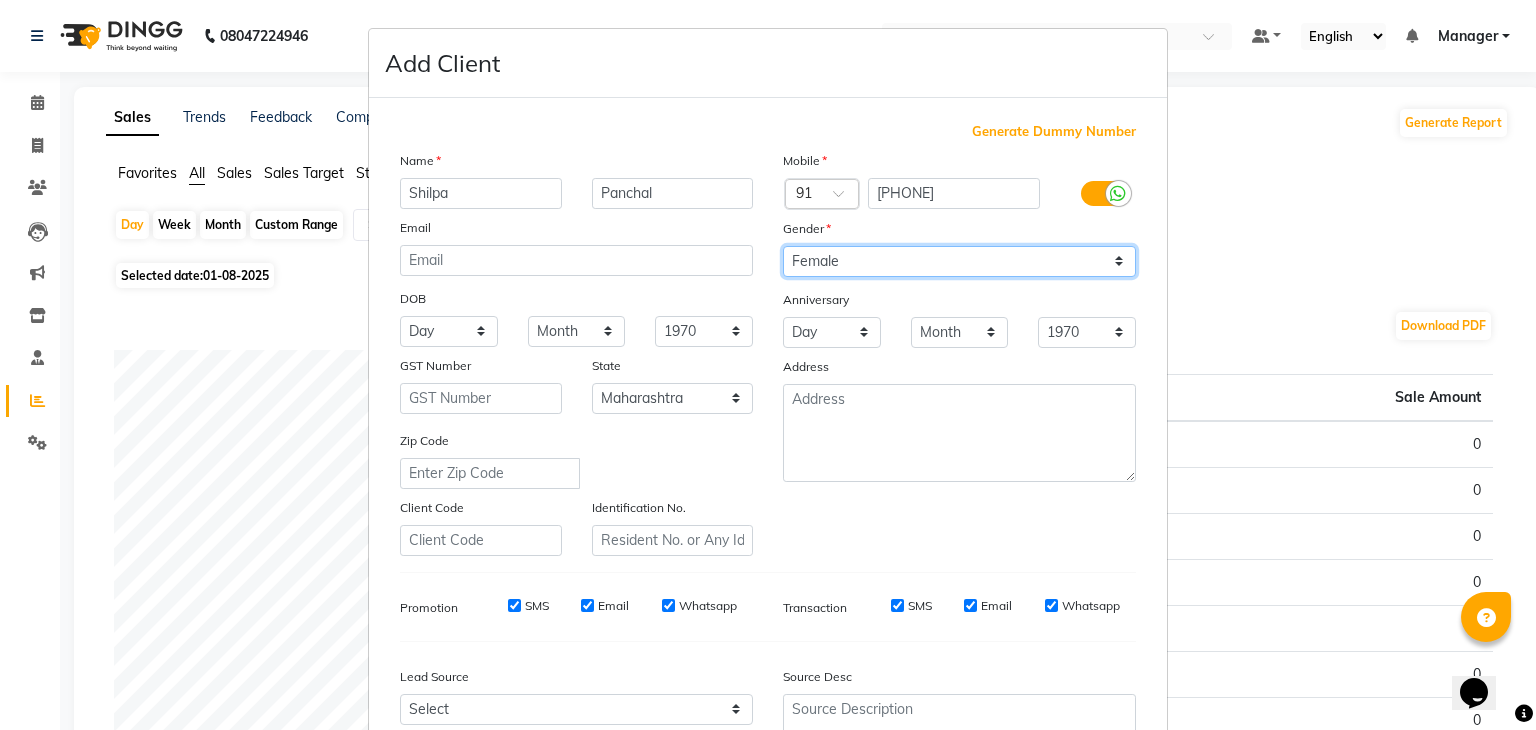 click on "Select Male Female Other Prefer Not To Say" at bounding box center [959, 261] 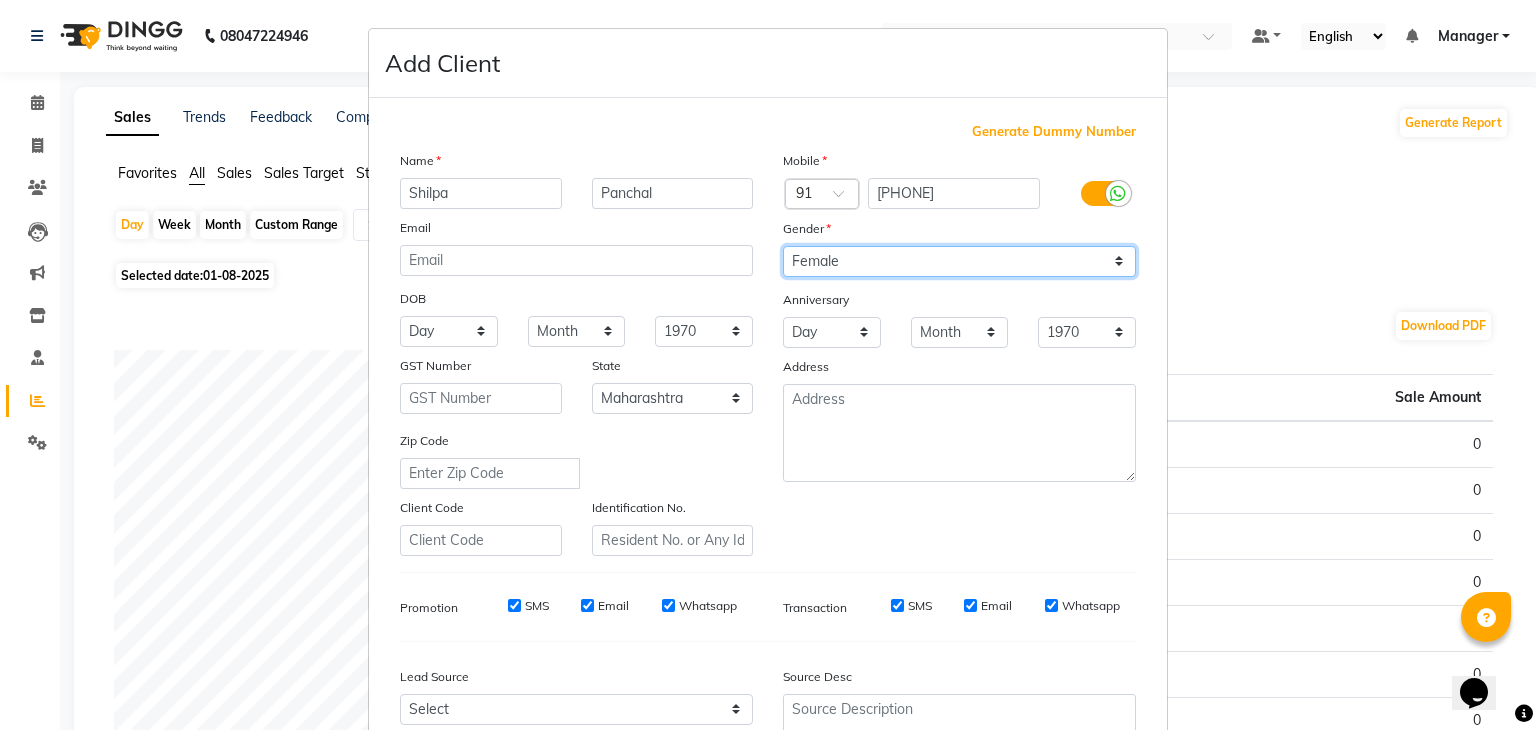 scroll, scrollTop: 203, scrollLeft: 0, axis: vertical 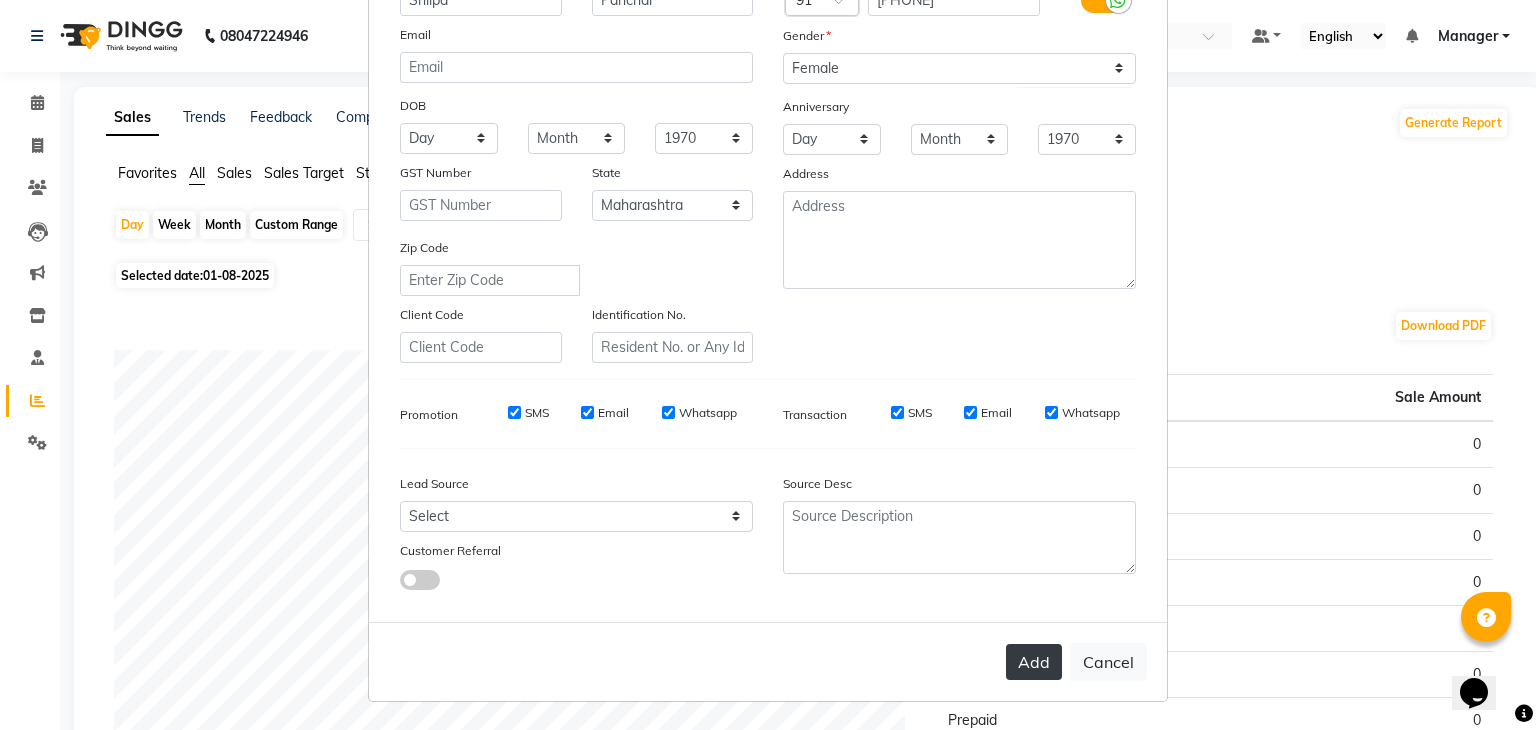 click on "Add" at bounding box center (1034, 662) 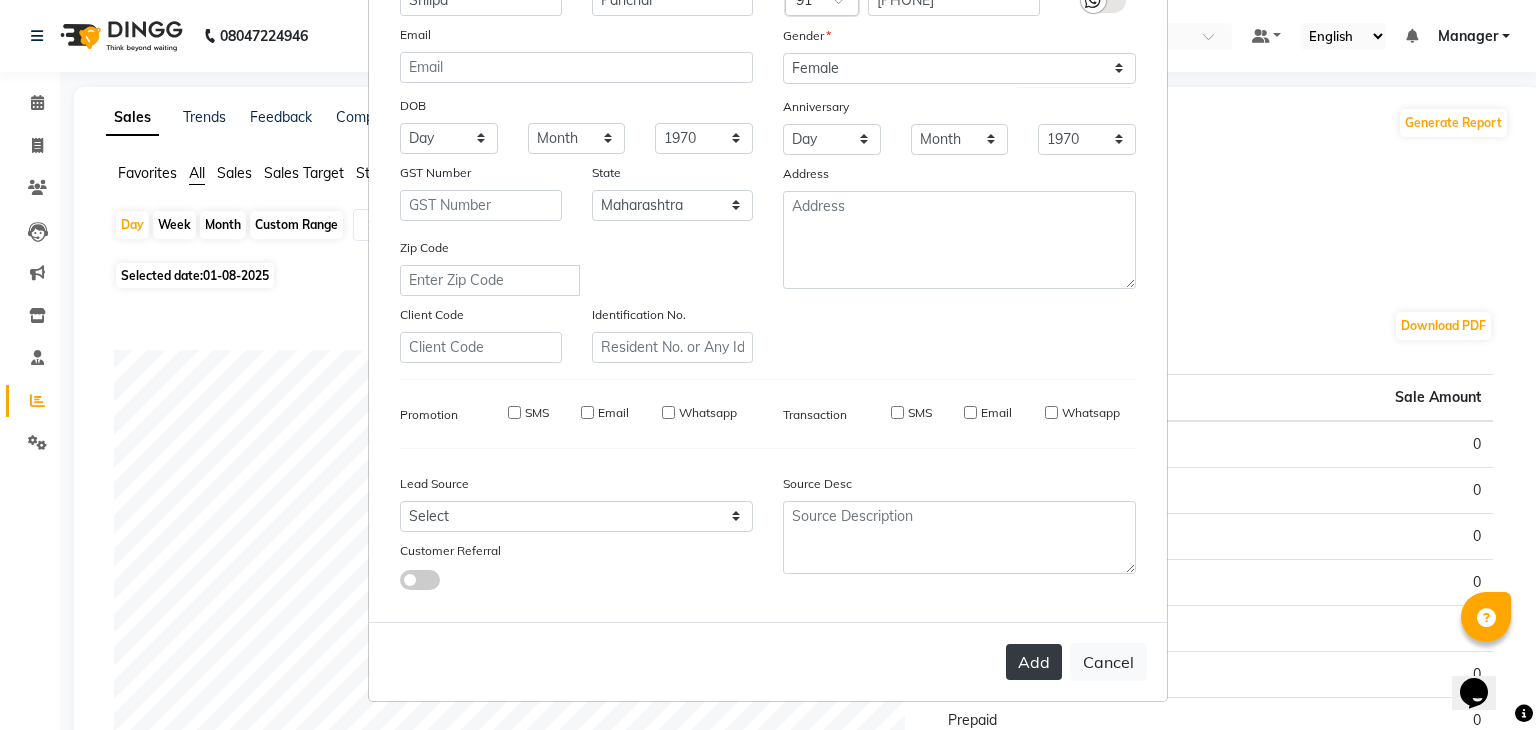 type 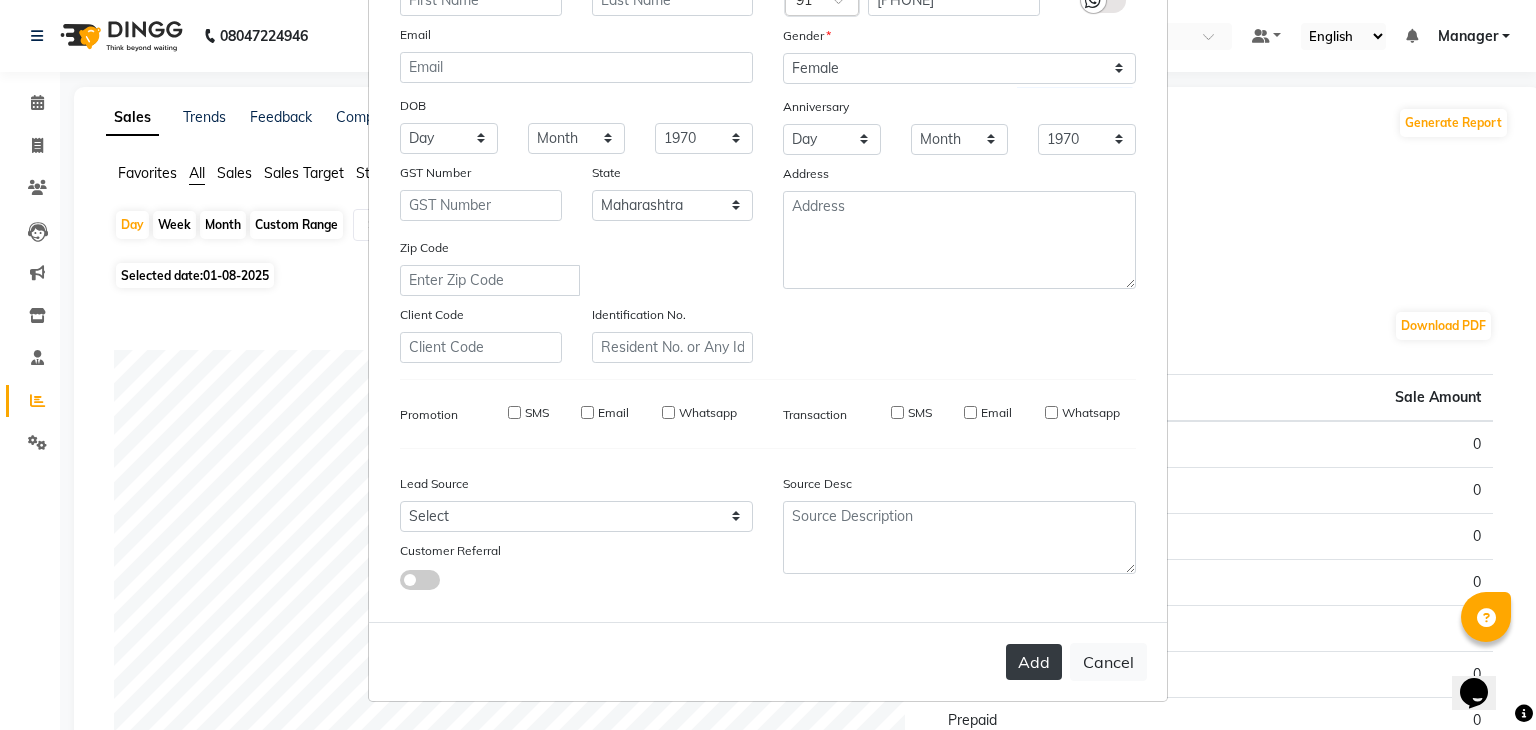select 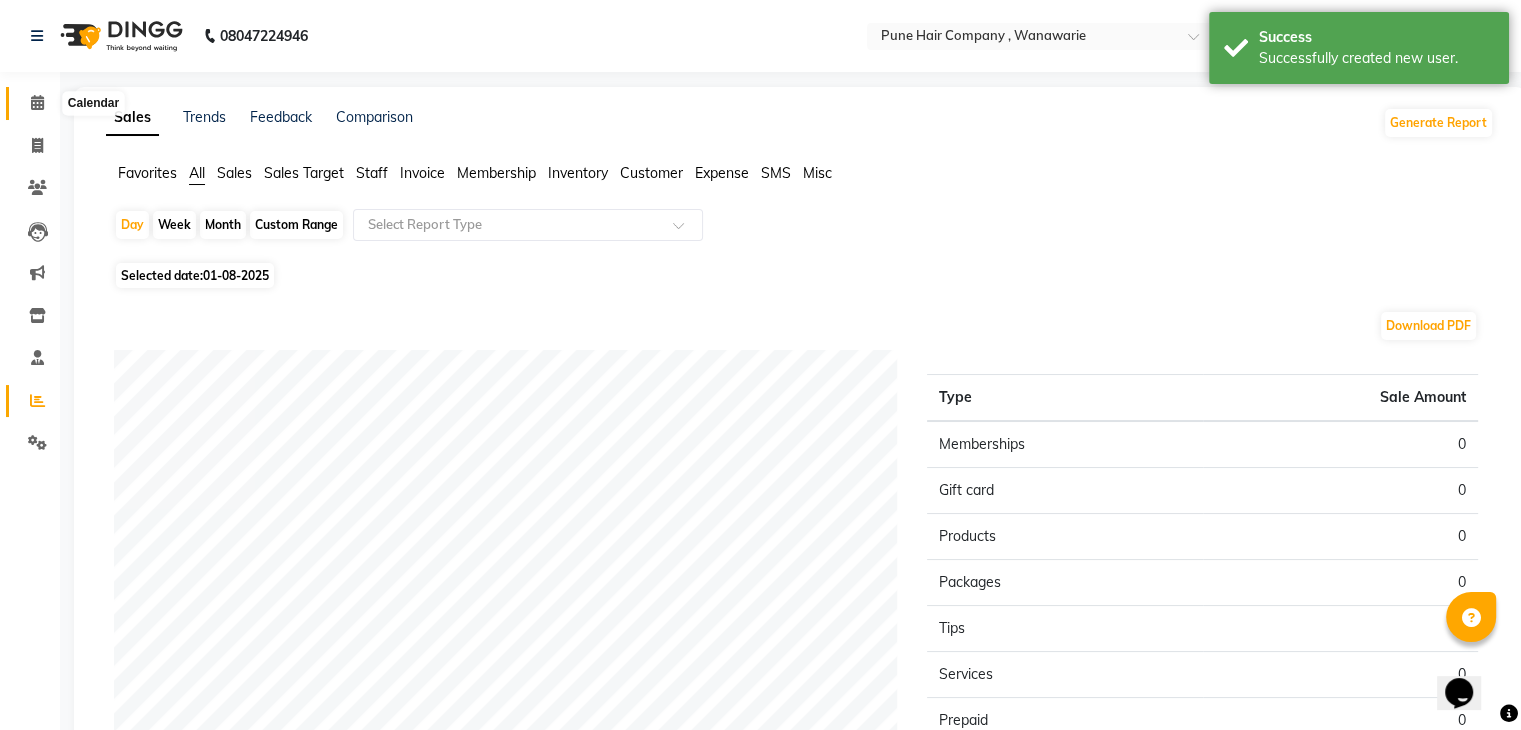 click 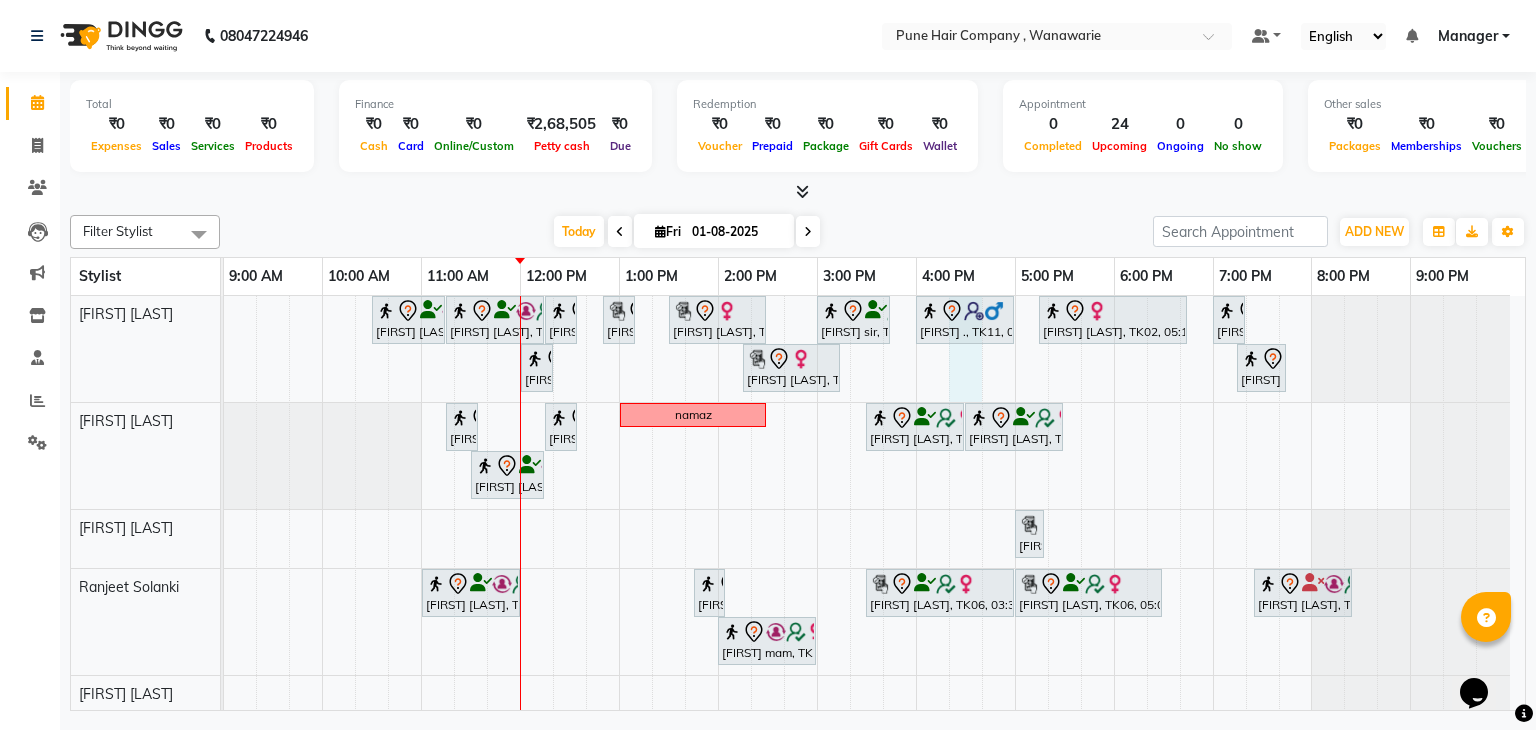 click on "Rajiv mitra, TK08, 10:30 AM-11:15 AM, Male Haircut By Senior Stylist             Vijayendra Singh, TK12, 11:15 AM-12:15 PM, Haircuts, - By Senior Stylist             Sehanaz L, TK01, 12:15 PM-12:35 PM,  Hairwash Medium             Sehanaz L, TK01, 12:50 PM-01:10 PM,  Hairwash Medium             Shweta T, TK05, 01:30 PM-02:30 PM, Haircuts, - By Senior Stylist             Mohit sir, TK03, 03:00 PM-03:45 PM, Male Haircut By Senior Stylist             vedant ., TK11, 04:00 PM-05:00 PM, Haircuts, - By Senior Stylist             Geeta Thadaney, TK02, 05:15 PM-06:45 PM, Hair Colour - Majirel Touch-up (Upto 2 Inches)             Ipashita nayak, TK04, 07:00 PM-07:20 PM, Add_Hairwash Medium             Vijayendra Singh, TK12, 12:00 PM-12:20 PM, Add_Hairwash Short             Shweta T, TK05, 02:15 PM-03:15 PM, Haircuts, - By Senior Stylist             Ipashita nayak, TK04, 07:15 PM-07:45 PM, BlowDry Medium             Shefali P, TK13, 11:15 AM-11:35 AM,  Hairwash Medium              namaz" at bounding box center (874, 542) 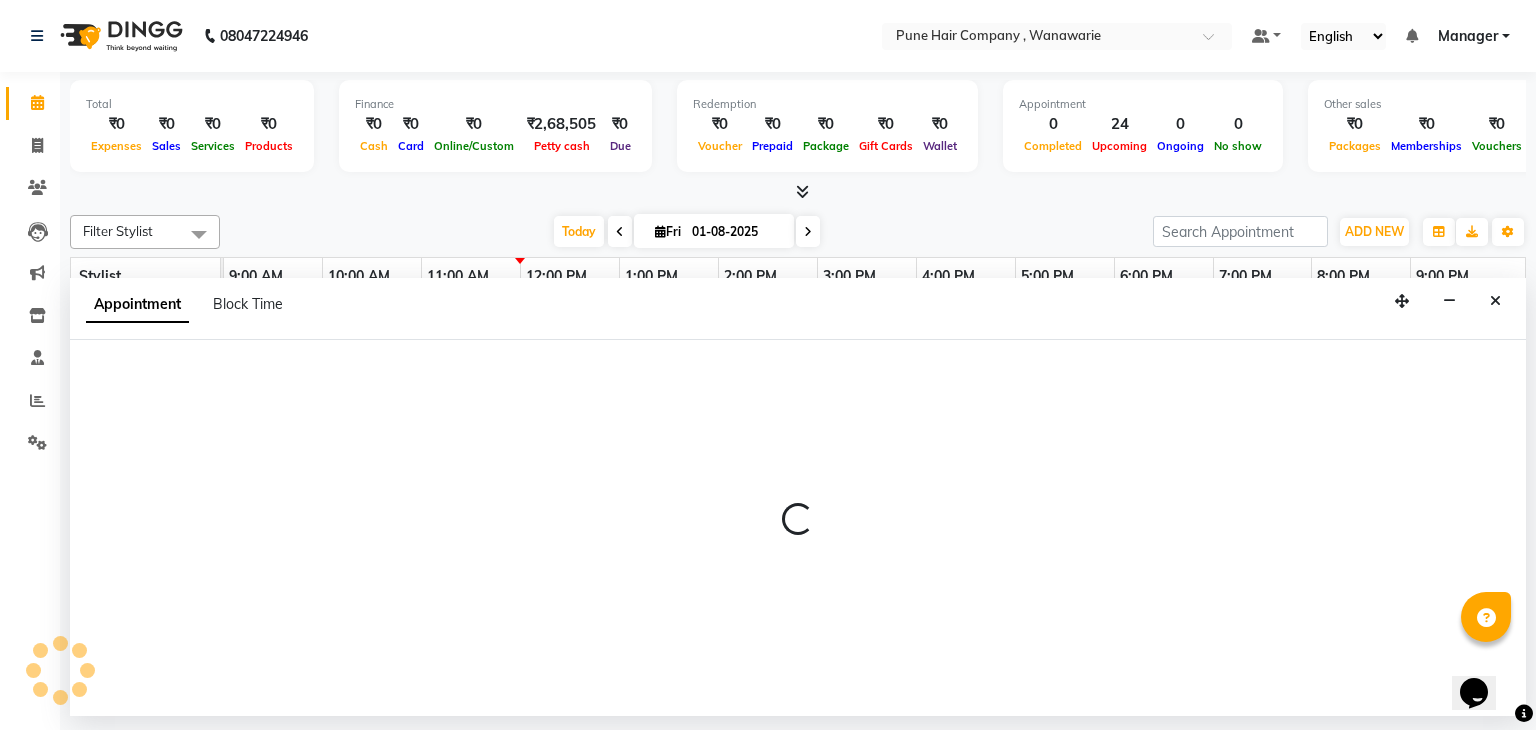 select on "[NUMBER]" 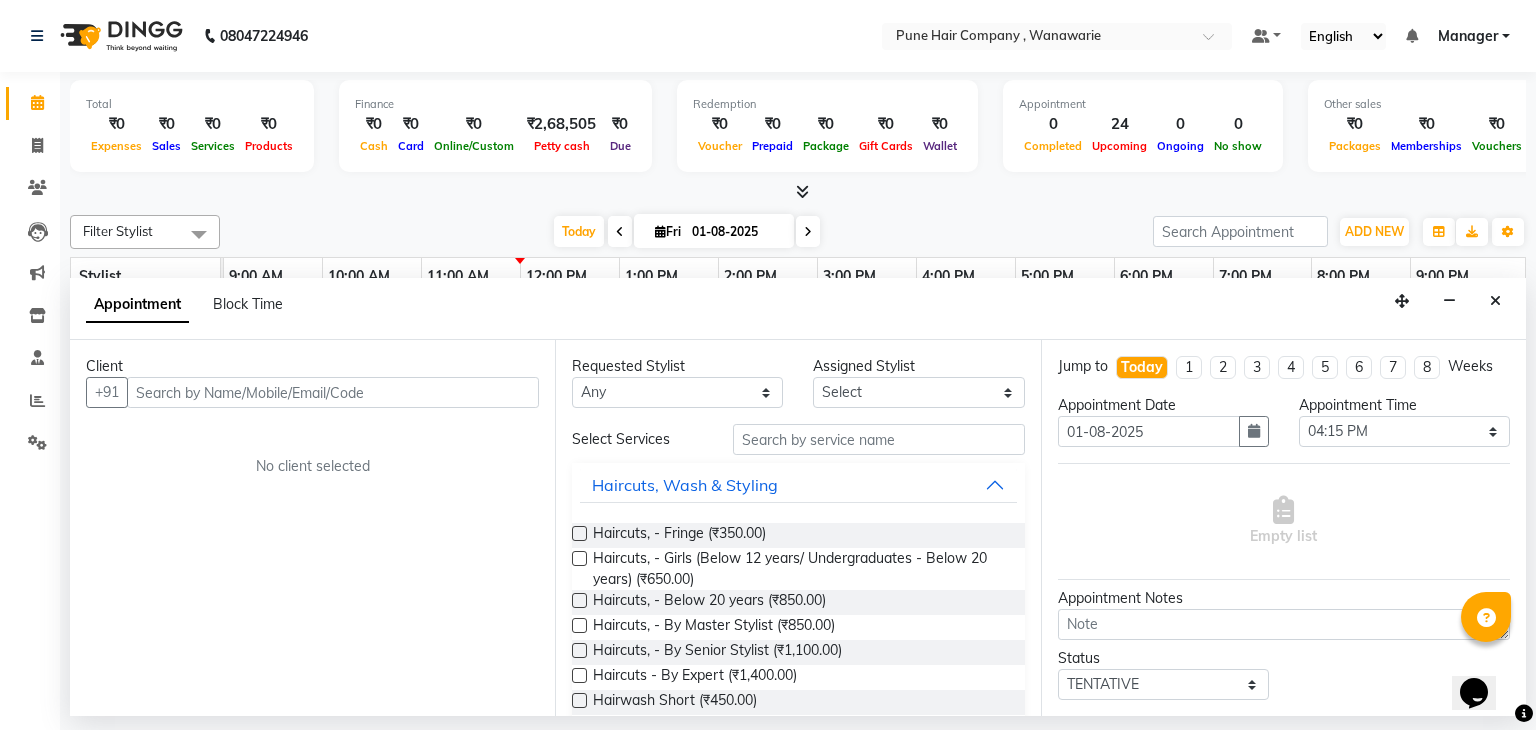 click at bounding box center (333, 392) 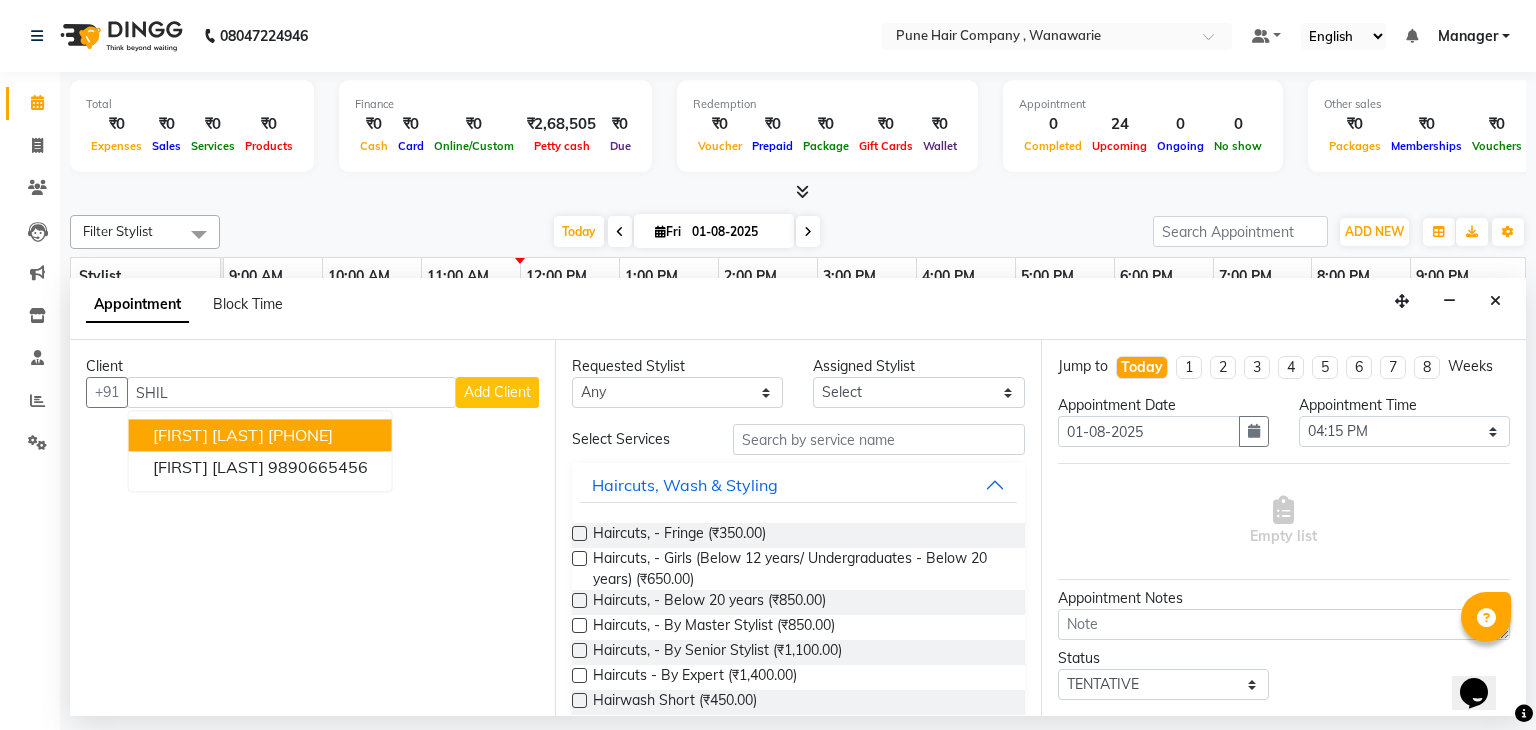 click on "[FIRST] [LAST]" at bounding box center [208, 436] 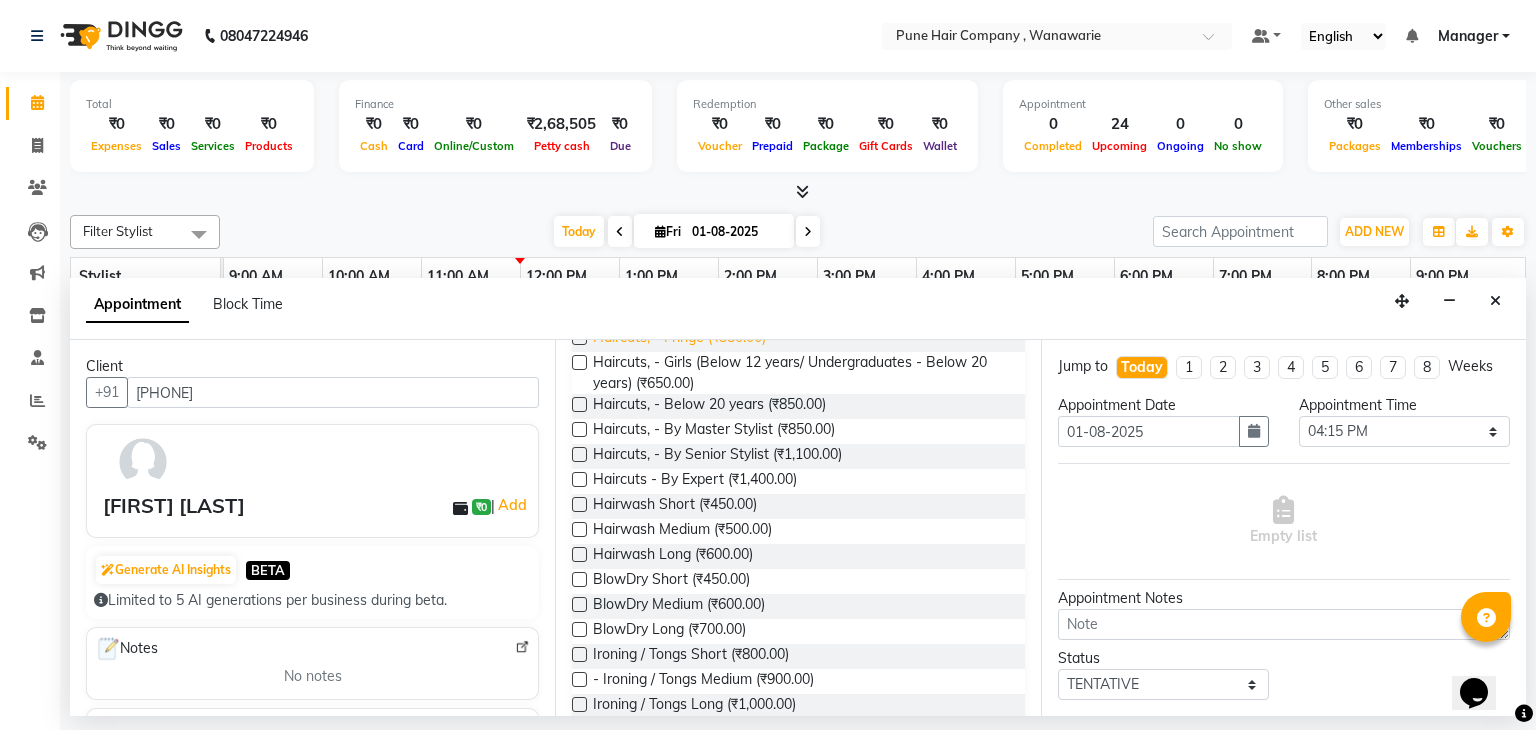 scroll, scrollTop: 196, scrollLeft: 0, axis: vertical 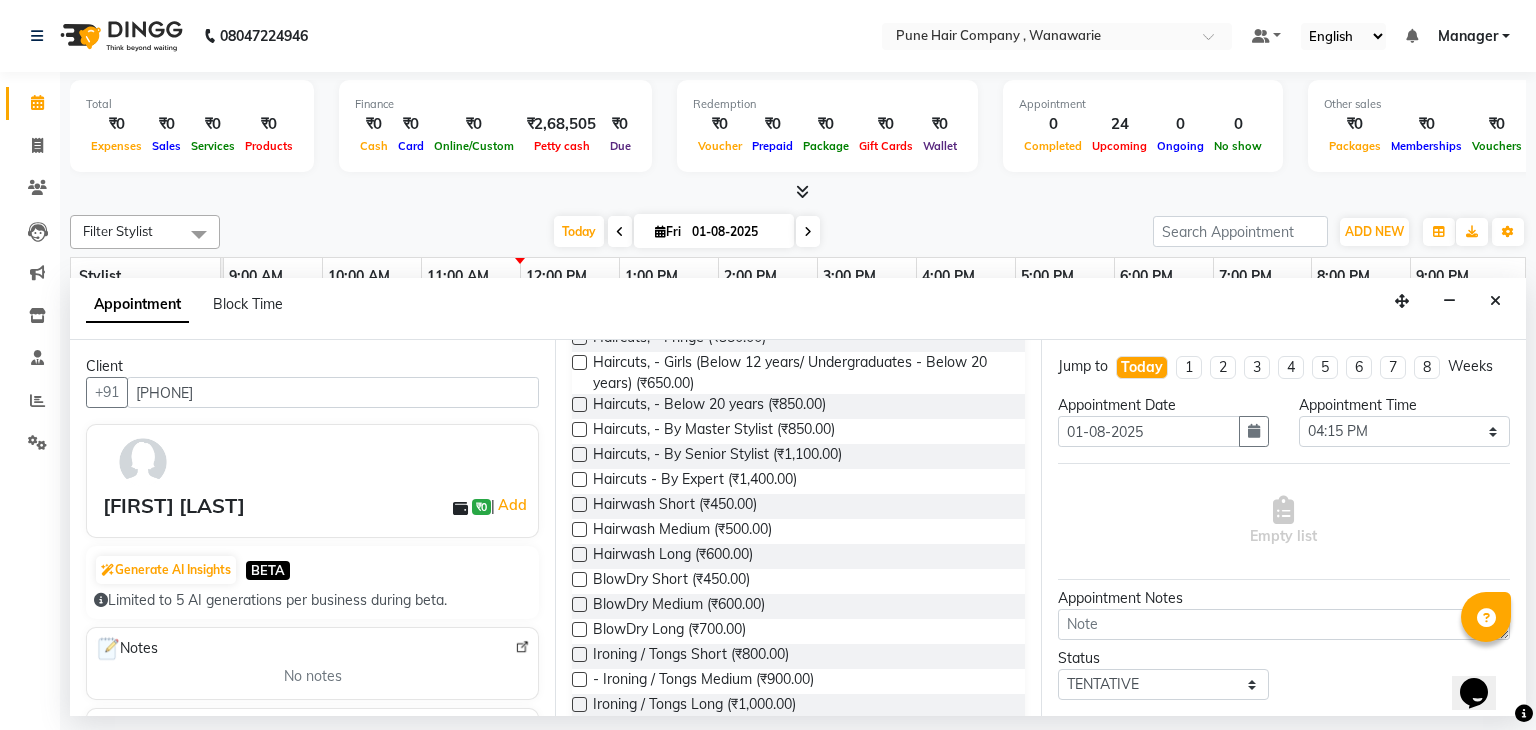 type on "[PHONE]" 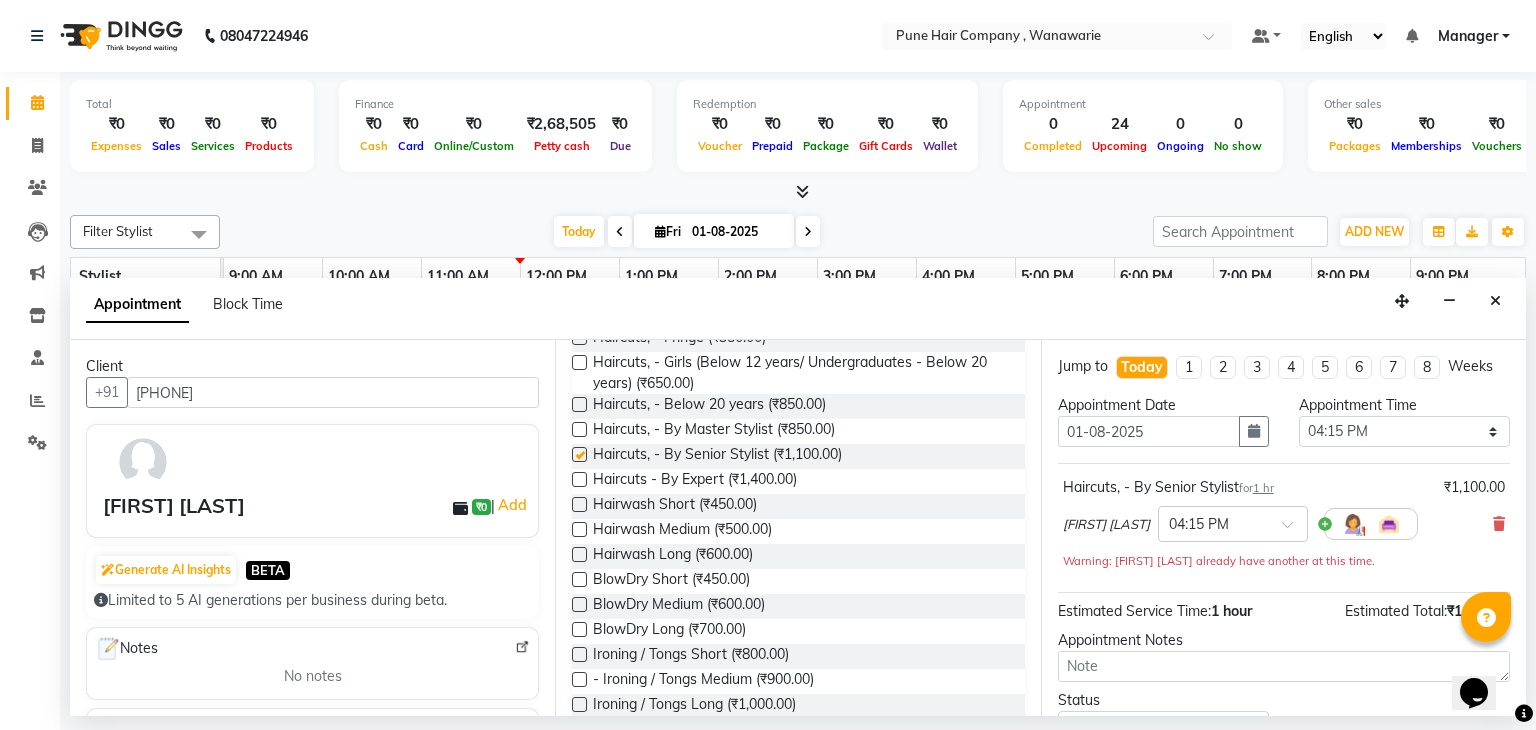 checkbox on "false" 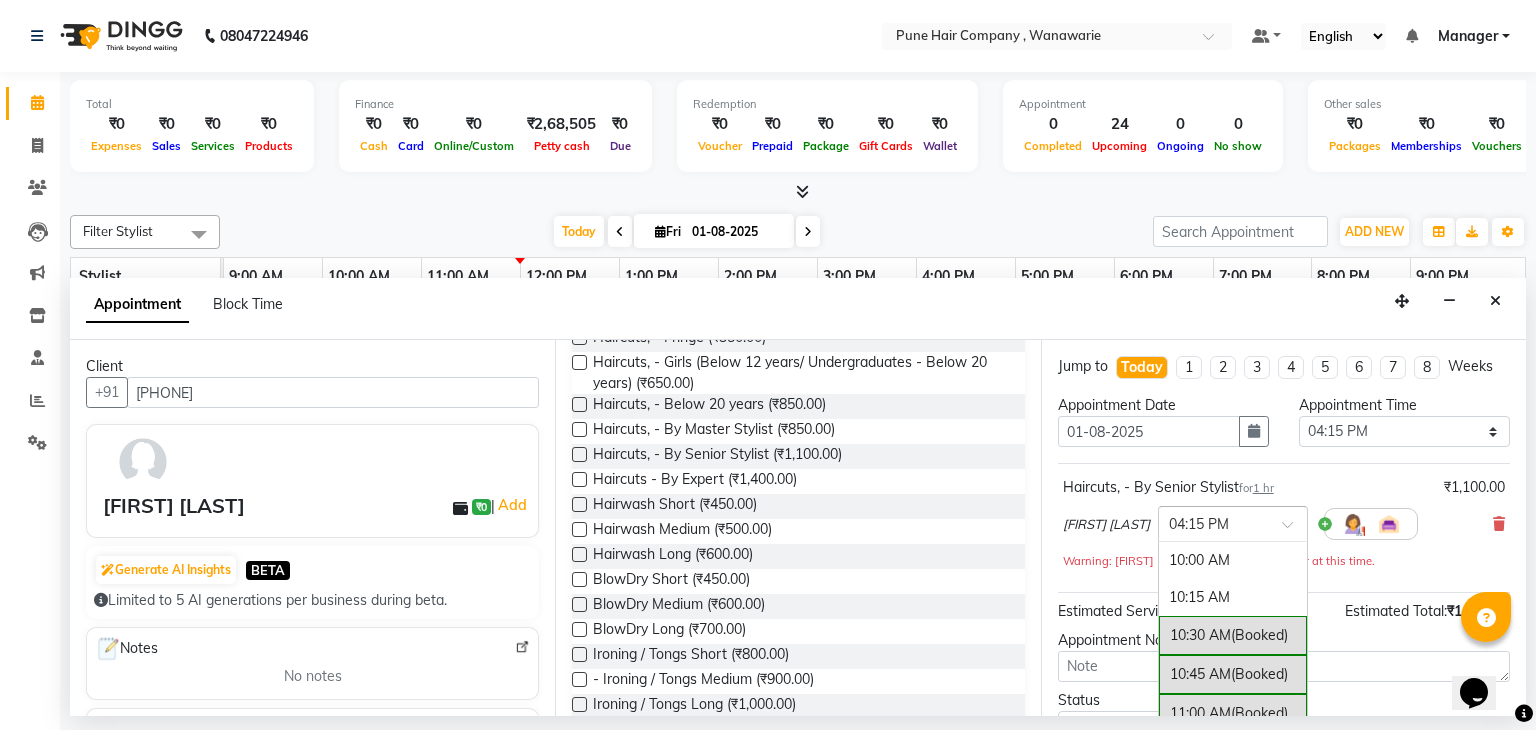 click at bounding box center [1294, 530] 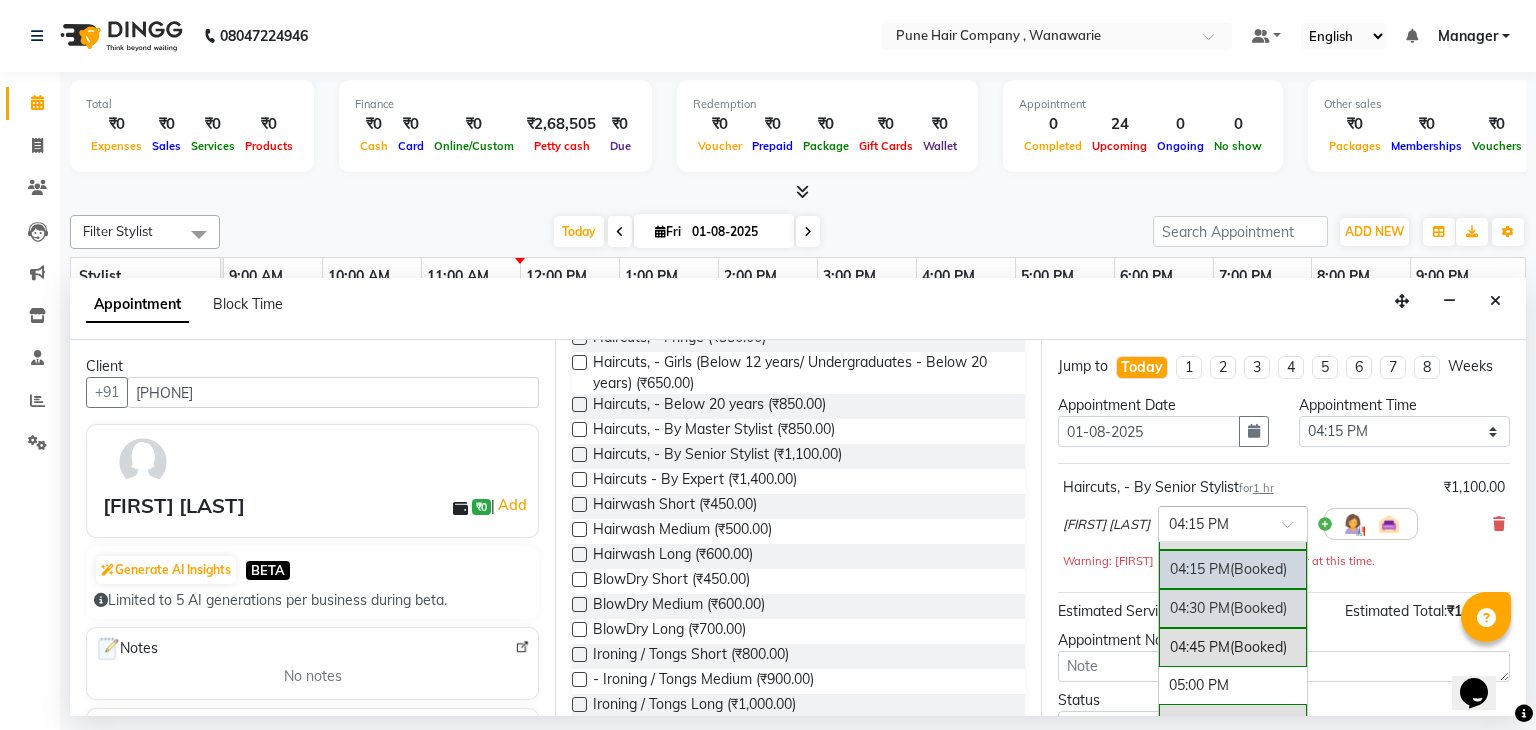 click on "(Booked)" at bounding box center [1258, 608] 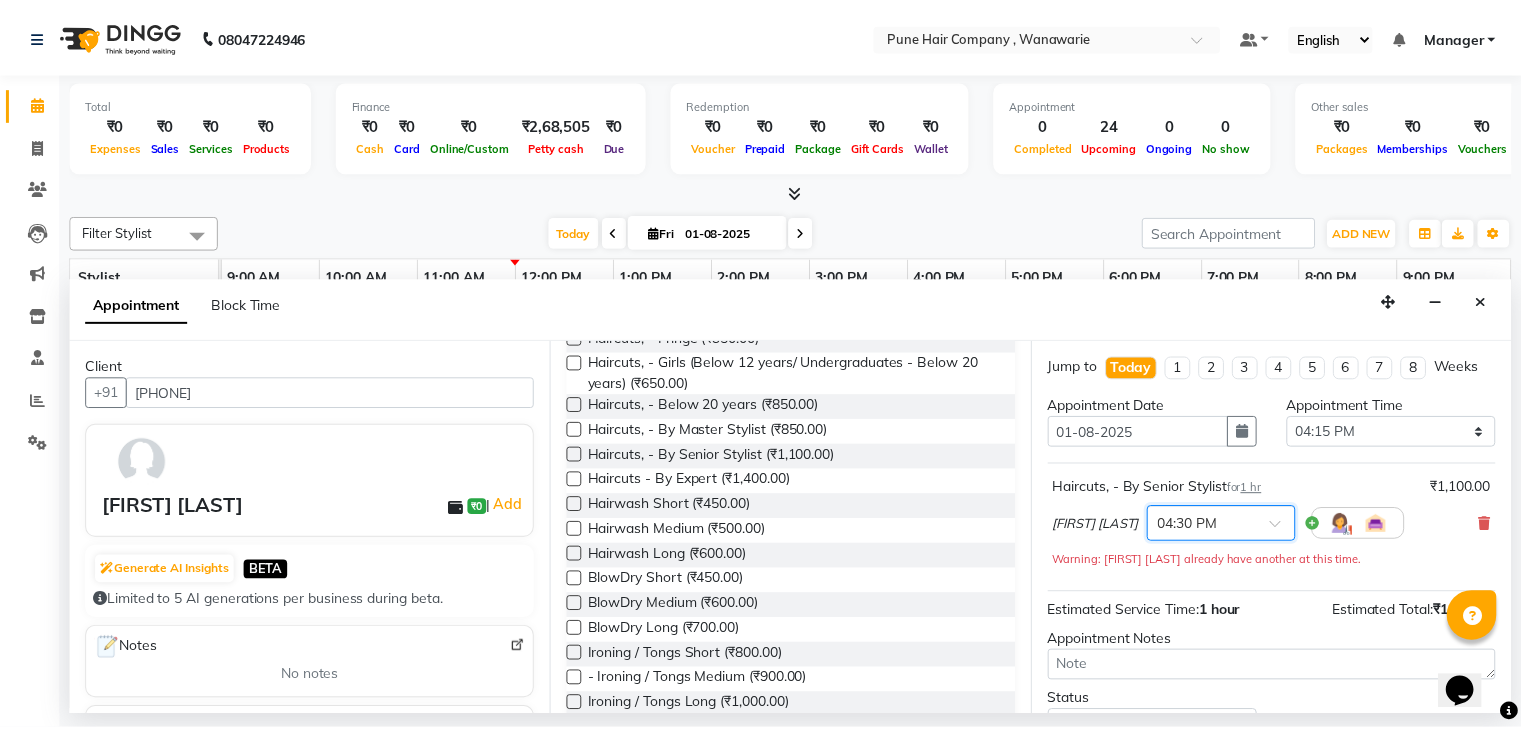 scroll, scrollTop: 151, scrollLeft: 0, axis: vertical 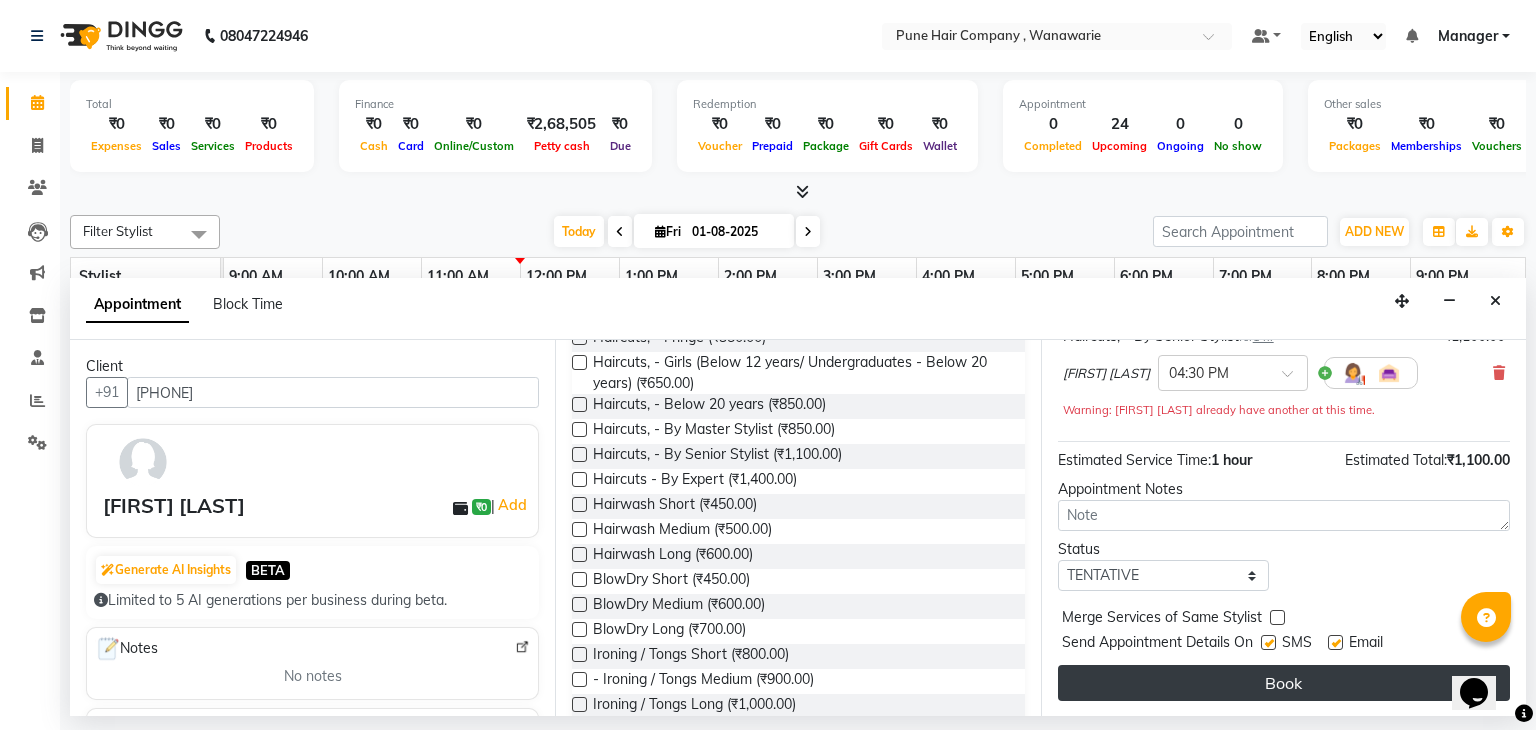 click on "Book" at bounding box center [1284, 683] 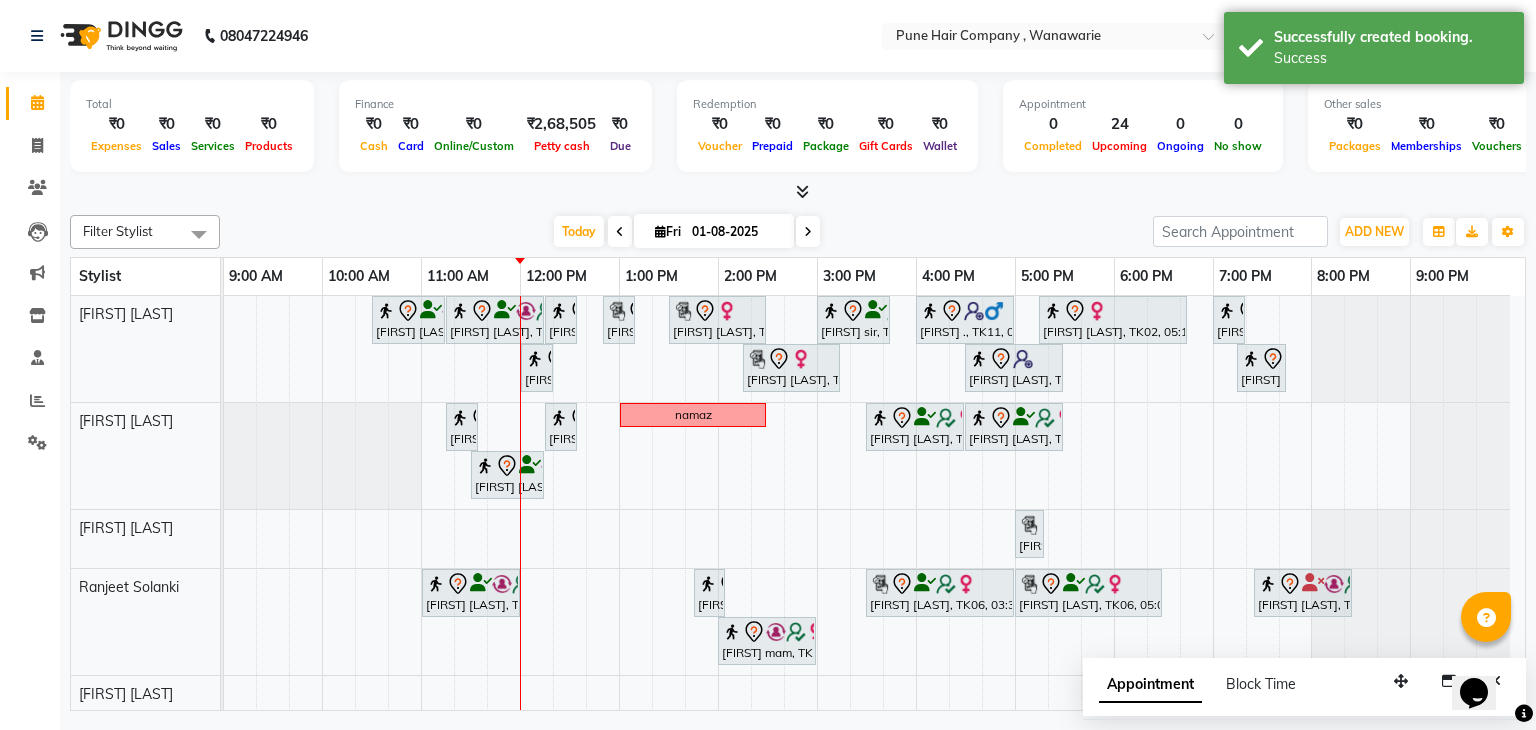 click at bounding box center [660, 231] 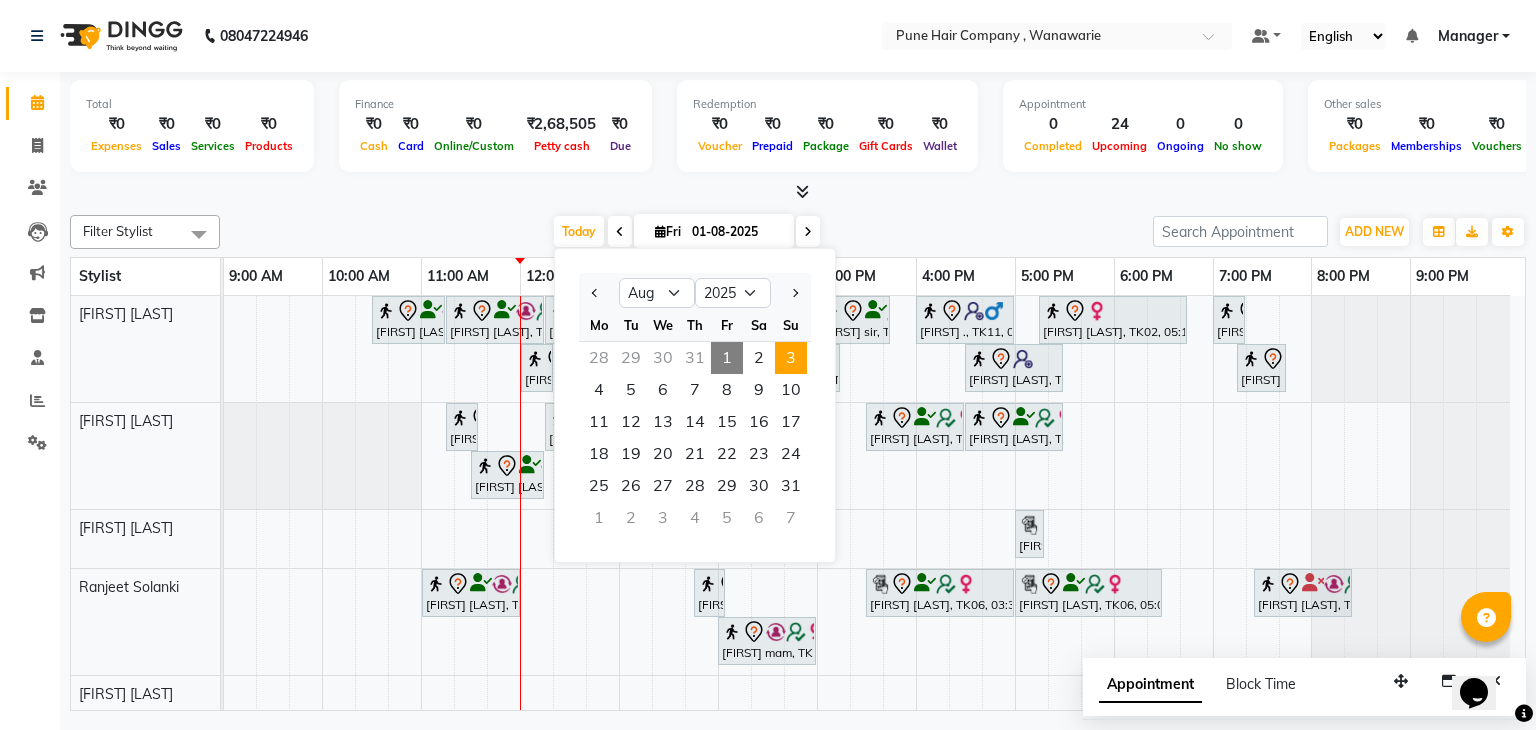 click on "3" at bounding box center [791, 358] 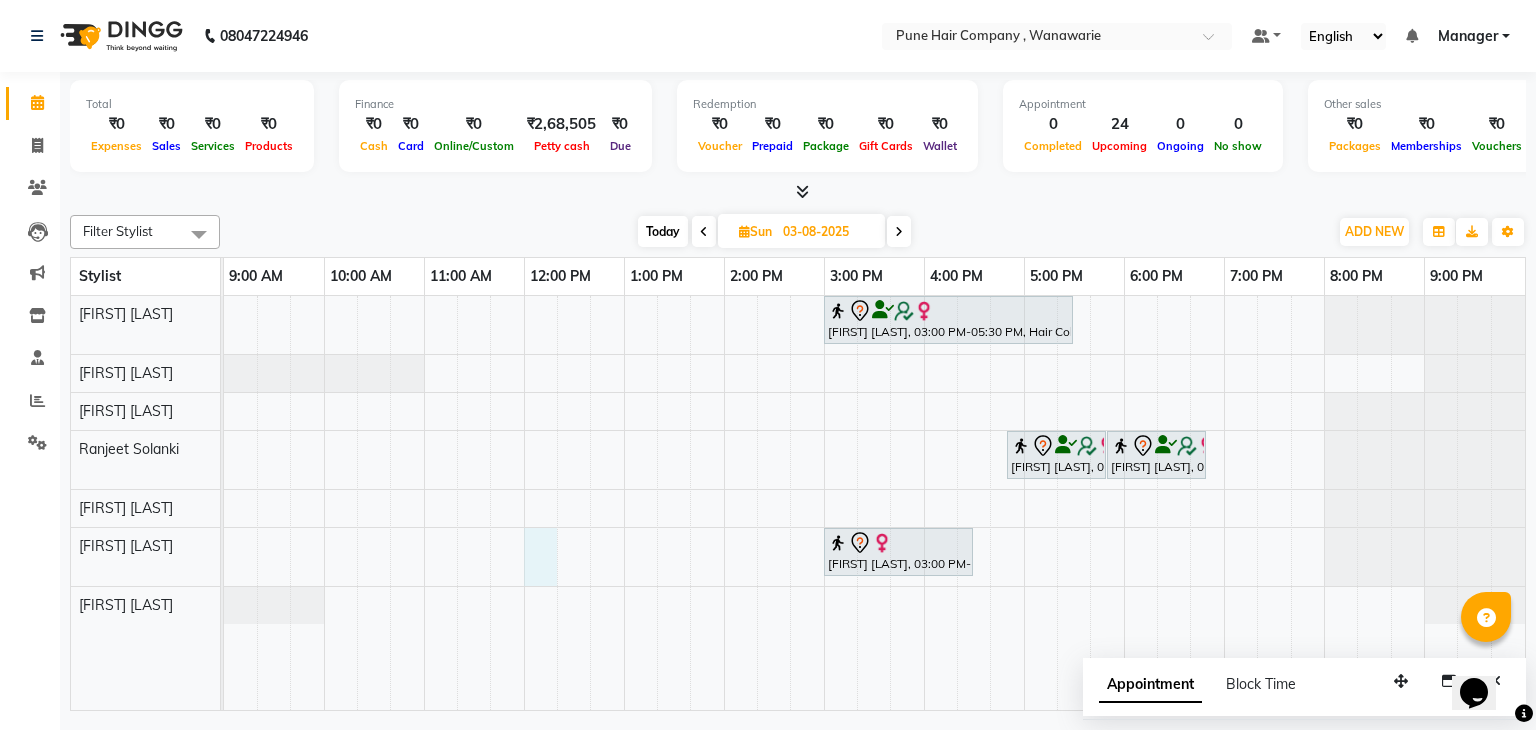 click on "Shital karande, 03:00 PM-05:30 PM, Hair Colour - Inoa Global Medium Shital karande, 04:50 PM-05:50 PM, Manicure - Manicure Luxury Shital karande, 05:50 PM-06:50 PM, Pedicure,- Pedicure Premium Huda chali, 03:00 PM-04:30 PM, Hair Colour - Inoa Touch-up (Upto 2 Inches)" at bounding box center [874, 503] 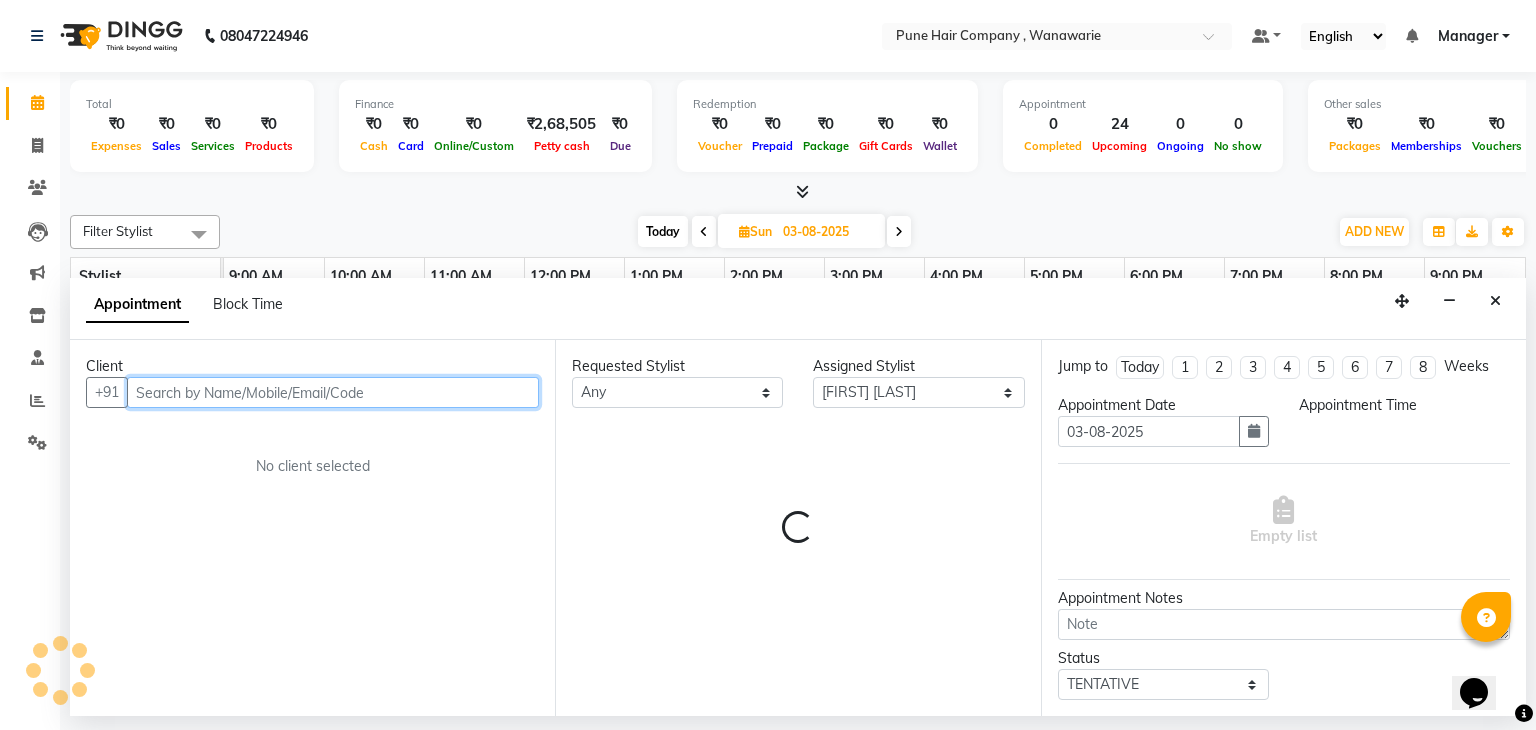 select on "720" 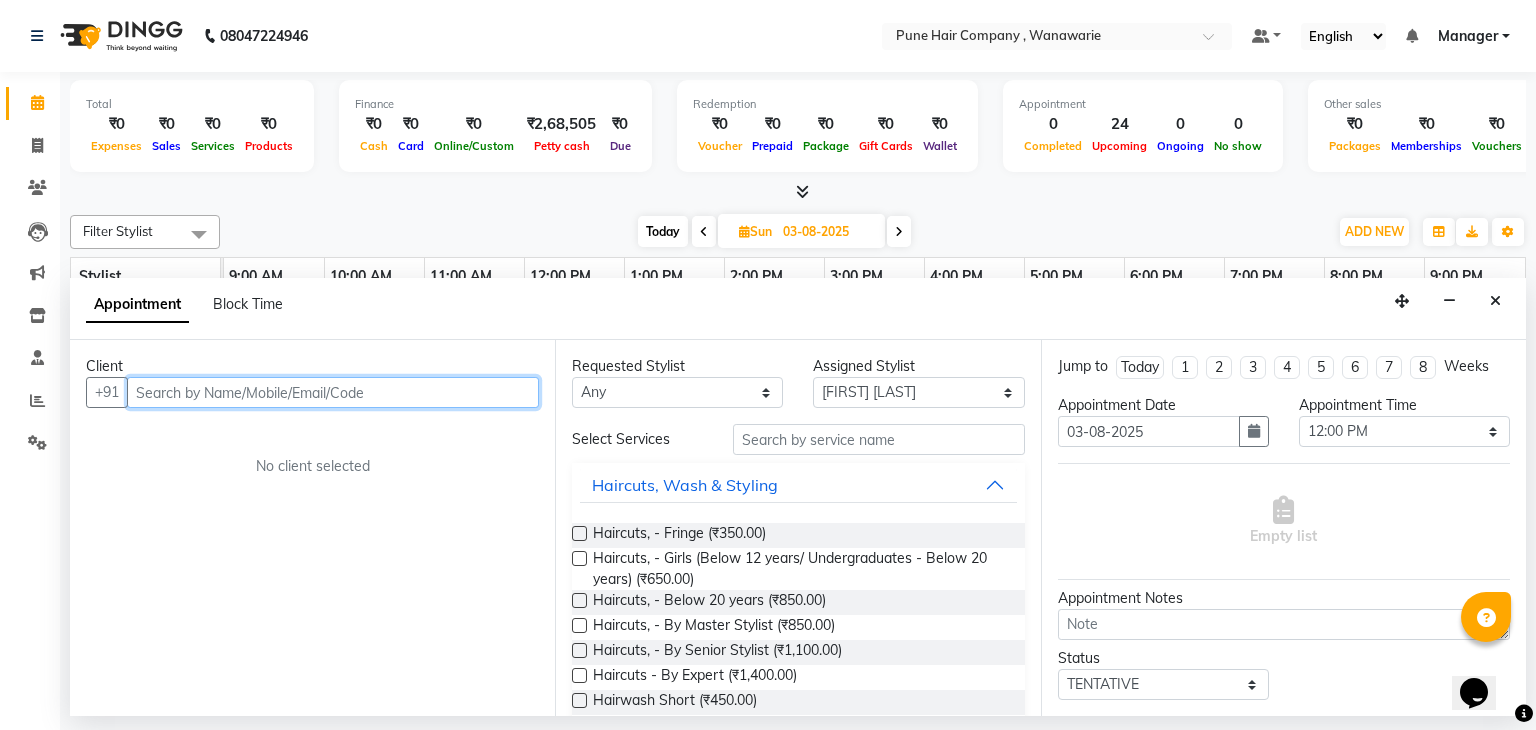 click at bounding box center [333, 392] 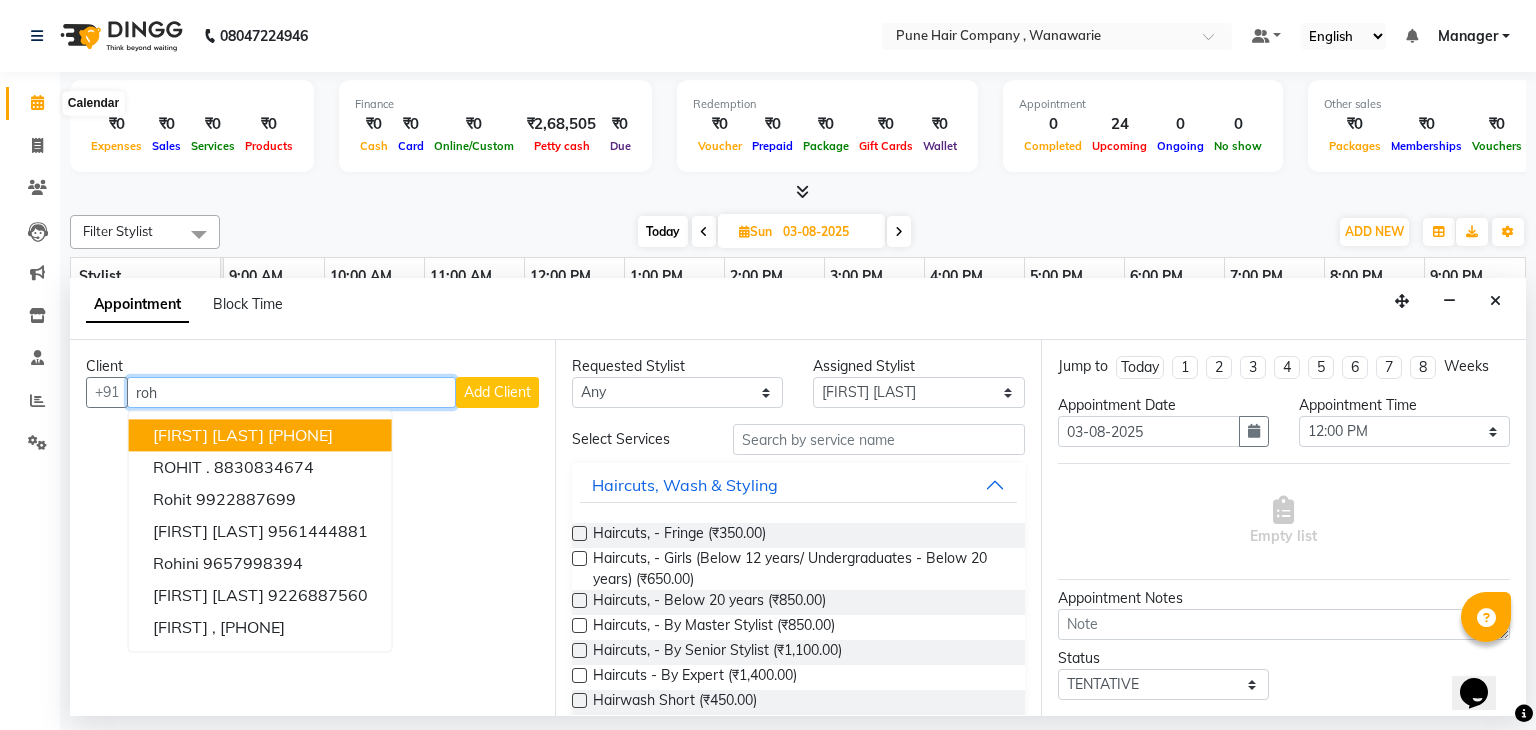 type on "roh" 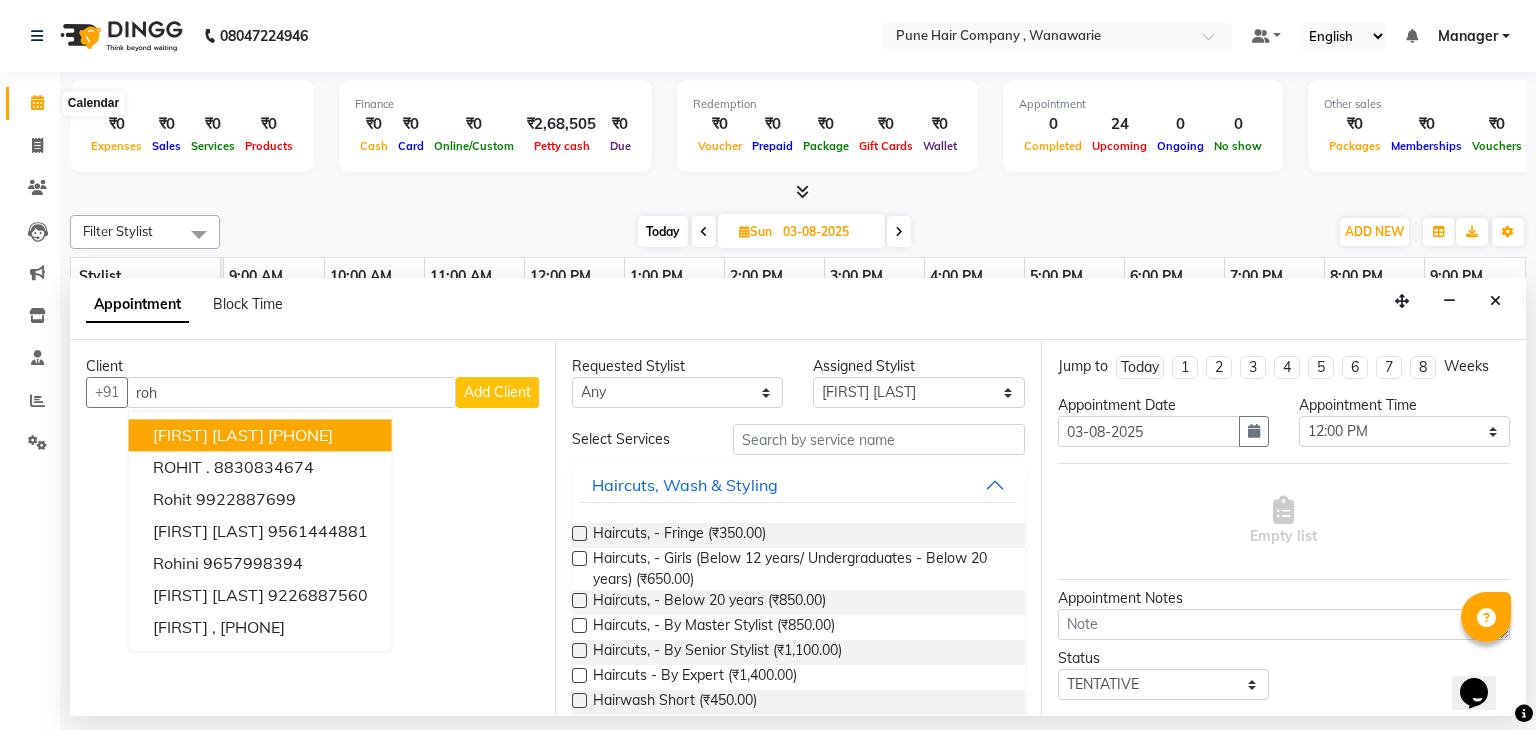 click 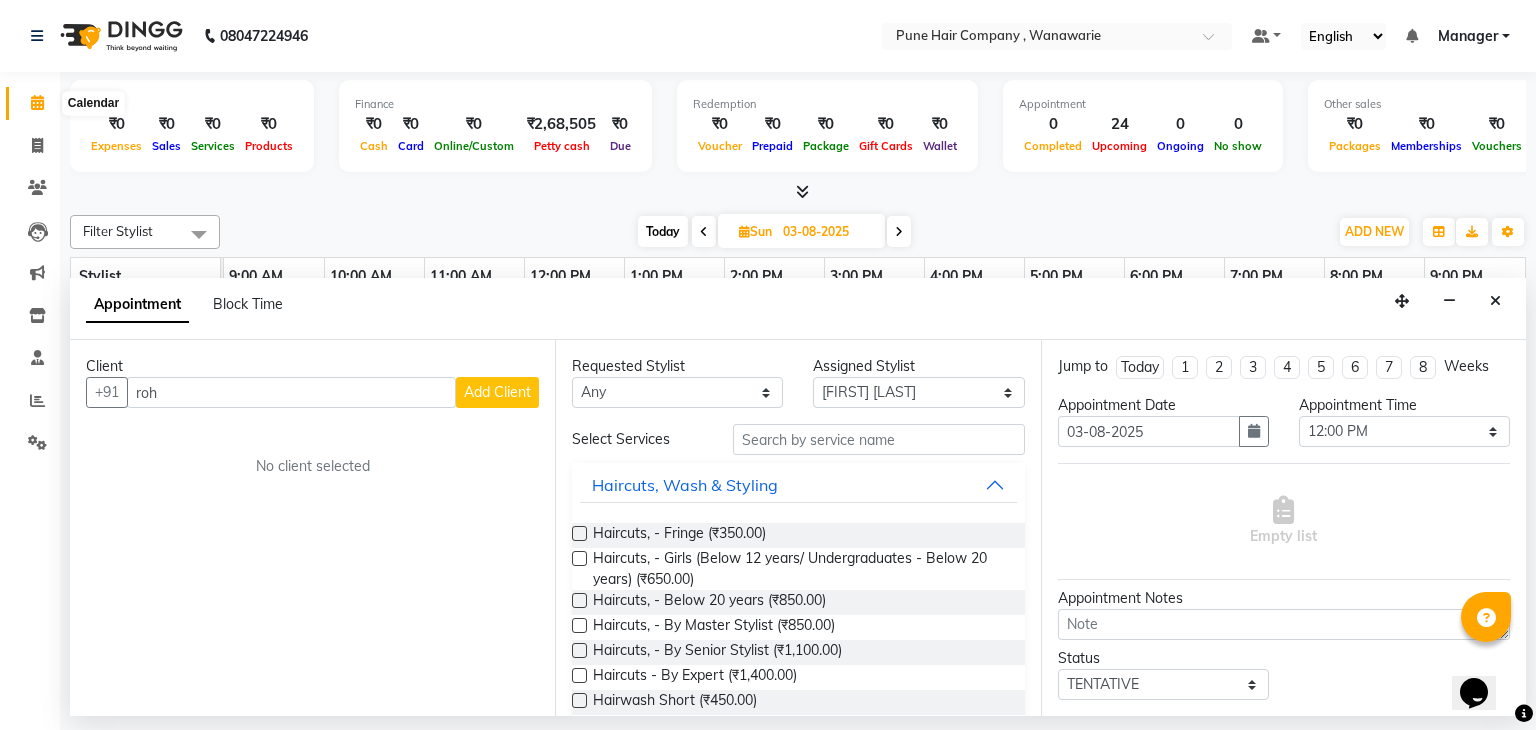 click 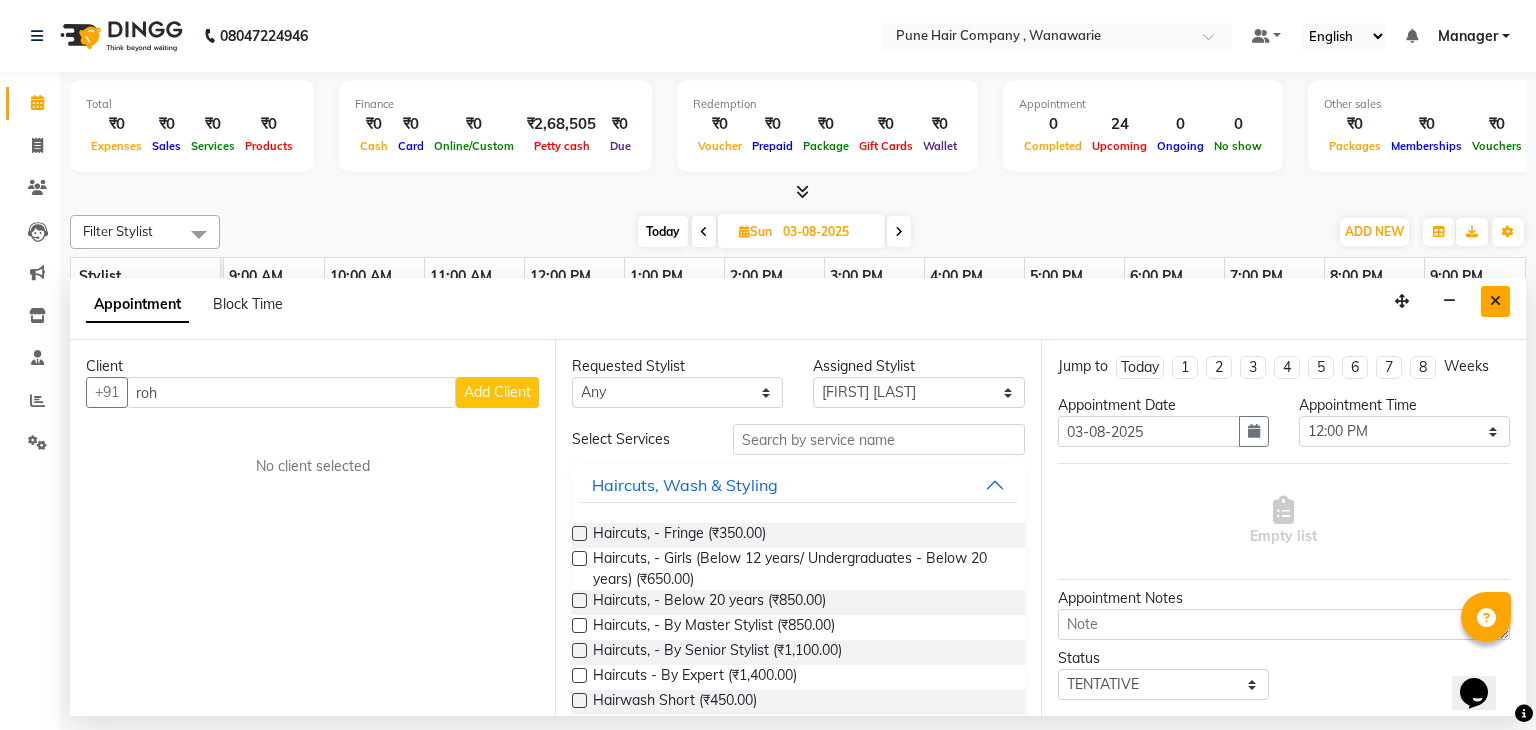 click at bounding box center (1495, 301) 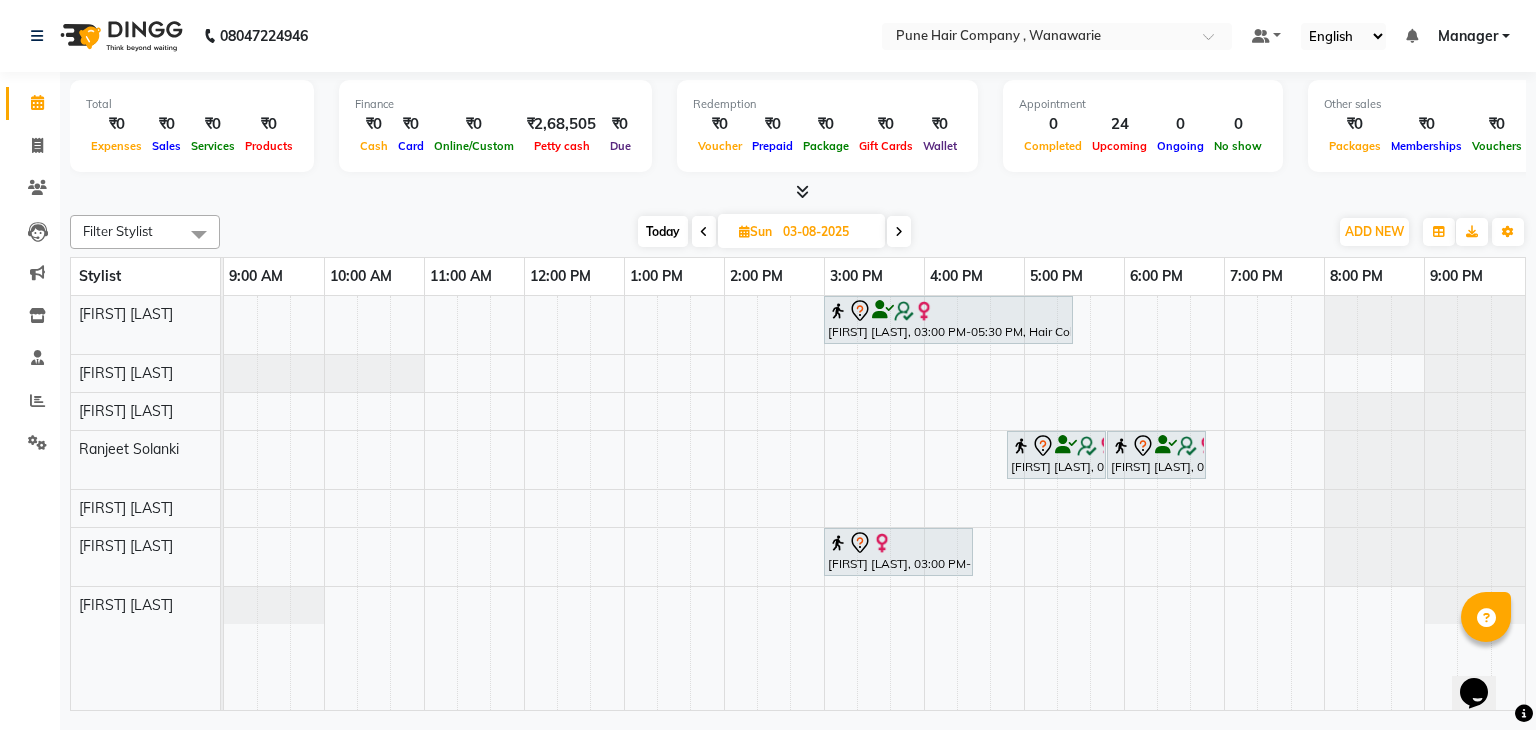 click on "Today" at bounding box center [663, 231] 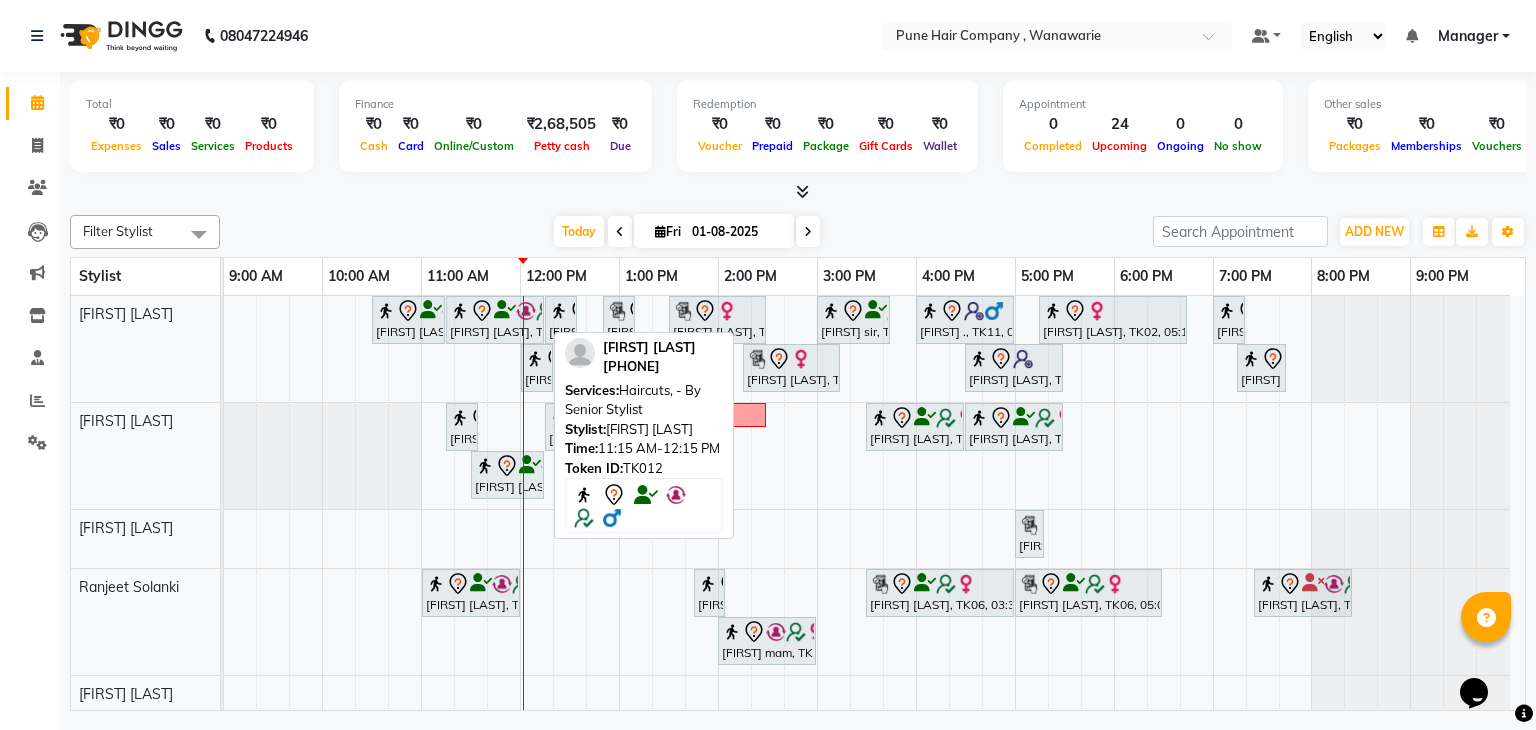 click on "[FIRST] [LAST], TK12, 11:15 AM-12:15 PM, Haircuts, - By Senior Stylist" at bounding box center (495, 320) 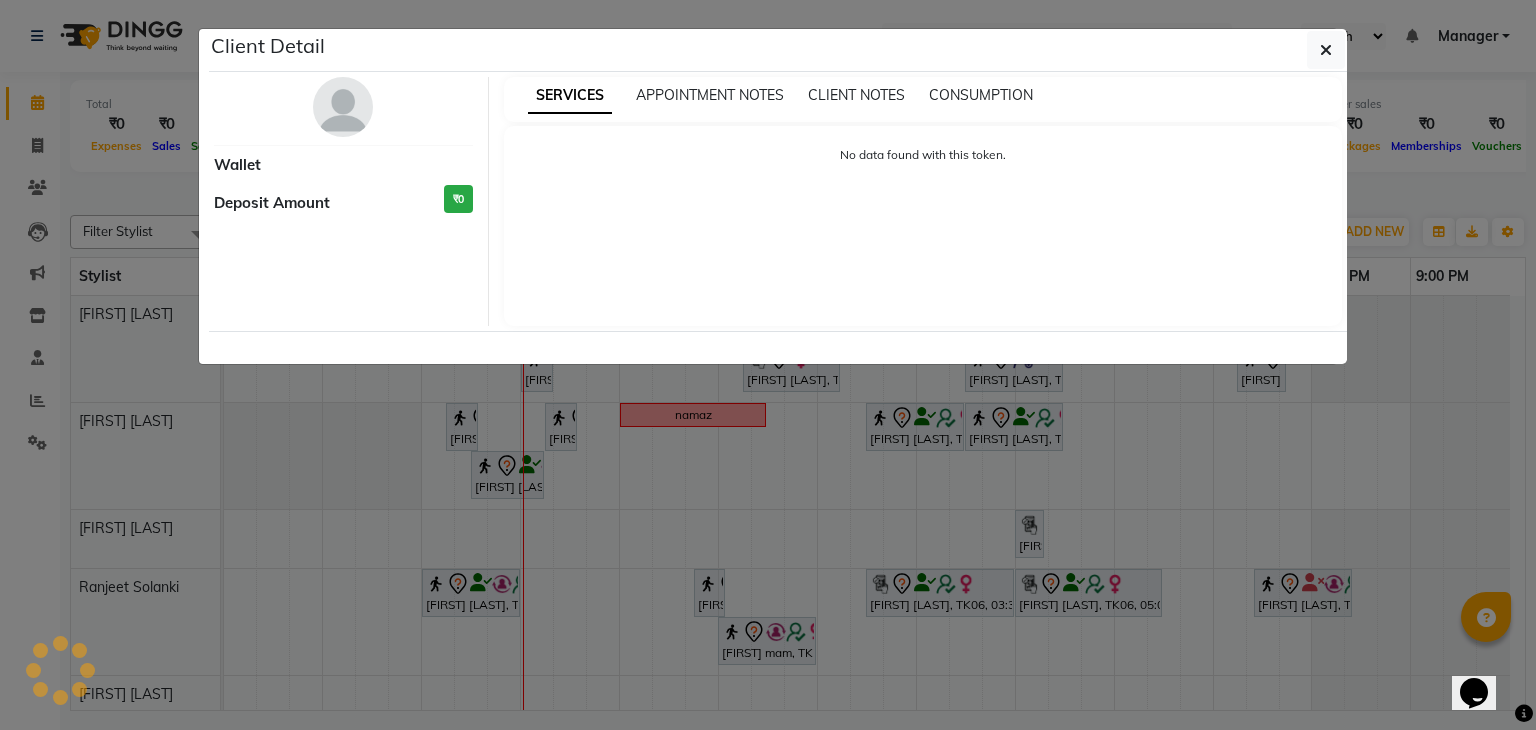 select on "7" 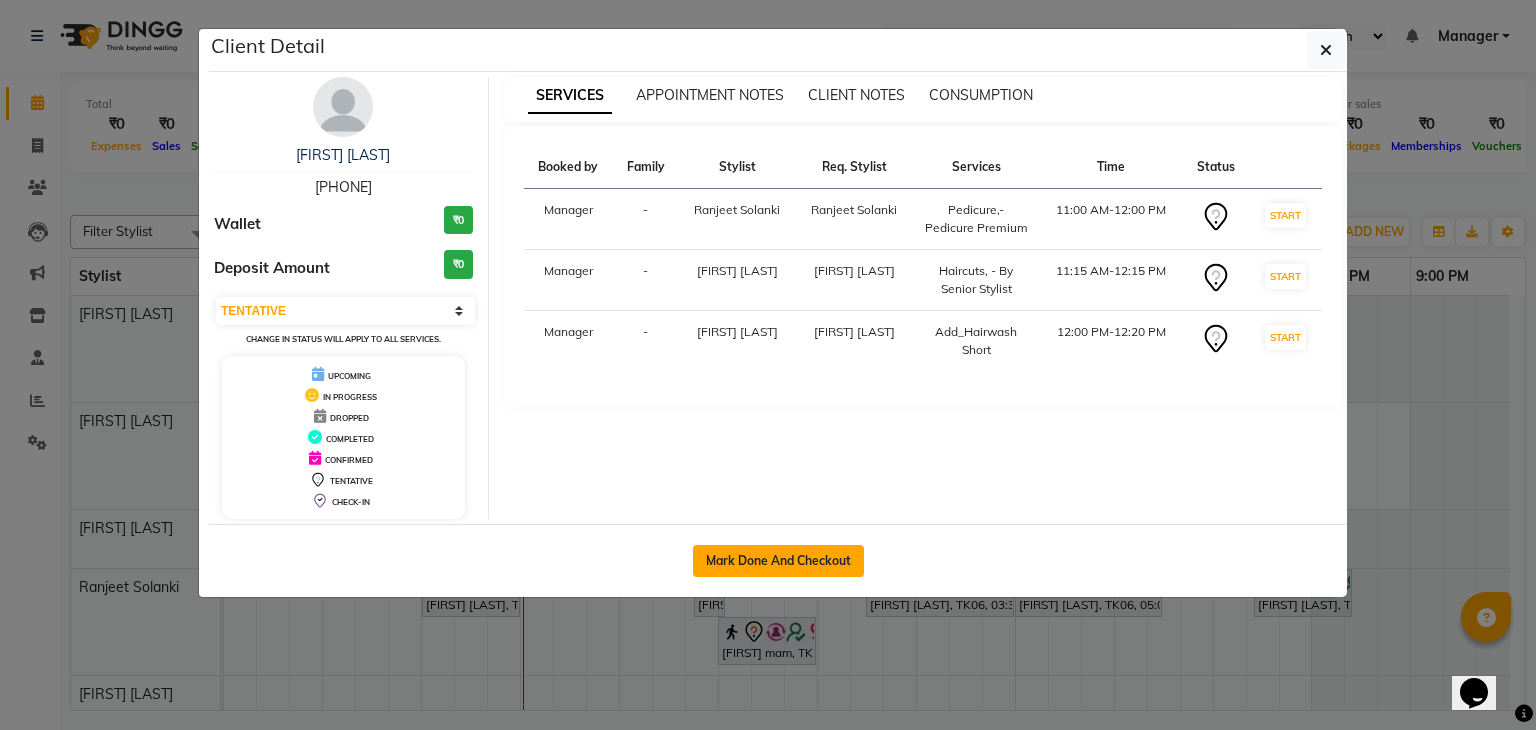 click on "Mark Done And Checkout" 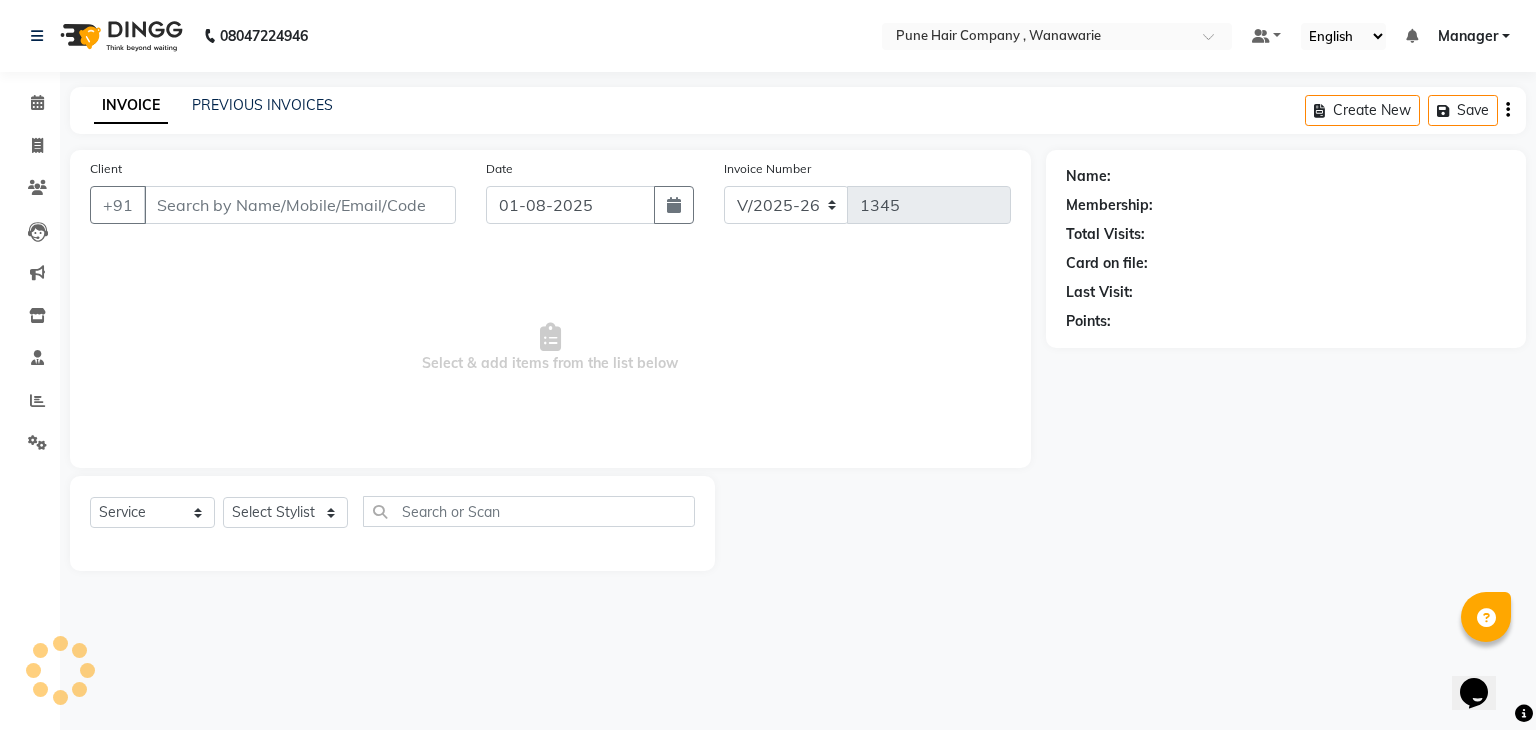 type on "[PHONE]" 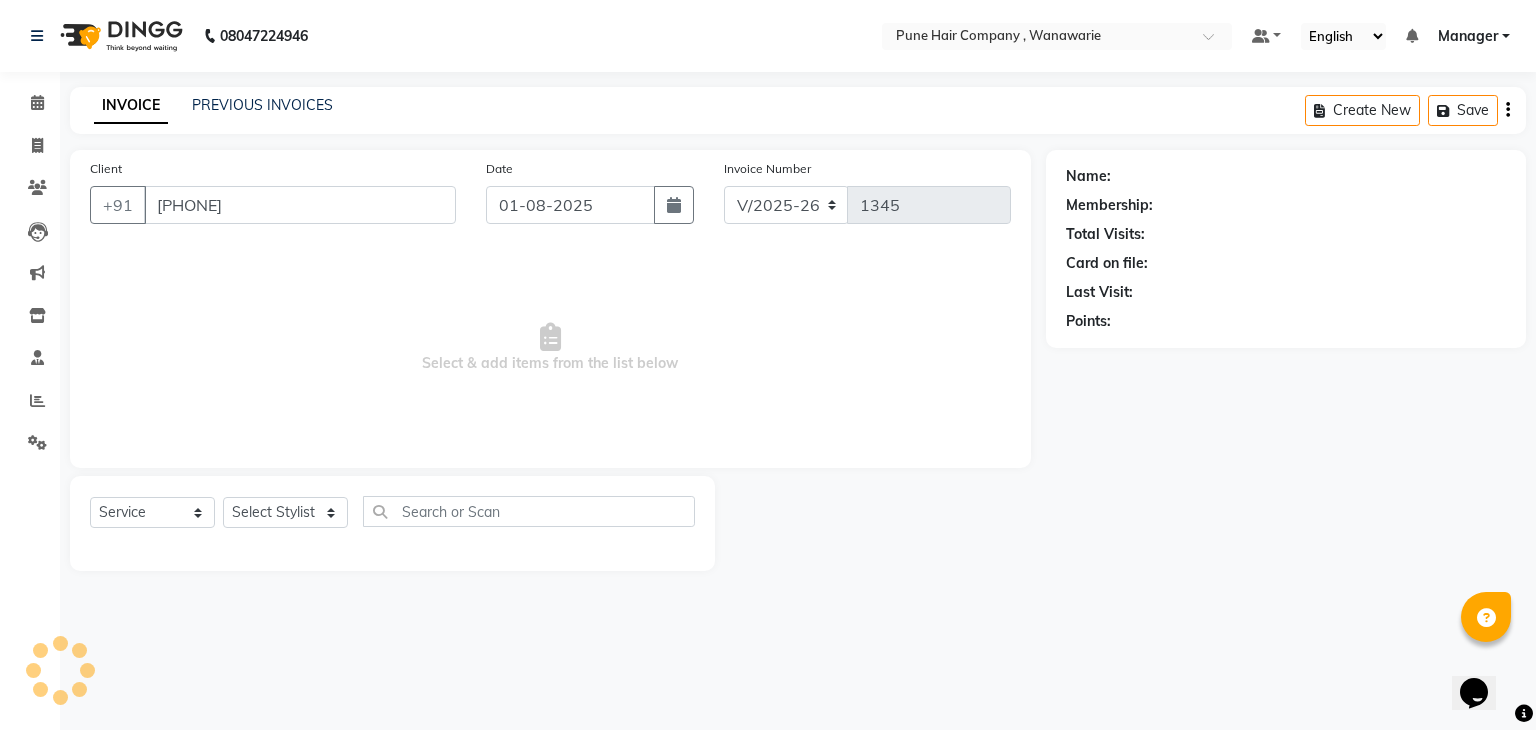 select on "74580" 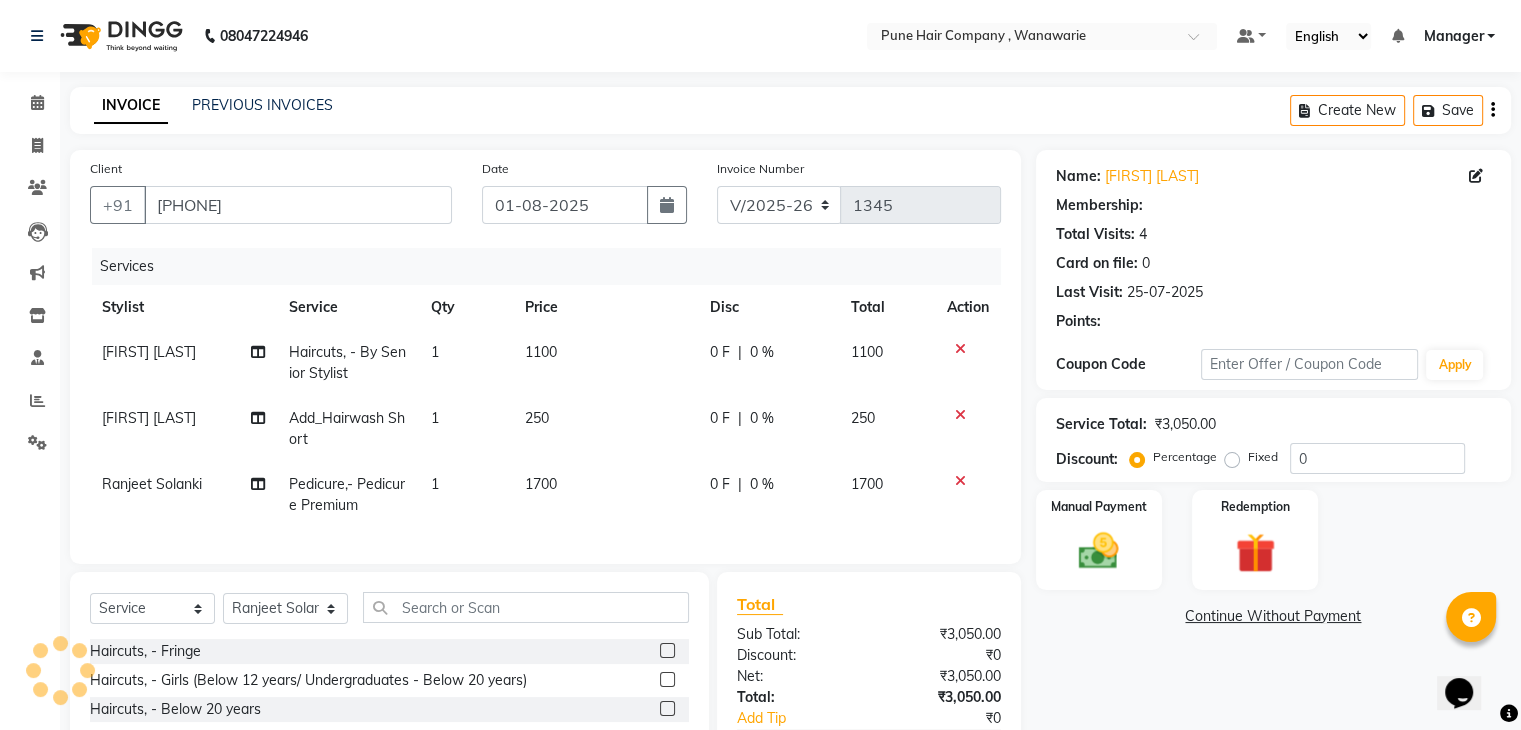 type on "20" 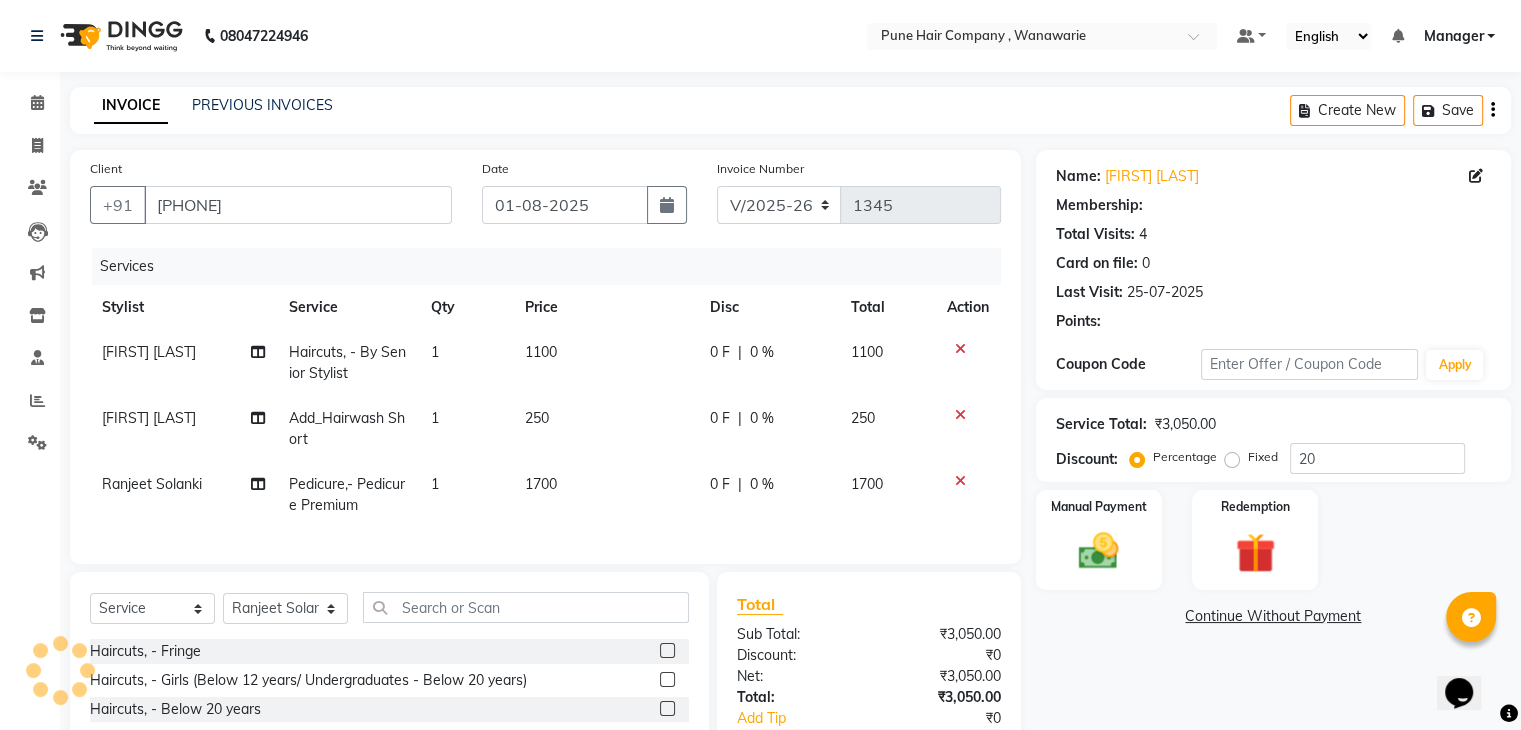 select on "1: Object" 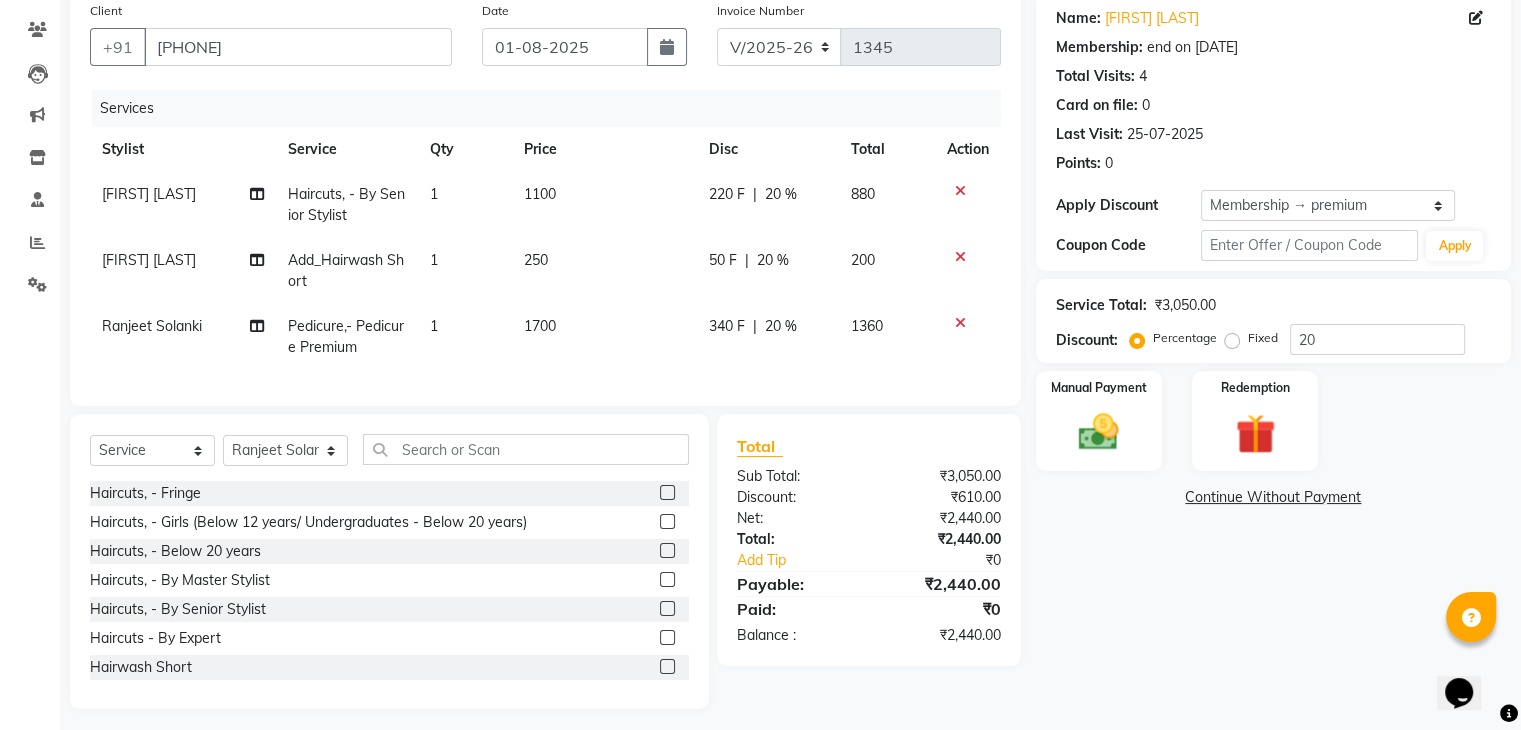scroll, scrollTop: 183, scrollLeft: 0, axis: vertical 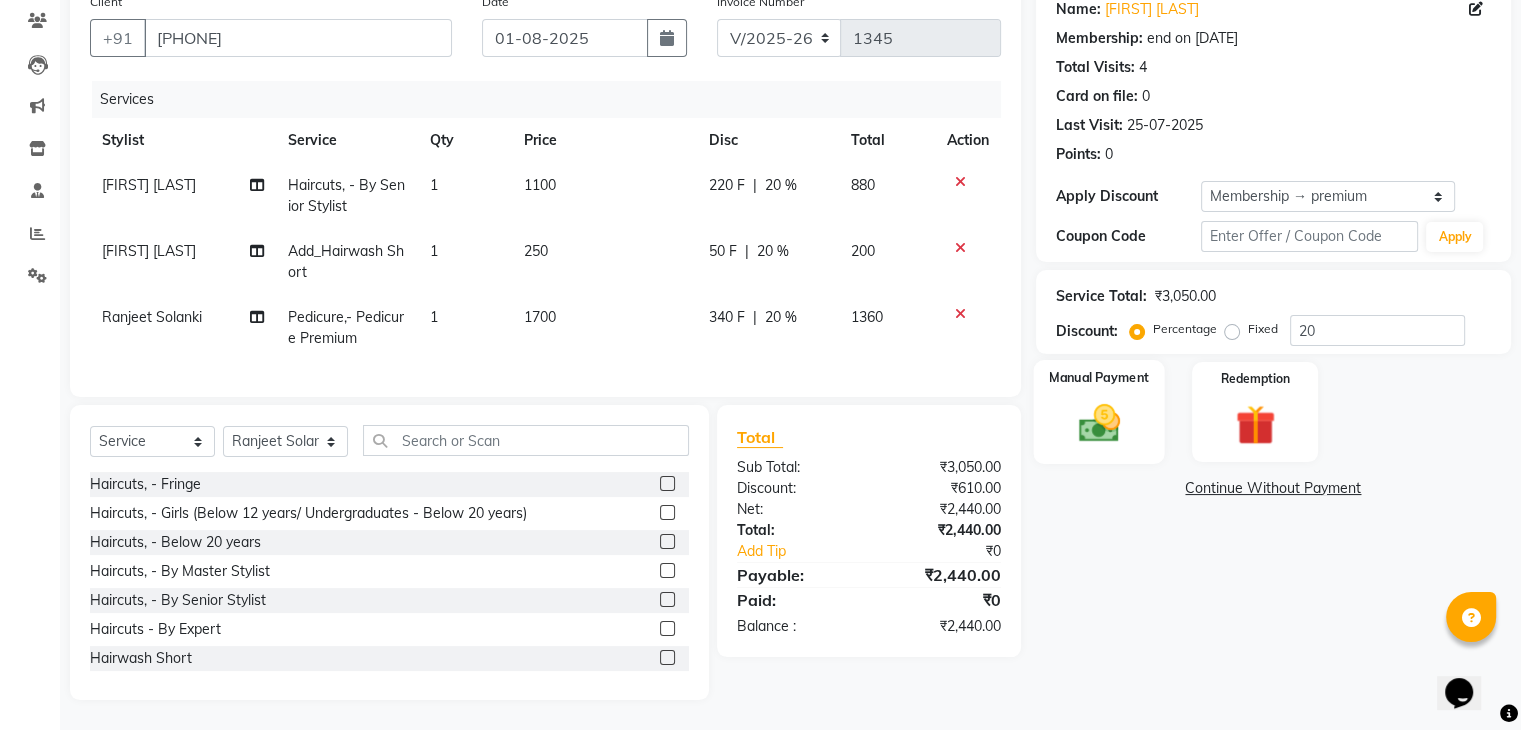 click 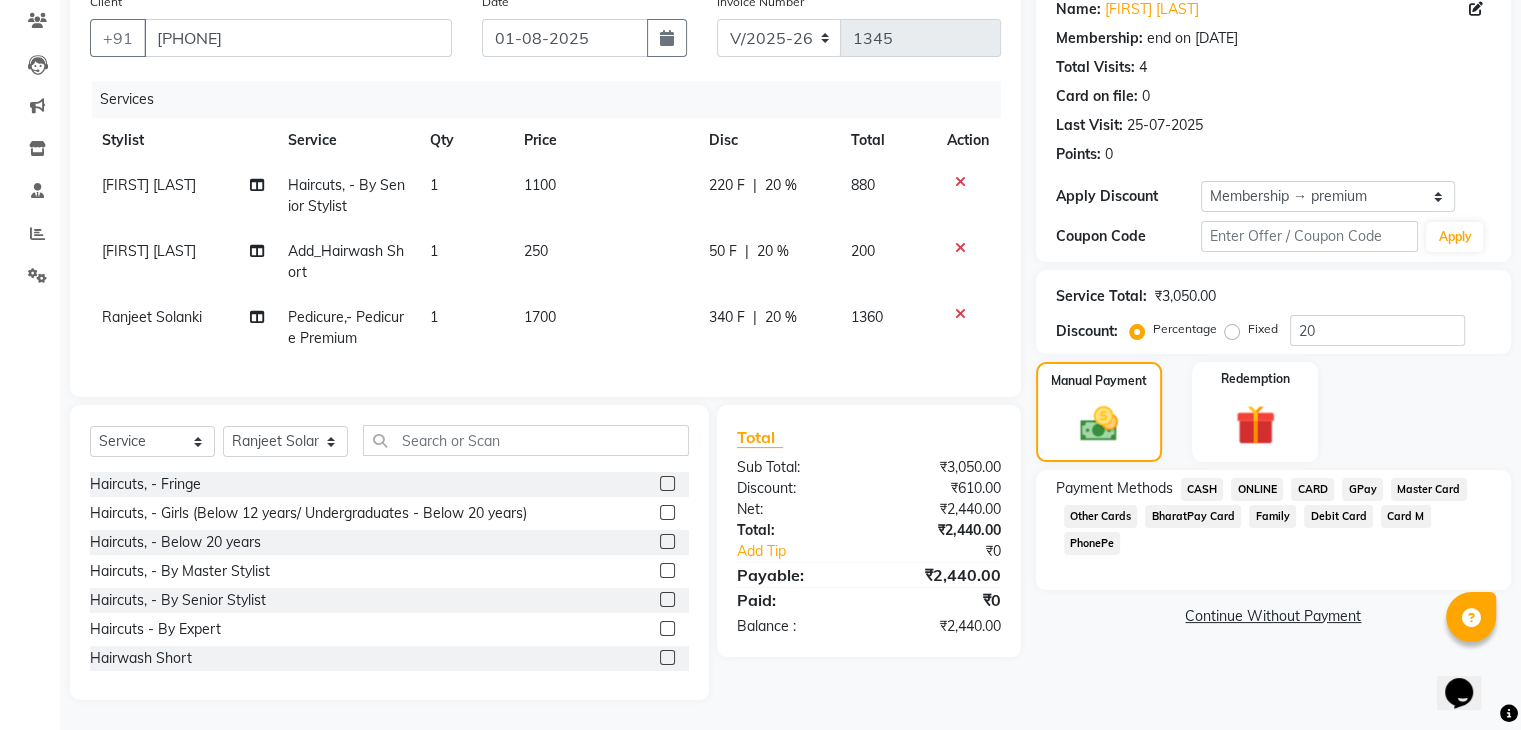 click on "CARD" 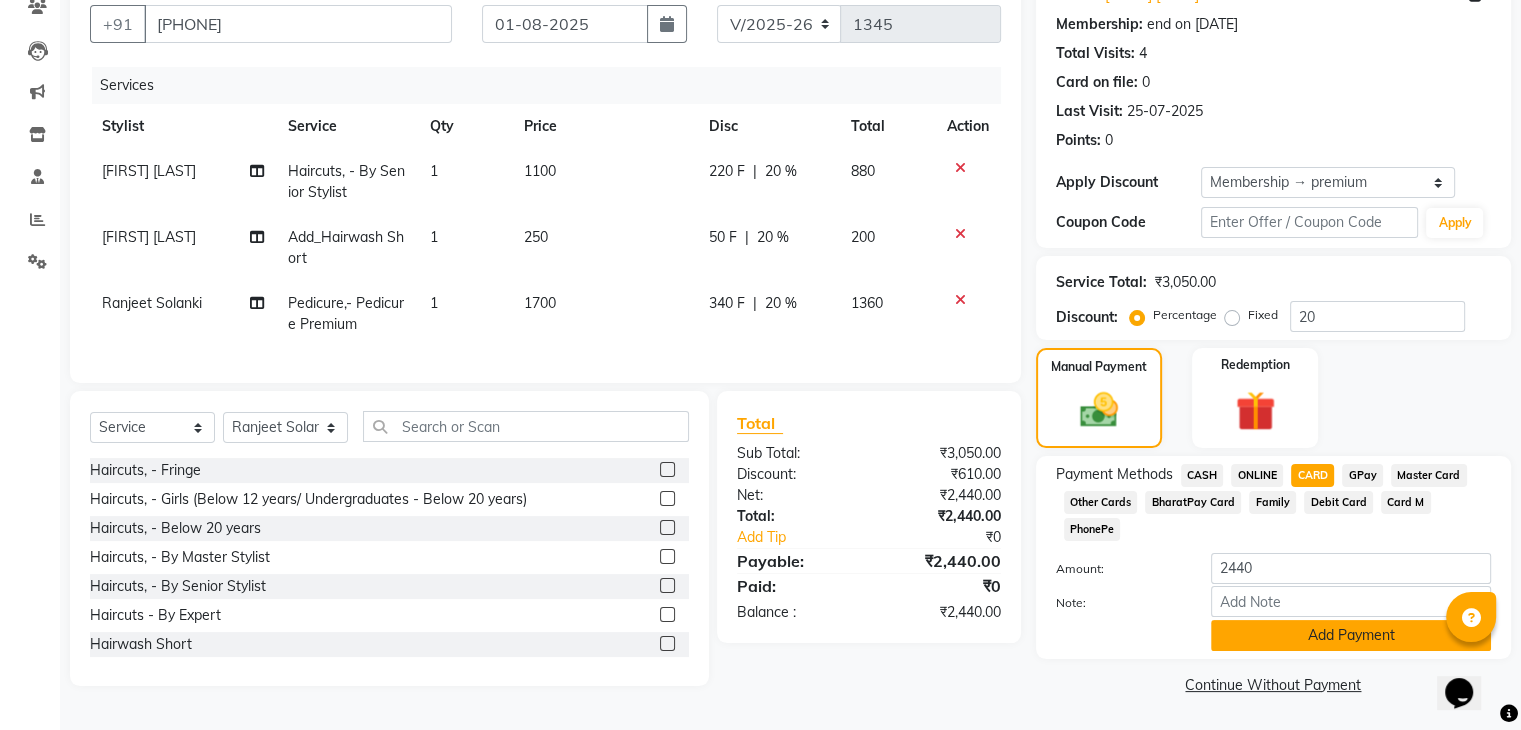 click on "Add Payment" 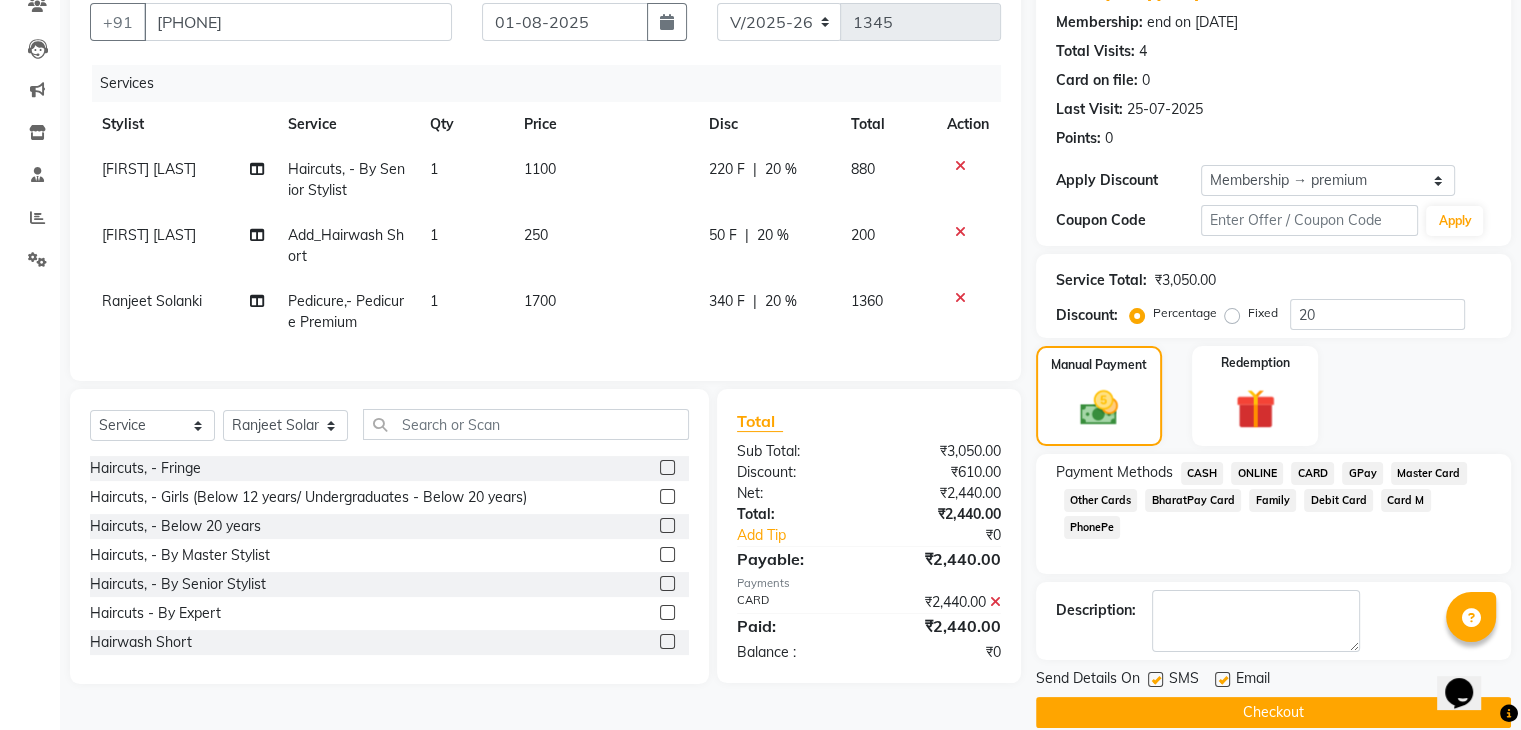 click on "Checkout" 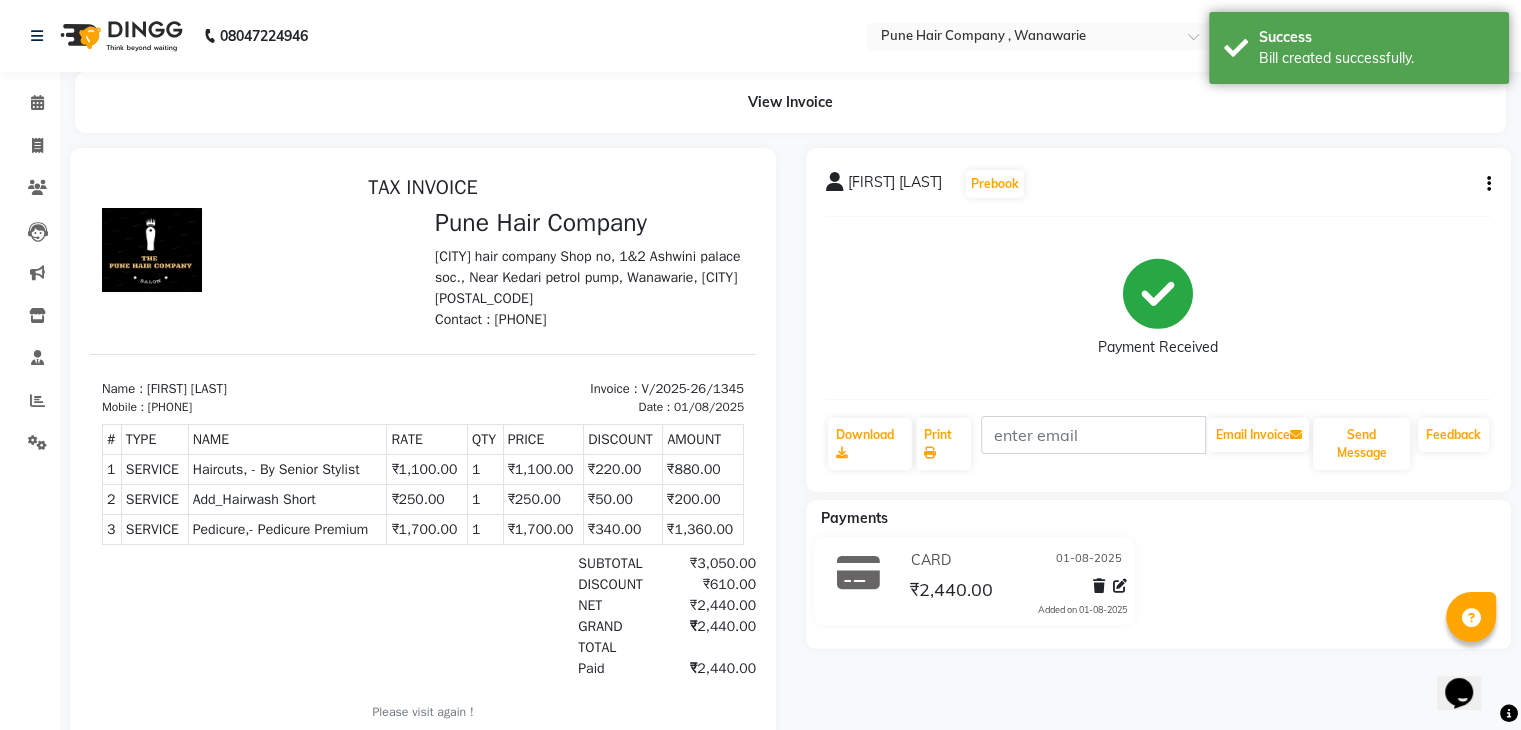 scroll, scrollTop: 0, scrollLeft: 0, axis: both 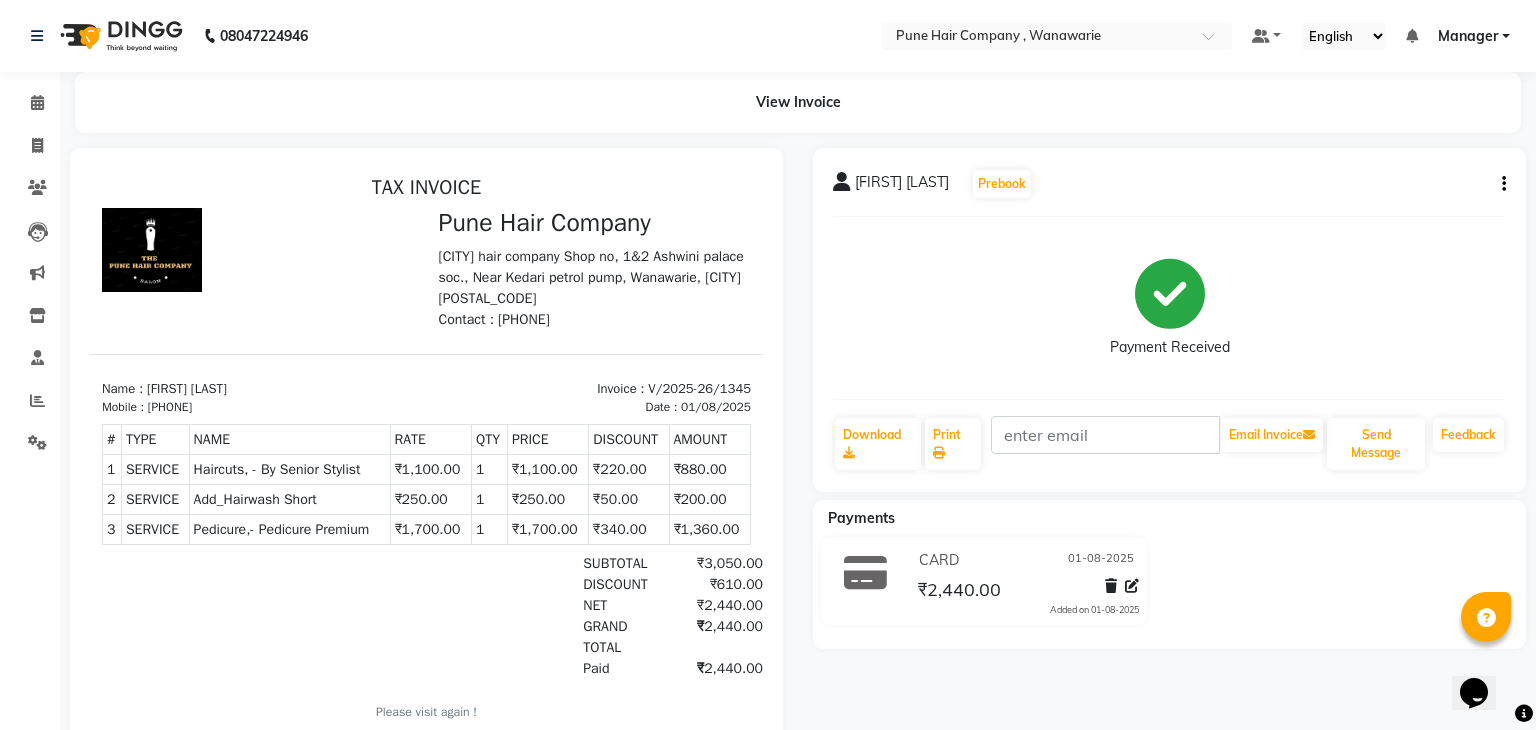 select on "8072" 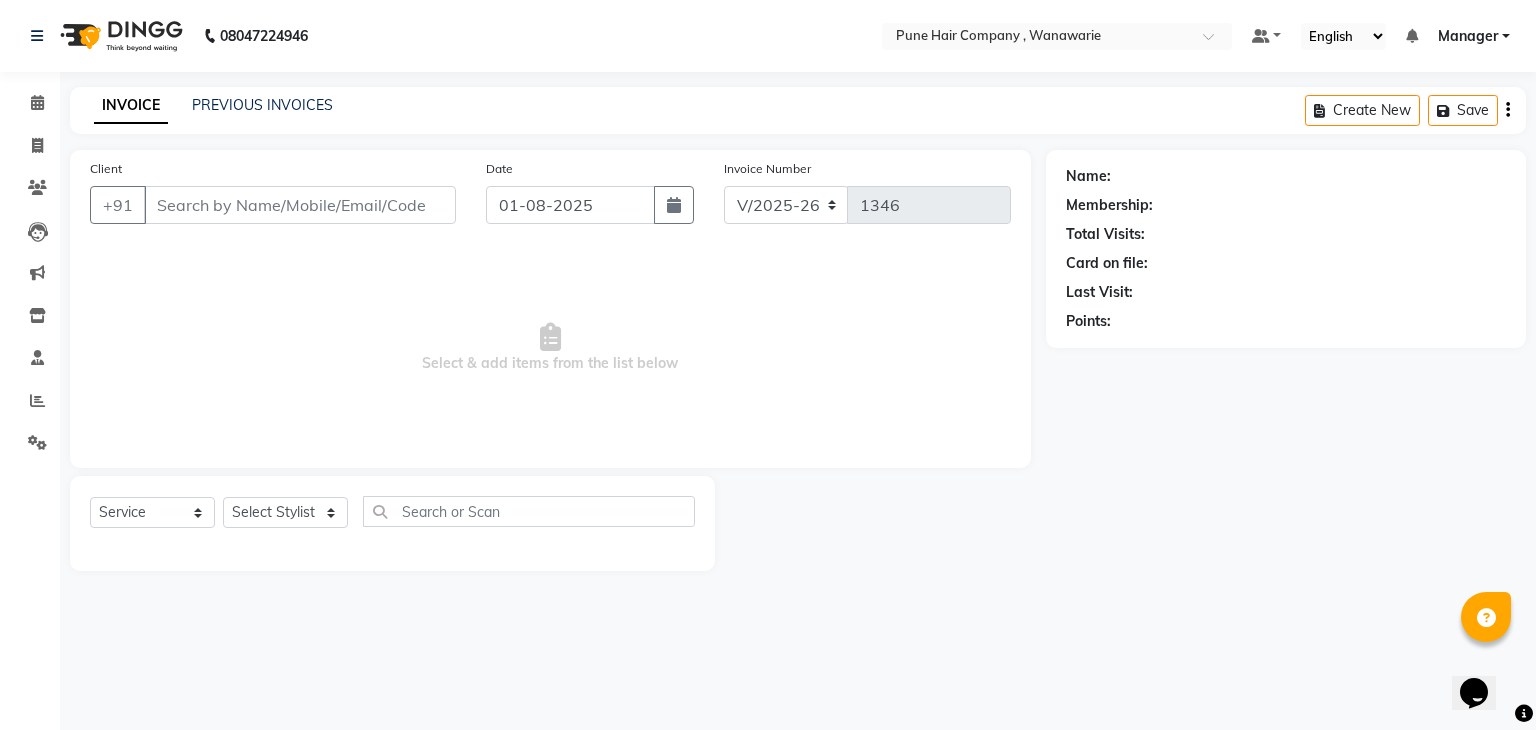 type on "[PHONE]" 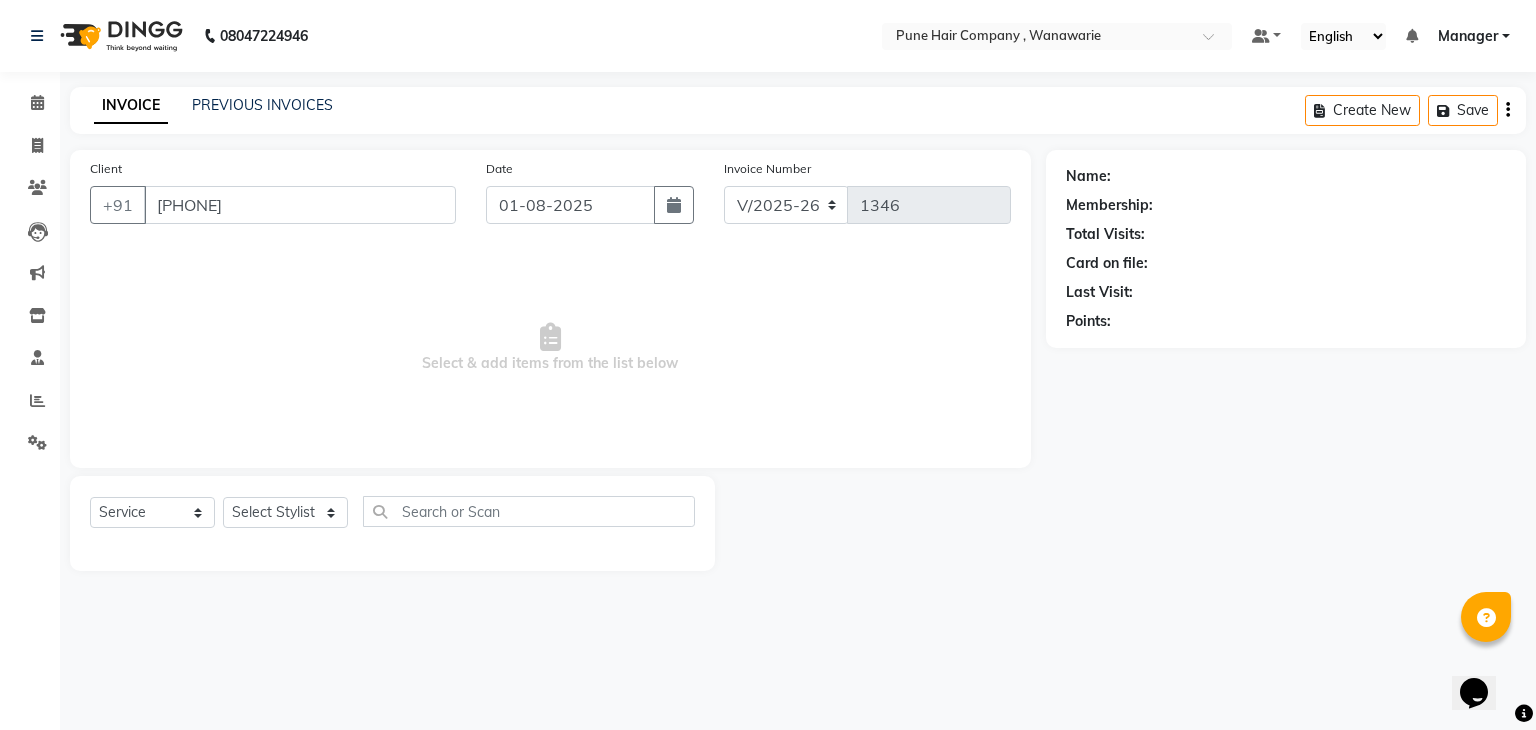 select on "74580" 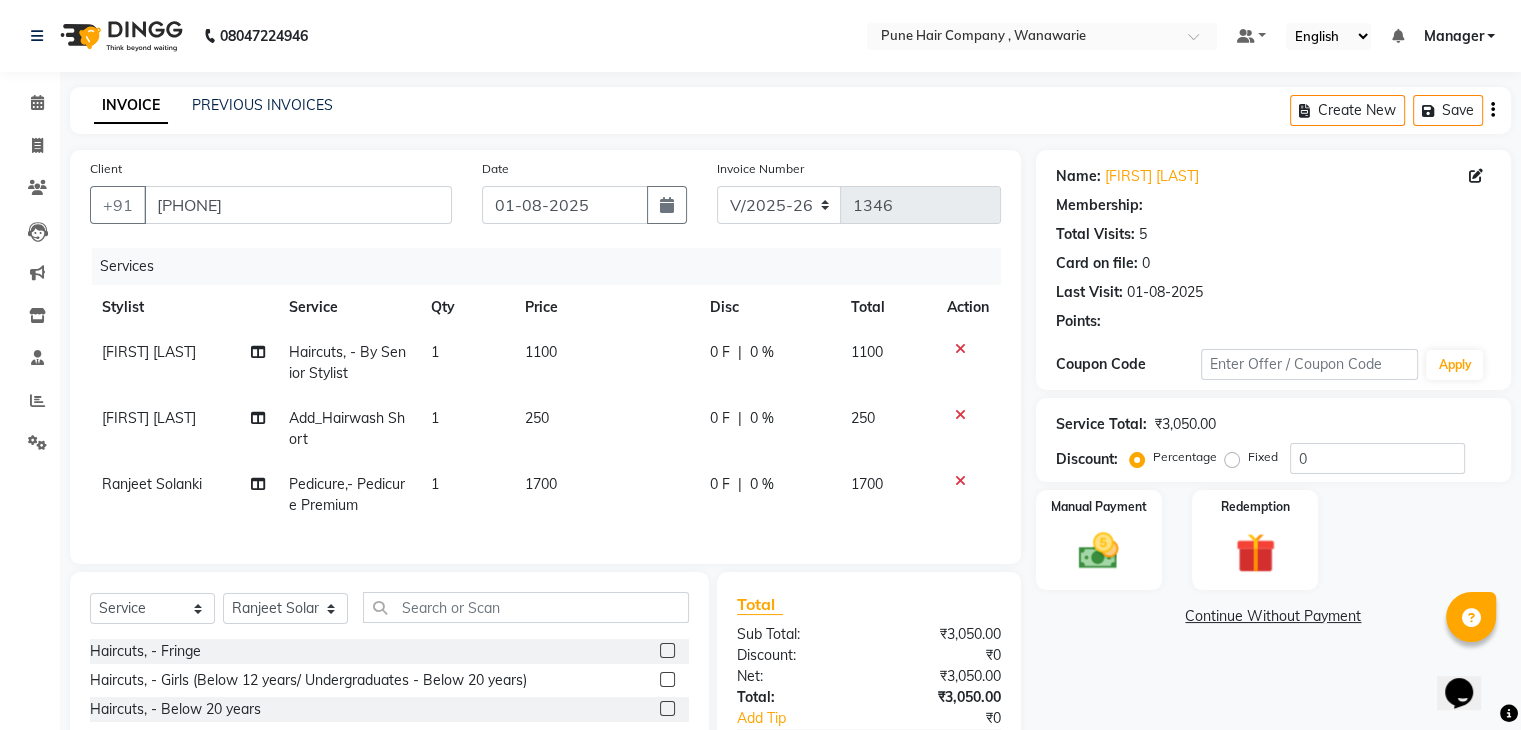 select on "1: Object" 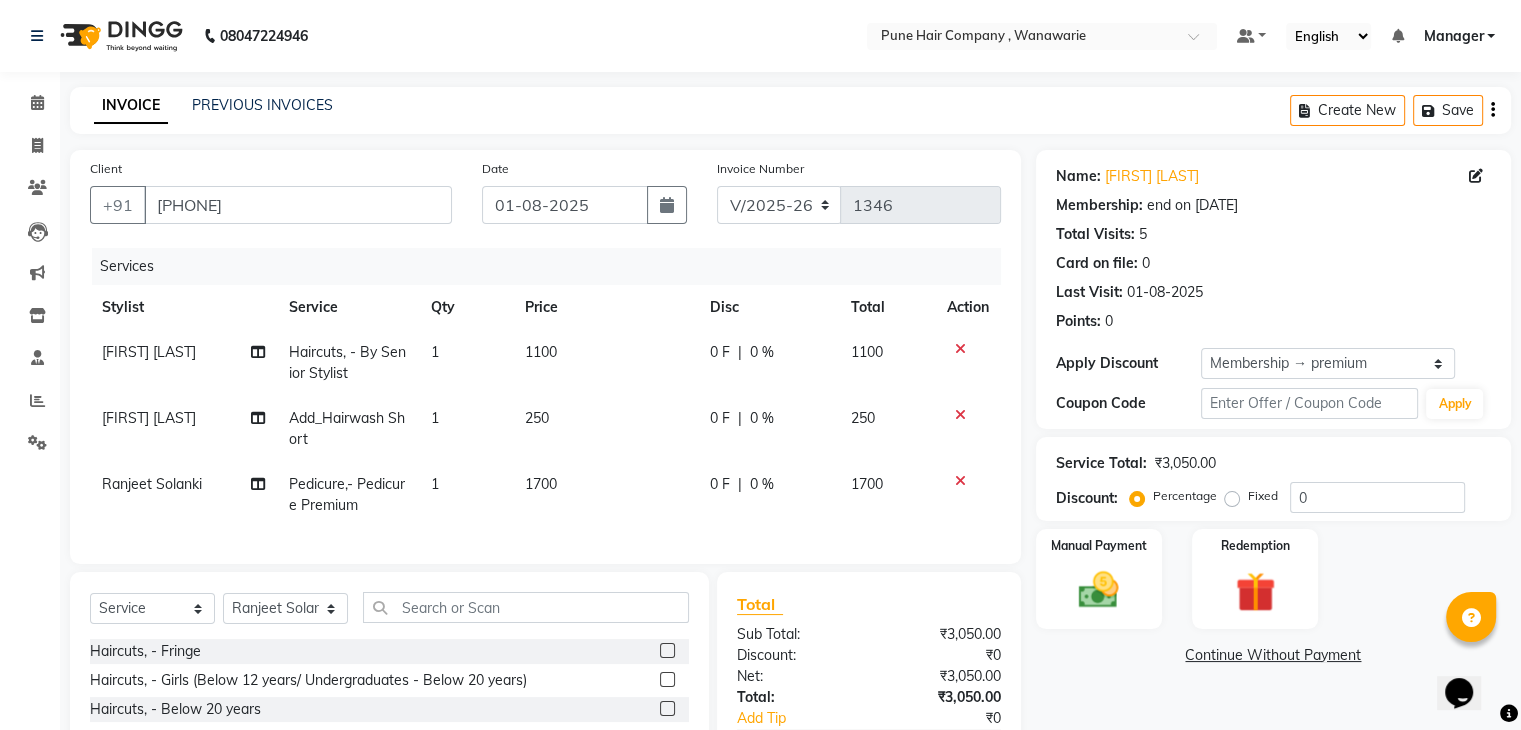 type on "20" 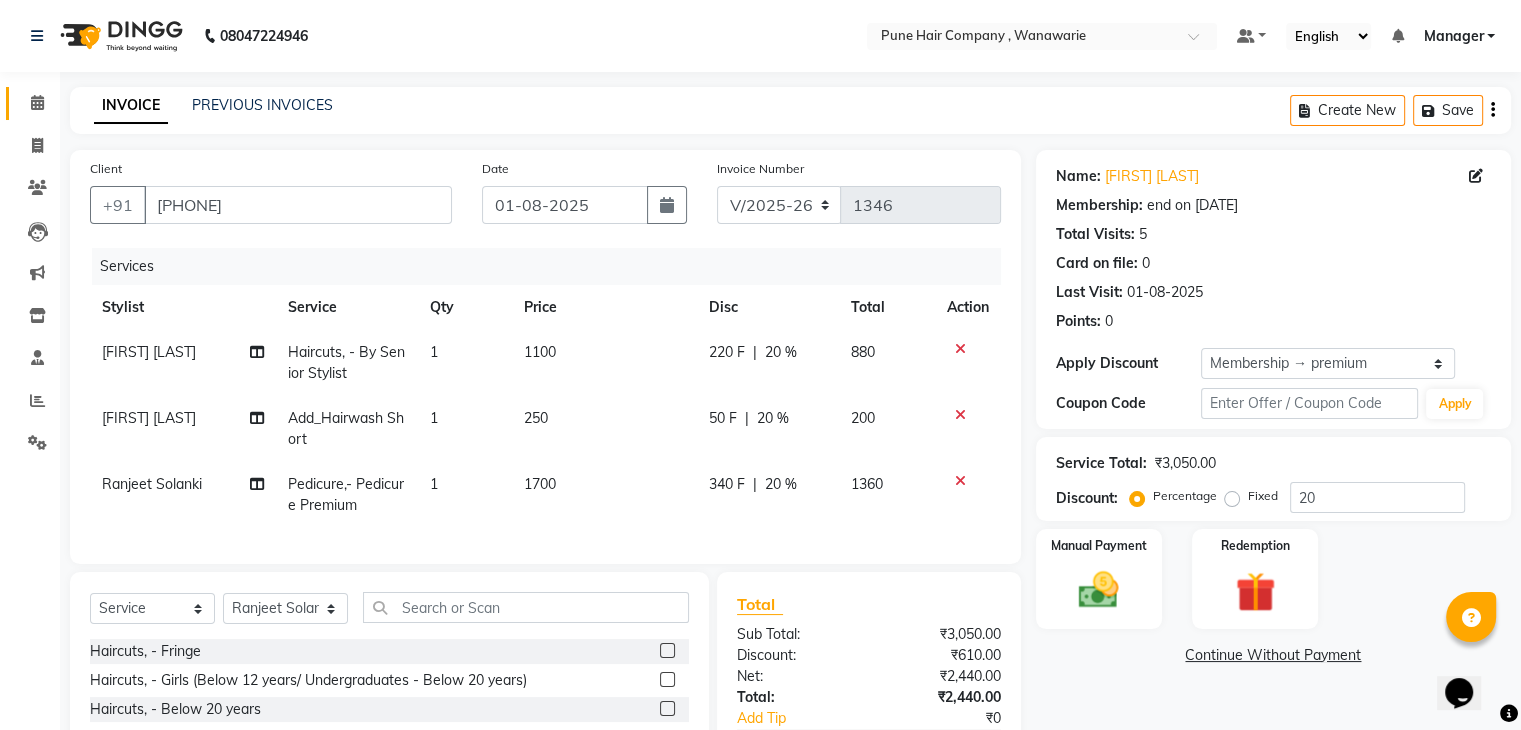 click 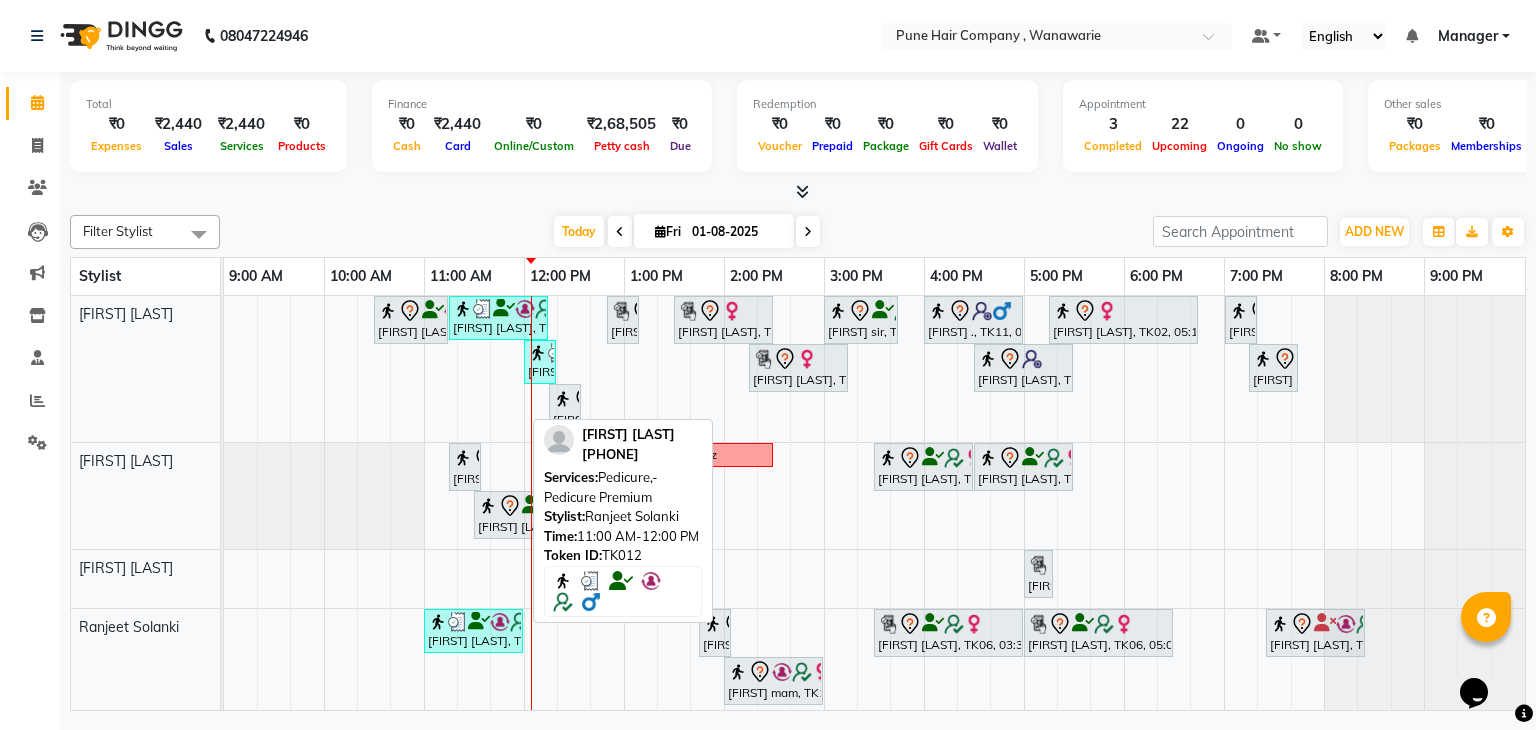 click at bounding box center [479, 621] 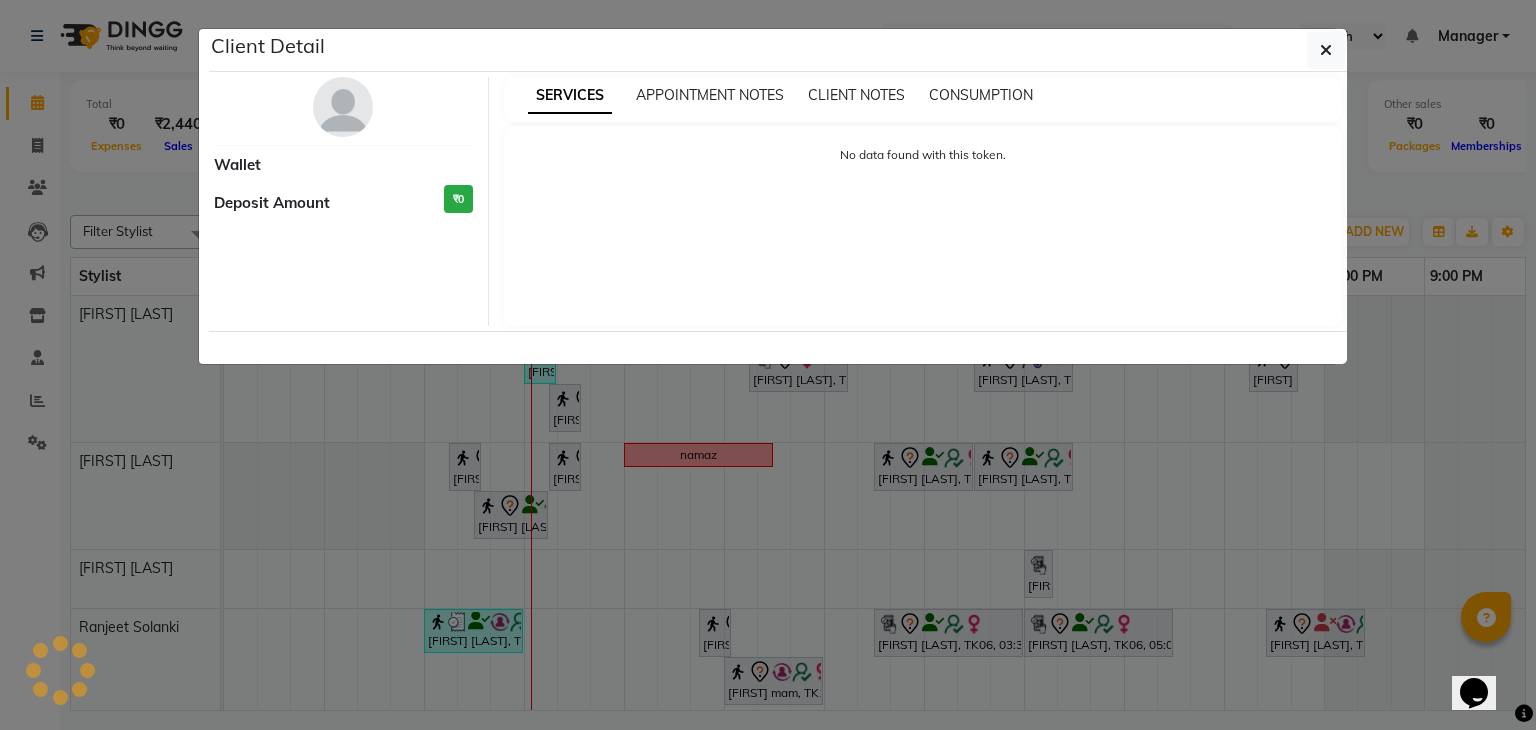 select on "3" 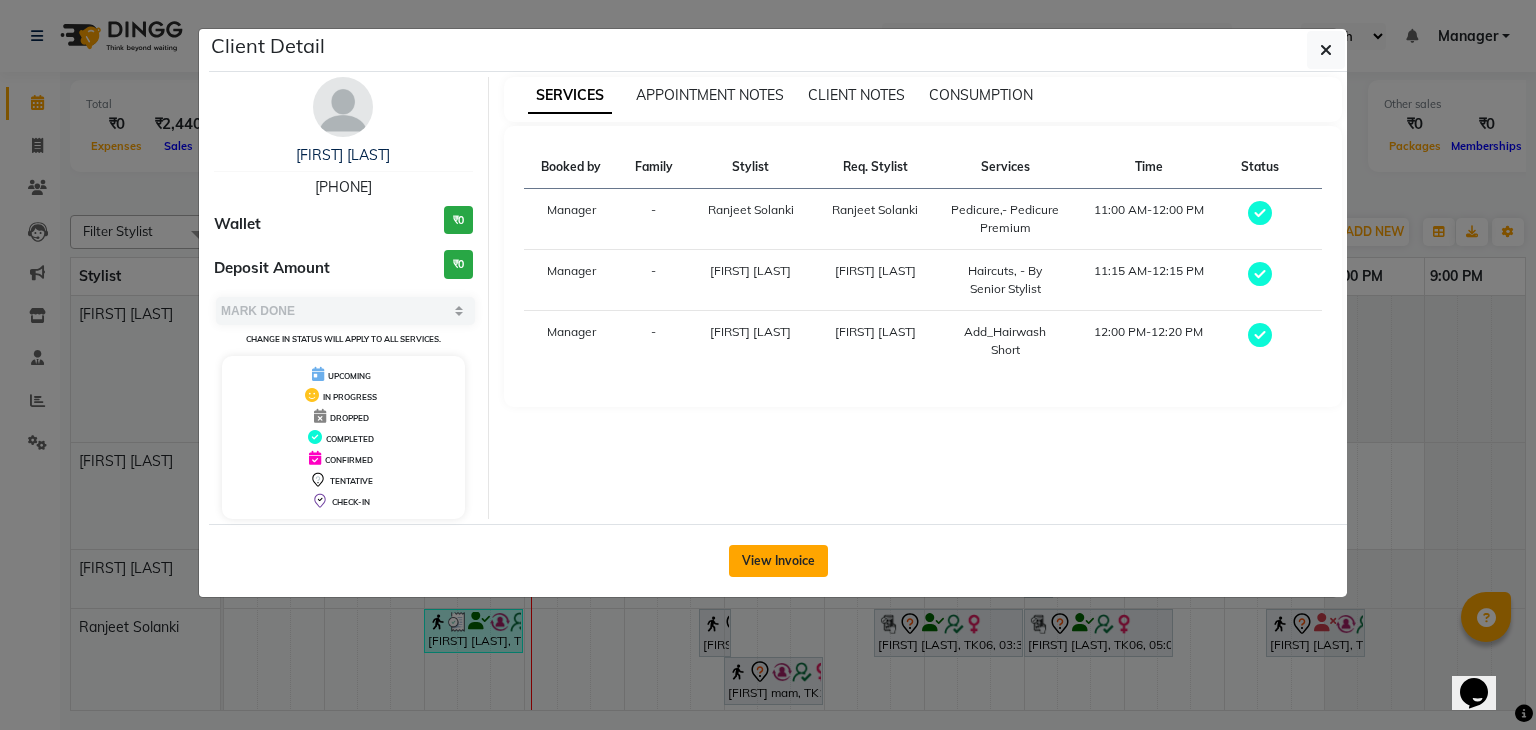 click on "View Invoice" 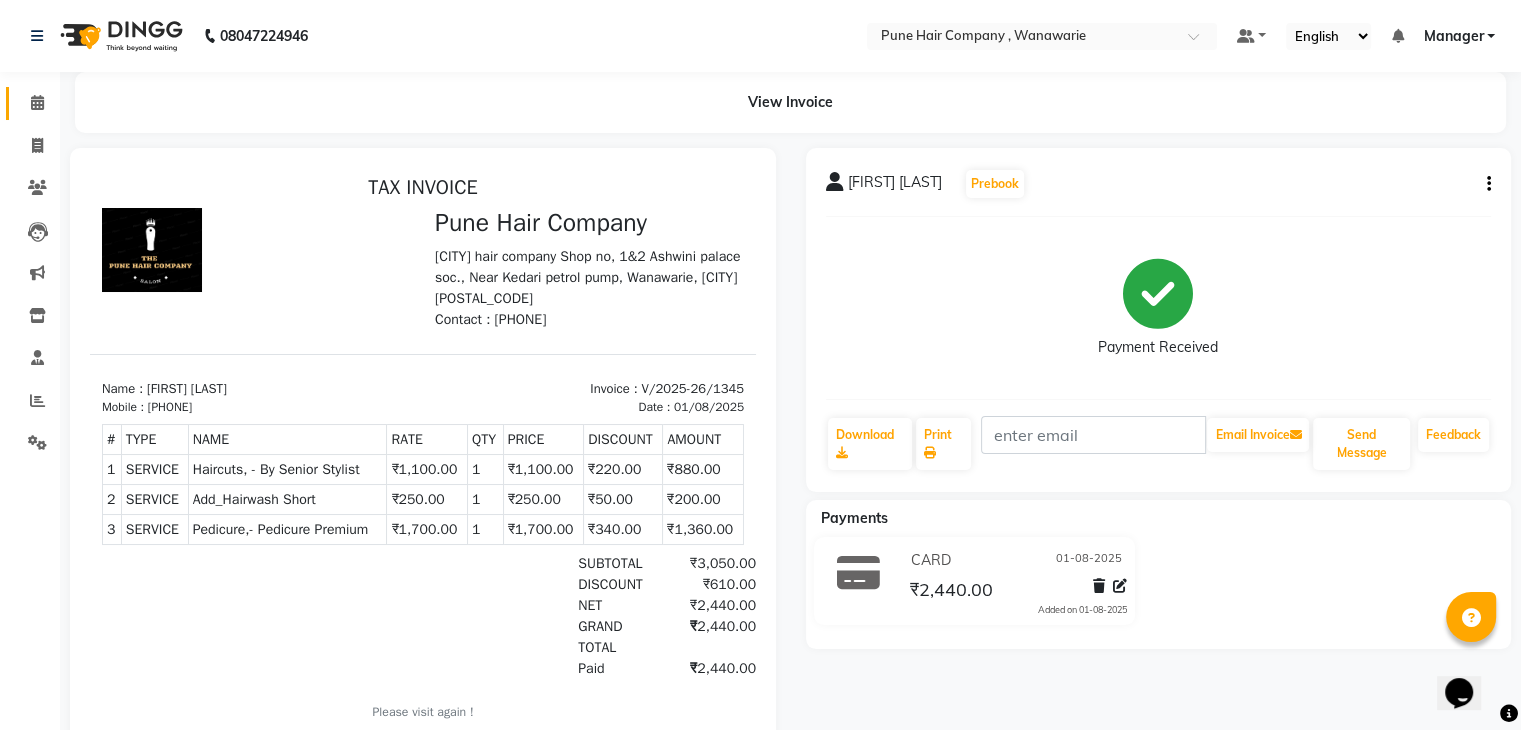 scroll, scrollTop: 80, scrollLeft: 0, axis: vertical 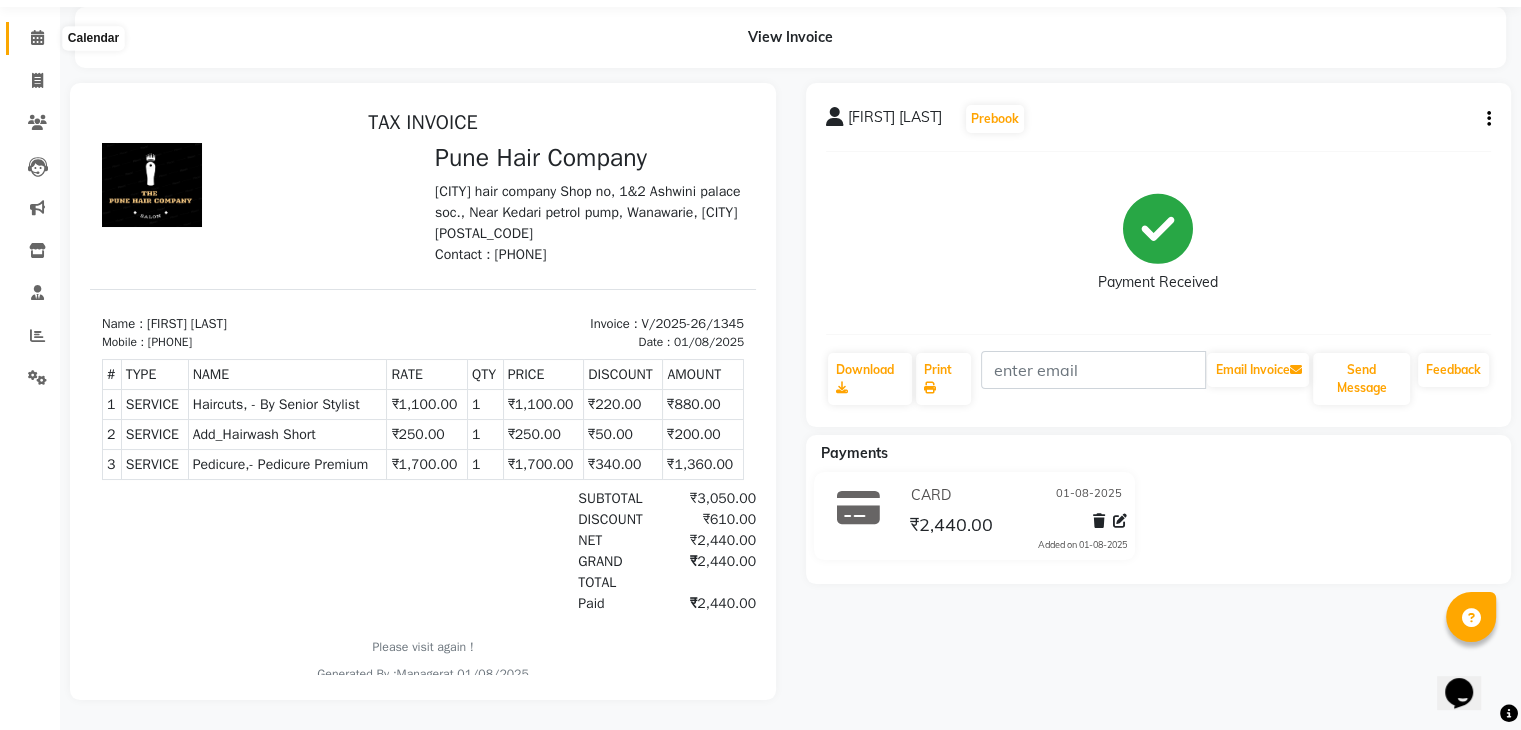 click 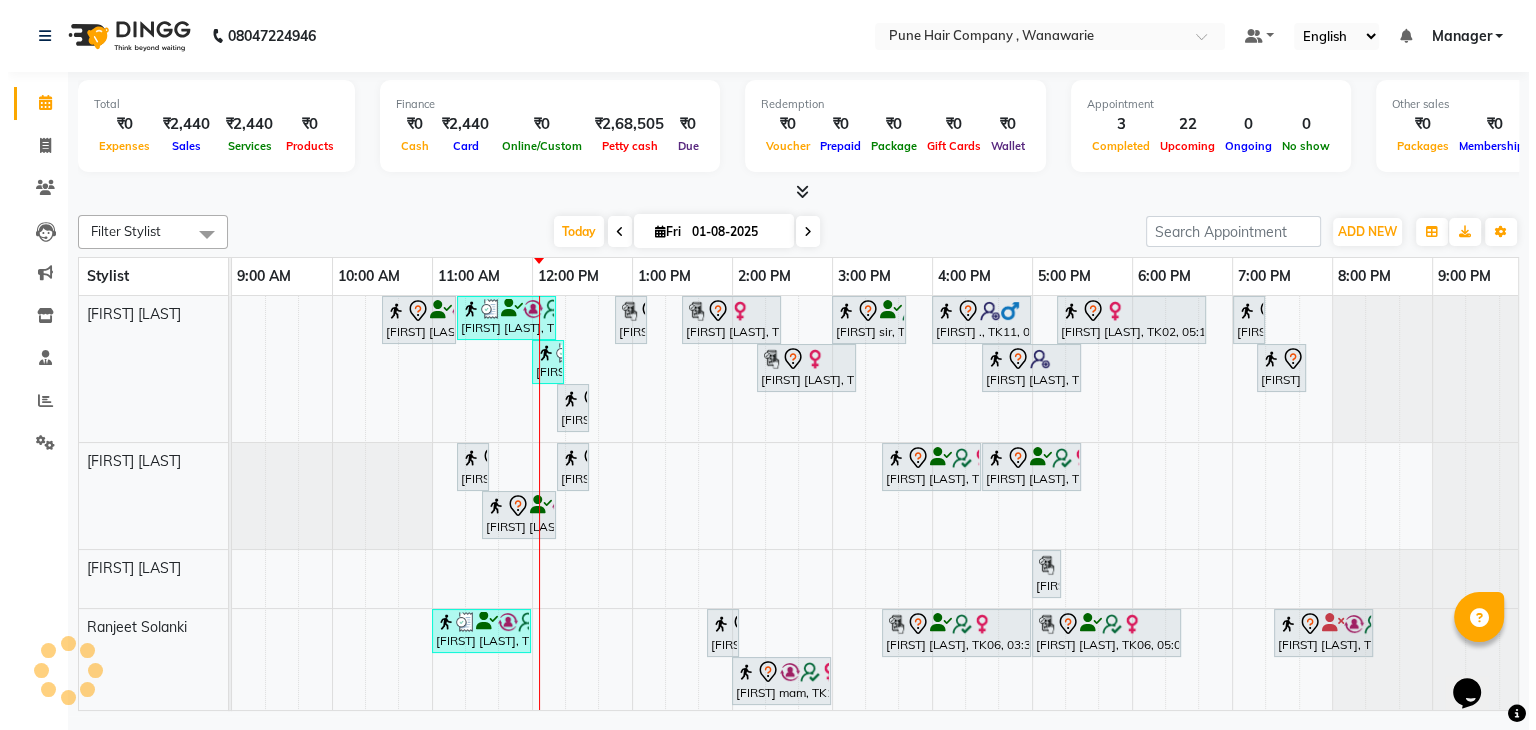 scroll, scrollTop: 0, scrollLeft: 0, axis: both 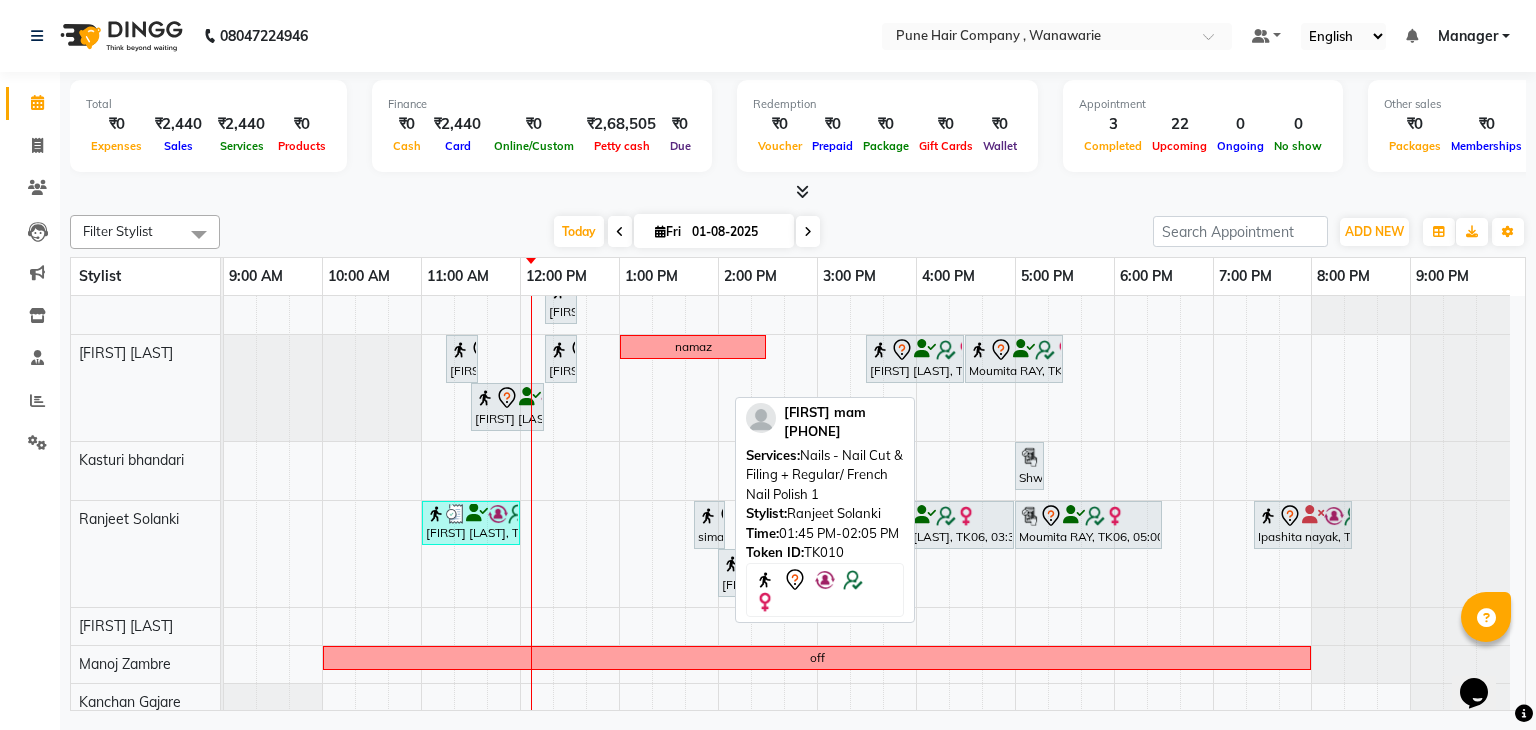 click at bounding box center [708, 516] 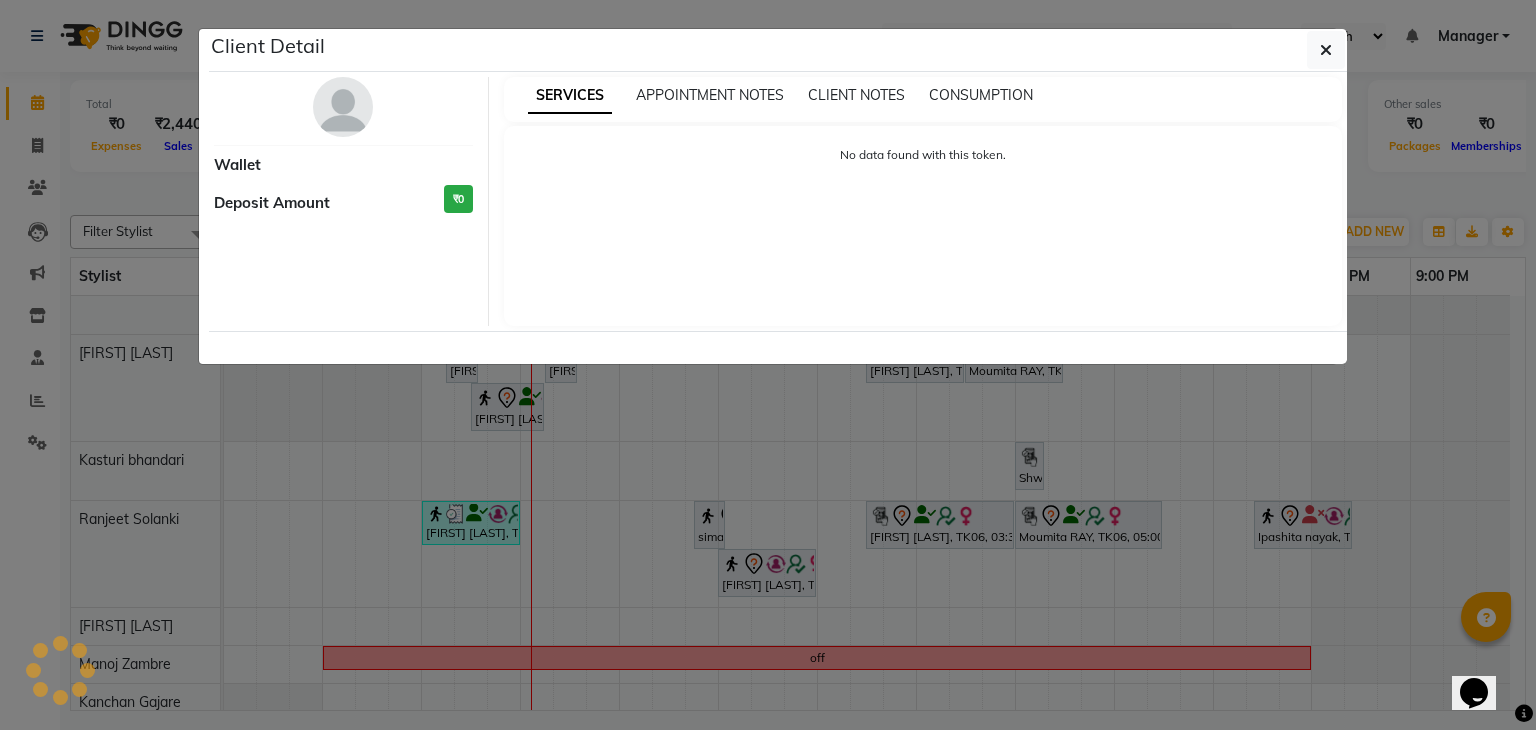 select on "7" 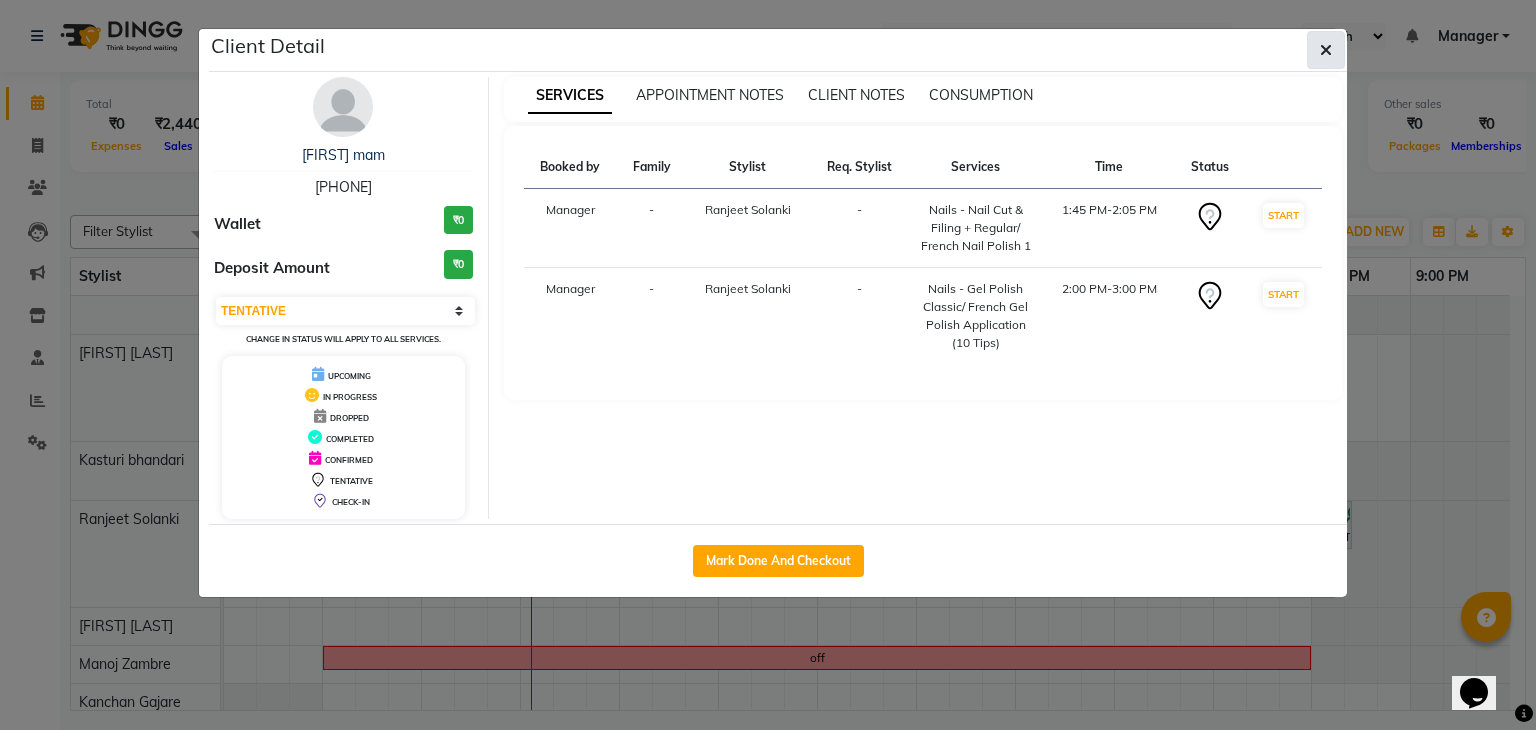 click 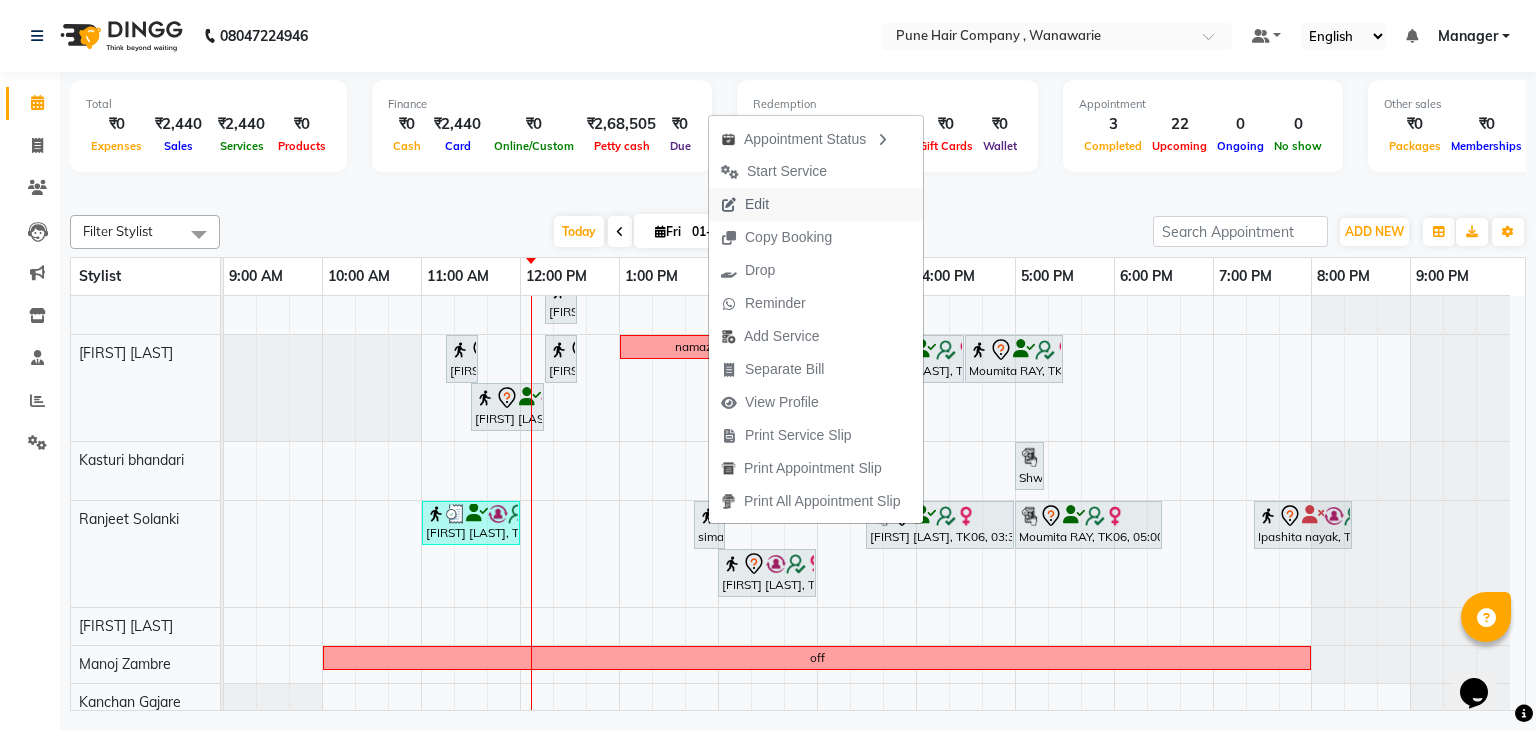 click on "Edit" at bounding box center (757, 204) 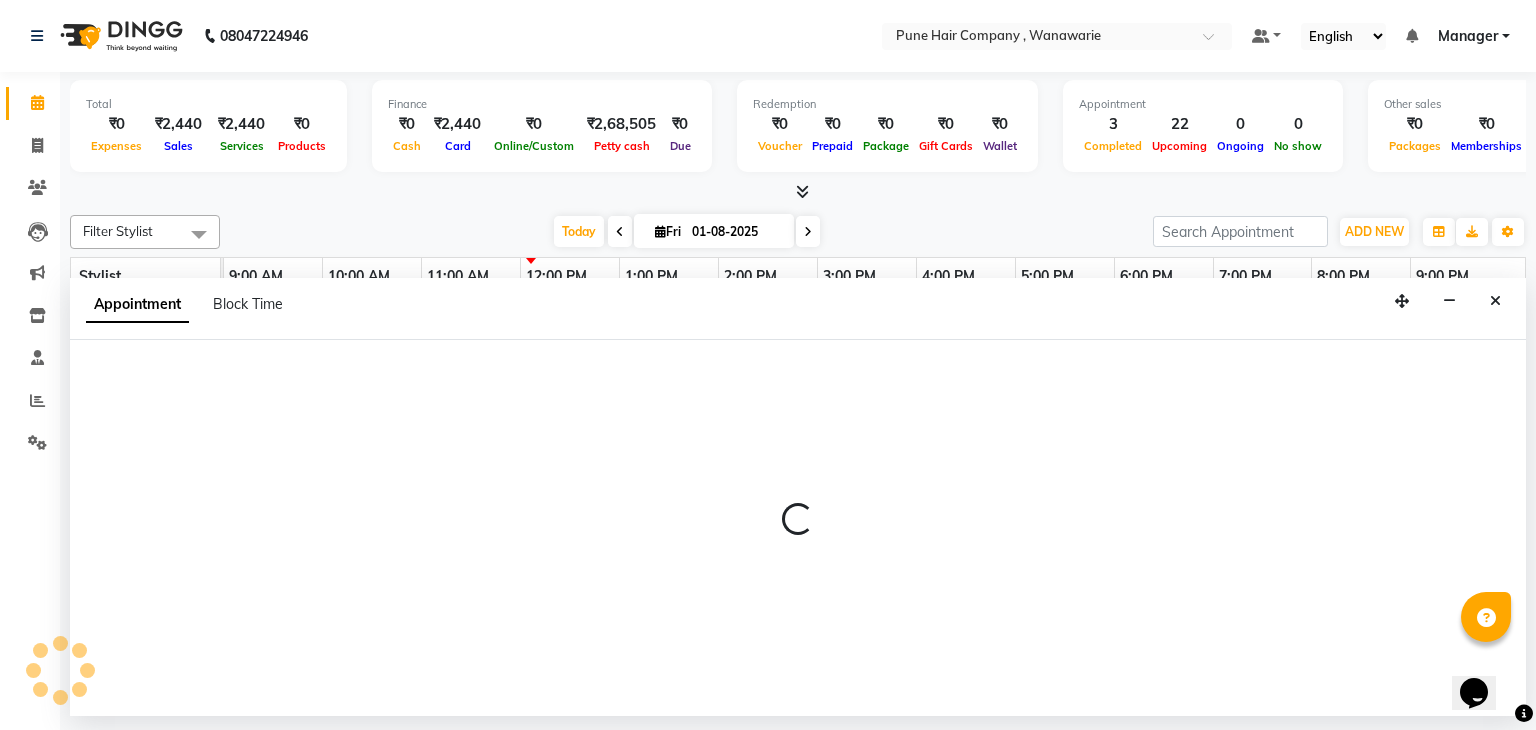 select on "tentative" 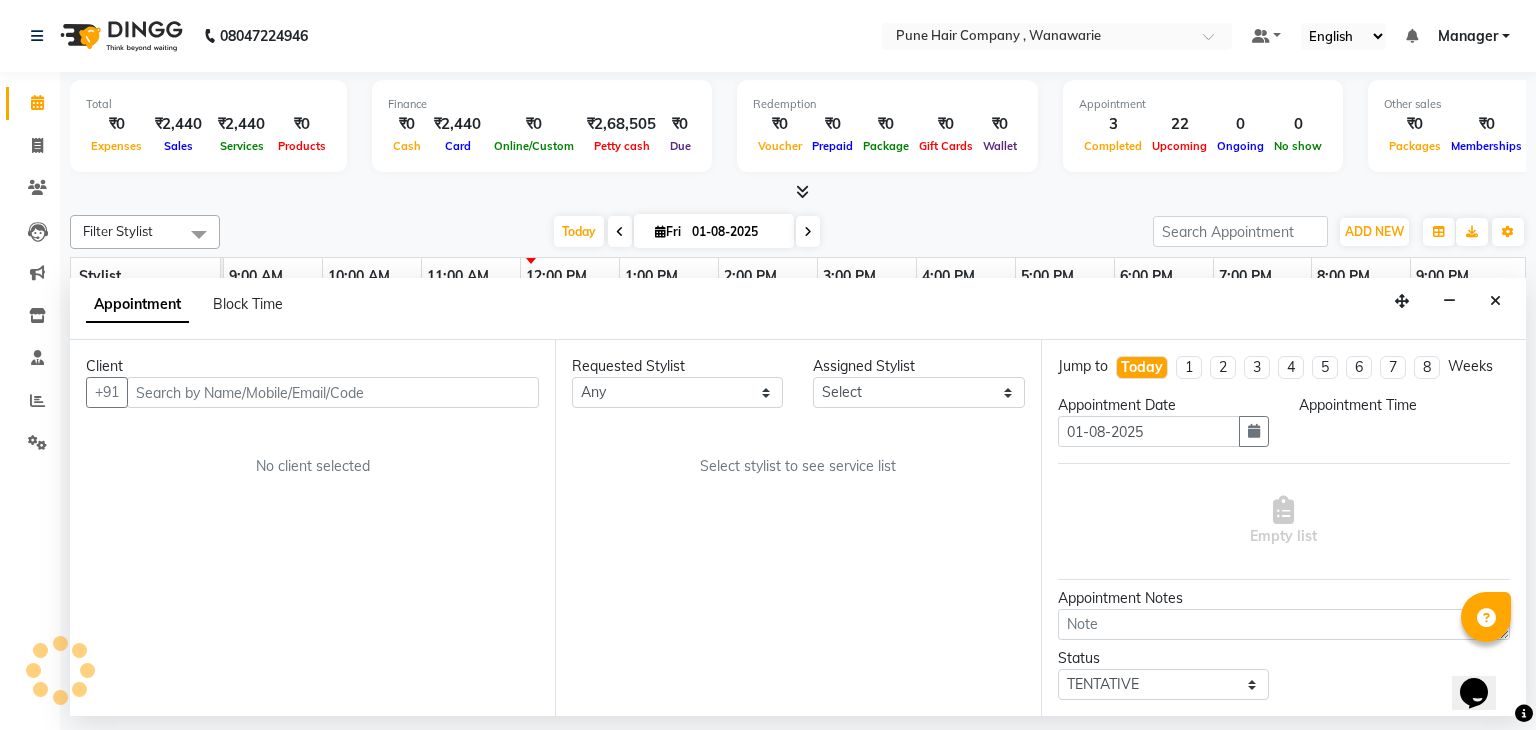 select on "74580" 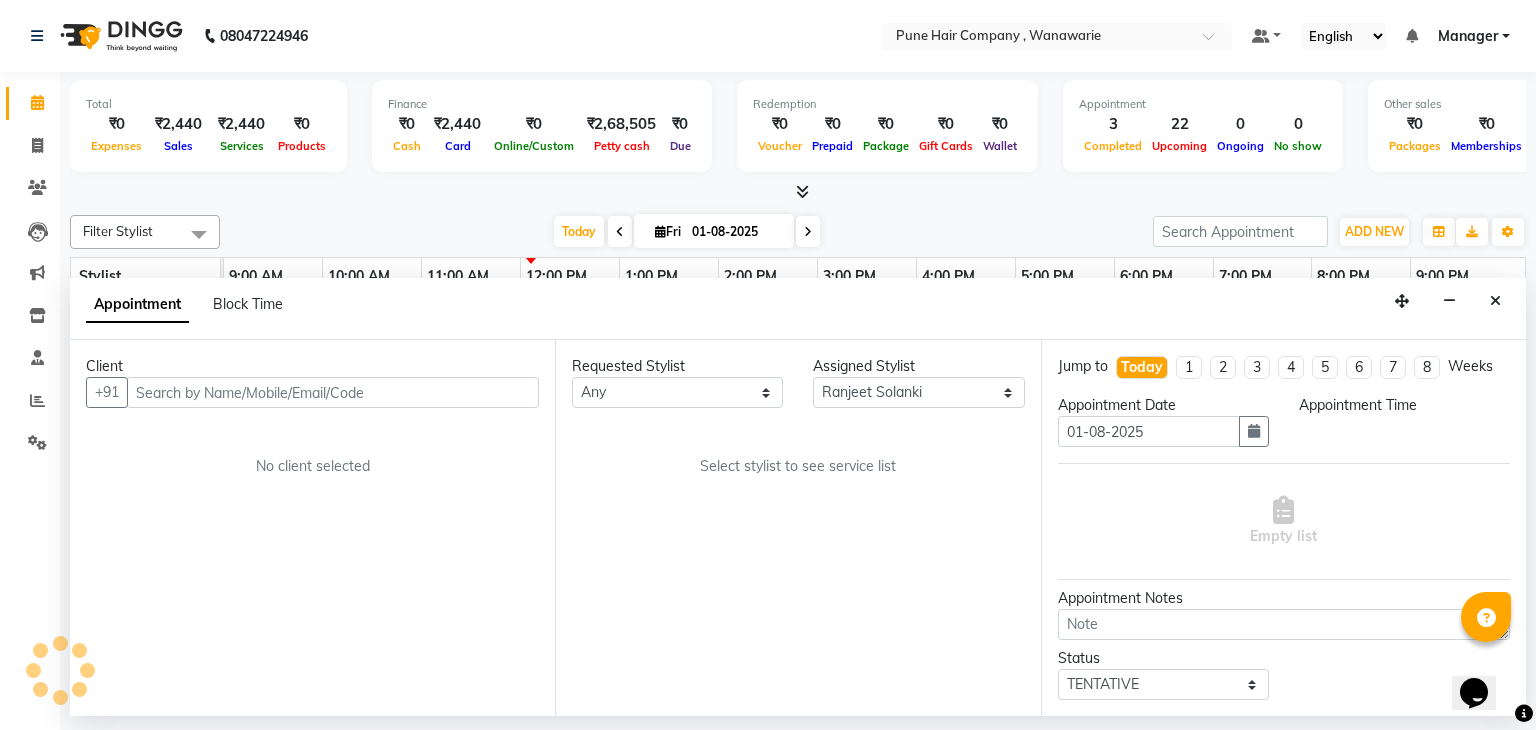 select on "825" 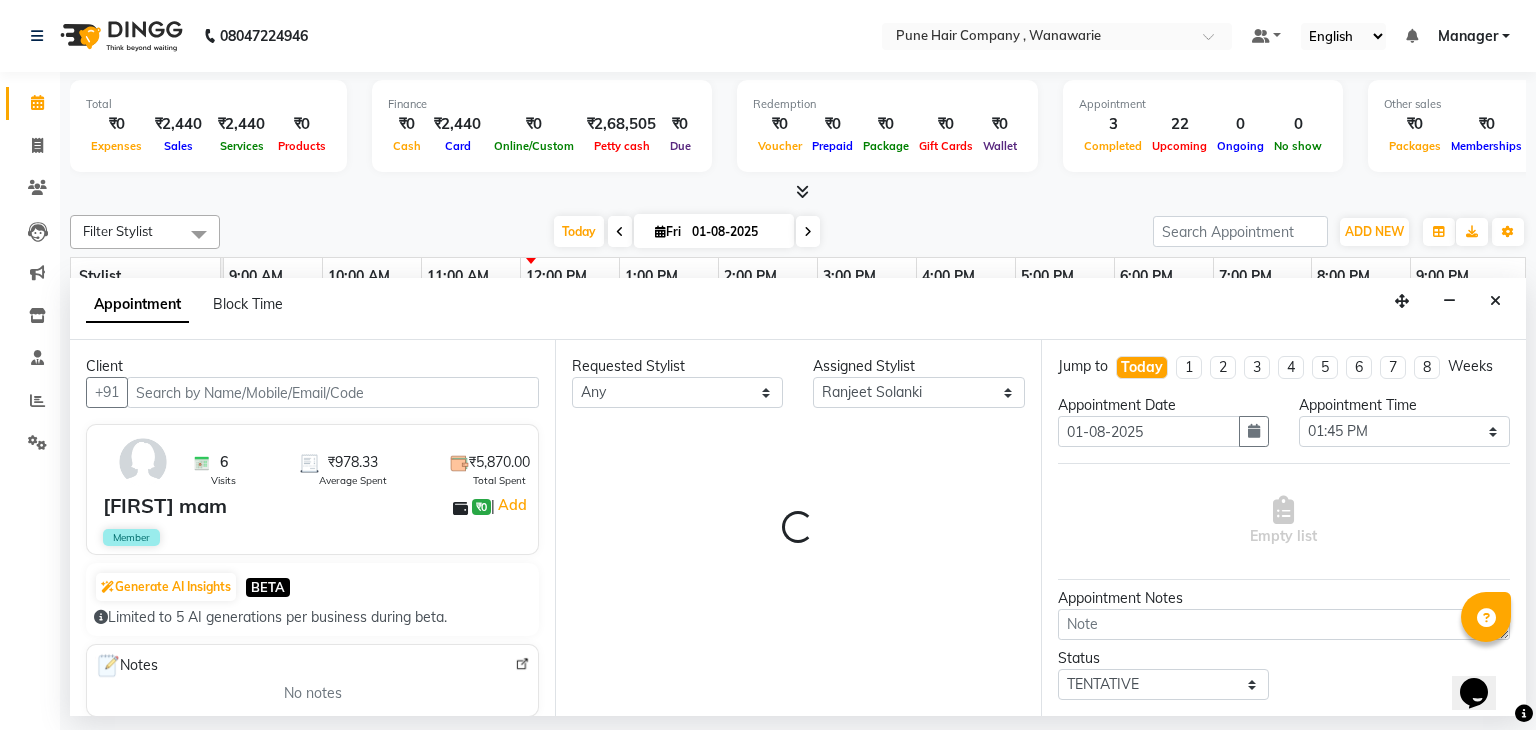 select on "4060" 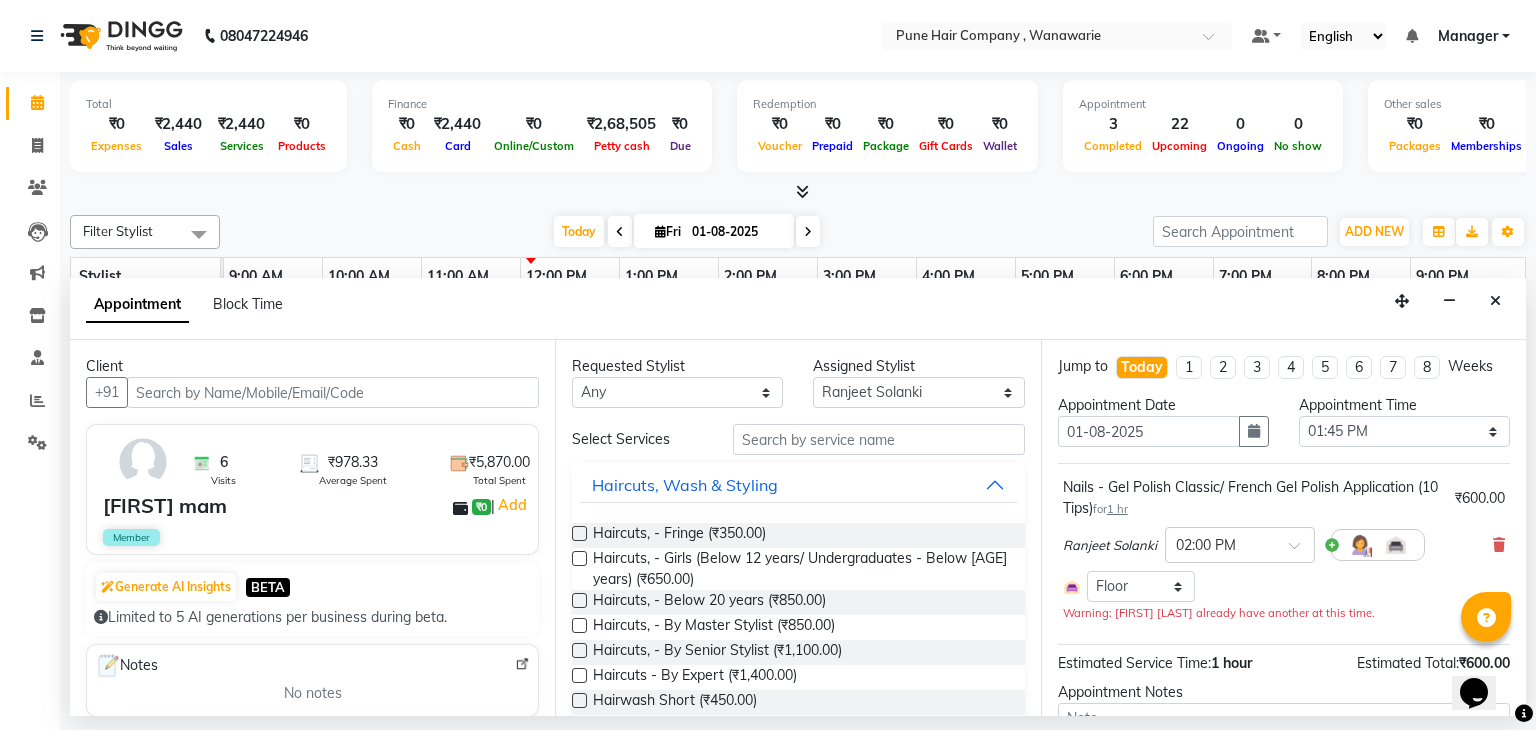select on "4060" 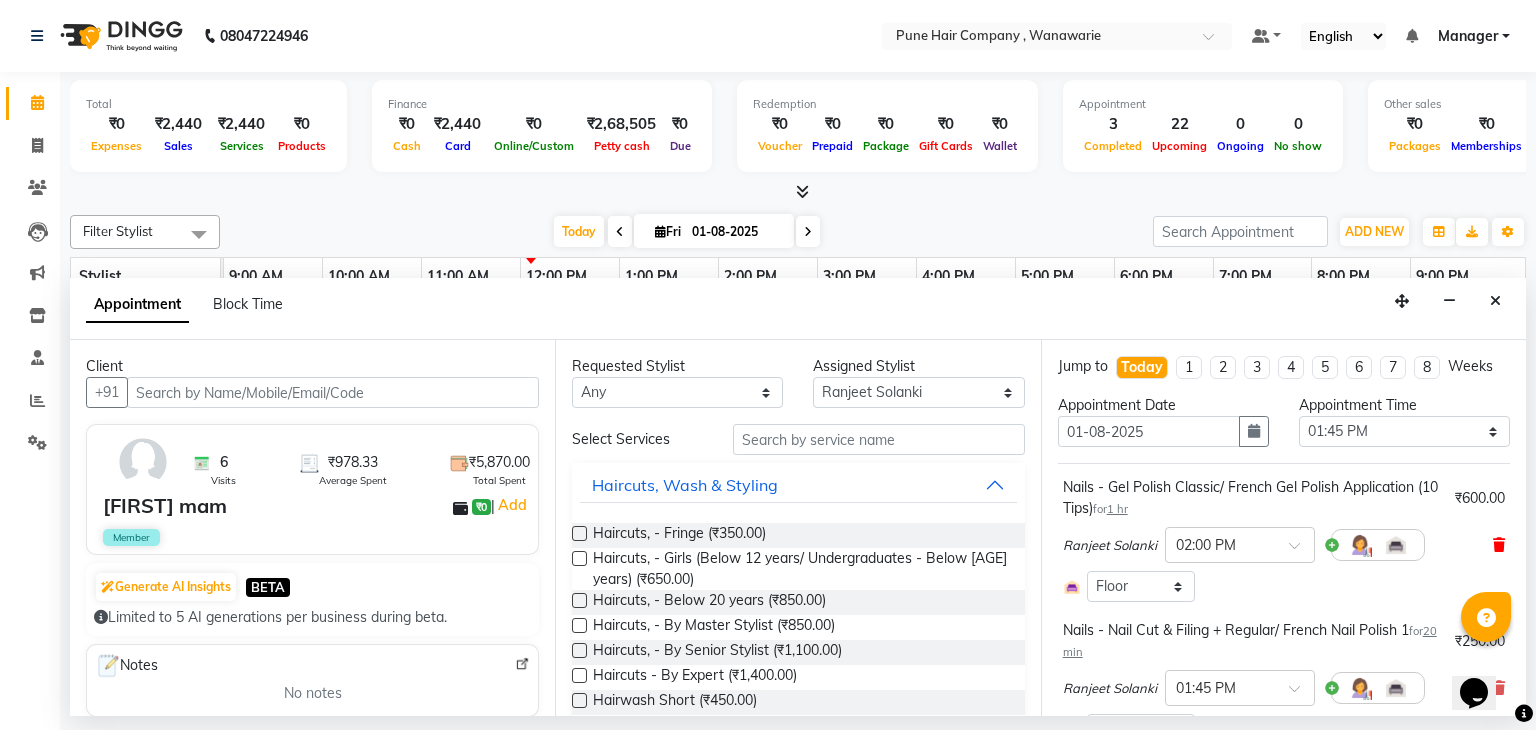 click at bounding box center [1499, 545] 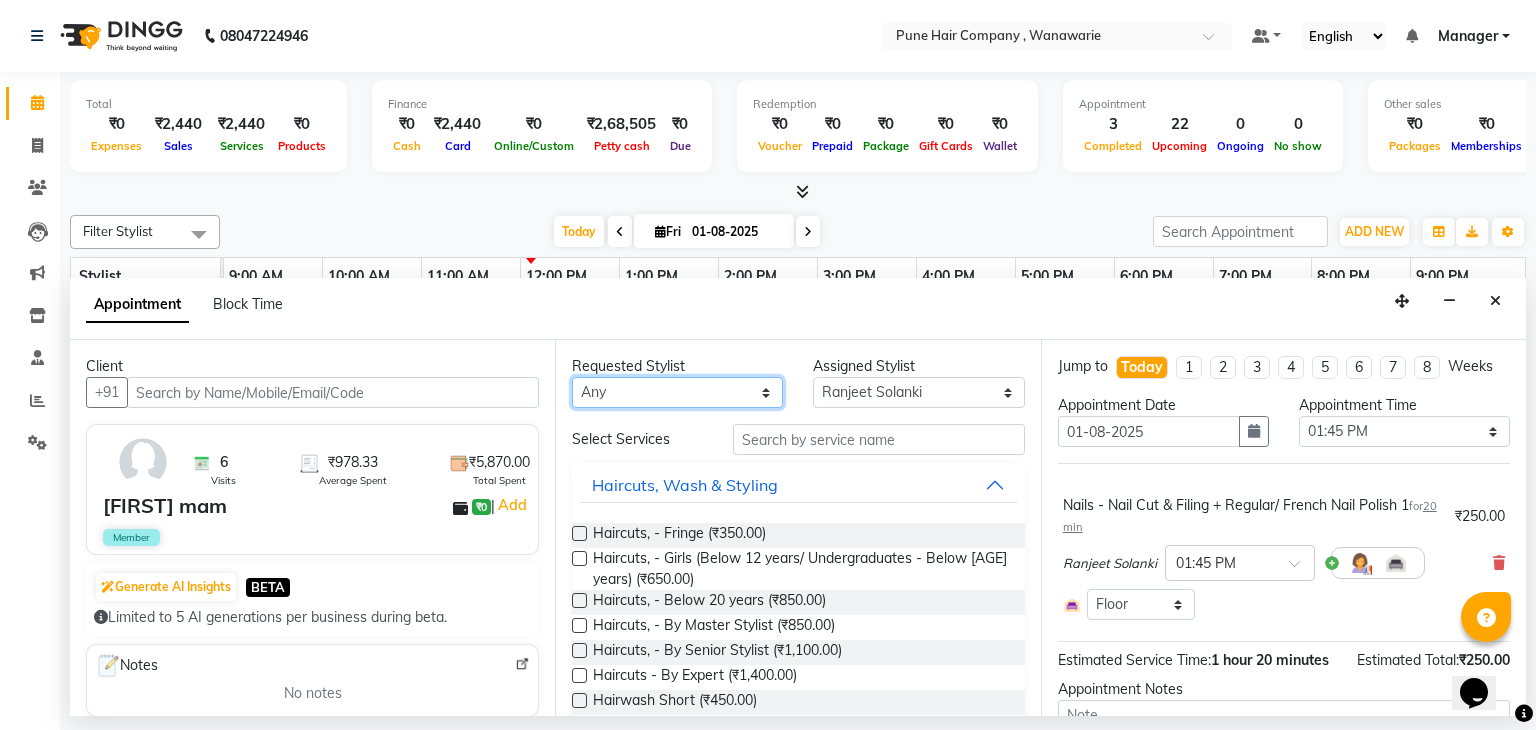 click on "Any [FIRST] [LAST] [FIRST] [LAST] [FIRST] [LAST] [FIRST] [LAST] [FIRST] [LAST] [FIRST] [LAST]" at bounding box center (677, 392) 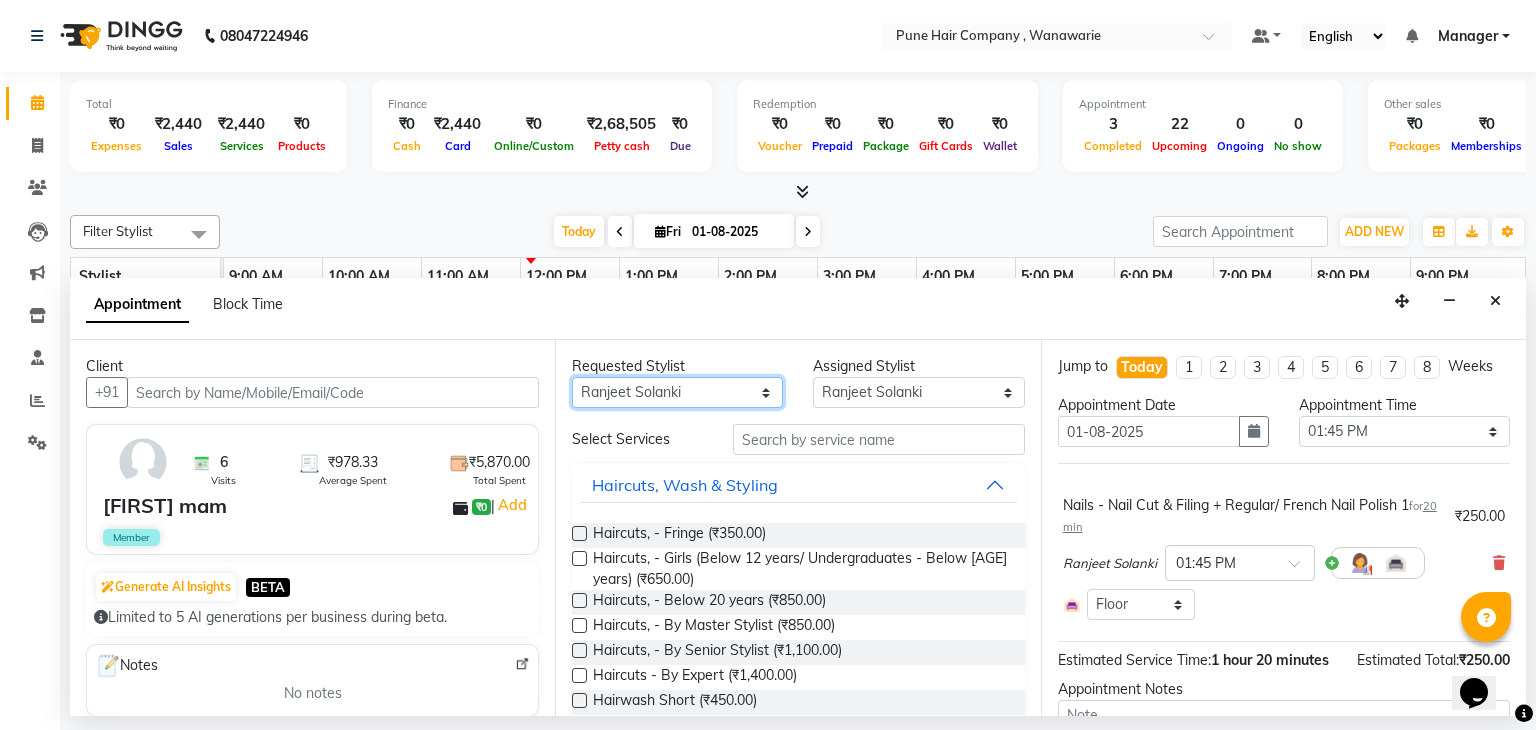 click on "Any [FIRST] [LAST] [FIRST] [LAST] [FIRST] [LAST] [FIRST] [LAST] [FIRST] [LAST] [FIRST] [LAST]" at bounding box center (677, 392) 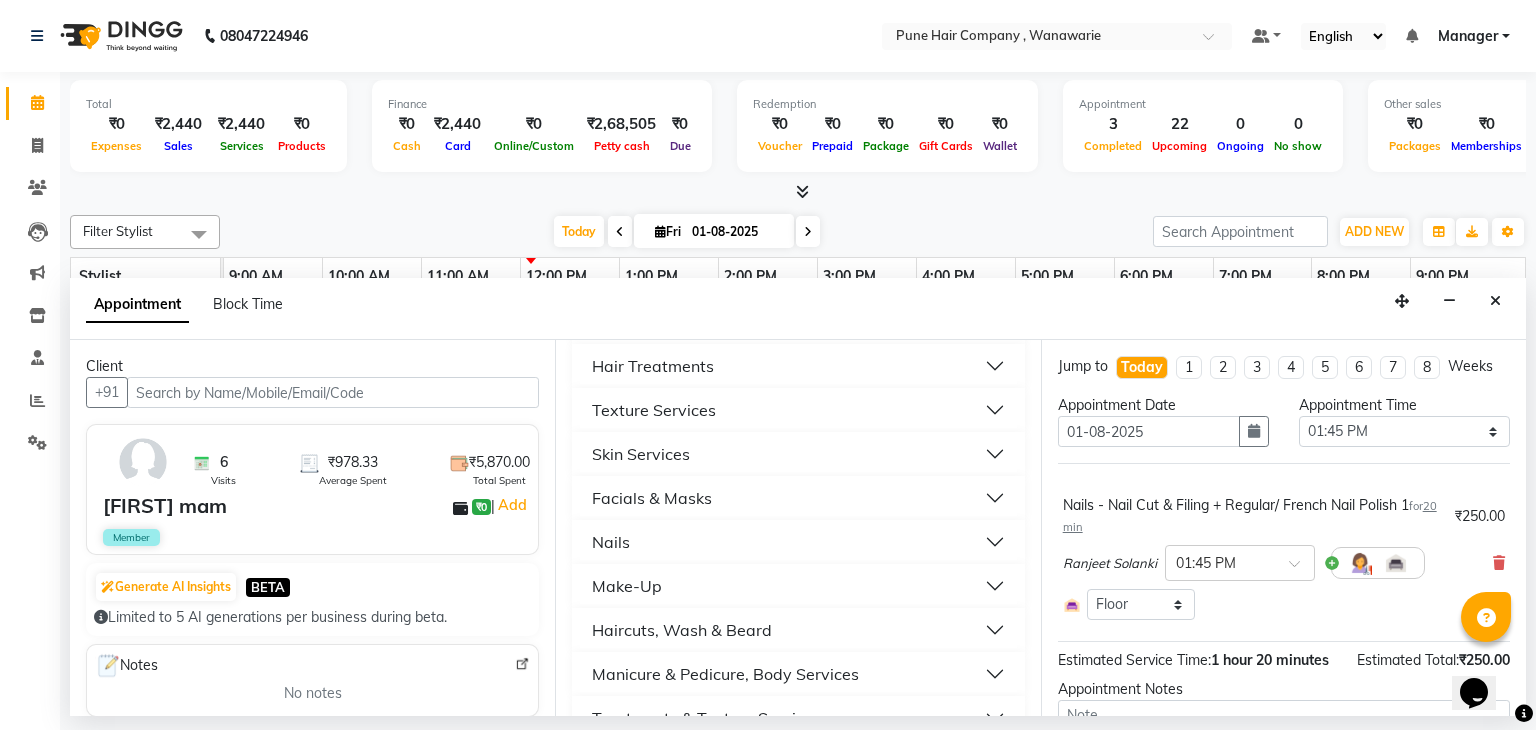 scroll, scrollTop: 745, scrollLeft: 0, axis: vertical 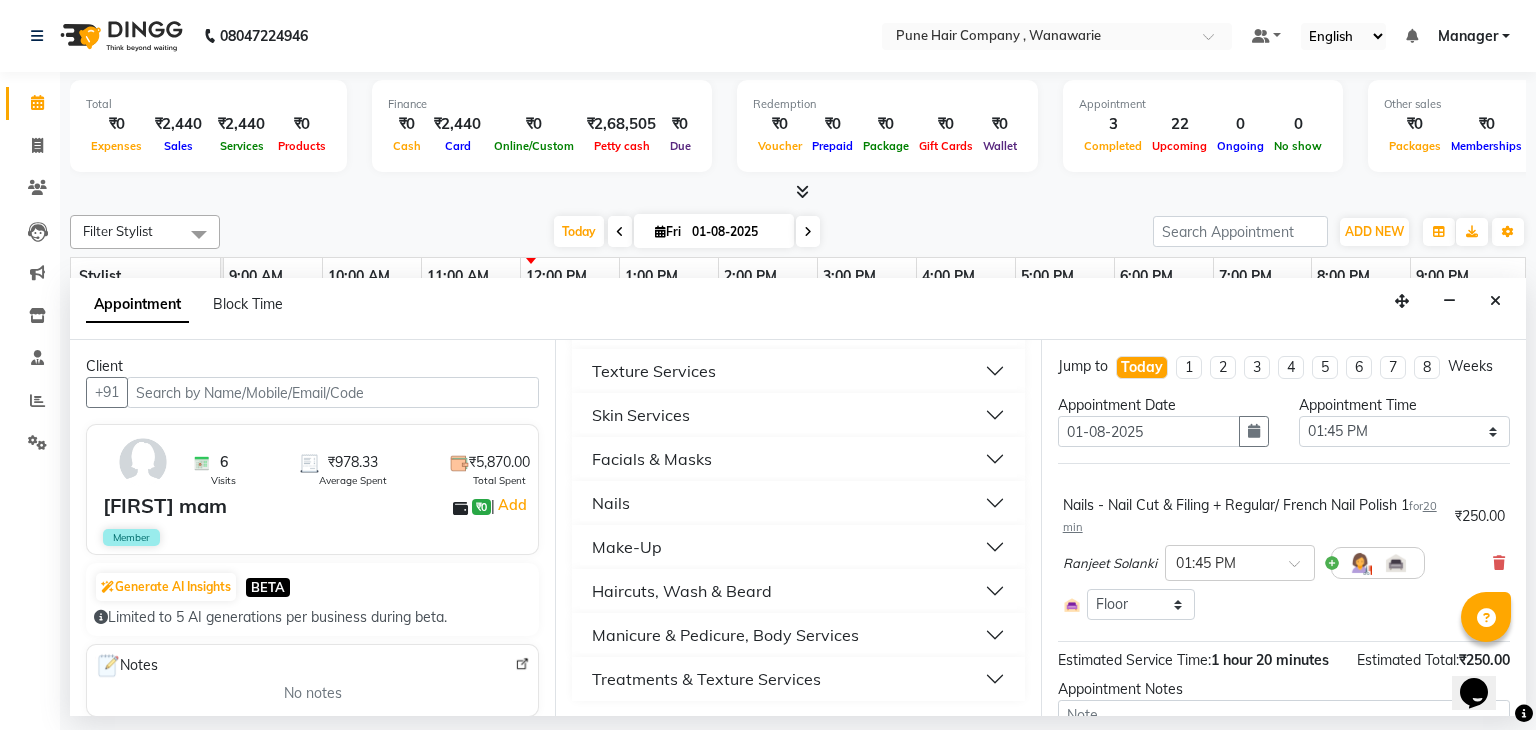 click on "Manicure & Pedicure, Body Services" at bounding box center (725, 635) 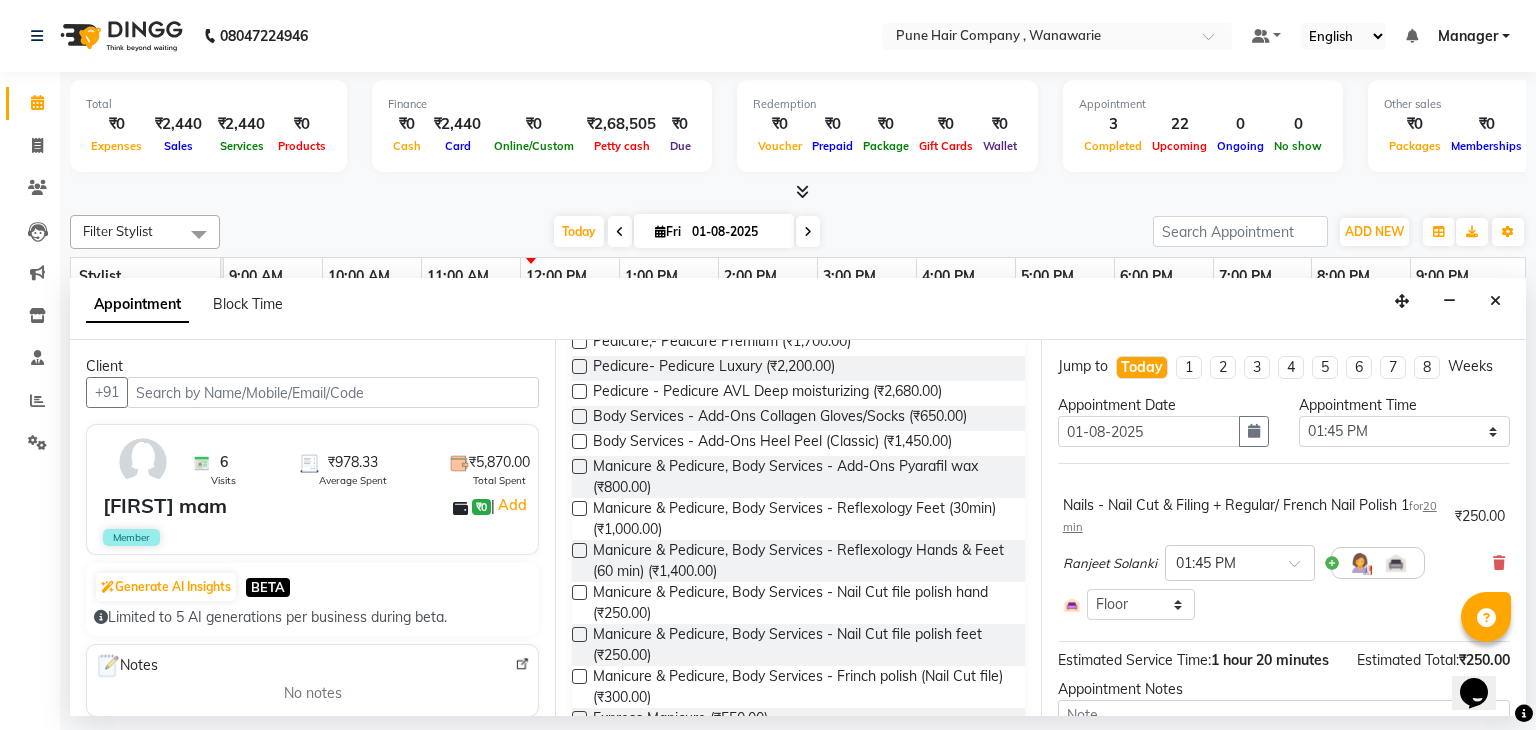 scroll, scrollTop: 1329, scrollLeft: 0, axis: vertical 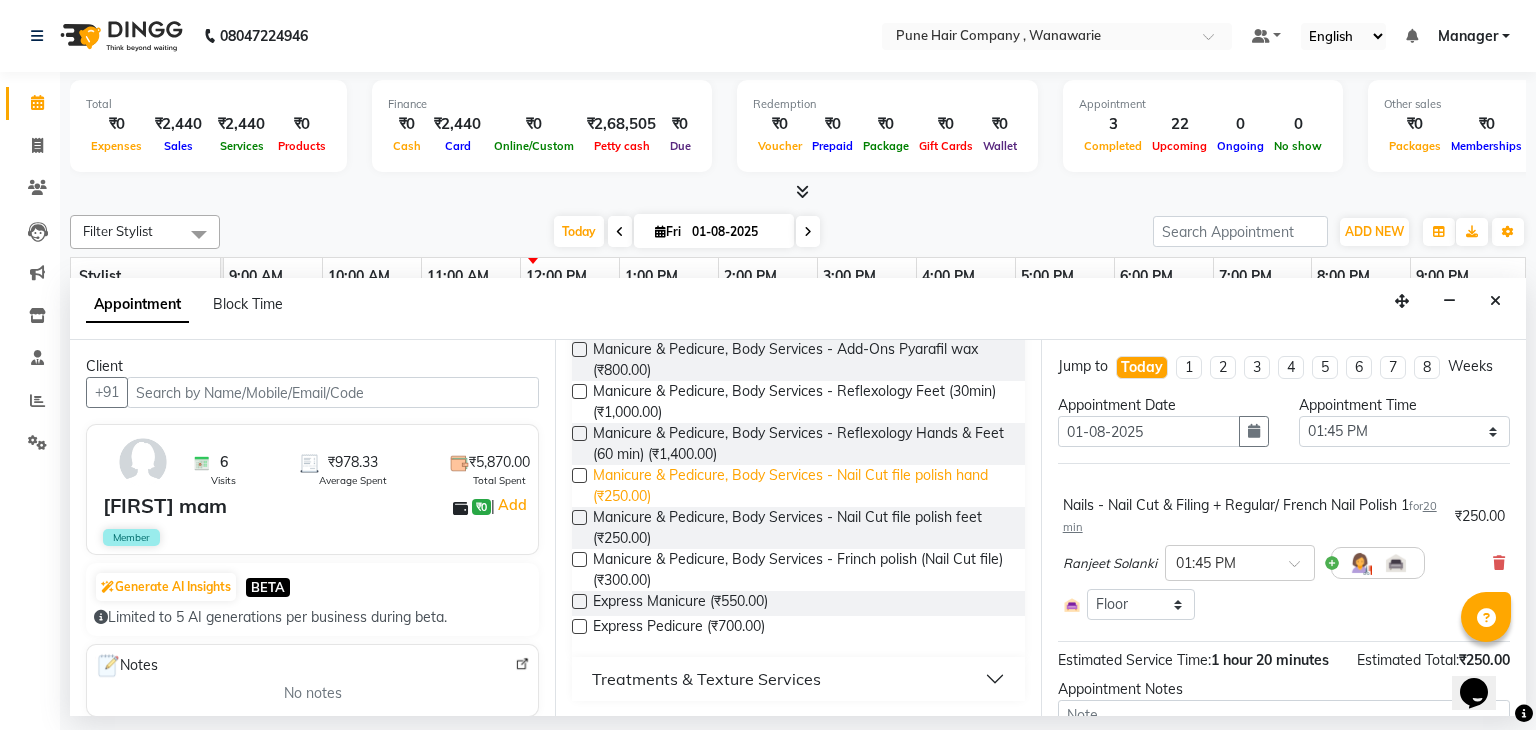 click on "Manicure & Pedicure, Body Services - Nail Cut file polish hand (₹250.00)" at bounding box center [800, 486] 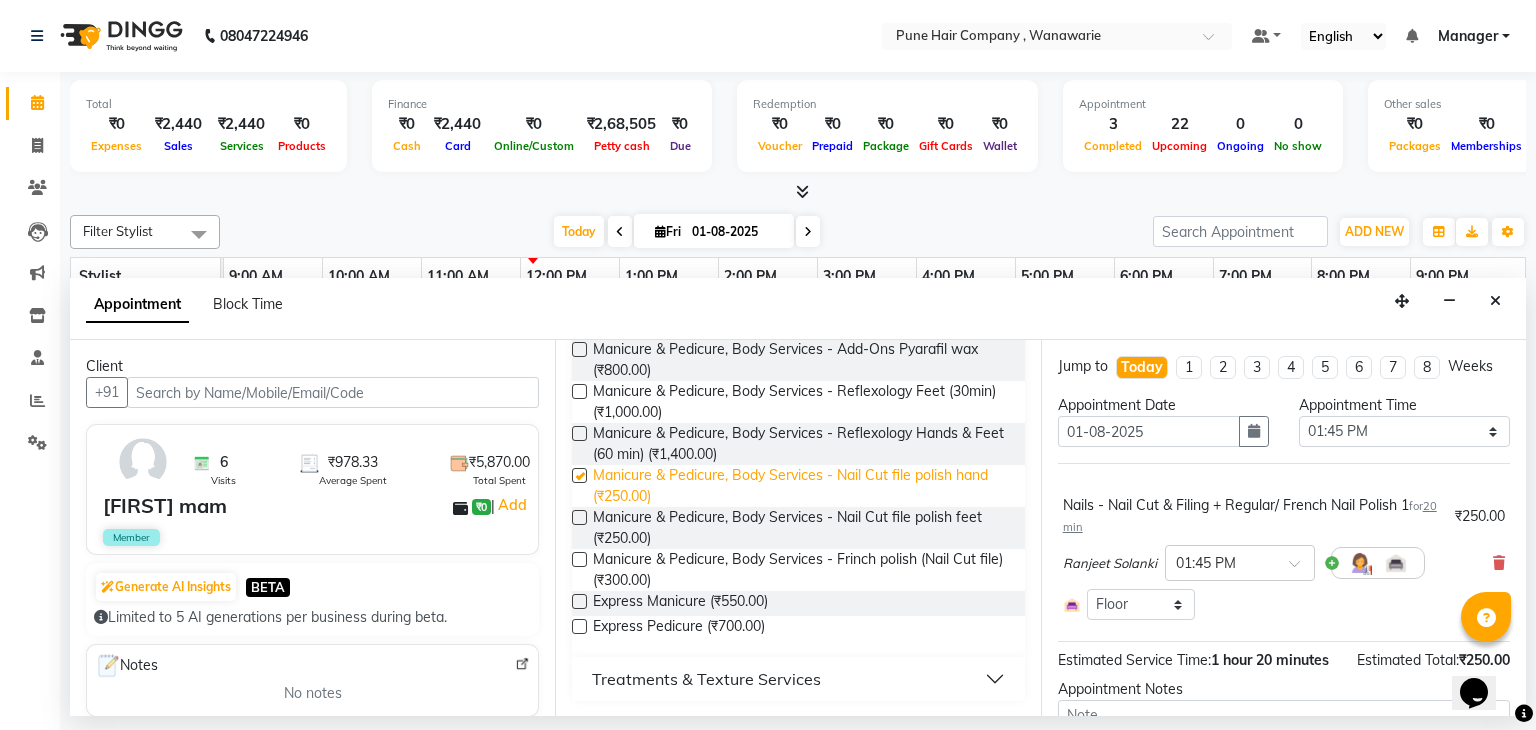 checkbox on "false" 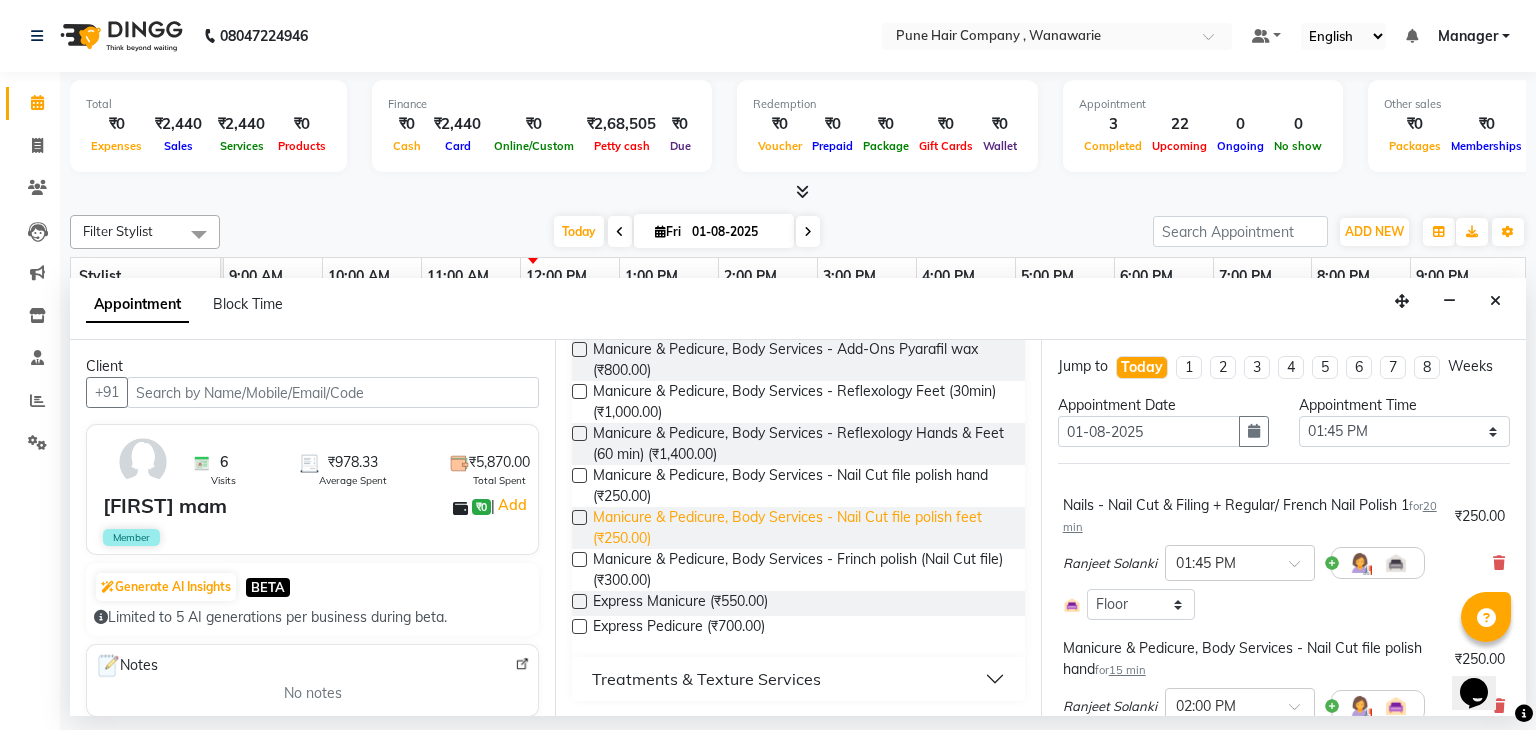 click on "Manicure & Pedicure, Body Services - Nail Cut file polish feet (₹250.00)" at bounding box center [800, 528] 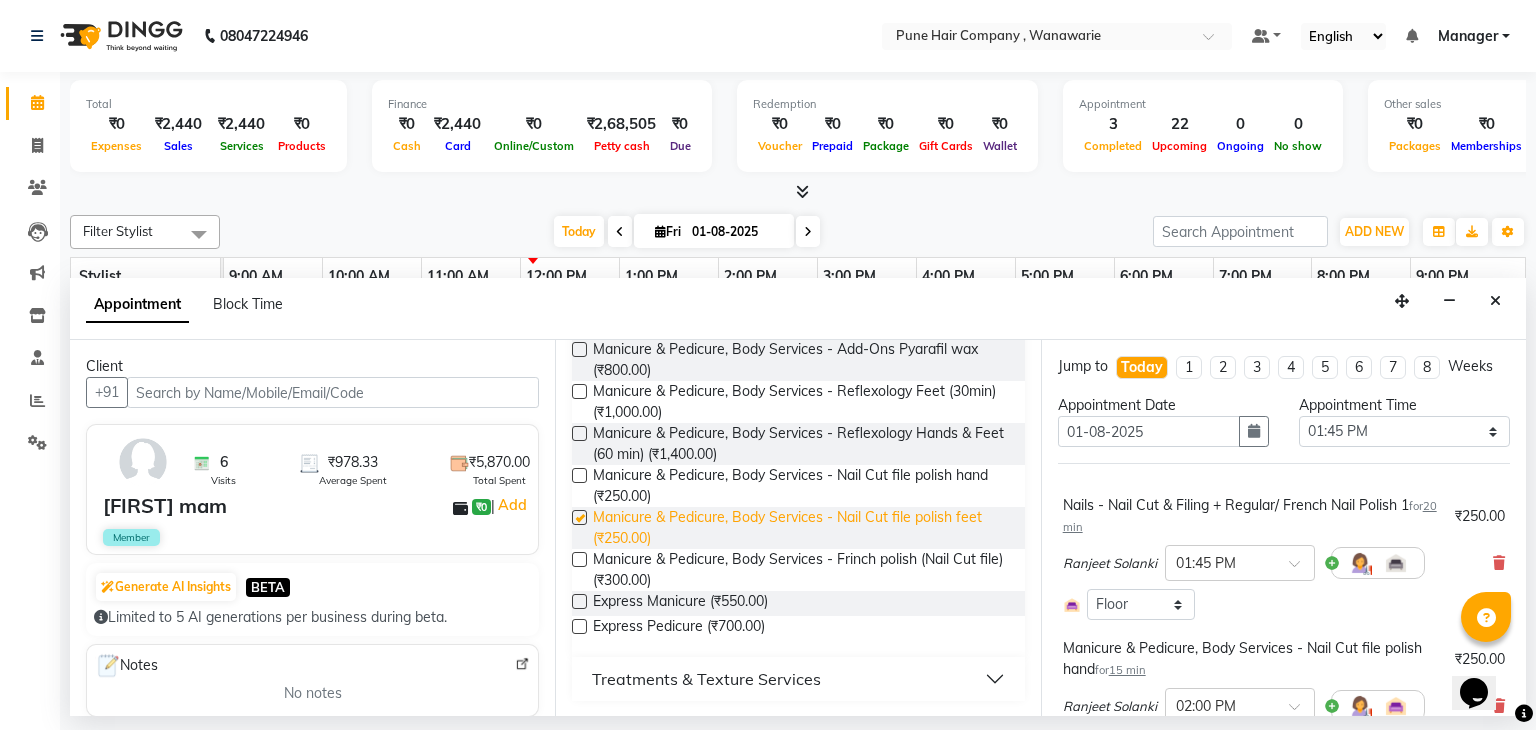 checkbox on "false" 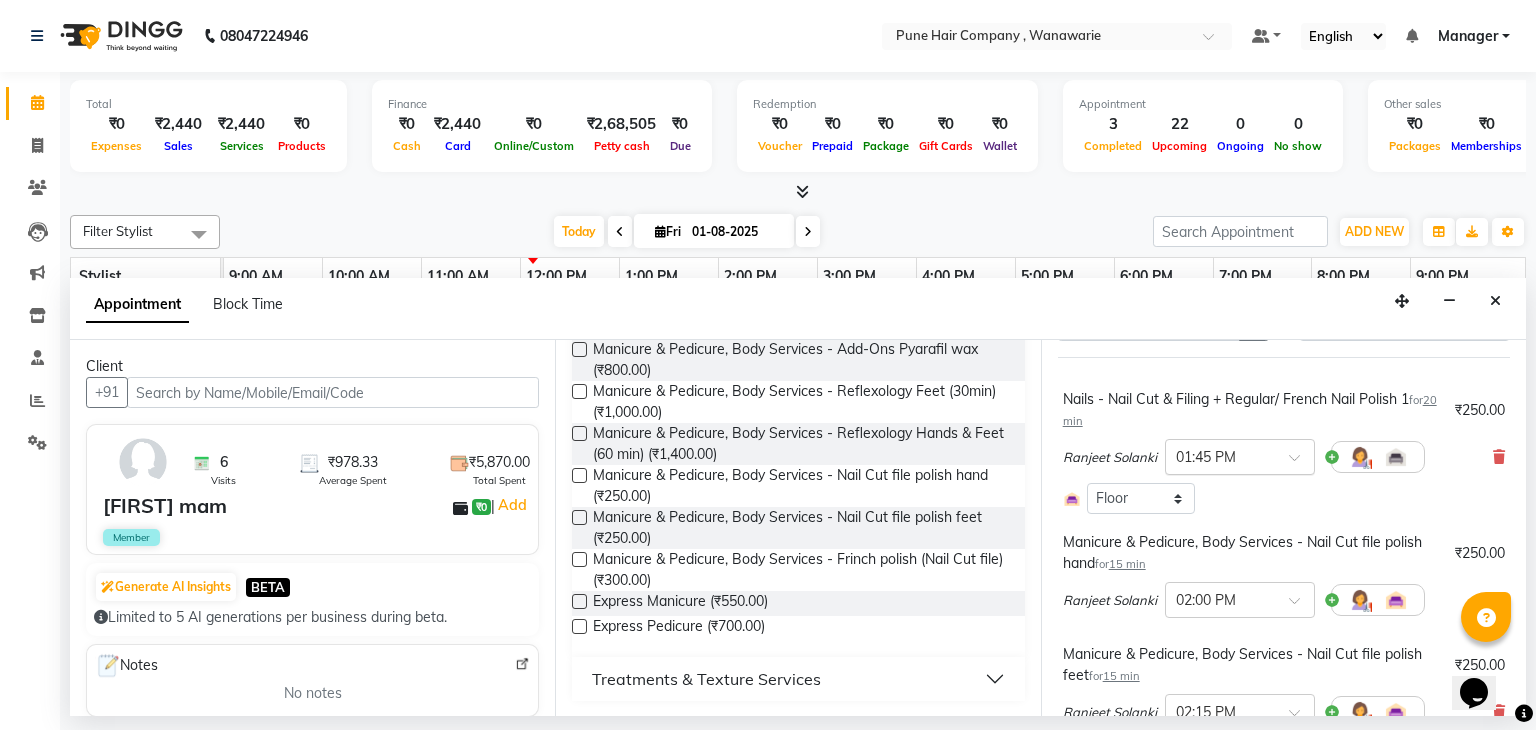 scroll, scrollTop: 104, scrollLeft: 0, axis: vertical 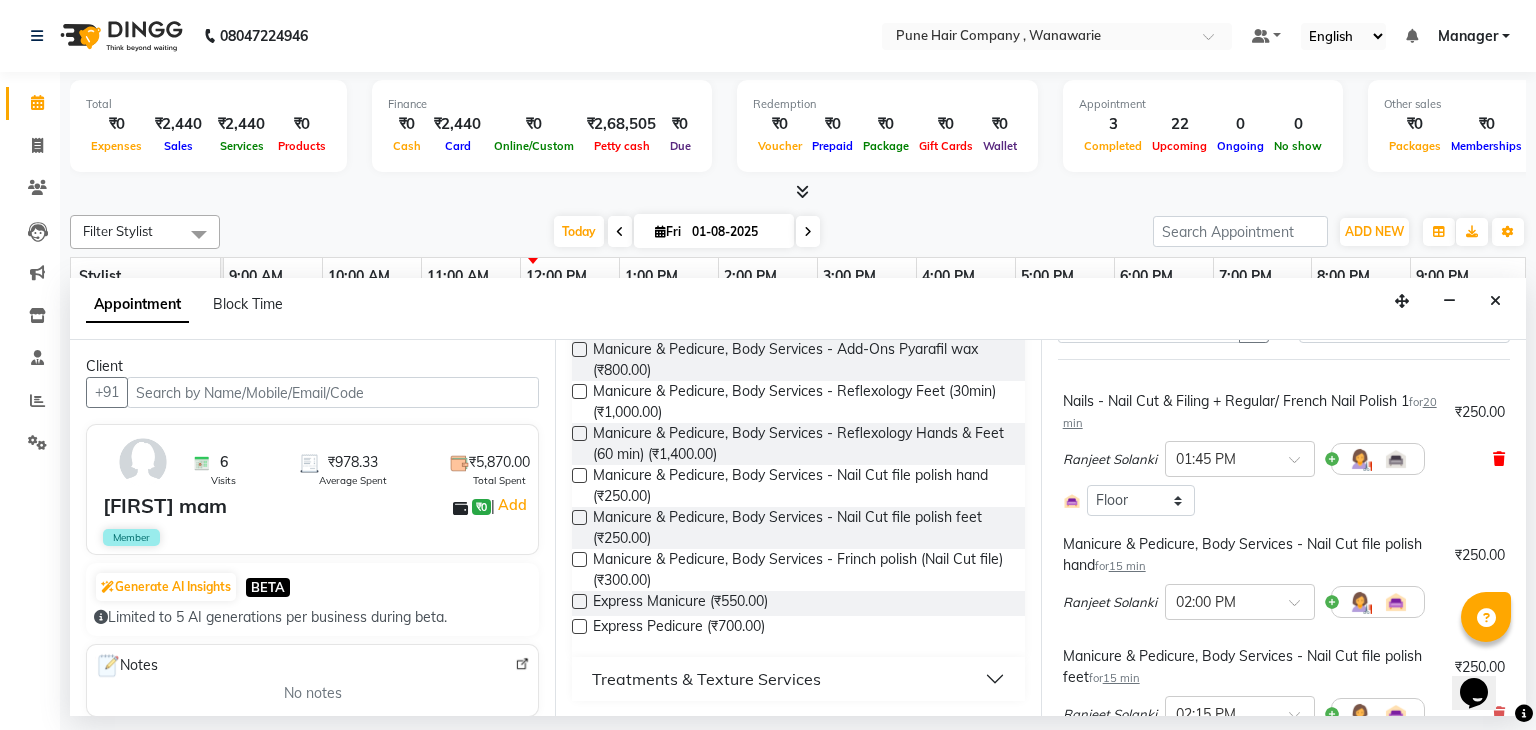 click at bounding box center [1499, 459] 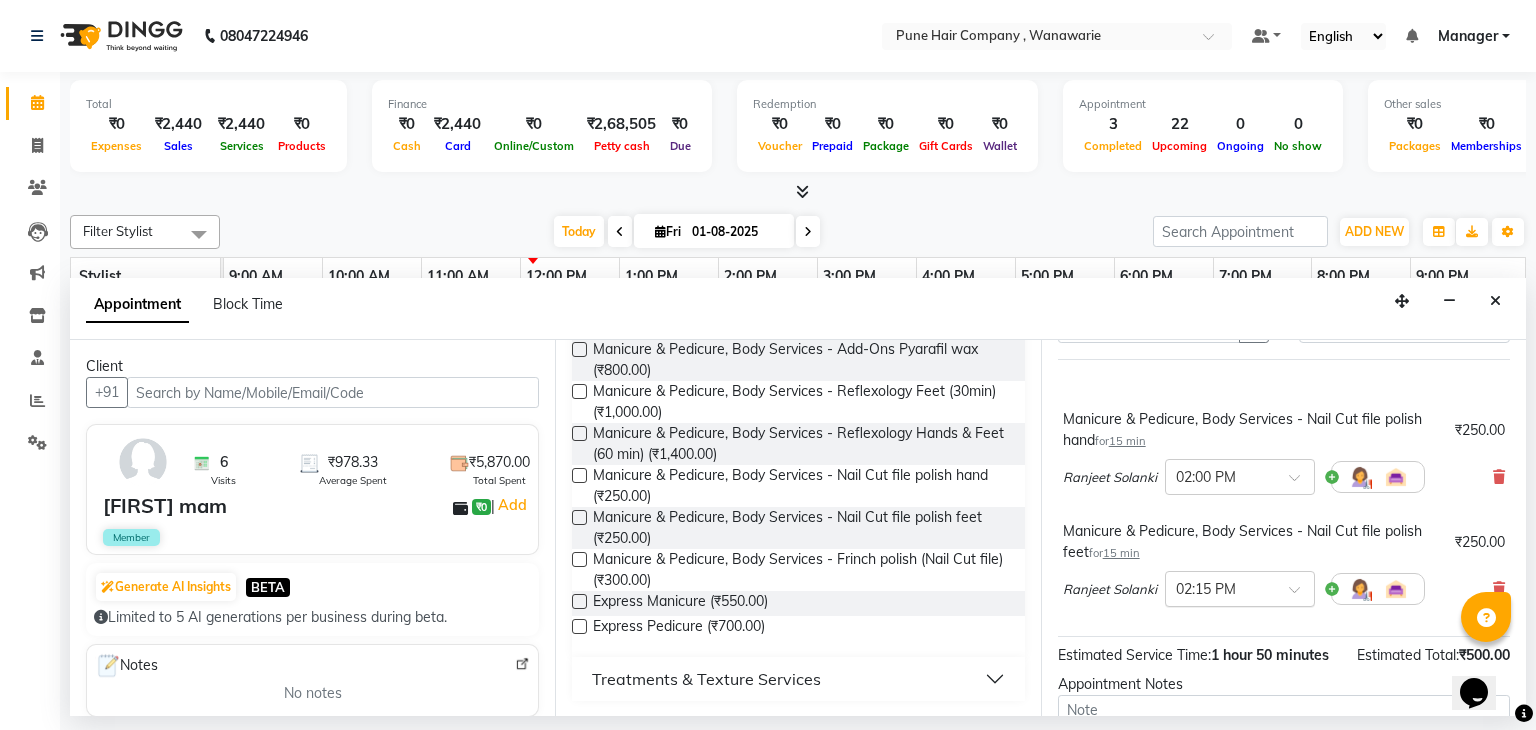 scroll, scrollTop: 262, scrollLeft: 0, axis: vertical 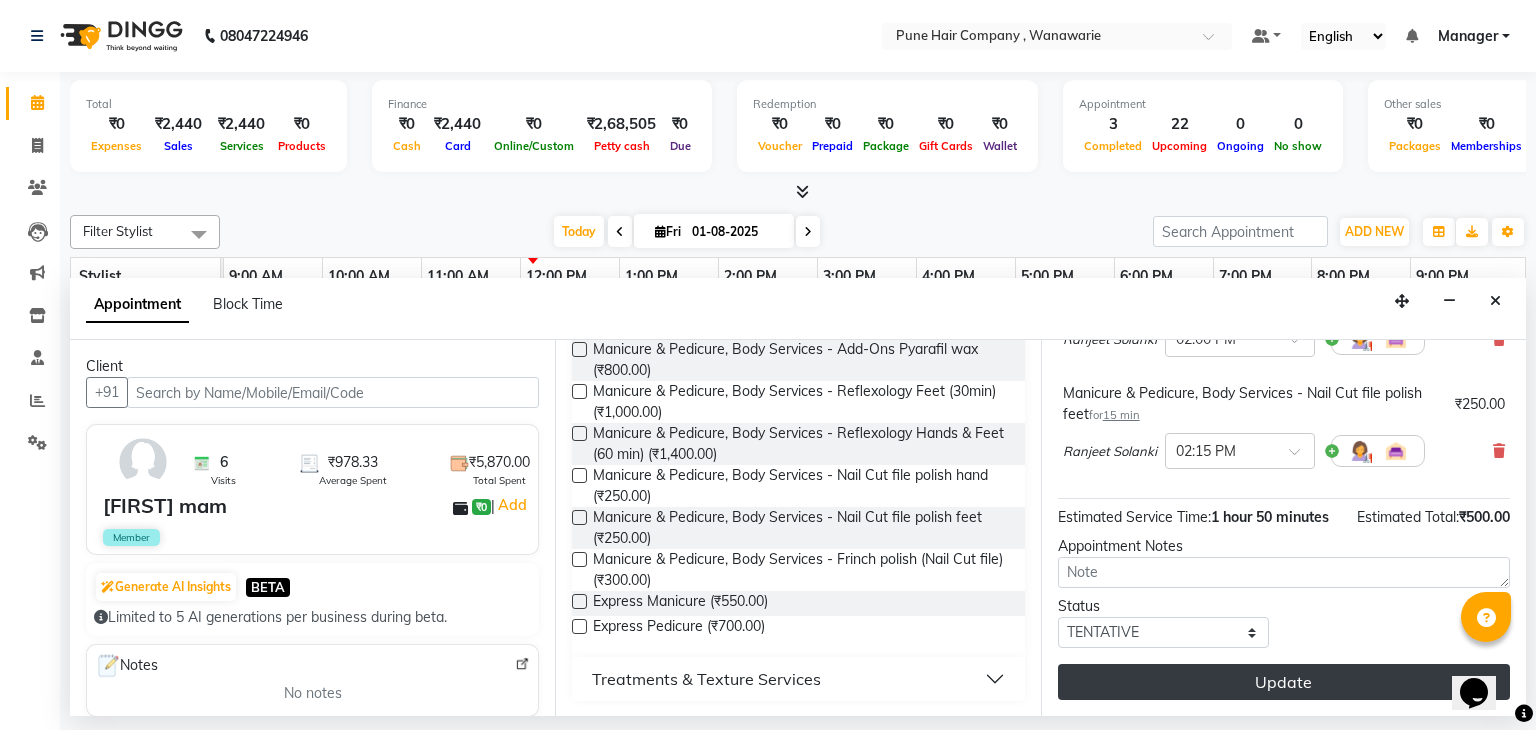click on "Update" at bounding box center (1284, 682) 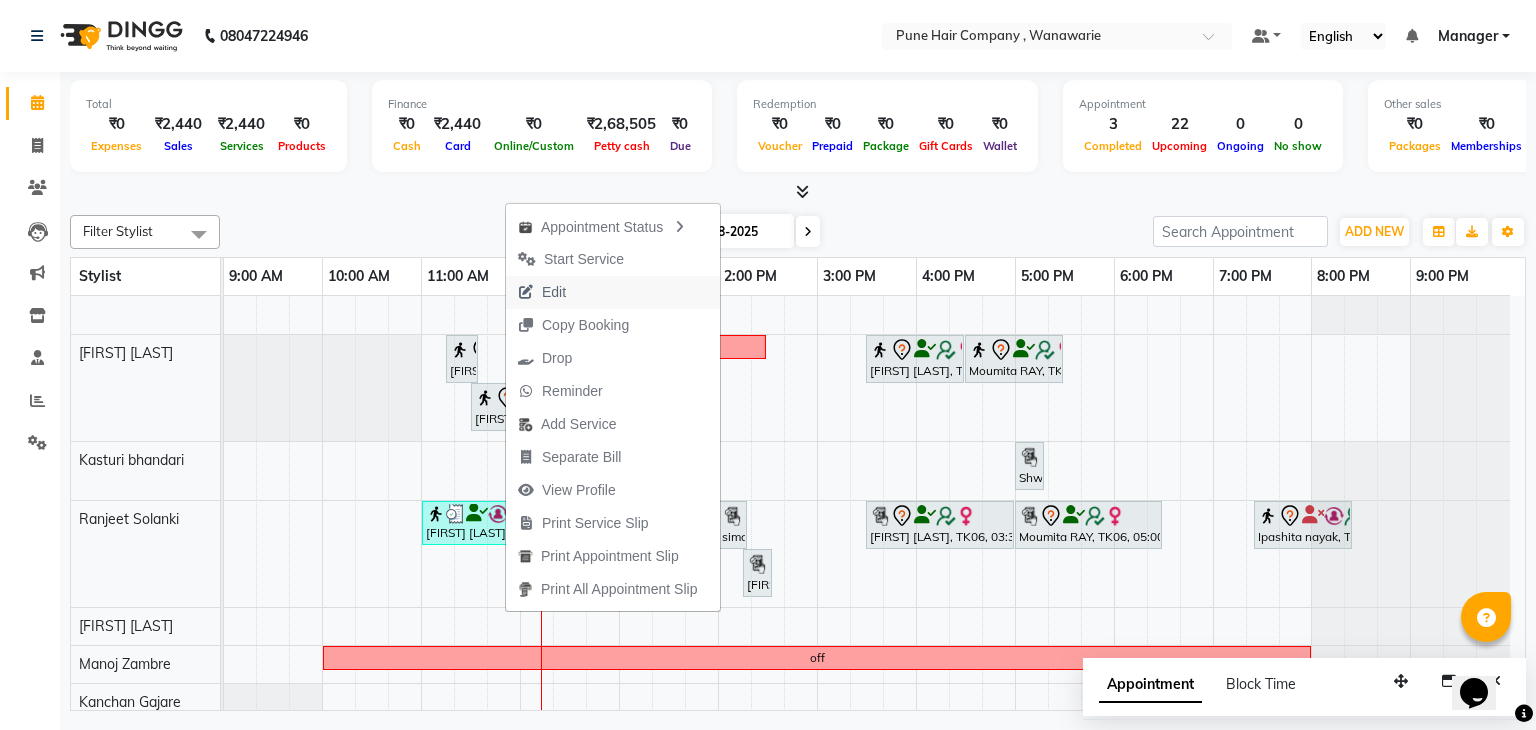 click on "Edit" at bounding box center [554, 292] 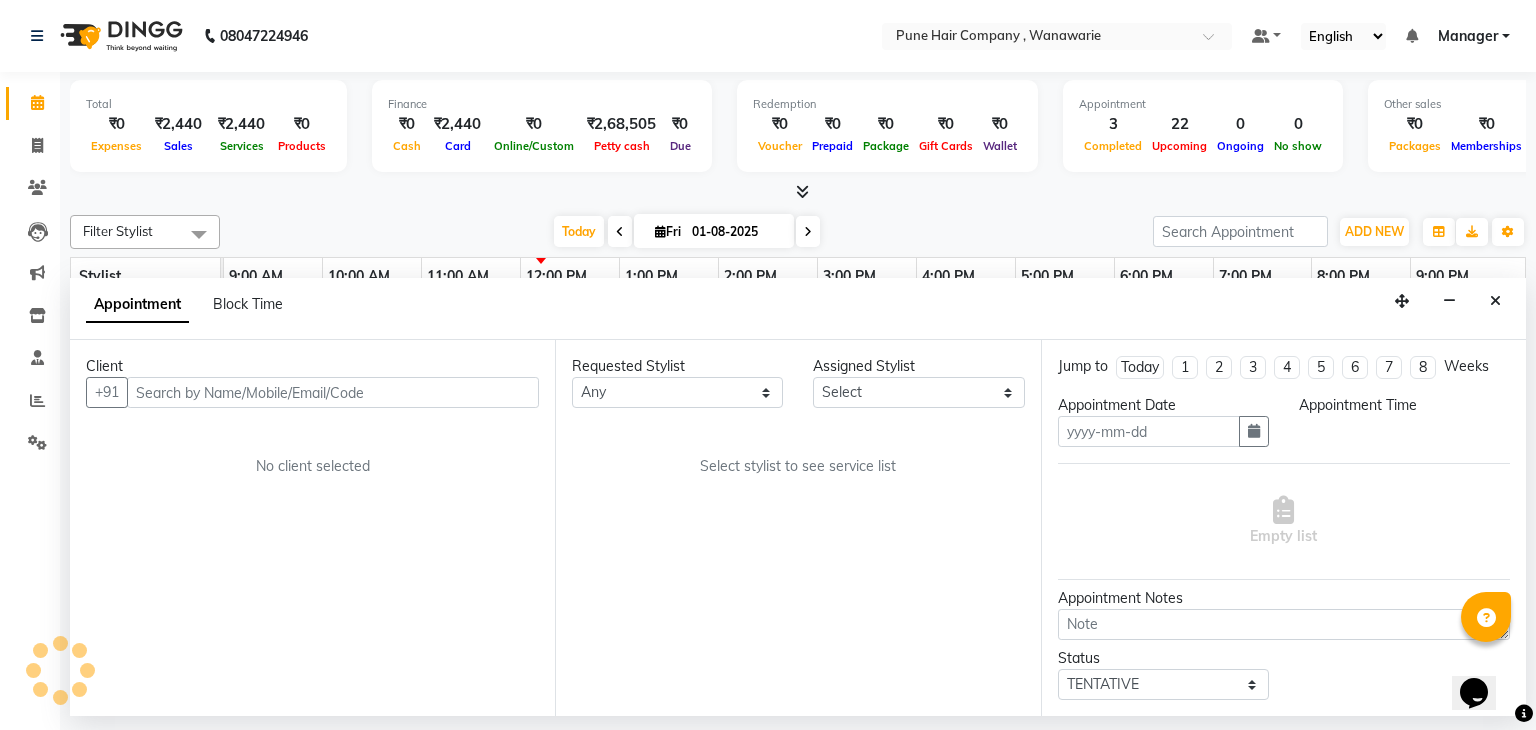 type on "01-08-2025" 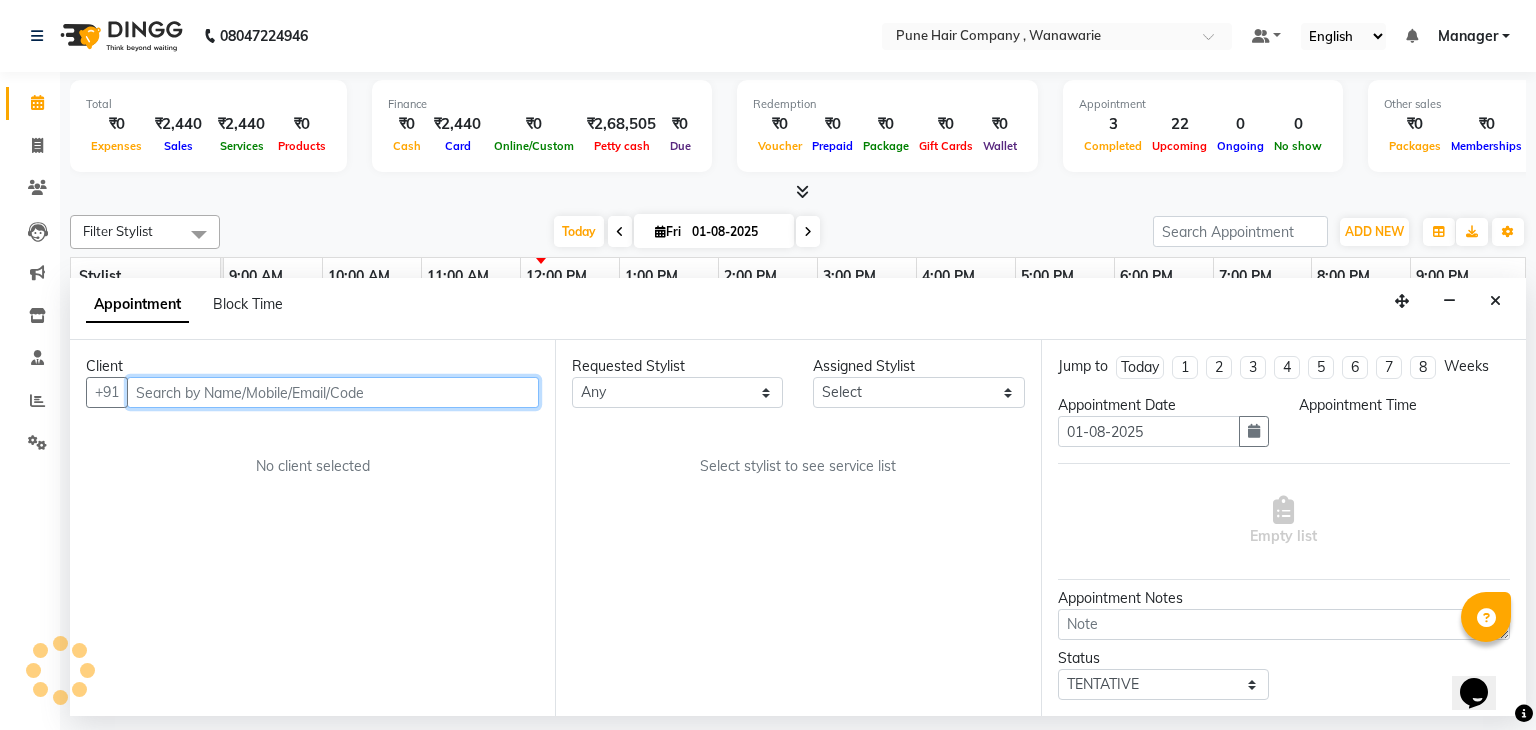 select on "74578" 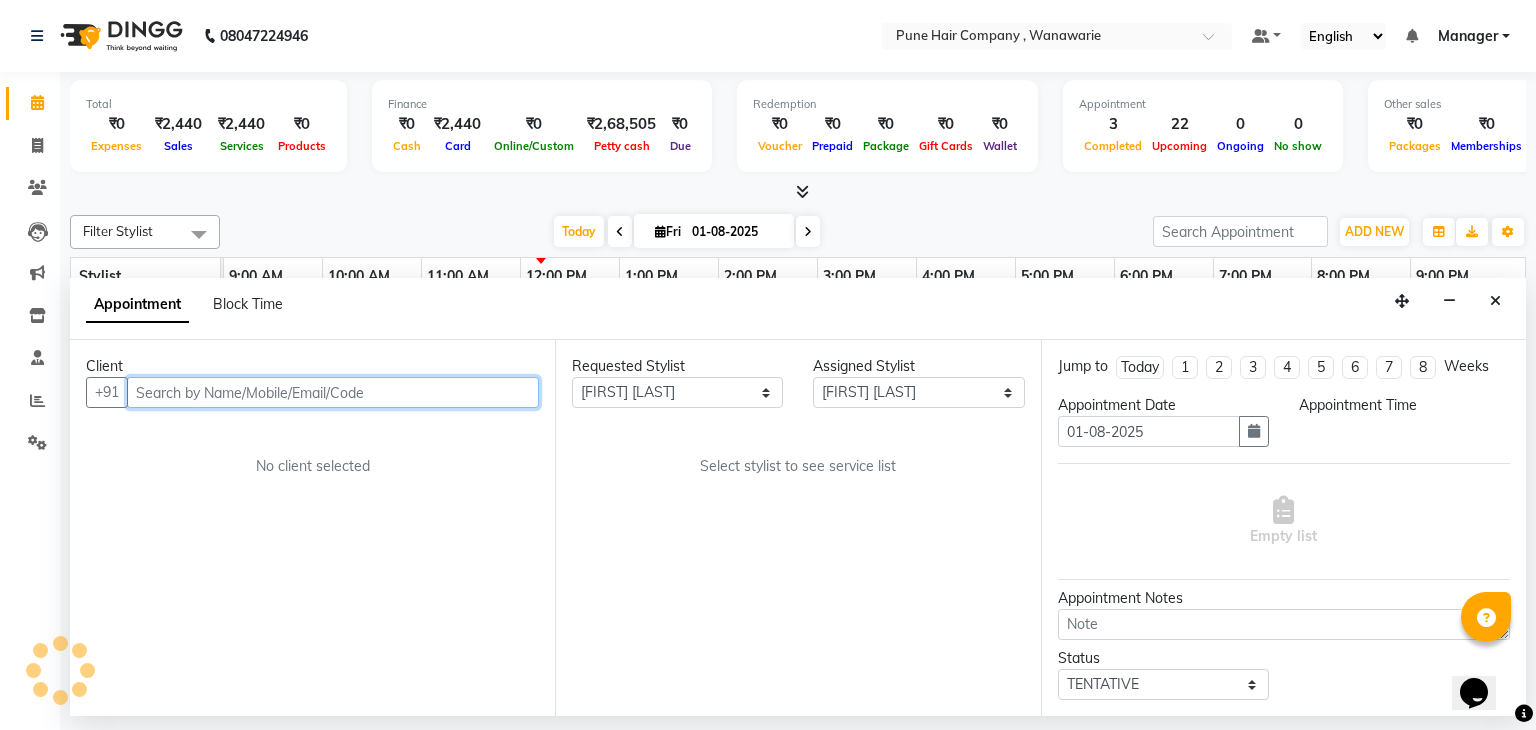 select on "675" 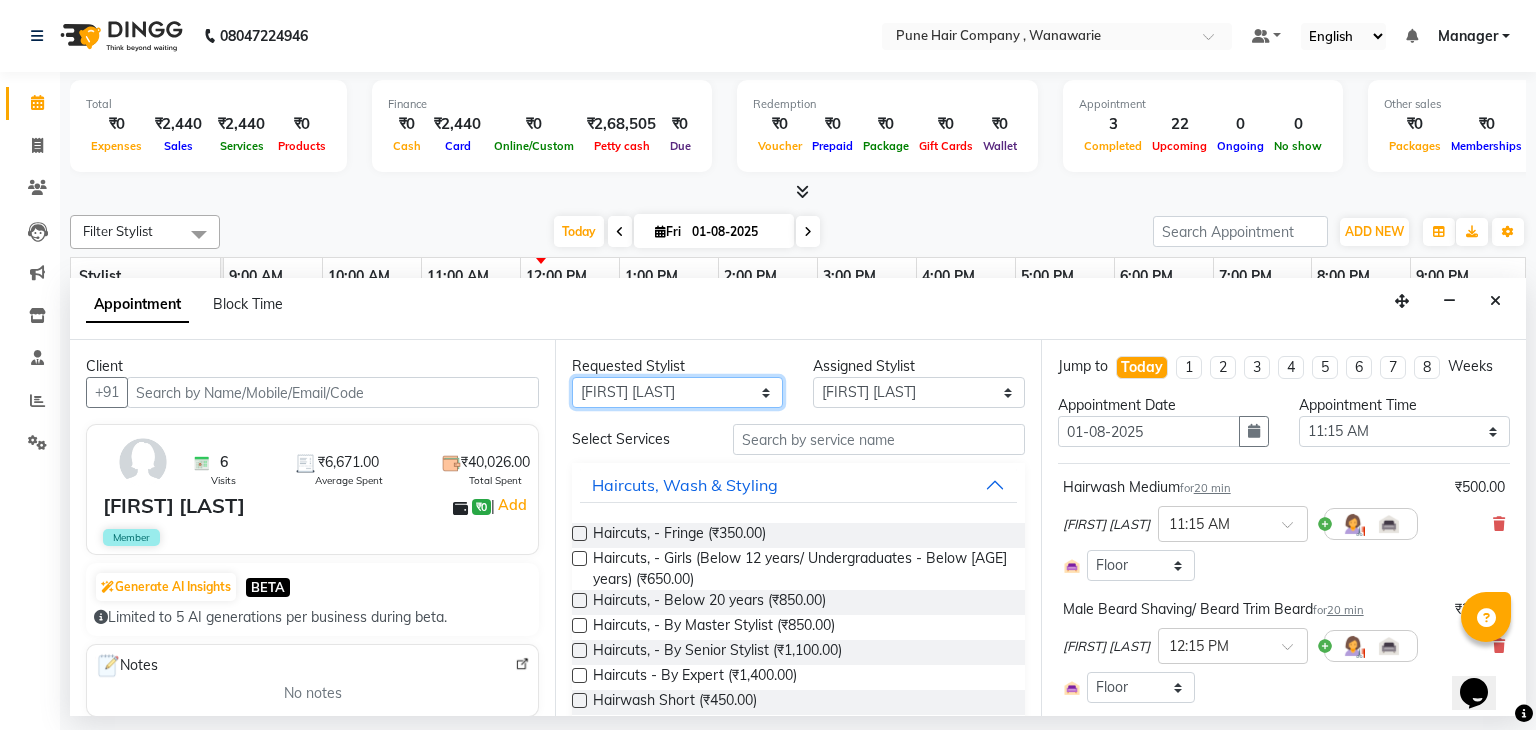 click on "Any [FIRST] [LAST] [FIRST] [LAST] [FIRST] [LAST] [FIRST] [LAST] [FIRST] [LAST] [FIRST] [LAST]" at bounding box center (677, 392) 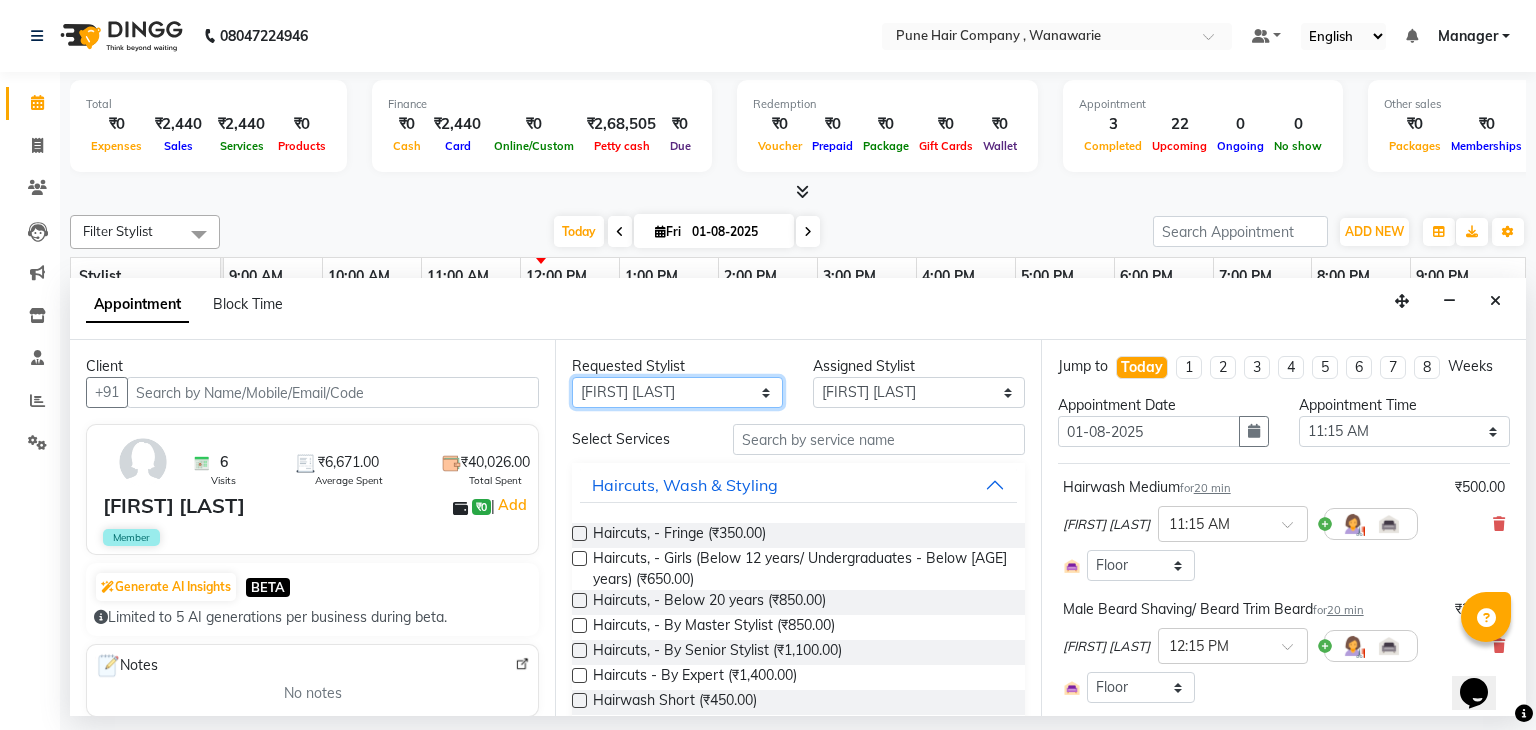 click on "Any [FIRST] [LAST] [FIRST] [LAST] [FIRST] [LAST] [FIRST] [LAST] [FIRST] [LAST] [FIRST] [LAST]" at bounding box center [677, 392] 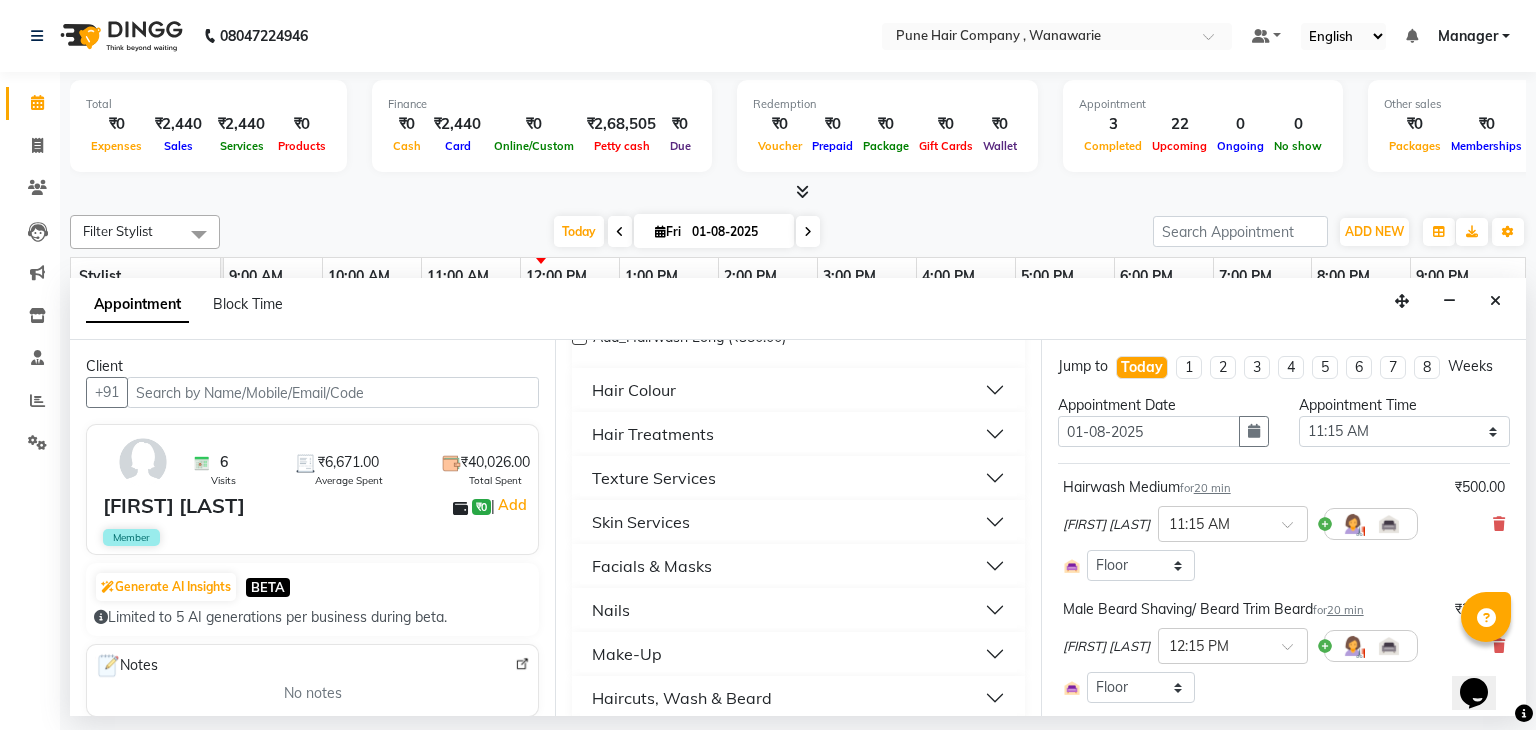 scroll, scrollTop: 745, scrollLeft: 0, axis: vertical 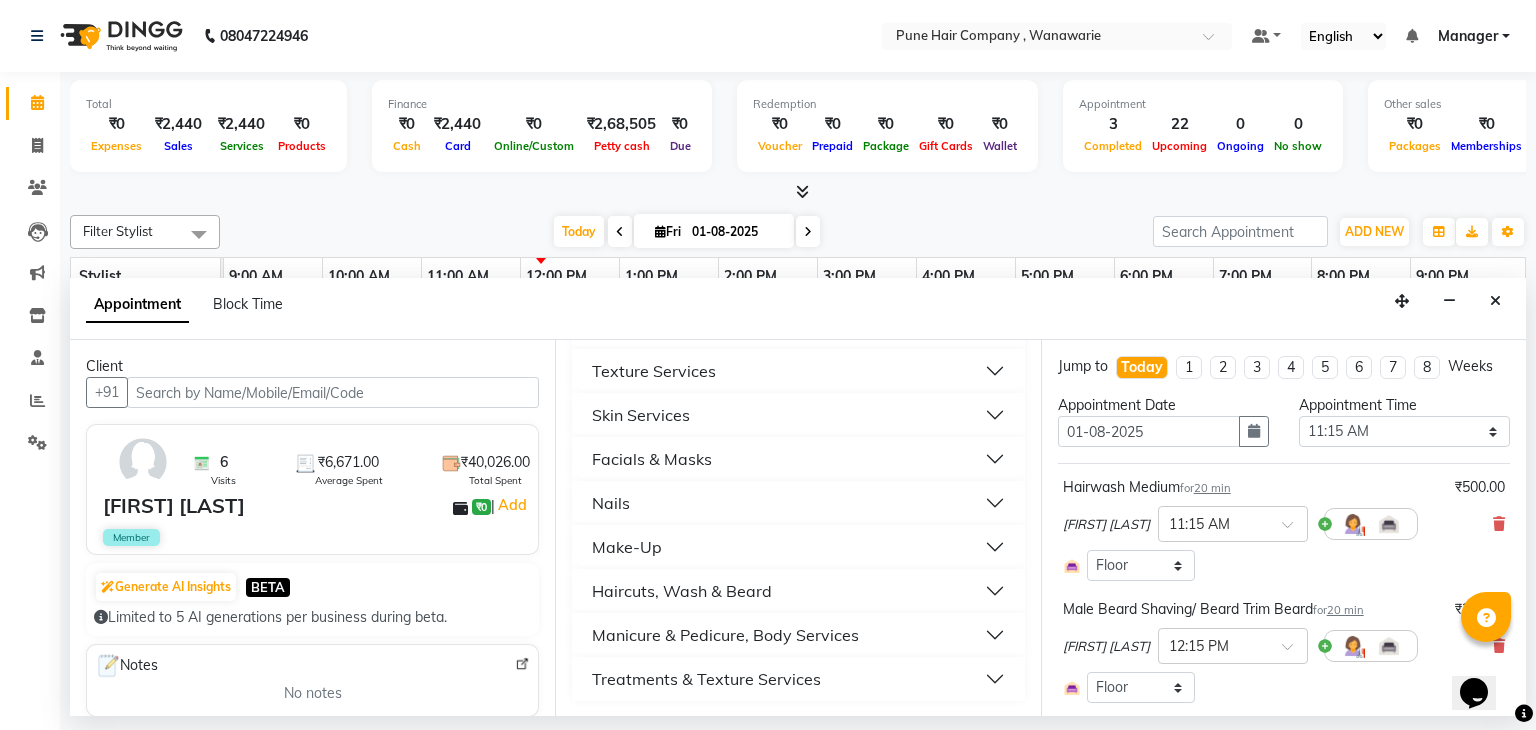 click on "Haircuts, Wash & Beard" at bounding box center (682, 591) 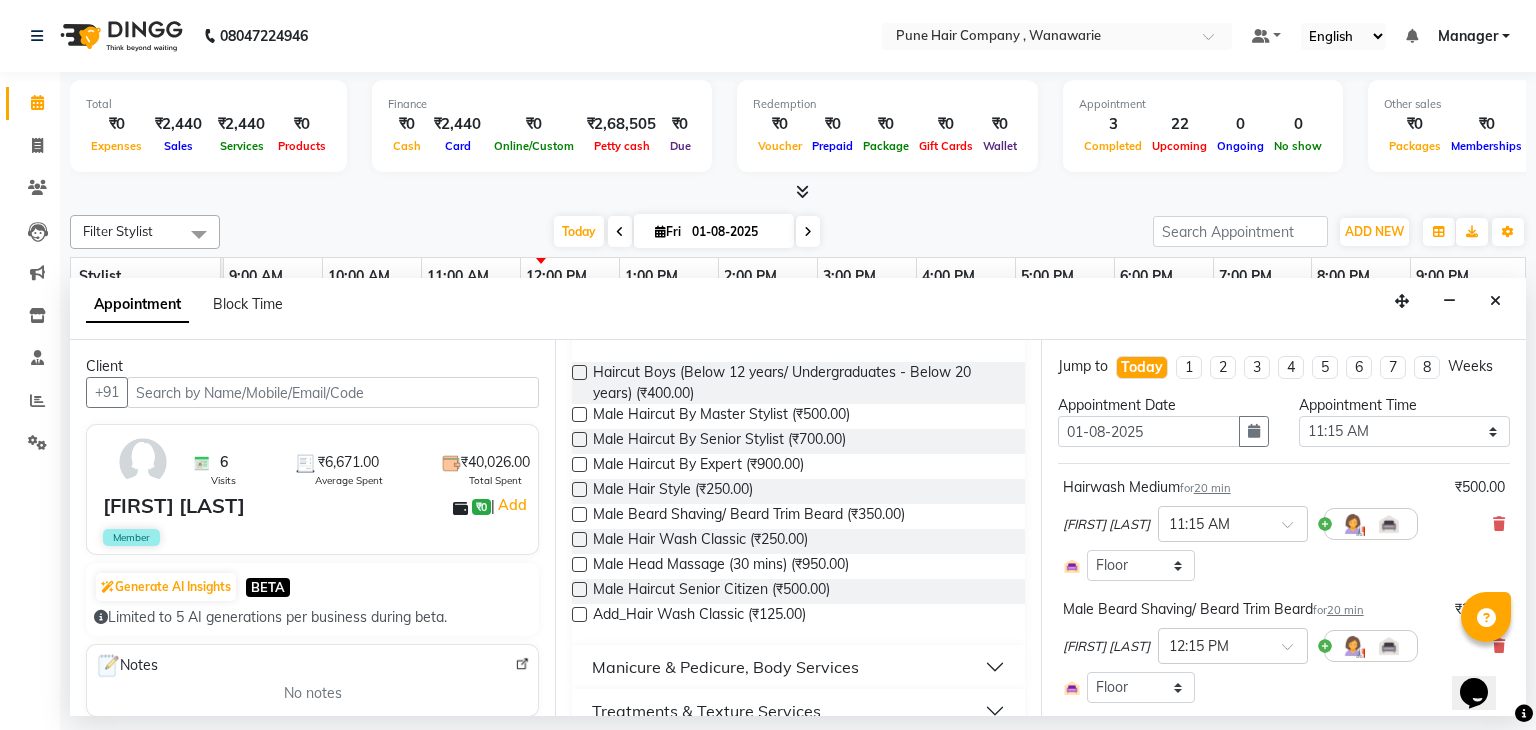 scroll, scrollTop: 1012, scrollLeft: 0, axis: vertical 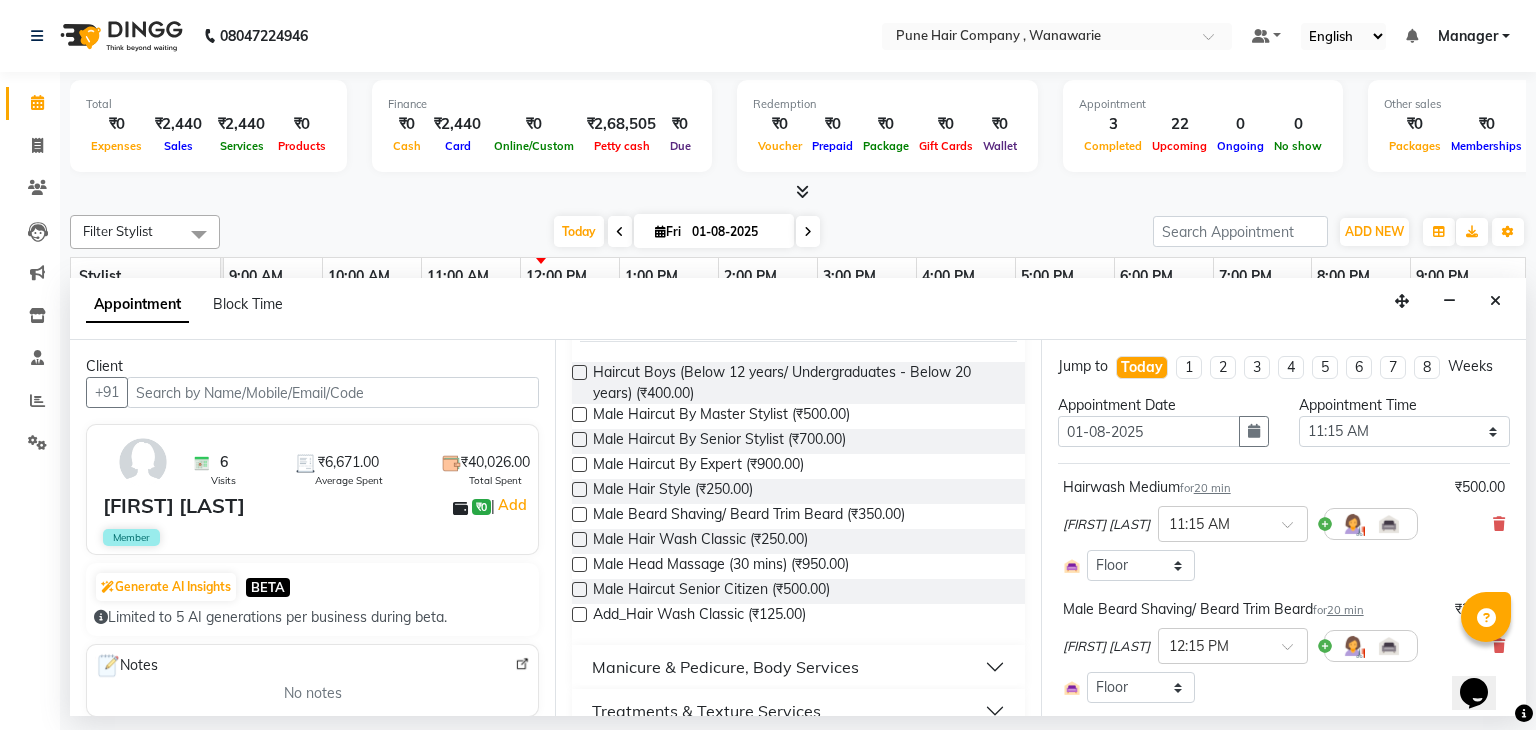click at bounding box center [579, 514] 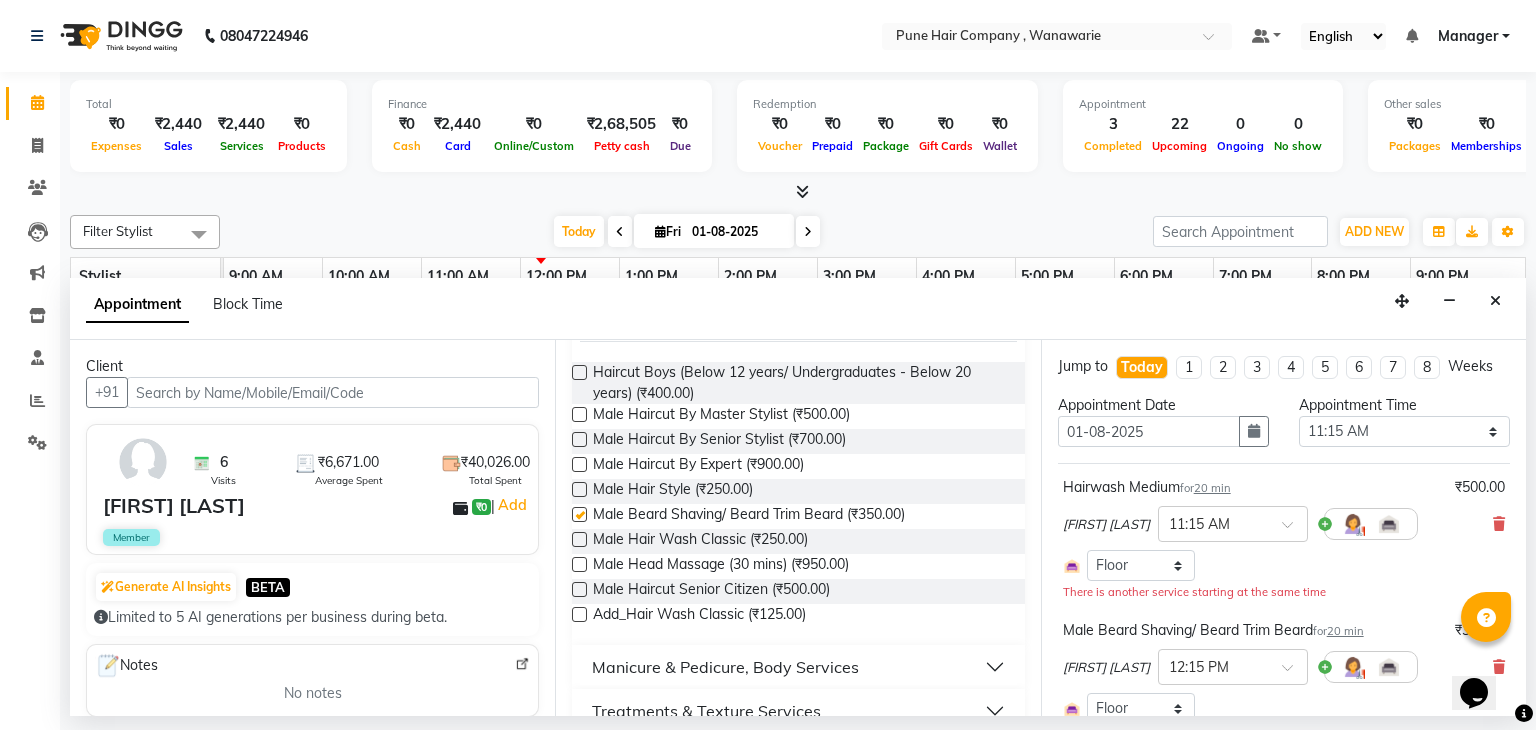 checkbox on "false" 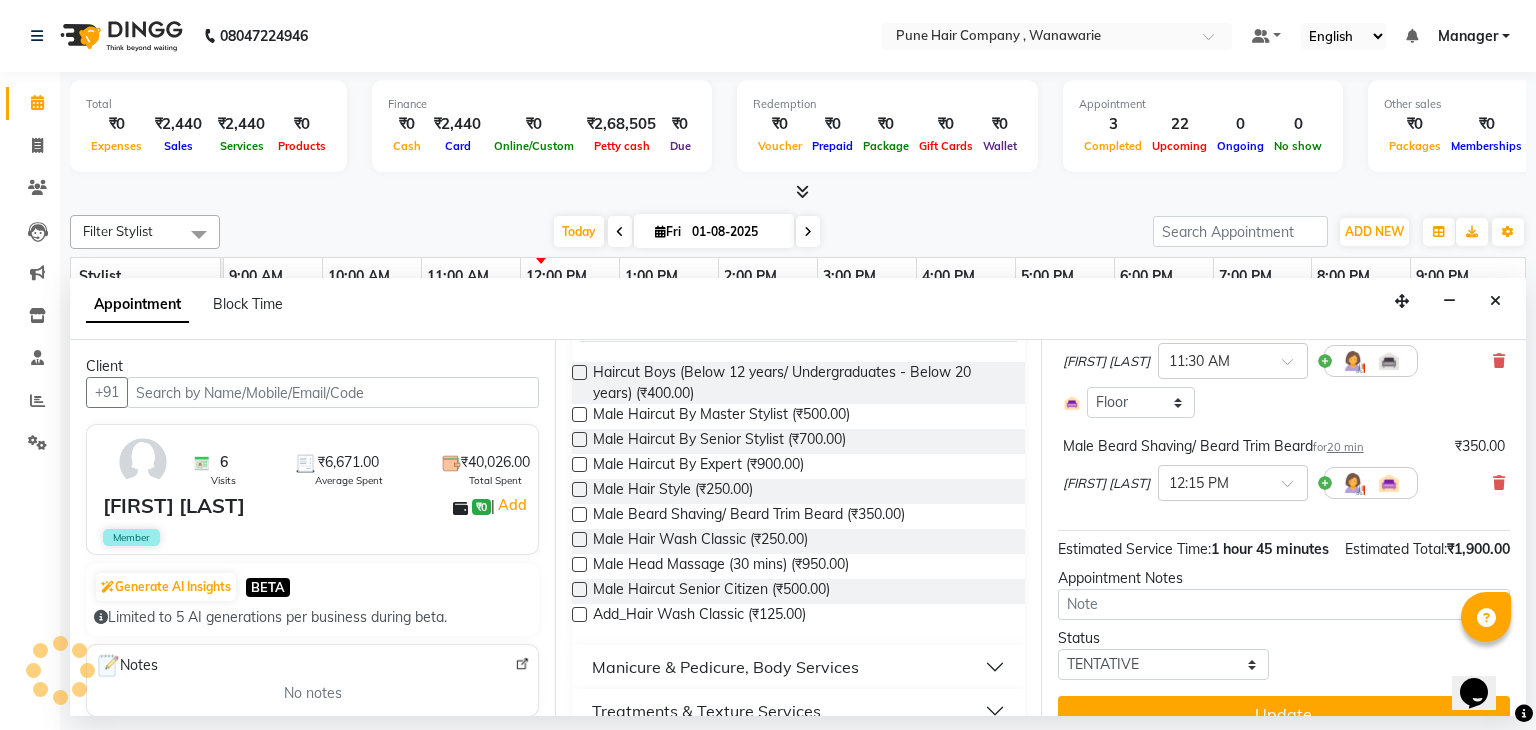 scroll, scrollTop: 480, scrollLeft: 0, axis: vertical 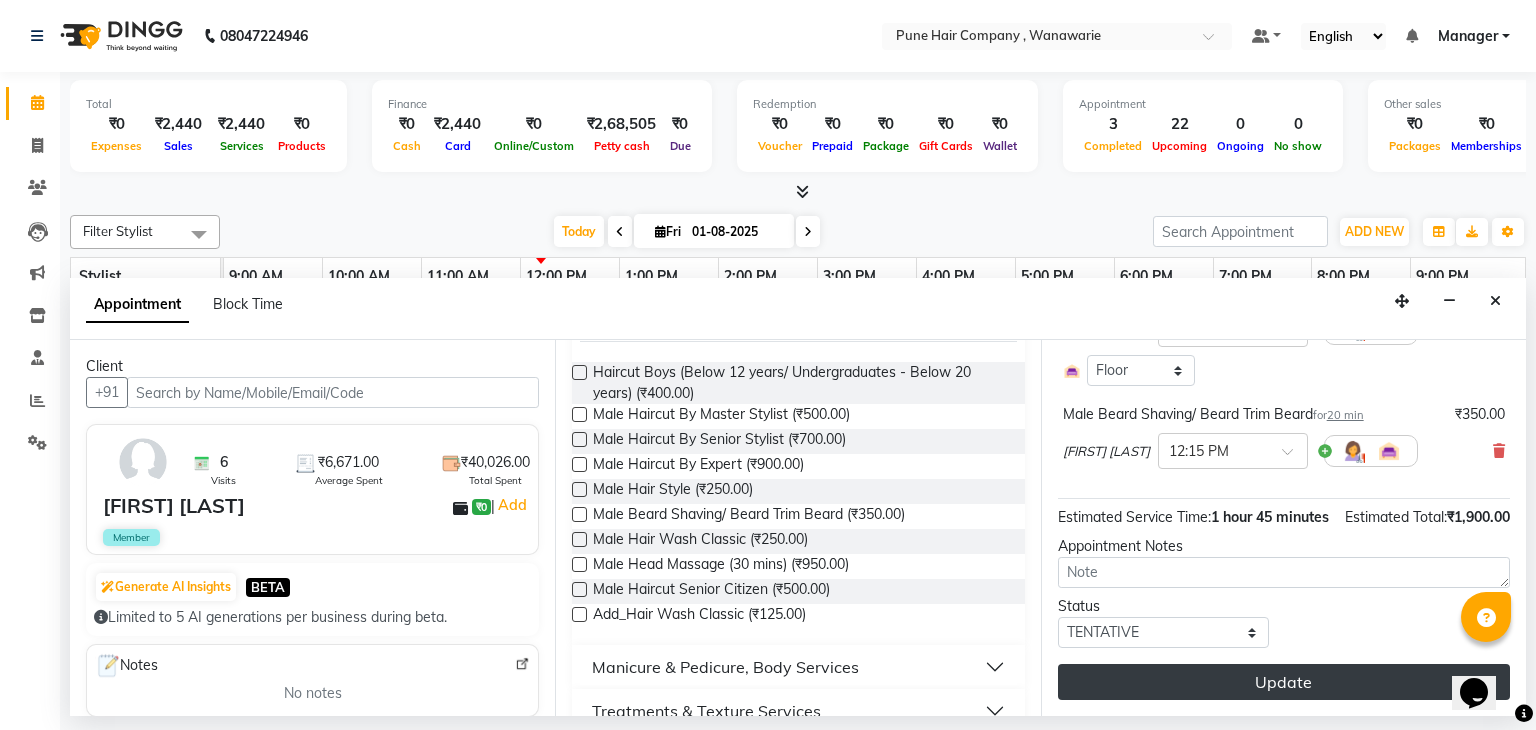 click on "Update" at bounding box center [1284, 682] 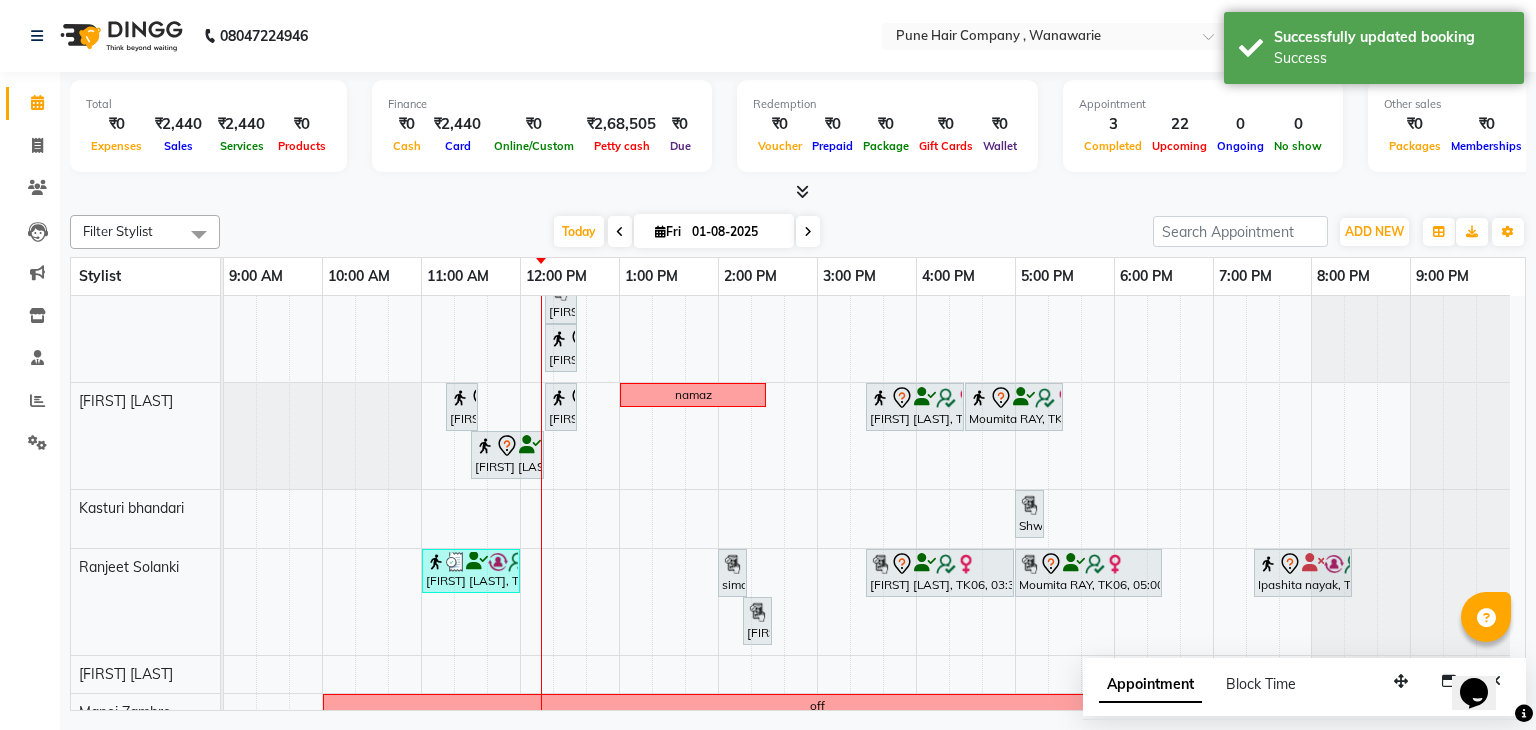 scroll, scrollTop: 0, scrollLeft: 0, axis: both 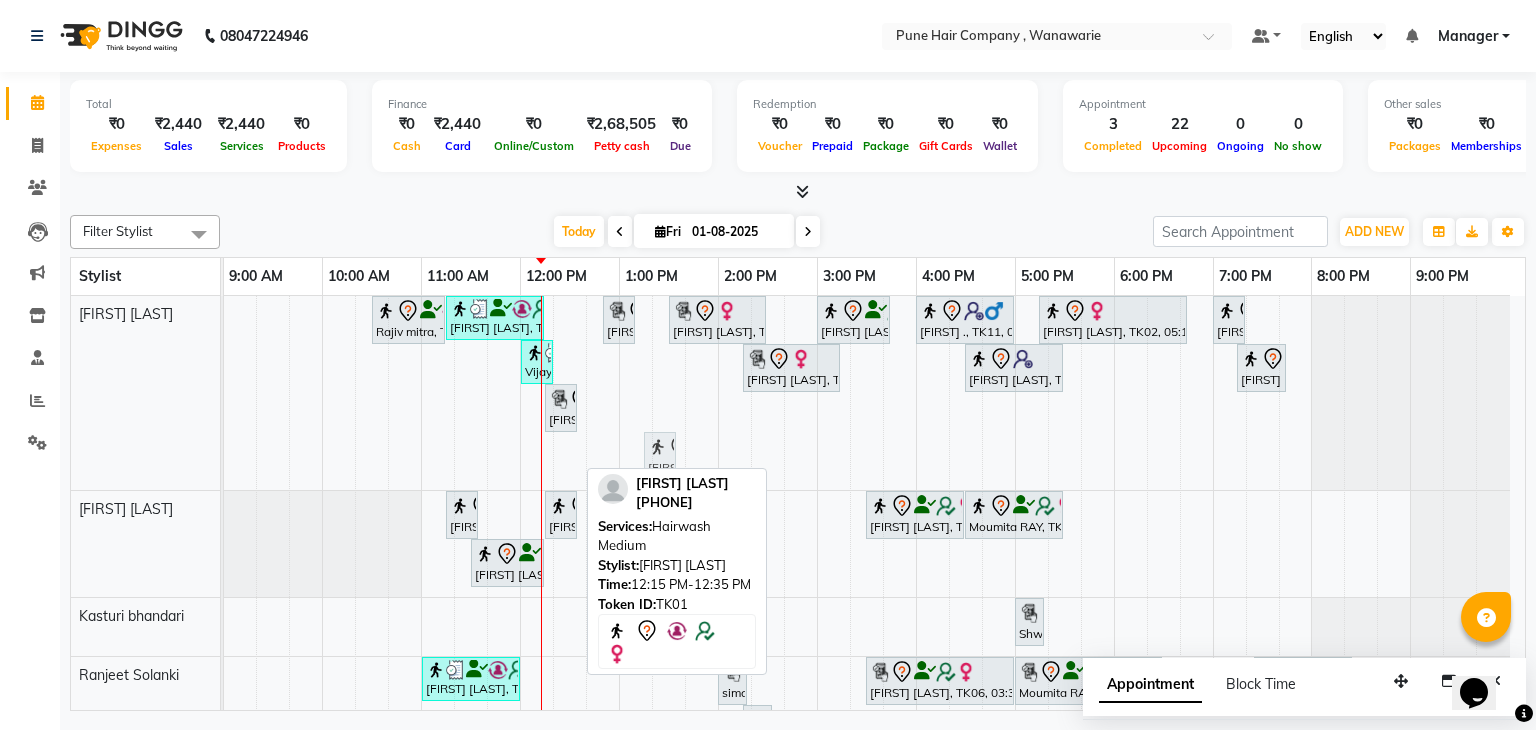 drag, startPoint x: 567, startPoint y: 445, endPoint x: 656, endPoint y: 426, distance: 91.00549 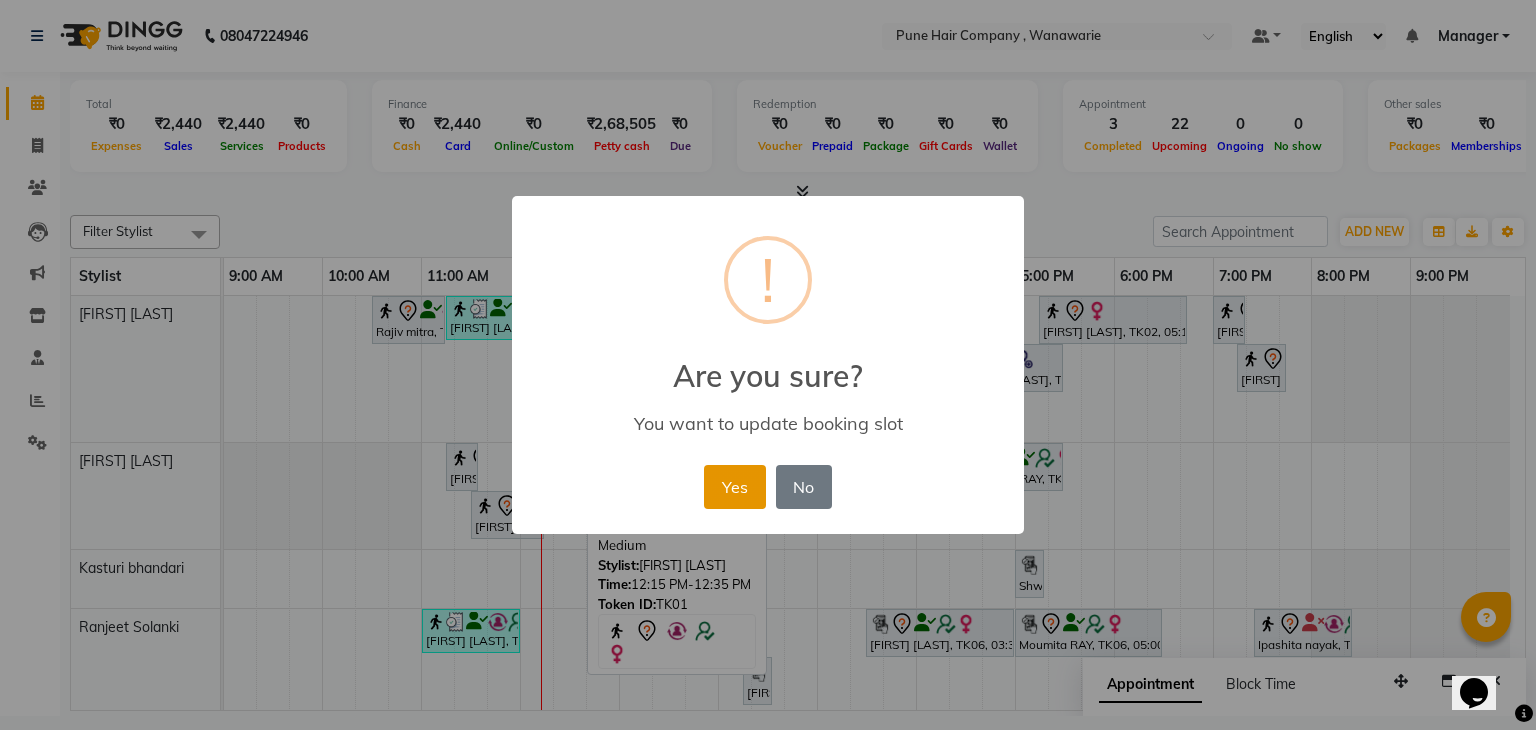 click on "Yes" at bounding box center [734, 487] 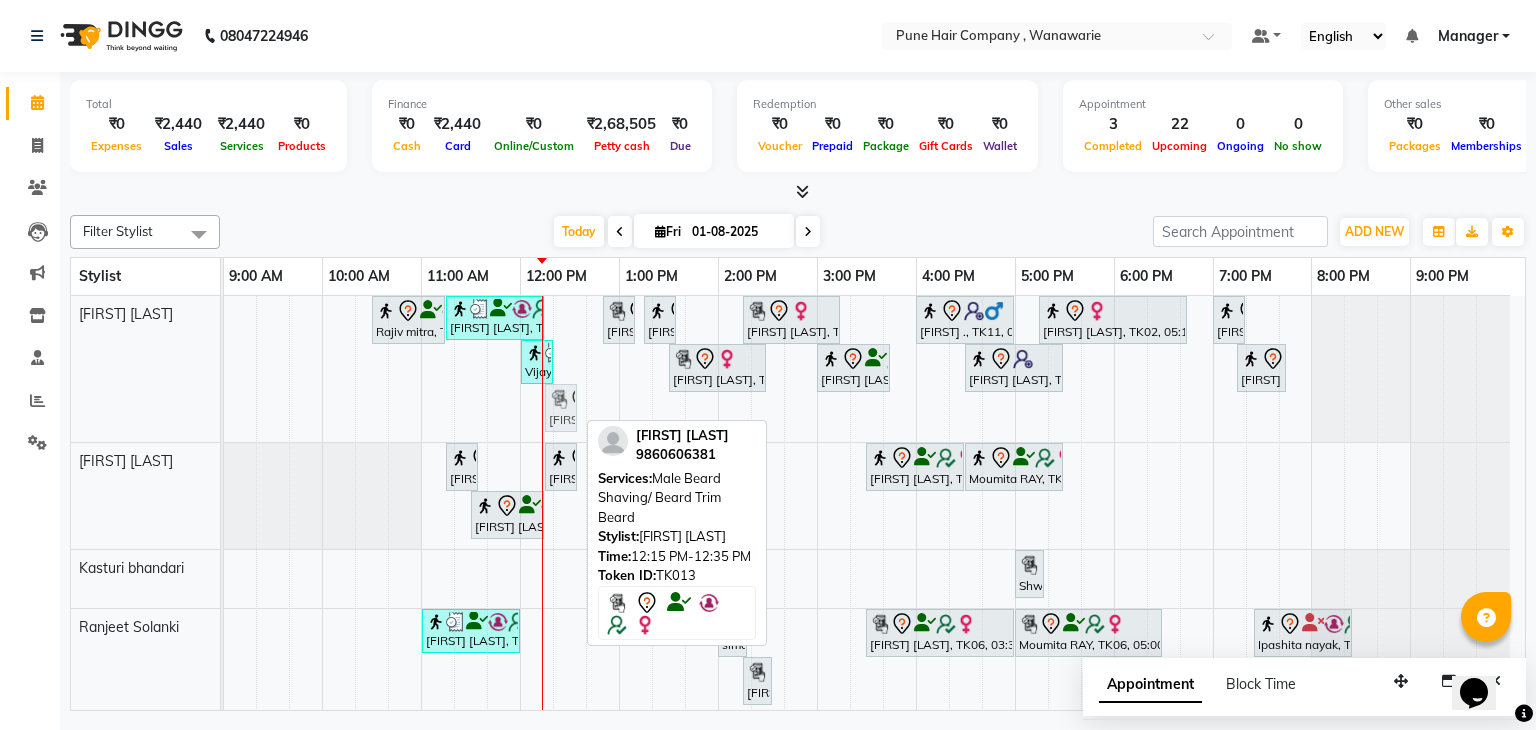 drag, startPoint x: 560, startPoint y: 410, endPoint x: 582, endPoint y: 412, distance: 22.090721 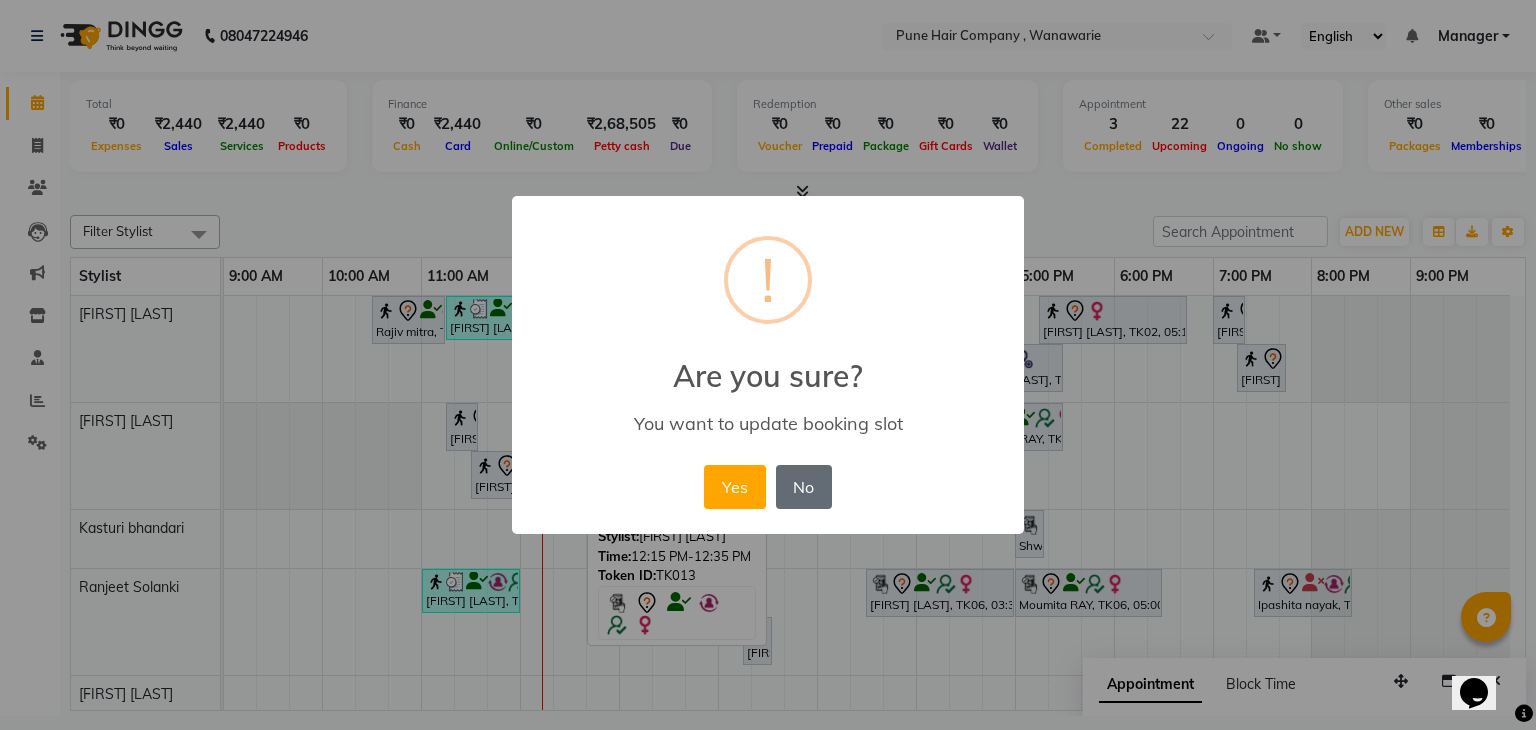 click on "No" at bounding box center (804, 487) 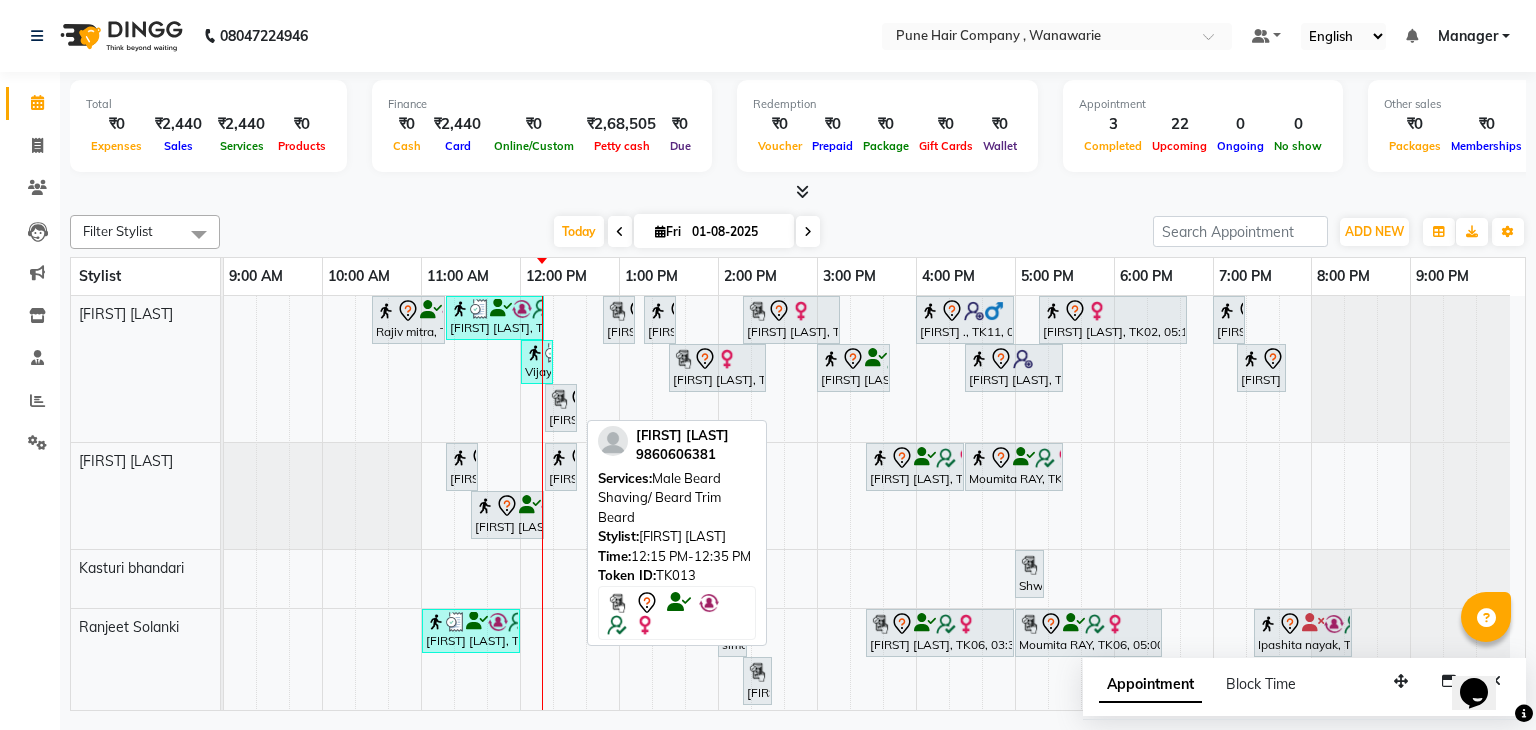 click at bounding box center [576, 408] 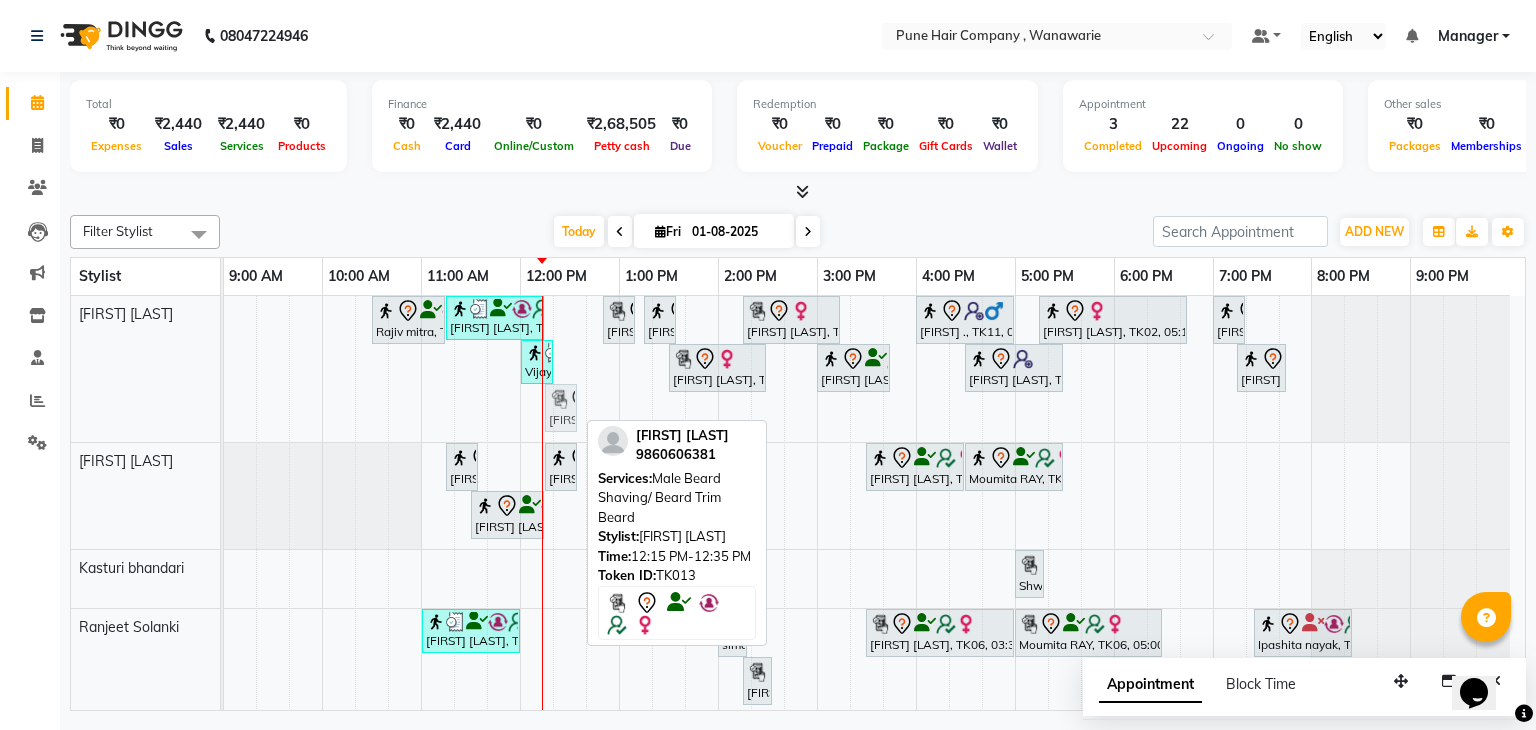 drag, startPoint x: 568, startPoint y: 406, endPoint x: 575, endPoint y: 320, distance: 86.28442 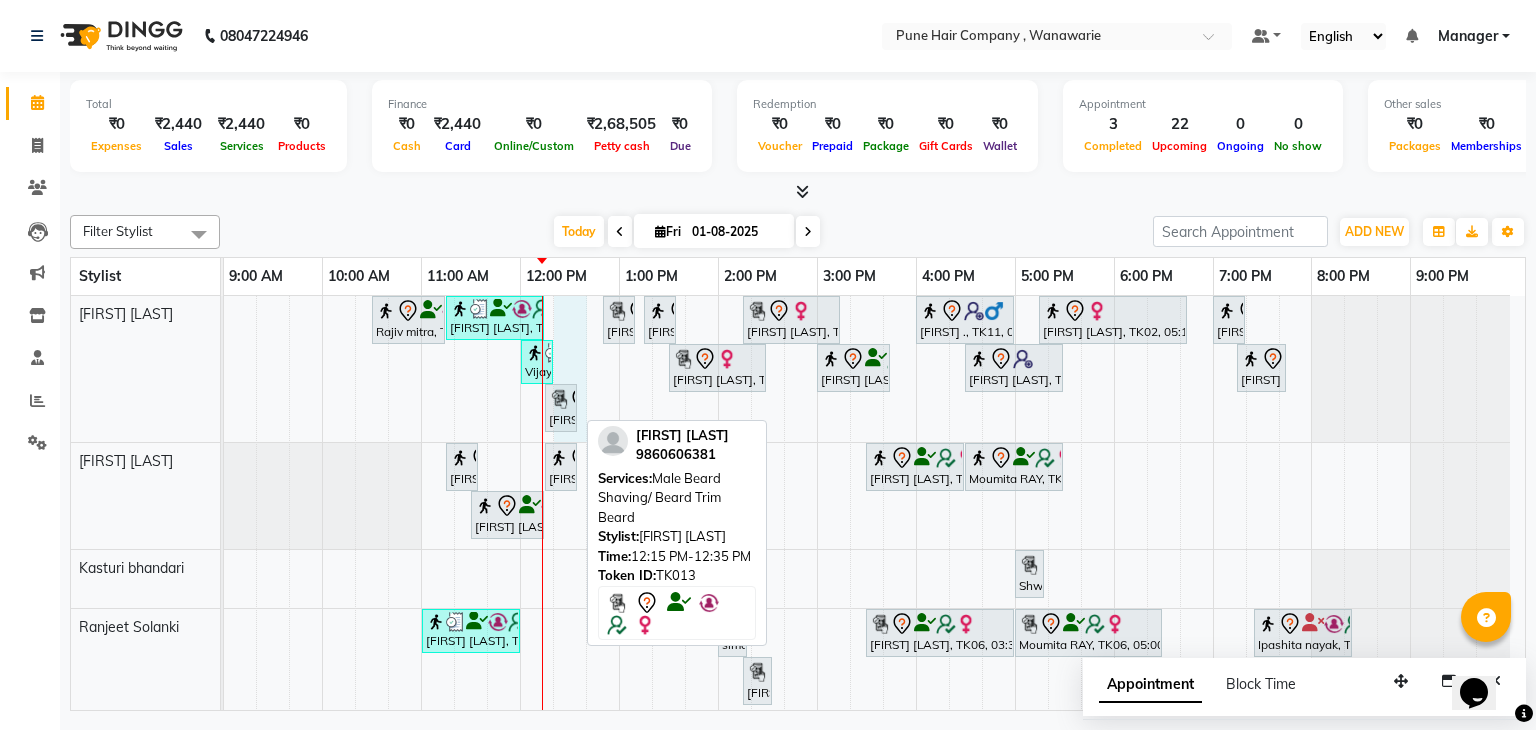 click on "[FIRST] [LAST], TK08, 10:30 AM-11:15 AM, Male Haircut By Senior Stylist [FIRST] [LAST], TK12, 11:15 AM-12:15 PM, Haircuts, - By Senior Stylist [FIRST] [LAST], TK01, 12:50 PM-01:10 PM, Hairwash Medium [FIRST] [LAST], TK01, 01:15 PM-01:35 PM, Hairwash Medium [FIRST] [LAST], TK05, 02:15 PM-03:15 PM, Haircuts, - By Senior Stylist [FIRST] ., TK11, 04:00 PM-05:00 PM, Haircuts, - By Senior Stylist [FIRST] [LAST], TK02, 05:15 PM-06:45 PM, Hair Colour - Majirel Touch-up (Upto 2 Inches) [FIRST] [LAST], TK04, 07:00 PM-07:20 PM, Add_Hairwash Medium [FIRST] [LAST], TK12, 12:00 PM-12:20 PM, Add_Hairwash Short [FIRST] [LAST], TK05, 01:30 PM-02:30 PM, Haircuts, - By Senior Stylist [FIRST] sir, TK03, 03:00 PM-03:45 PM, Male Haircut By Senior Stylist [FIRST] [LAST], TK14, 04:30 PM-05:30 PM, Haircuts, - By Senior Stylist [FIRST] [LAST], TK04, 07:15 PM-07:45 PM, BlowDry Medium" at bounding box center (874, 562) 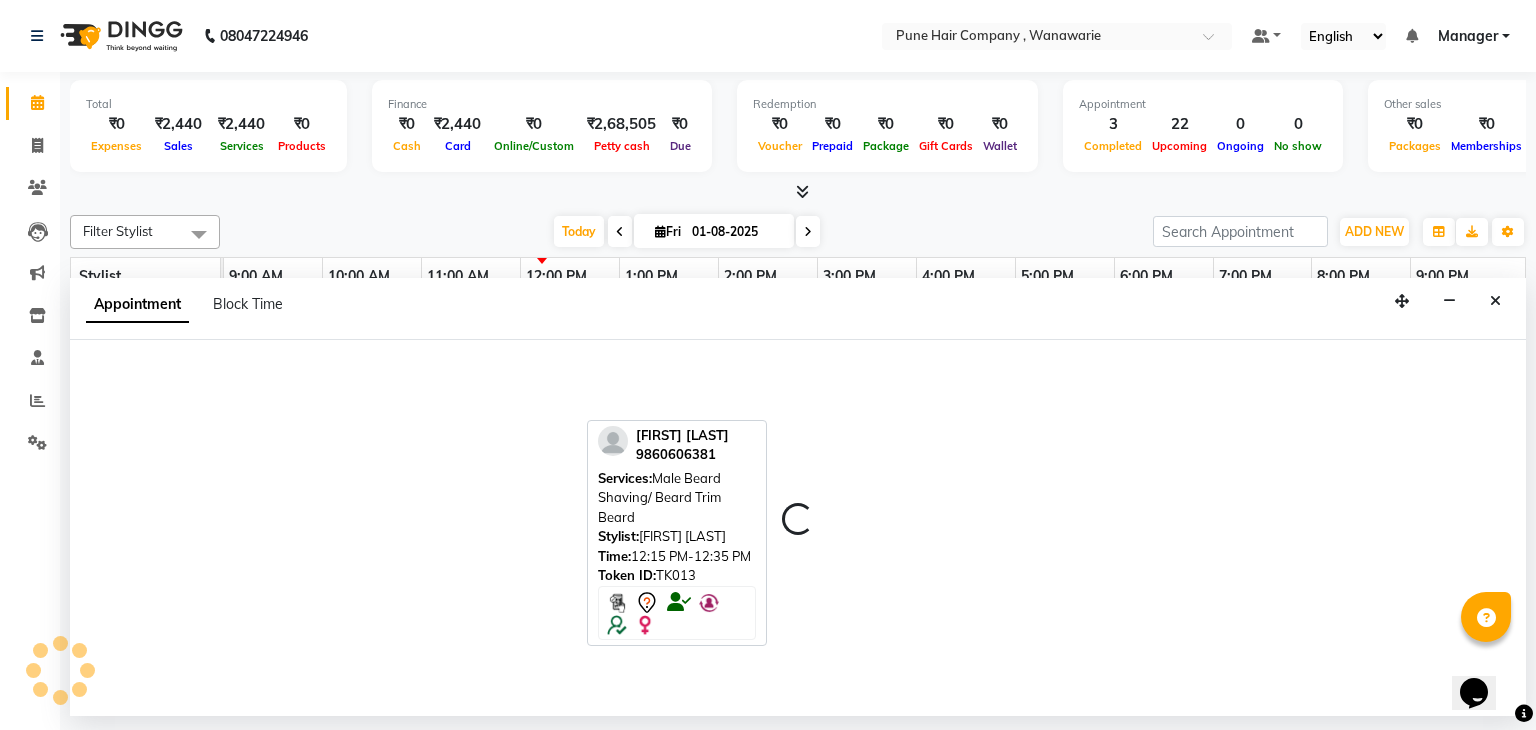 select on "[NUMBER]" 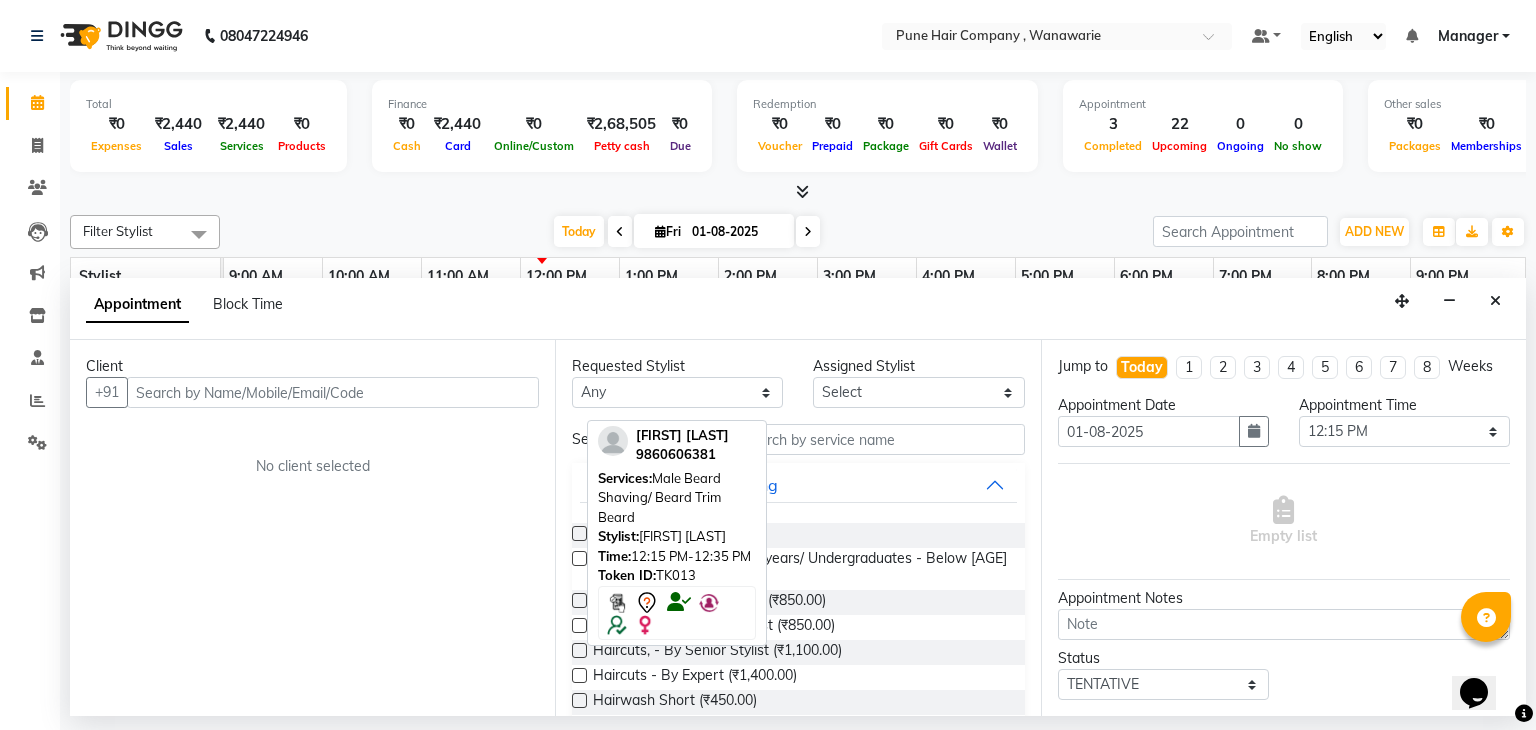 click on "Appointment Block Time" at bounding box center (798, 309) 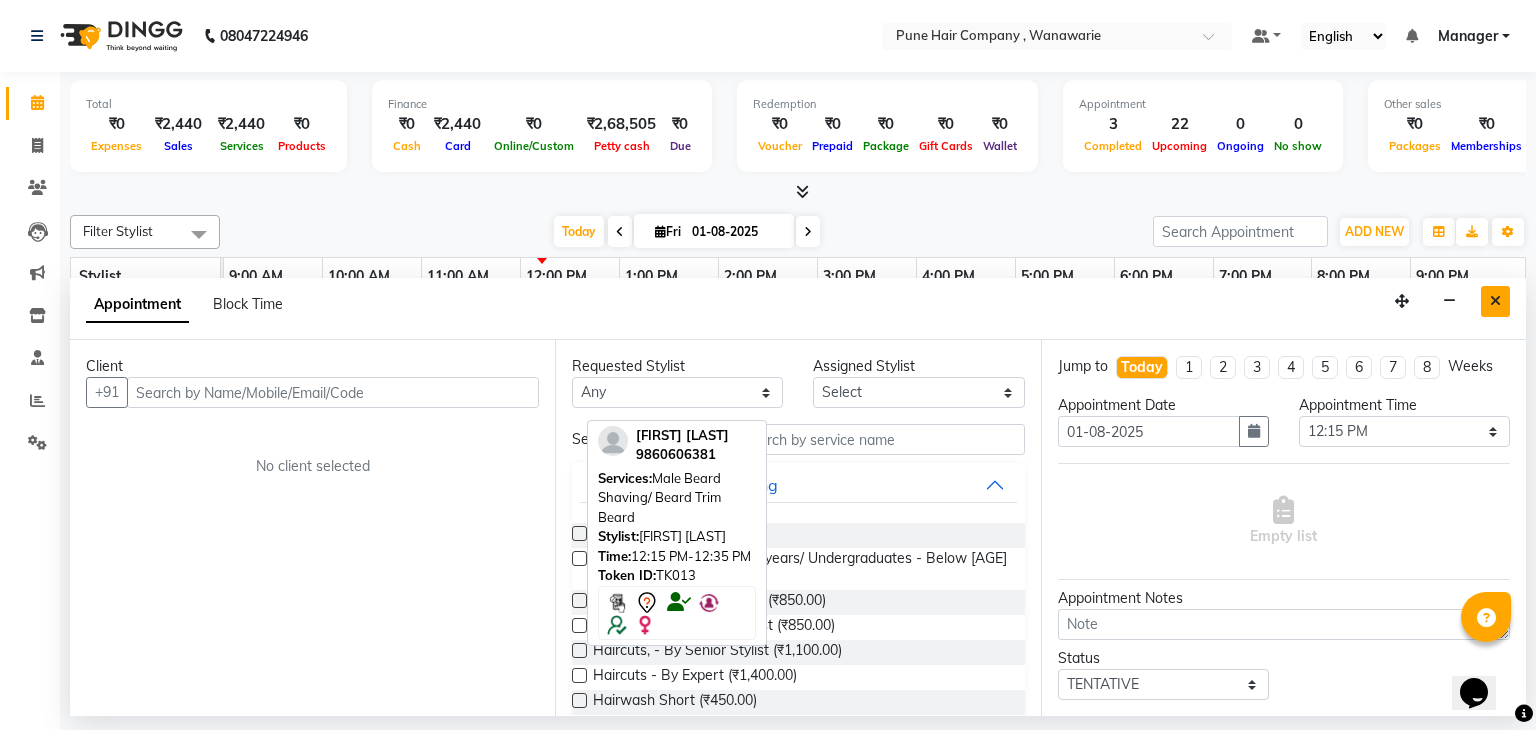 click at bounding box center (1495, 301) 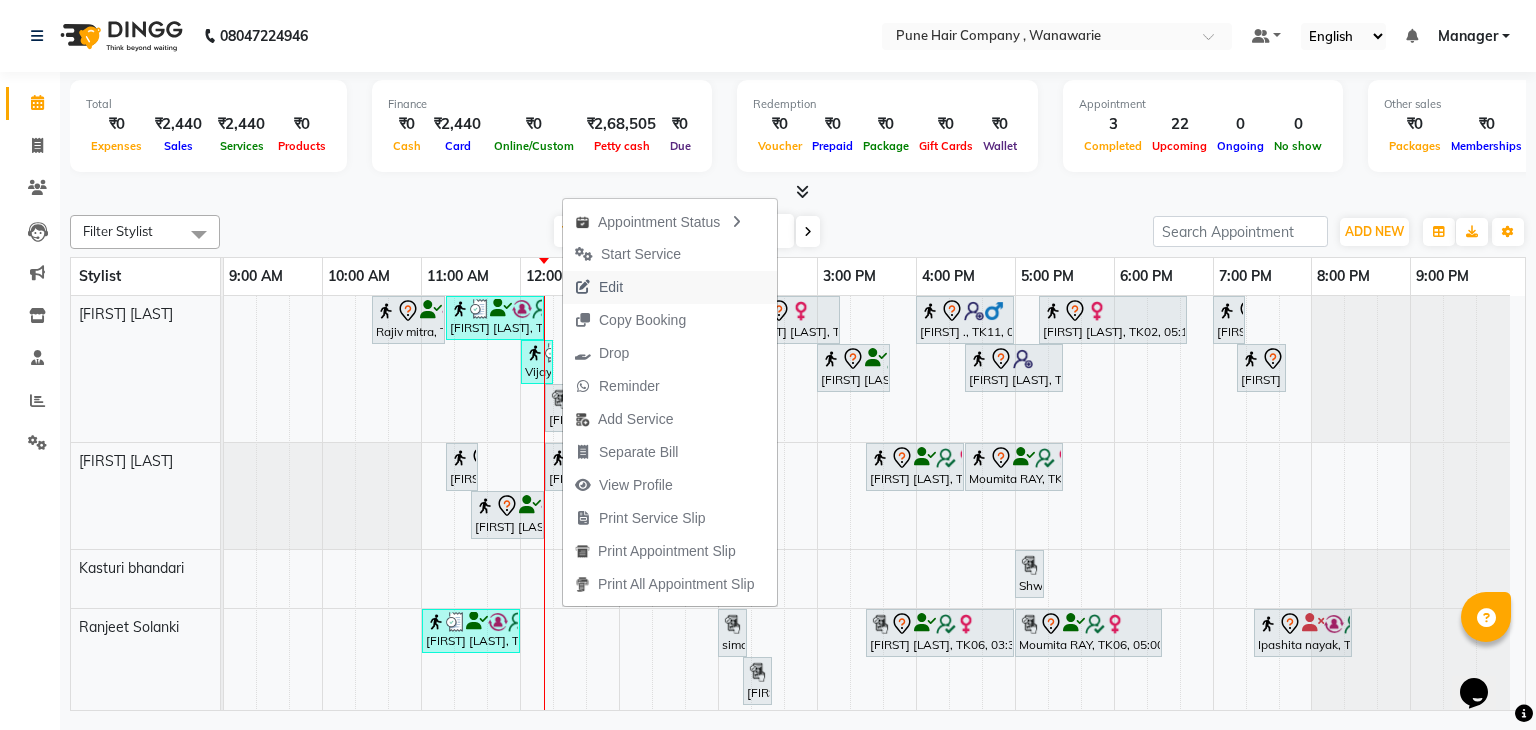 click on "Edit" at bounding box center [611, 287] 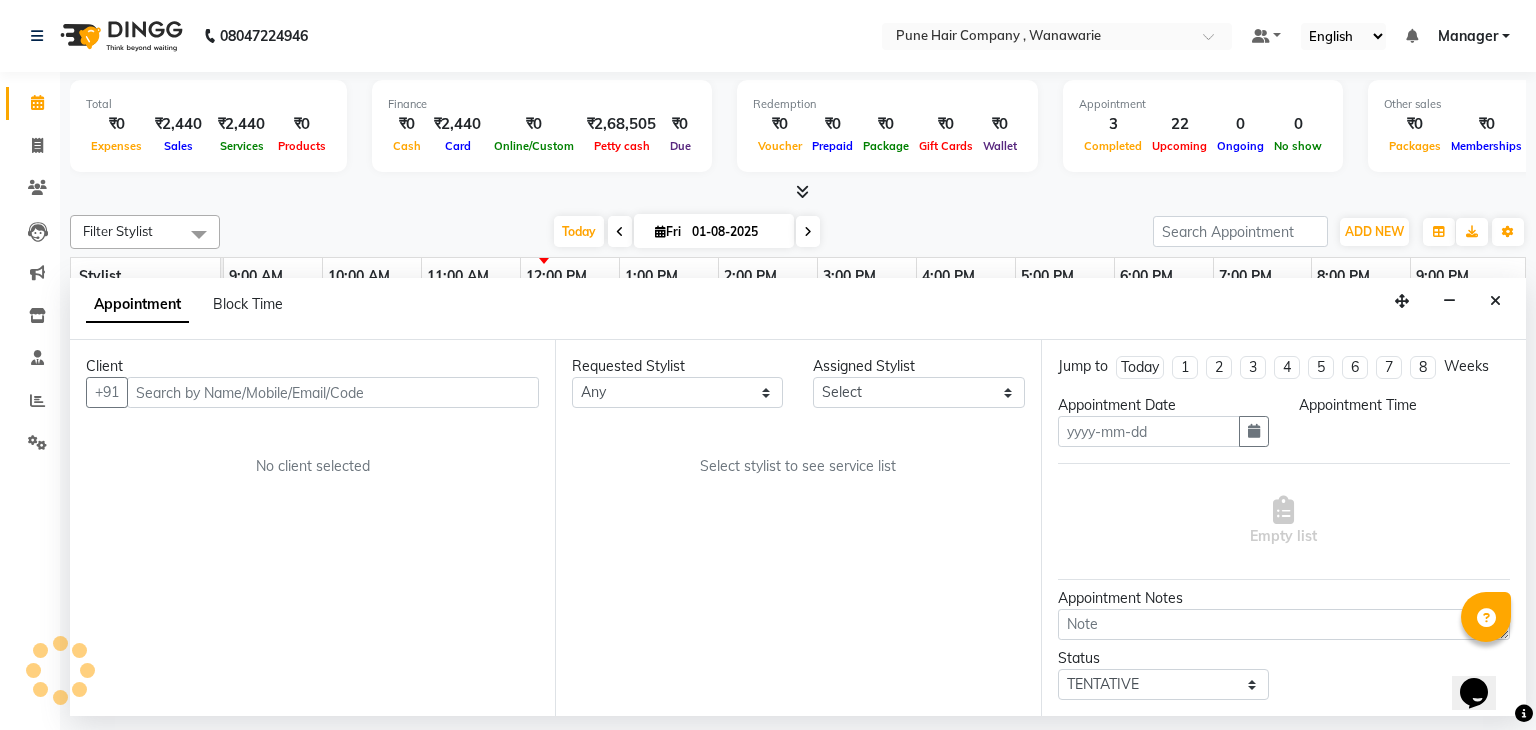 type on "01-08-2025" 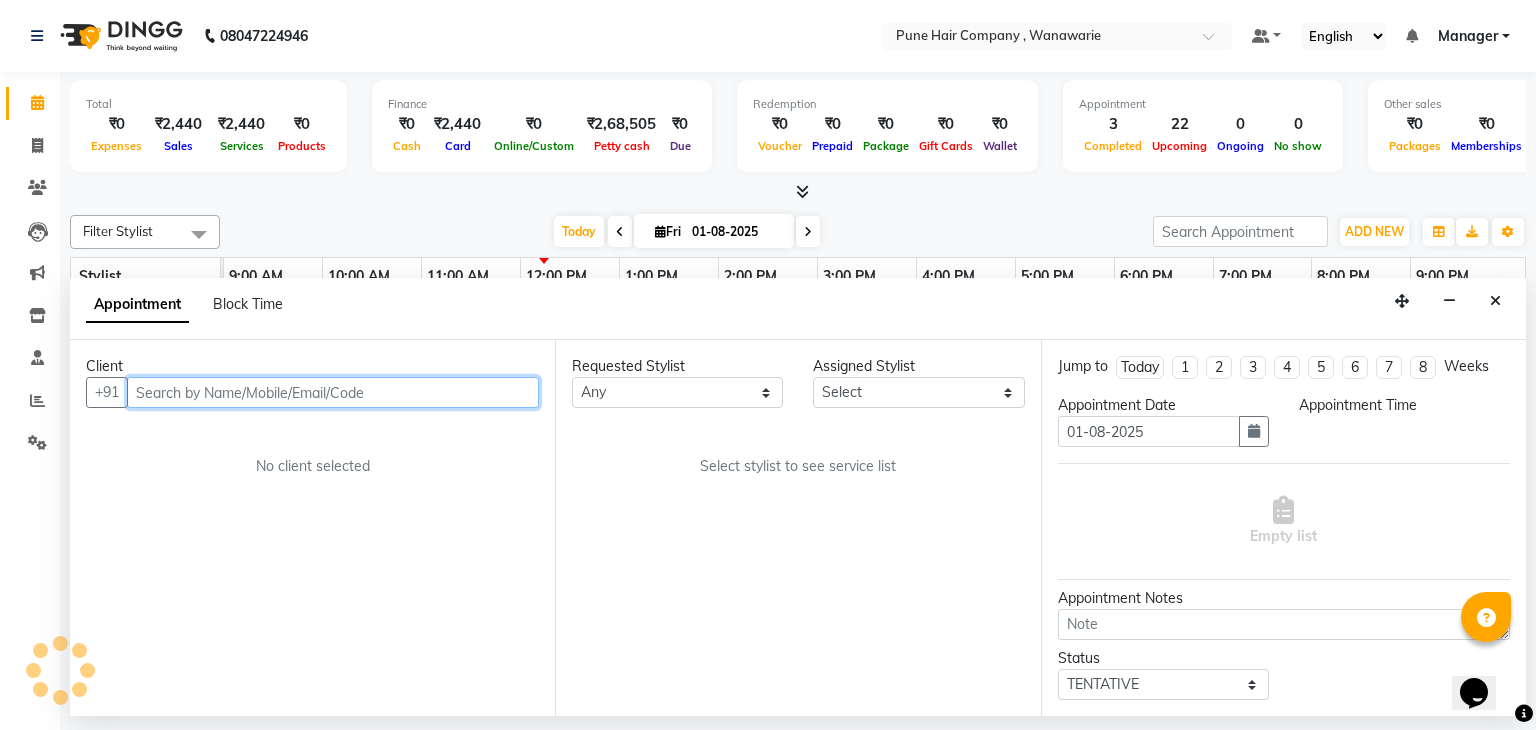 select on "74578" 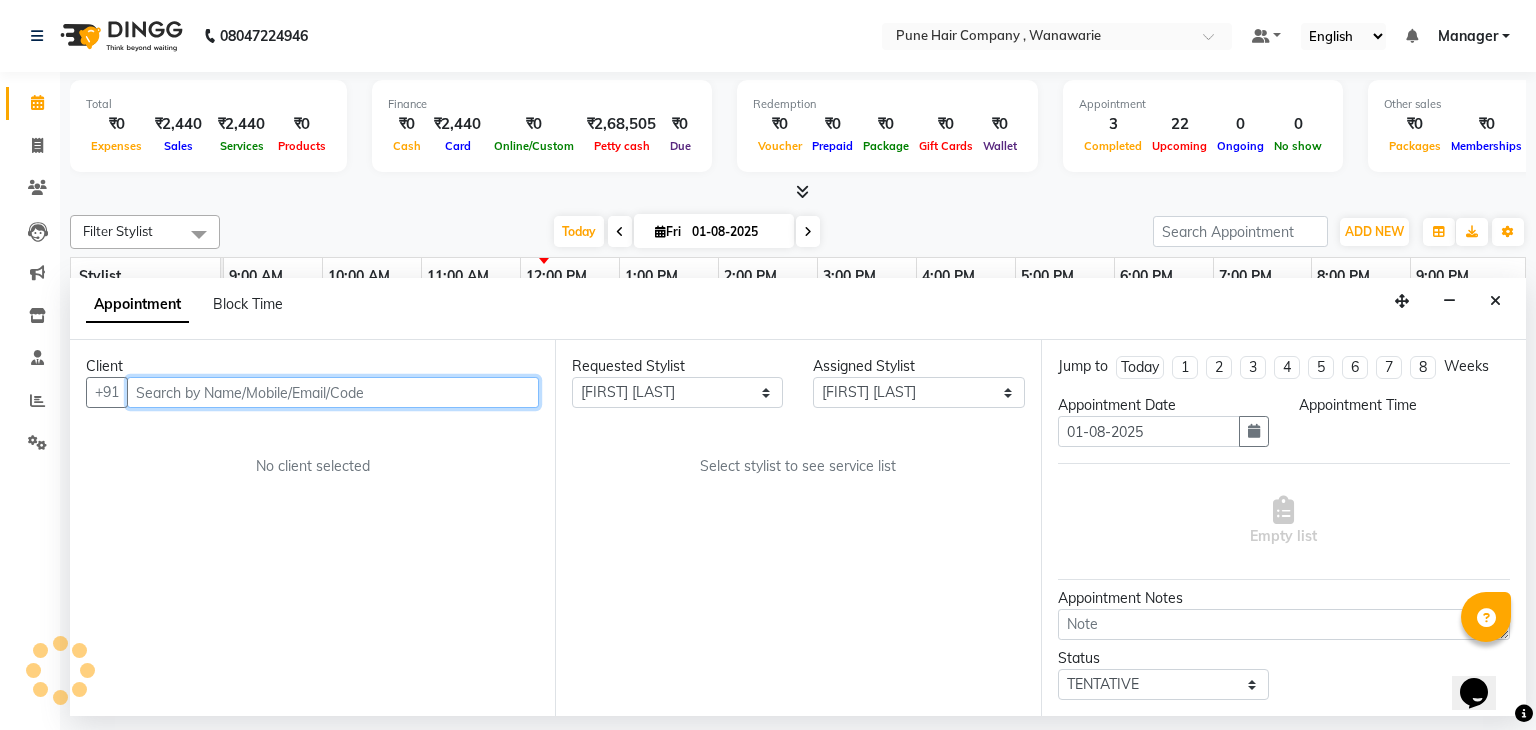 select on "675" 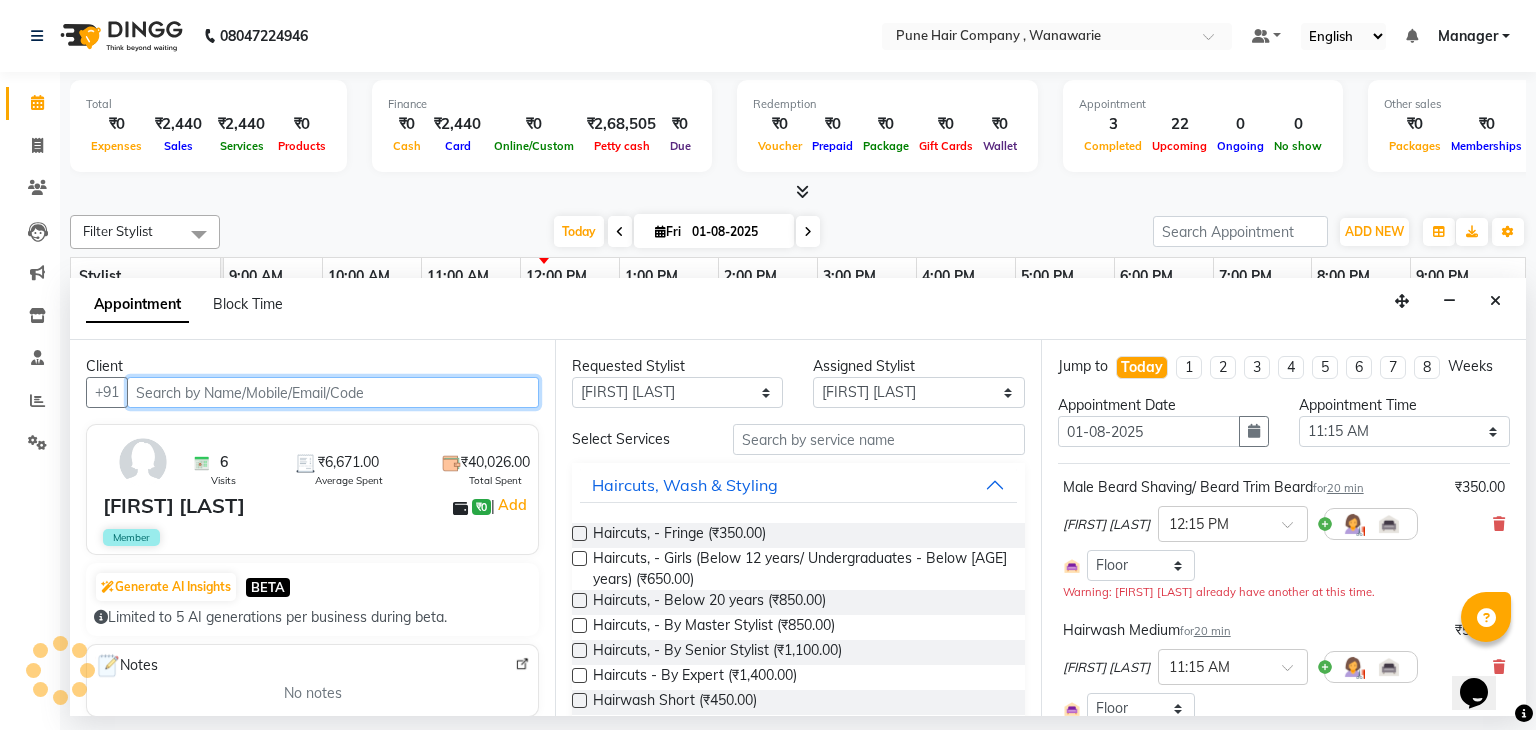 select on "4060" 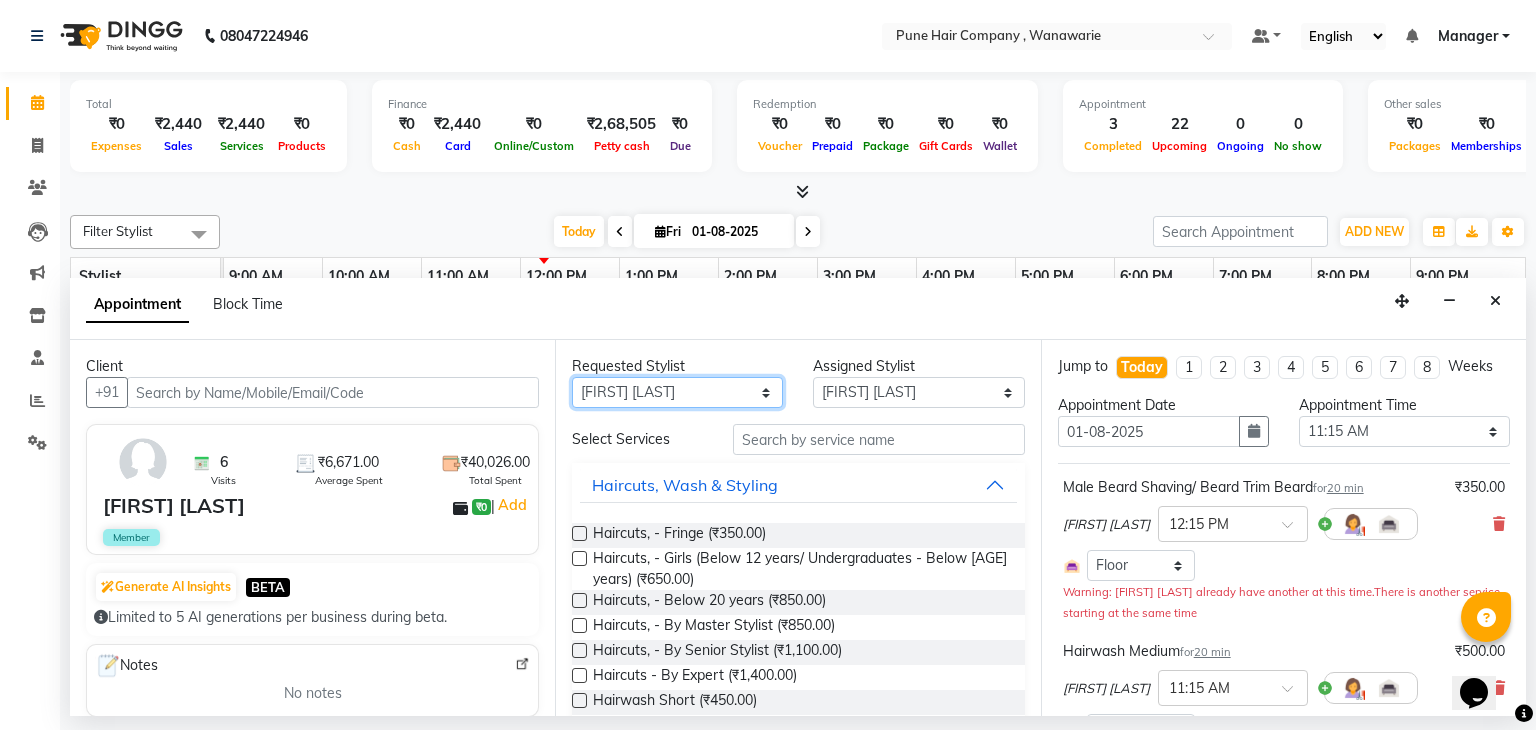 click on "Any [FIRST] [LAST] [FIRST] [LAST] [FIRST] [LAST] [FIRST] [LAST] [FIRST] [LAST] [FIRST] [LAST]" at bounding box center [677, 392] 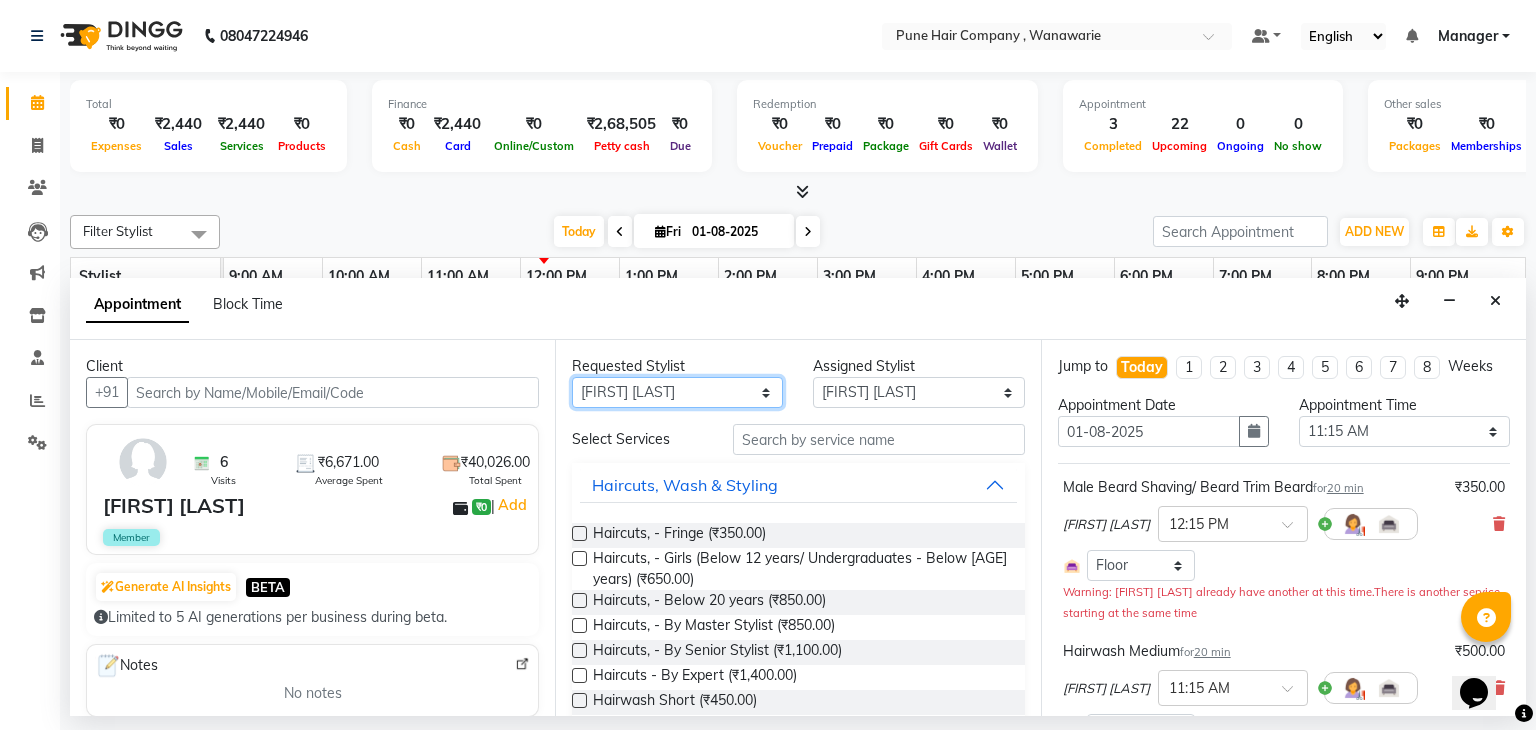 select on "[NUM]" 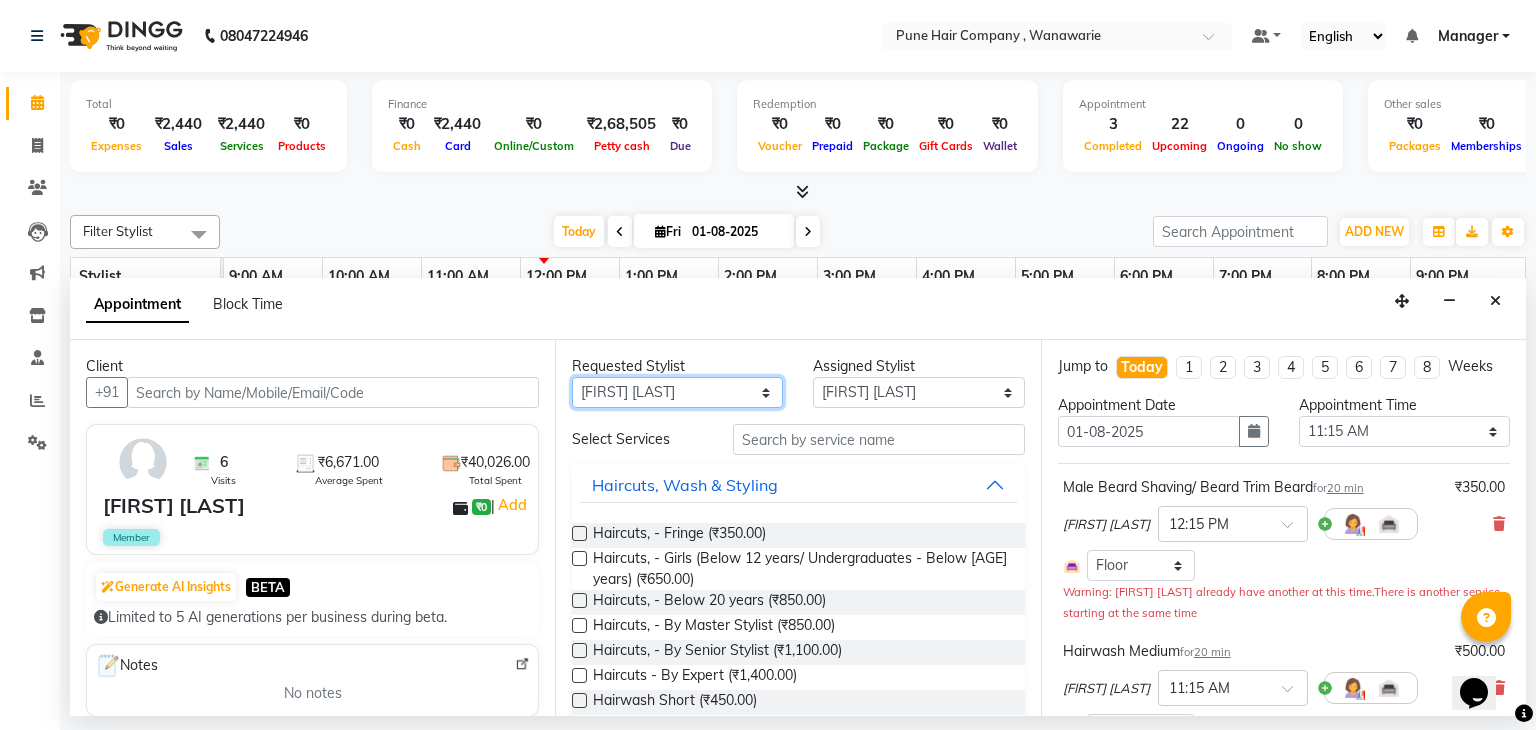 click on "Any [FIRST] [LAST] [FIRST] [LAST] [FIRST] [LAST] [FIRST] [LAST] [FIRST] [LAST] [FIRST] [LAST]" at bounding box center (677, 392) 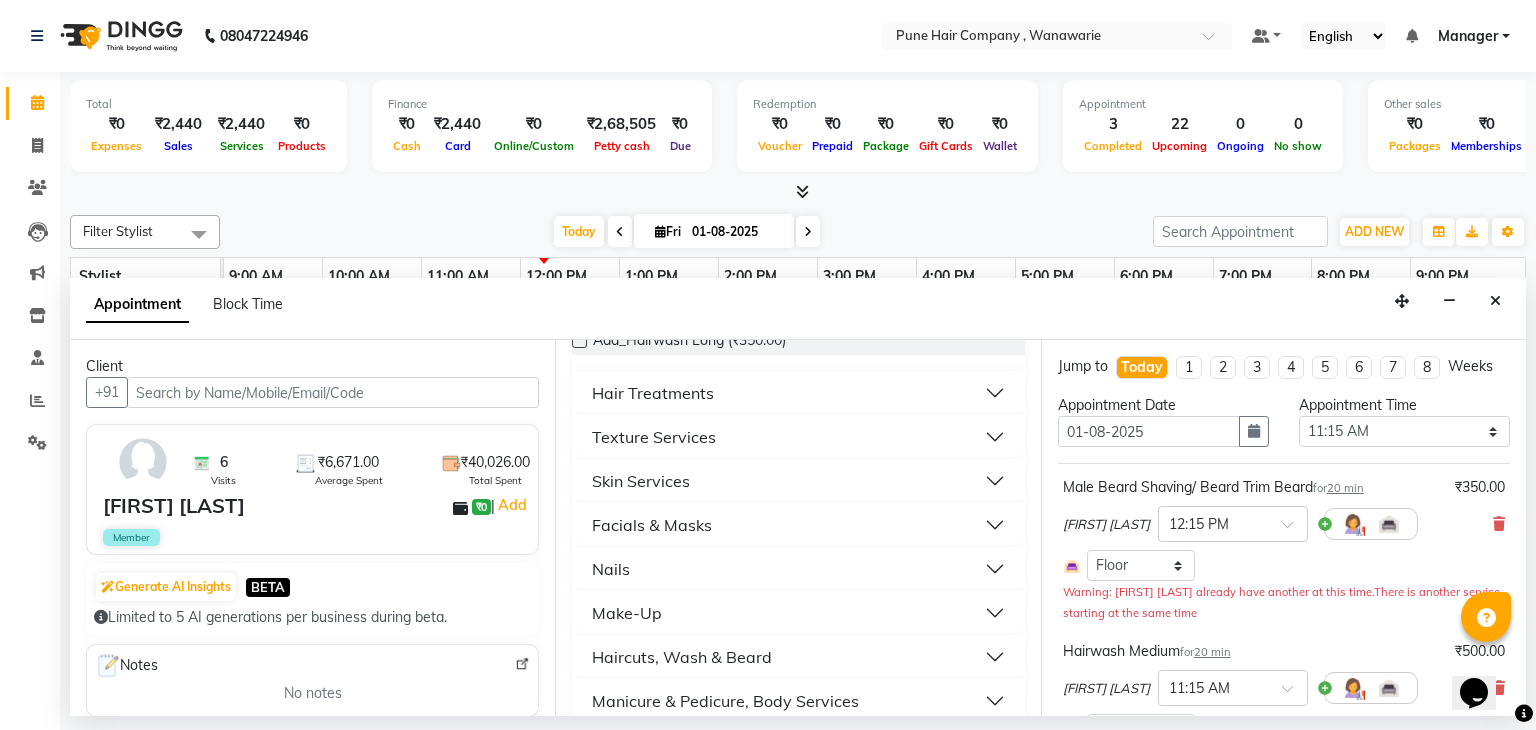 scroll, scrollTop: 244, scrollLeft: 0, axis: vertical 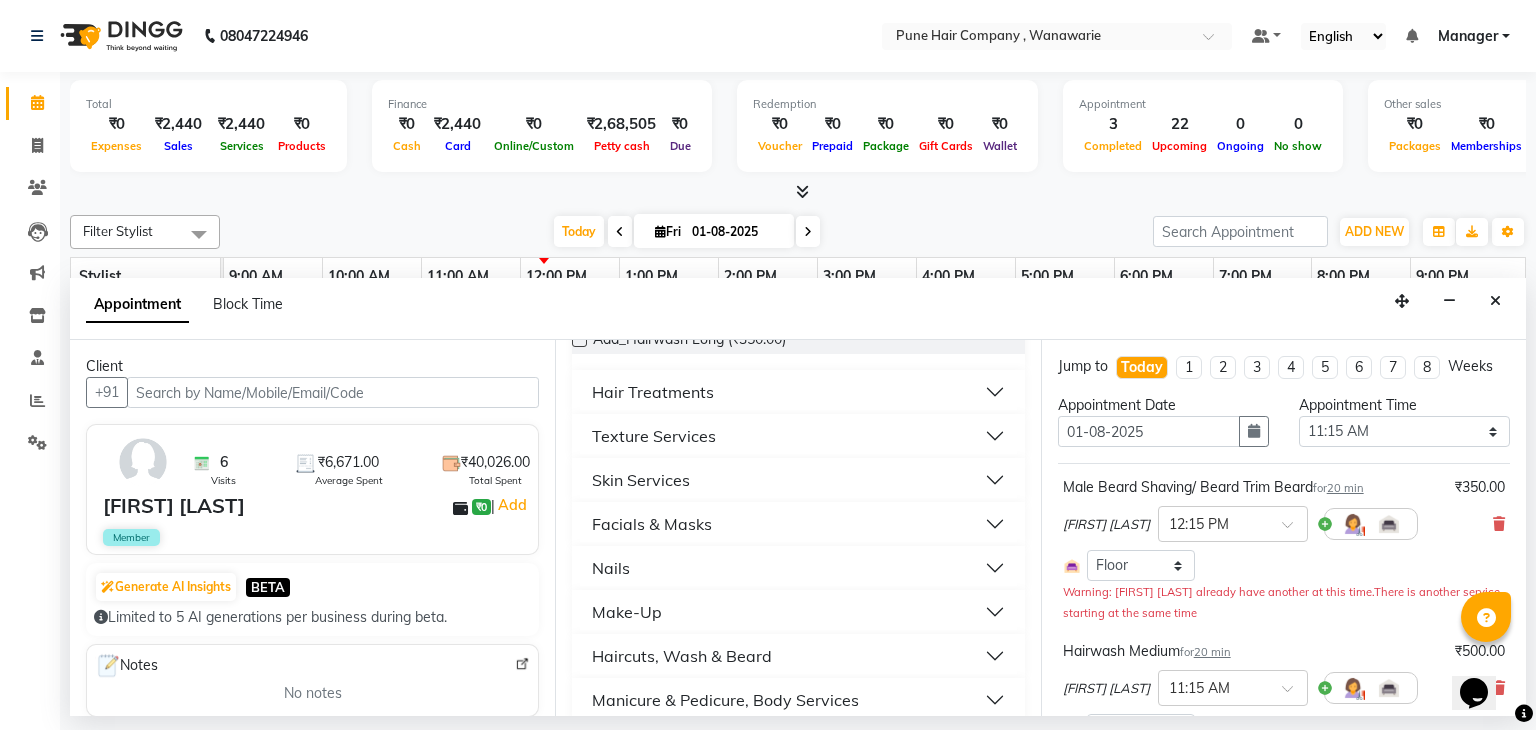 click on "Skin Services" at bounding box center [798, 480] 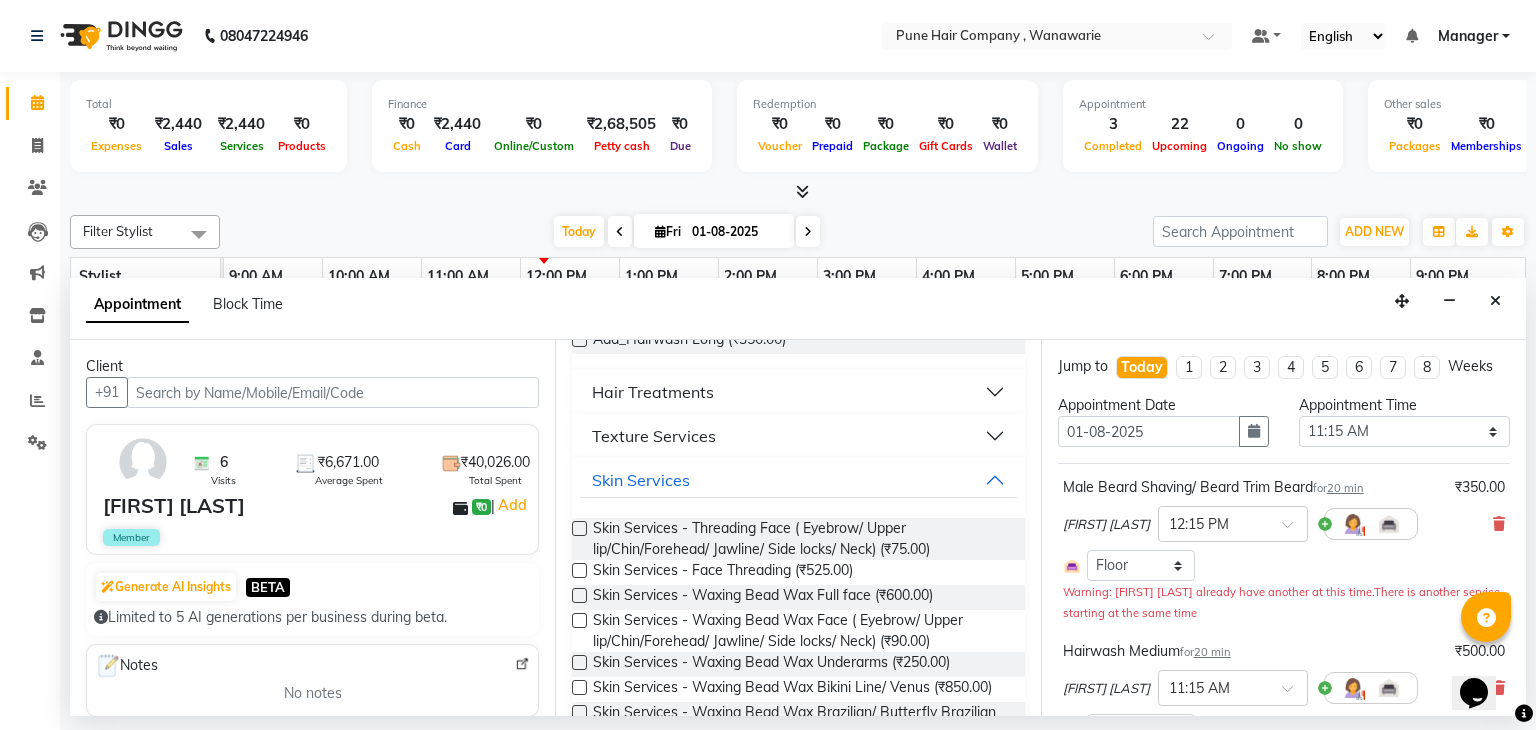 click at bounding box center (579, 528) 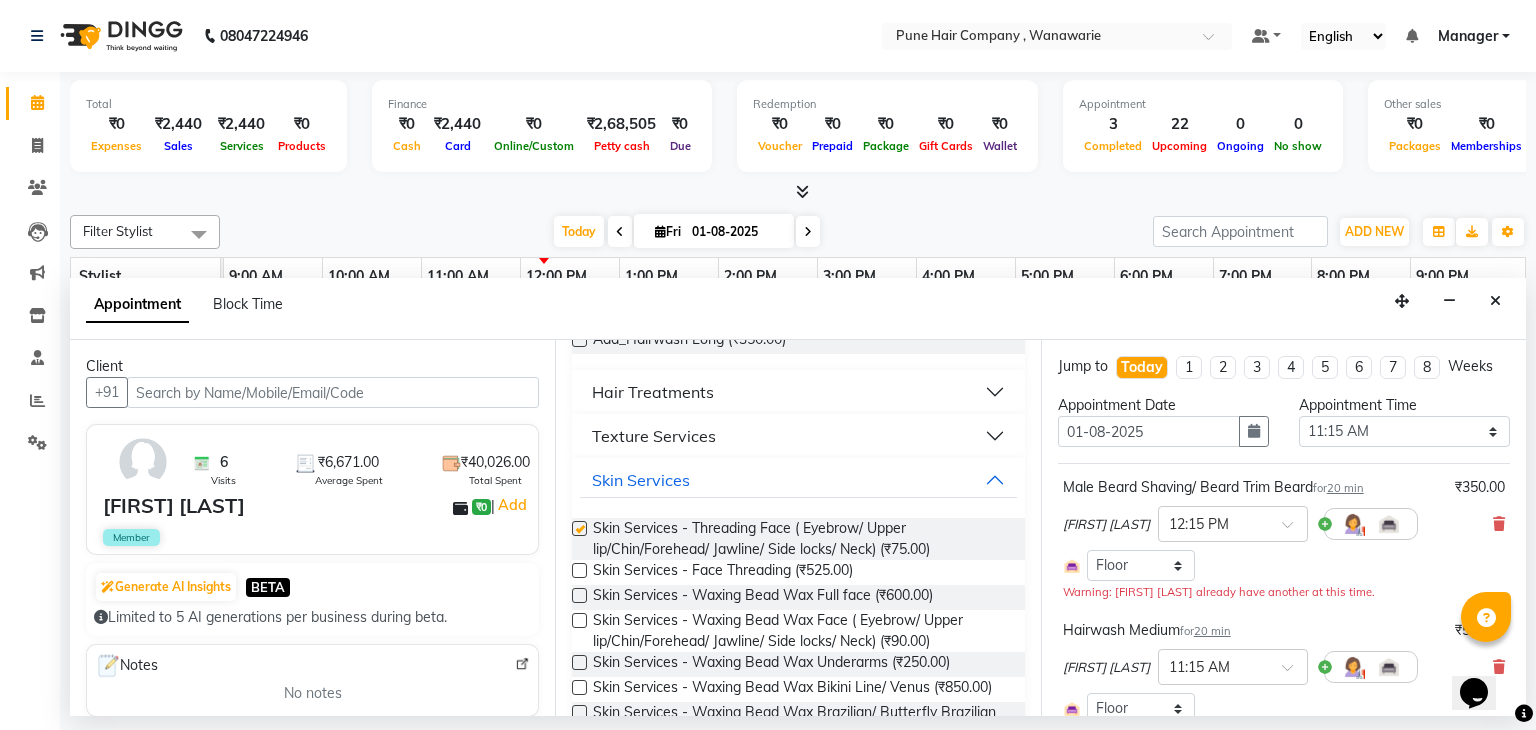 checkbox on "false" 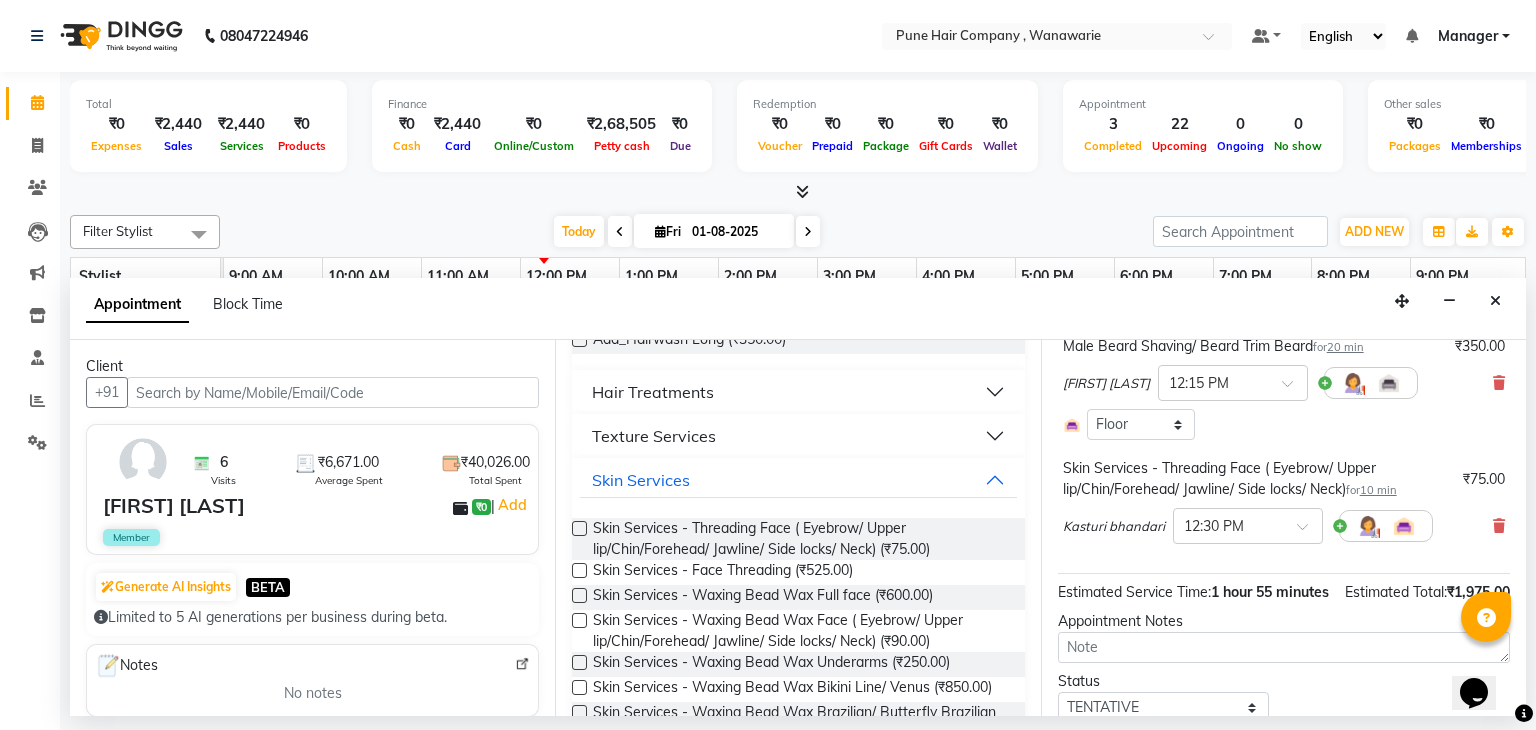 scroll, scrollTop: 623, scrollLeft: 0, axis: vertical 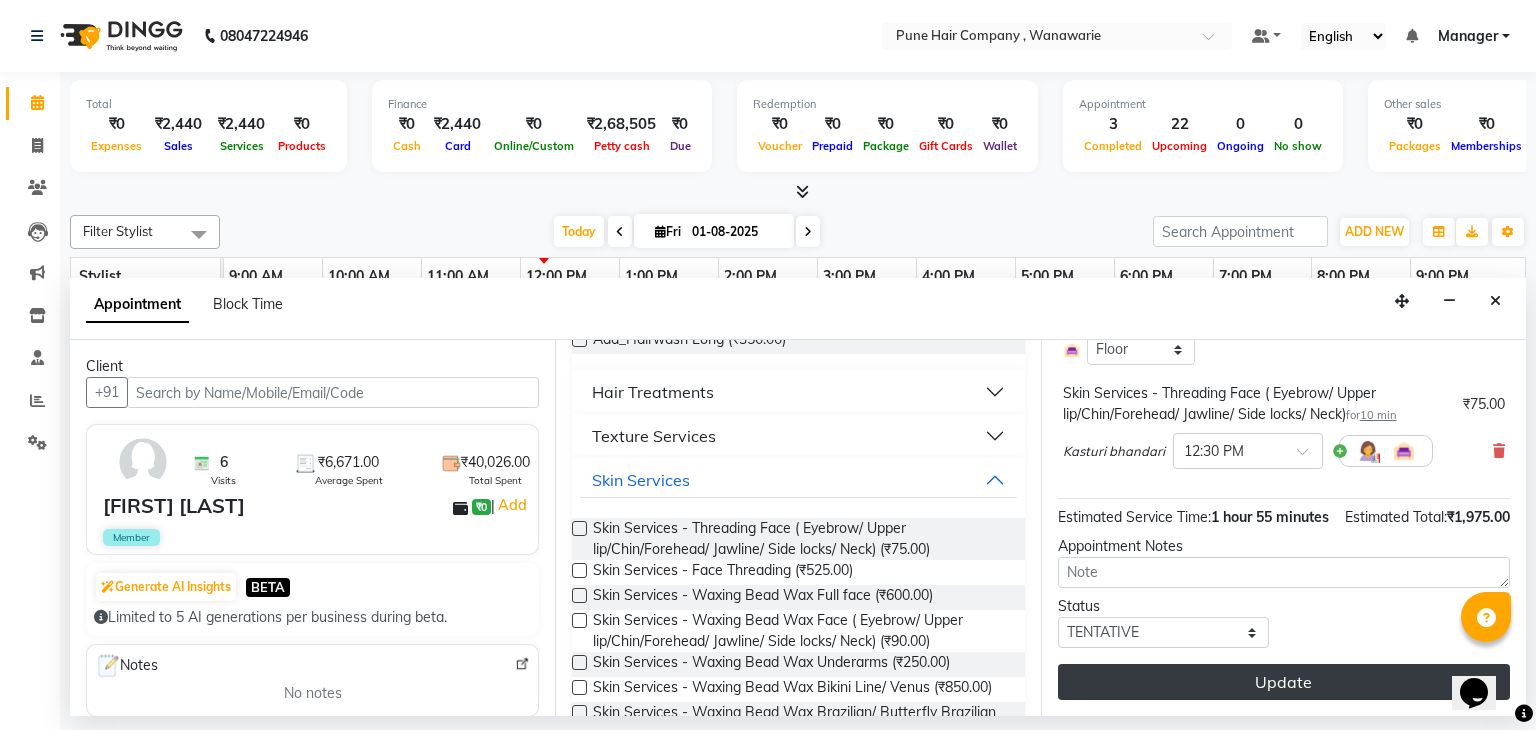 click on "Update" at bounding box center (1284, 682) 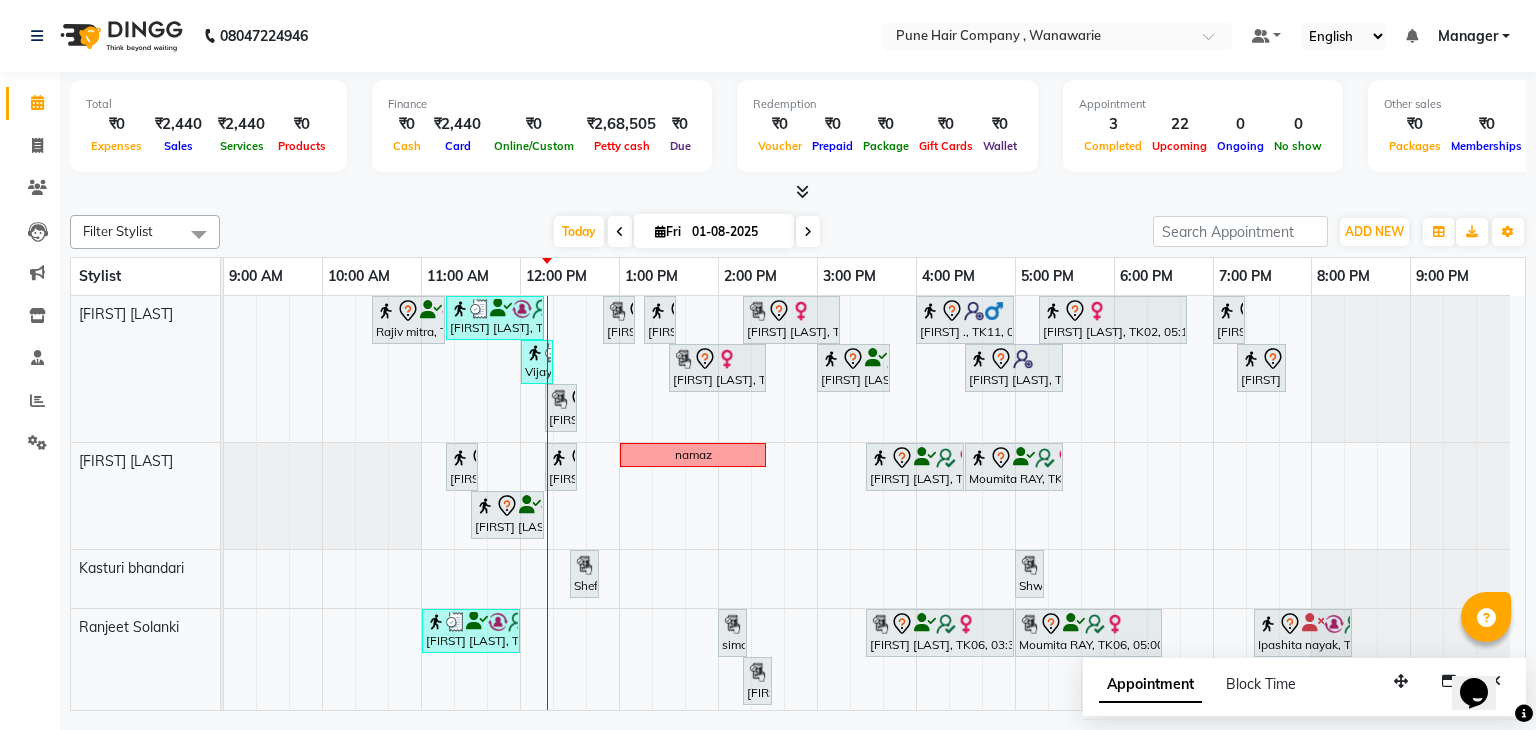 scroll, scrollTop: 116, scrollLeft: 0, axis: vertical 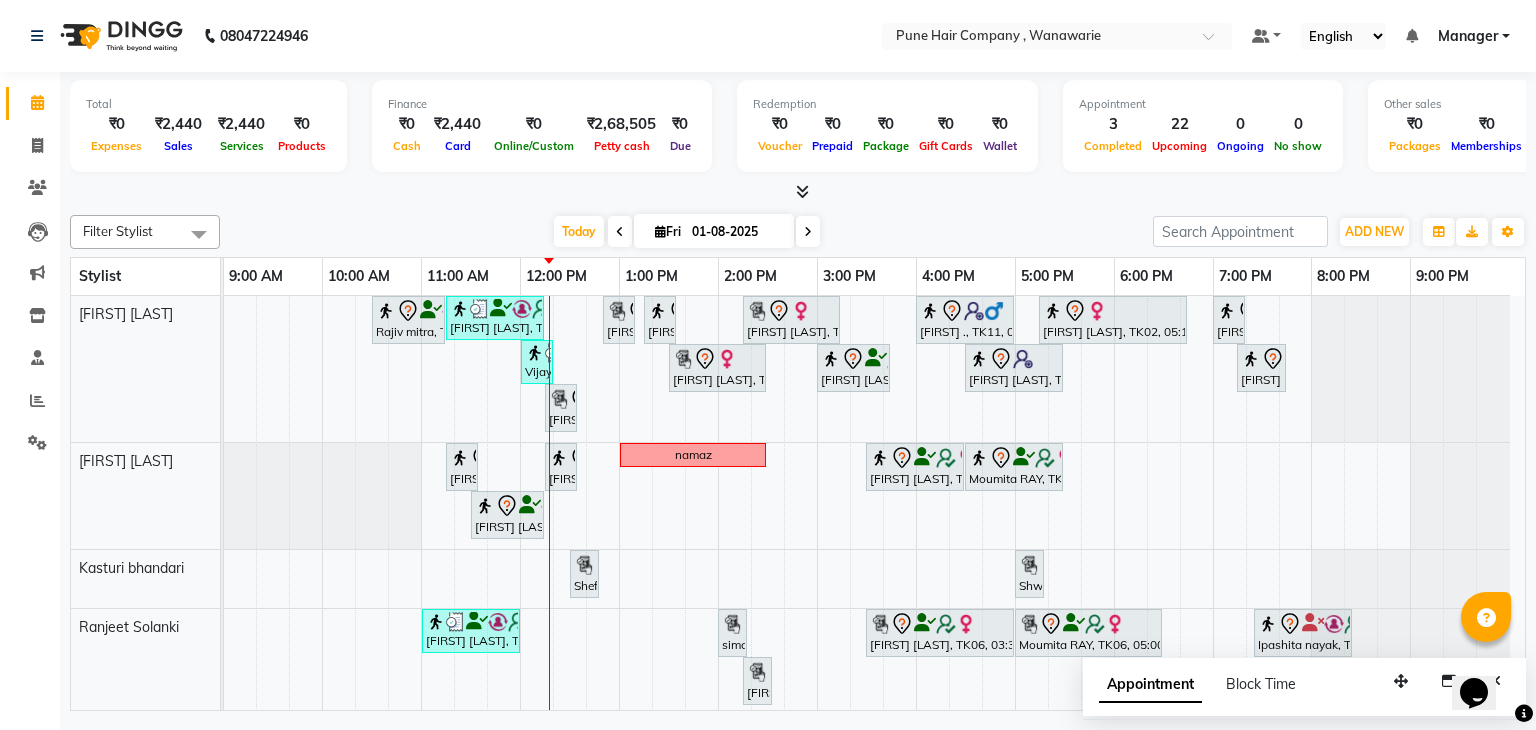 click at bounding box center [808, 231] 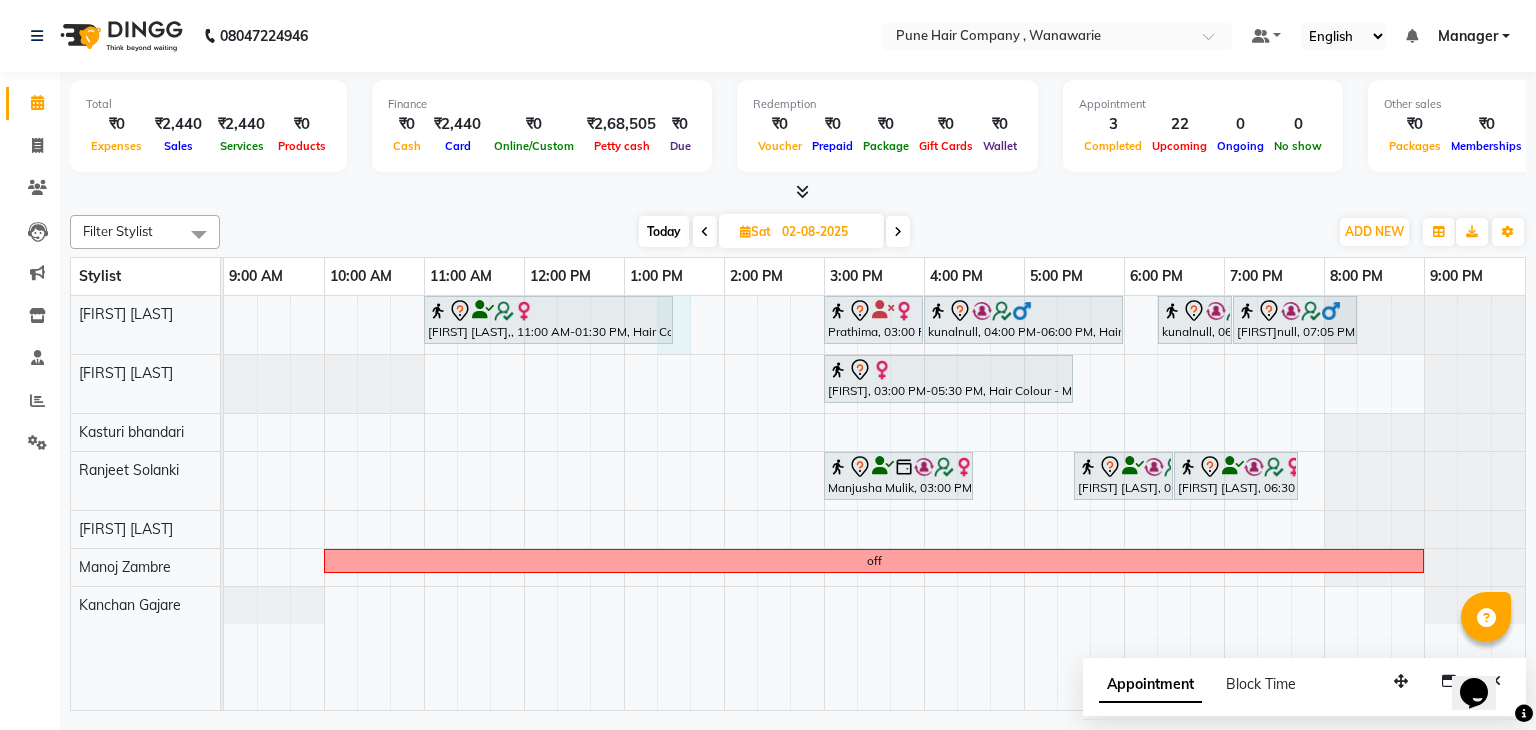 click on "kanchan H,, 11:00 AM-01:30 PM, Hair Colour - Inoa Global Medium Prathima, 03:00 PM-04:00 PM, Hair Treatments - Molecular Deep Damage Repair Medium kunalnull, 04:00 PM-06:00 PM, Hair Colour - Inoa Global Short kunalnull, 06:20 PM-07:05 PM, Male Haircut By Senior Stylist kunalnull, 07:05 PM-08:20 PM, Male Hair Colour - Inoa Global Colour (includes moustache) Prathima, 03:00 PM-05:30 PM, Hair Colour - Majirel Global Medium Manjusha Mulik, 03:00 PM-04:30 PM, Pedicure - Pedicure AVL Deep moisturizing Apeksha Dandekar, 05:30 PM-06:30 PM, Manicure - Manicure Luxury Apeksha Dandekar, 06:30 PM-07:45 PM, Pedicure- Pedicure Luxury off" at bounding box center [874, 503] 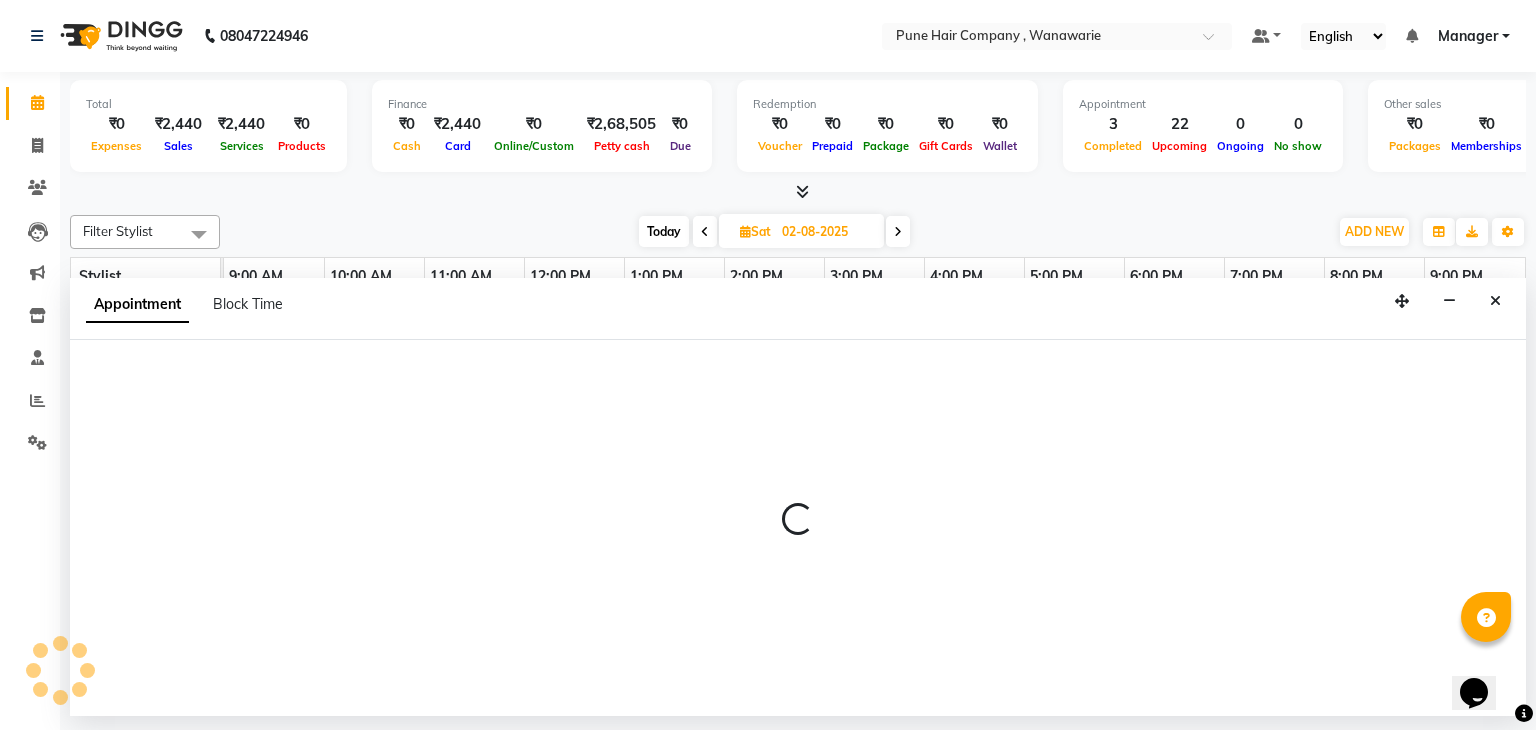select on "[NUMBER]" 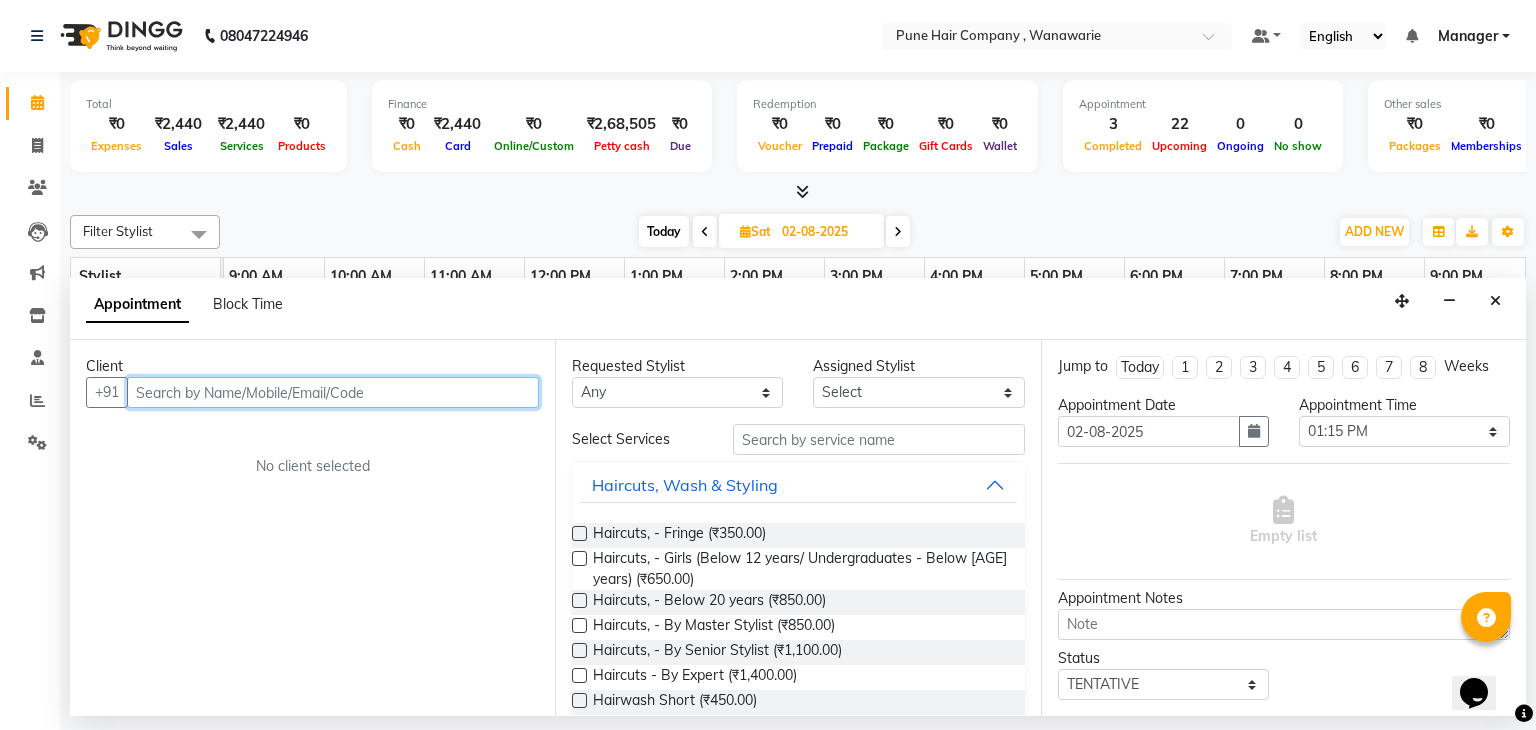 click at bounding box center (333, 392) 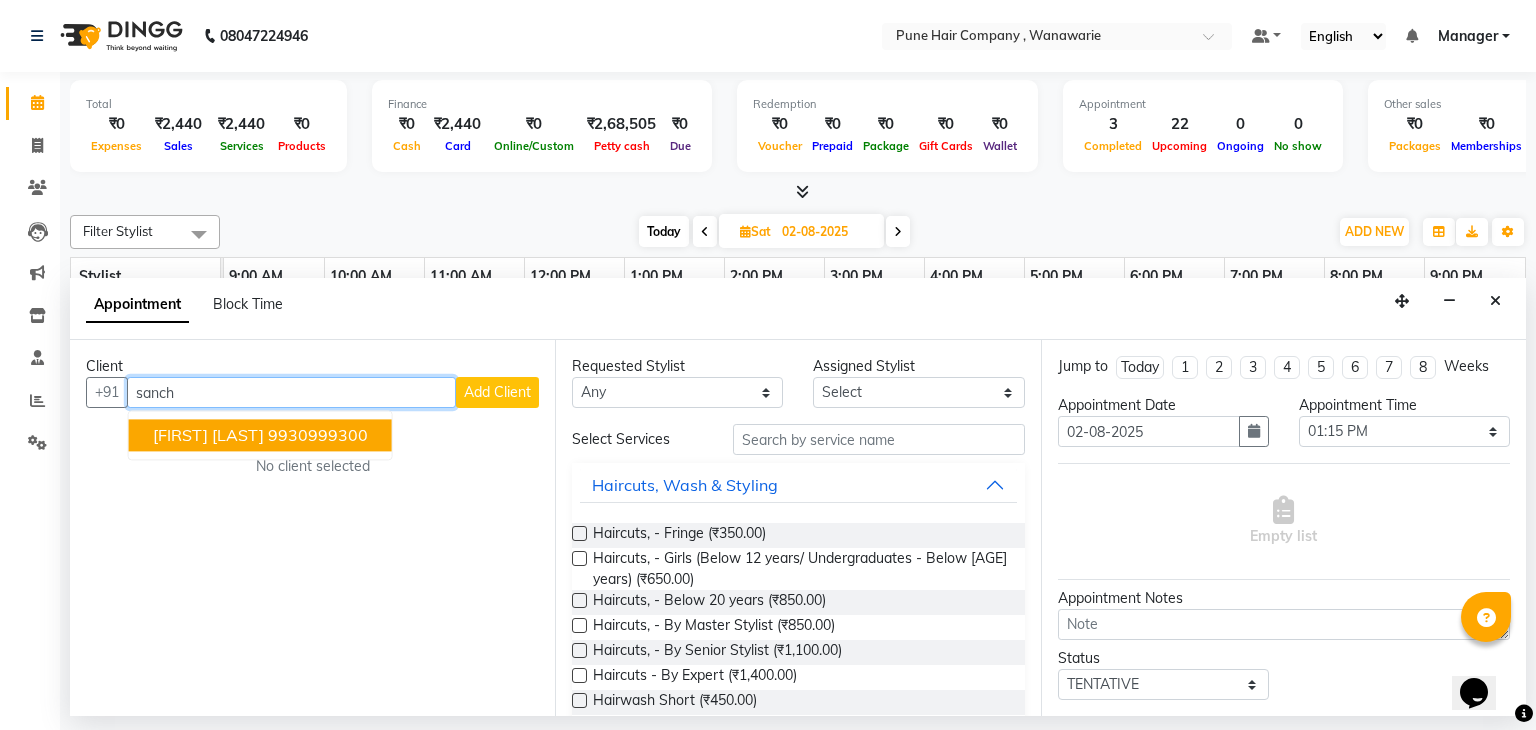 click on "[FIRST] [LAST]" at bounding box center (208, 436) 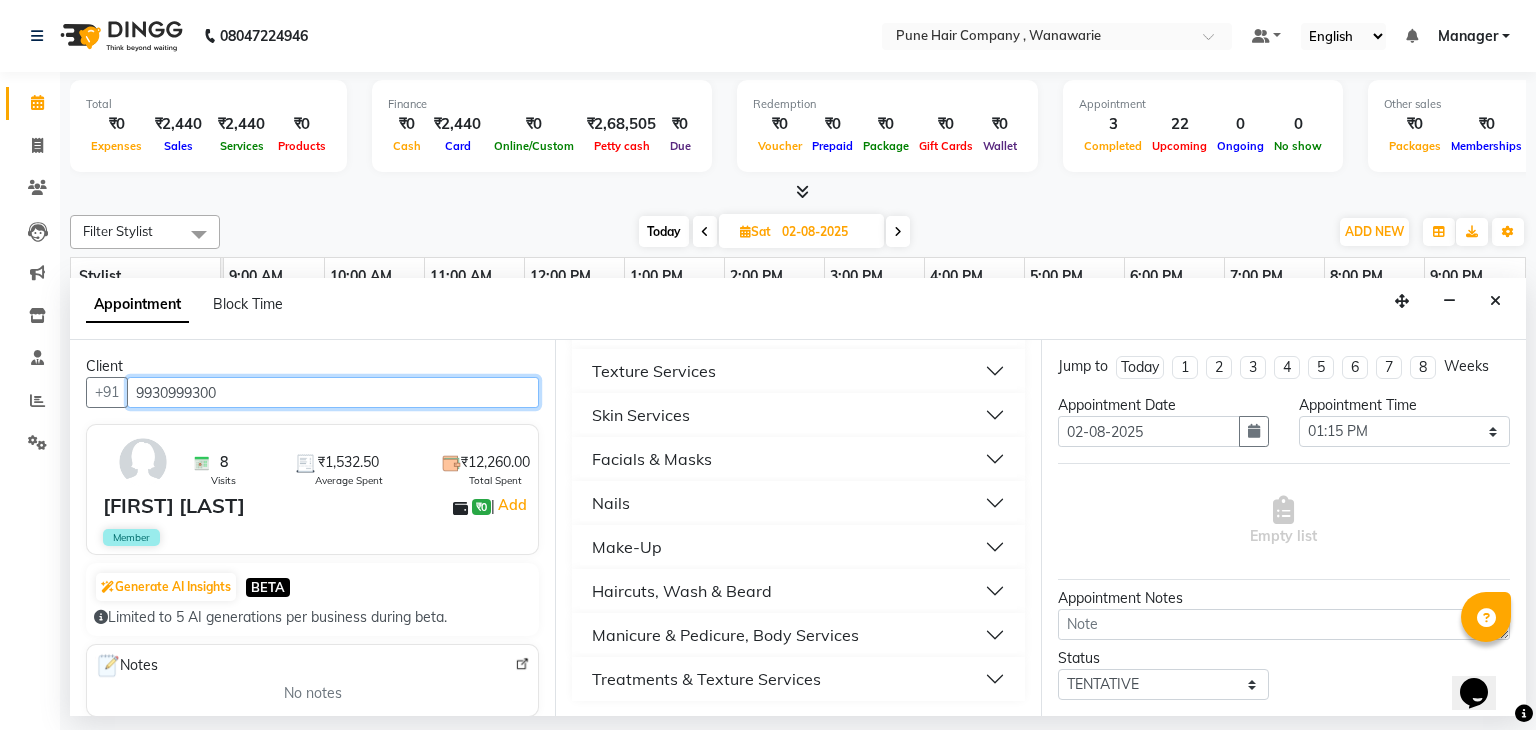 scroll, scrollTop: 744, scrollLeft: 0, axis: vertical 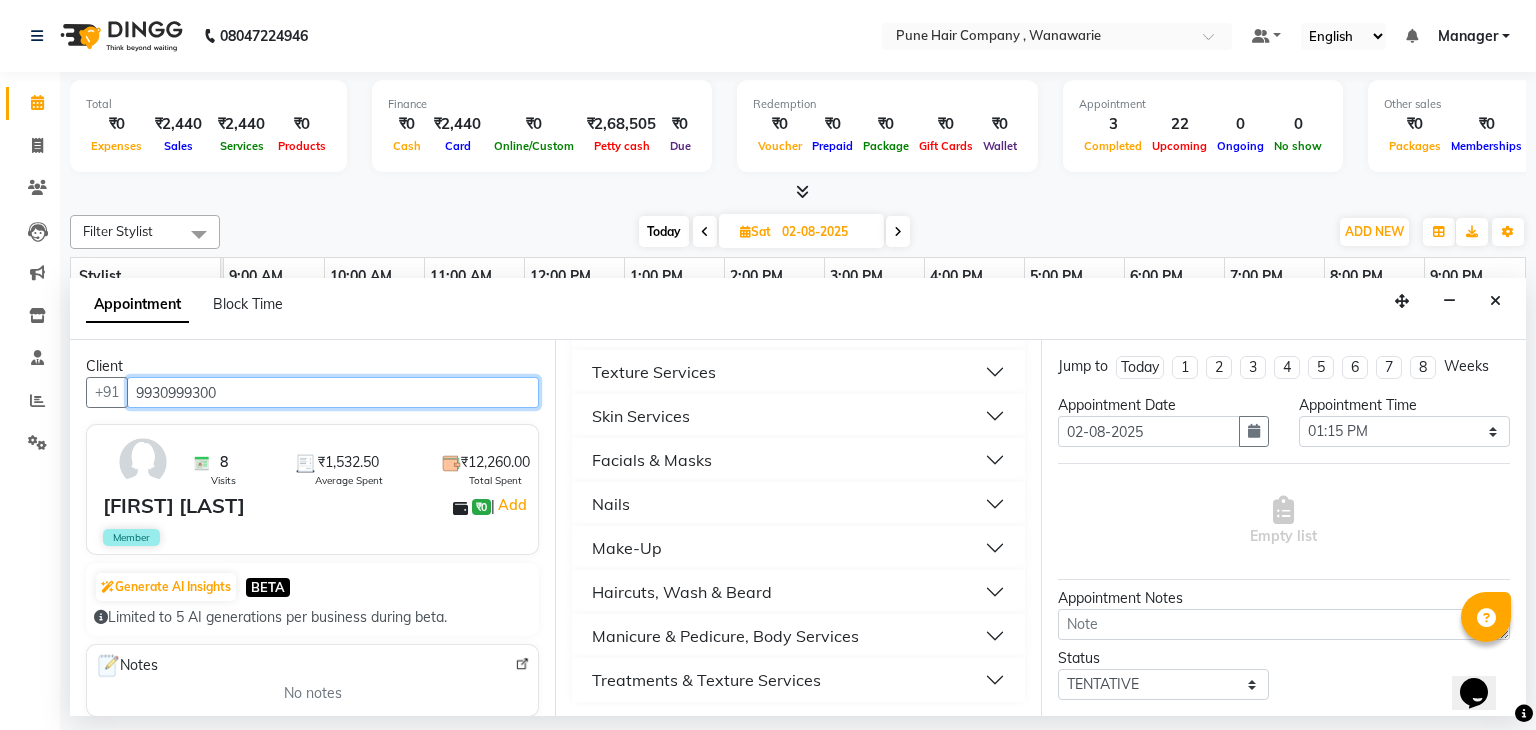type on "9930999300" 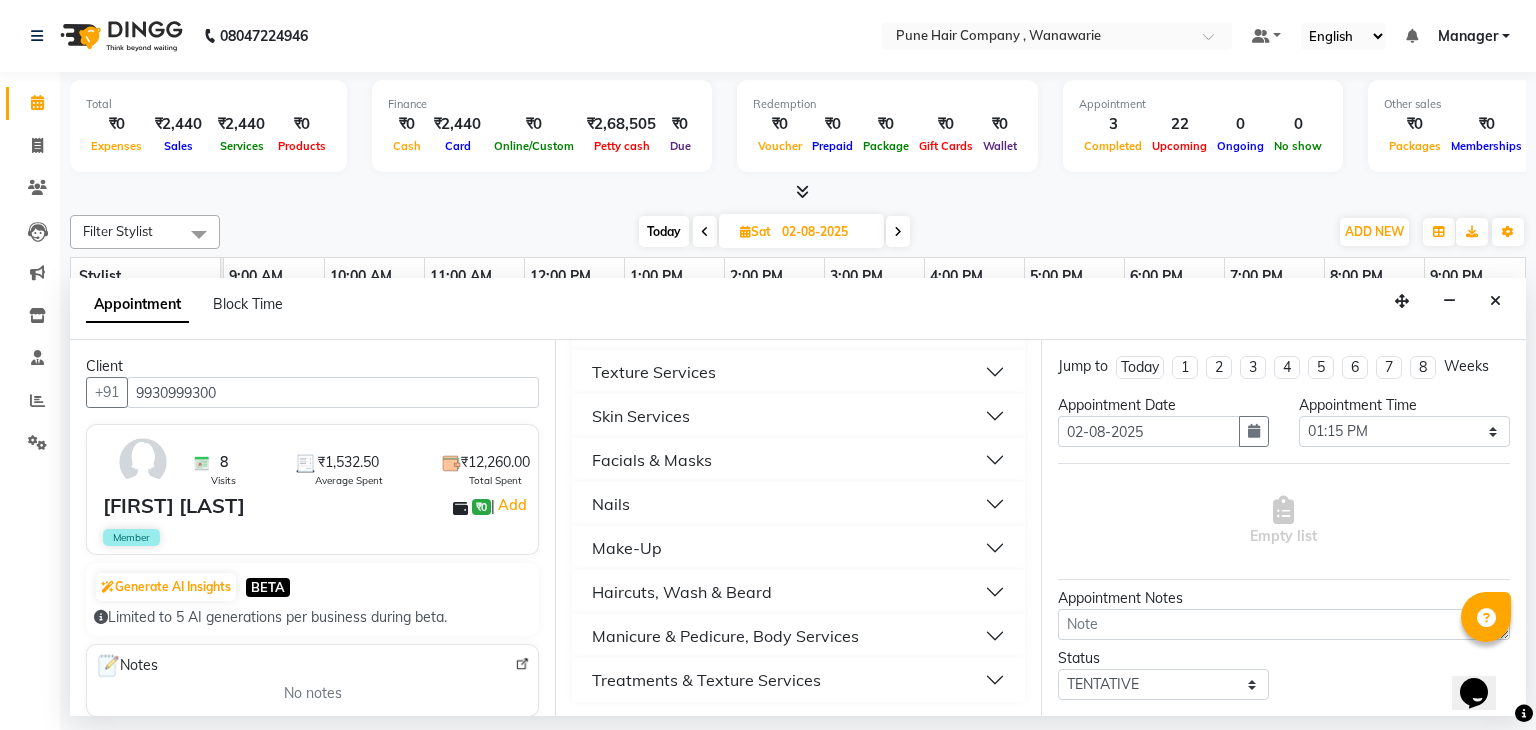 click on "Haircuts, Wash & Beard" at bounding box center (682, 592) 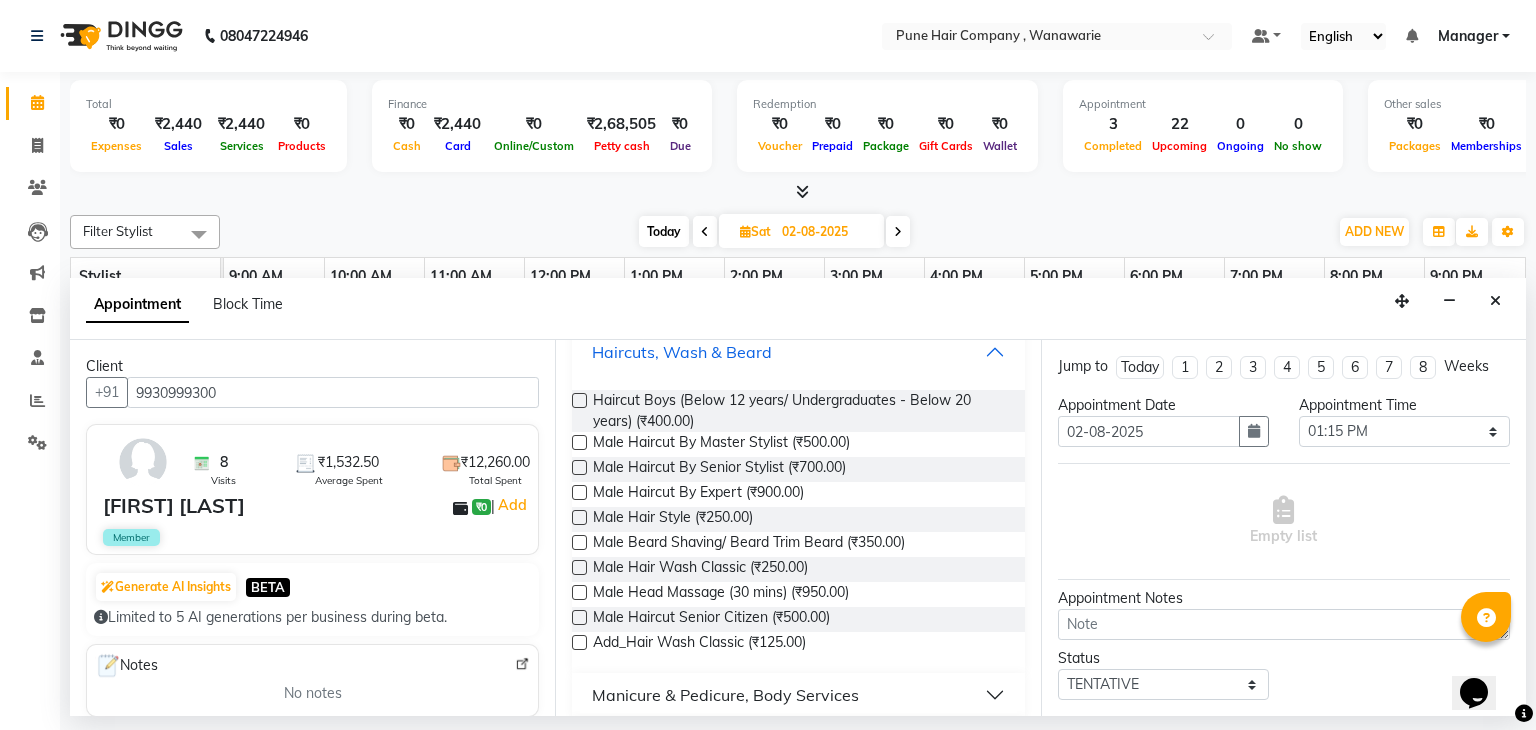 scroll, scrollTop: 984, scrollLeft: 0, axis: vertical 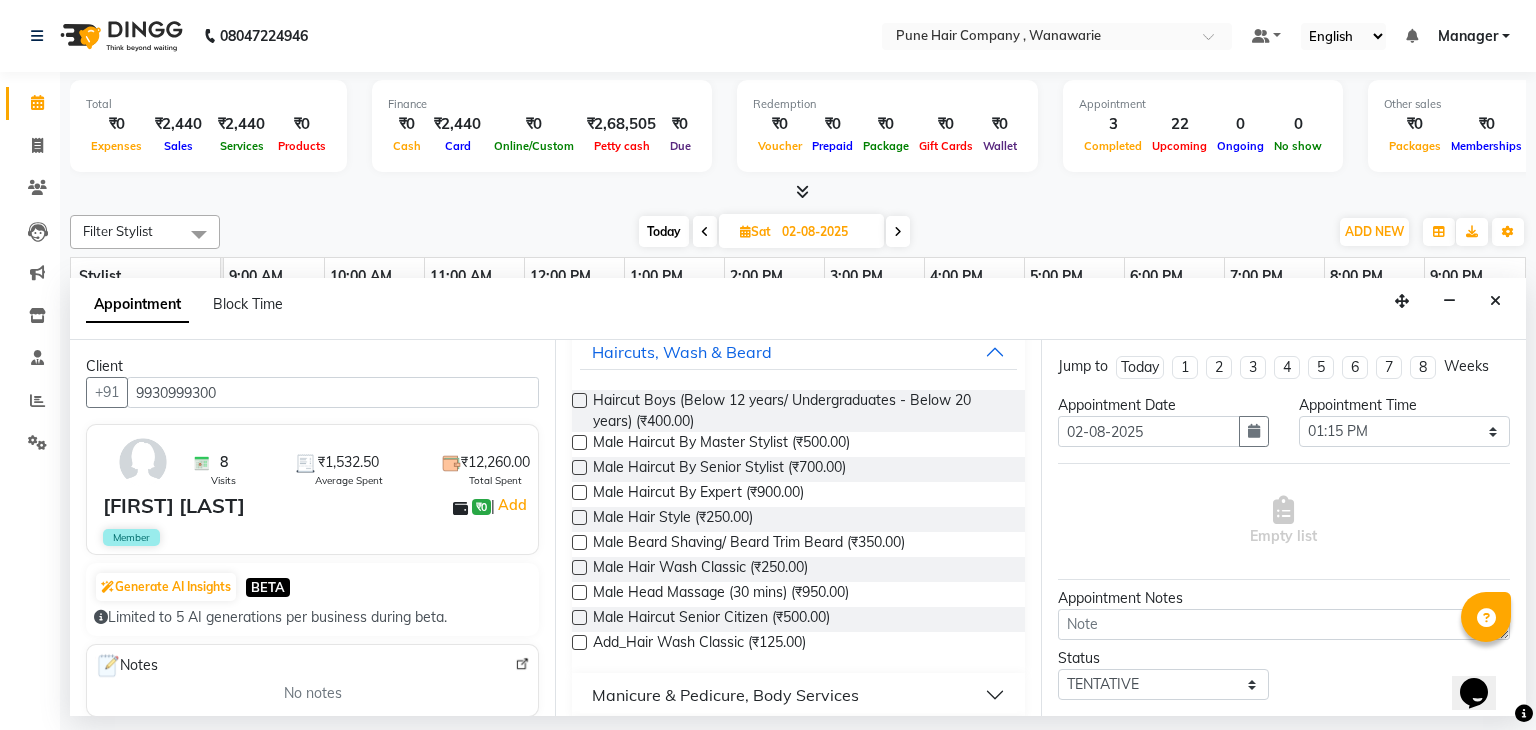 click at bounding box center (579, 542) 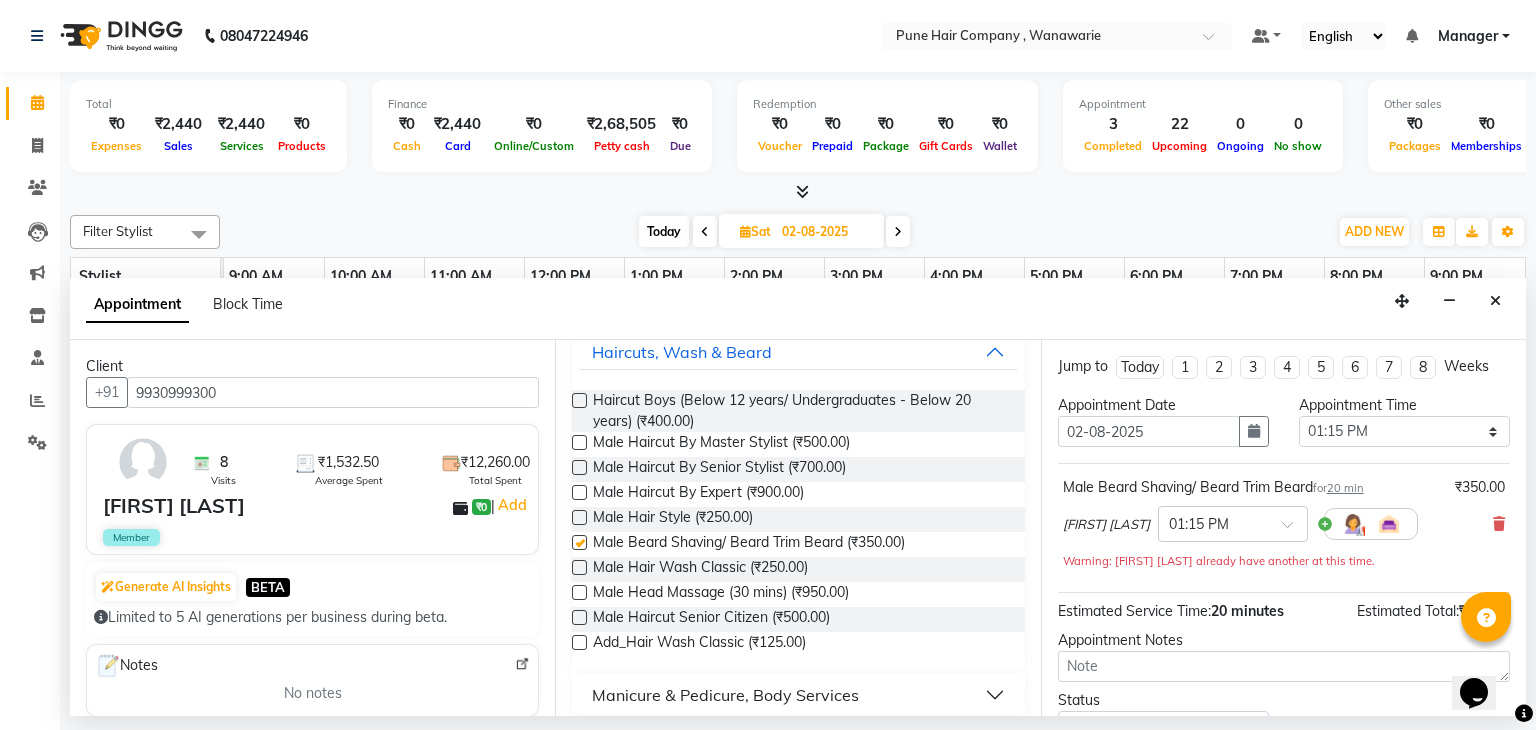 checkbox on "false" 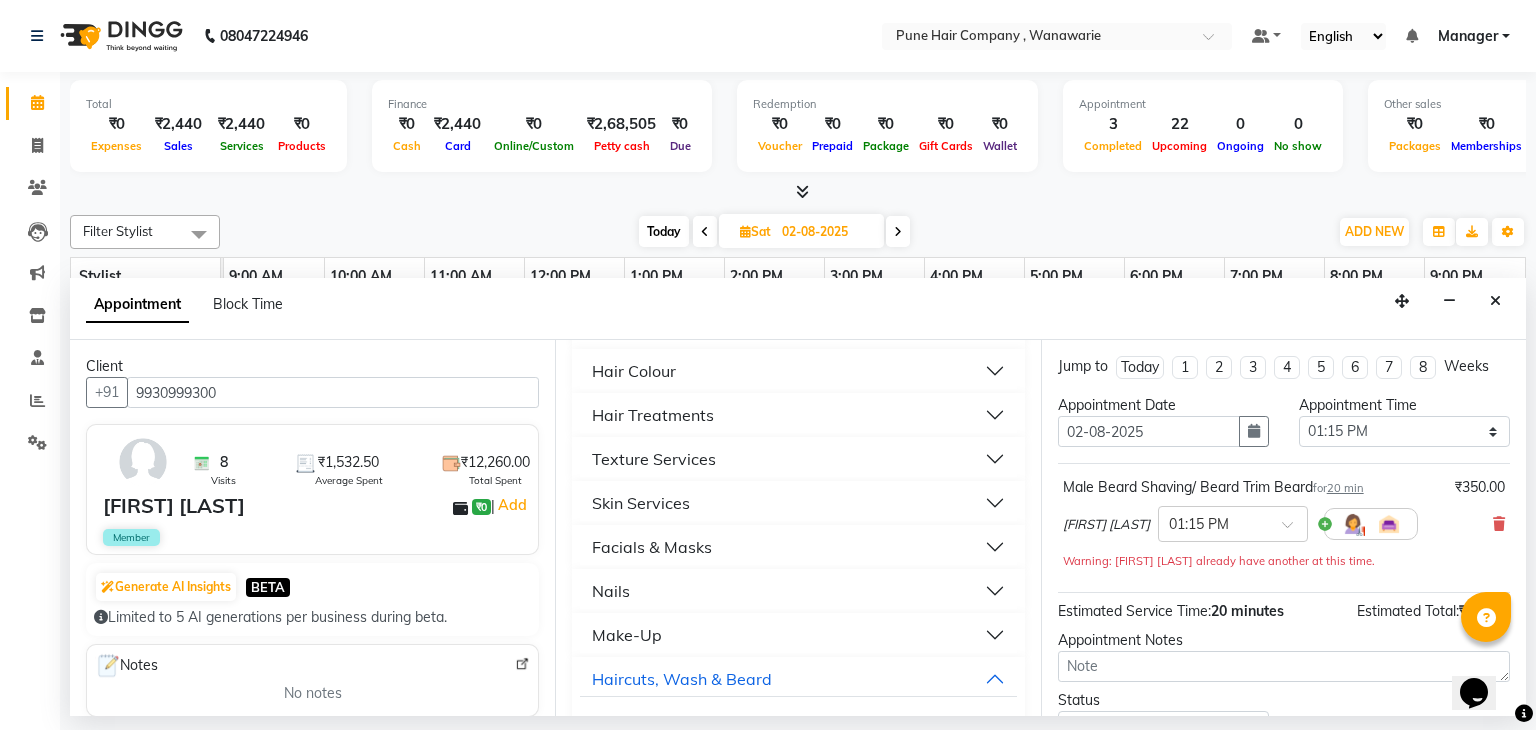 scroll, scrollTop: 656, scrollLeft: 0, axis: vertical 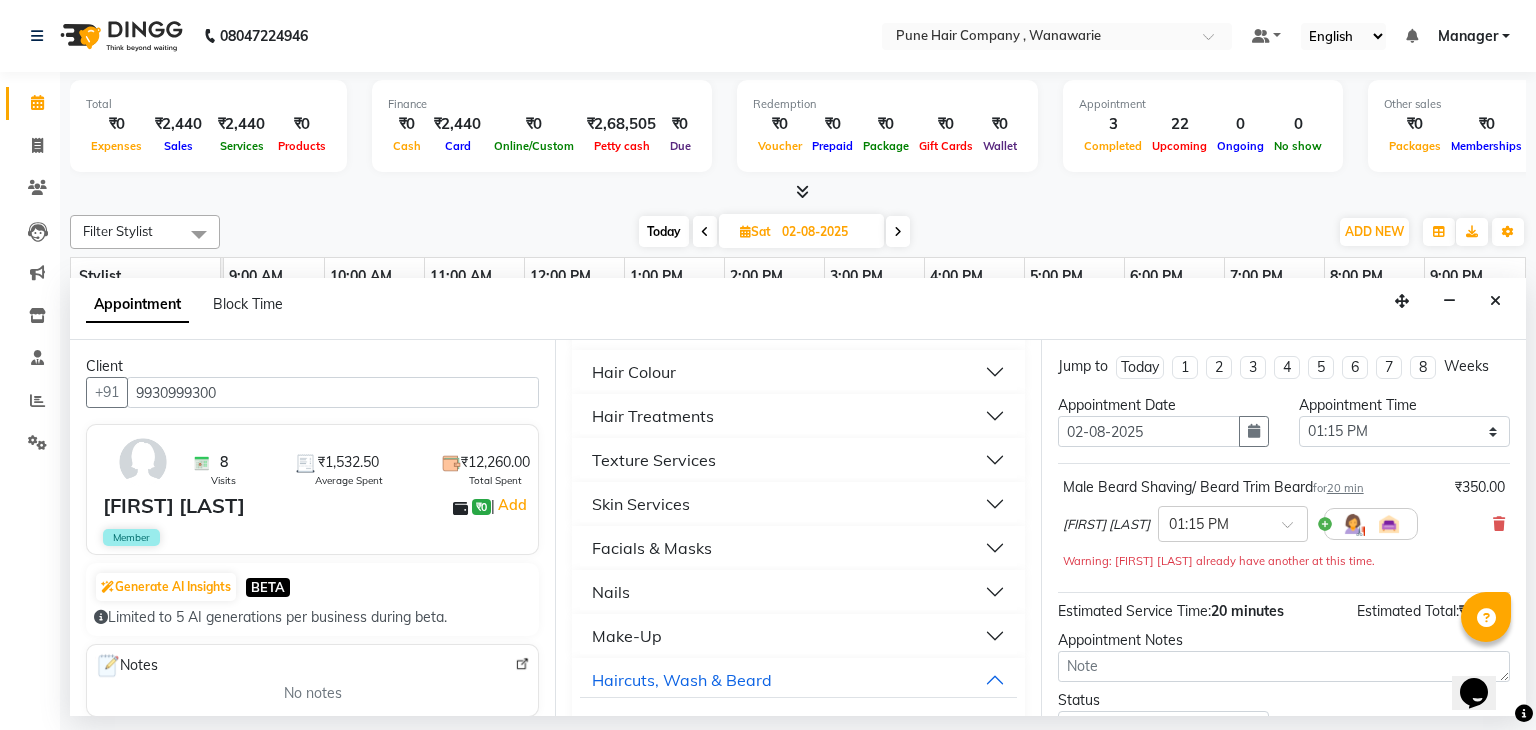 click on "Hair Treatments" at bounding box center [798, 416] 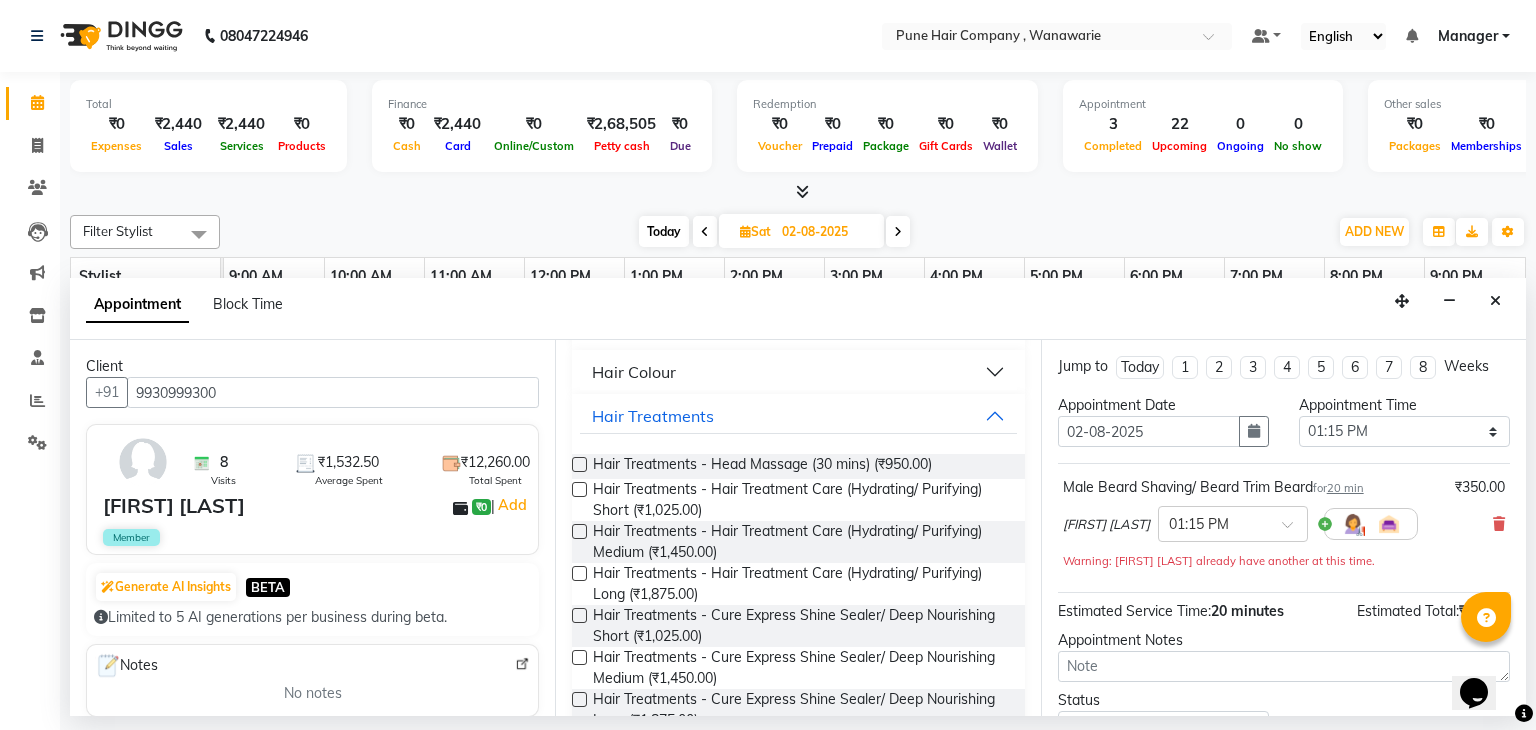 click at bounding box center (579, 464) 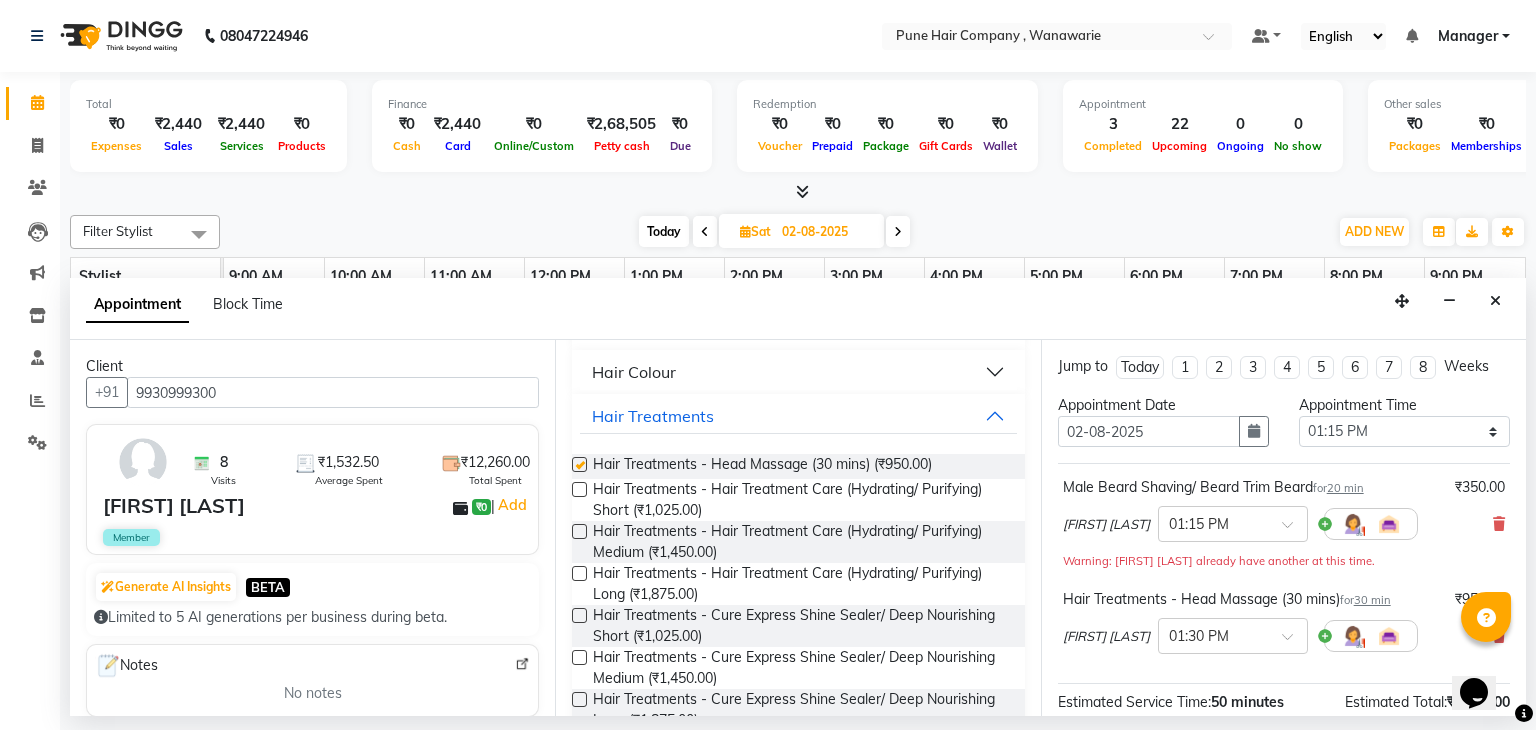 checkbox on "false" 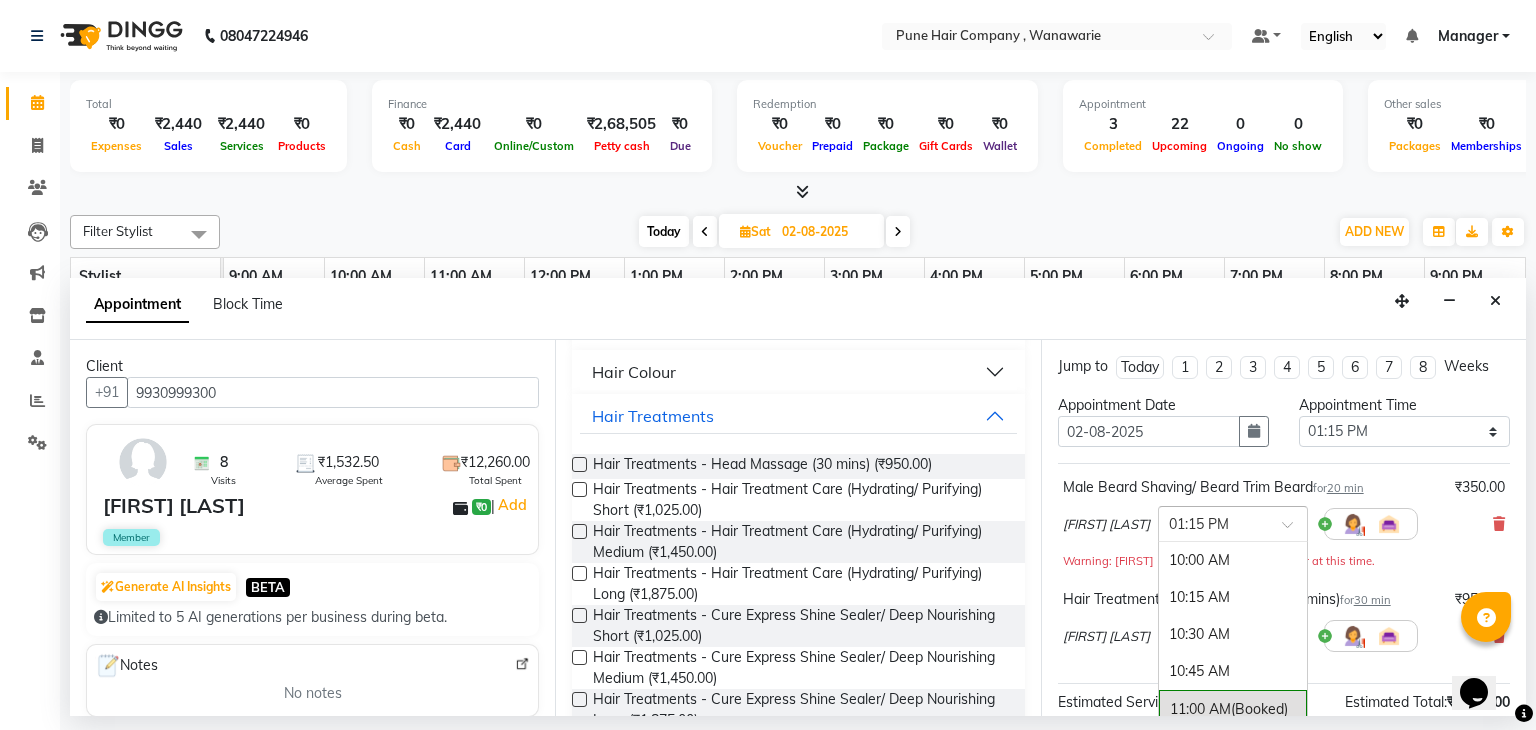 click at bounding box center [1294, 530] 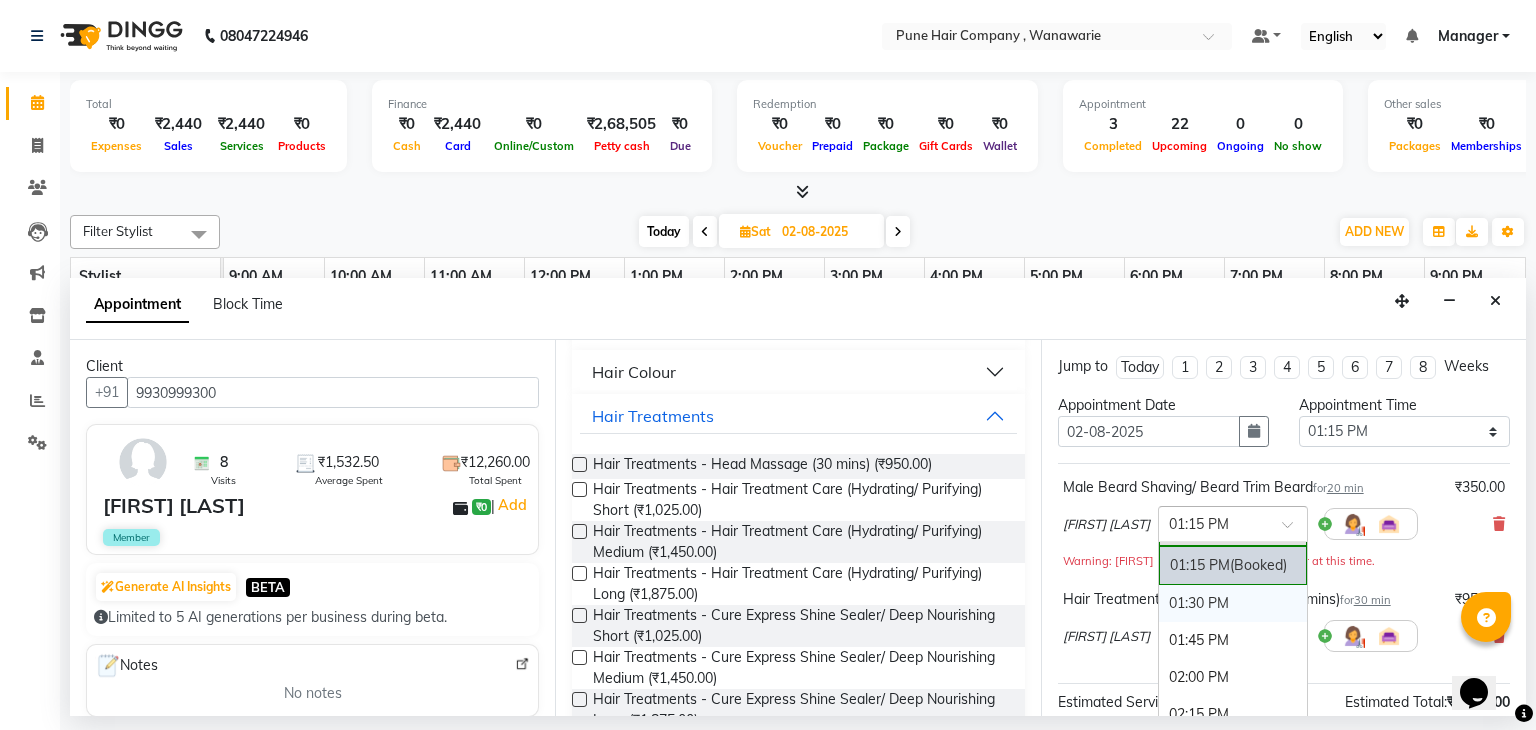 click on "01:30 PM" at bounding box center [1233, 603] 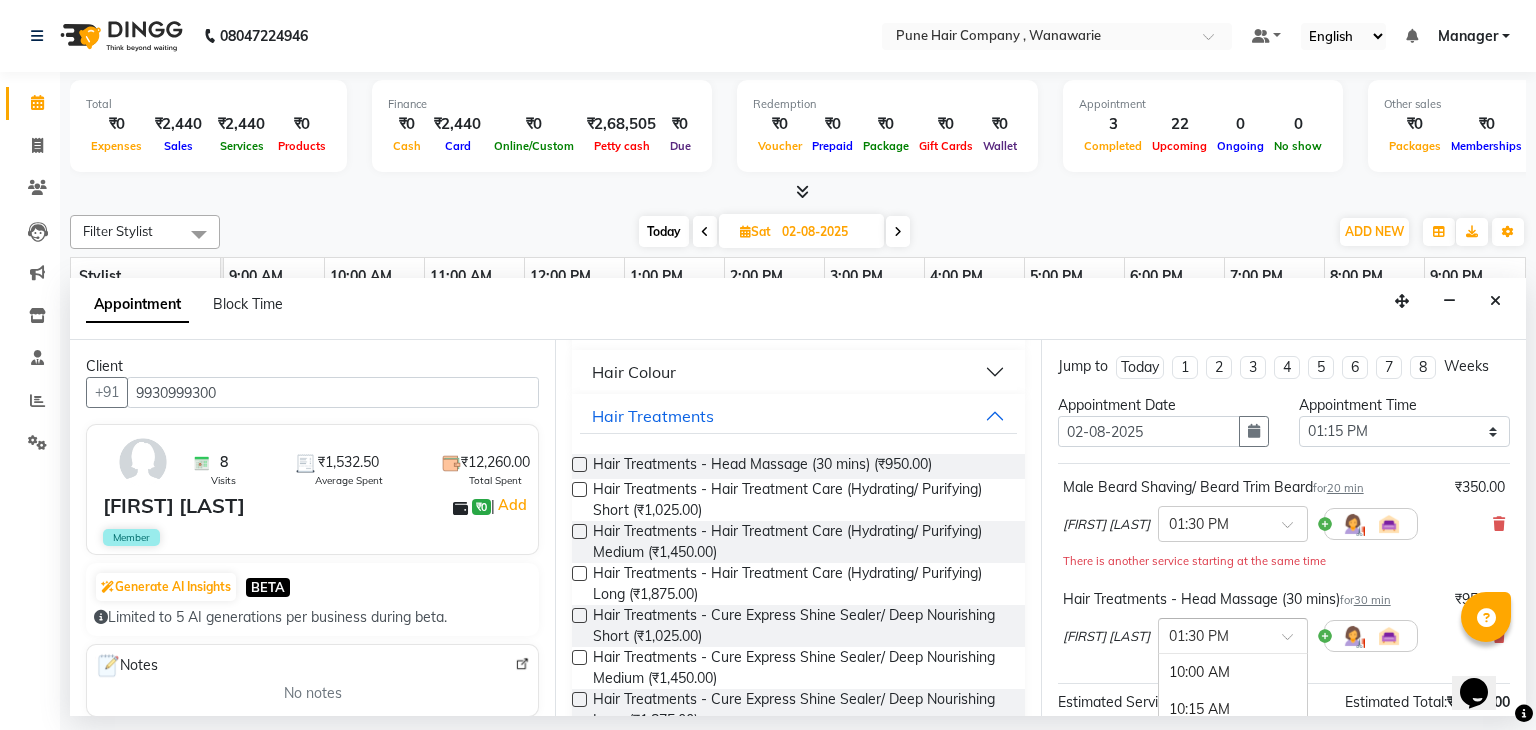 scroll, scrollTop: 534, scrollLeft: 0, axis: vertical 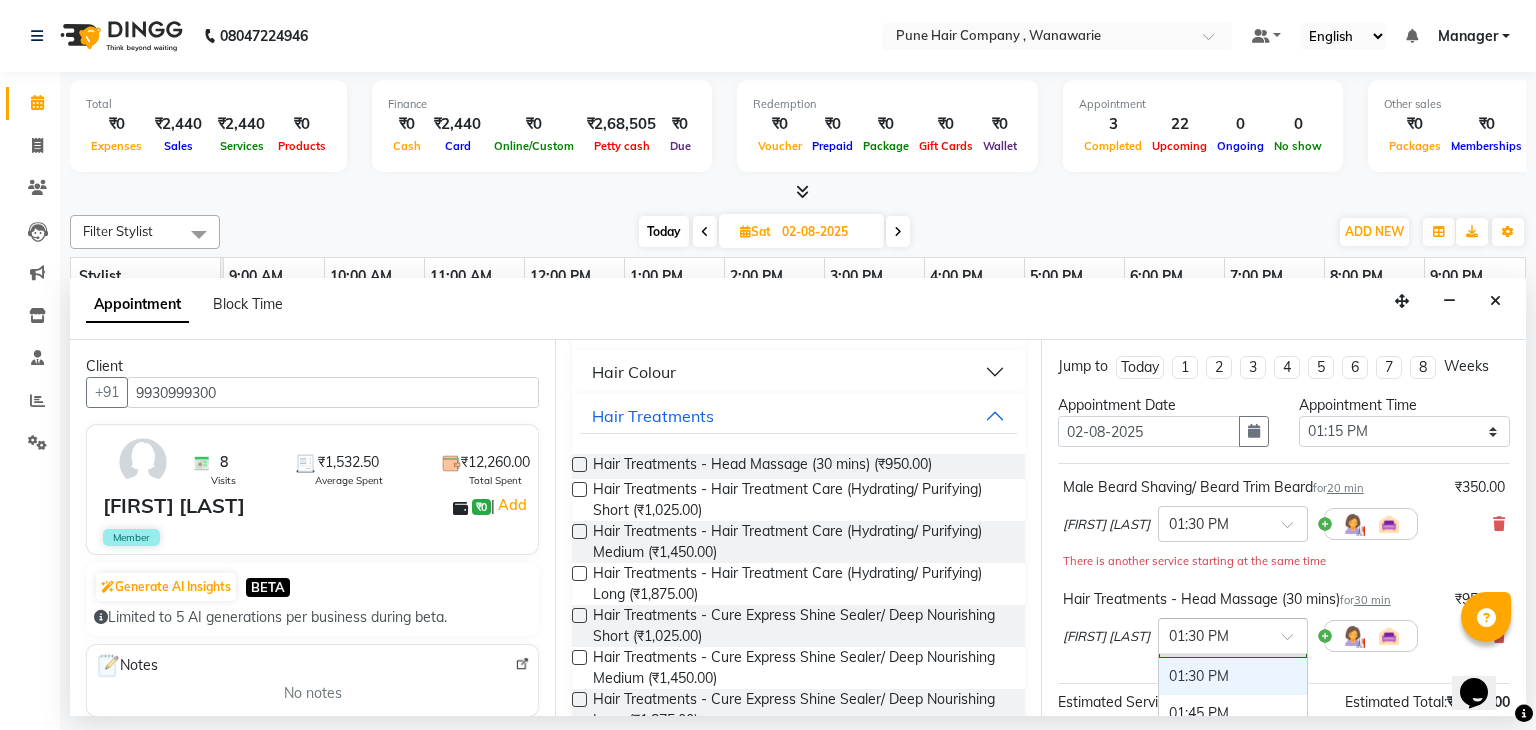 click at bounding box center (1294, 642) 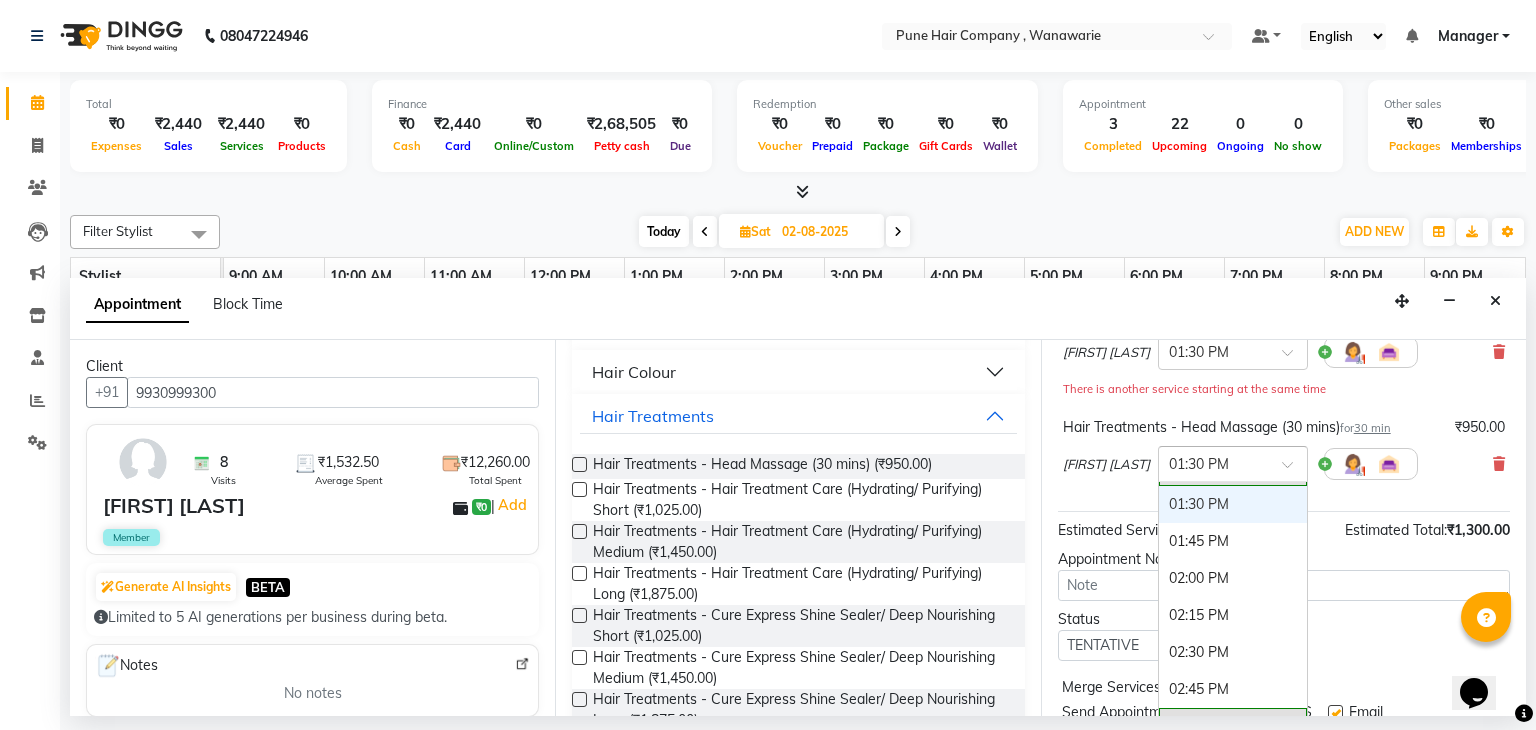 scroll, scrollTop: 176, scrollLeft: 0, axis: vertical 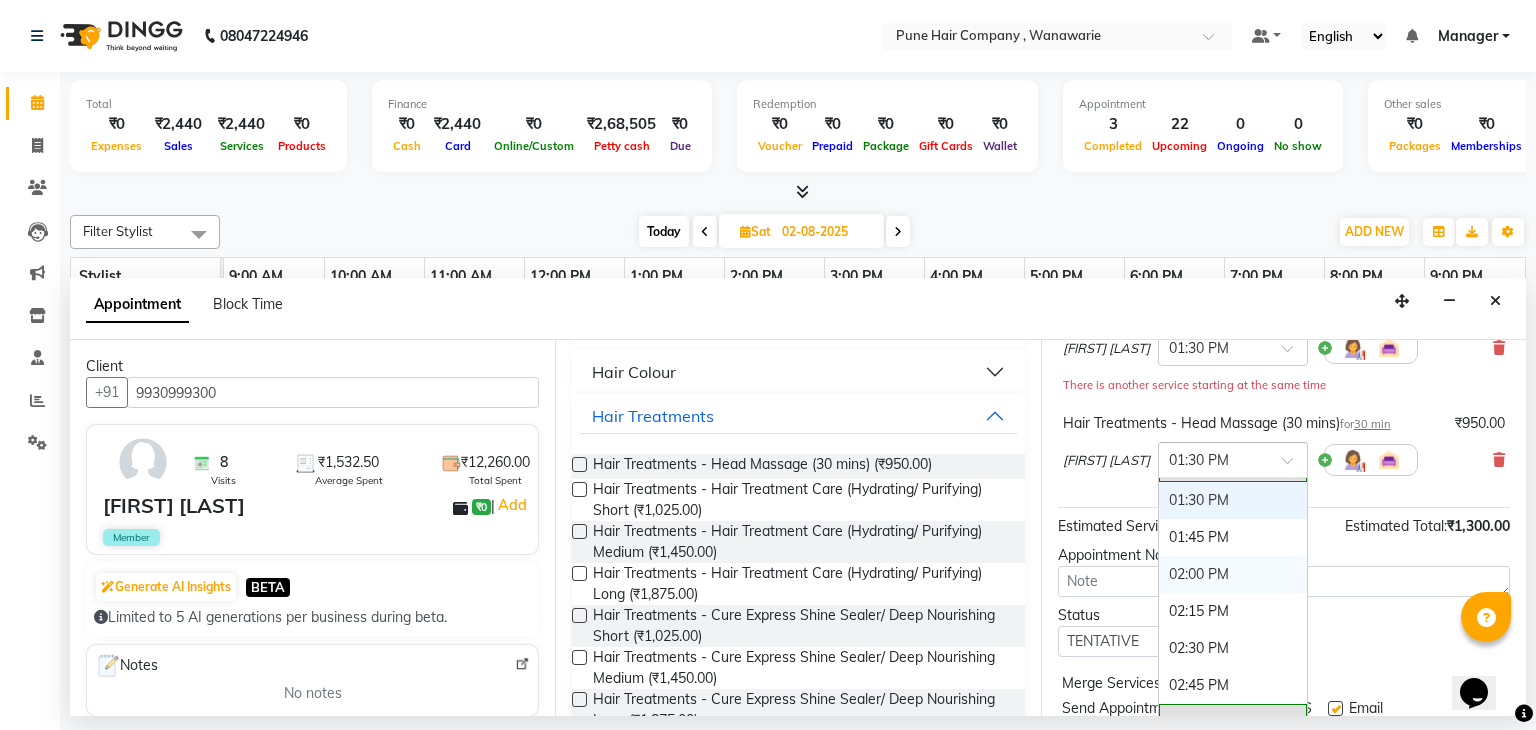 click on "02:00 PM" at bounding box center [1233, 574] 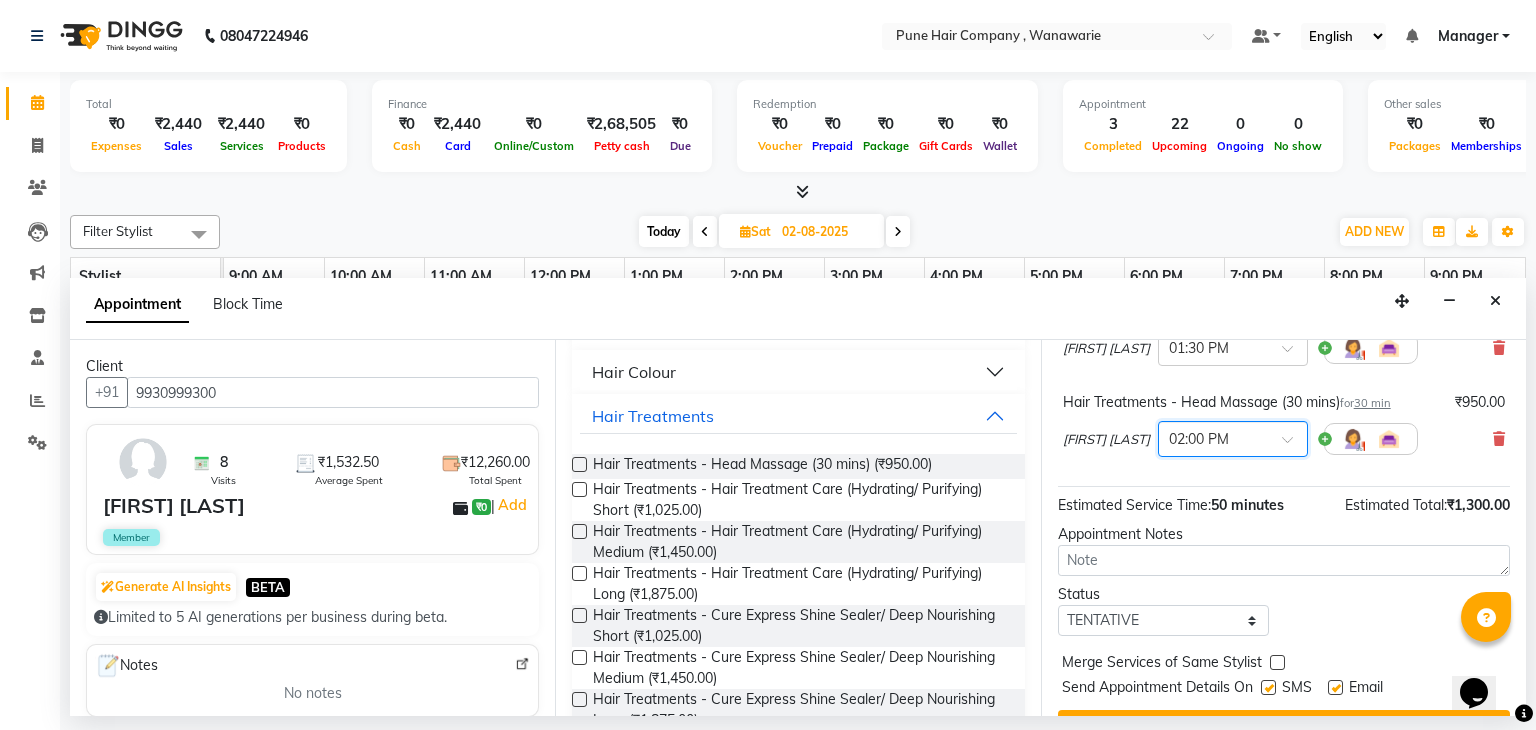 scroll, scrollTop: 220, scrollLeft: 0, axis: vertical 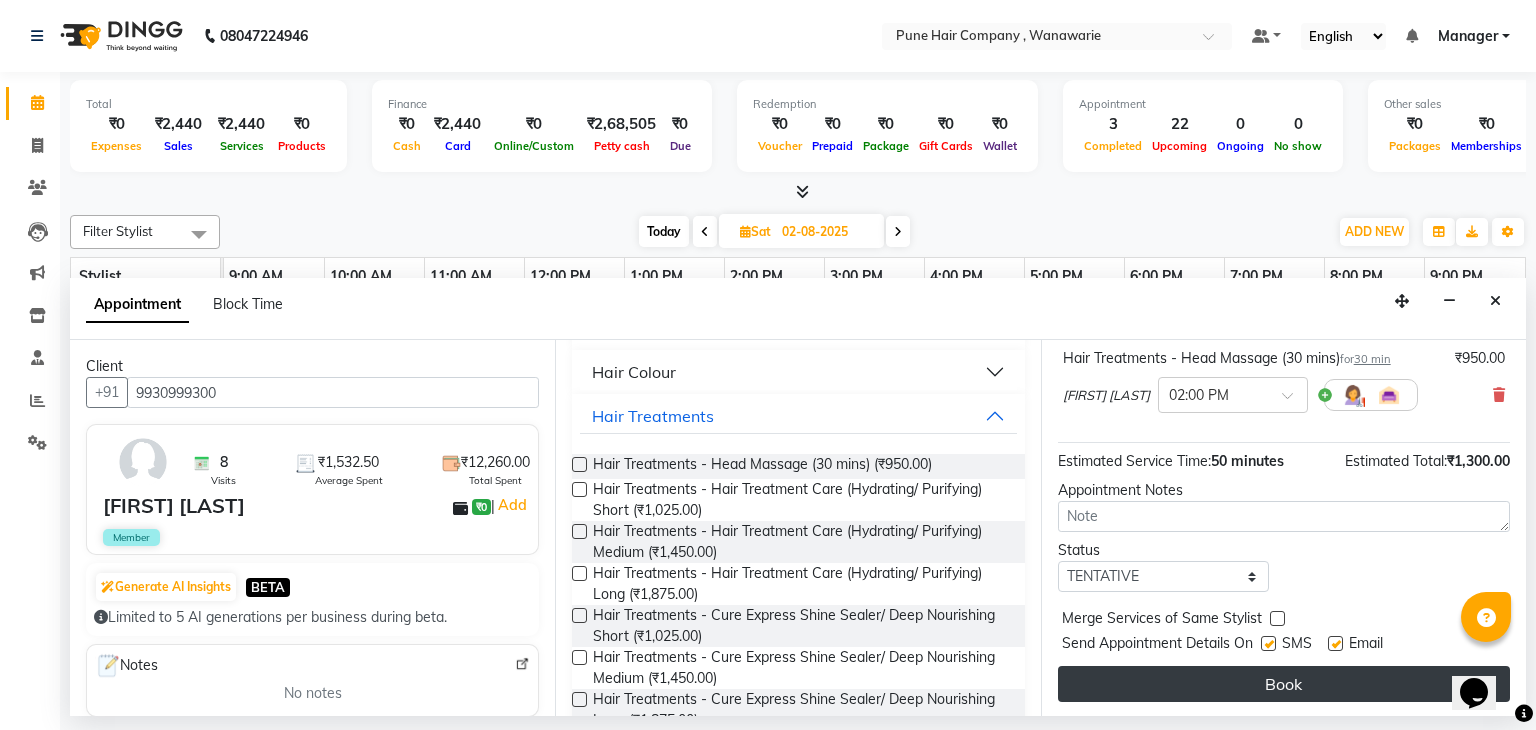click on "Book" at bounding box center [1284, 684] 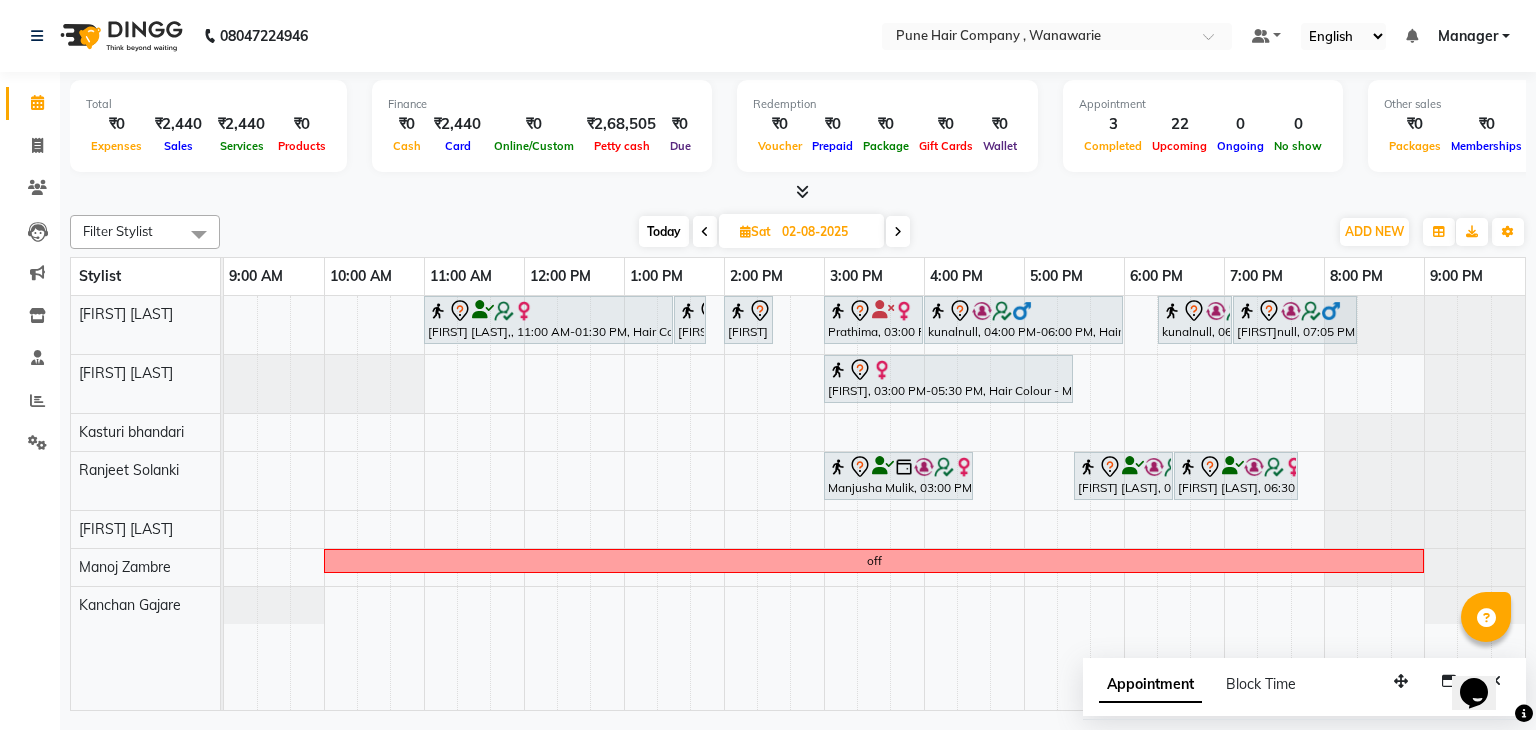click at bounding box center [898, 232] 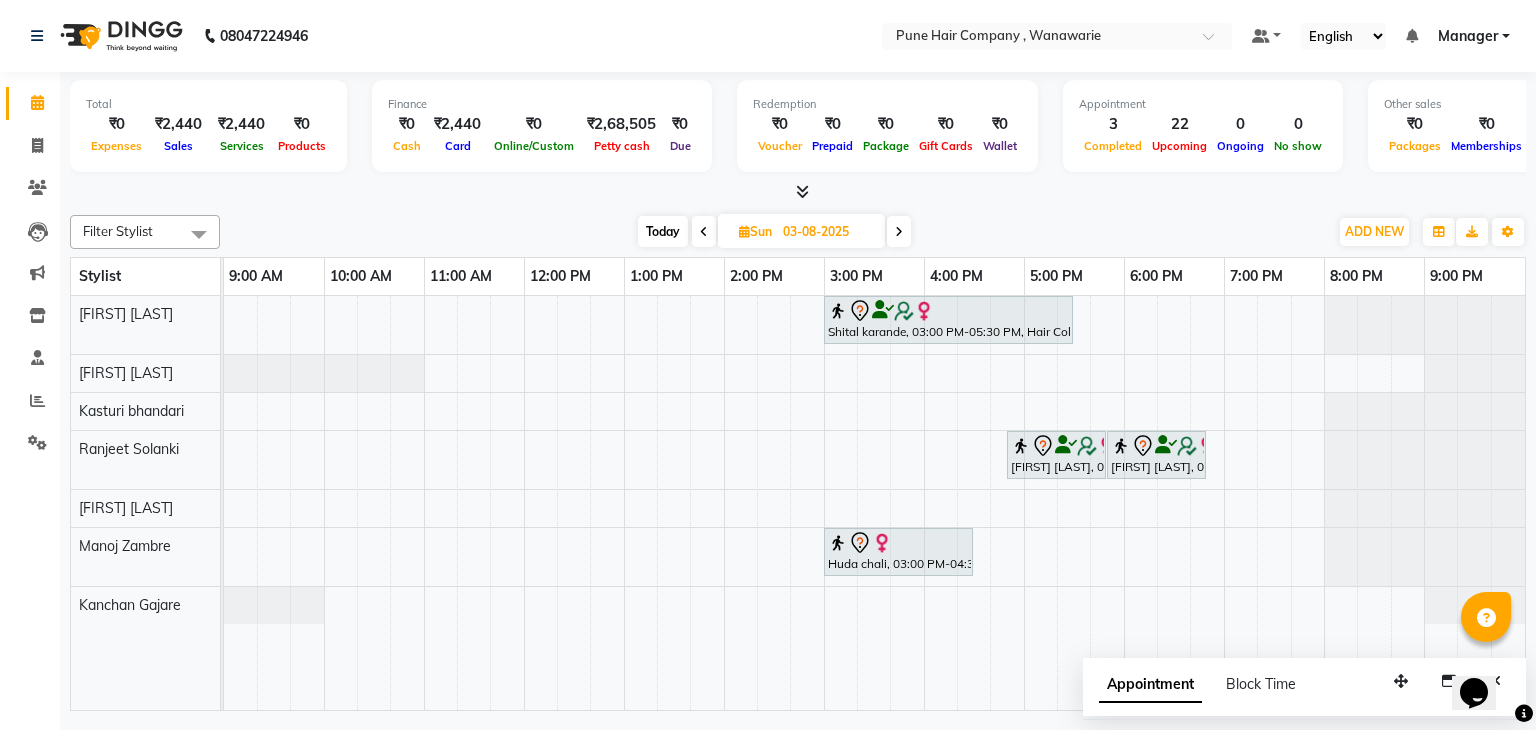 click on "Shital karande, 03:00 PM-05:30 PM, Hair Colour - Inoa Global Medium Shital karande, 04:50 PM-05:50 PM, Manicure - Manicure Luxury Shital karande, 05:50 PM-06:50 PM, Pedicure,- Pedicure Premium Huda chali, 03:00 PM-04:30 PM, Hair Colour - Inoa Touch-up (Upto 2 Inches)" at bounding box center (874, 503) 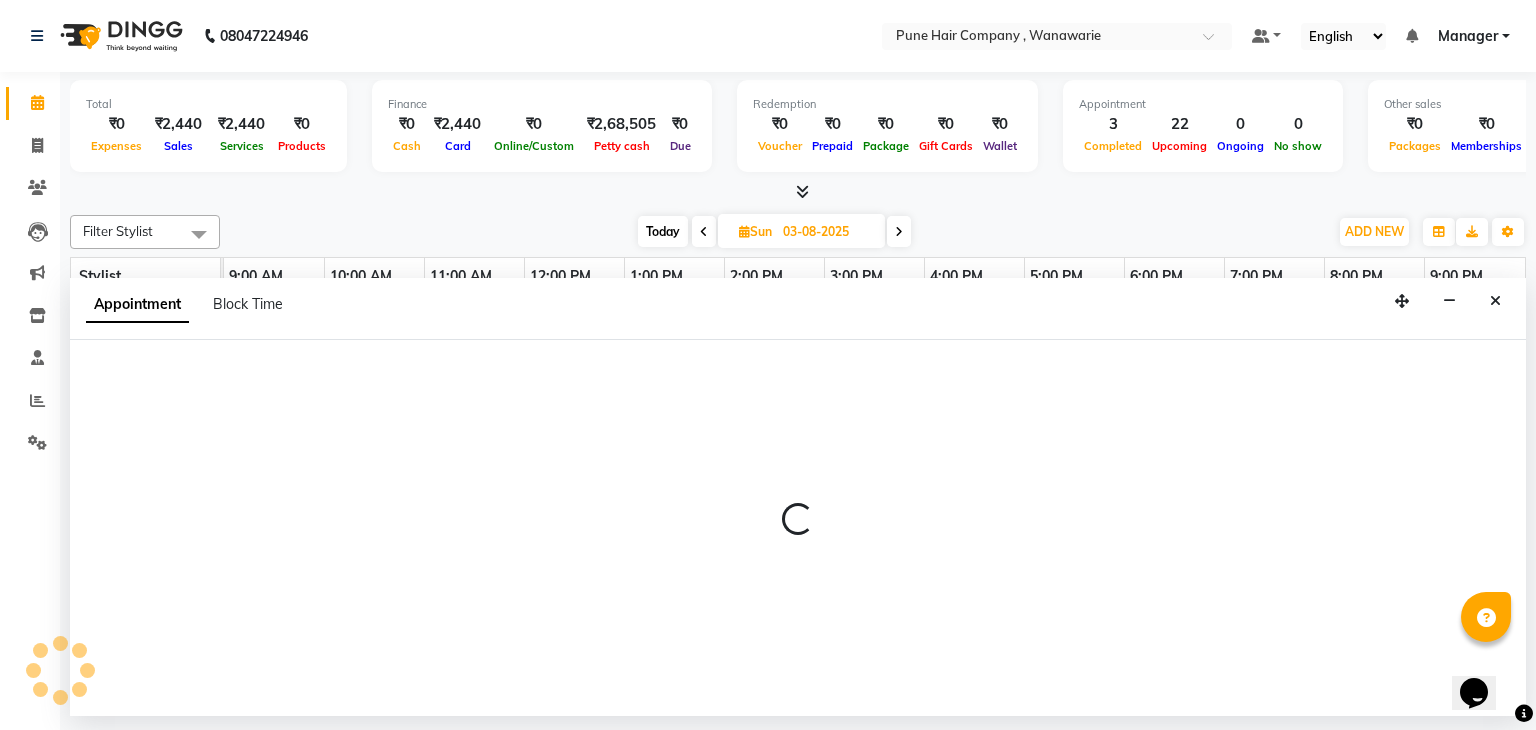 select on "[NUM]" 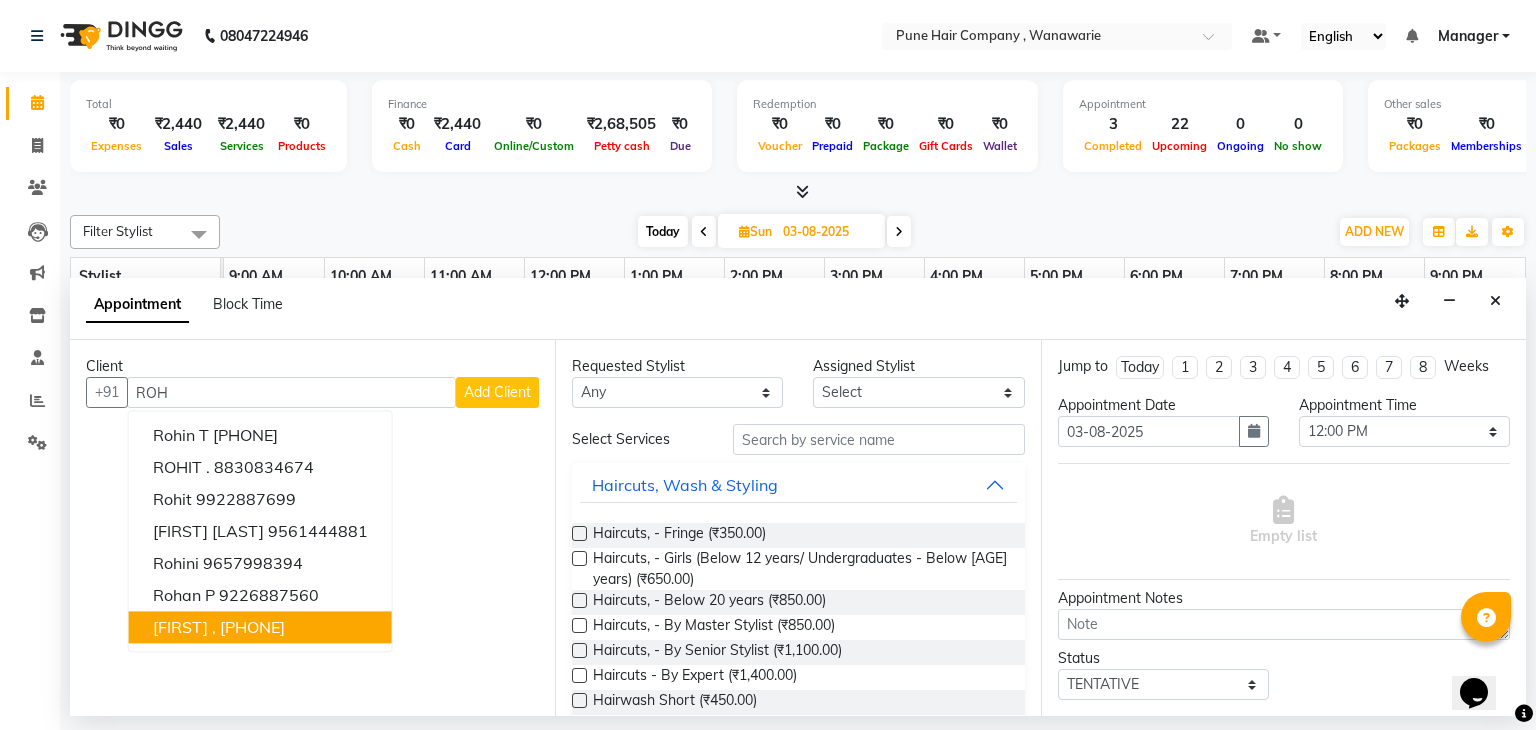 click on "[PHONE]" at bounding box center [252, 628] 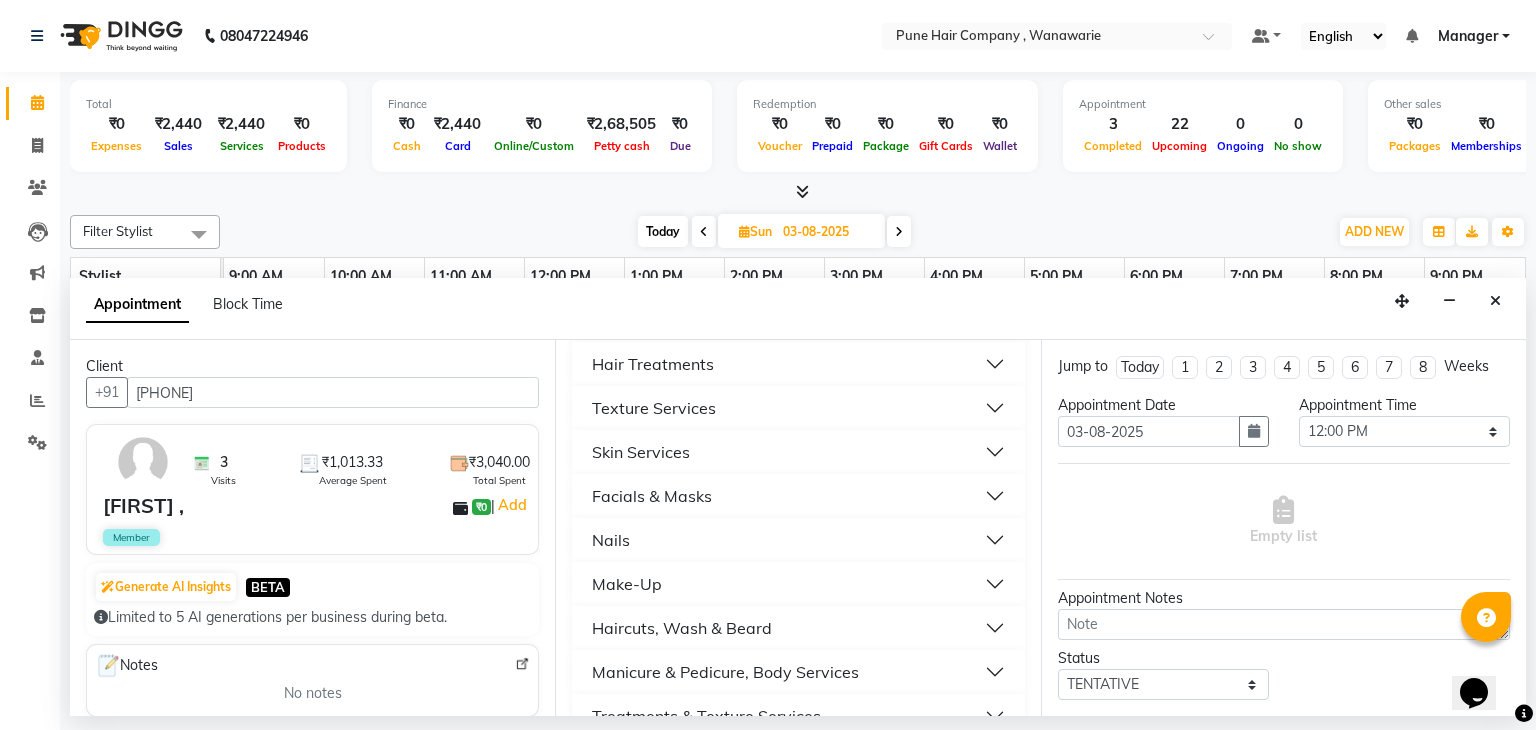 scroll, scrollTop: 711, scrollLeft: 0, axis: vertical 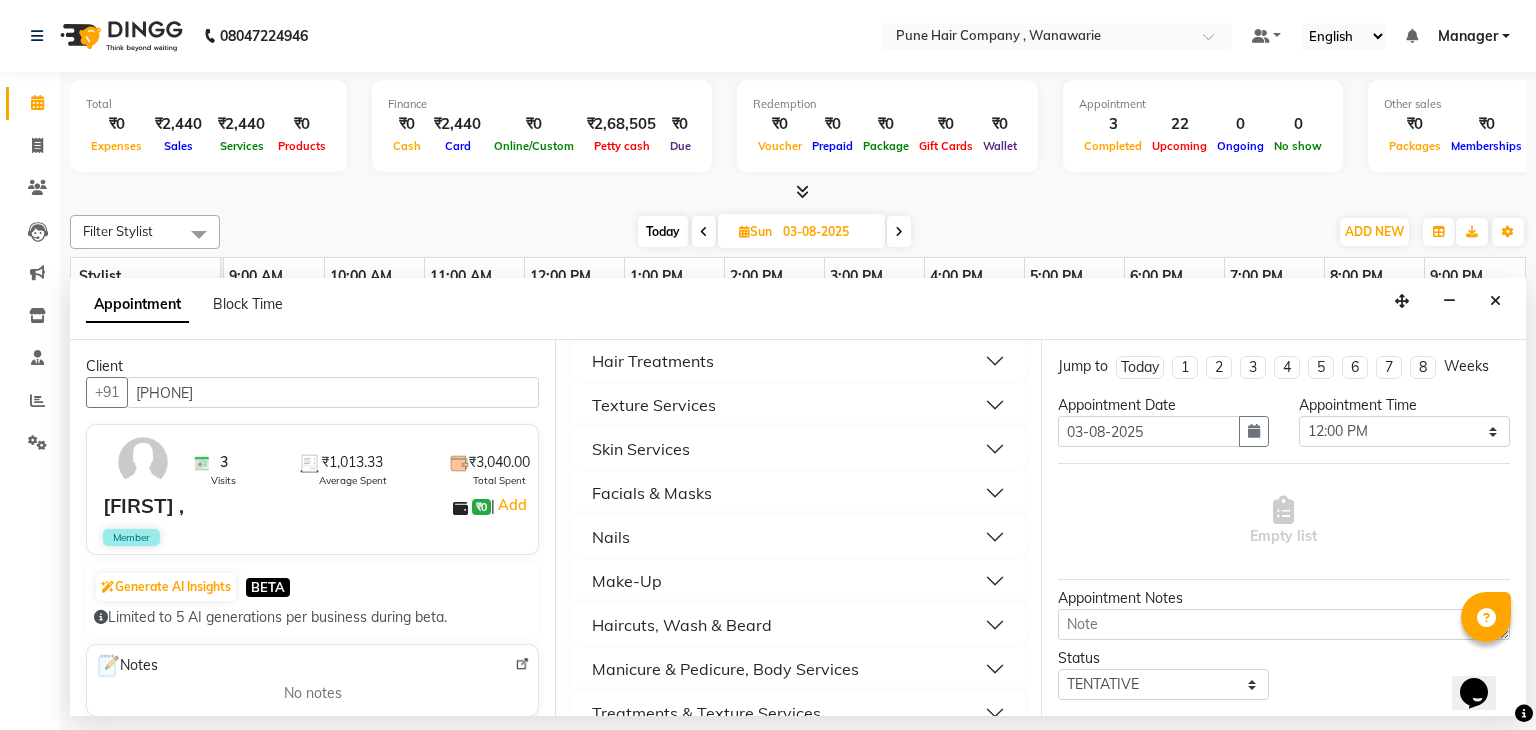type on "[PHONE]" 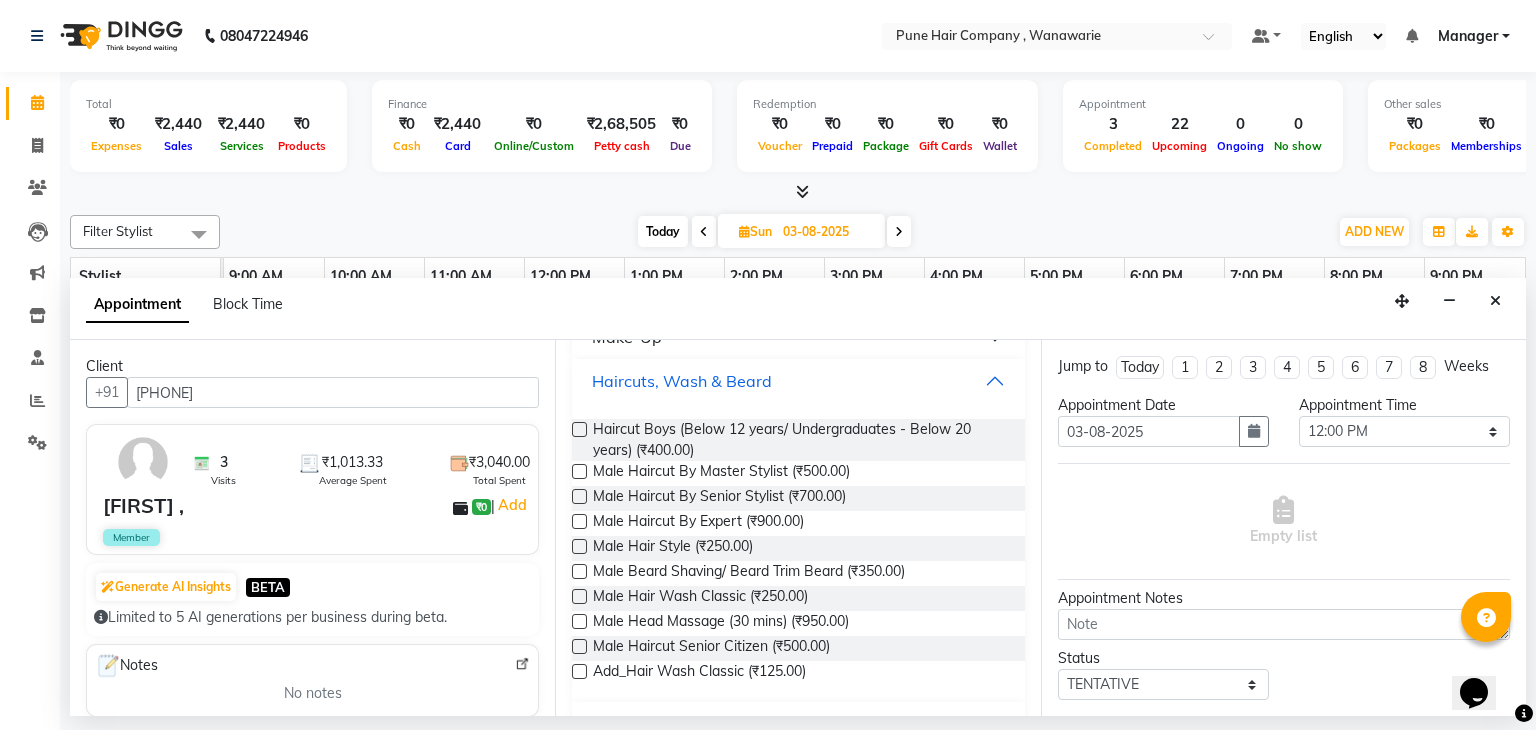 scroll, scrollTop: 960, scrollLeft: 0, axis: vertical 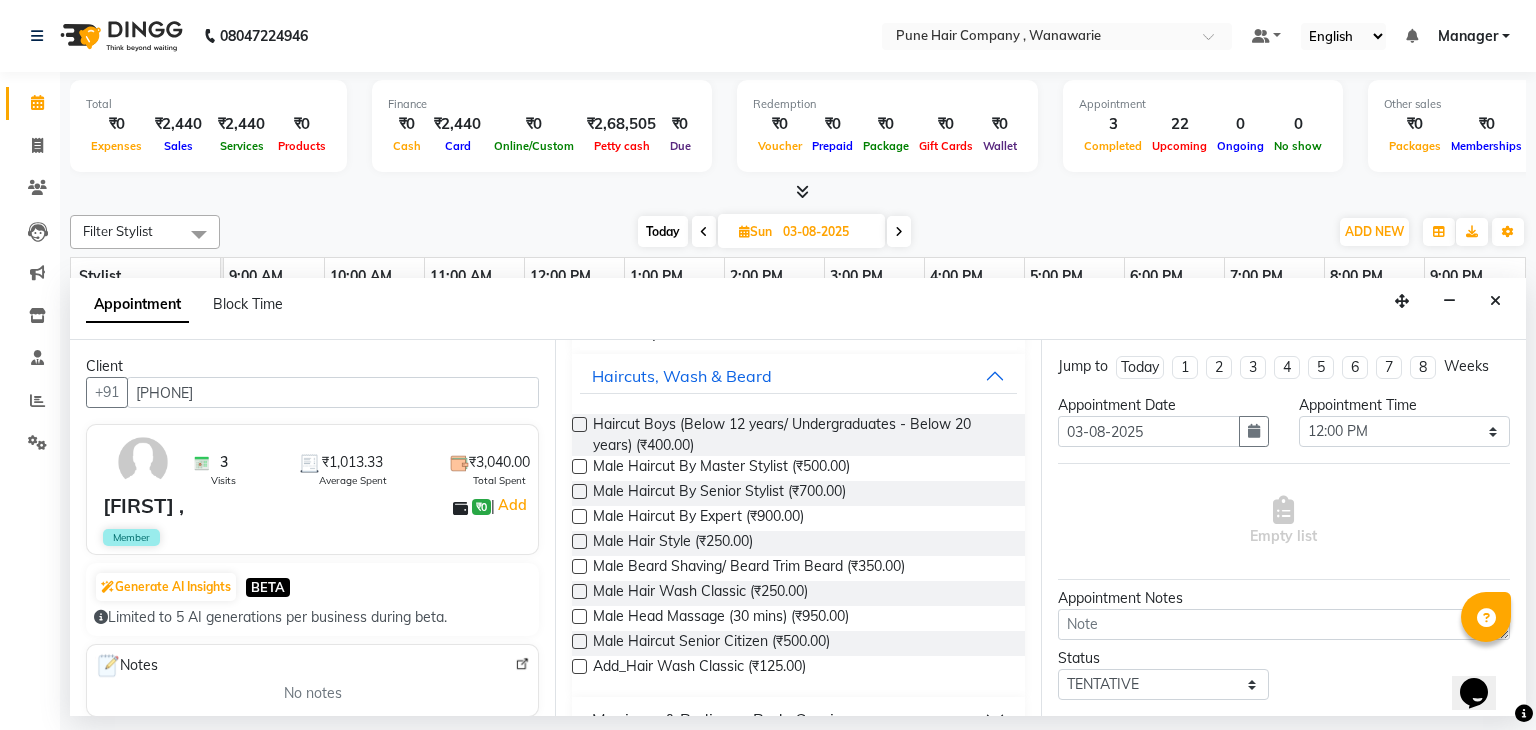 click at bounding box center (579, 491) 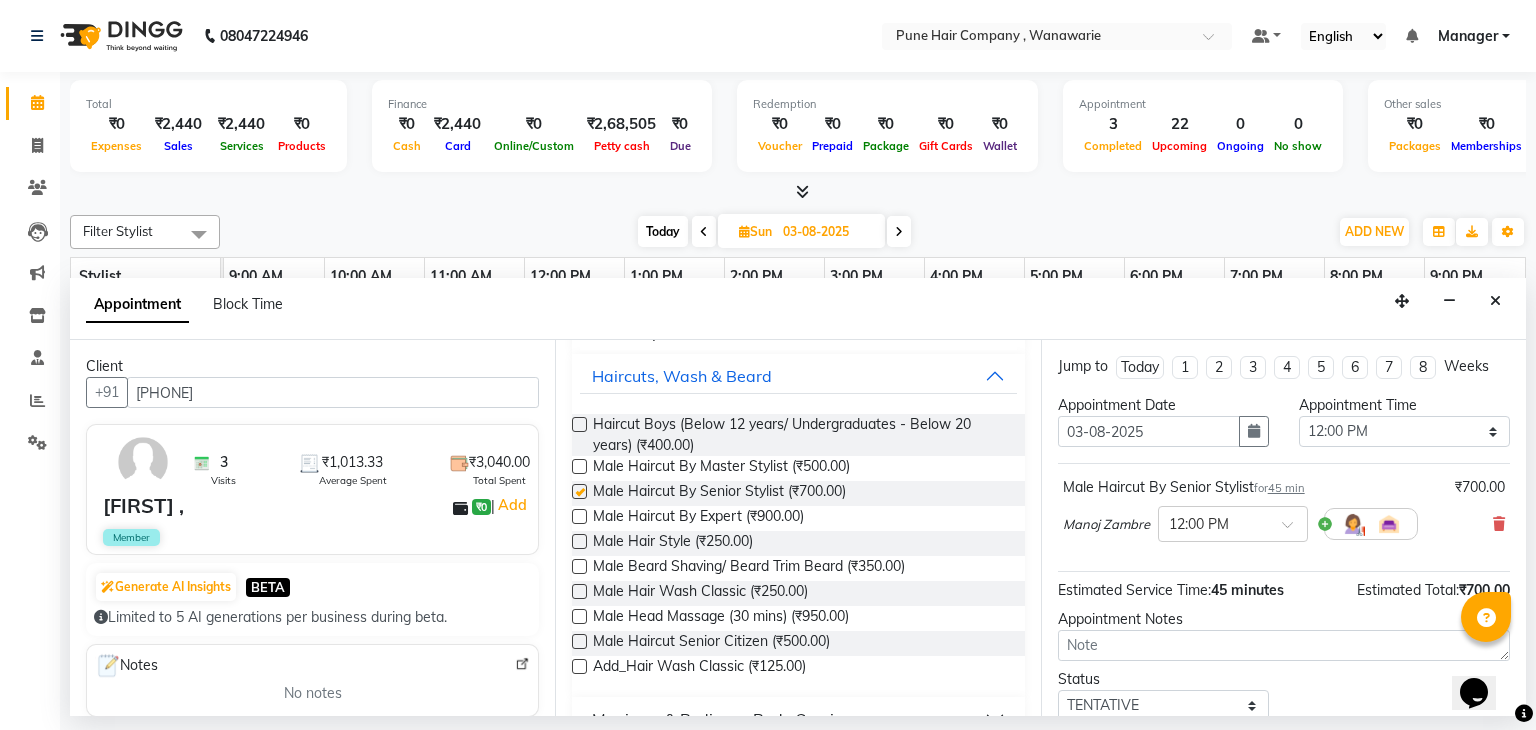 checkbox on "false" 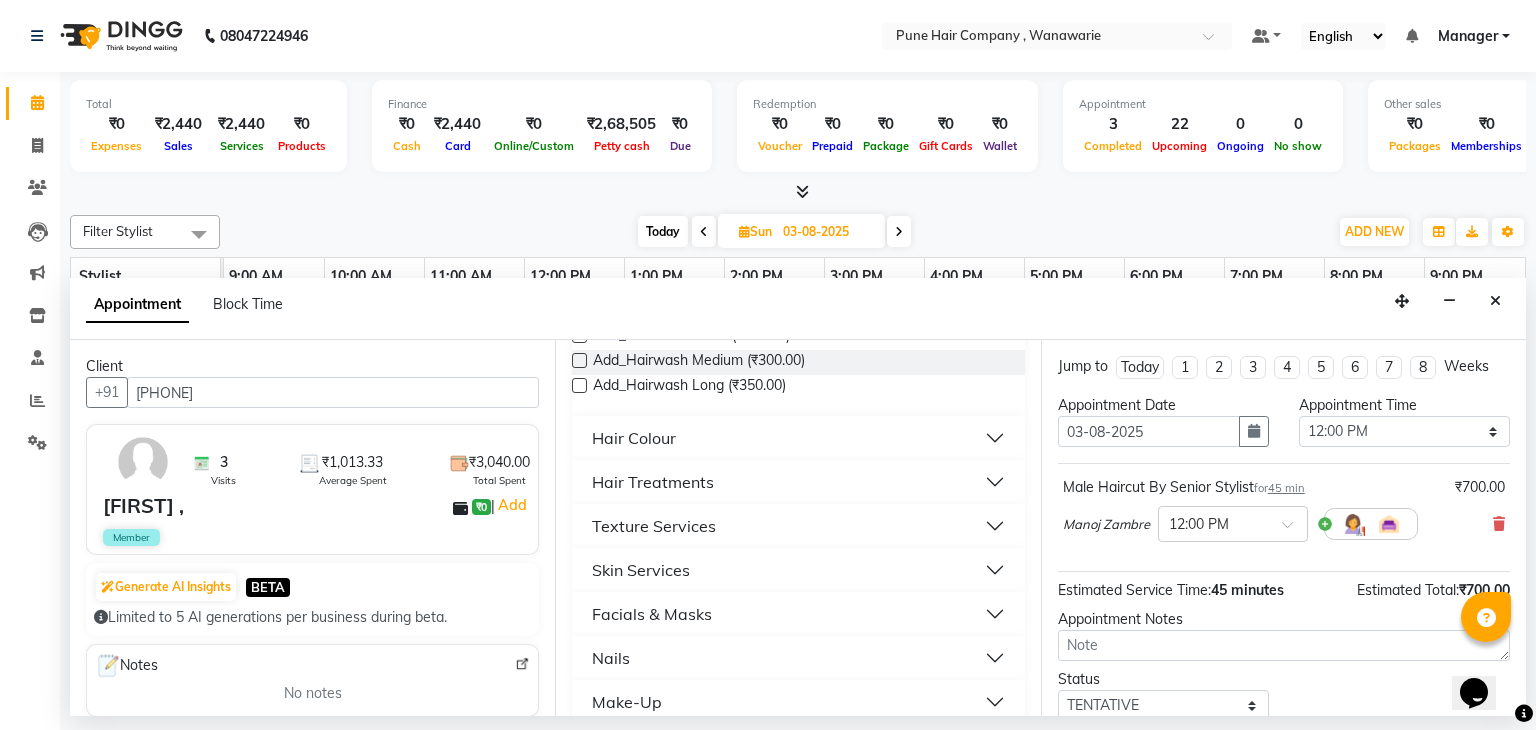 scroll, scrollTop: 588, scrollLeft: 0, axis: vertical 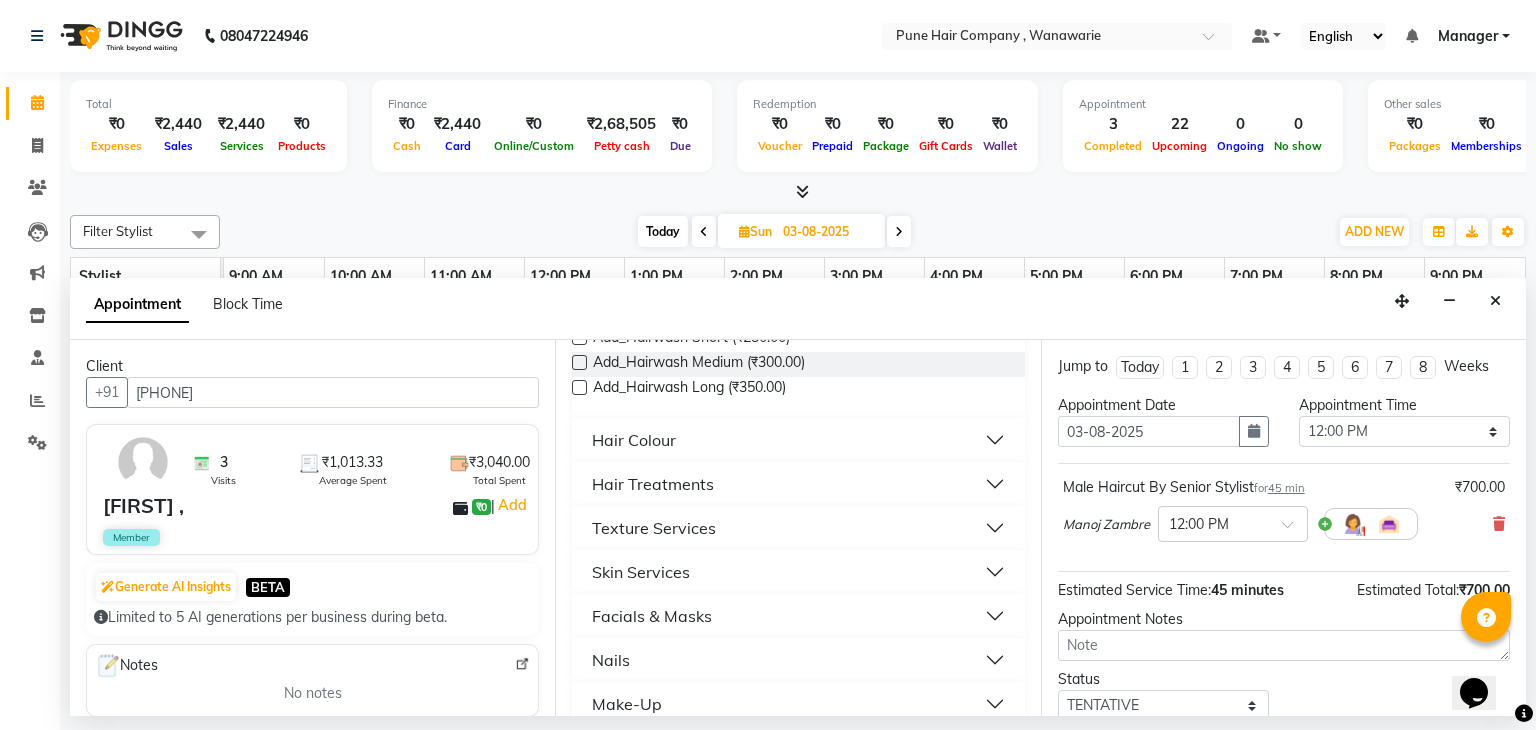 click on "Hair Colour" at bounding box center [798, 440] 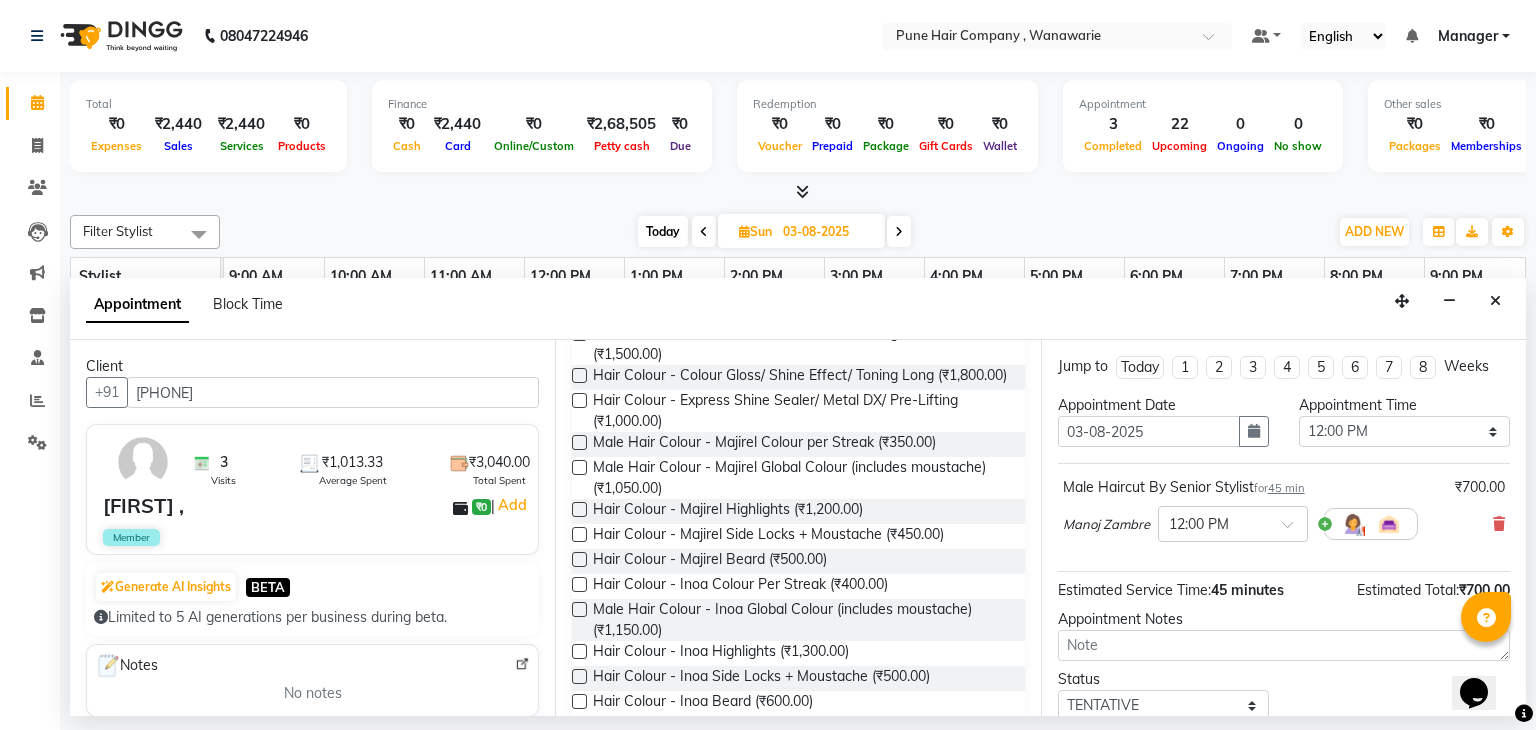 scroll, scrollTop: 1436, scrollLeft: 0, axis: vertical 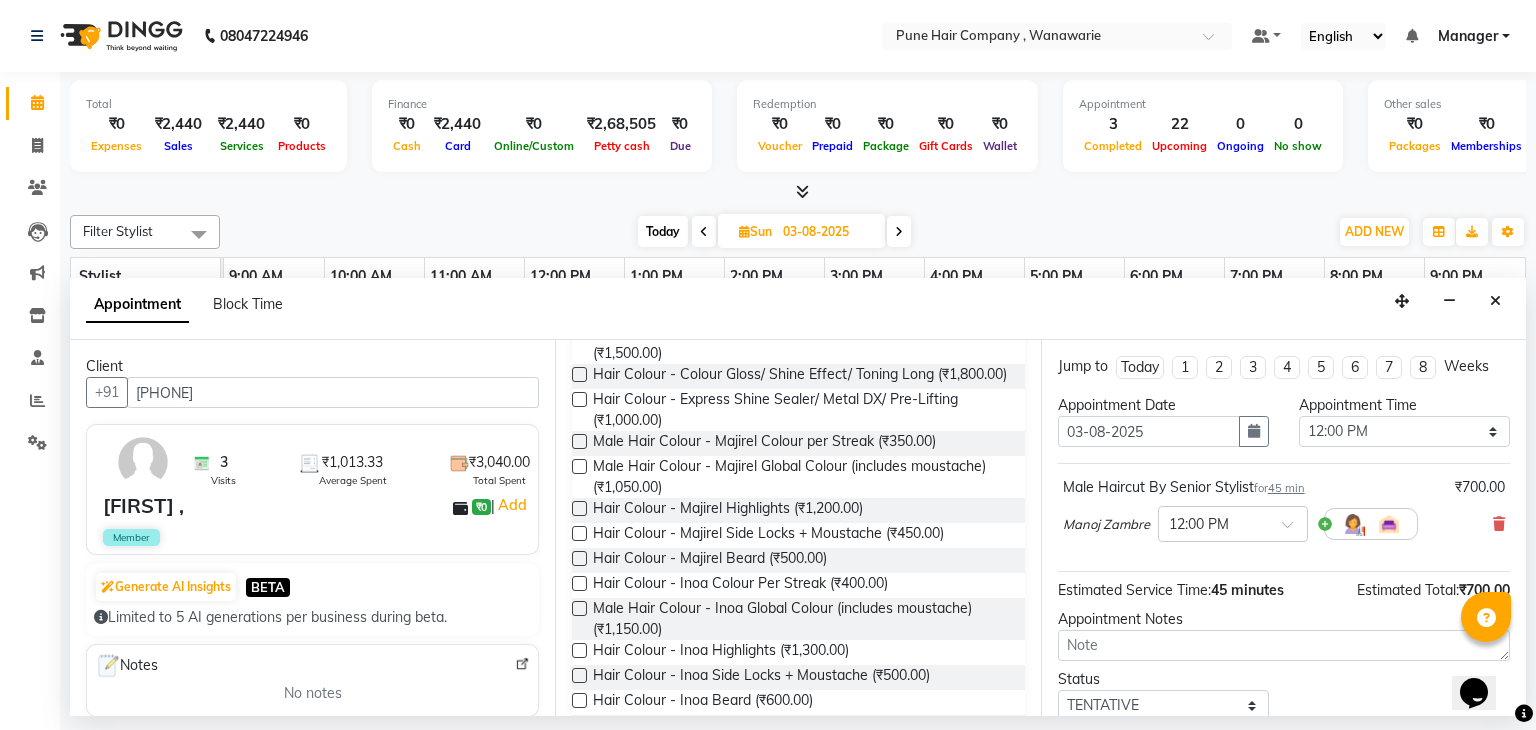 click at bounding box center [579, 466] 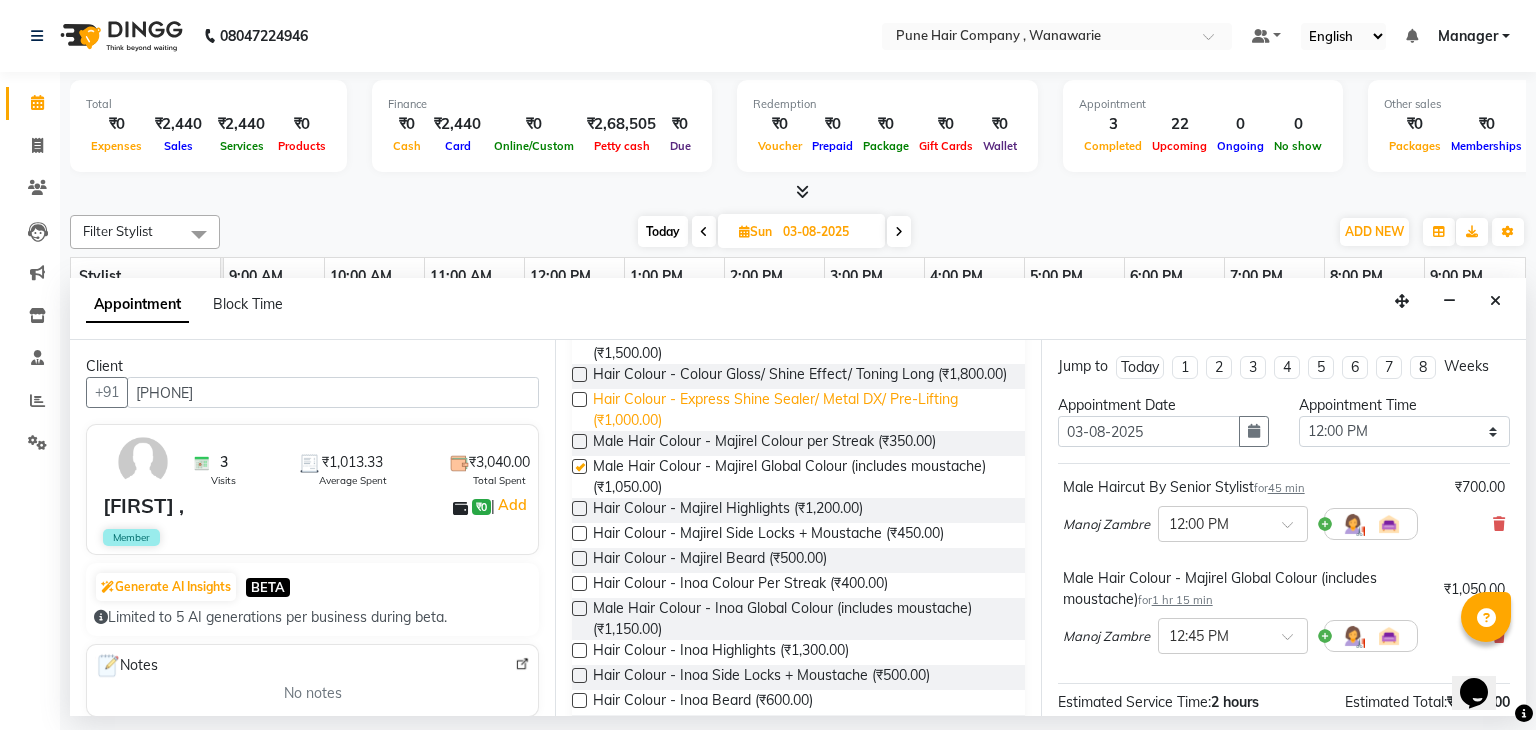 checkbox on "false" 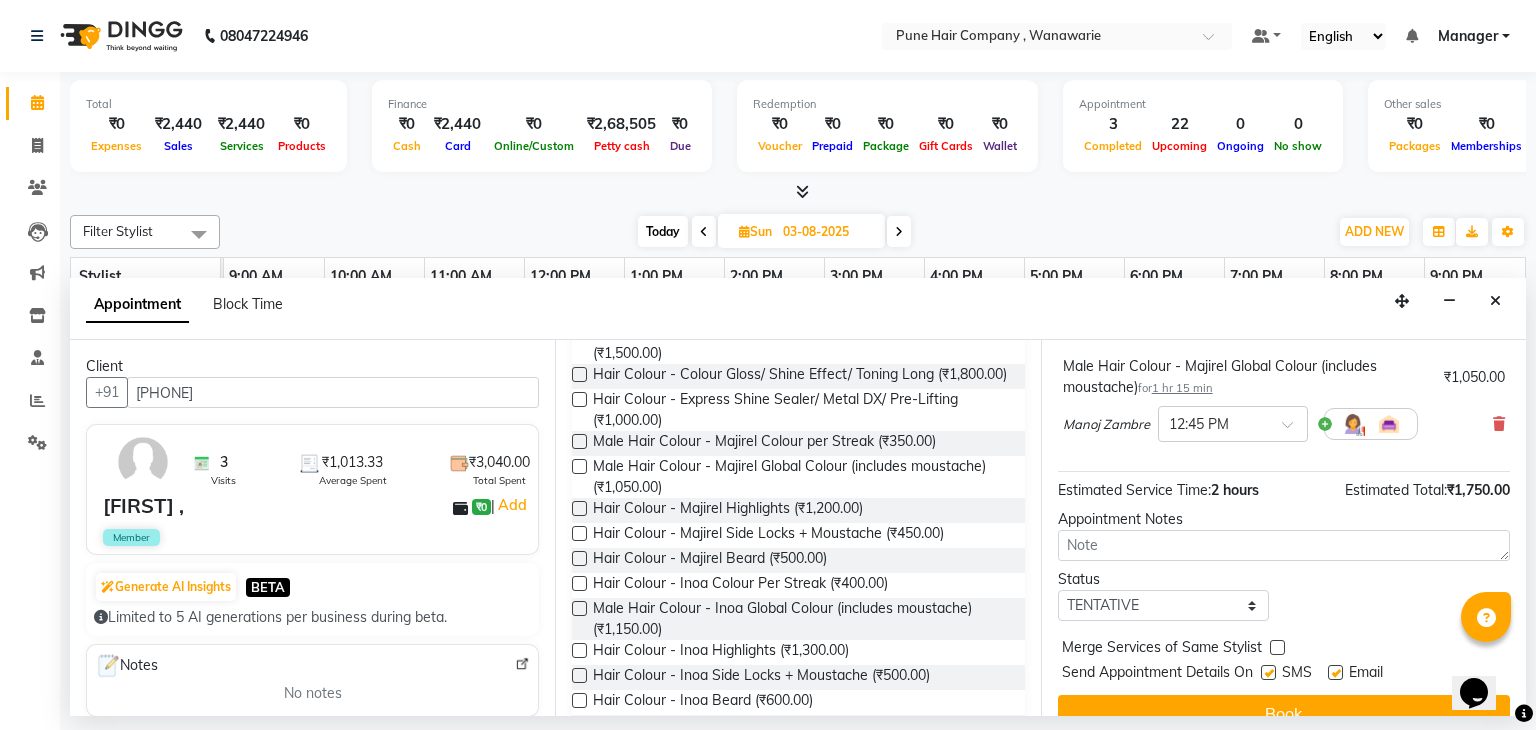 scroll, scrollTop: 242, scrollLeft: 0, axis: vertical 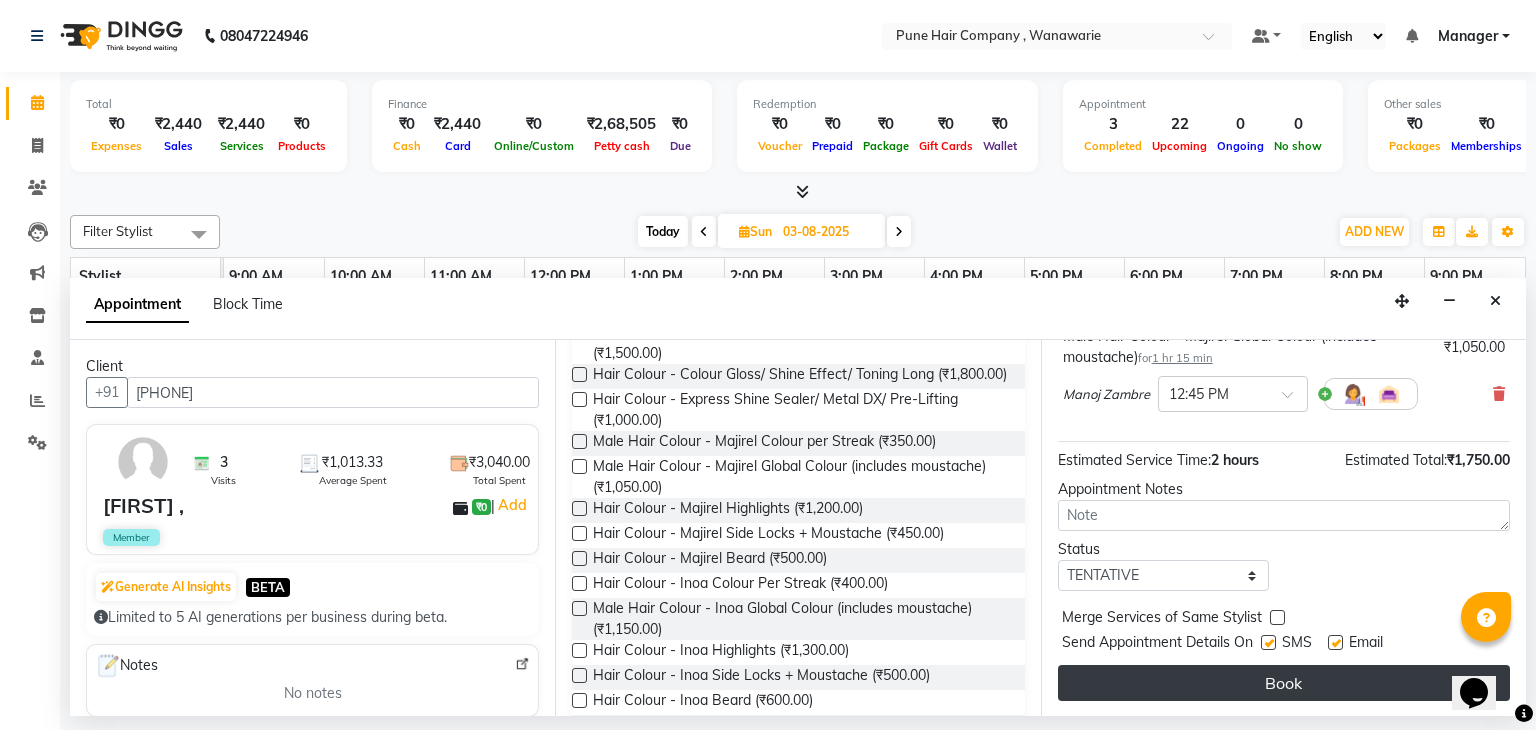 click on "Book" at bounding box center [1284, 683] 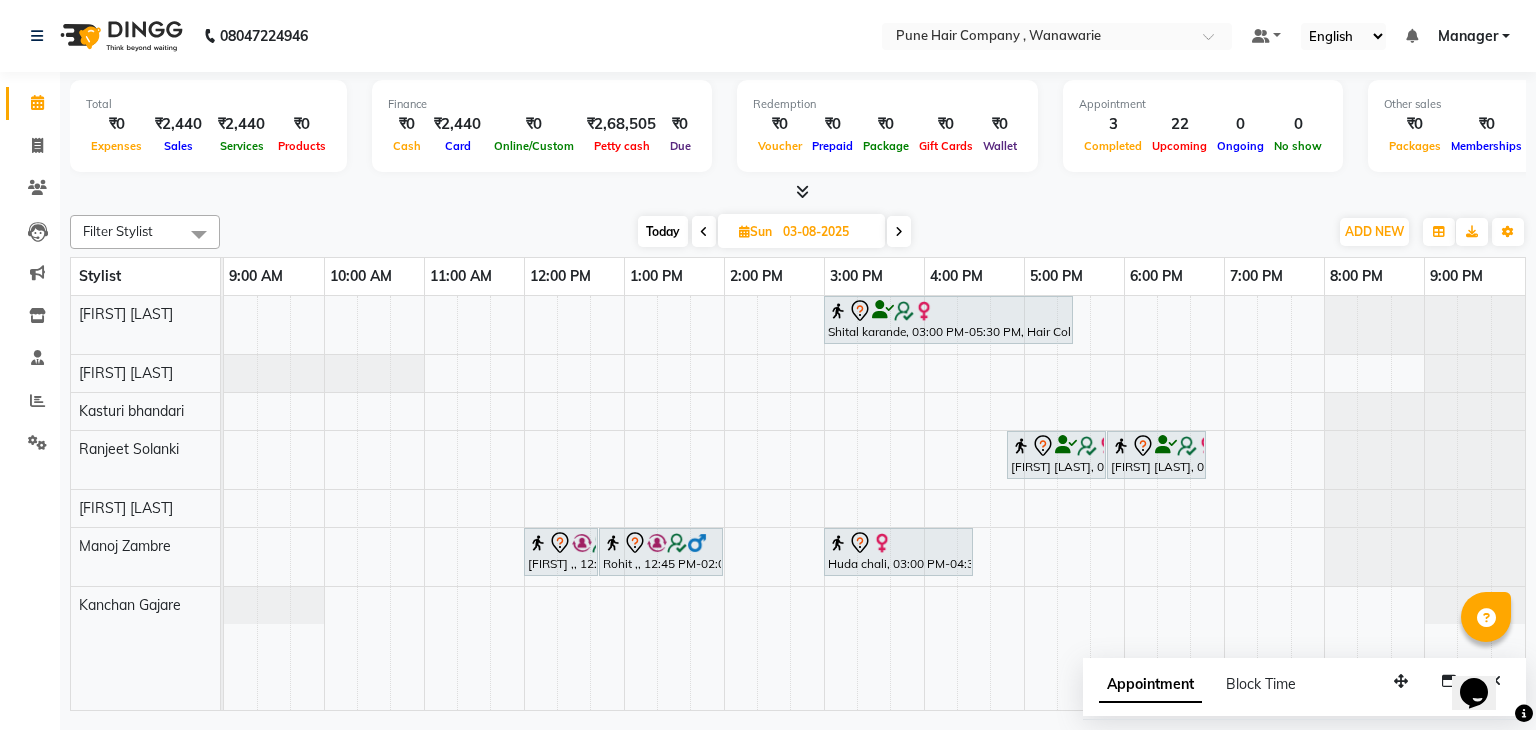 click on "Today" at bounding box center [663, 231] 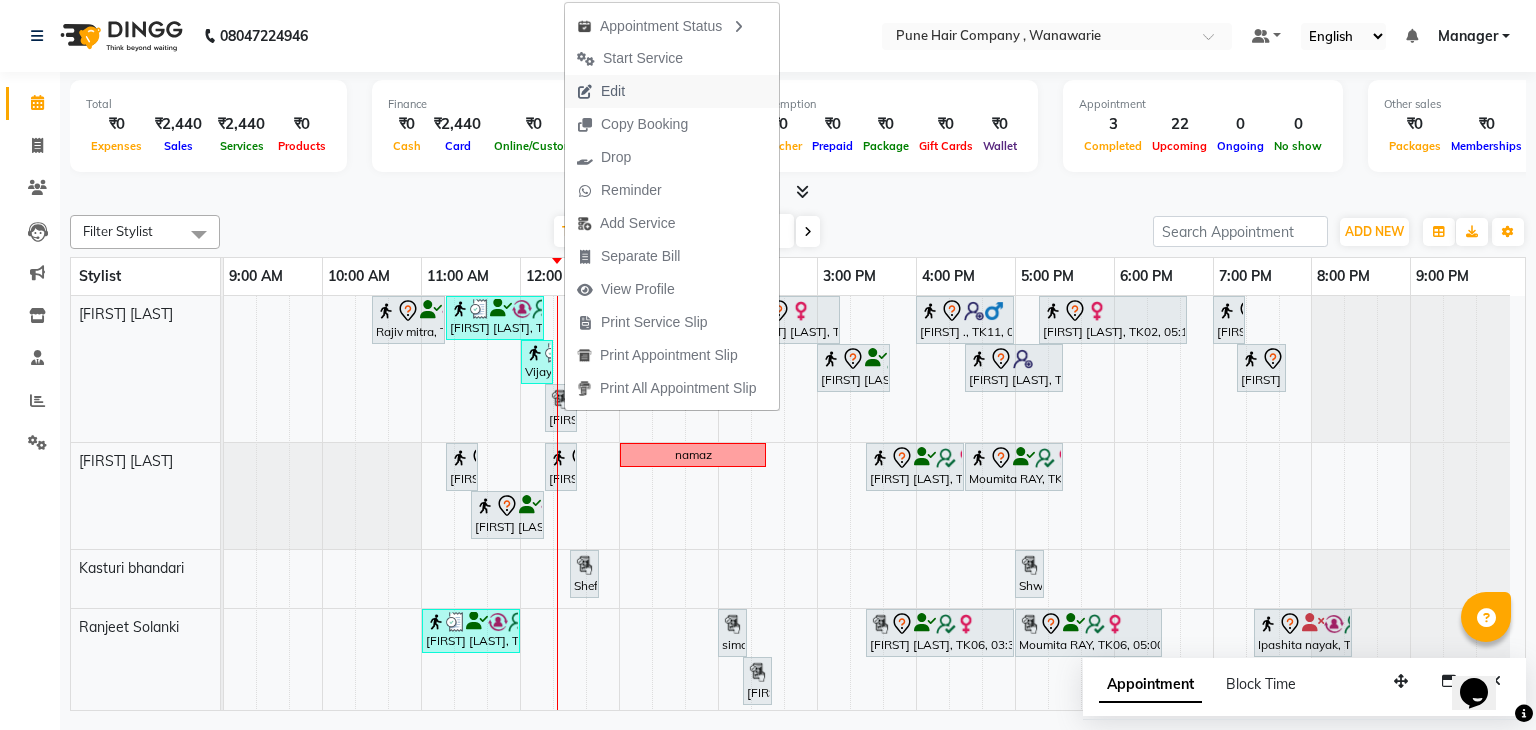 click on "Edit" at bounding box center (672, 91) 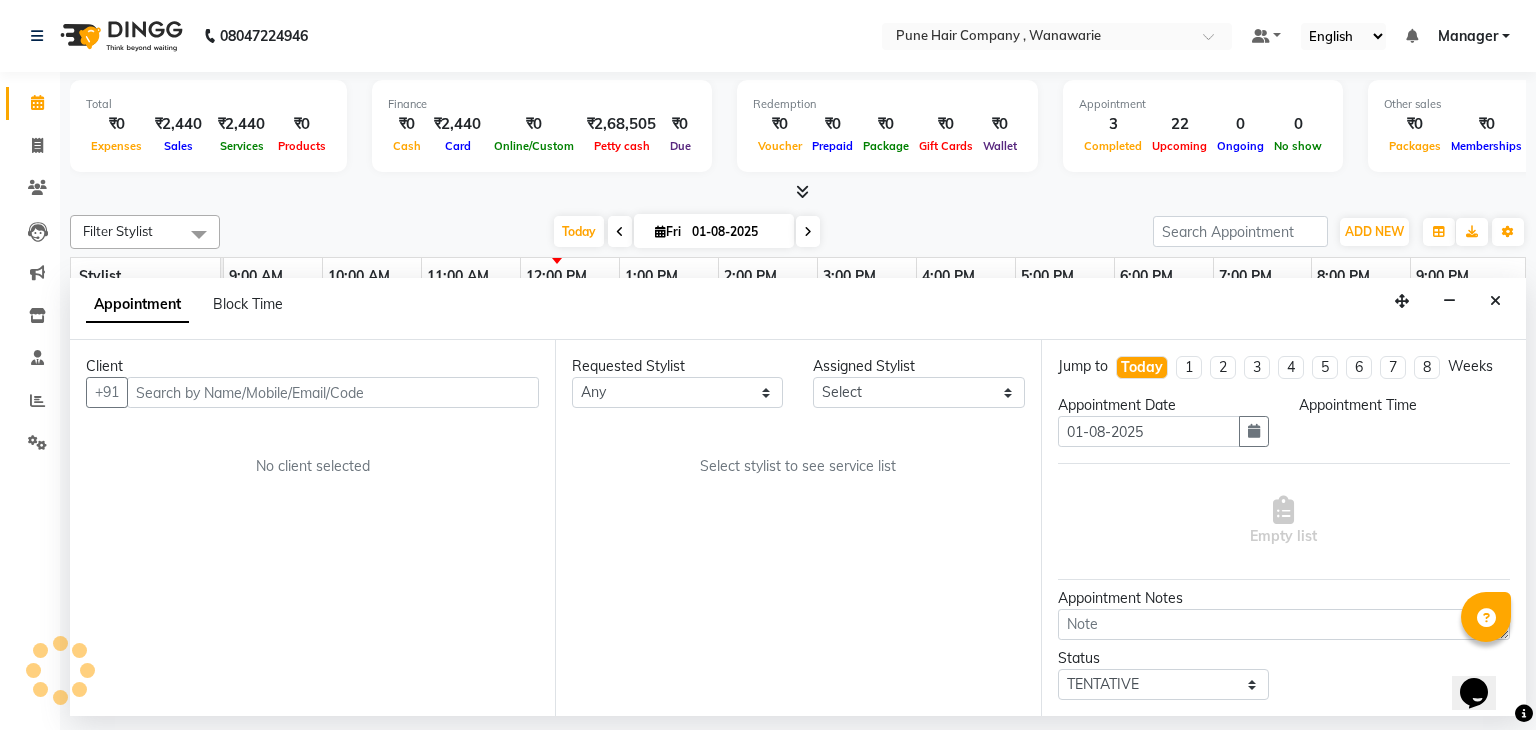 select on "[NUM]" 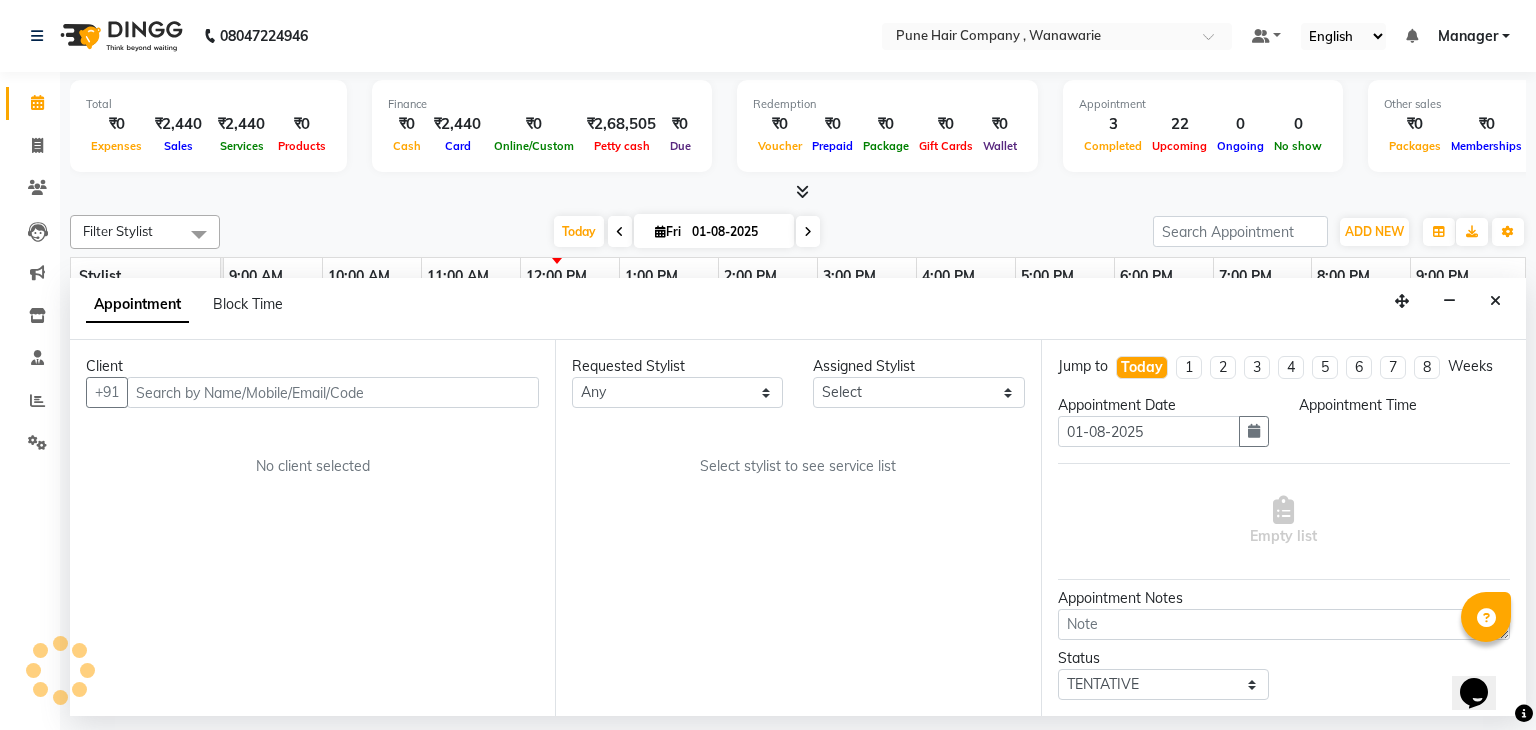select on "675" 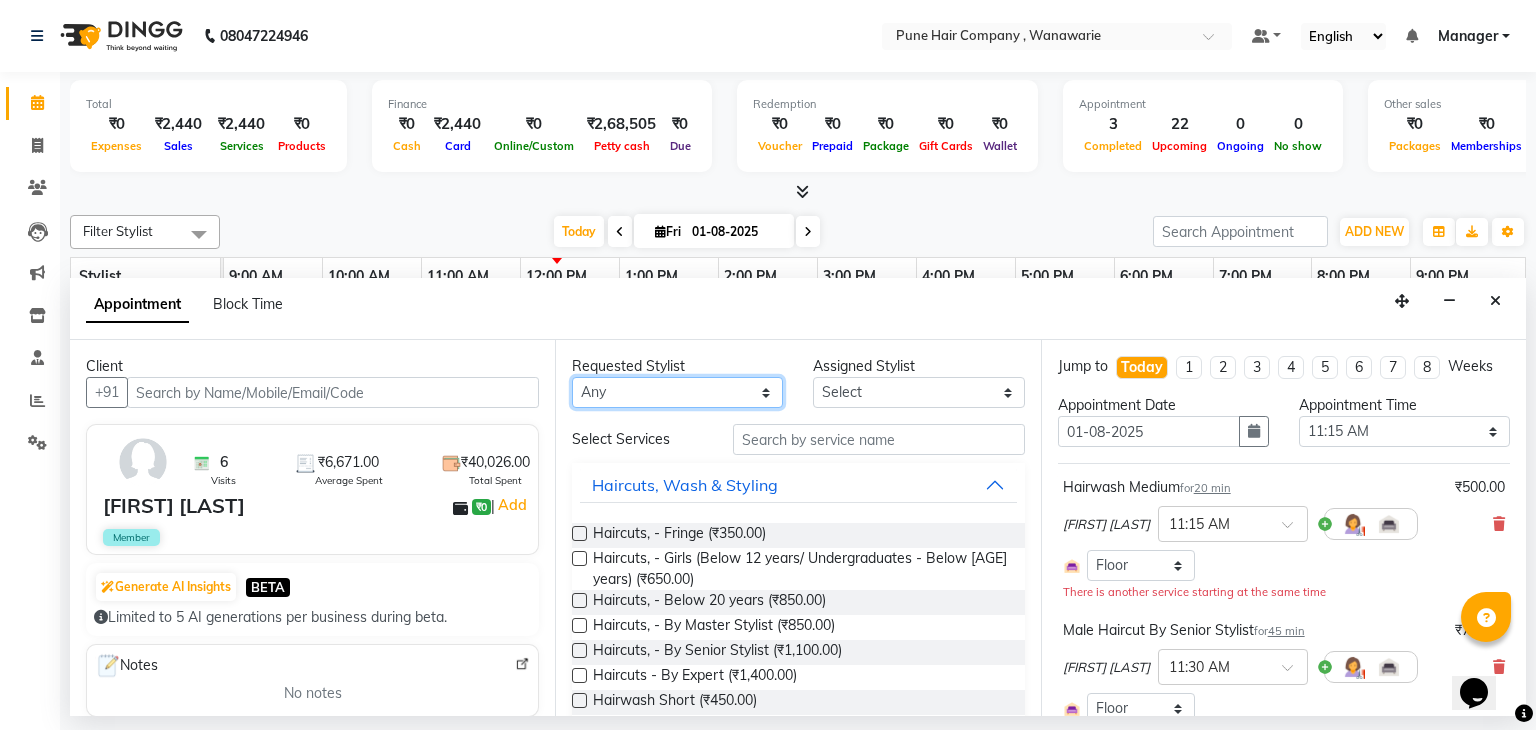 click on "Any [FIRST] [LAST] [FIRST] [LAST] [FIRST] [LAST] [FIRST] [LAST] [FIRST] [LAST] [FIRST] [LAST]" at bounding box center (677, 392) 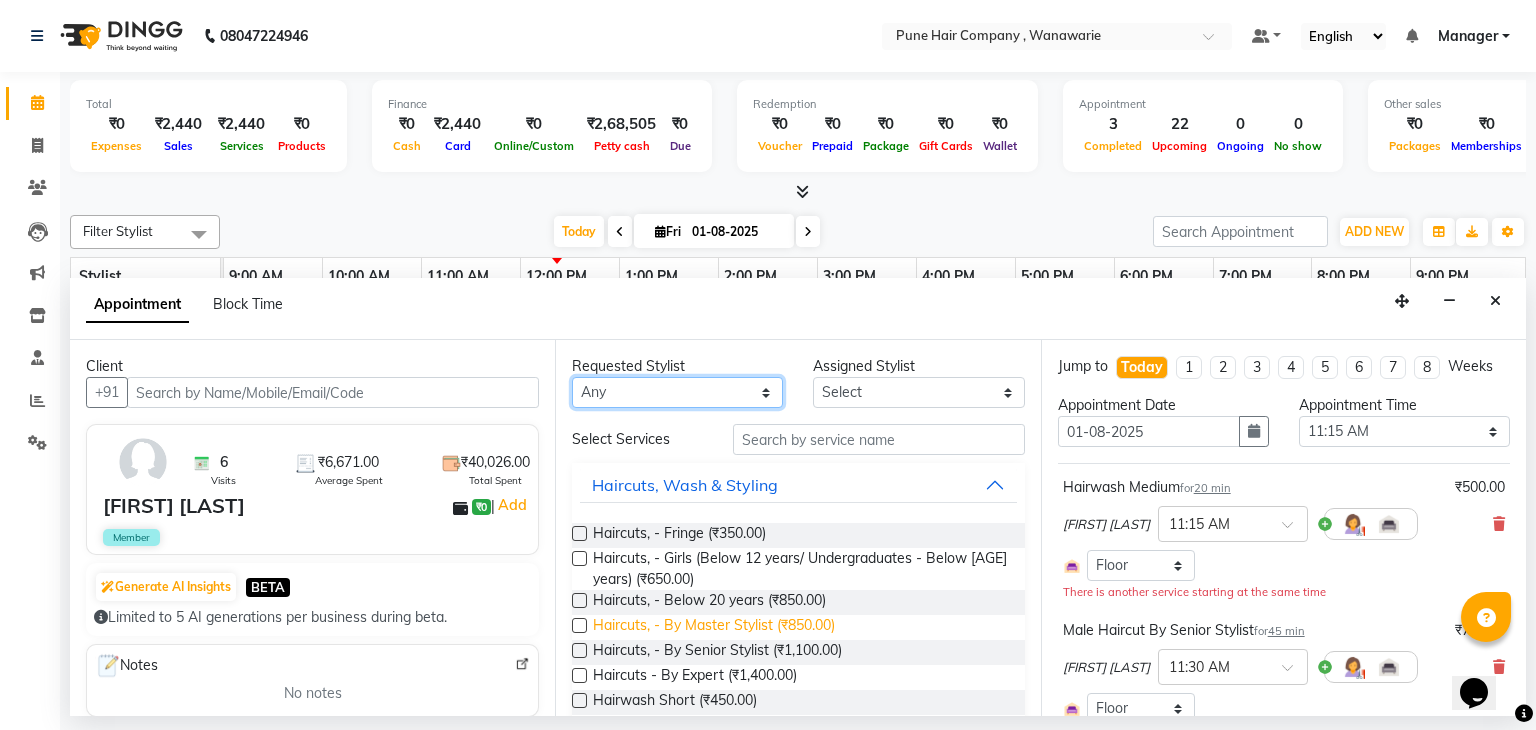 select on "[NUMBER]" 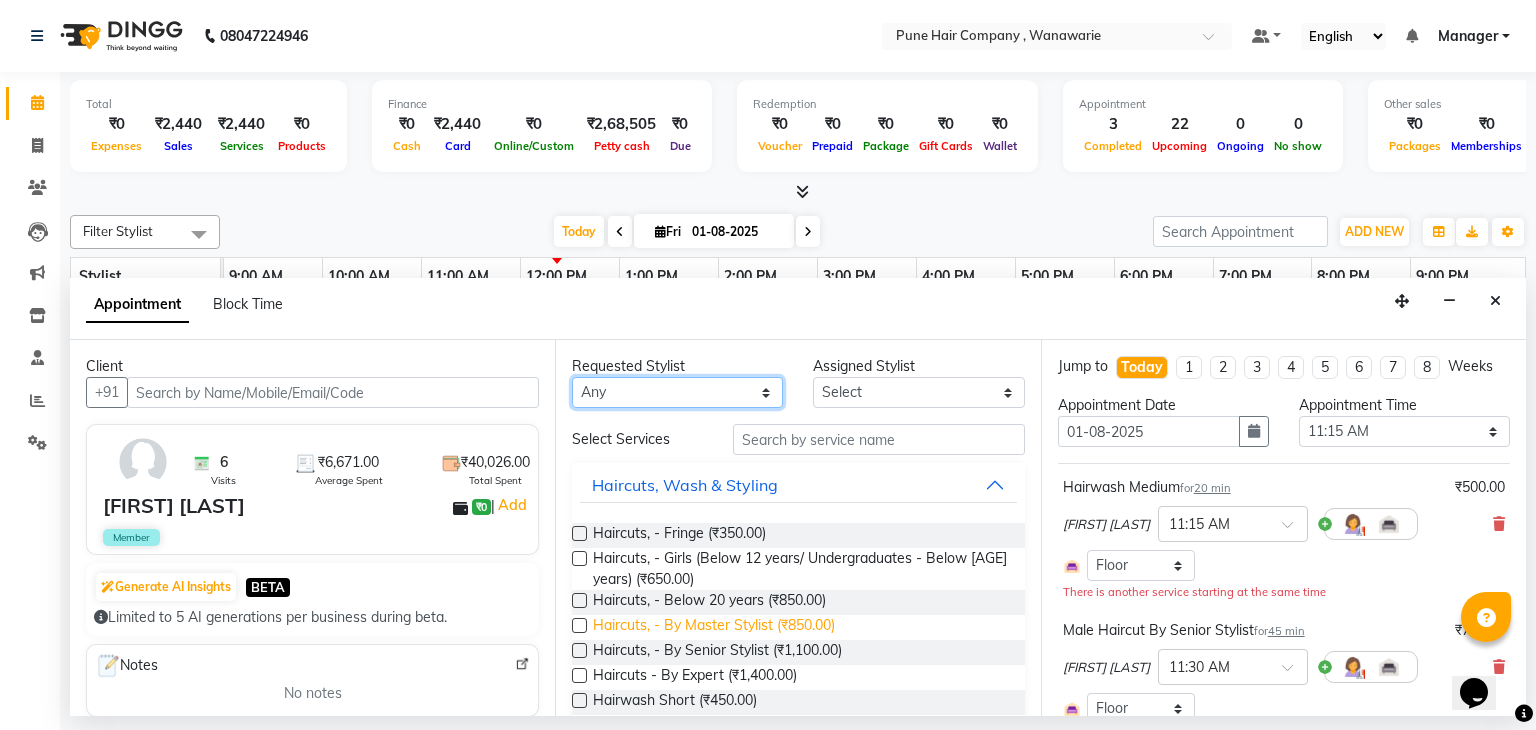 click on "Any [FIRST] [LAST] [FIRST] [LAST] [FIRST] [LAST] [FIRST] [LAST] [FIRST] [LAST] [FIRST] [LAST]" at bounding box center (677, 392) 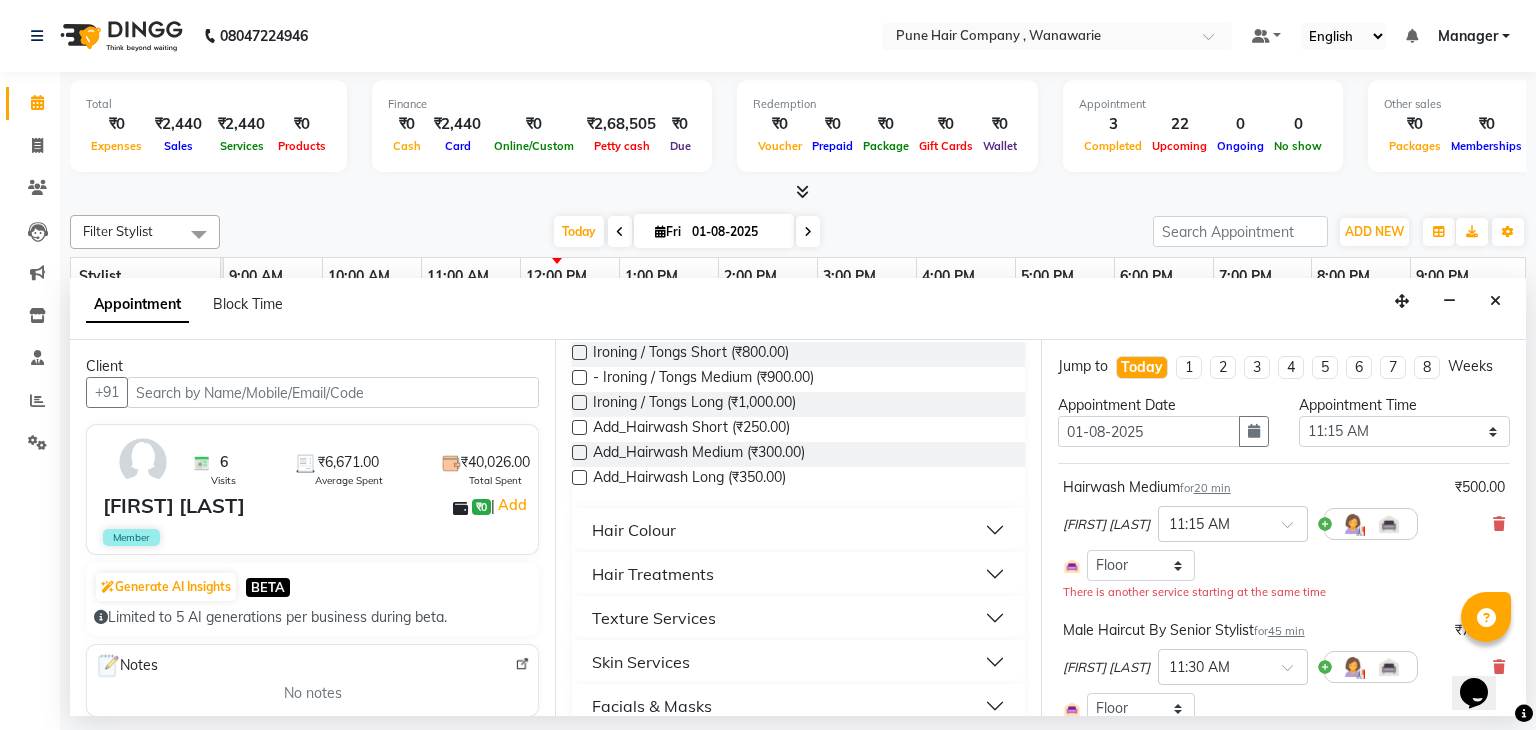 scroll, scrollTop: 500, scrollLeft: 0, axis: vertical 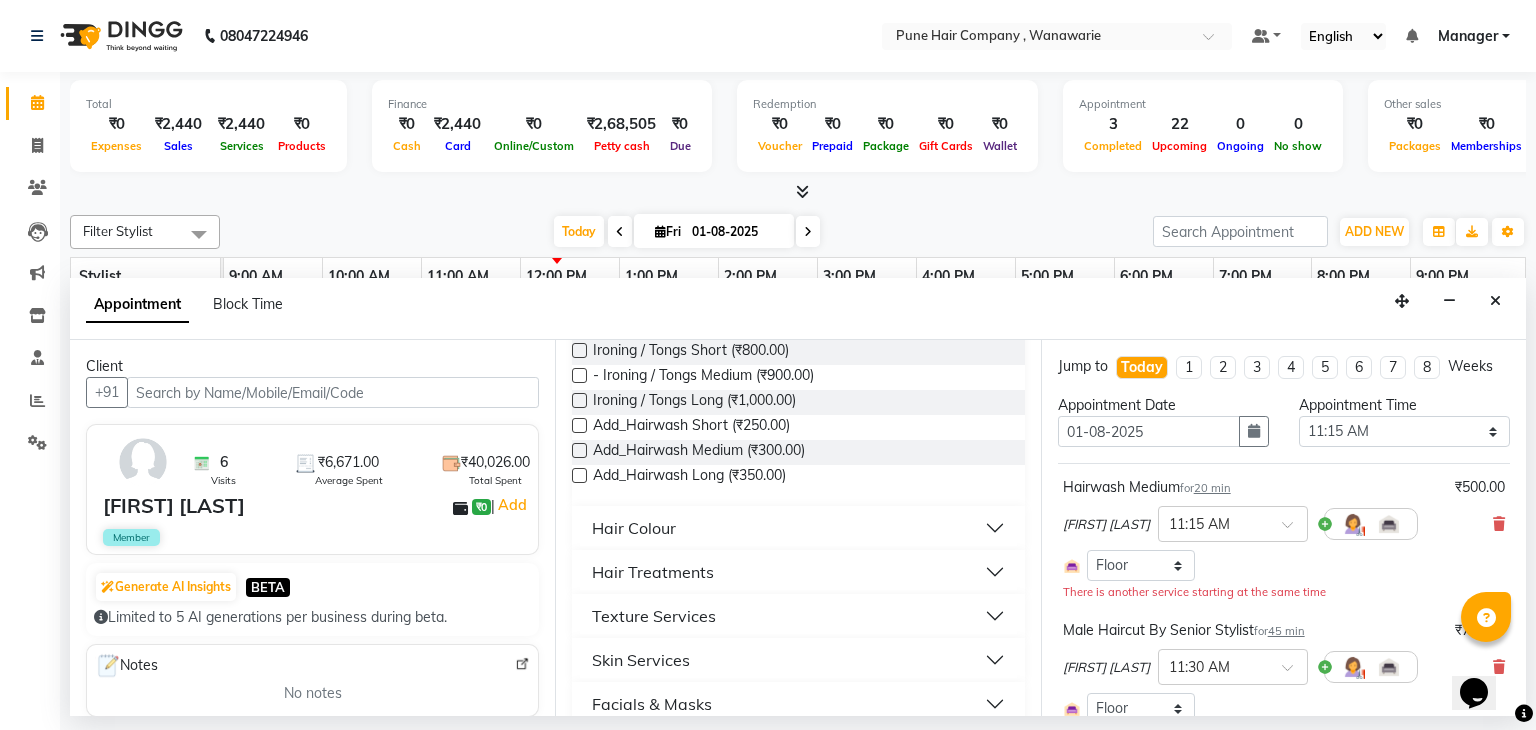 click on "Hair Treatments" at bounding box center [653, 572] 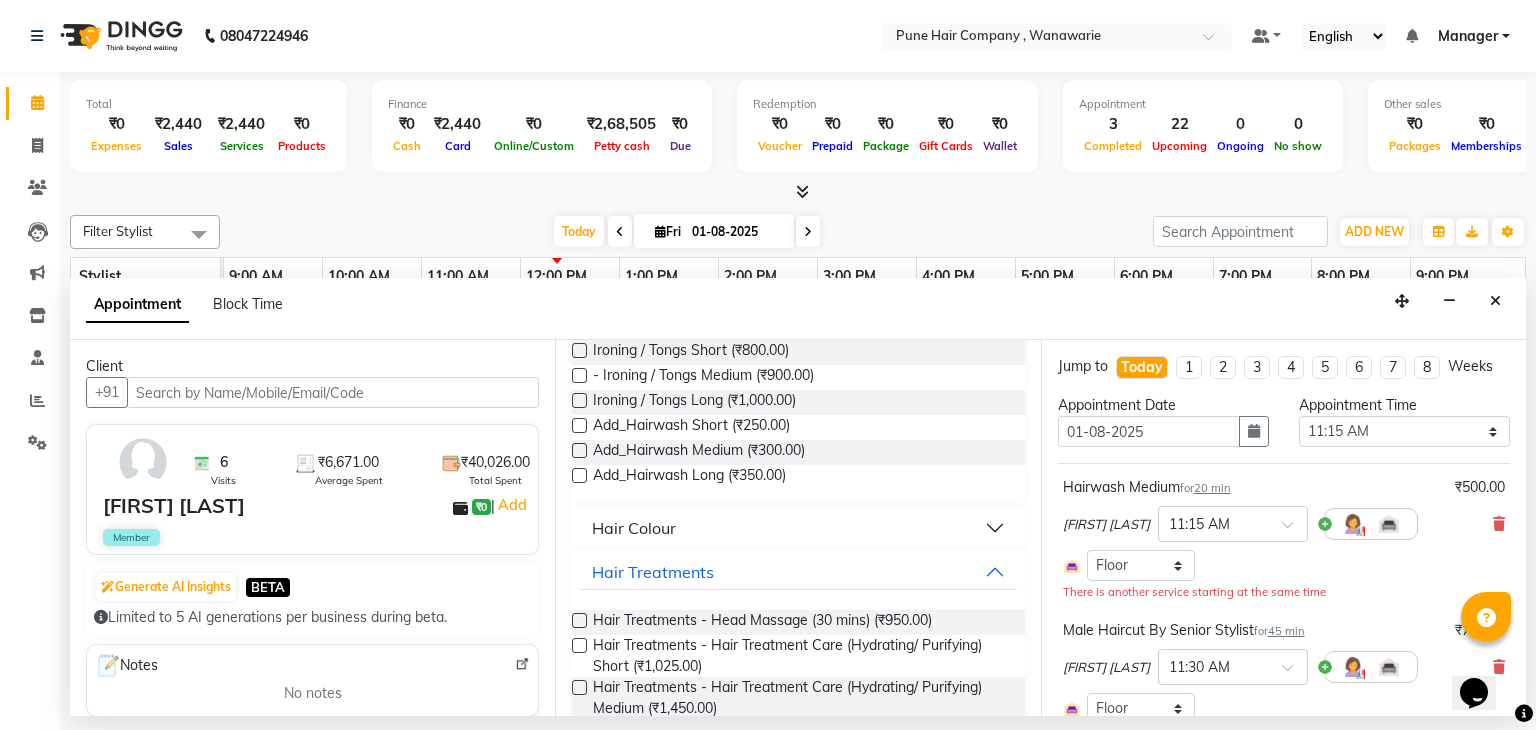 click at bounding box center (579, 620) 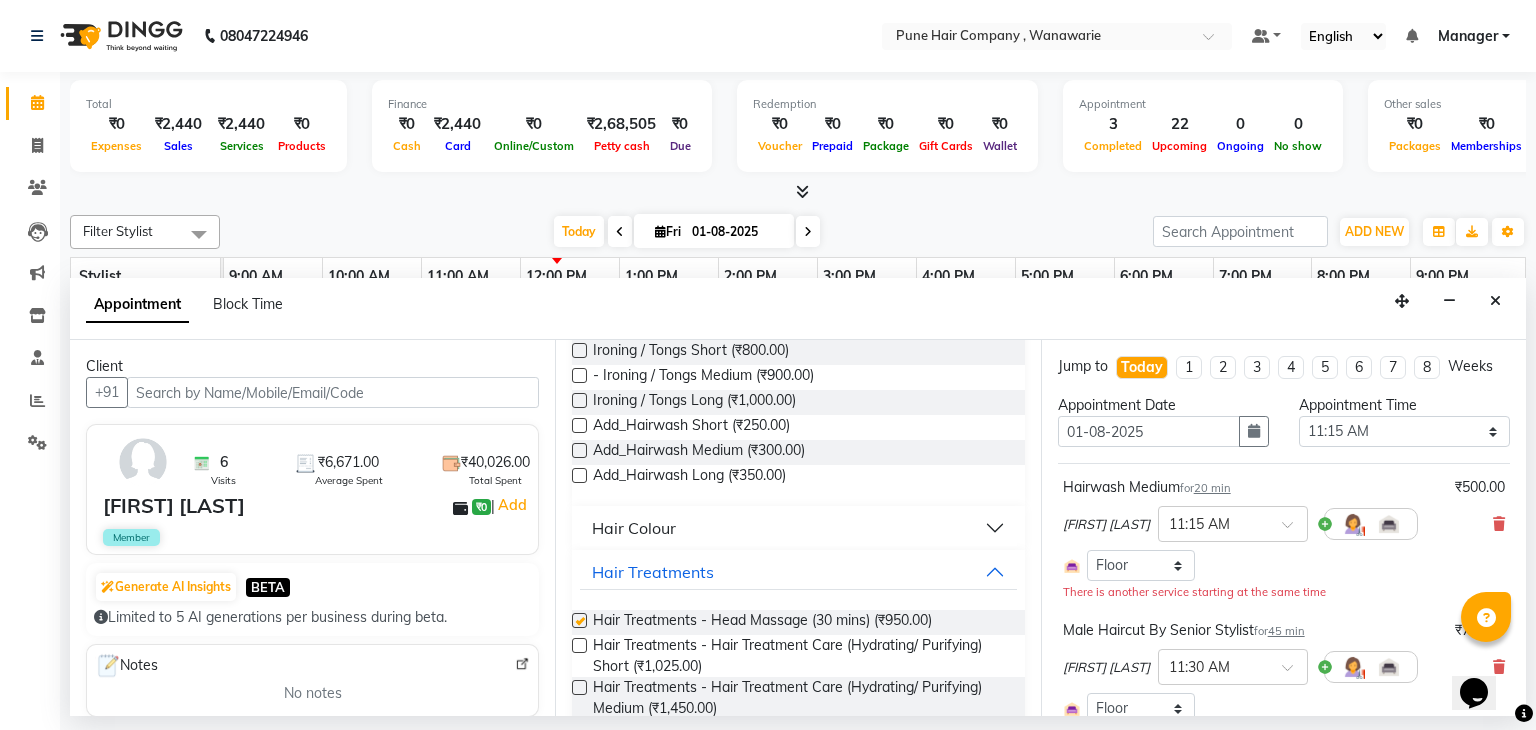 checkbox on "false" 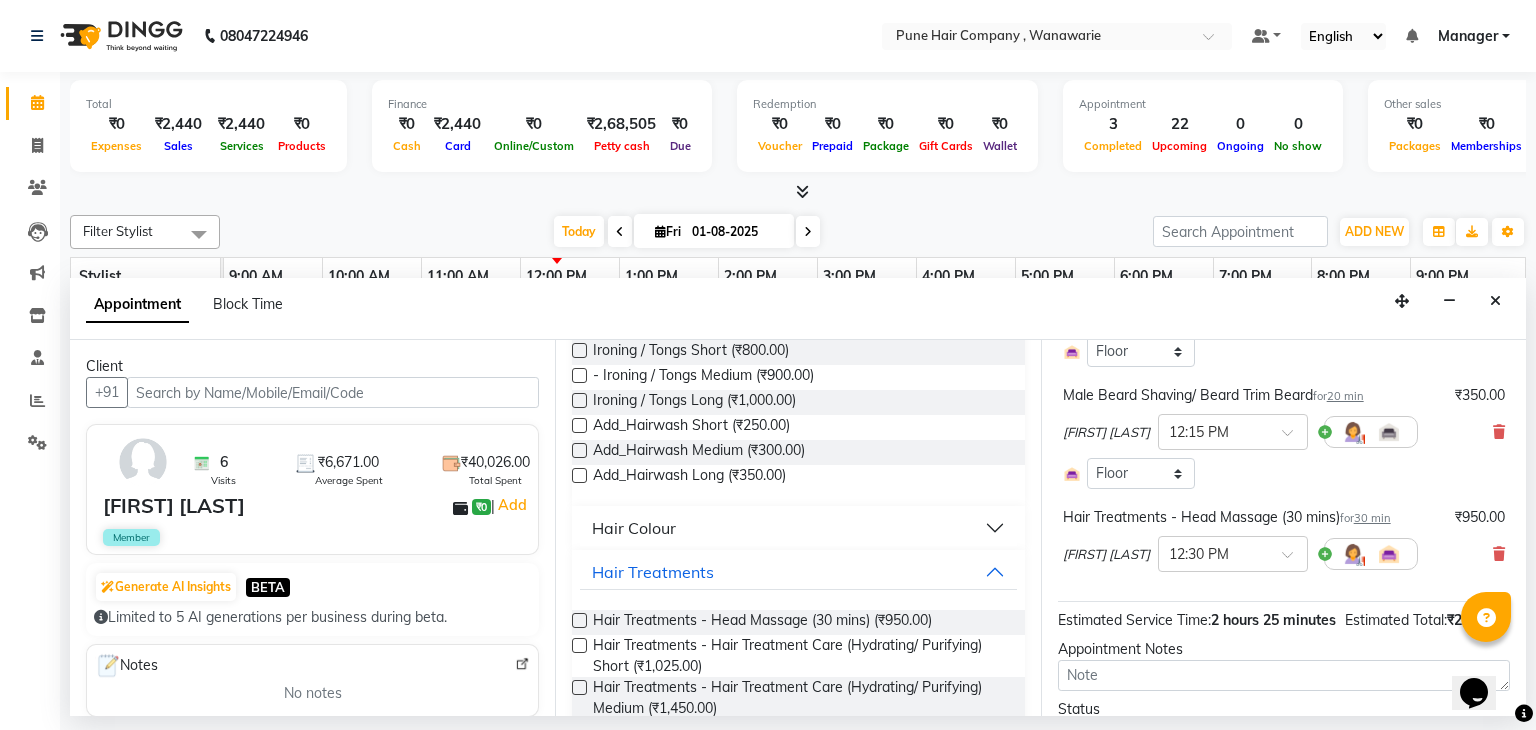 scroll, scrollTop: 744, scrollLeft: 0, axis: vertical 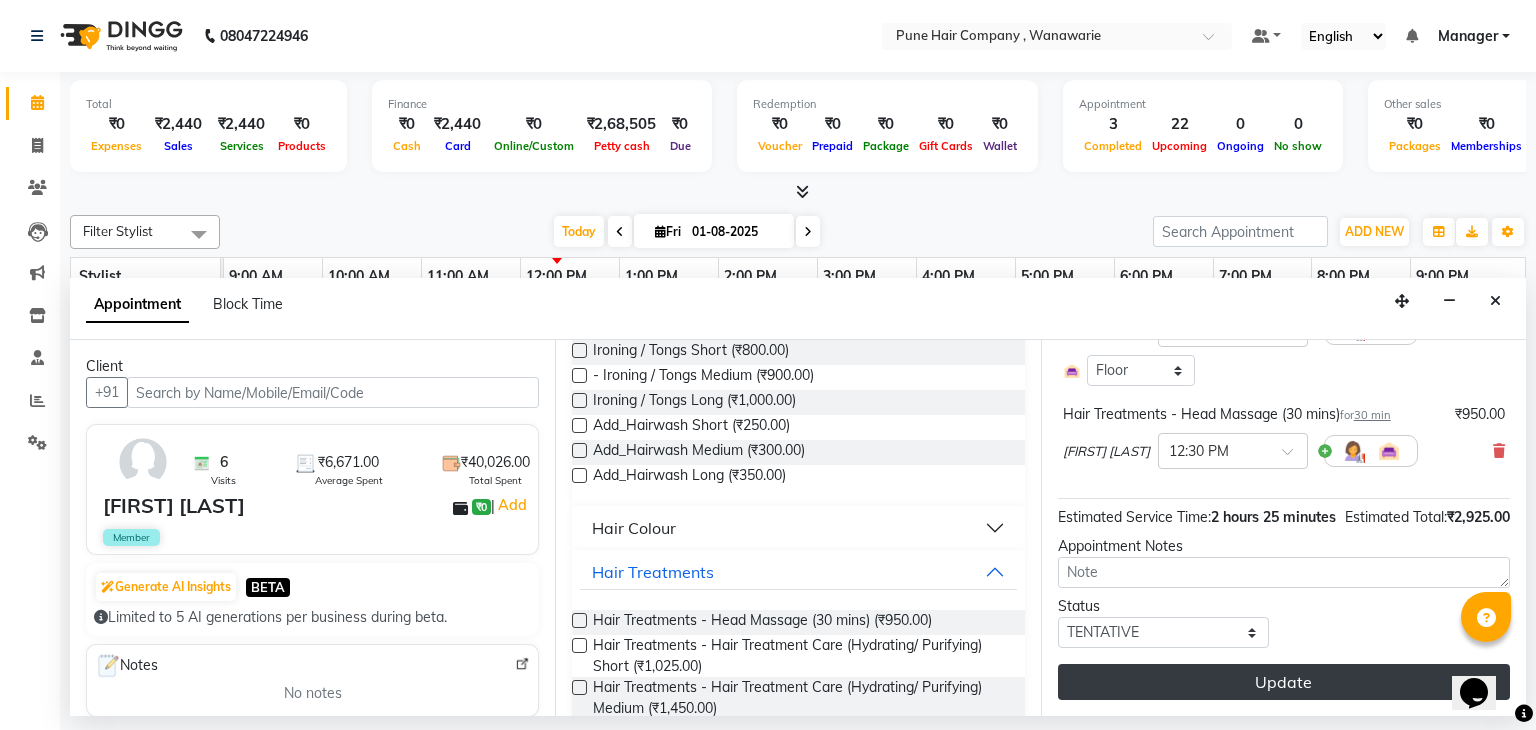 click on "Update" at bounding box center (1284, 682) 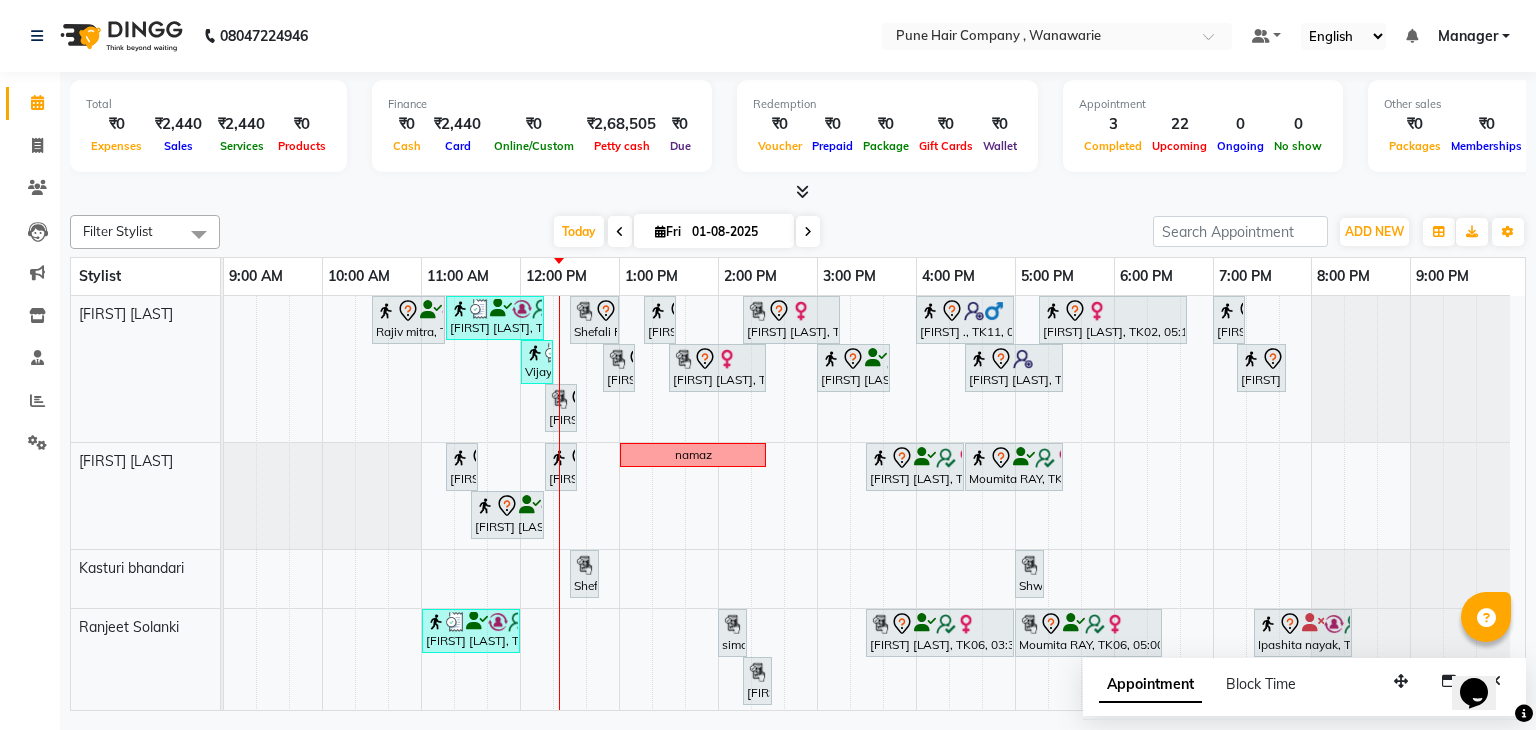 scroll, scrollTop: 116, scrollLeft: 0, axis: vertical 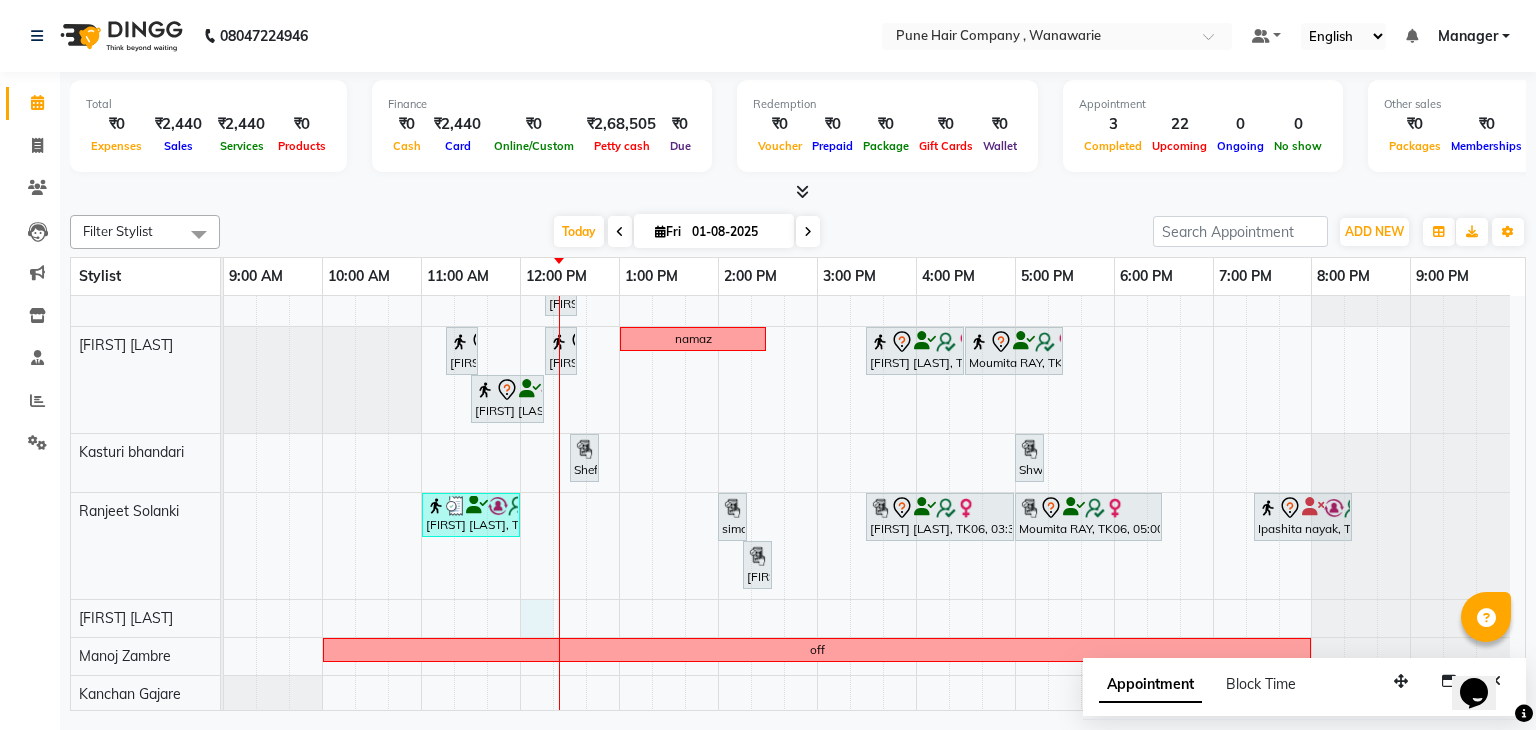 click on "[FIRST] [LAST], TK08, 10:30 AM-11:15 AM, Male Haircut By Senior Stylist [FIRST] [LAST], TK12, 11:15 AM-12:15 PM, Haircuts, - By Senior Stylist [FIRST] [LAST], TK13, 12:30 PM-01:00 PM, Hair Treatments - Head Massage (30 mins) [FIRST] [LAST], TK01, 01:15 PM-01:35 PM, Hairwash Medium [FIRST] [LAST], TK05, 02:15 PM-03:15 PM, Haircuts, - By Senior Stylist [FIRST] [LAST], TK11, 04:00 PM-05:00 PM, Haircuts, - By Senior Stylist [FIRST] [LAST], TK02, 05:15 PM-06:45 PM, Hair Colour - Majirel Touch-up (Upto 2 Inches) [FIRST] [LAST], TK04, 07:00 PM-07:20 PM, Add_Hairwash Medium [FIRST] [LAST], TK12, 12:00 PM-12:20 PM, Add_Hairwash Short [FIRST] [LAST], TK01, 12:50 PM-01:10 PM, Hairwash Medium [FIRST] [LAST], TK05, 01:30 PM-02:30 PM, Haircuts, - By Senior Stylist [FIRST] [LAST], TK03, 03:00 PM-03:45 PM, Male Haircut By Senior Stylist [FIRST] [LAST], TK14, 04:30 PM-05:30 PM, Haircuts, - By Senior Stylist" at bounding box center (874, 446) 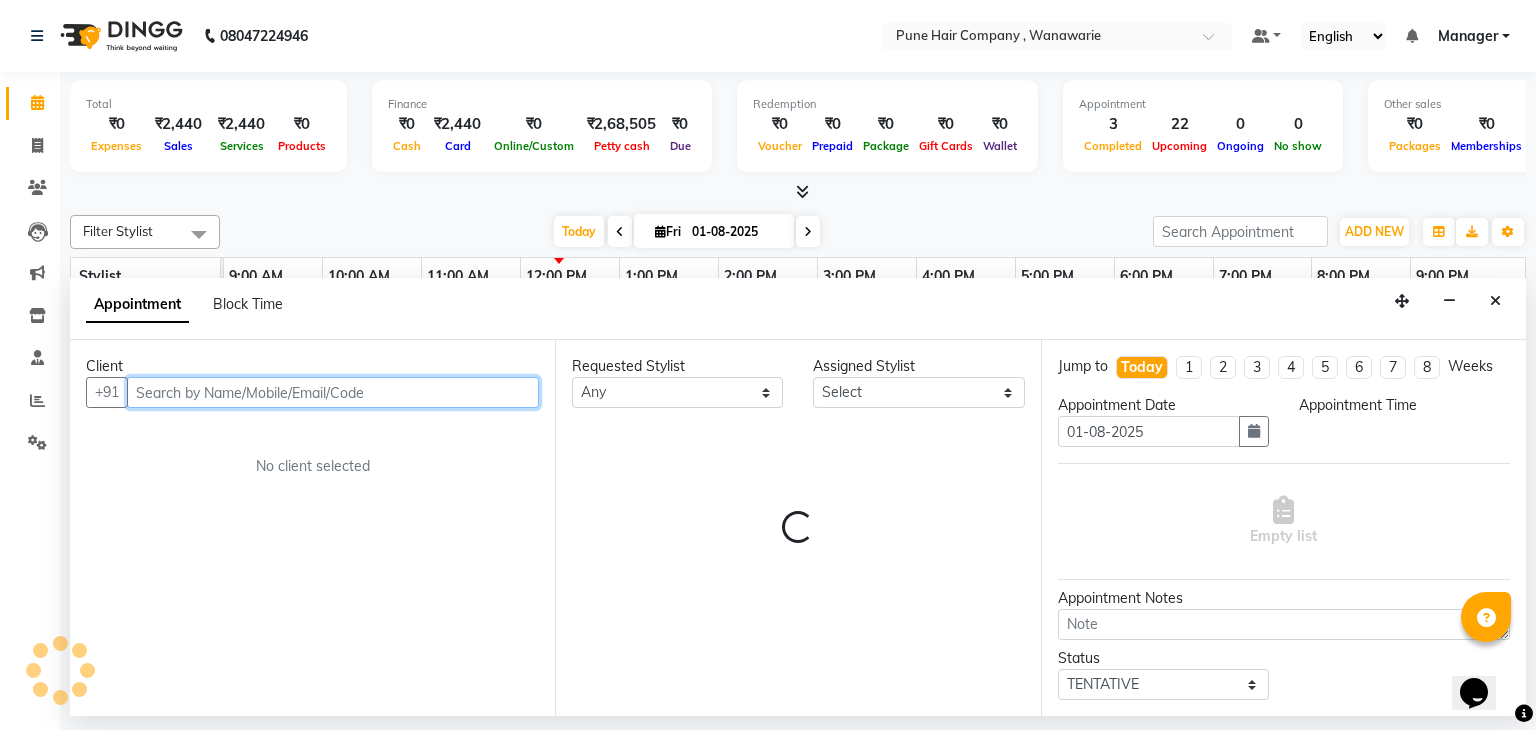 select on "720" 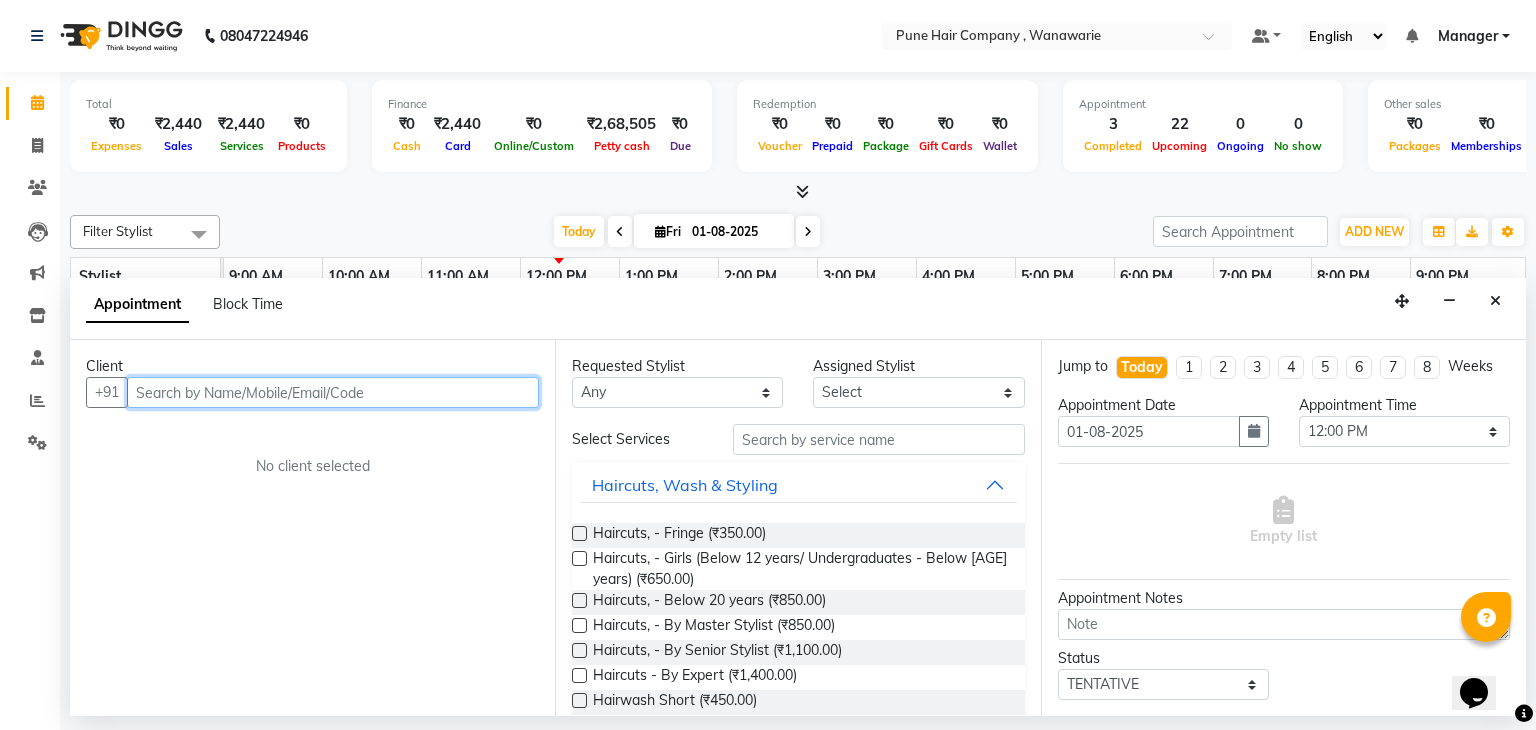 click at bounding box center [333, 392] 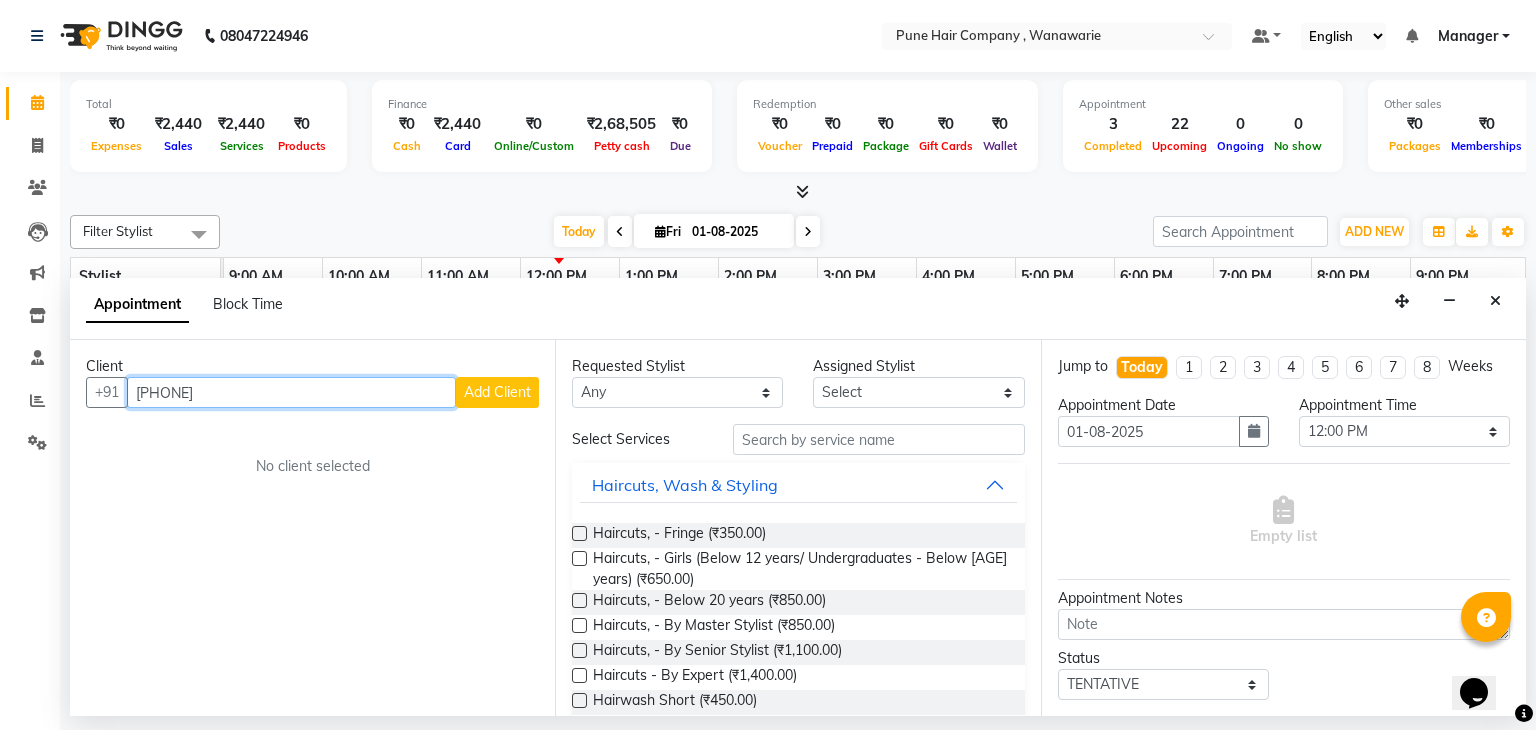 type on "[PHONE]" 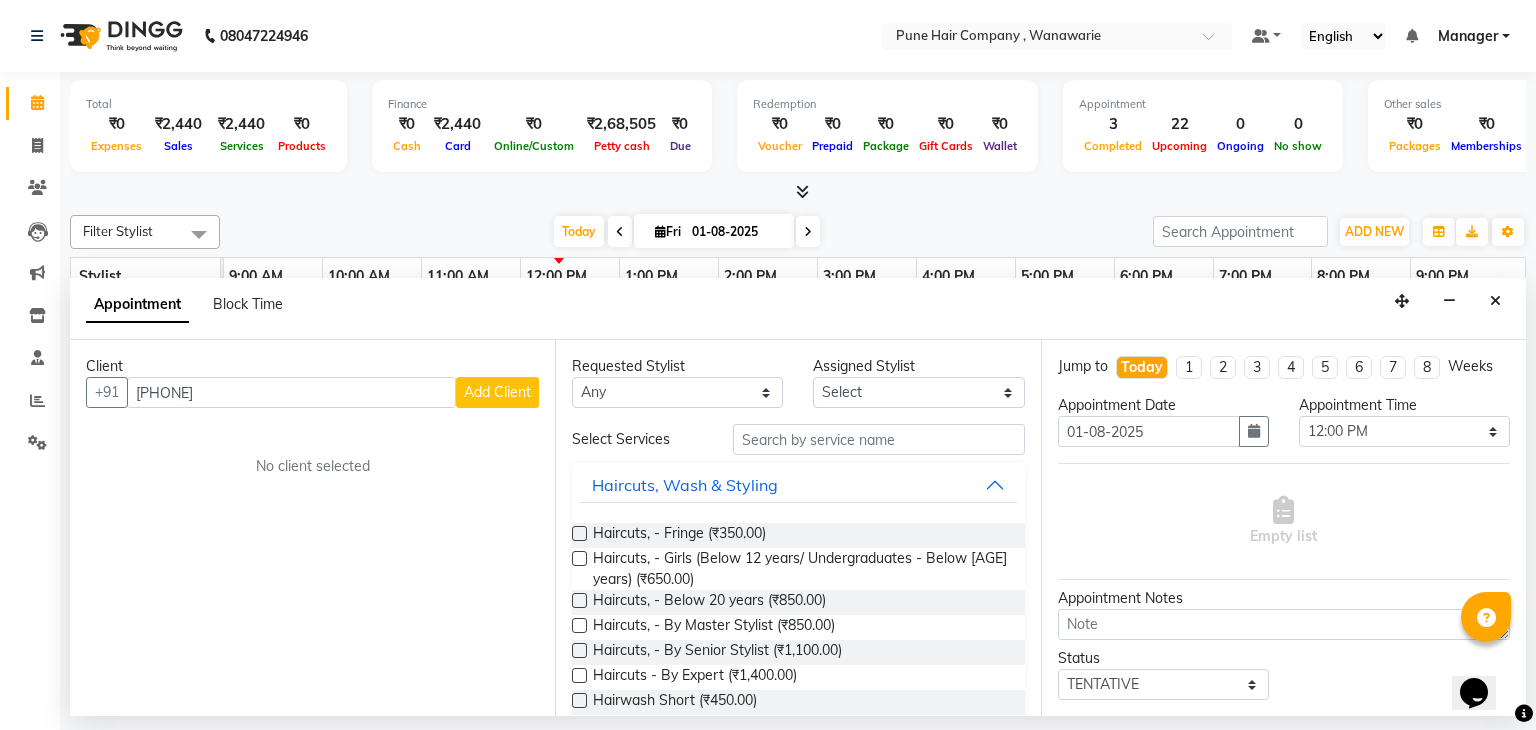 click on "Add Client" at bounding box center [497, 392] 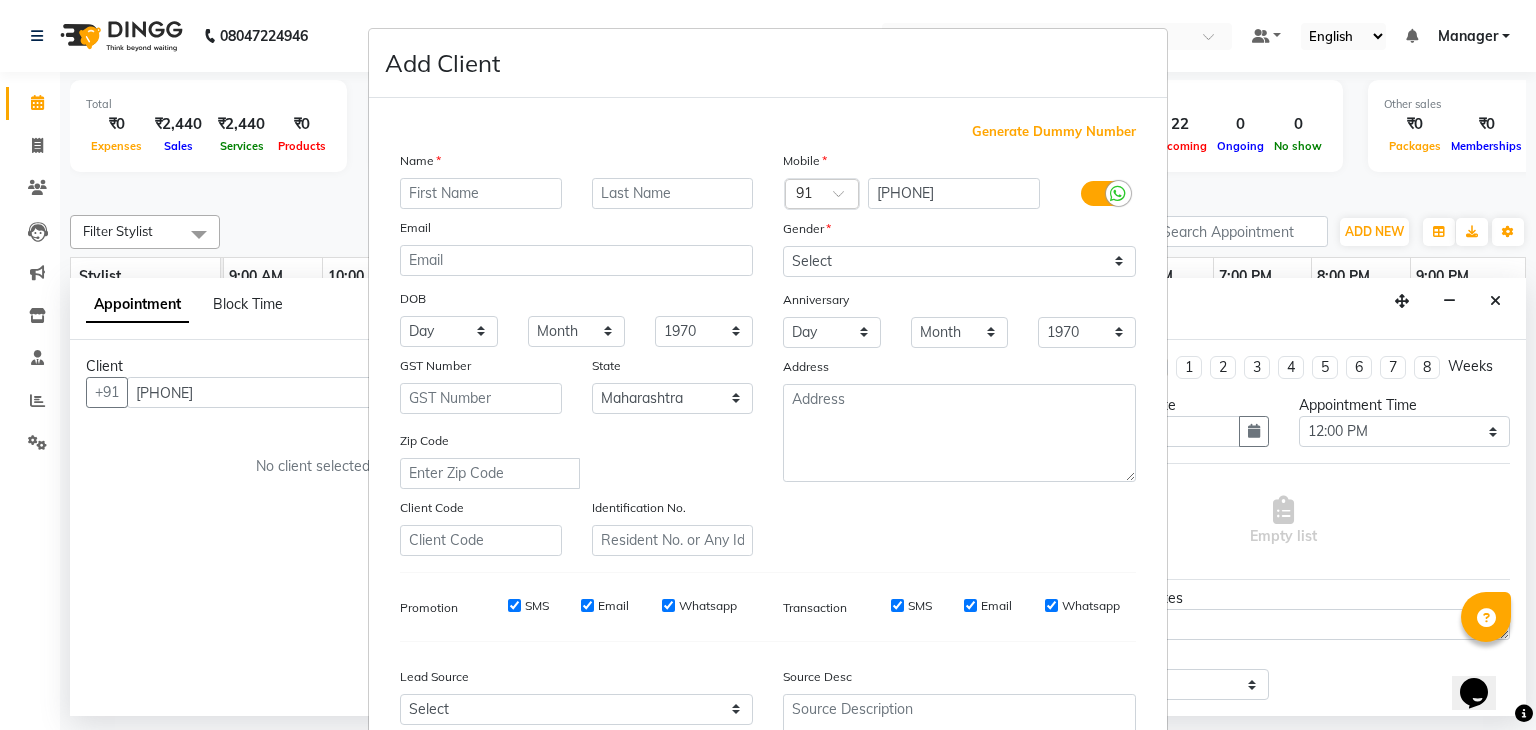 click at bounding box center [481, 193] 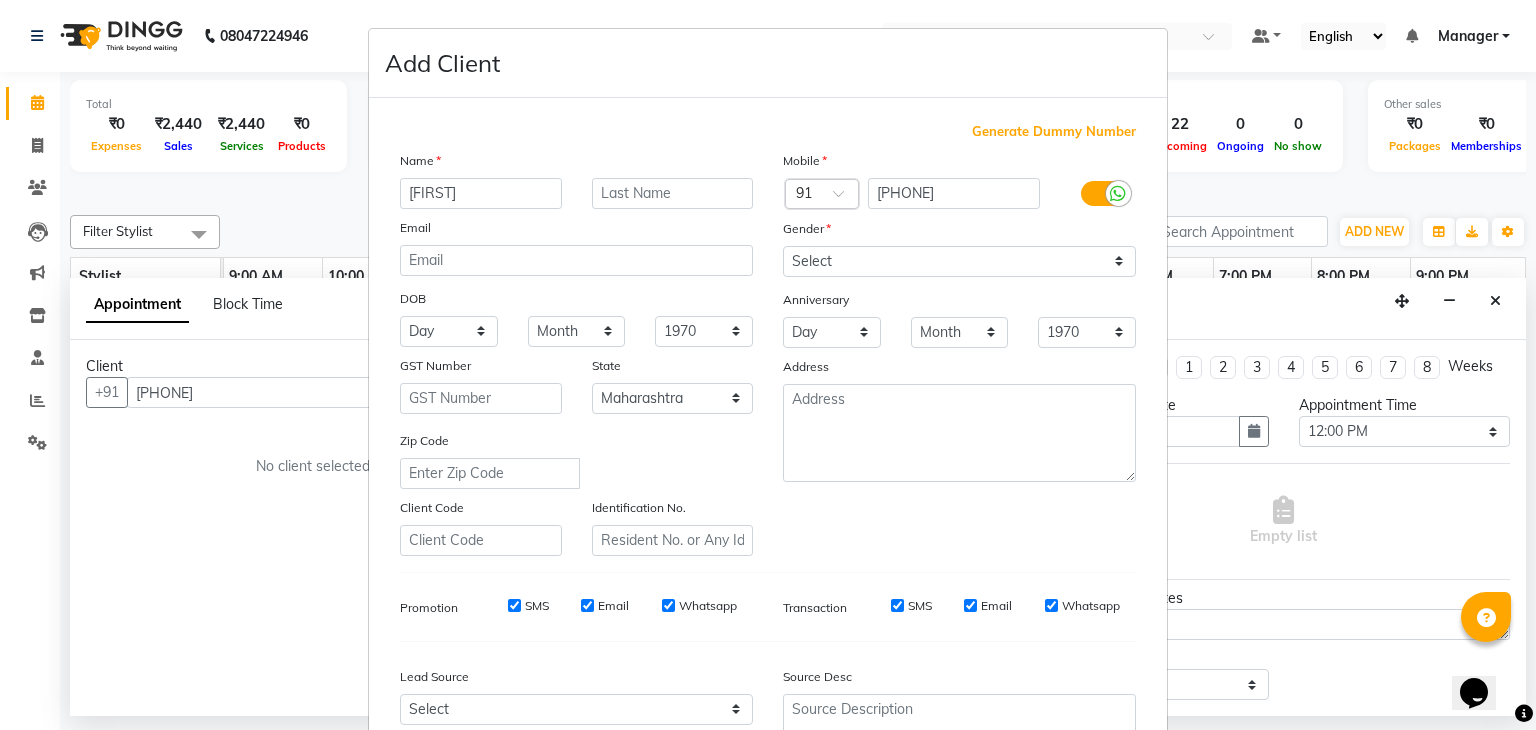 type on "[FIRST]" 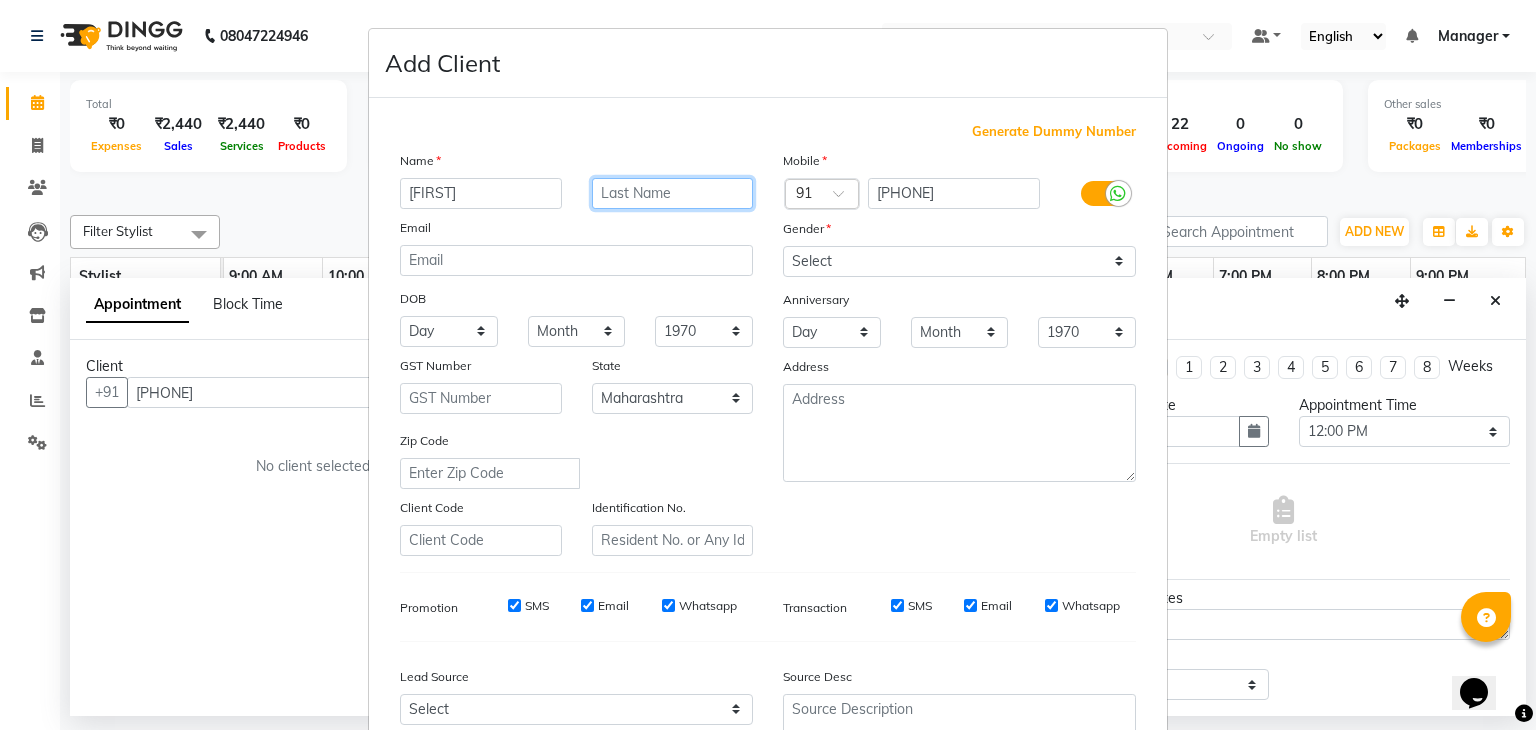 click at bounding box center [673, 193] 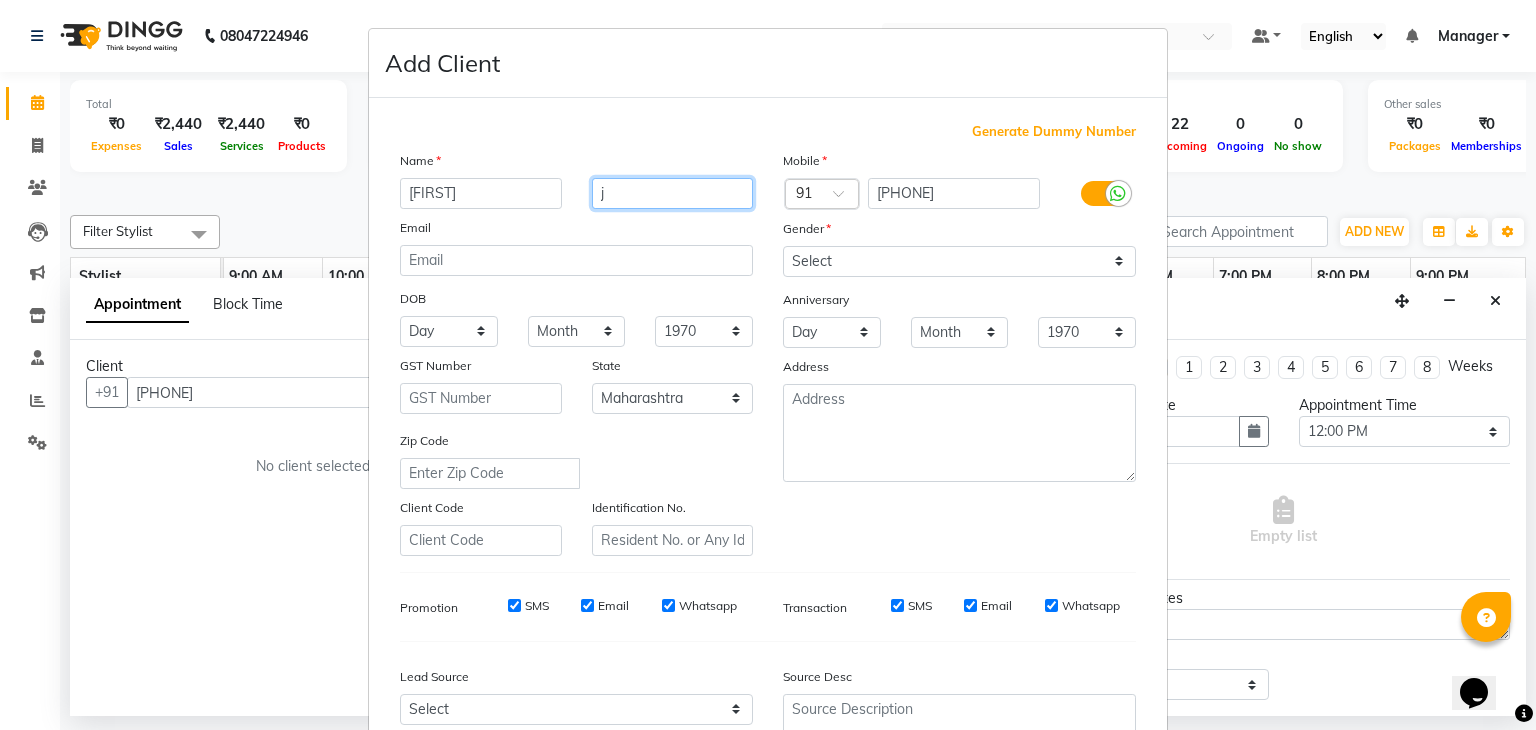 type on "j" 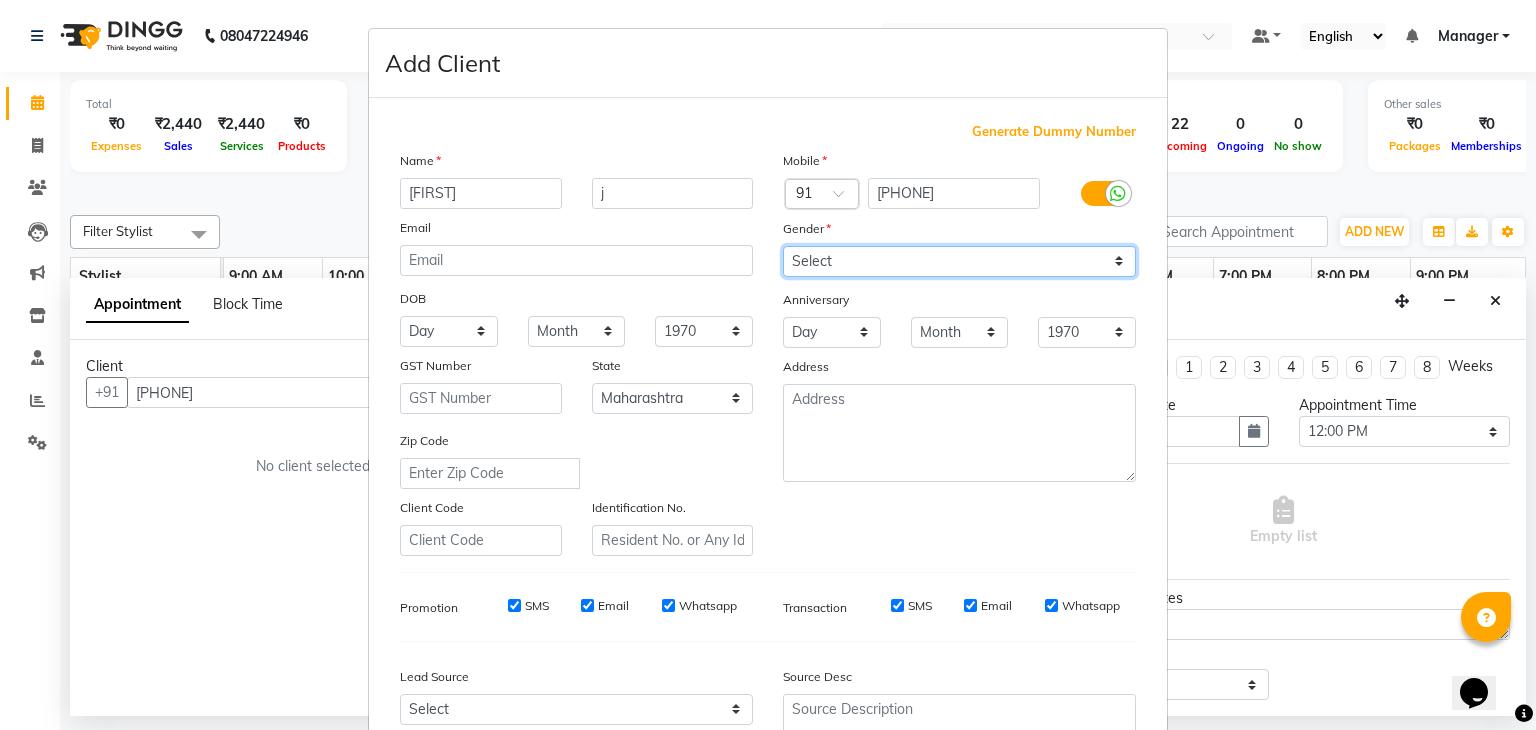 click on "Select Male Female Other Prefer Not To Say" at bounding box center [959, 261] 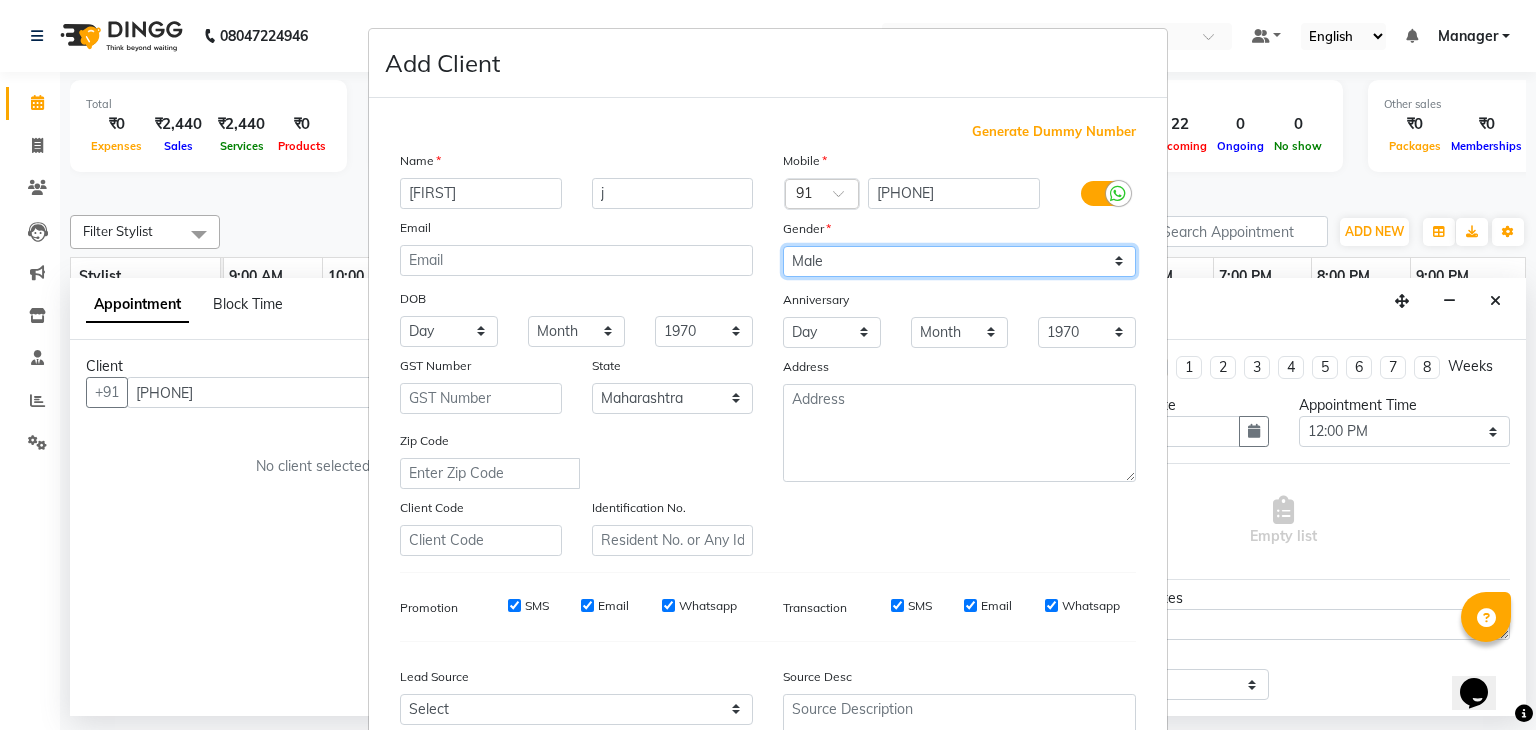 click on "Select Male Female Other Prefer Not To Say" at bounding box center [959, 261] 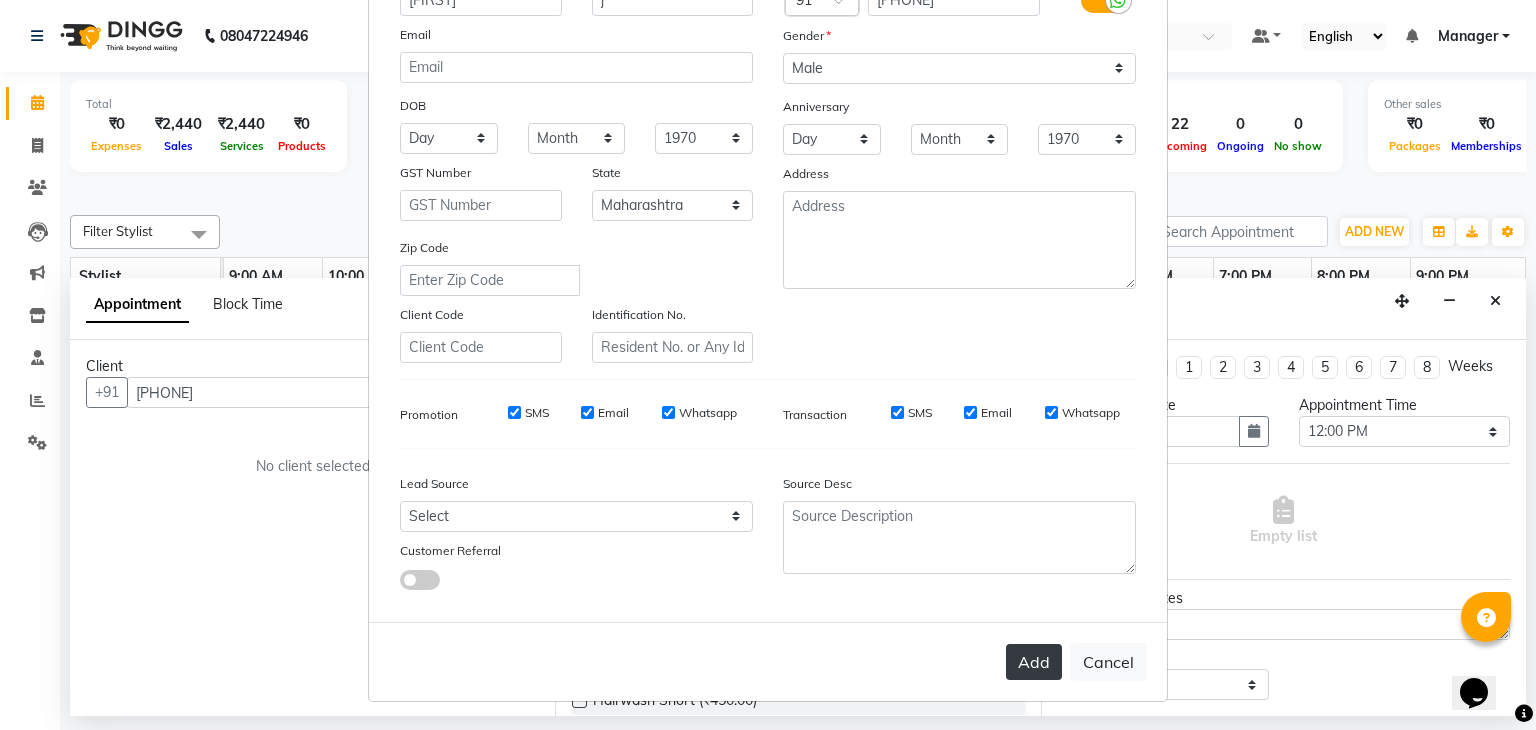 click on "Add" at bounding box center (1034, 662) 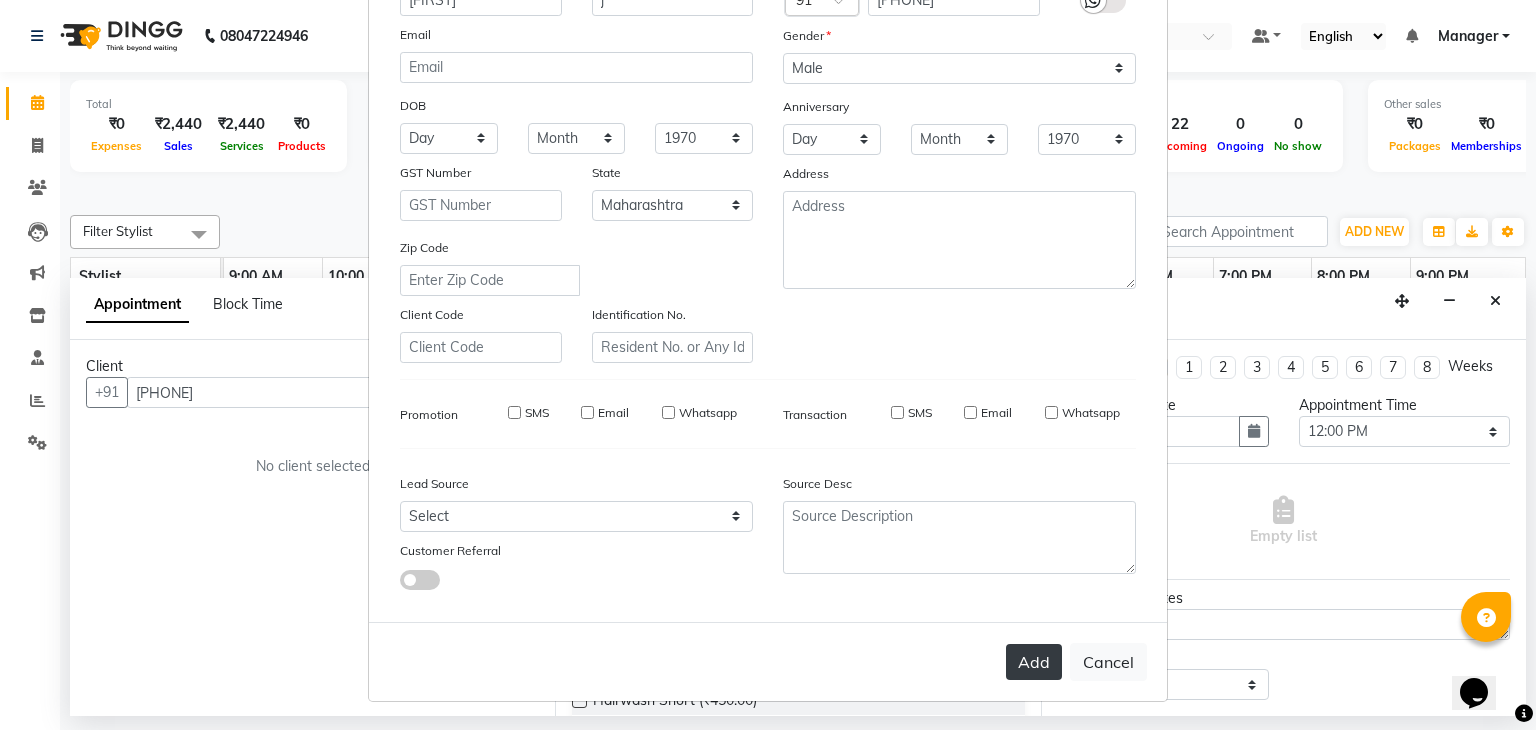 type 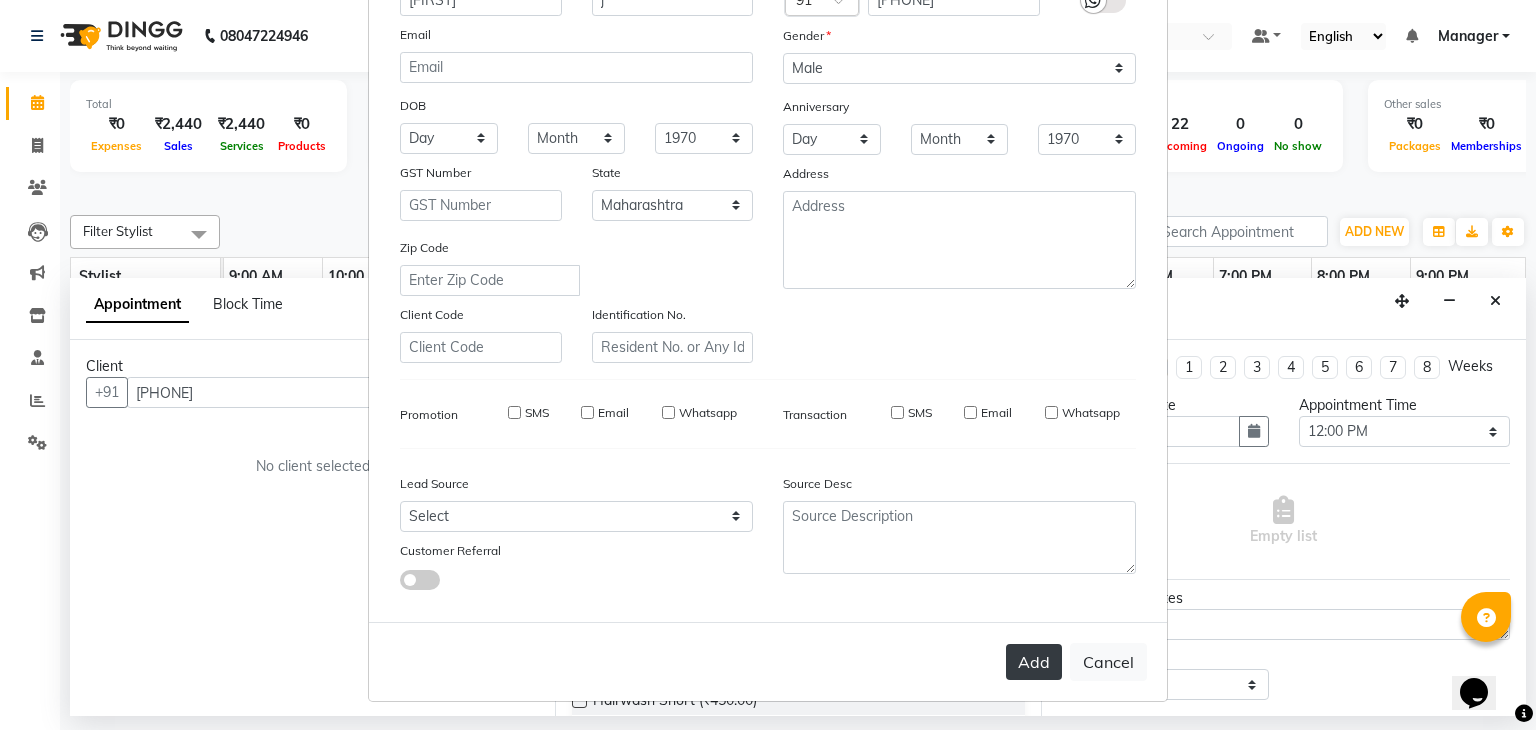 checkbox on "false" 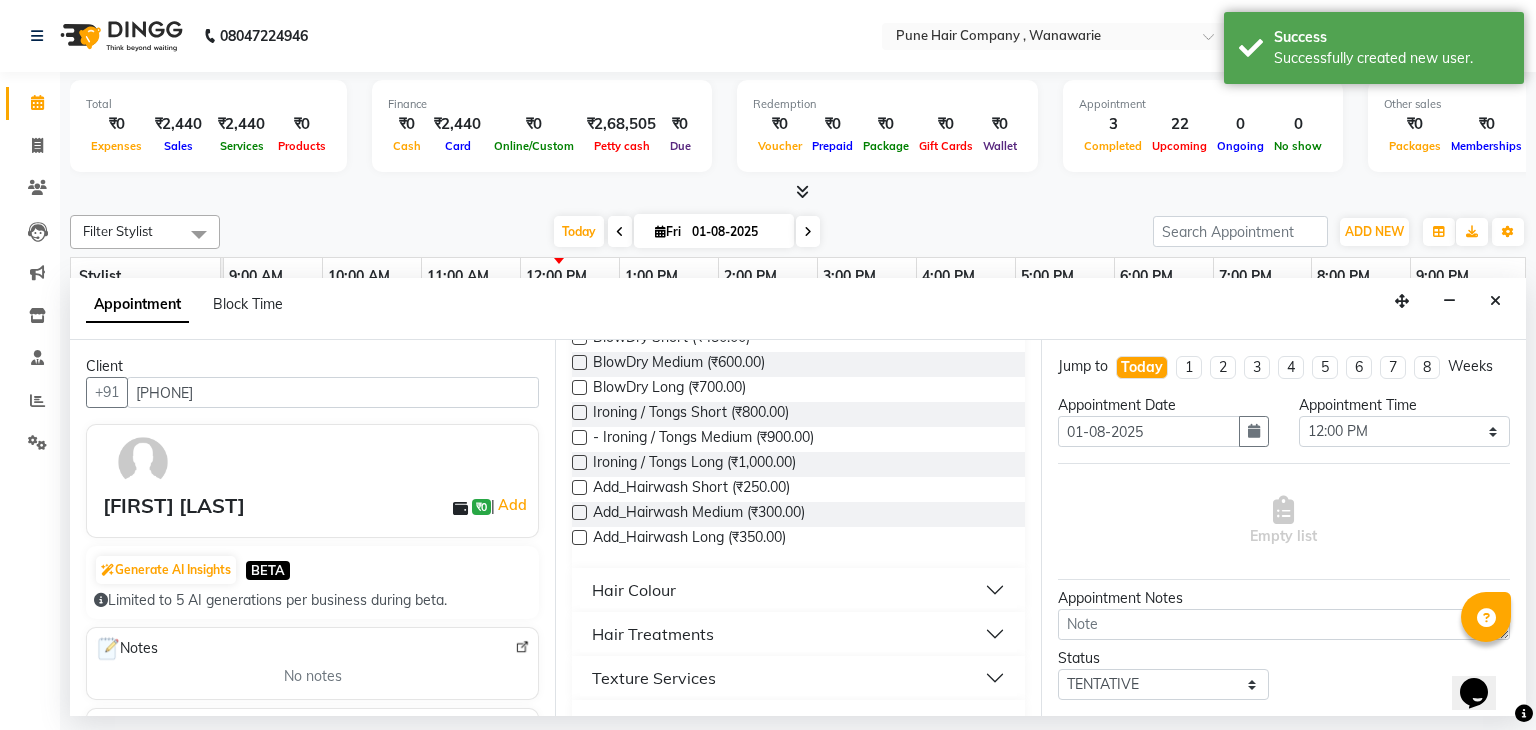 scroll, scrollTop: 745, scrollLeft: 0, axis: vertical 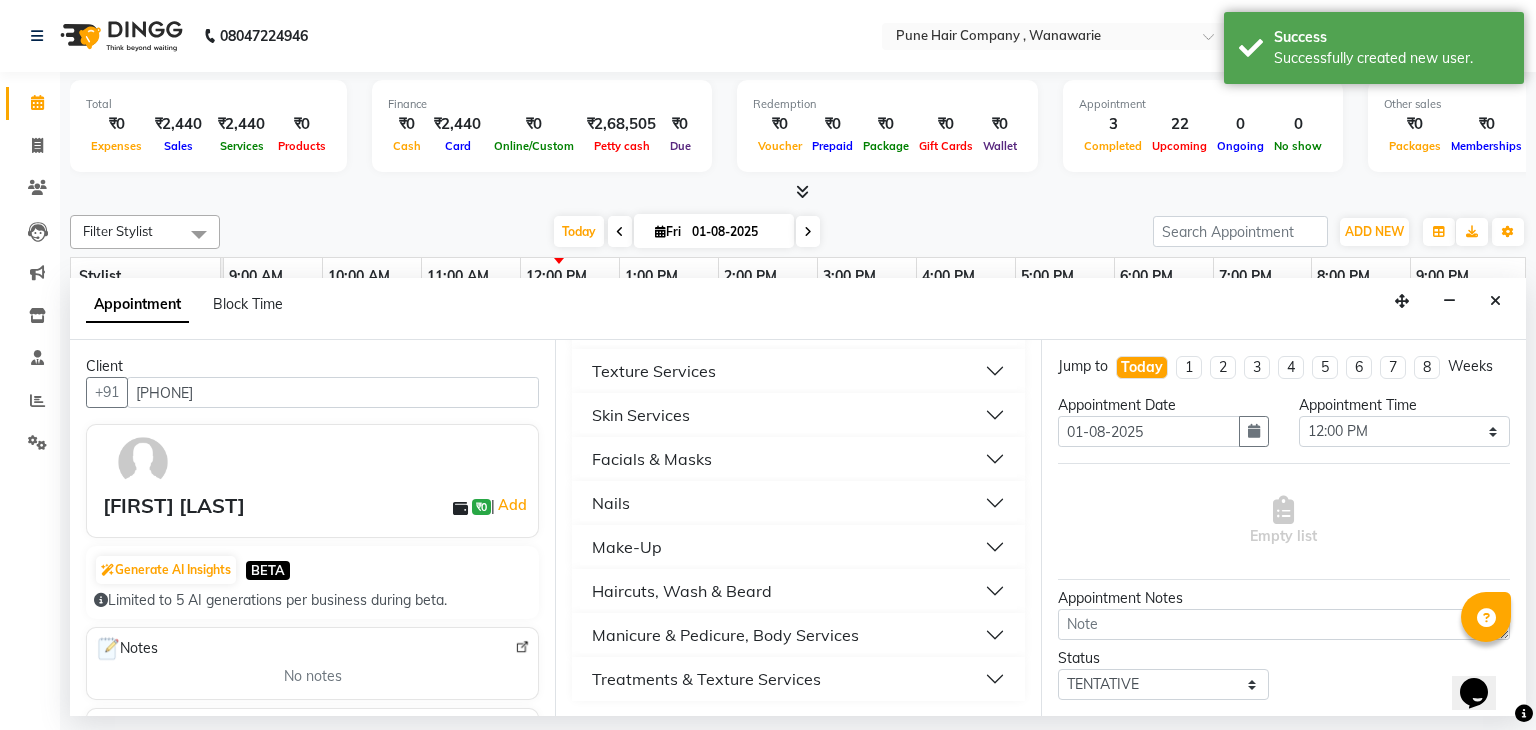 click on "Haircuts, Wash & Beard" at bounding box center [798, 591] 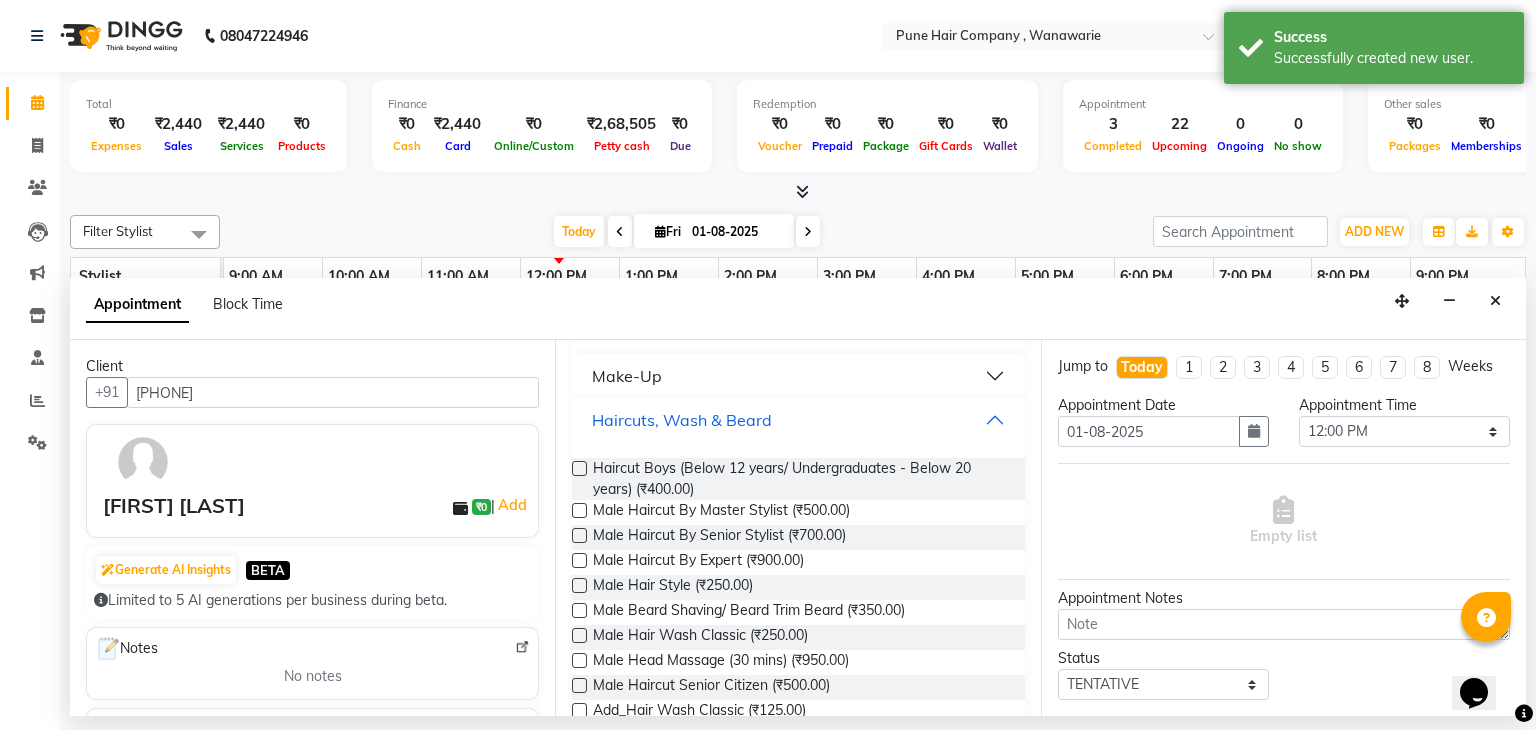 scroll, scrollTop: 917, scrollLeft: 0, axis: vertical 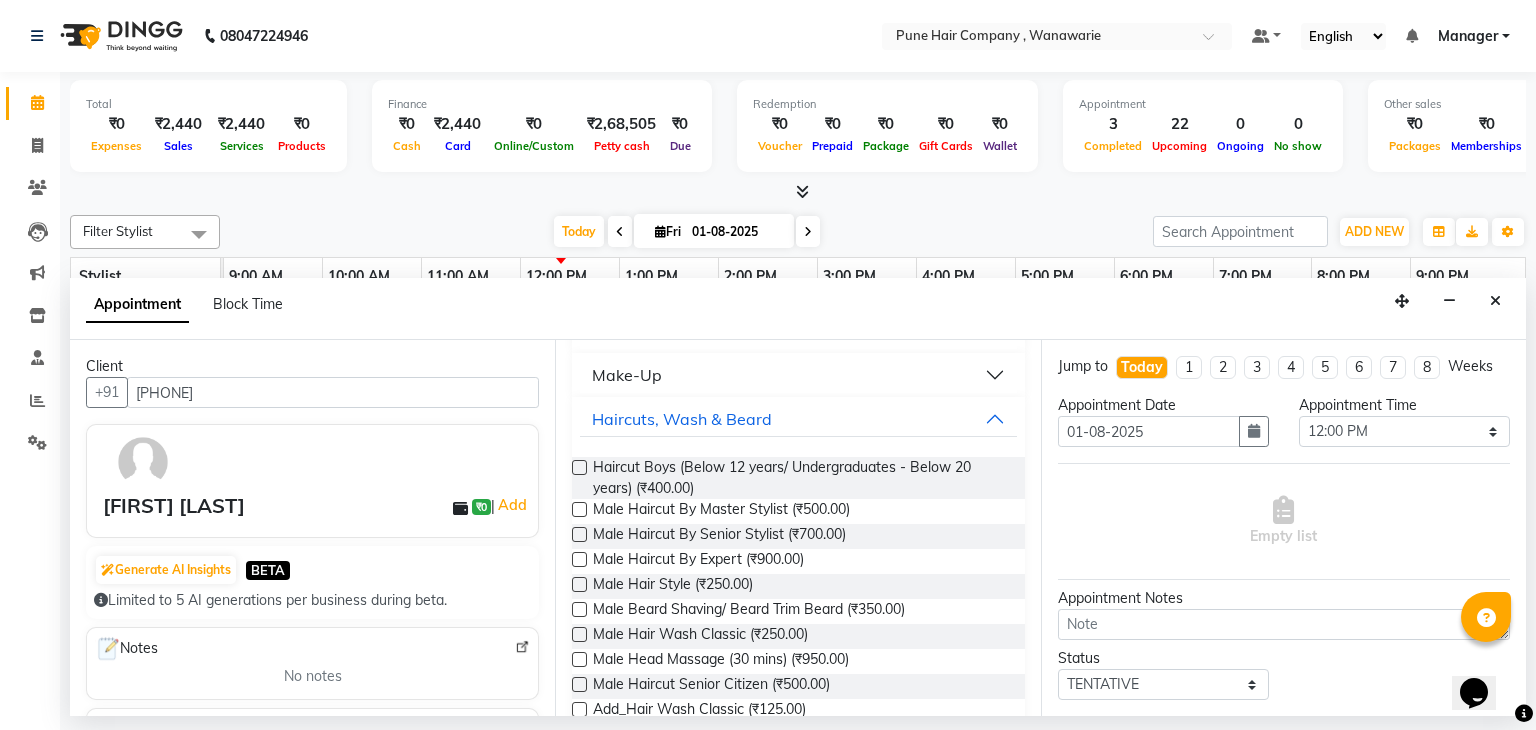 click at bounding box center [579, 509] 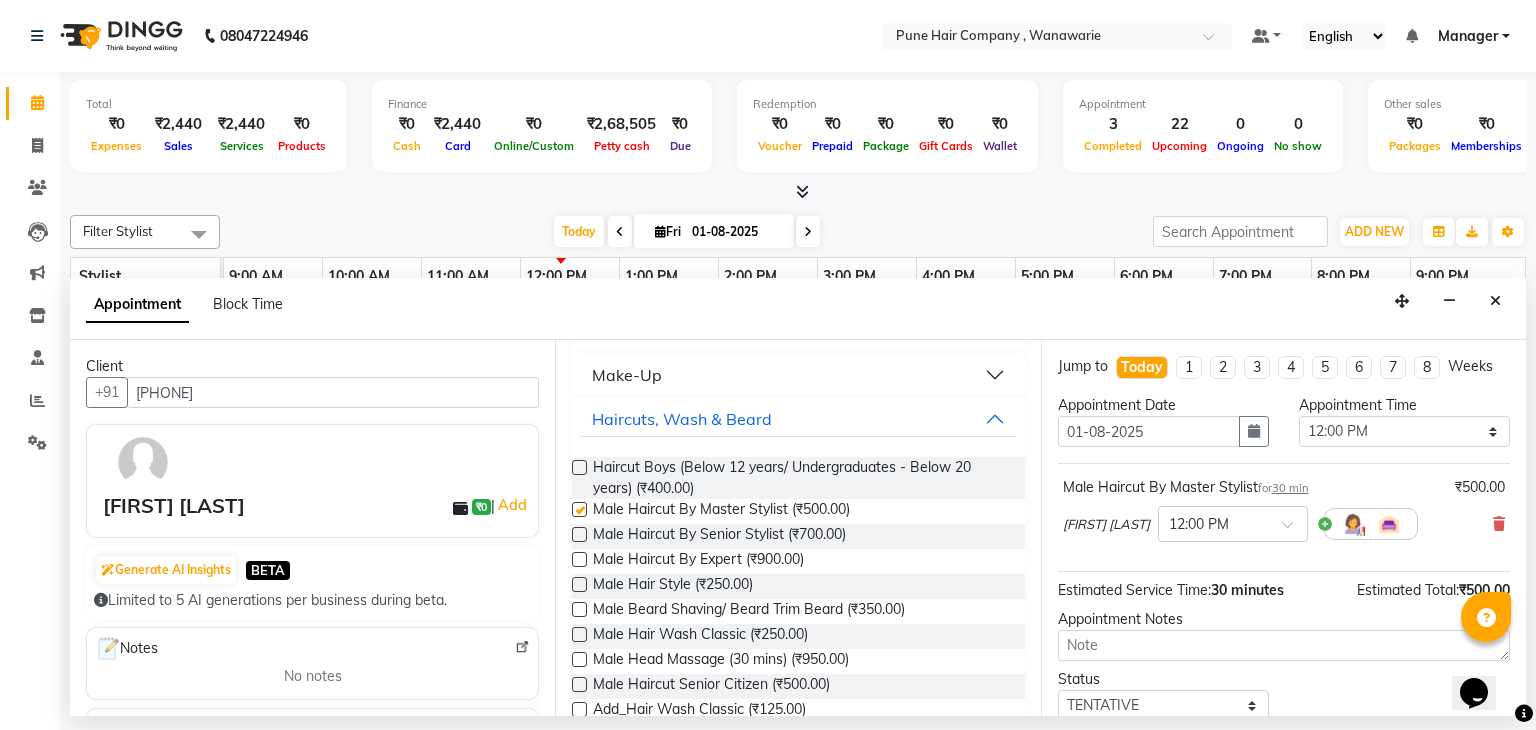 checkbox on "false" 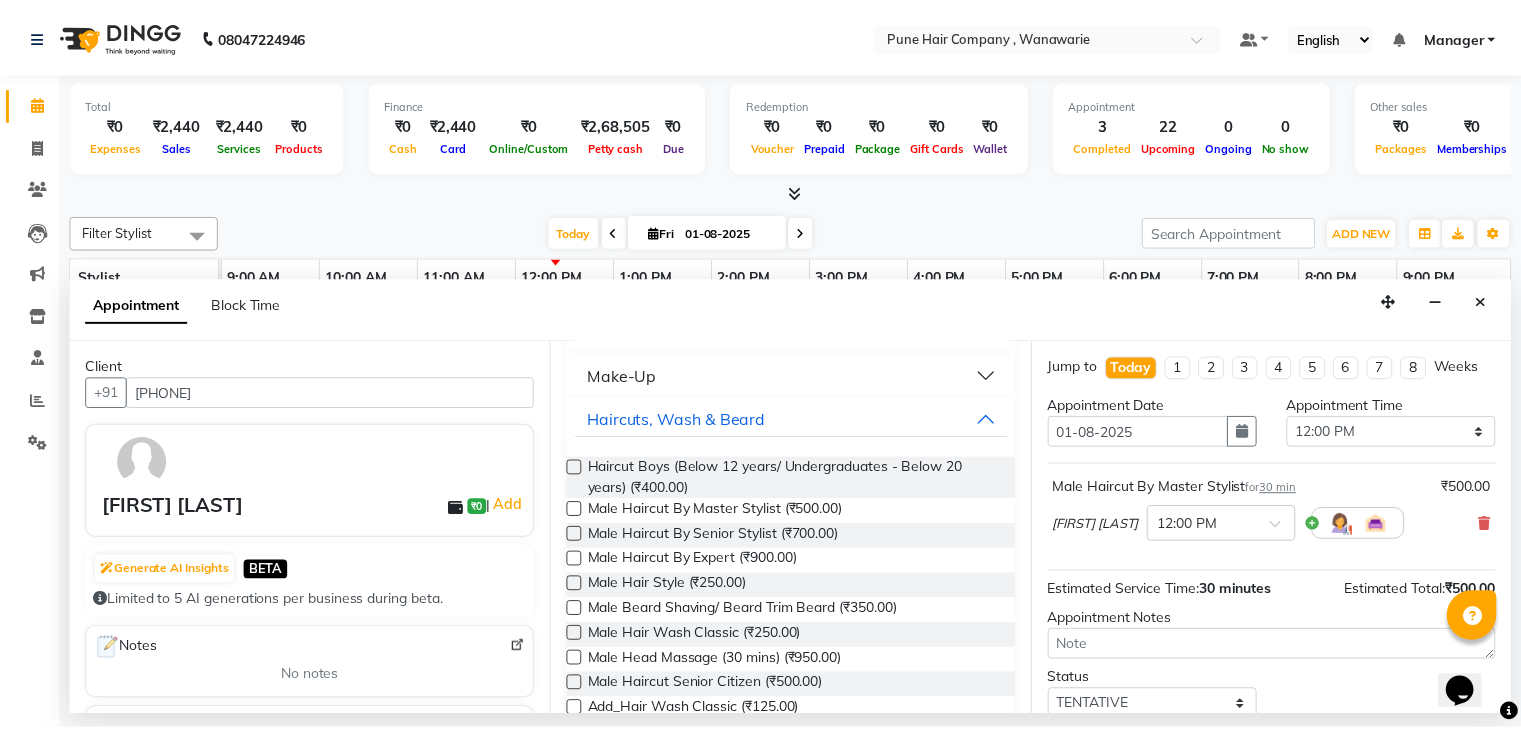 scroll, scrollTop: 130, scrollLeft: 0, axis: vertical 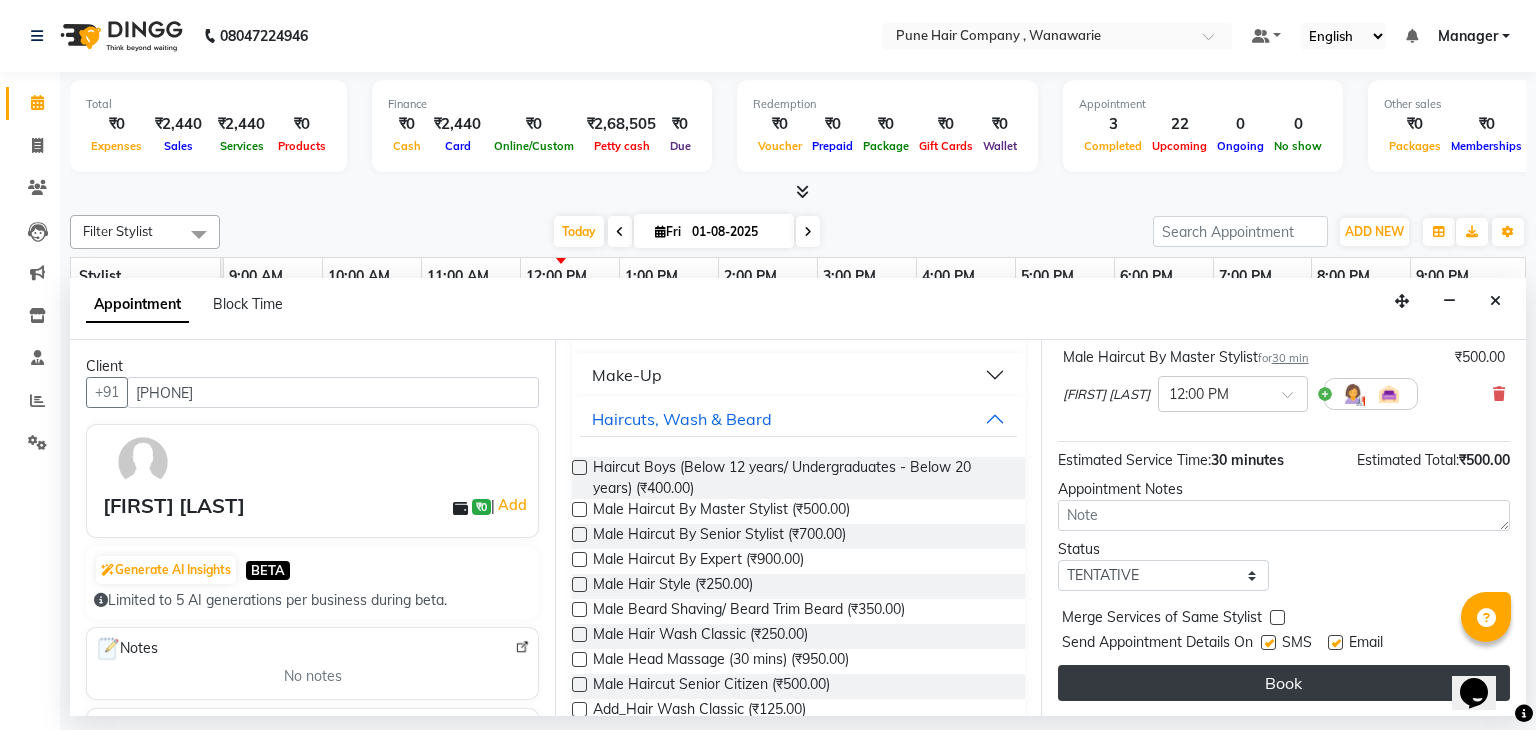 click on "Book" at bounding box center (1284, 683) 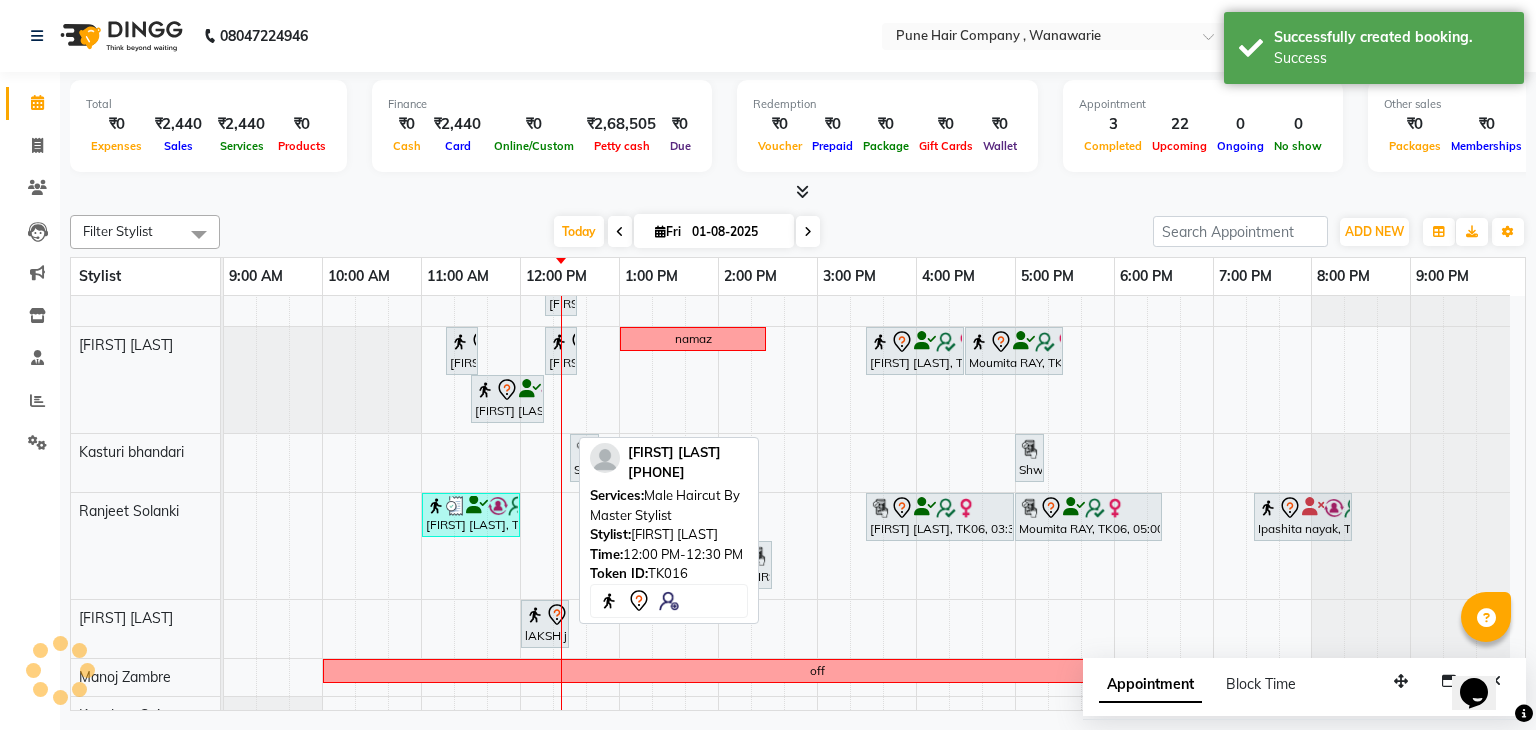 click 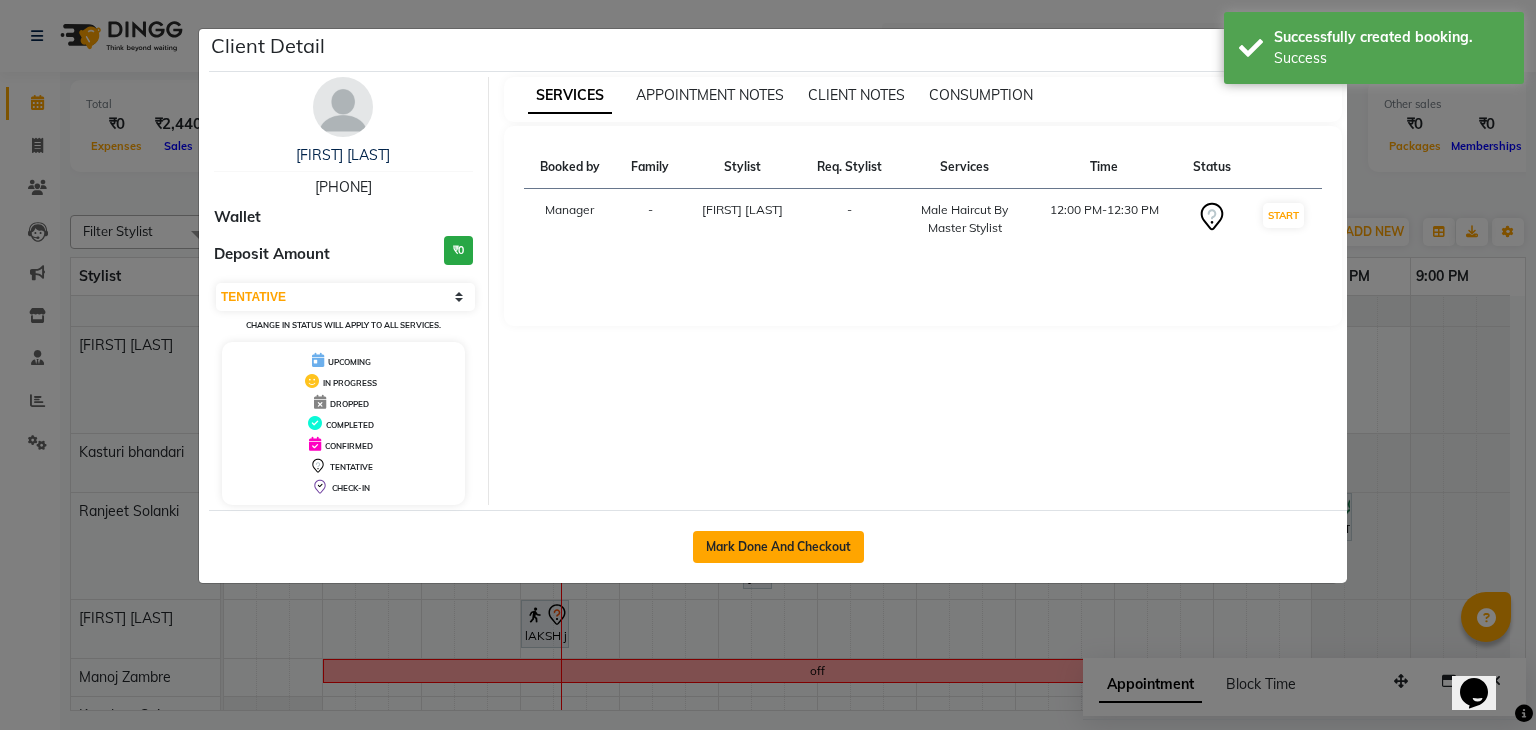 click on "Mark Done And Checkout" 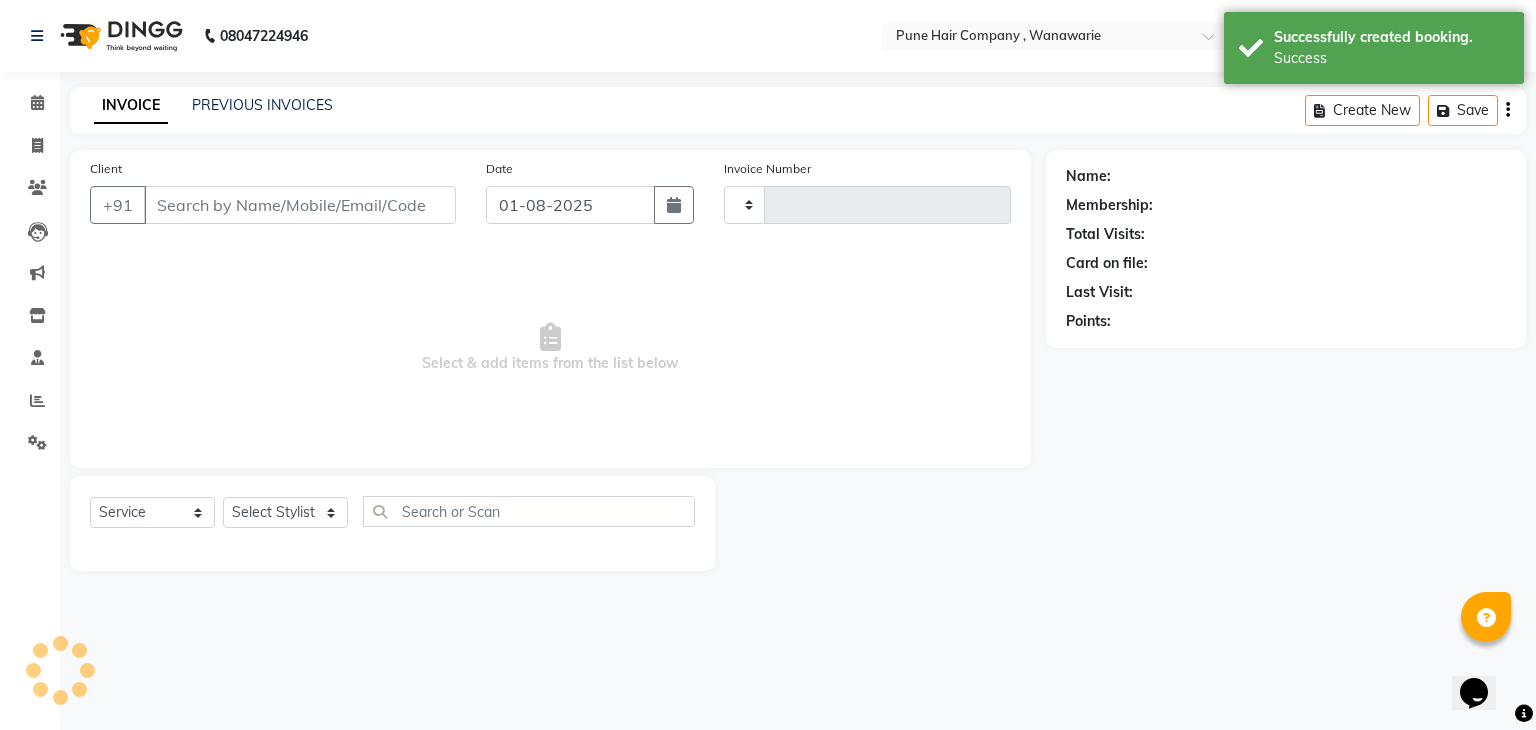 type on "1346" 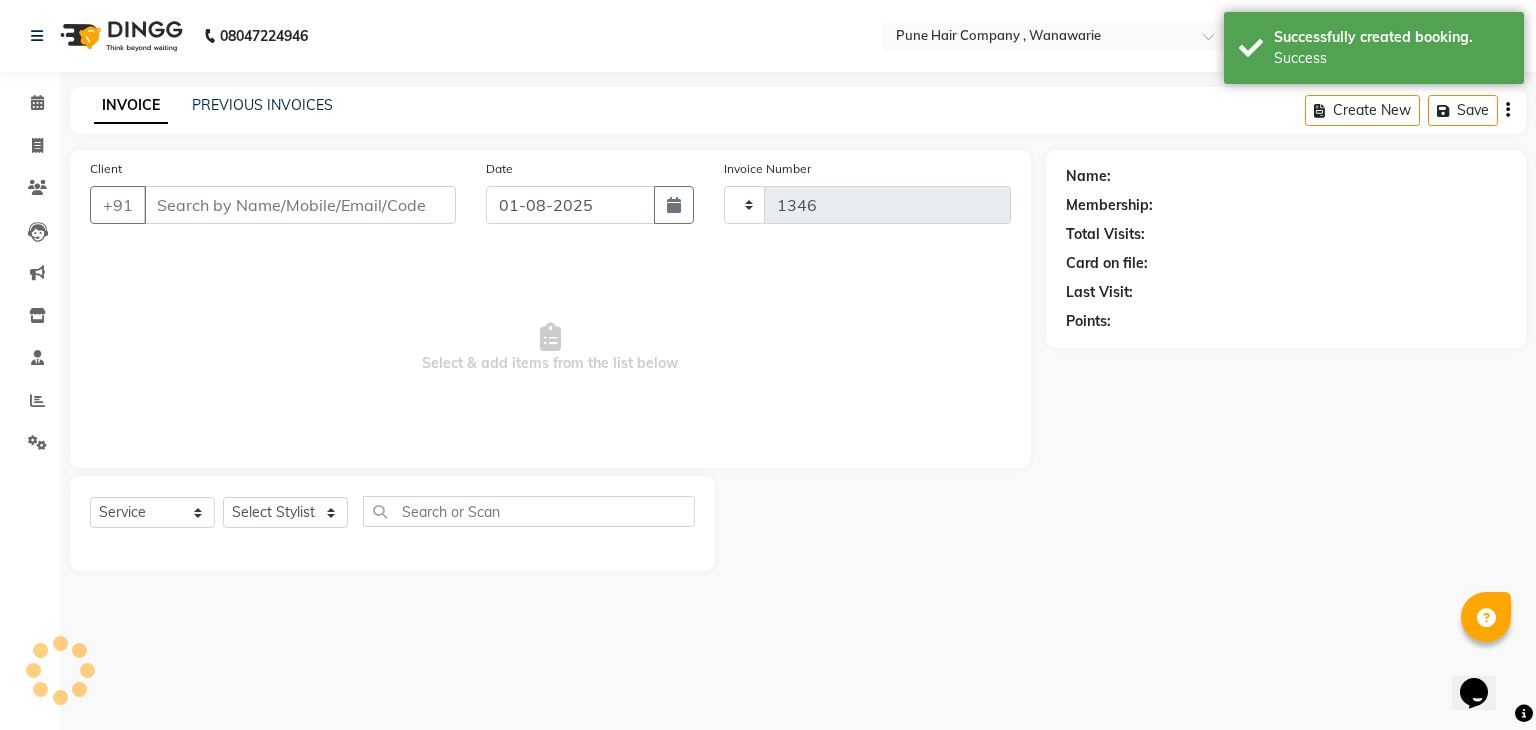 select on "8072" 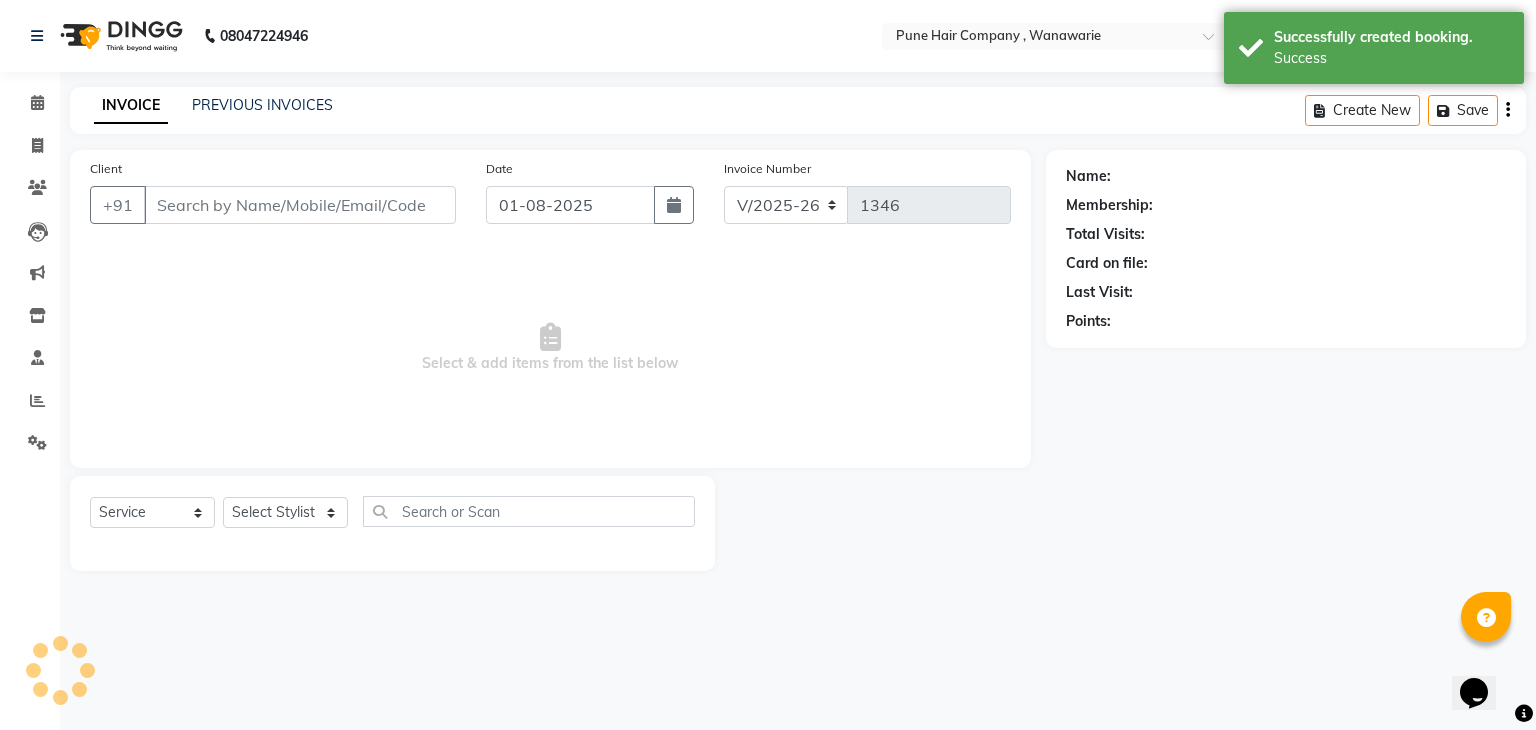 type on "[PHONE]" 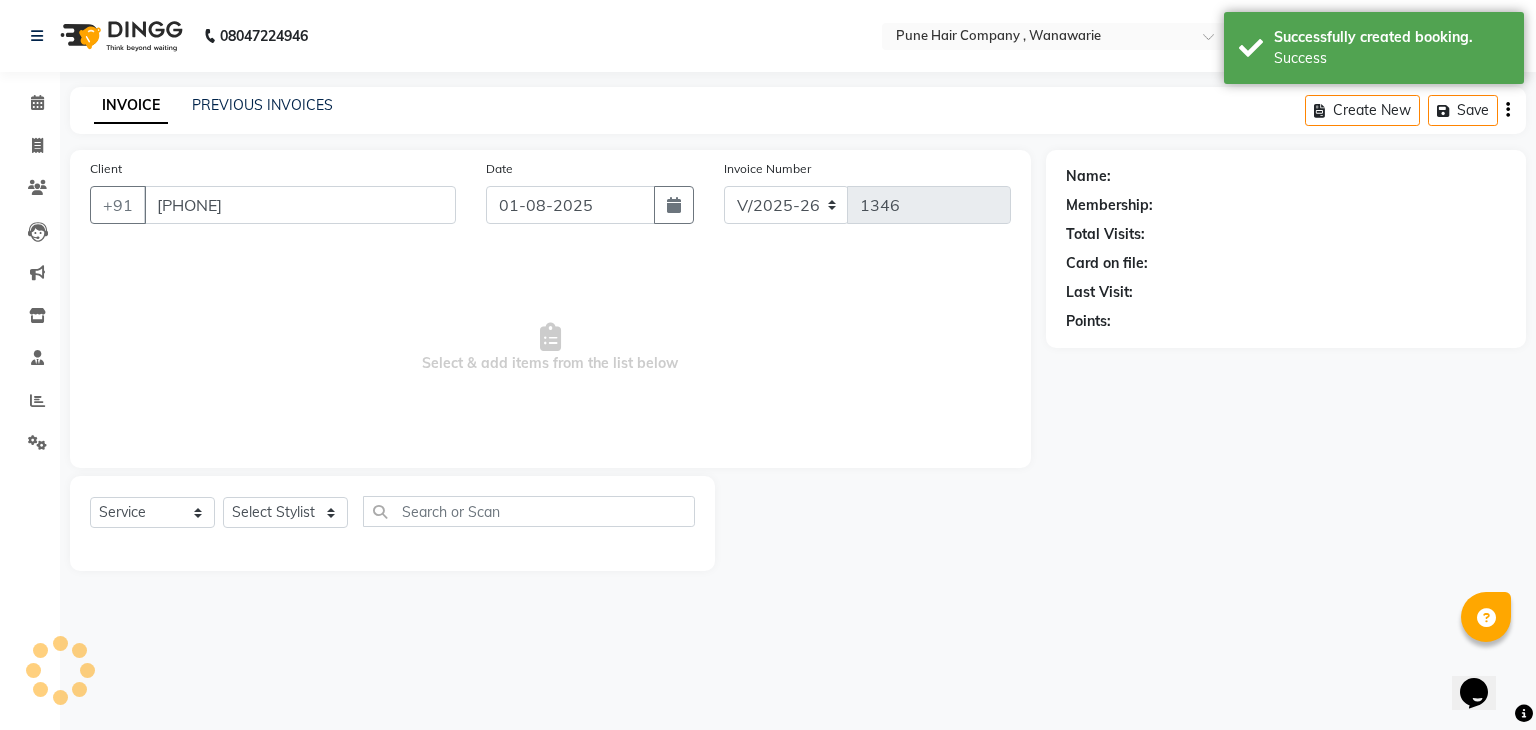select on "[NUMBER]" 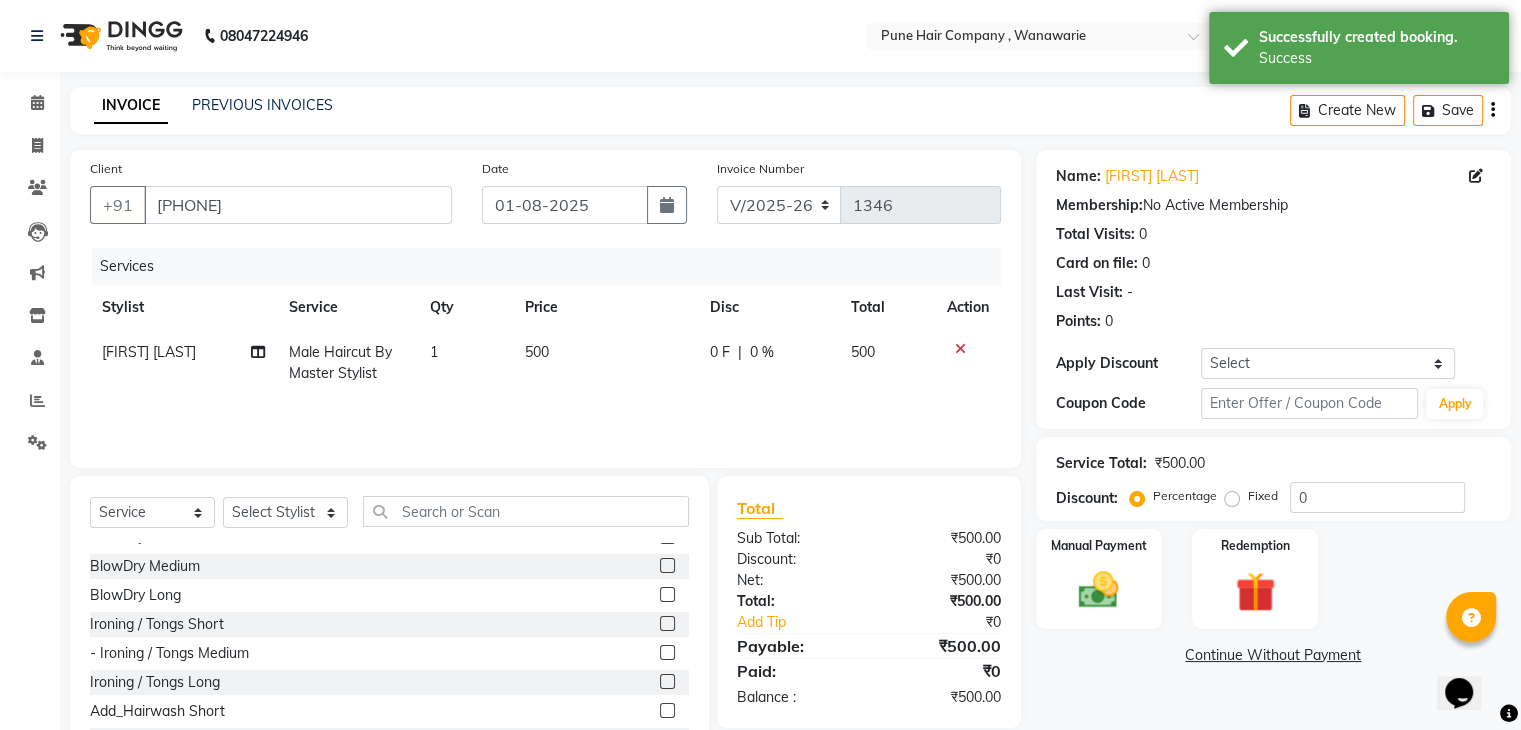 scroll, scrollTop: 288, scrollLeft: 0, axis: vertical 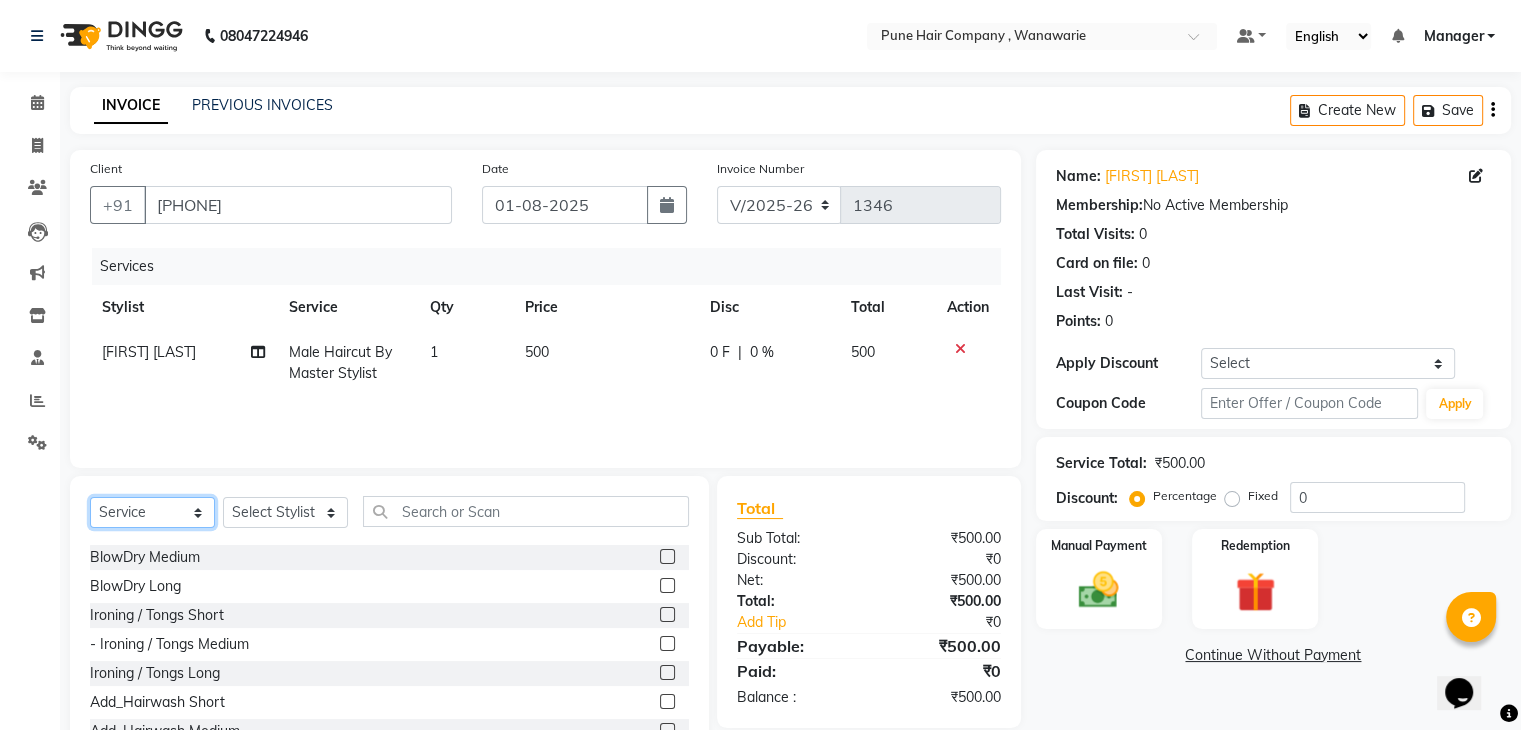 click on "Select  Service  Product  Membership  Package Voucher Prepaid Gift Card" 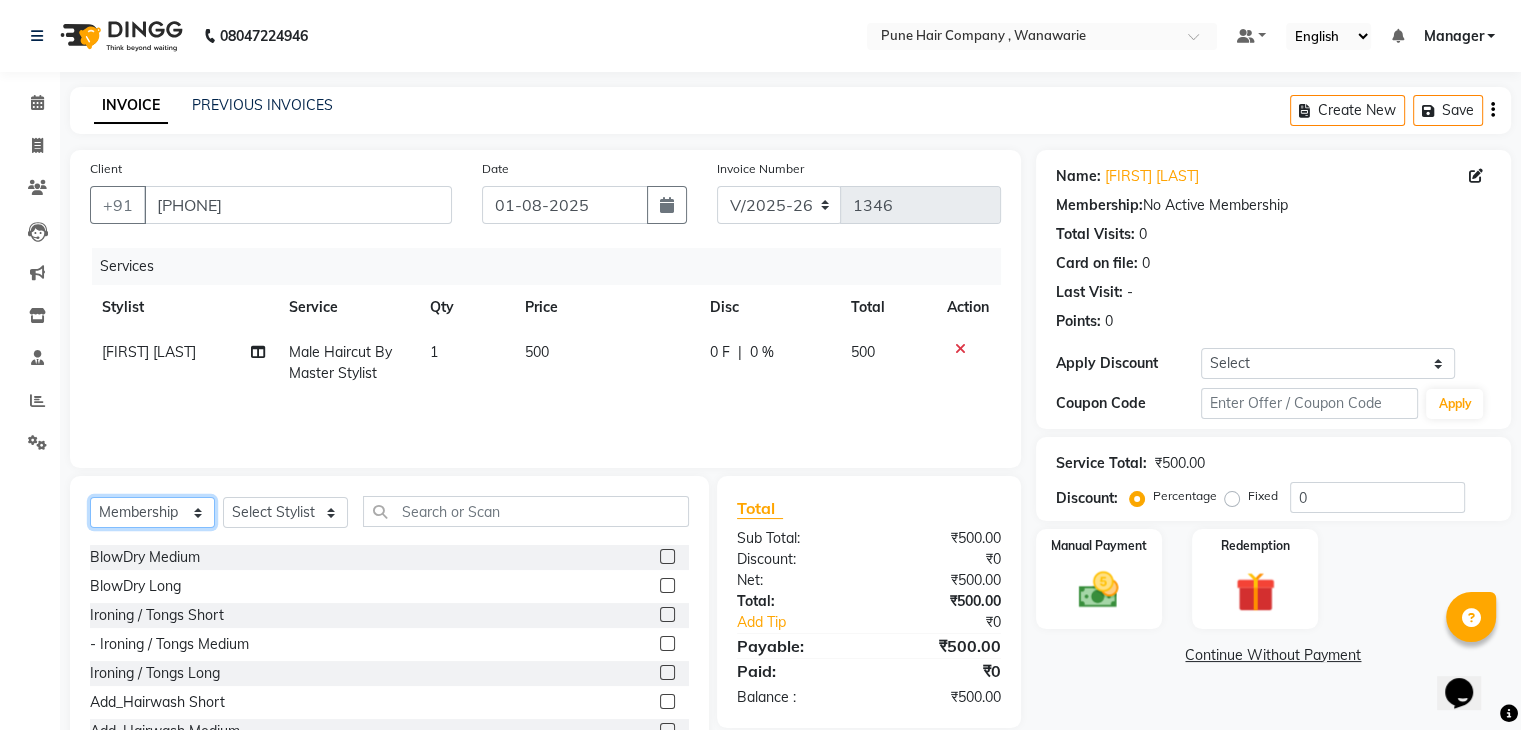 click on "Select  Service  Product  Membership  Package Voucher Prepaid Gift Card" 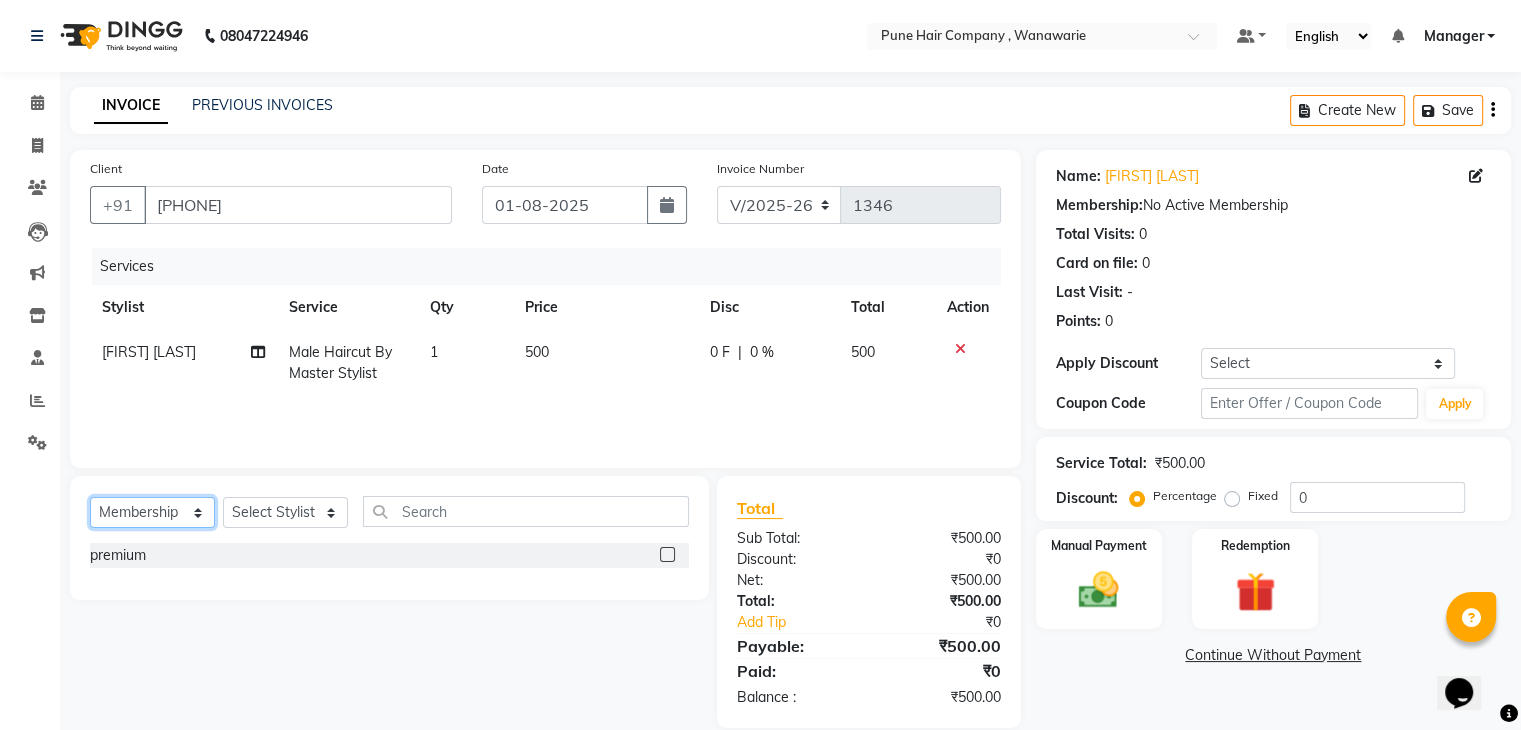 scroll, scrollTop: 0, scrollLeft: 0, axis: both 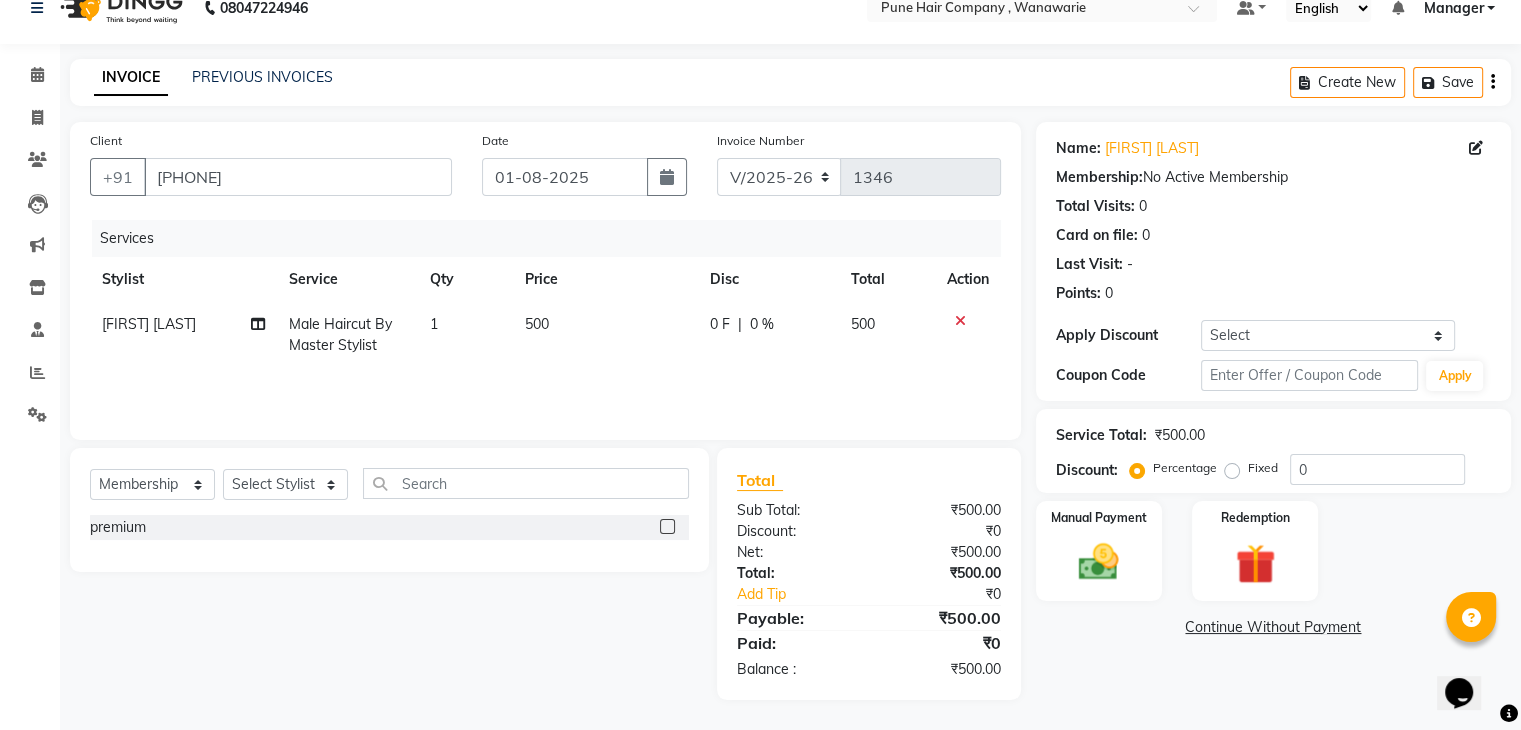 click 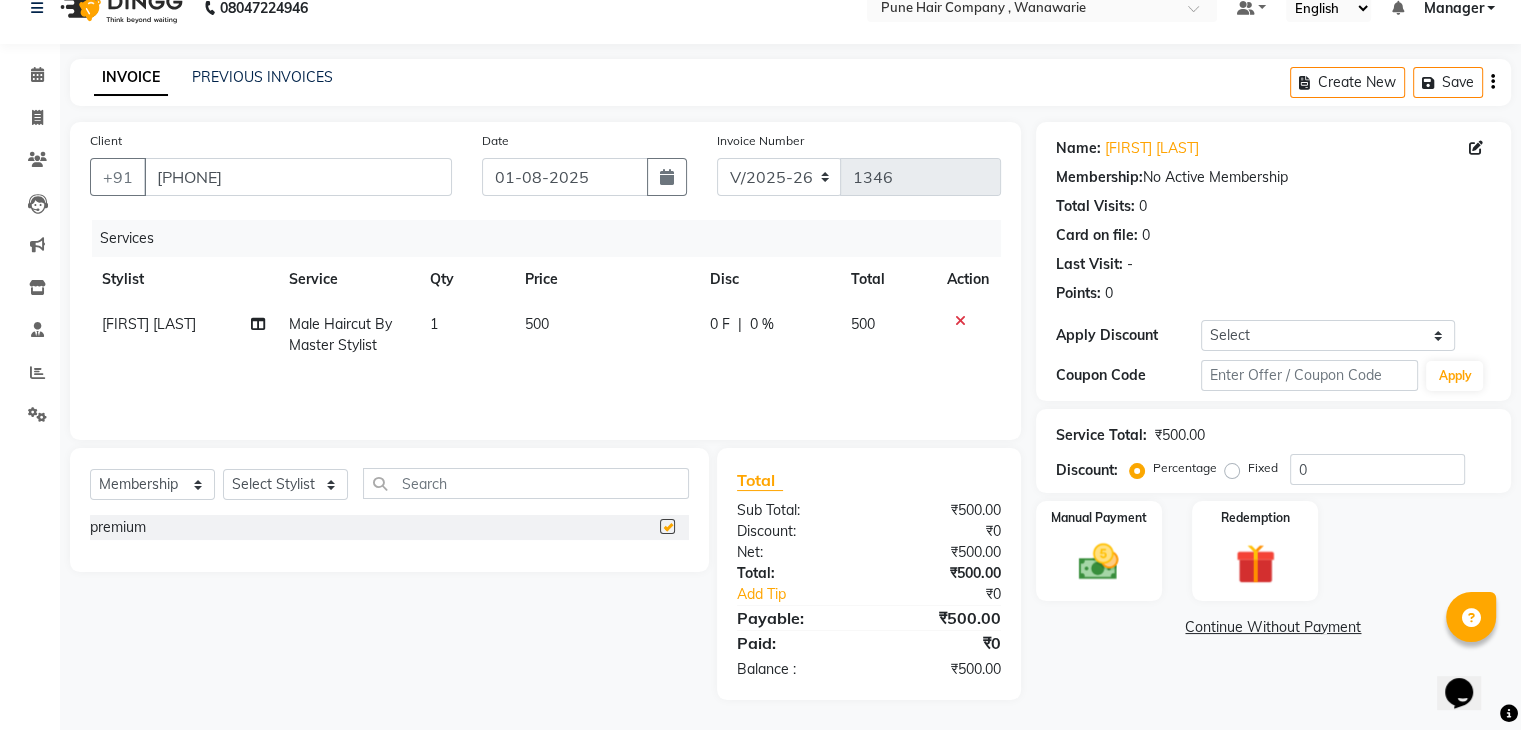select on "select" 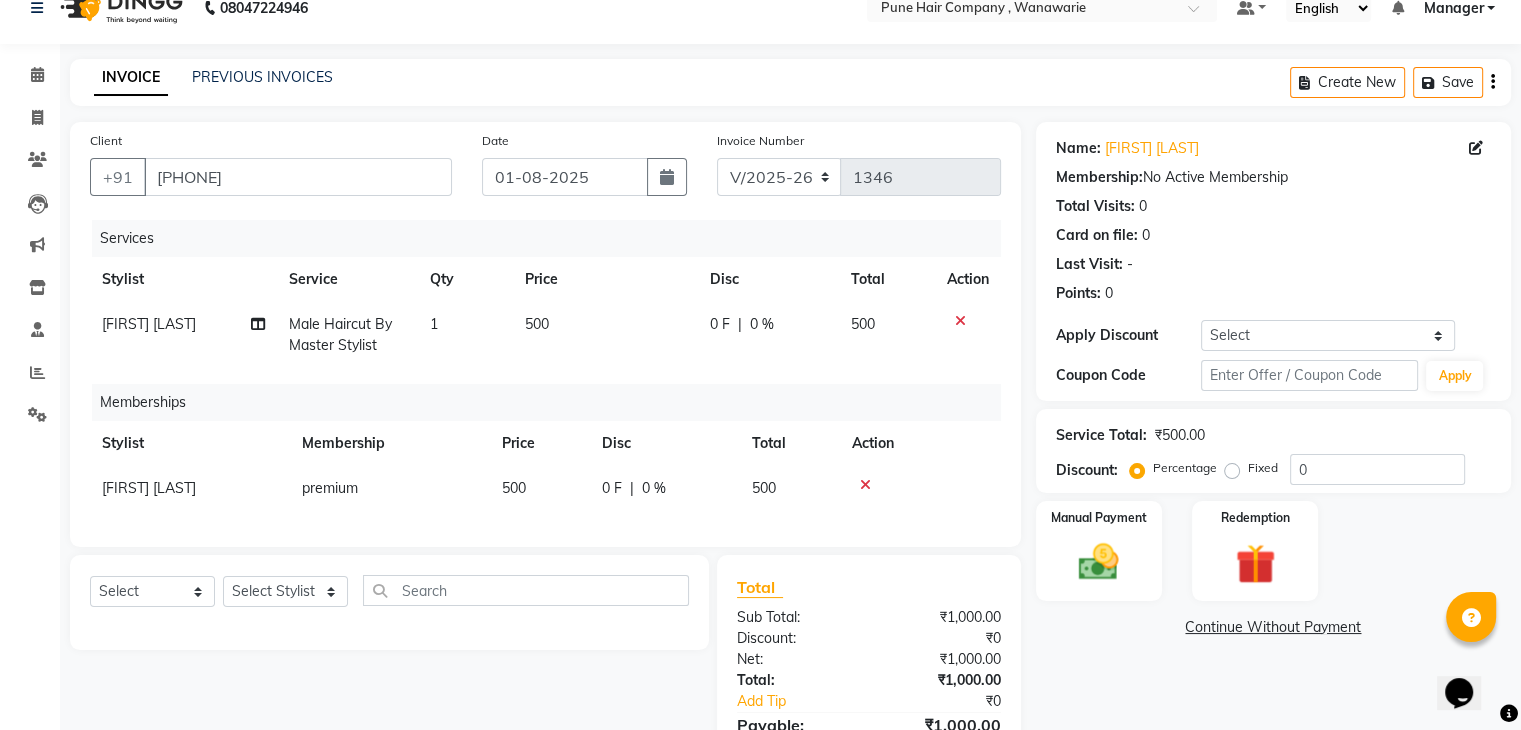 click on "0 %" 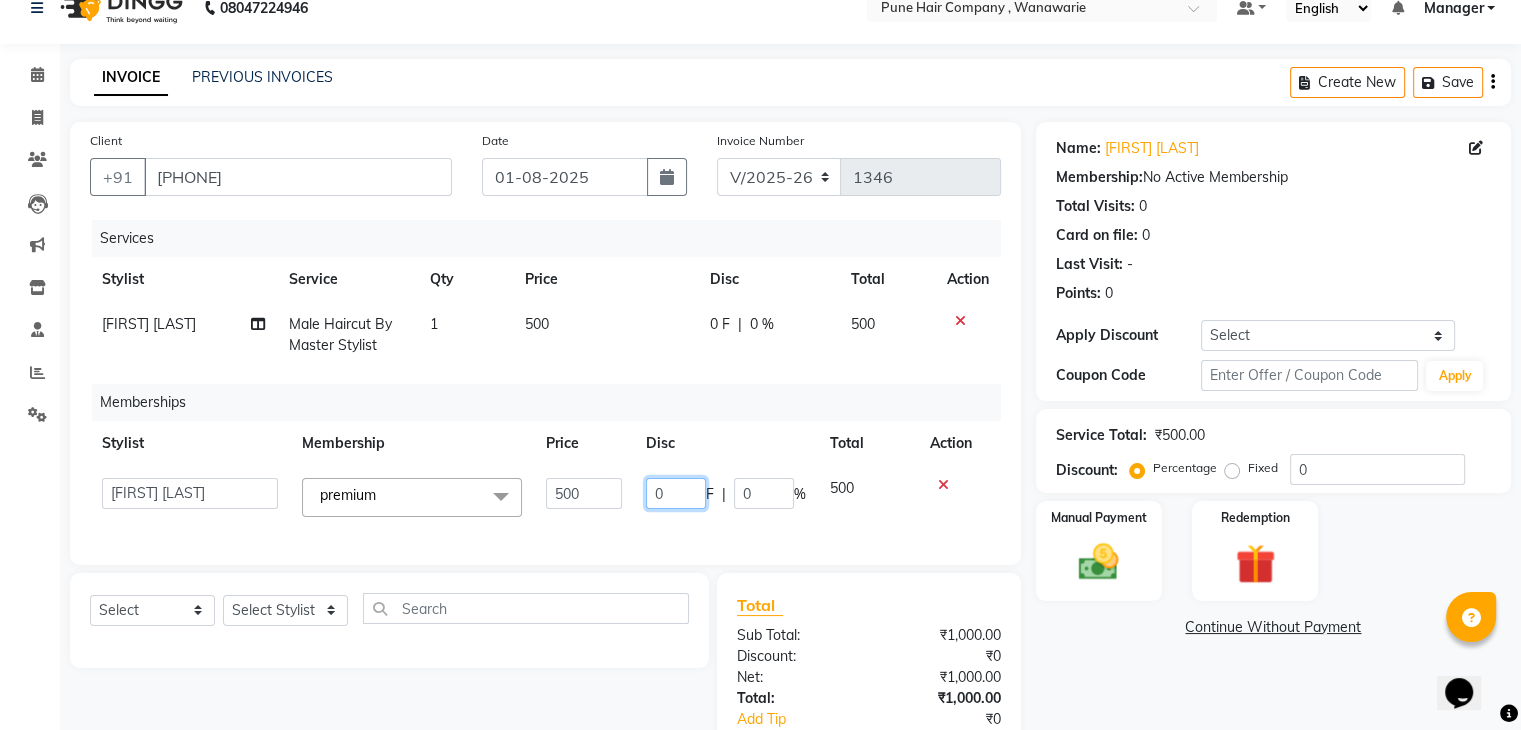 click on "0" 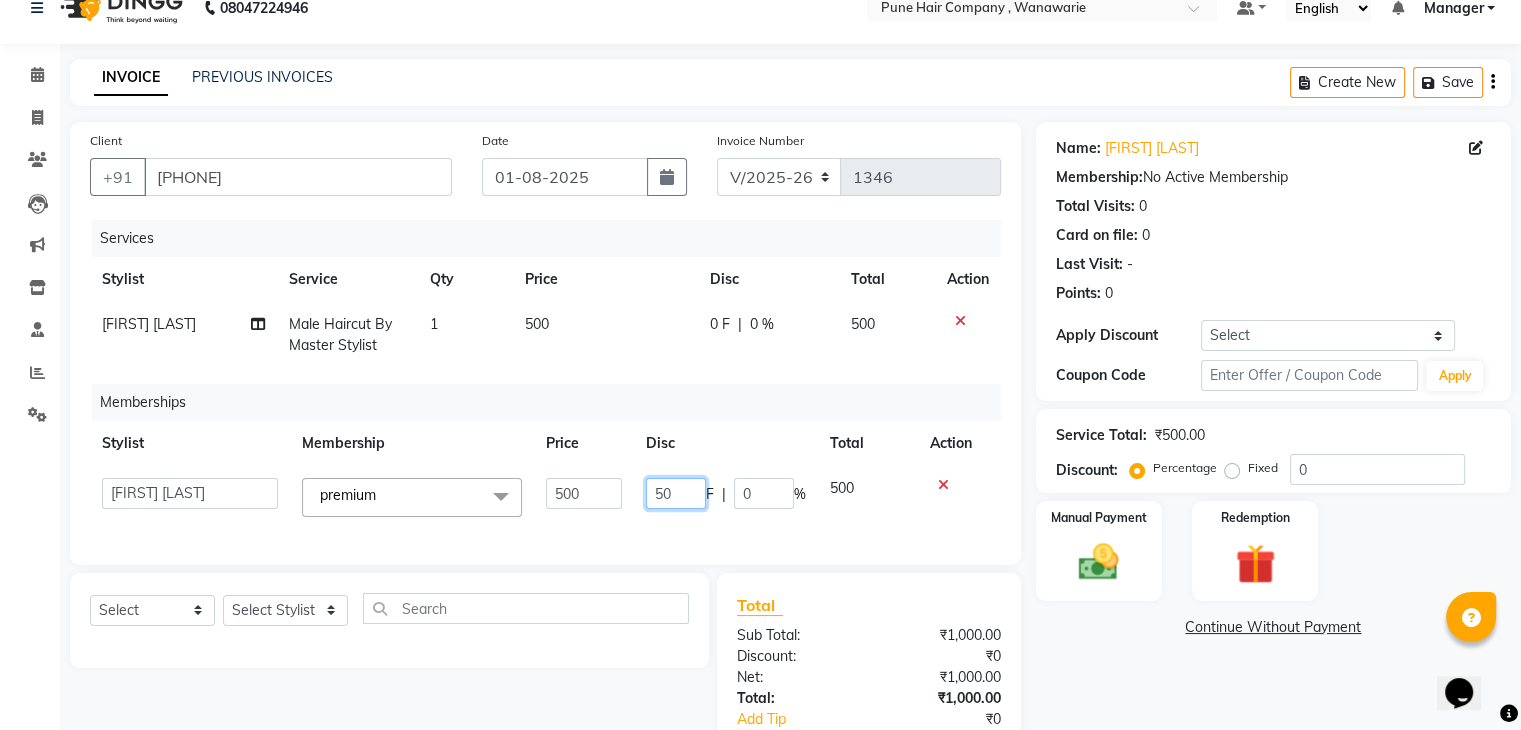 type on "500" 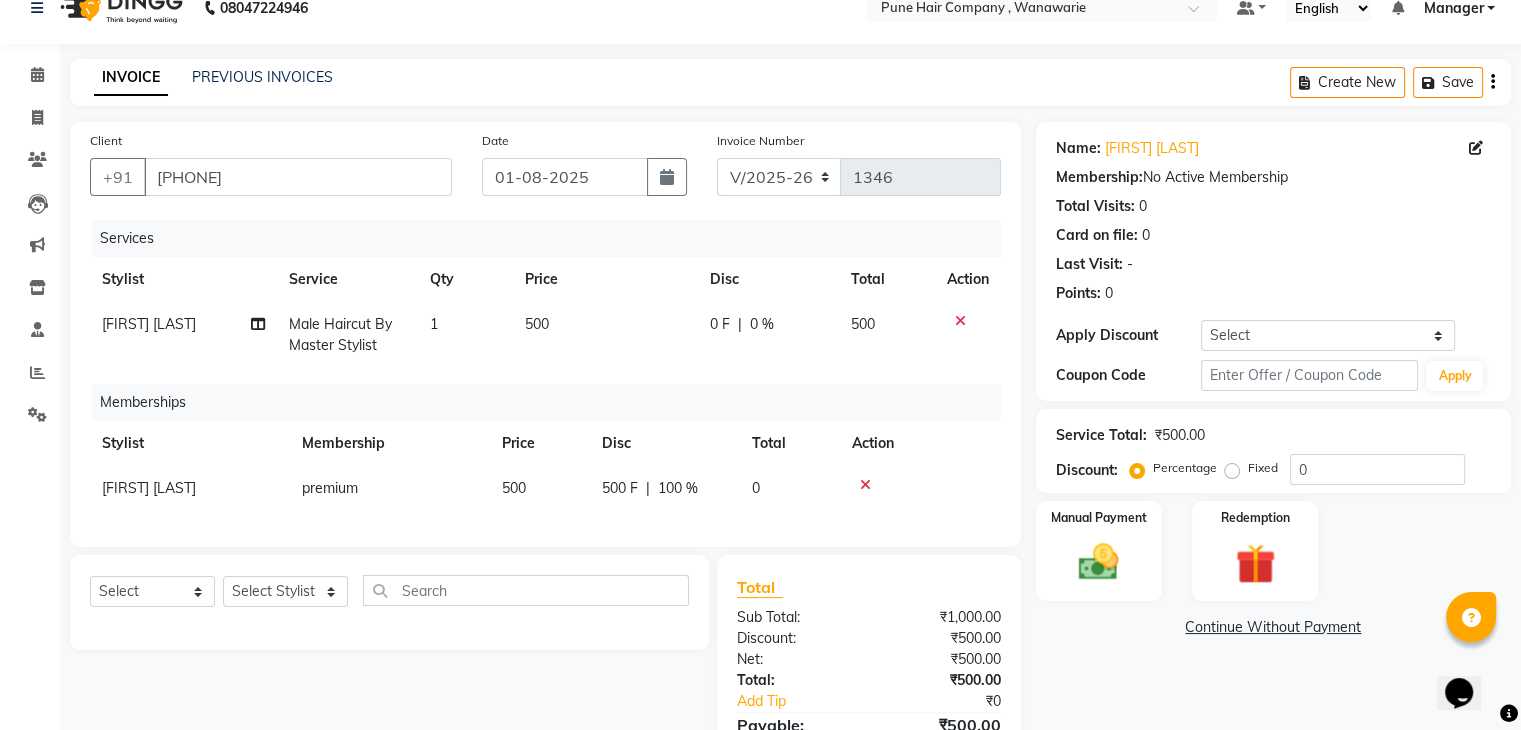 click on "Services Stylist Service Qty Price Disc Total Action [FIRST] [LAST] Male Haircut By Master Stylist 1 500 0 F | 0 % 500 Memberships Stylist Membership Price Disc Total Action [FIRST] [LAST] premium 500 500 F | 100 % 0" 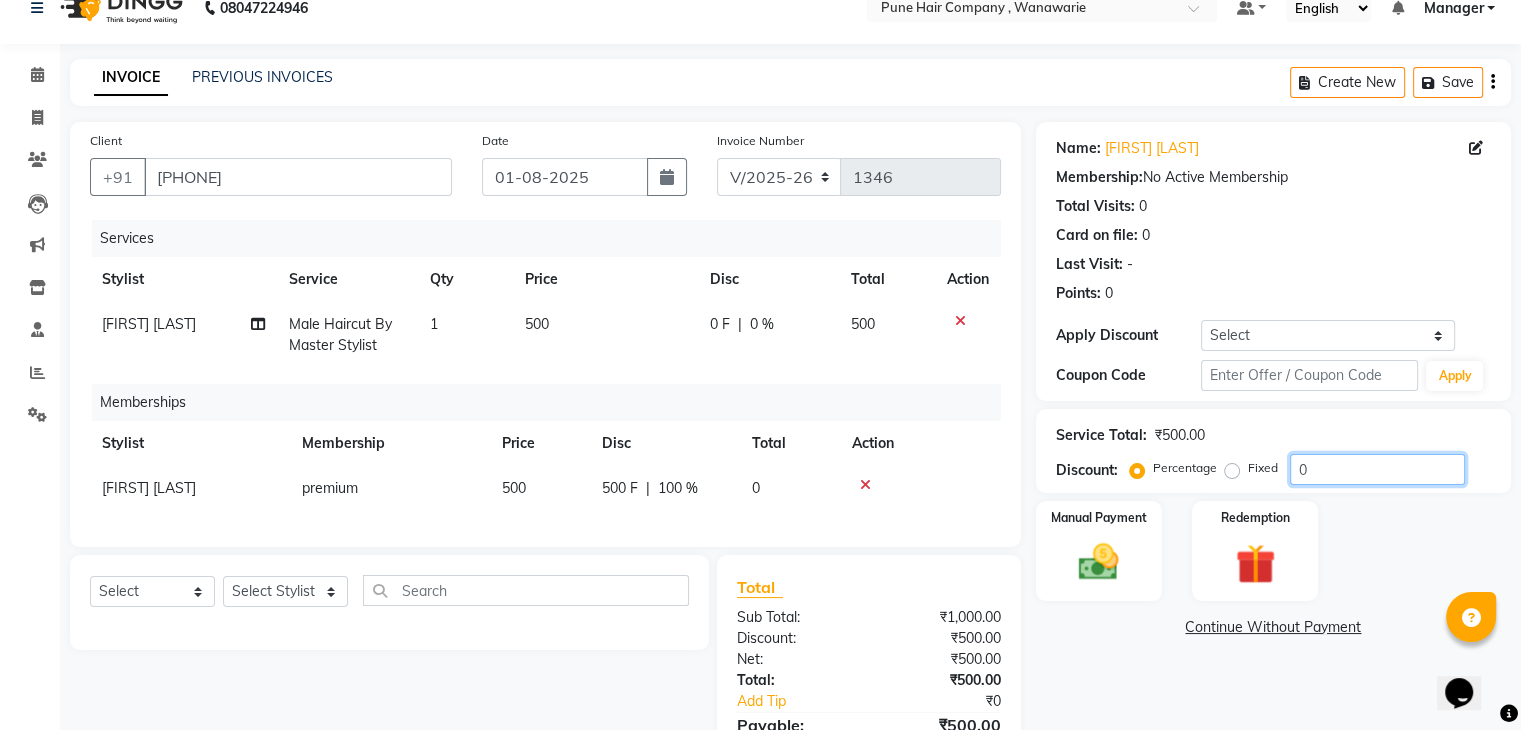 click on "0" 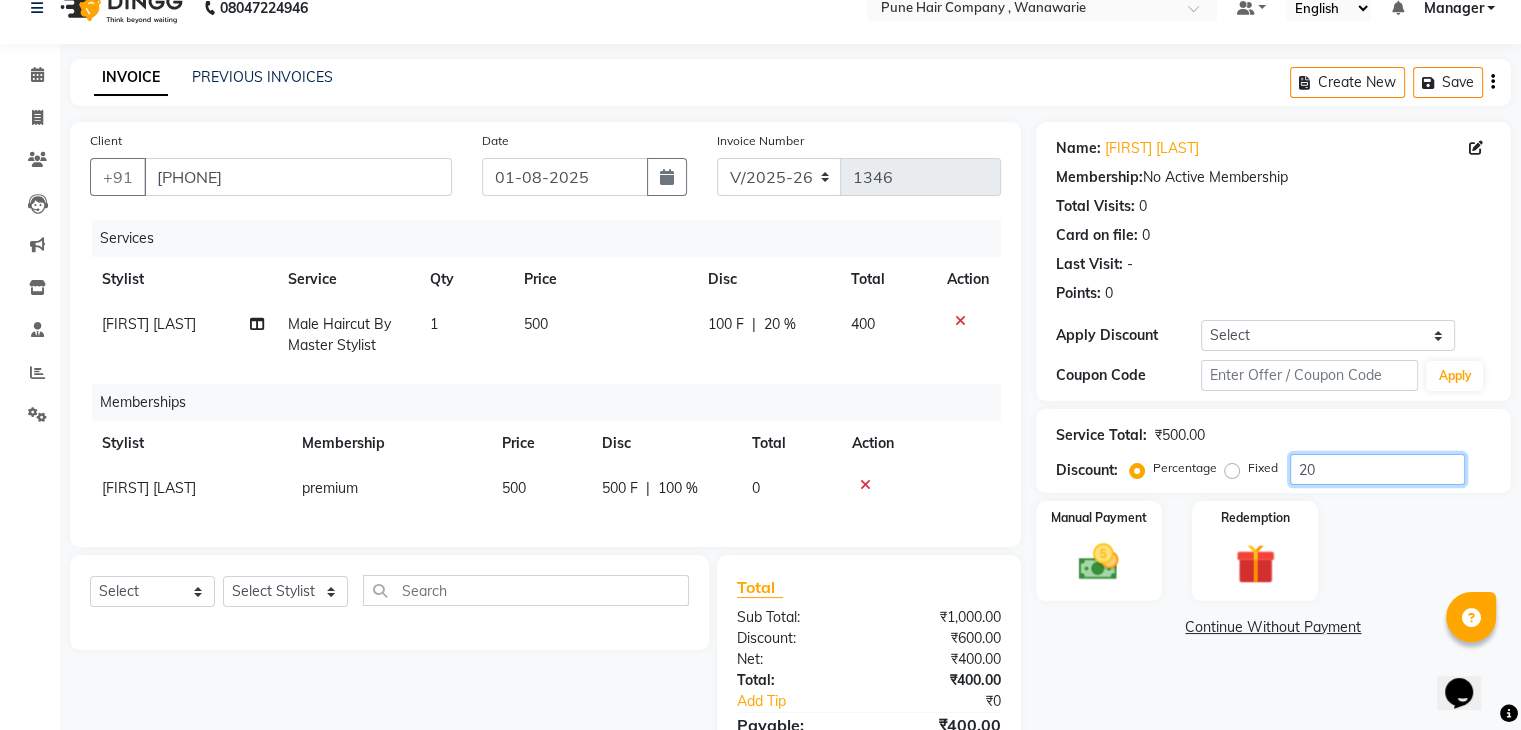 scroll, scrollTop: 151, scrollLeft: 0, axis: vertical 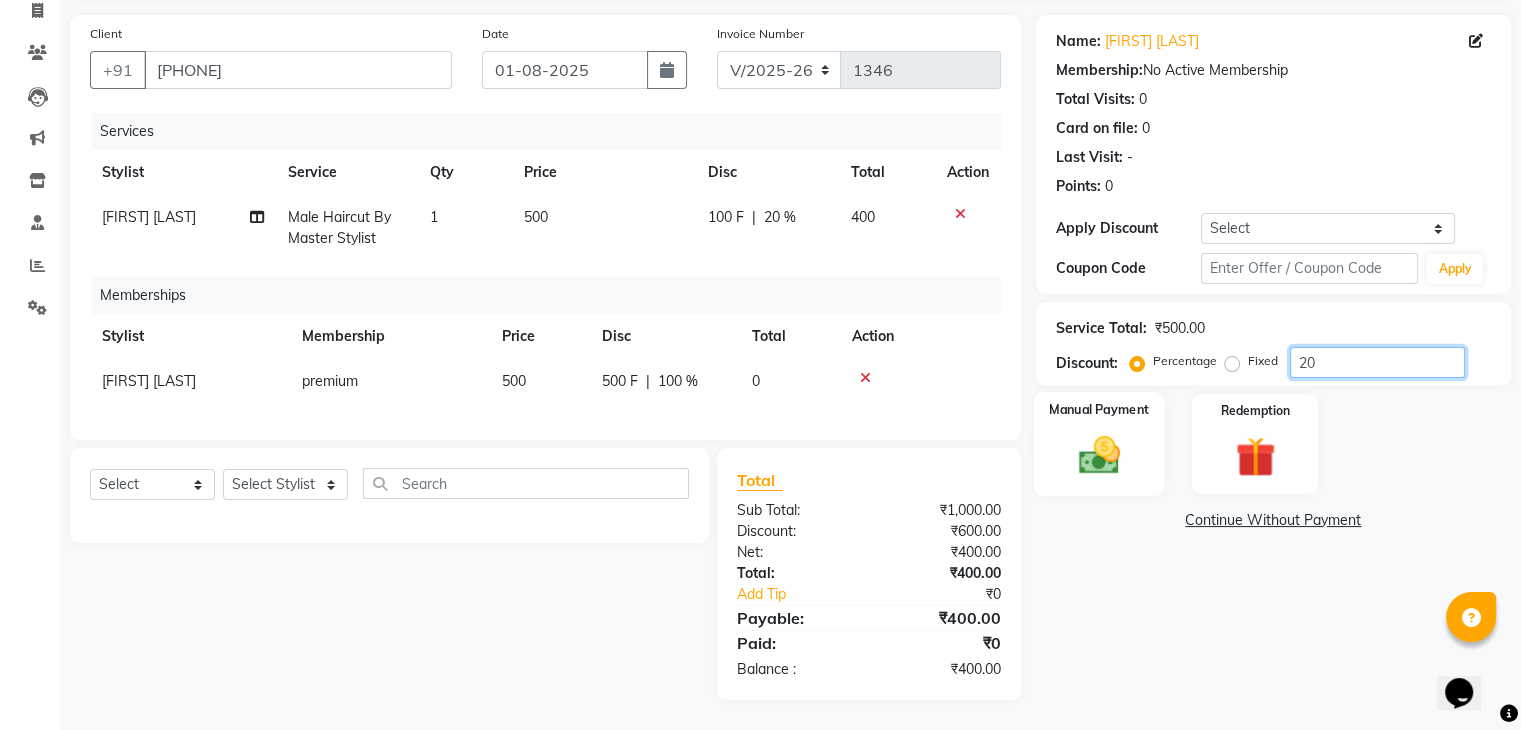 type on "20" 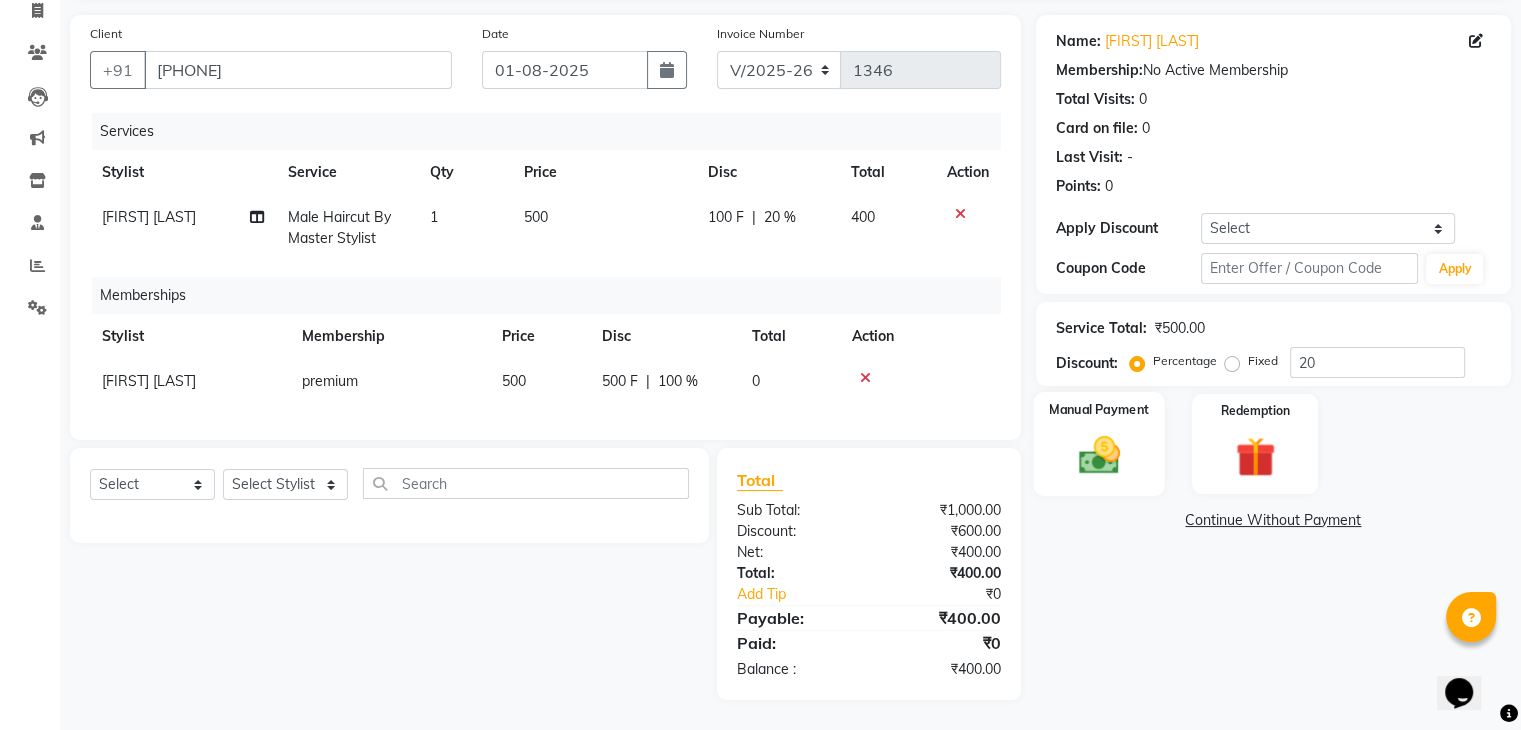 click 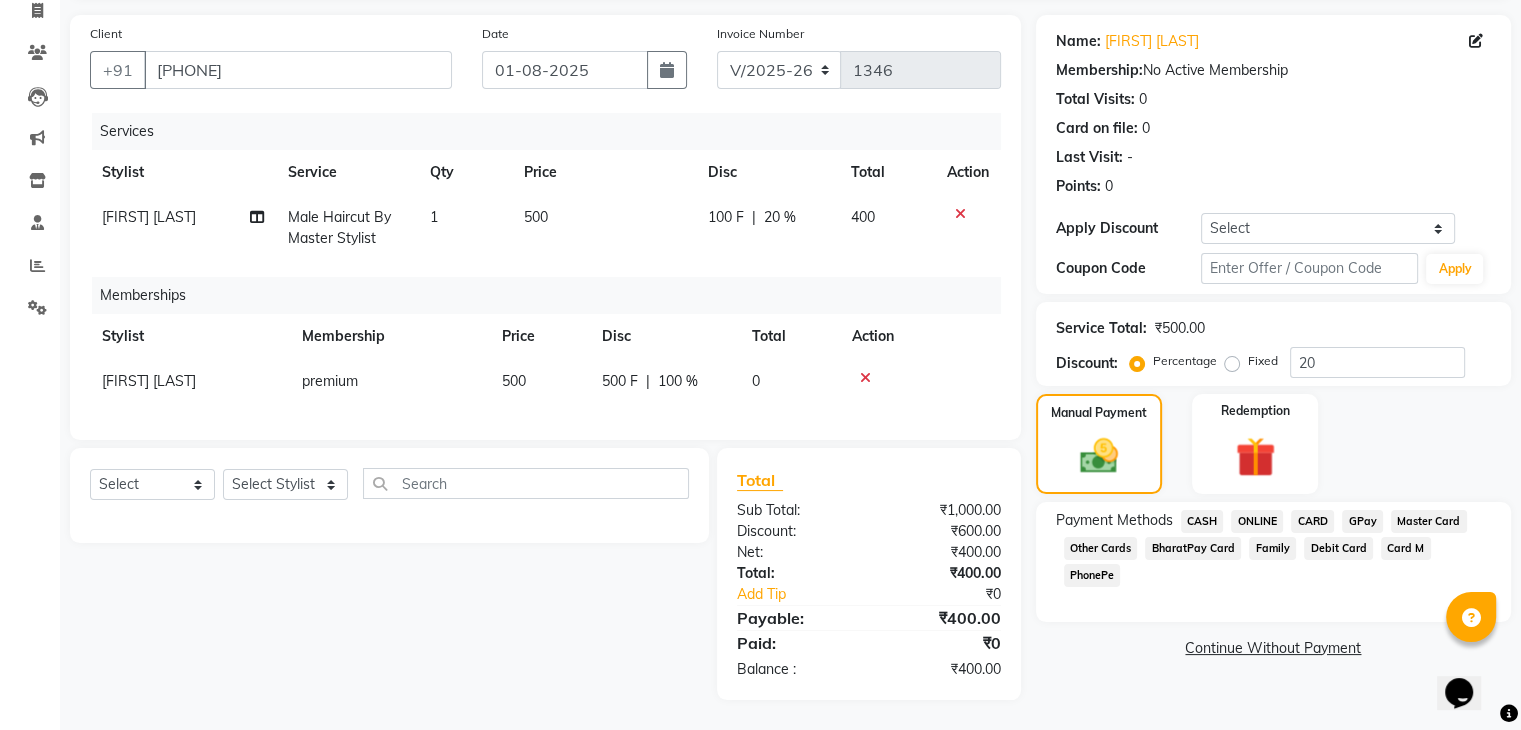 click on "CASH" 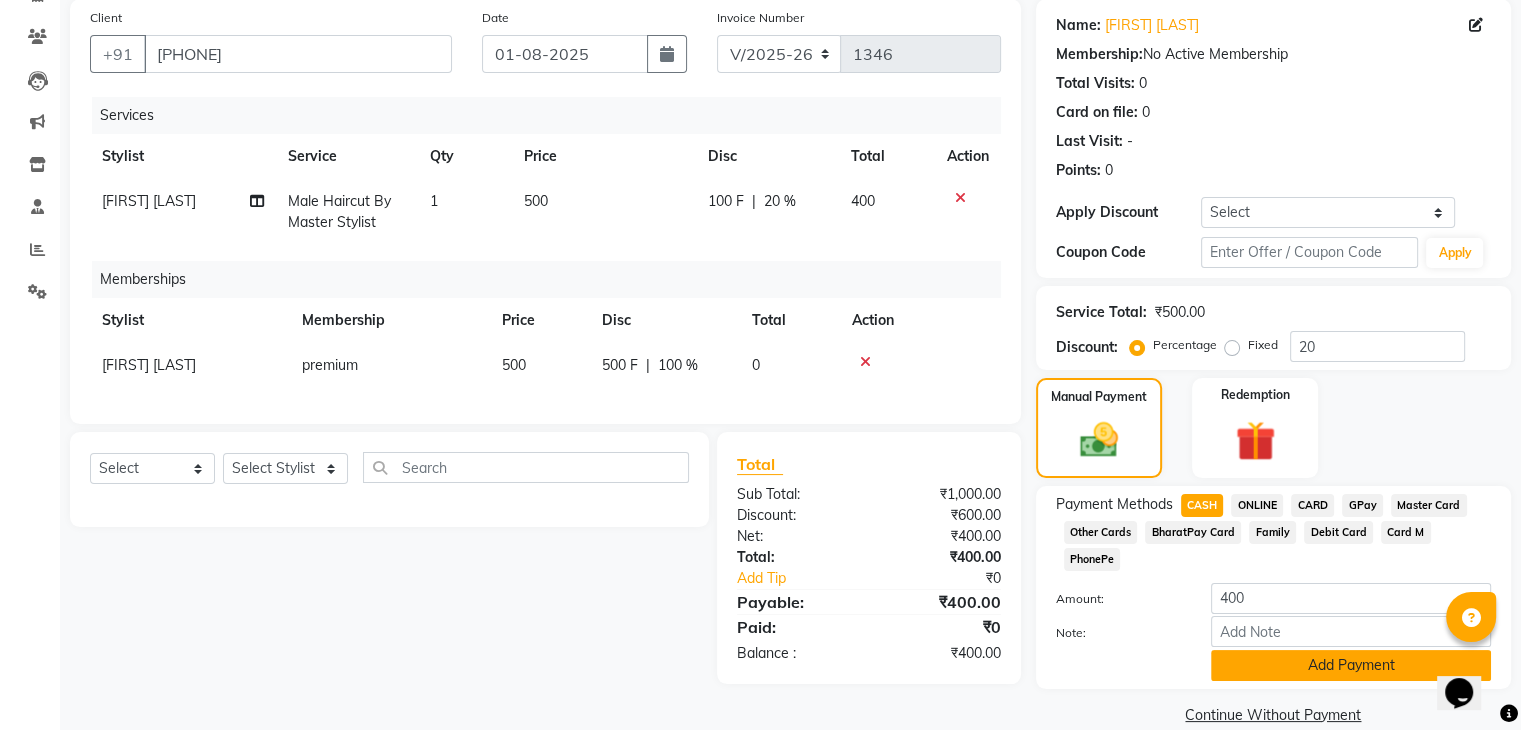 click on "Add Payment" 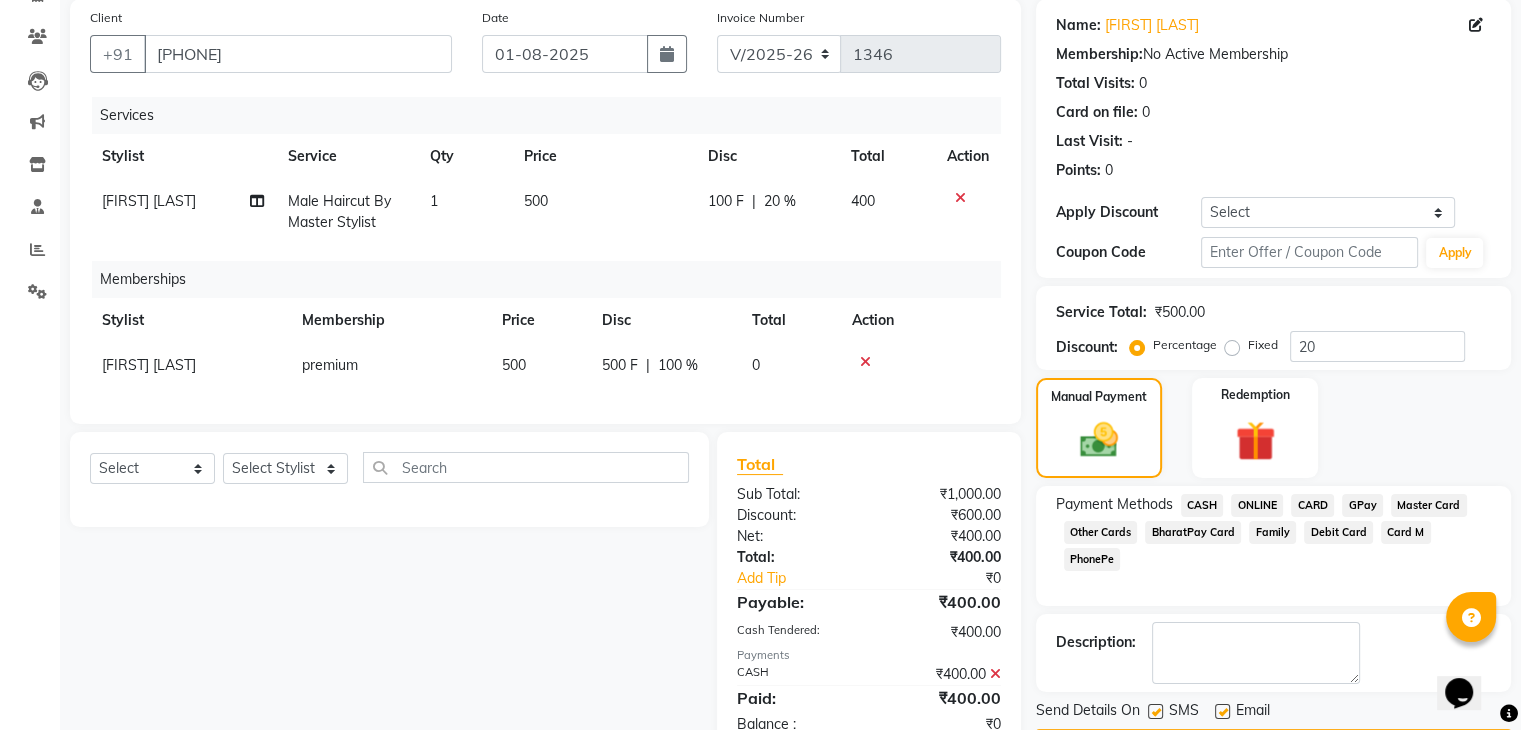 scroll, scrollTop: 221, scrollLeft: 0, axis: vertical 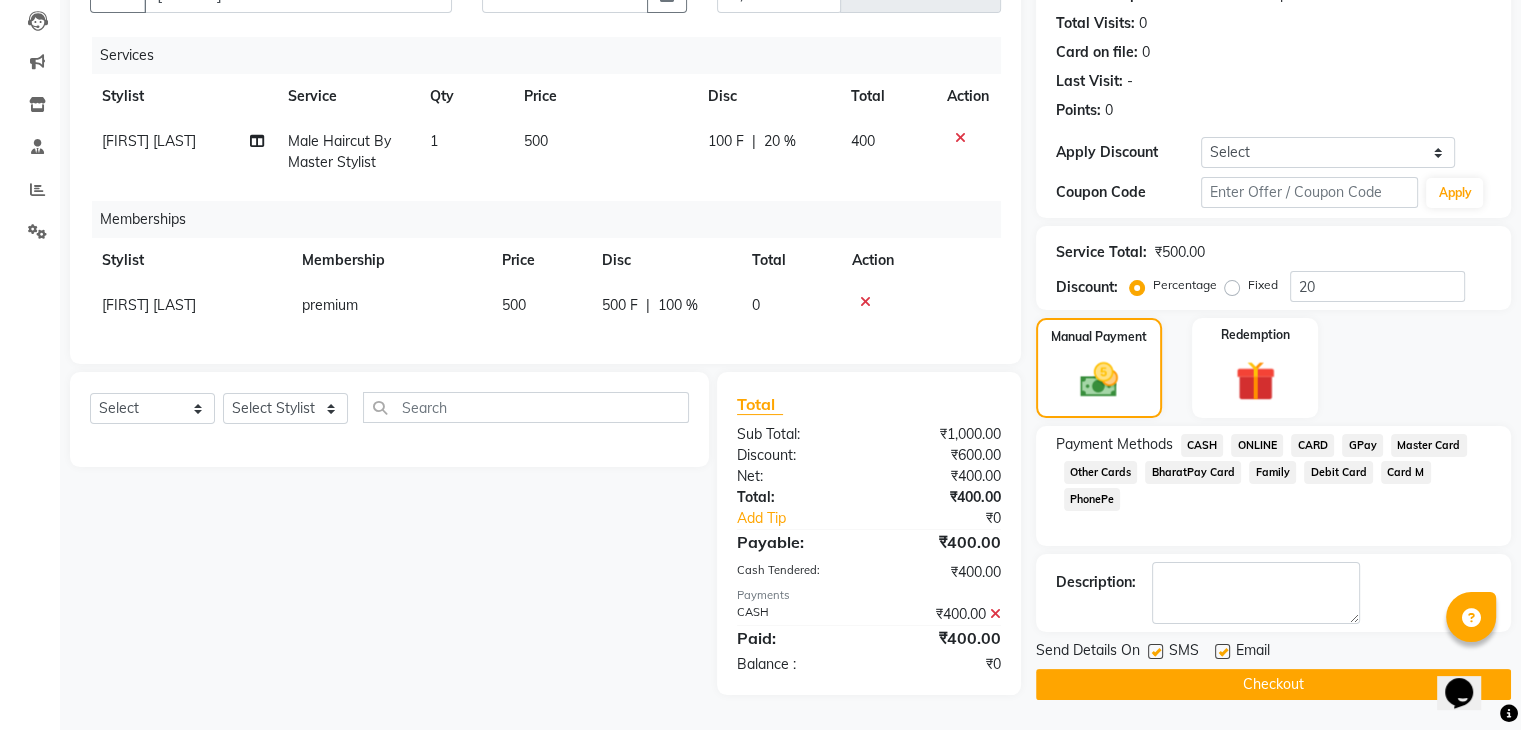 click on "Checkout" 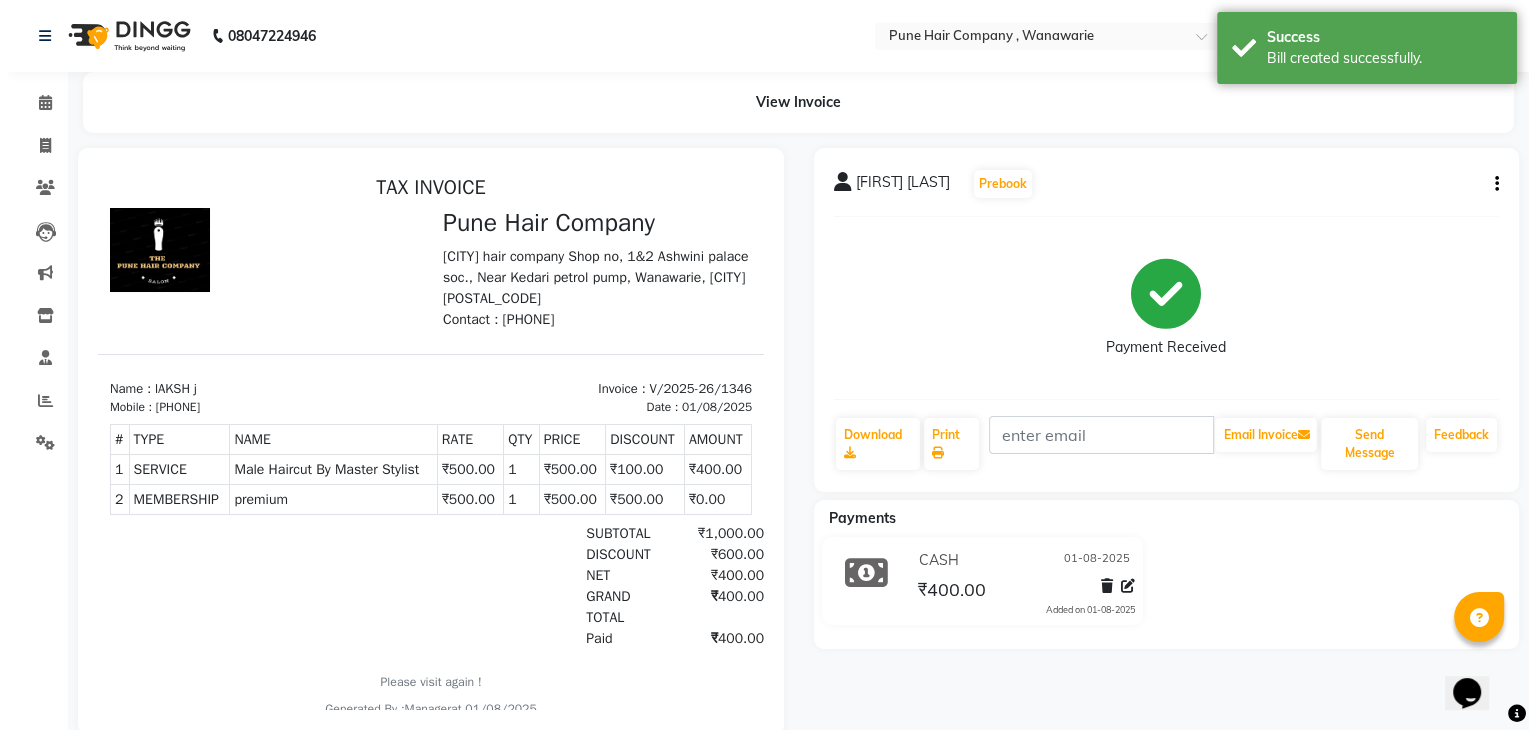 scroll, scrollTop: 0, scrollLeft: 0, axis: both 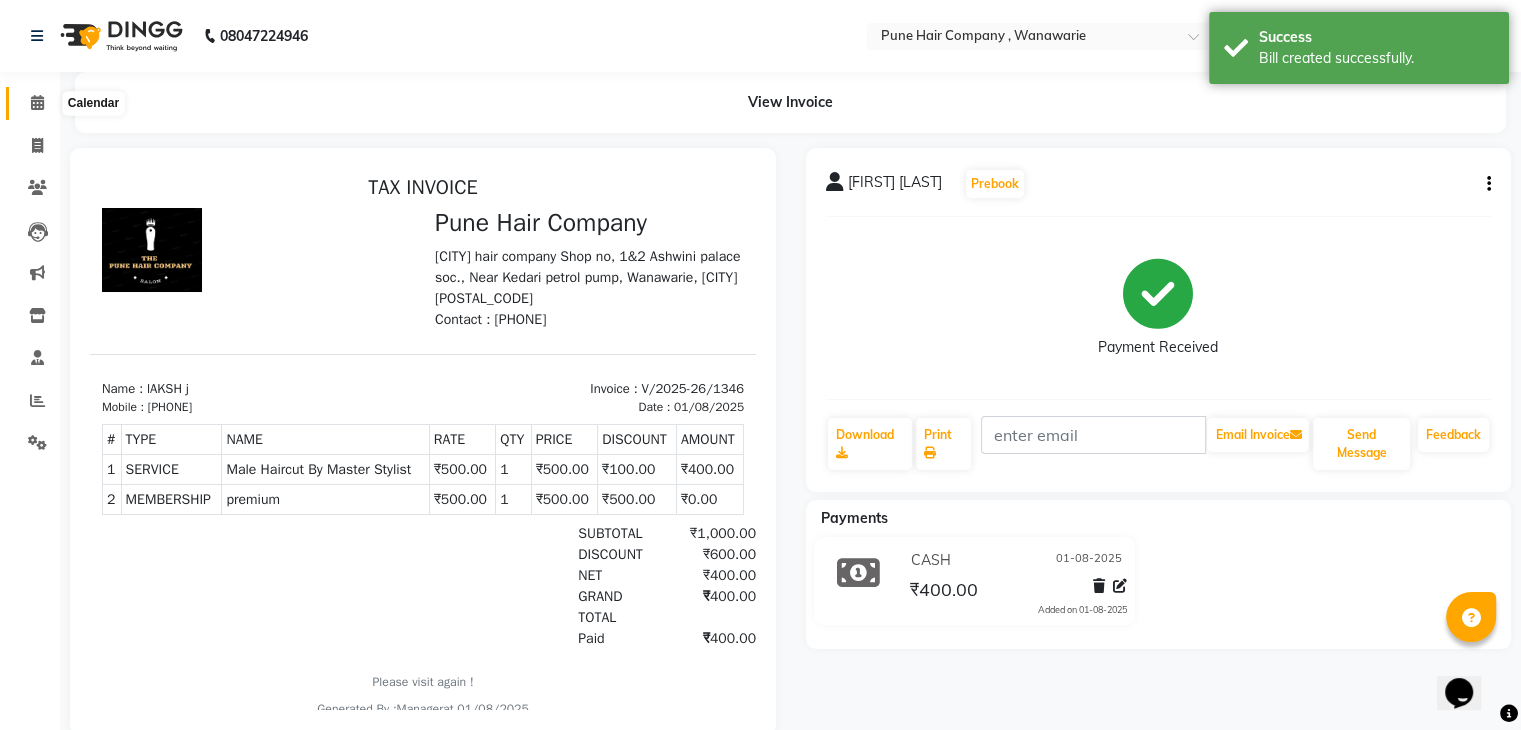 click 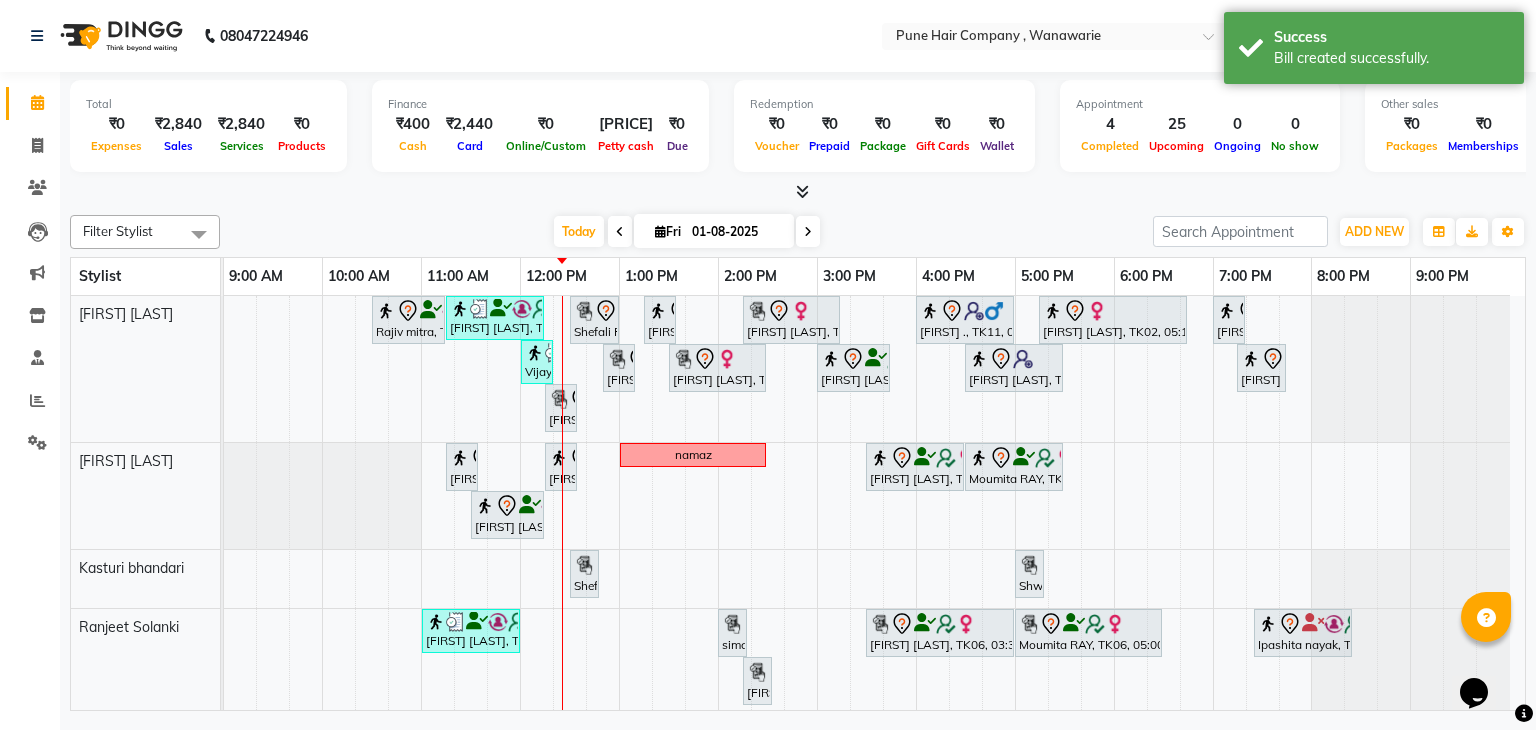 scroll, scrollTop: 133, scrollLeft: 0, axis: vertical 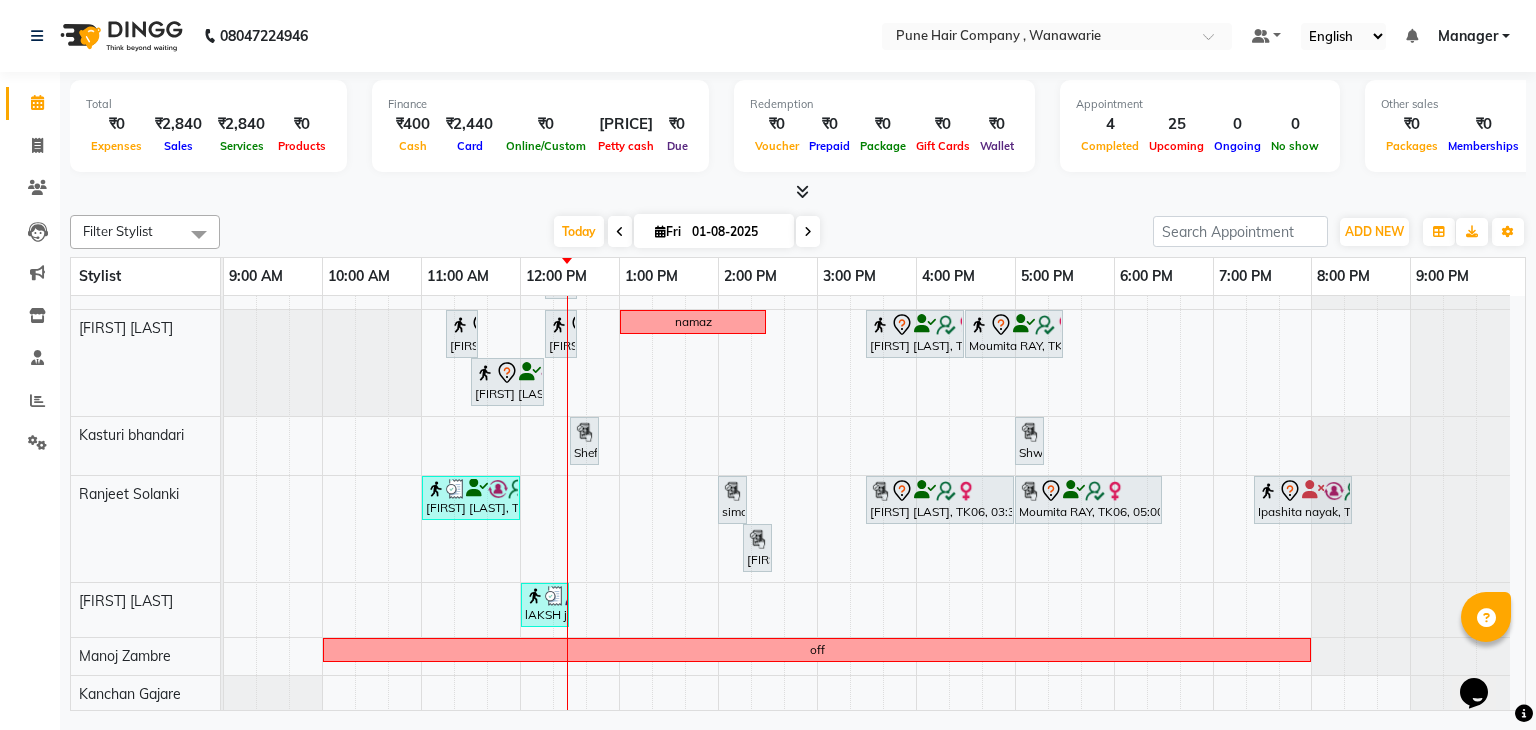 click at bounding box center [620, 232] 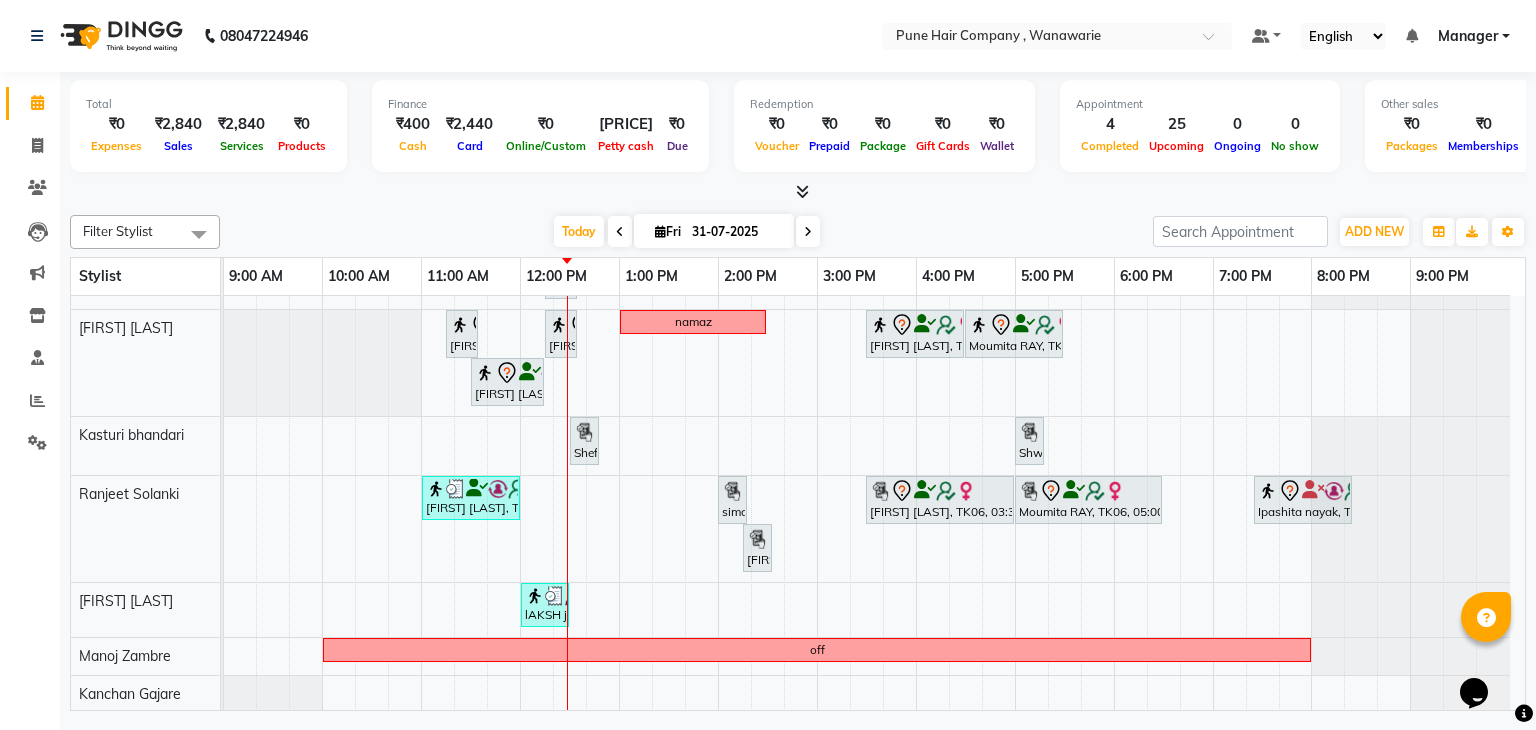 scroll, scrollTop: 0, scrollLeft: 0, axis: both 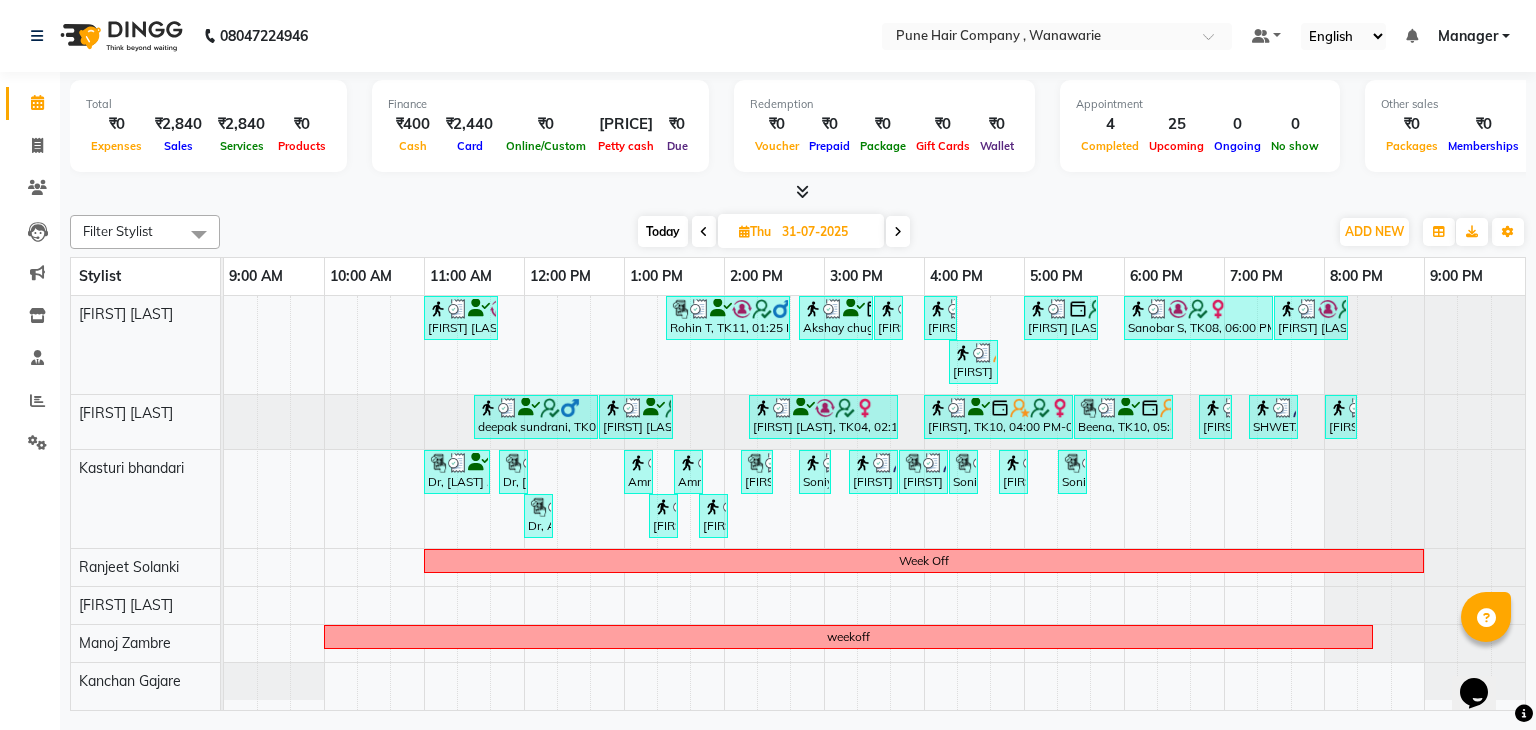 click on "Today" at bounding box center [663, 231] 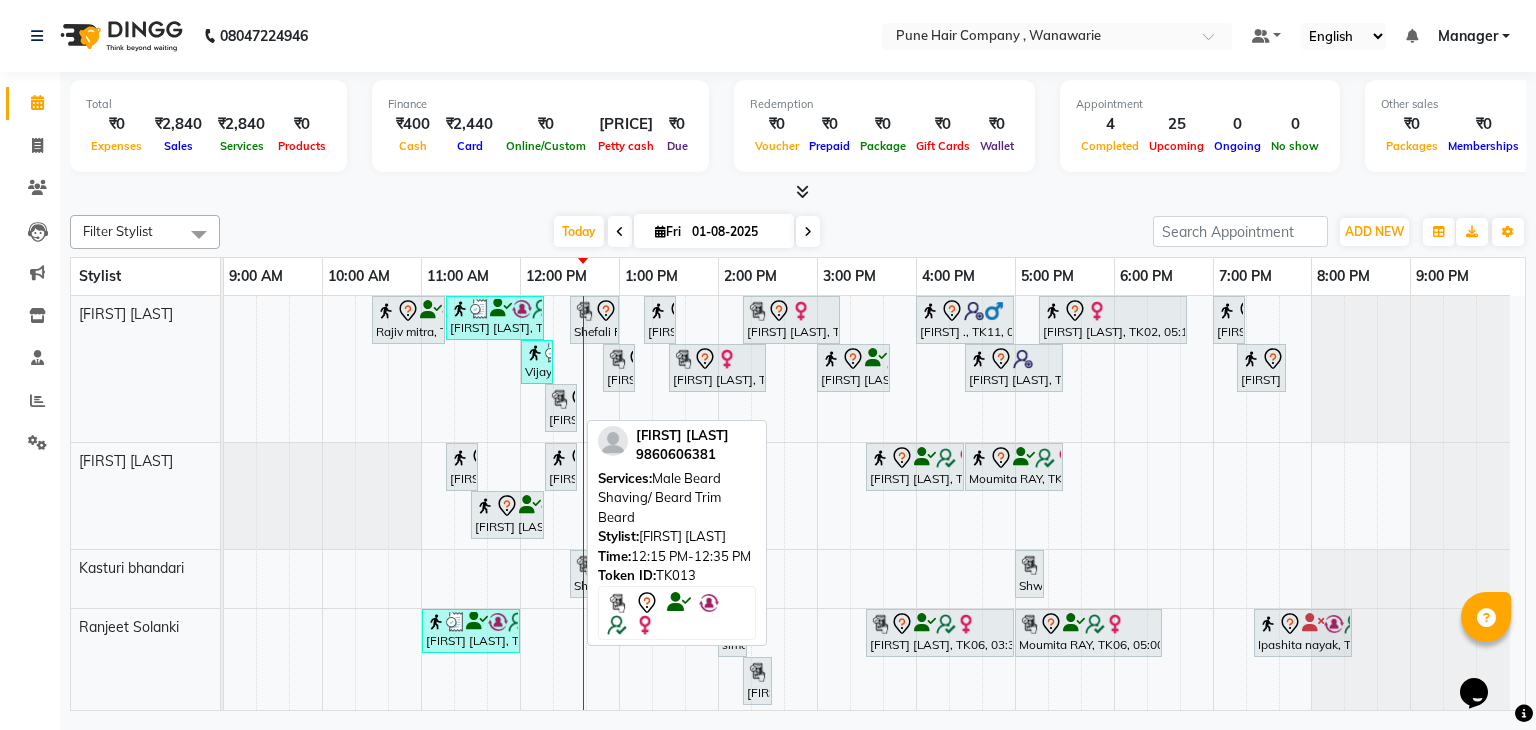 click at bounding box center (561, 399) 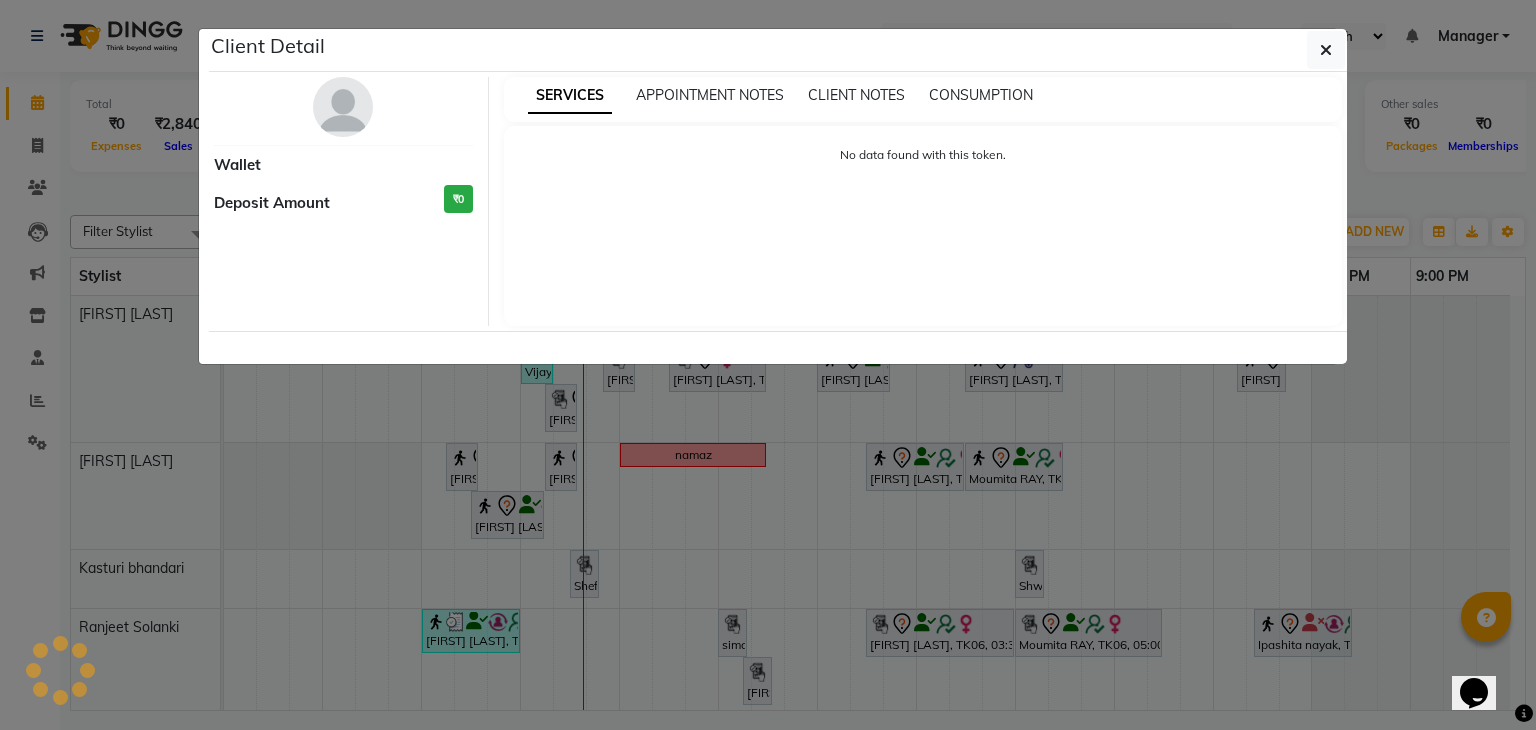 select on "7" 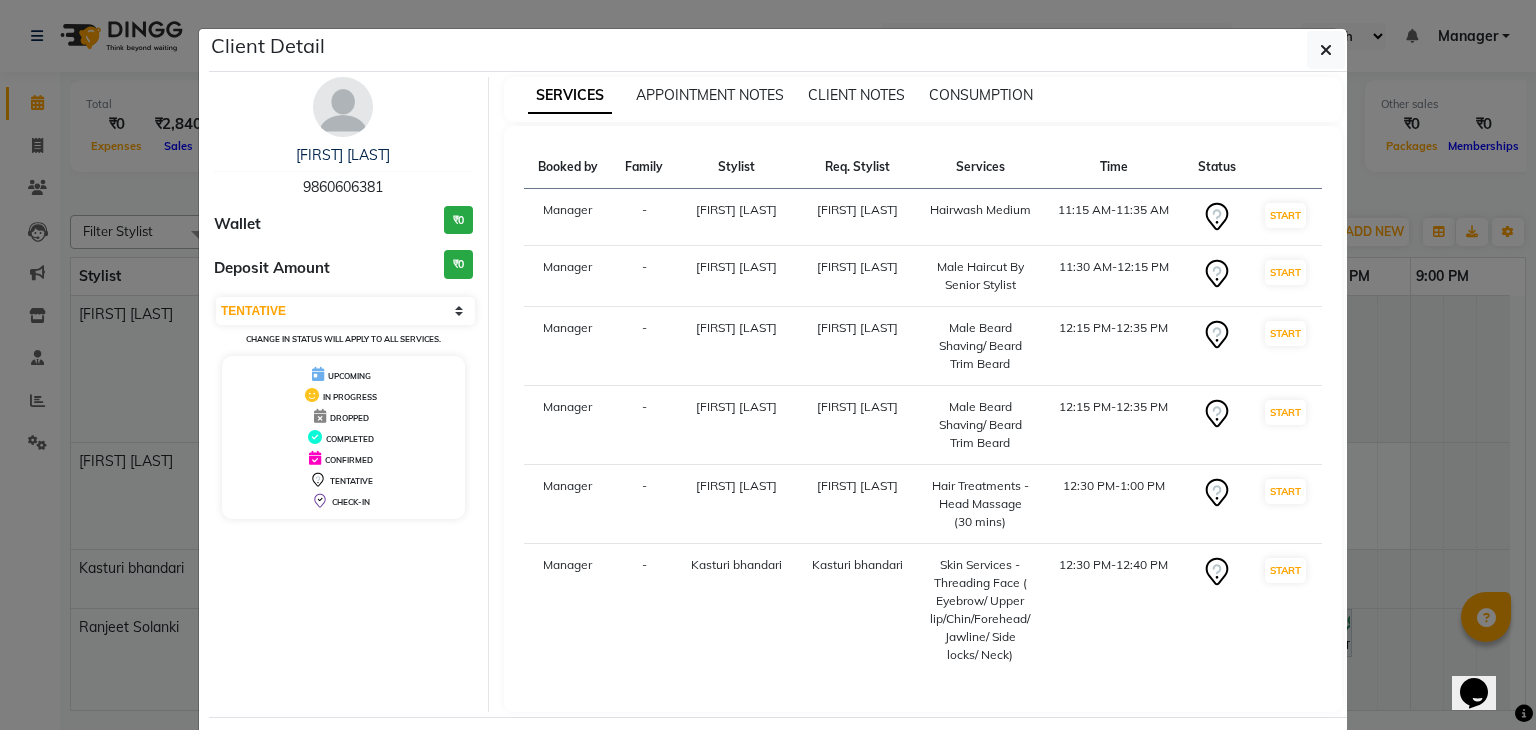 scroll, scrollTop: 90, scrollLeft: 0, axis: vertical 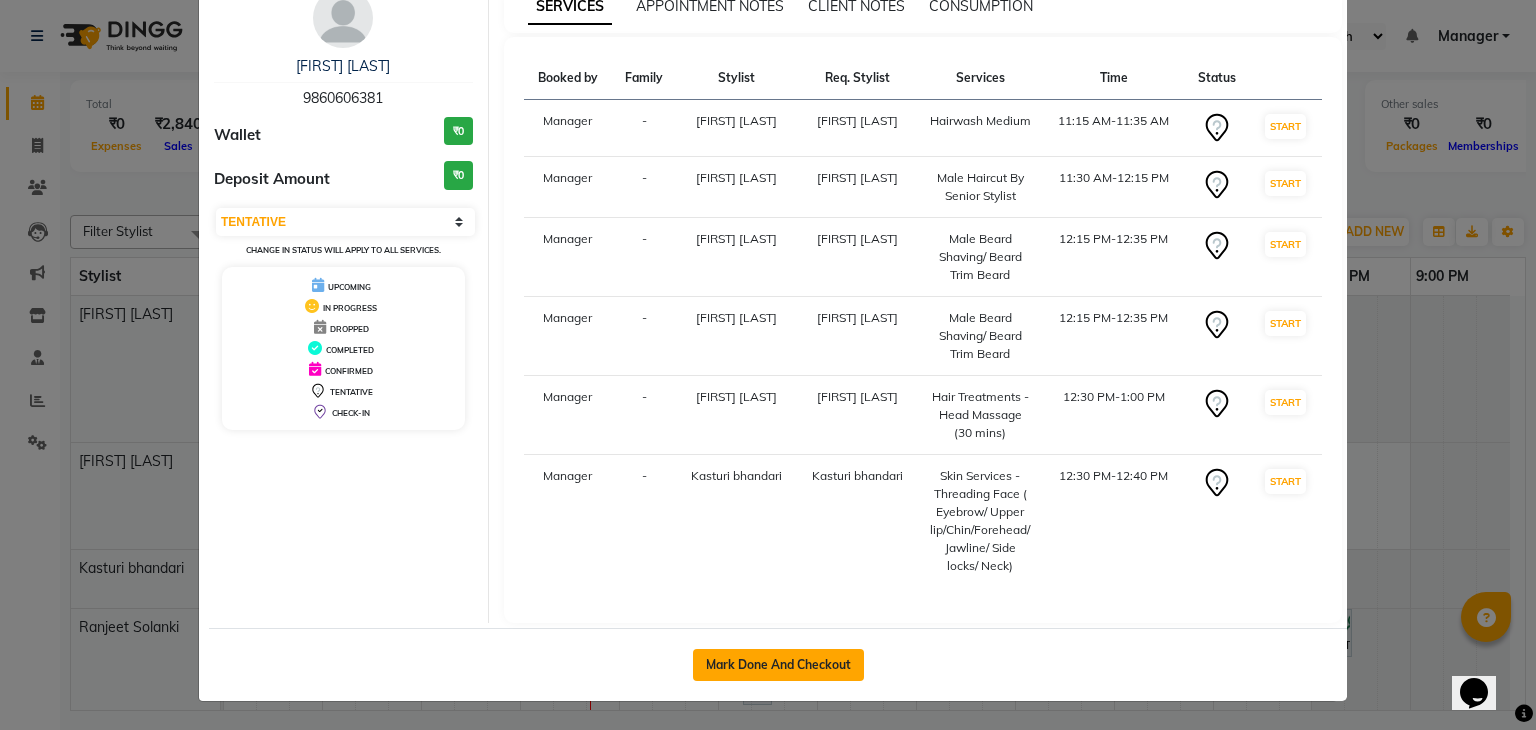click on "Mark Done And Checkout" 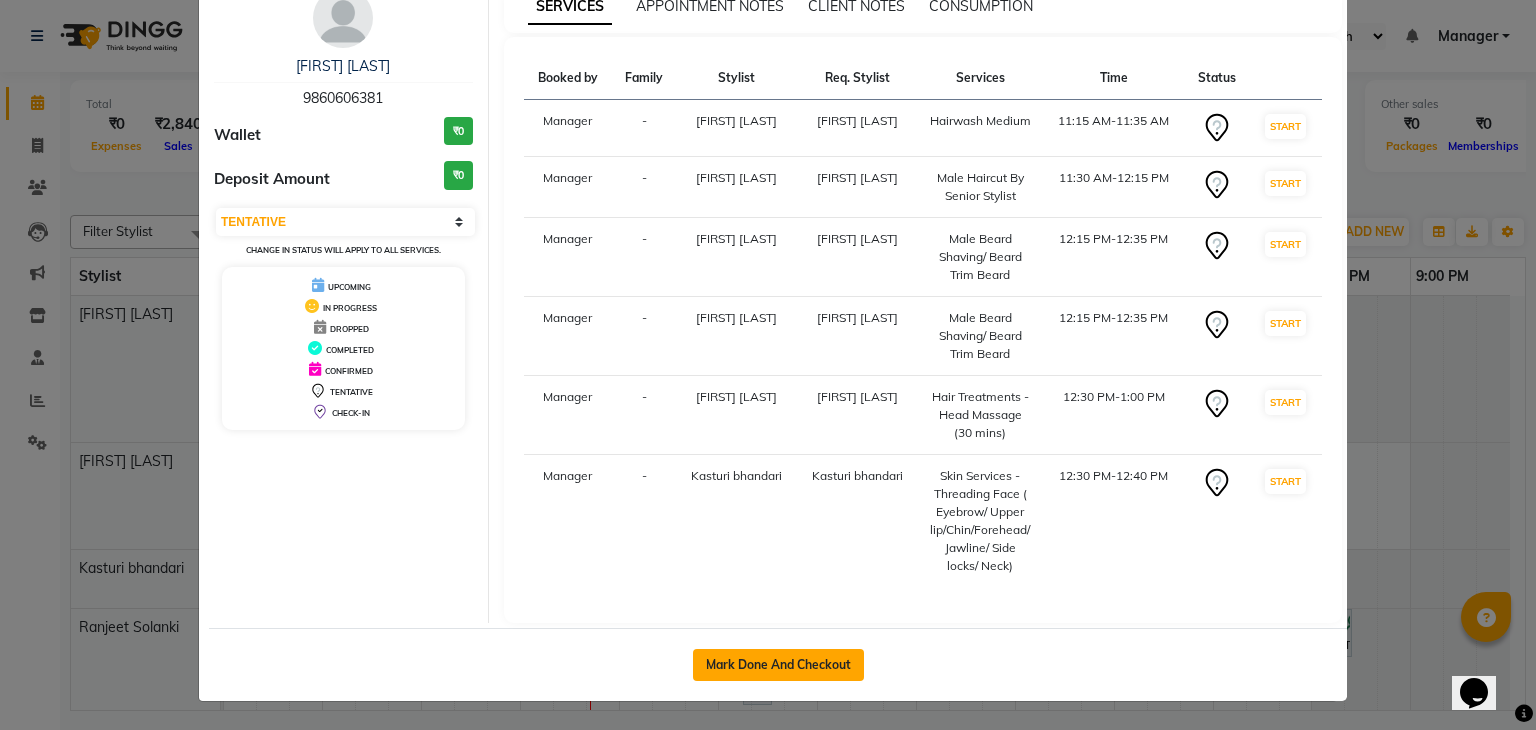 select on "8072" 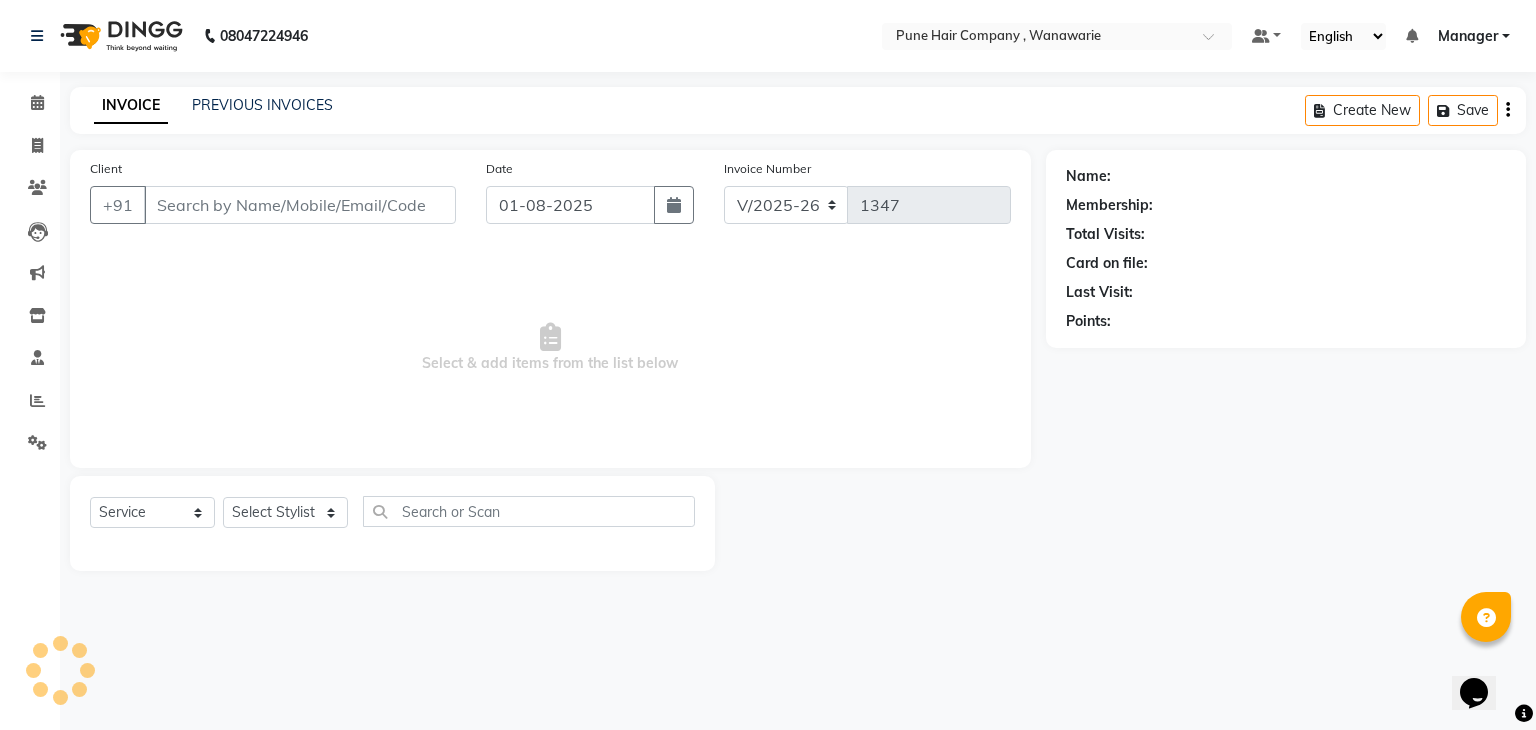 click on "08047224946 Select Location × Pune Hair Company , Wanawarie Default Panel My Panel English ENGLISH Español العربية मराठी हिंदी ગુજરાતી தமிழ் 中文 Notifications nothing to show Manager Manage Profile Change Password Sign out Version:3.15.11 ☀ Pune Hair Company , Wanawarie Calendar Invoice Clients Leads Marketing Inventory Staff Reports Settings Completed InProgress Upcoming Dropped Tentative Check-In Confirm Bookings Generate Report Segments Page Builder INVOICE PREVIOUS INVOICES Create New Save Client +91 Date 01-08-2025 Invoice Number V/2025 V/2025-26 1347 Select & add items from the list below Select Service Product Membership Package Voucher Prepaid Gift Card Select Stylist Name: Membership: Total Visits: Card on file: Last Visit: Points:" at bounding box center [768, 365] 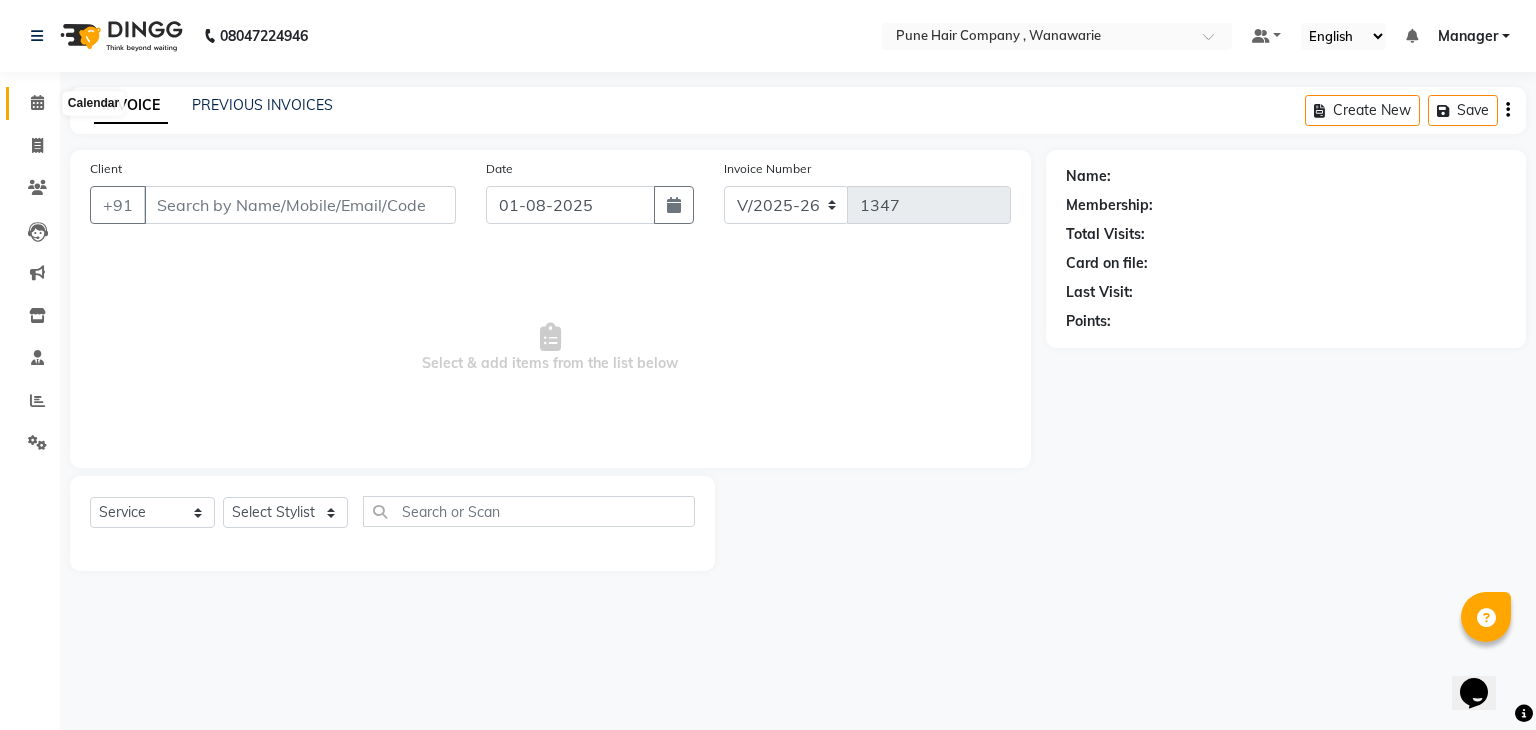click 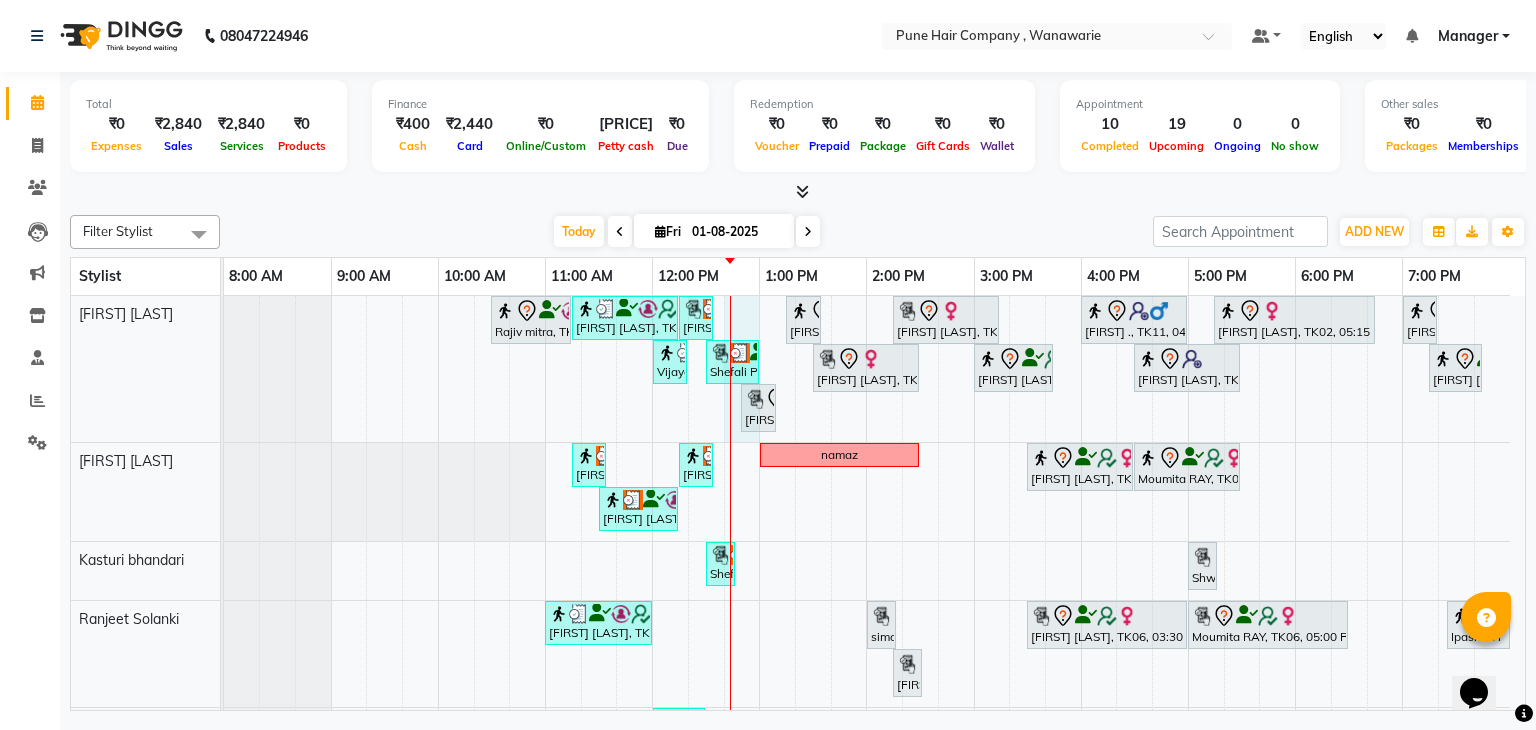 click at bounding box center (730, 567) 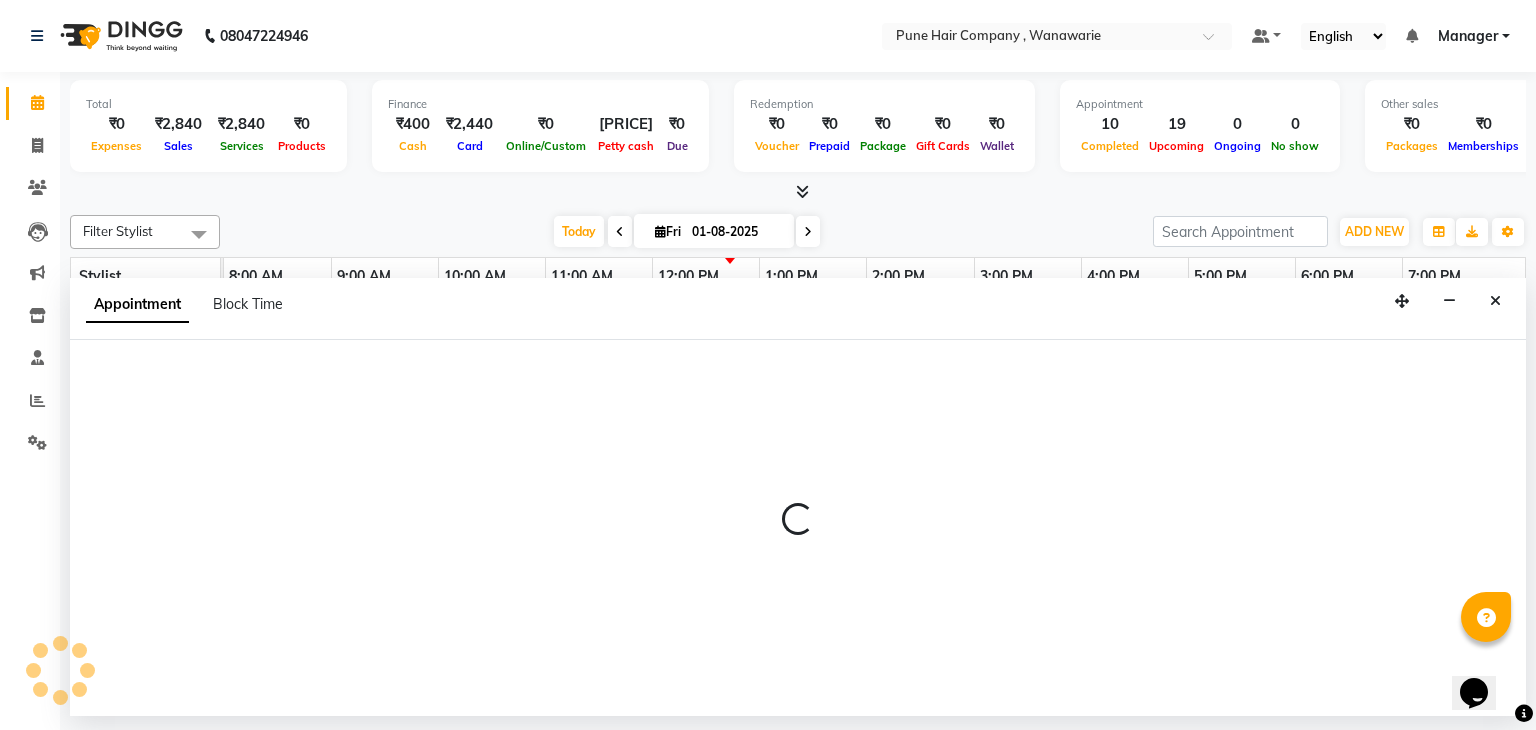 select on "[NUMBER]" 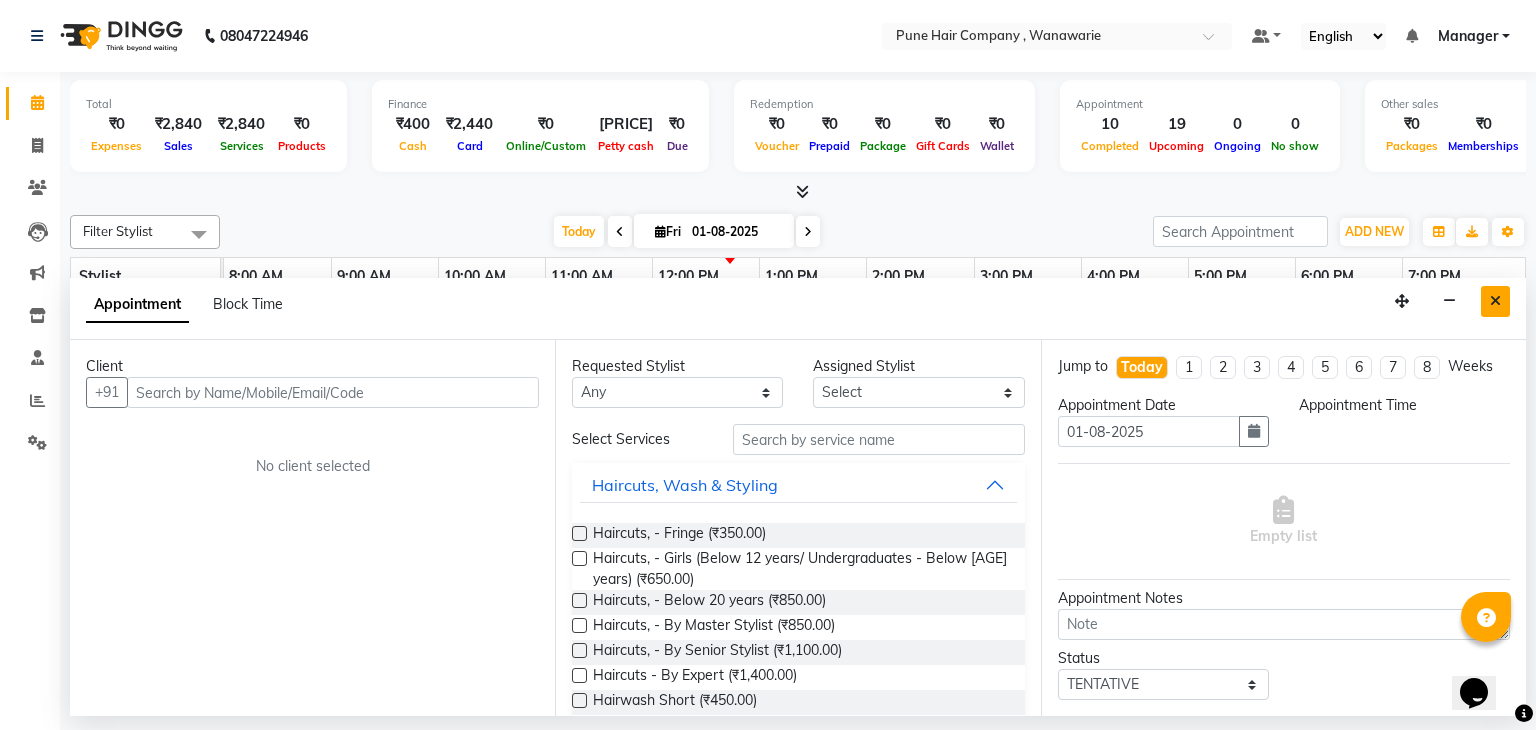 click at bounding box center (1495, 301) 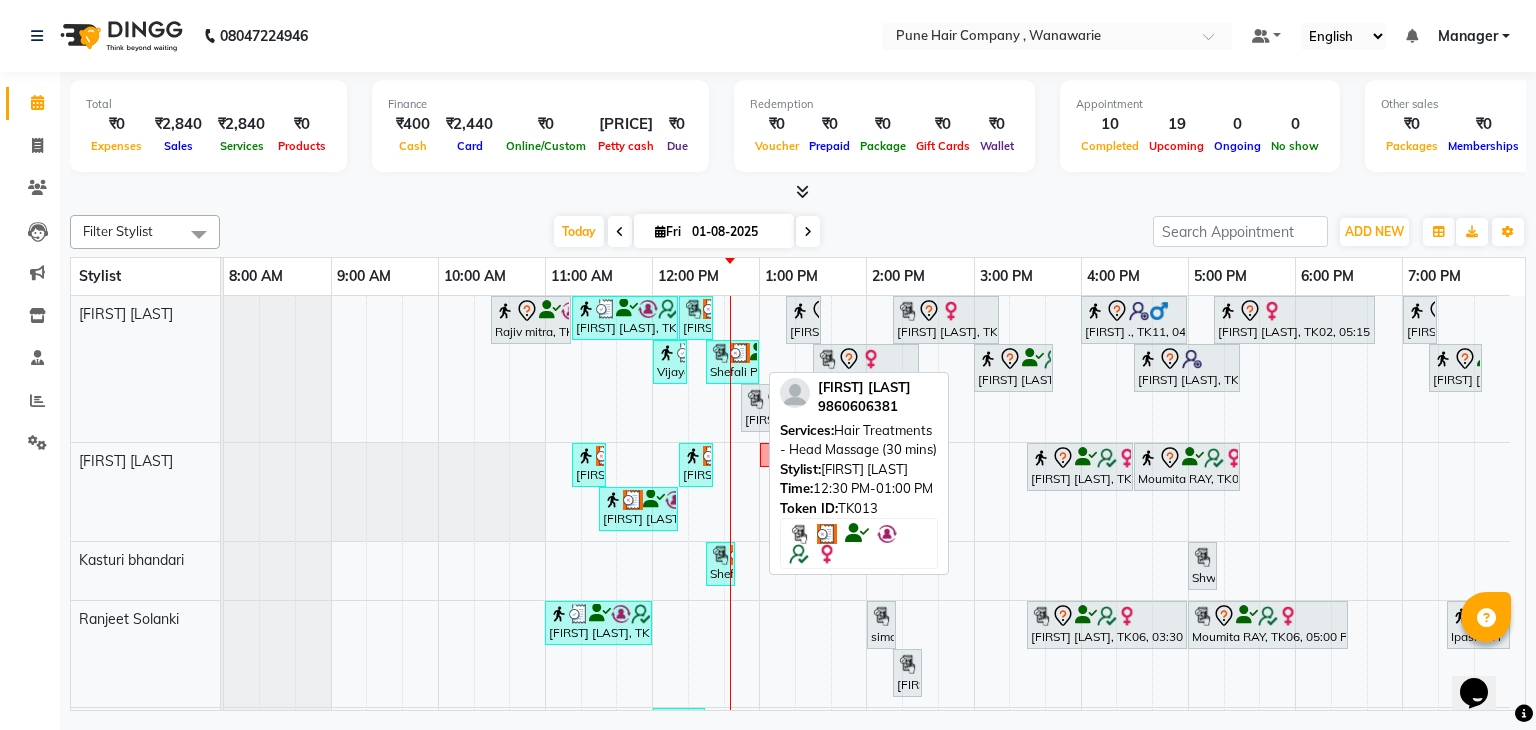 click on "Shefali P, TK13, 12:30 PM-01:00 PM, Hair Treatments - Head Massage (30 mins)" at bounding box center (732, 362) 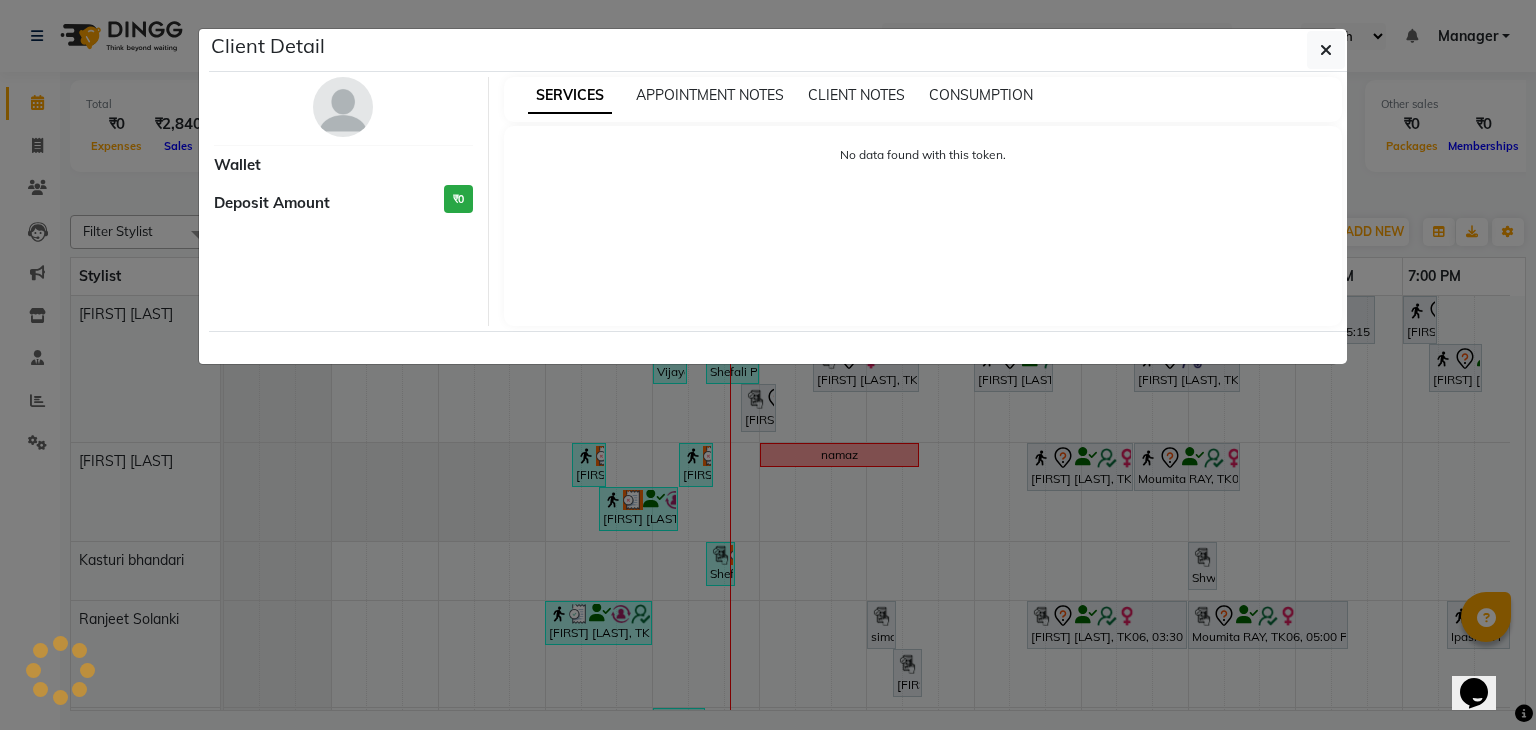 select on "3" 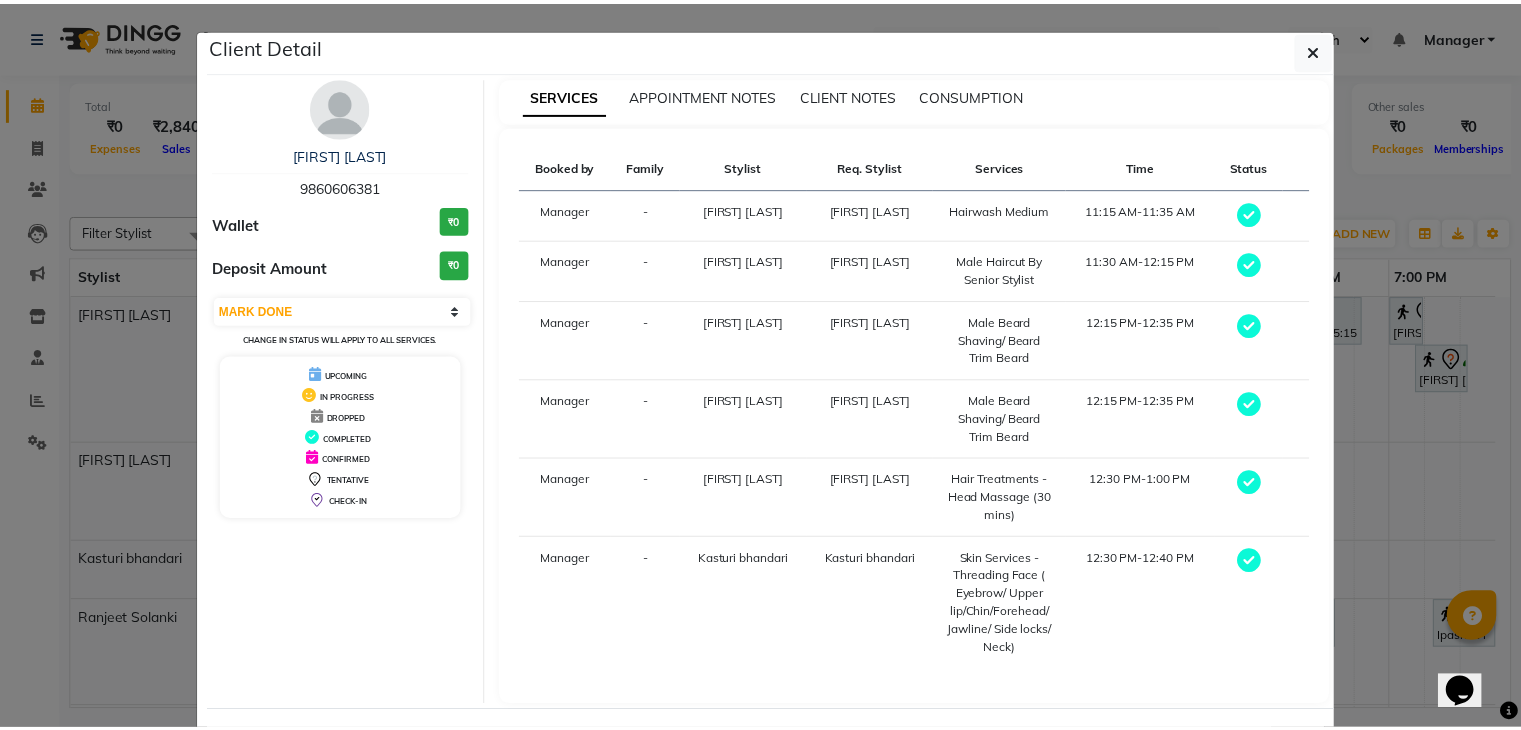 scroll, scrollTop: 80, scrollLeft: 0, axis: vertical 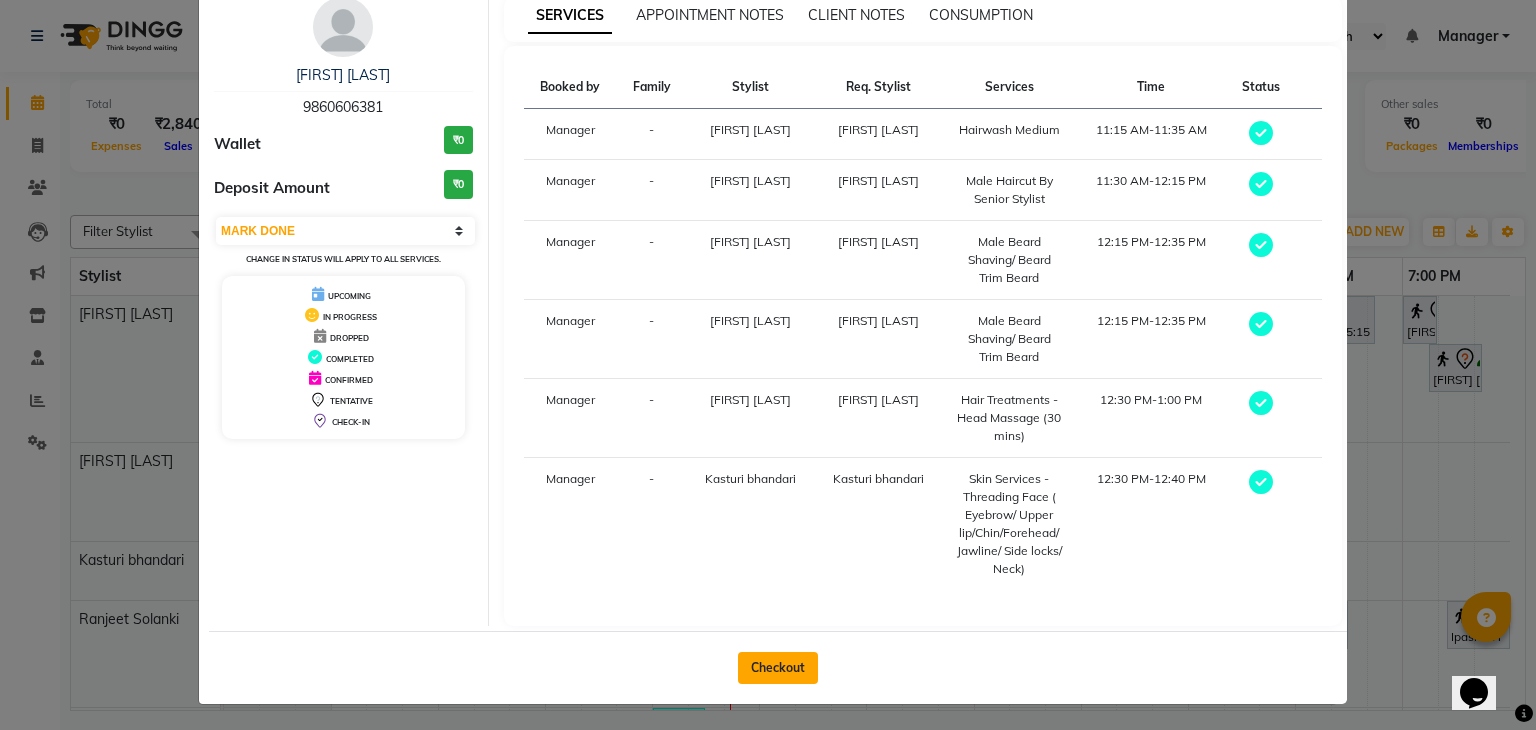 click on "Checkout" 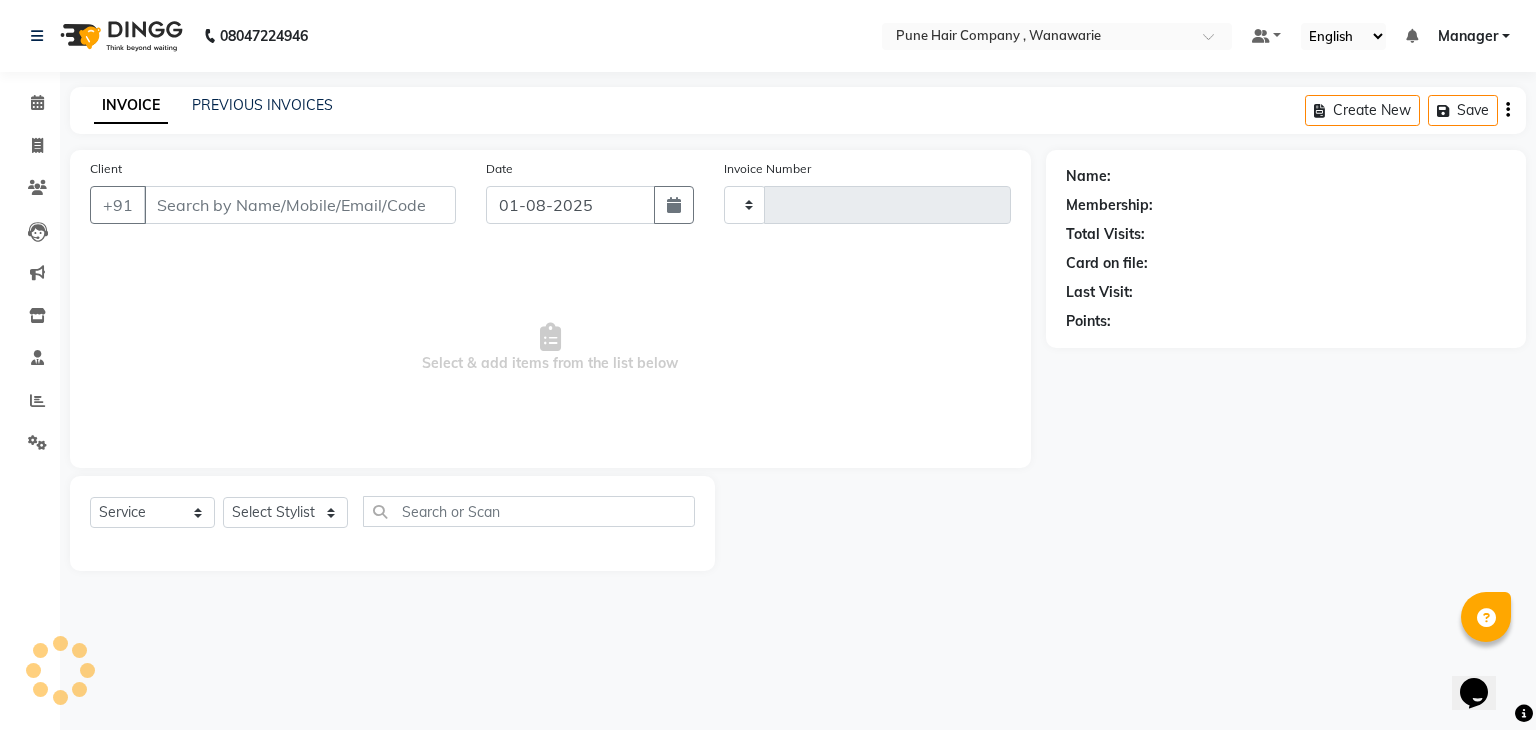type on "1347" 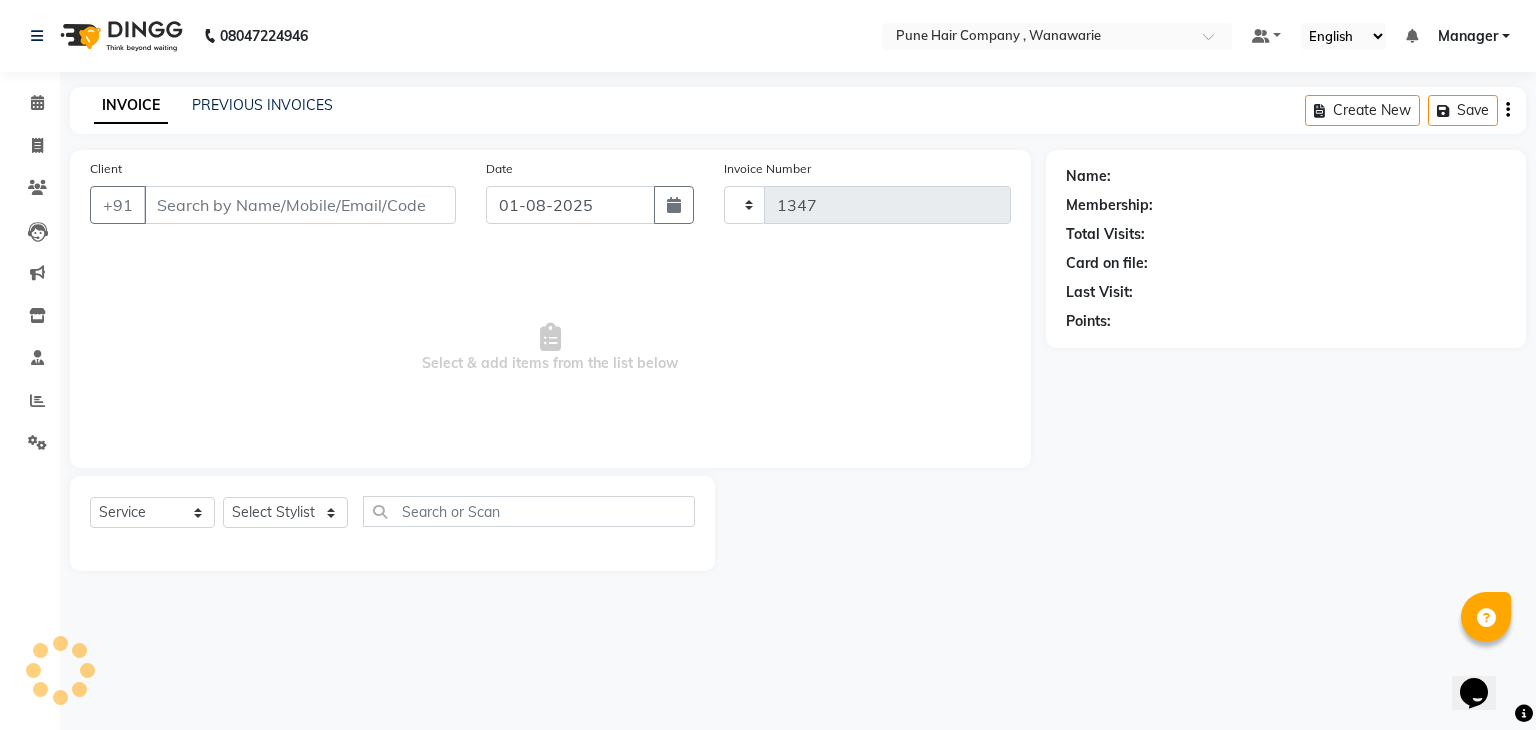 select on "8072" 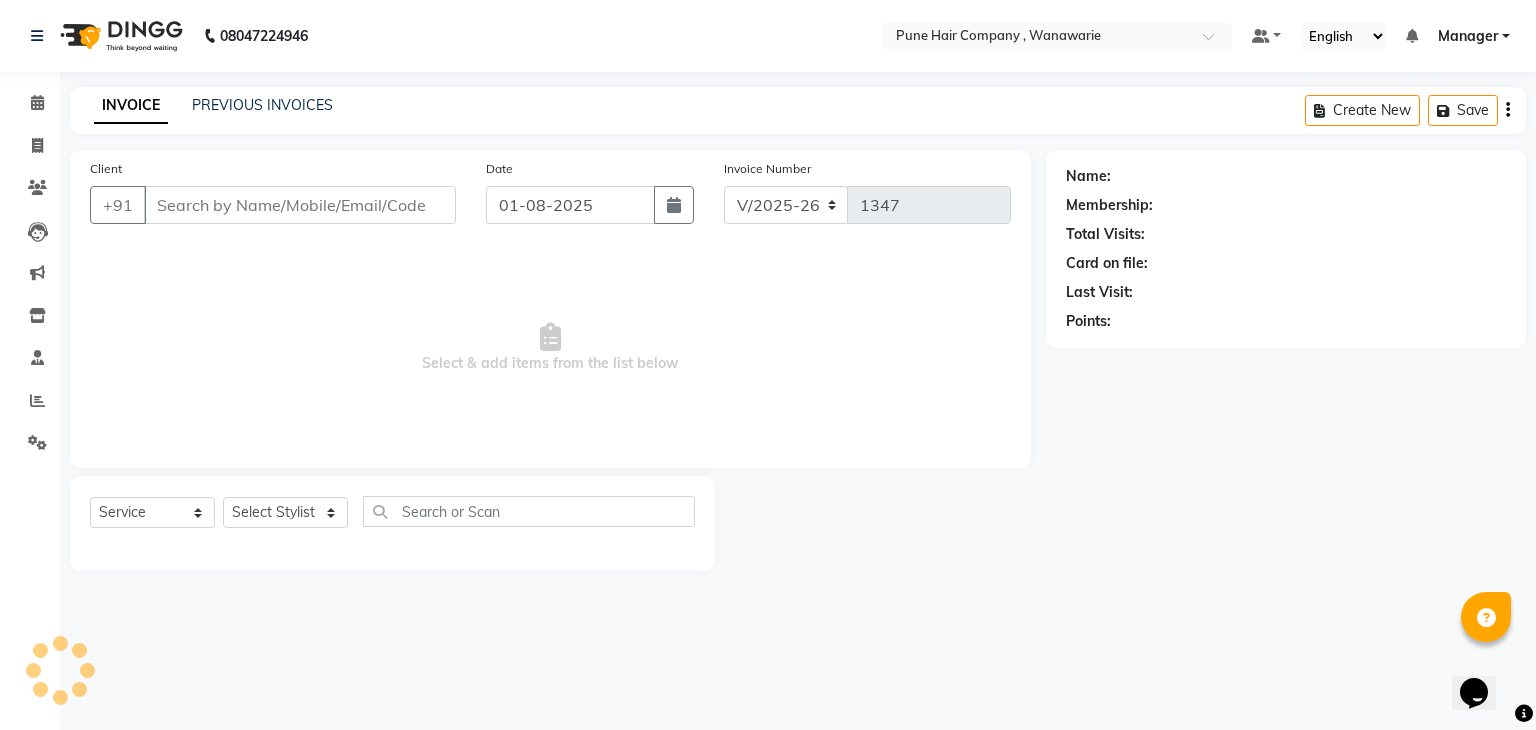 type on "9860606381" 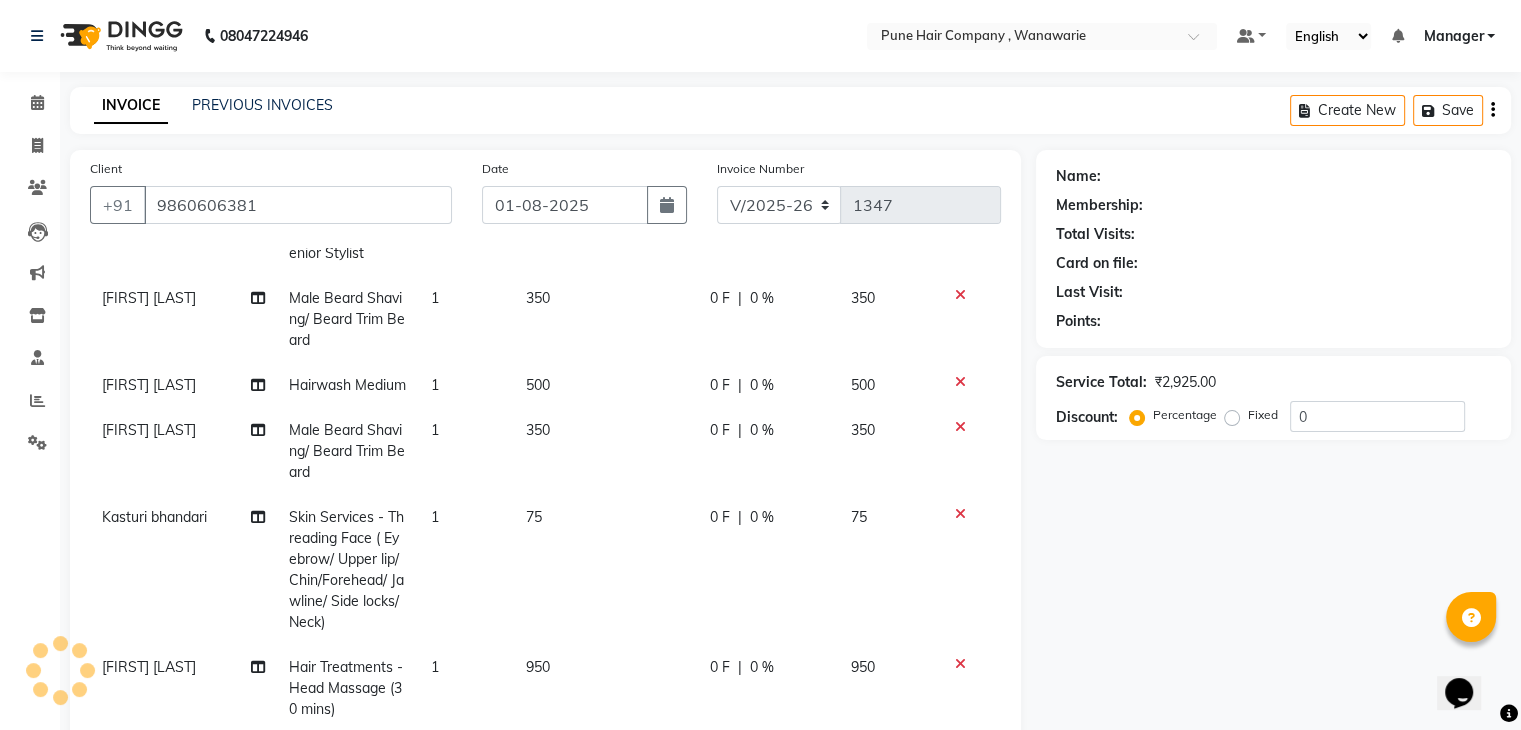 scroll, scrollTop: 156, scrollLeft: 0, axis: vertical 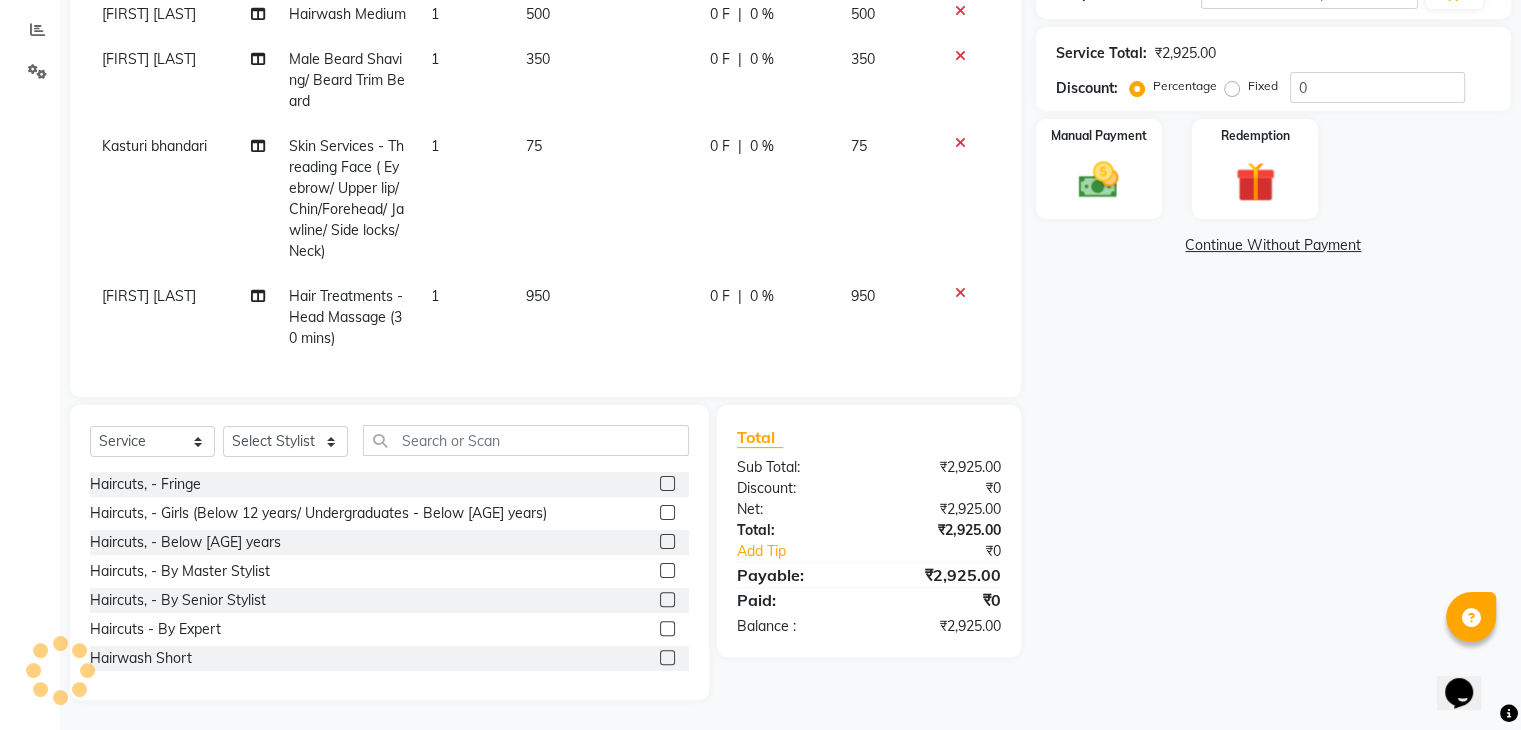 select on "1: Object" 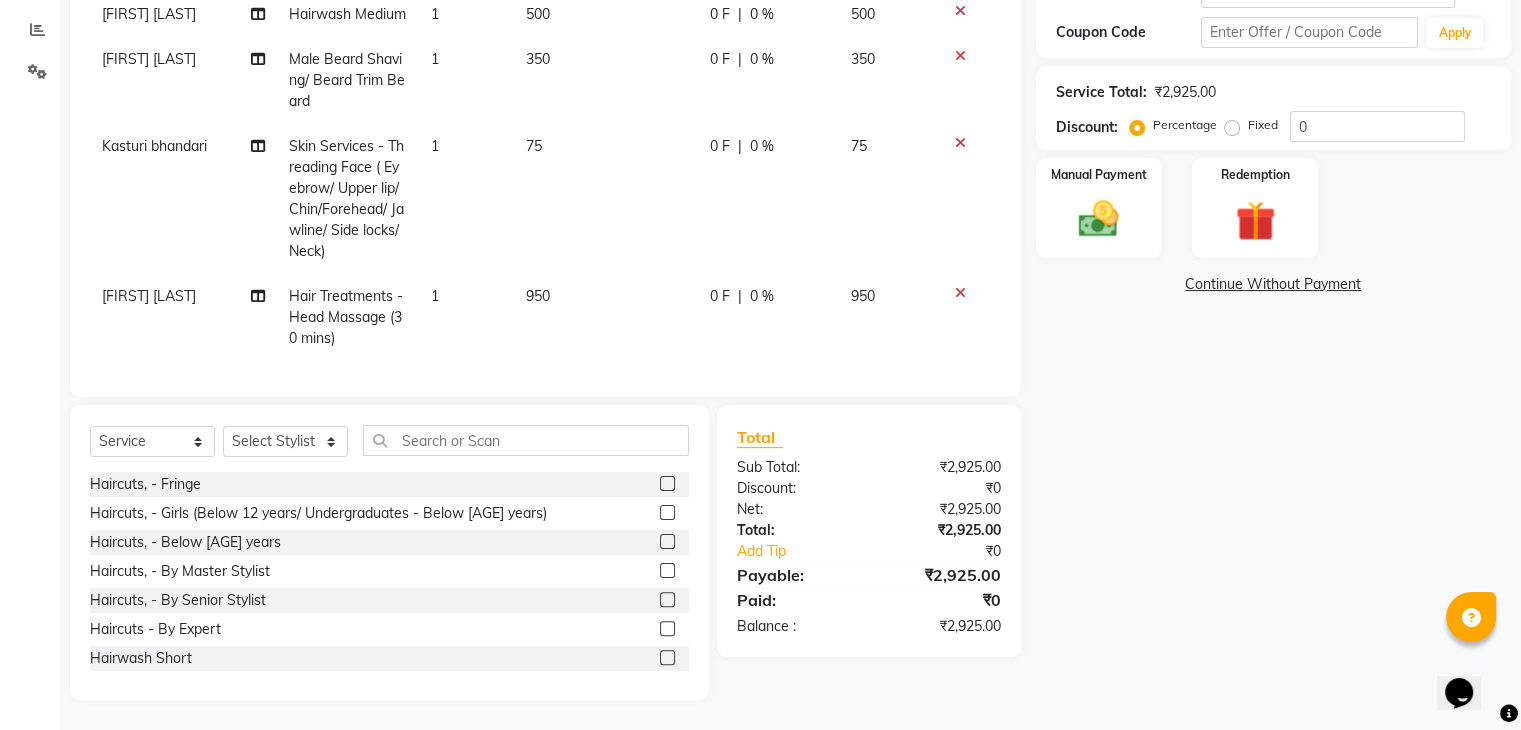 type on "20" 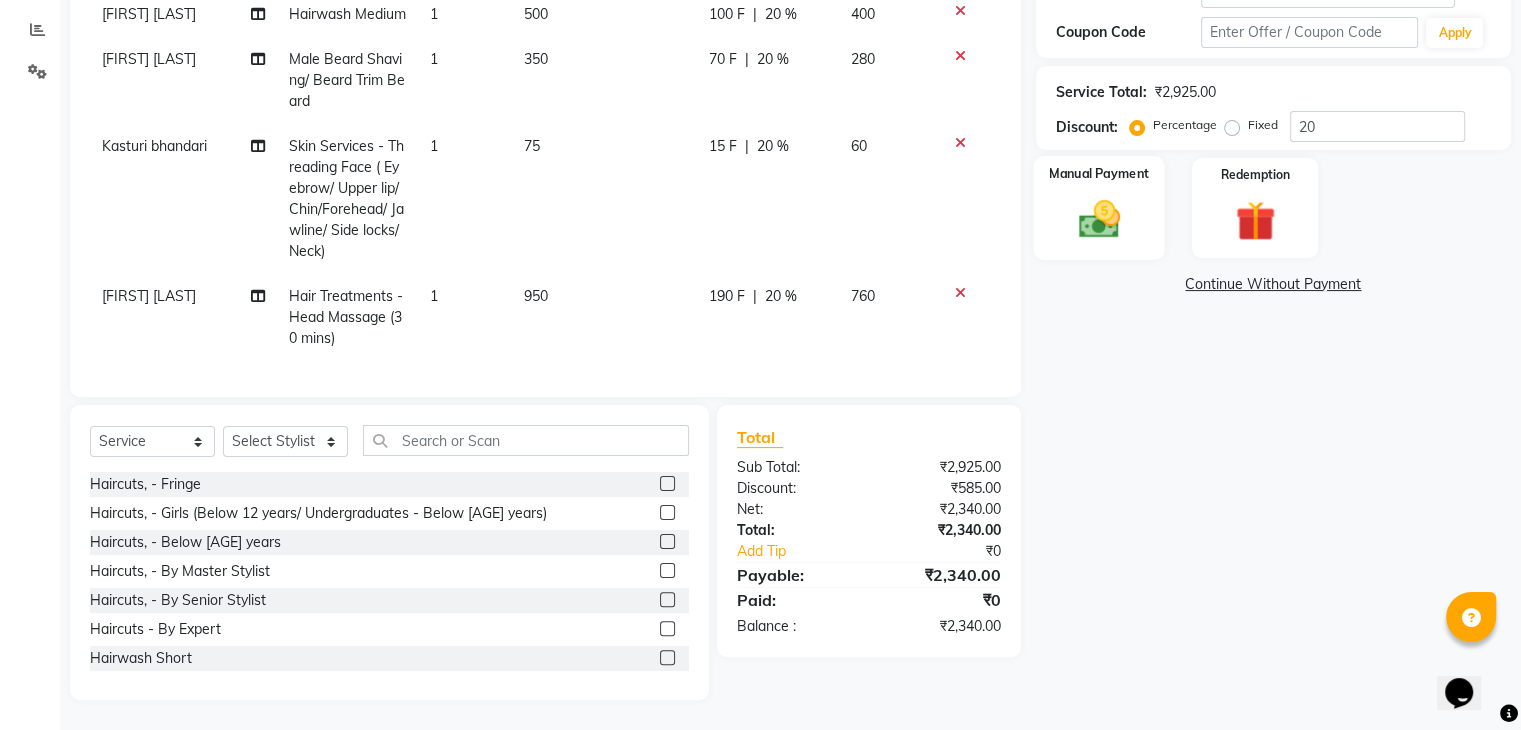 click 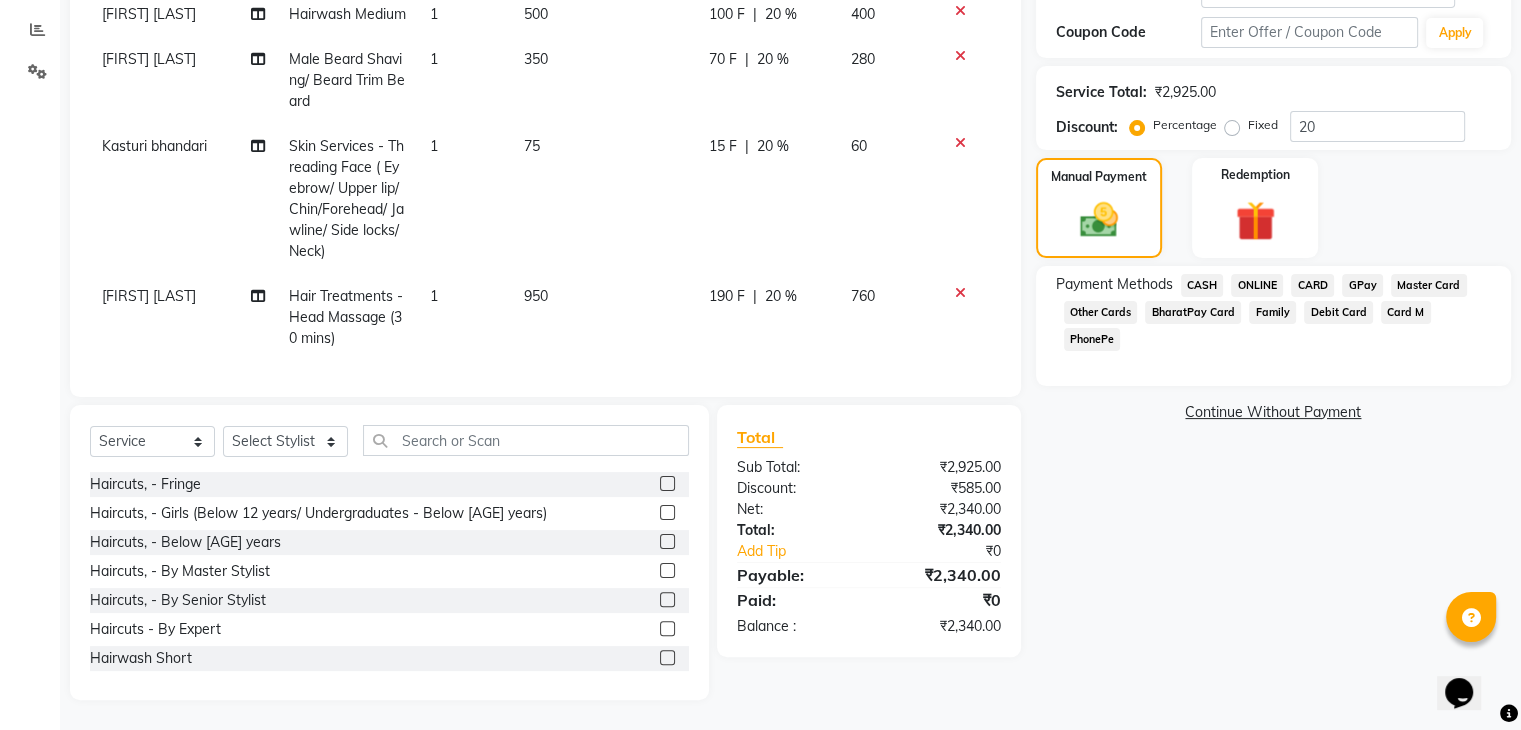 click on "GPay" 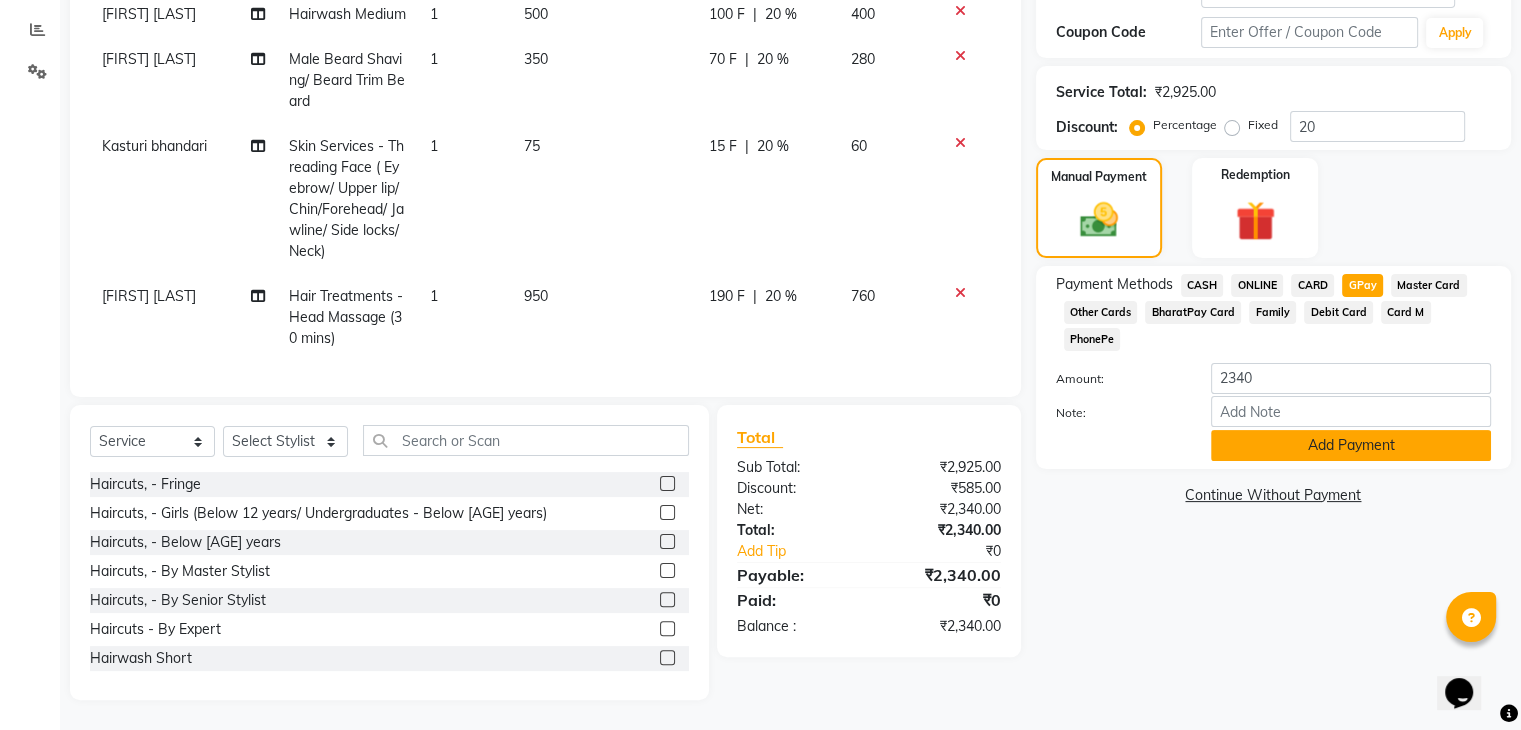 click on "Add Payment" 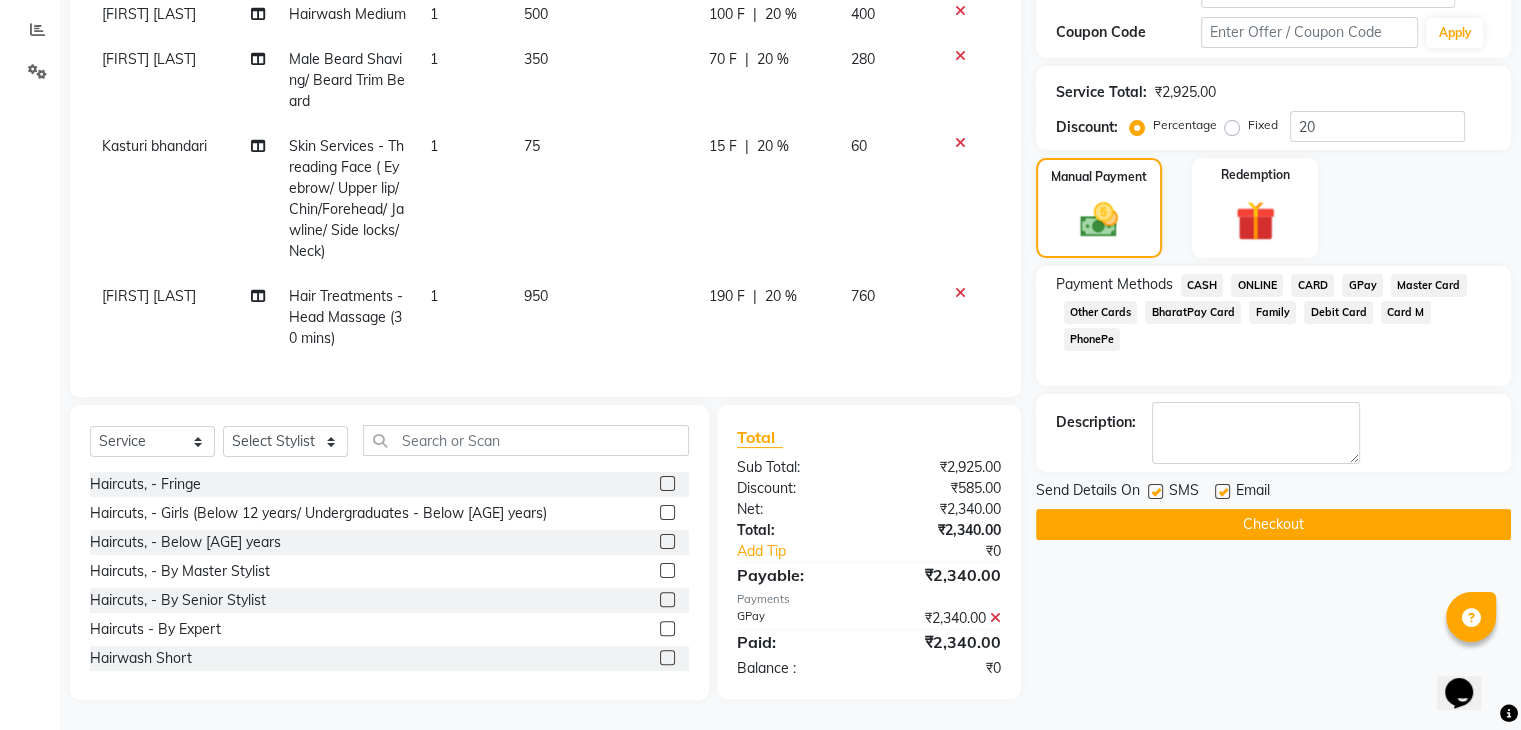 click on "Checkout" 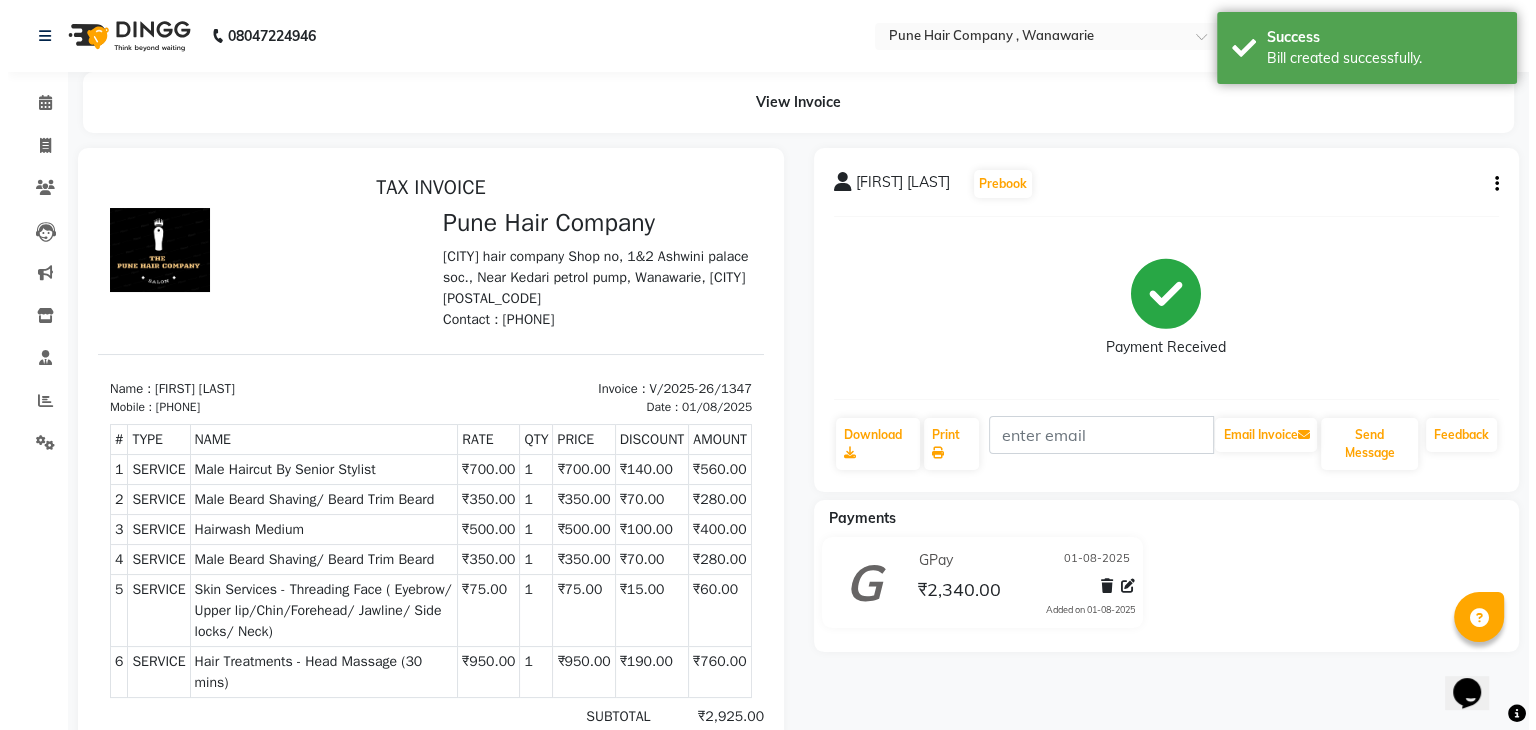 scroll, scrollTop: 0, scrollLeft: 0, axis: both 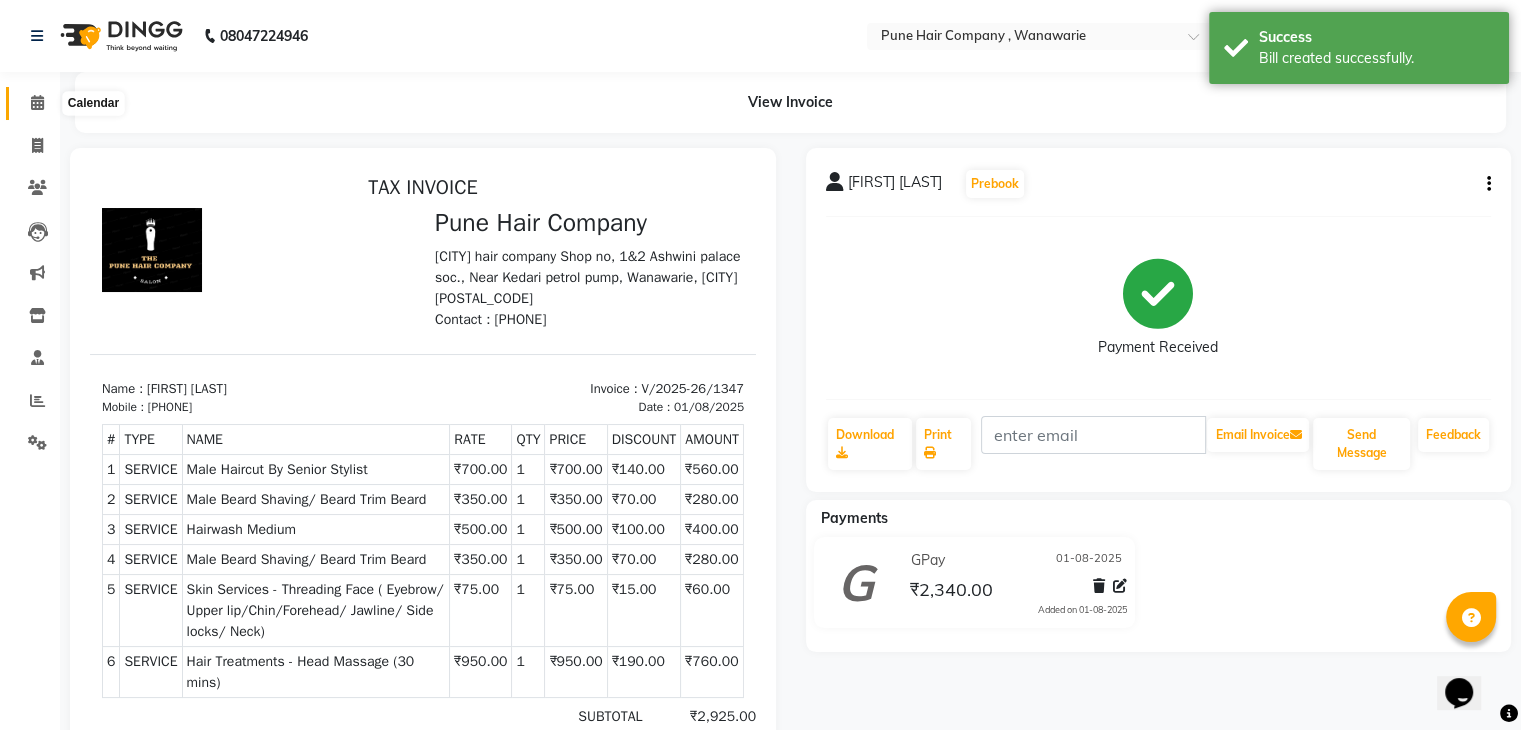 click 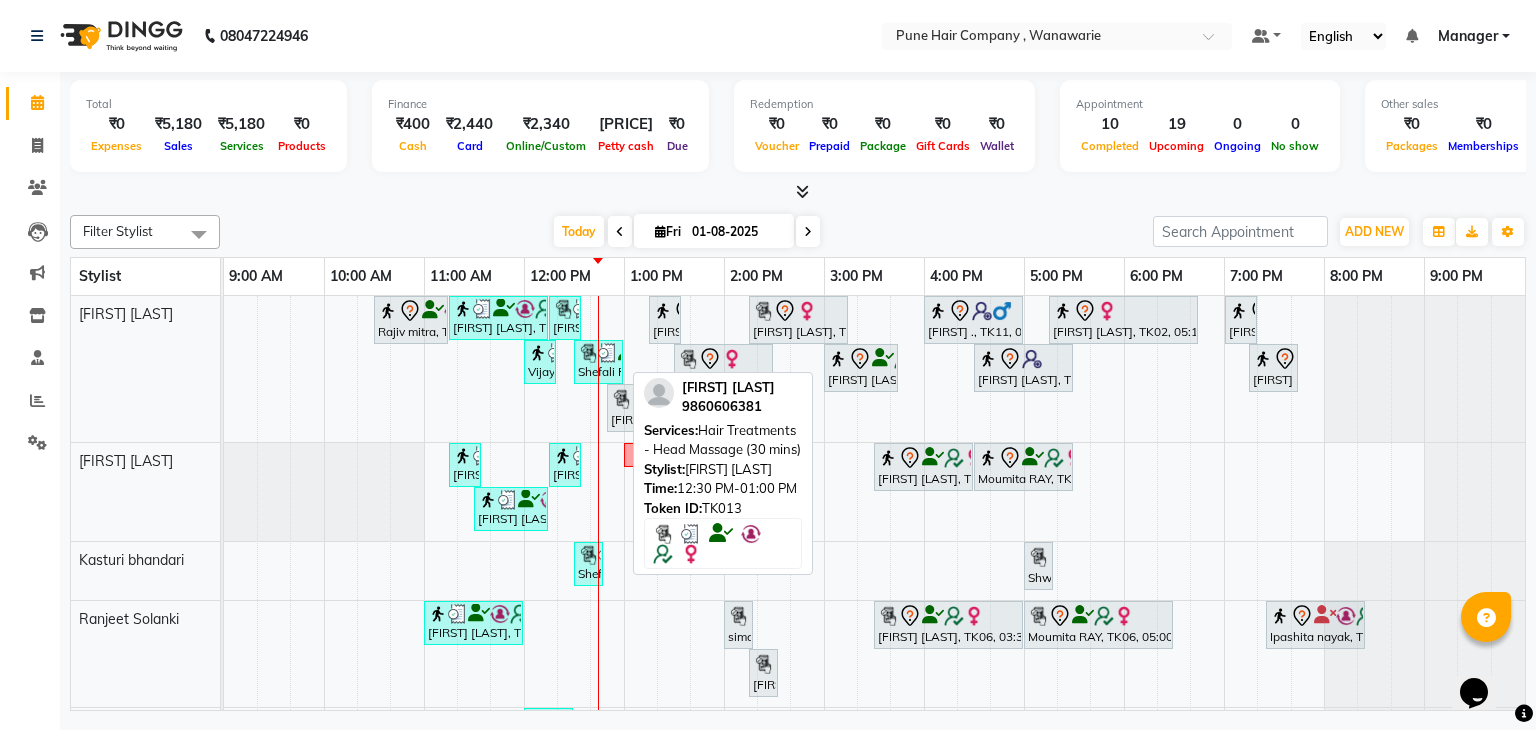 click at bounding box center (588, 353) 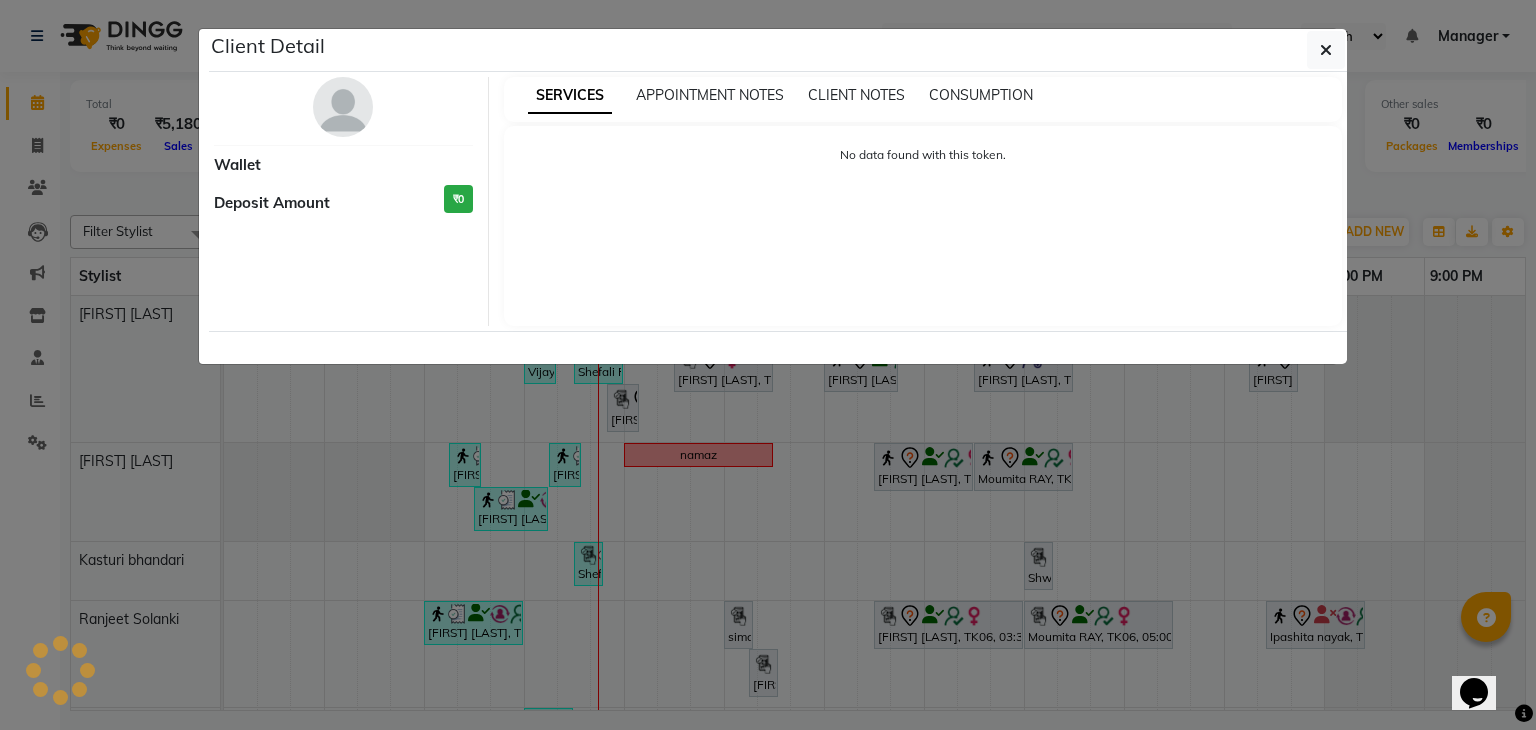 select on "3" 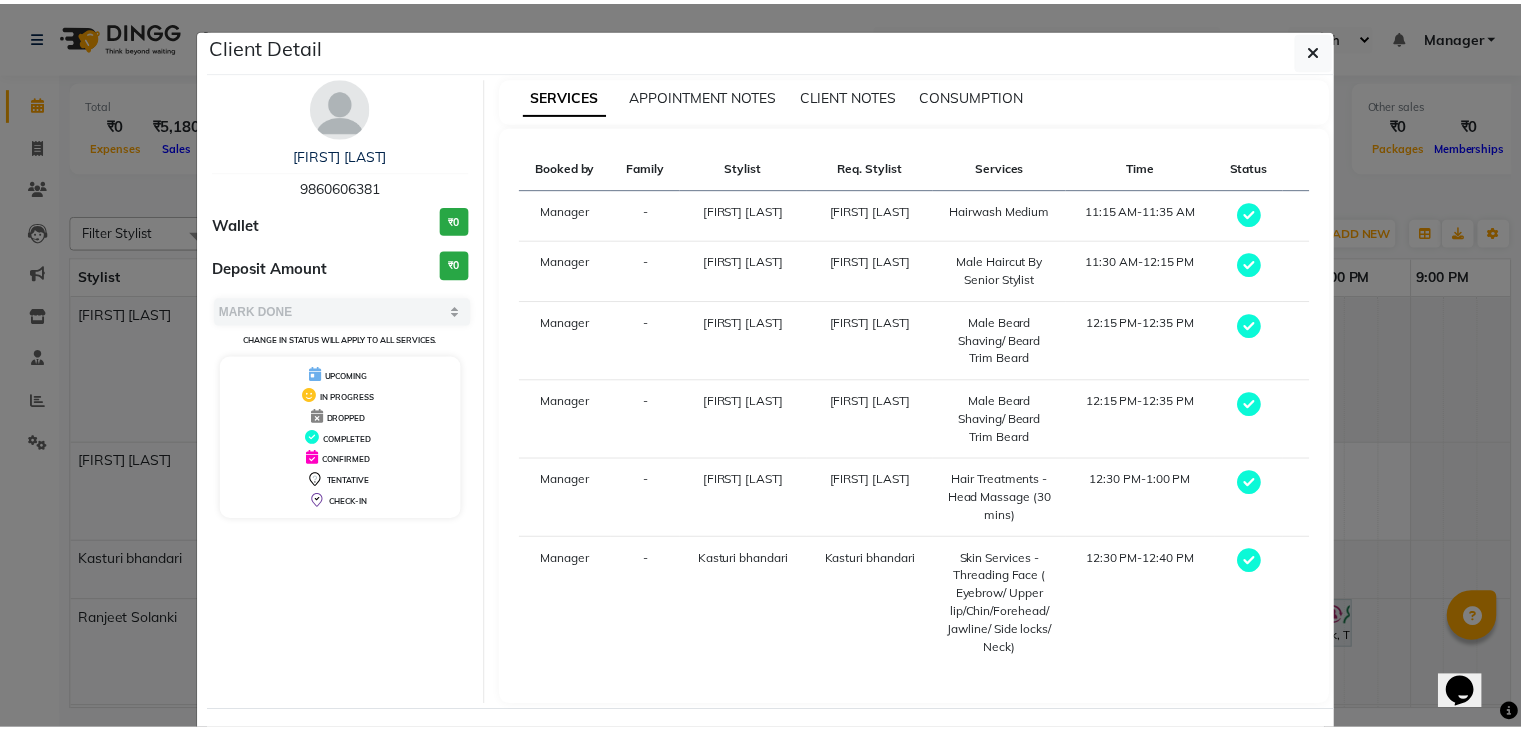 scroll, scrollTop: 80, scrollLeft: 0, axis: vertical 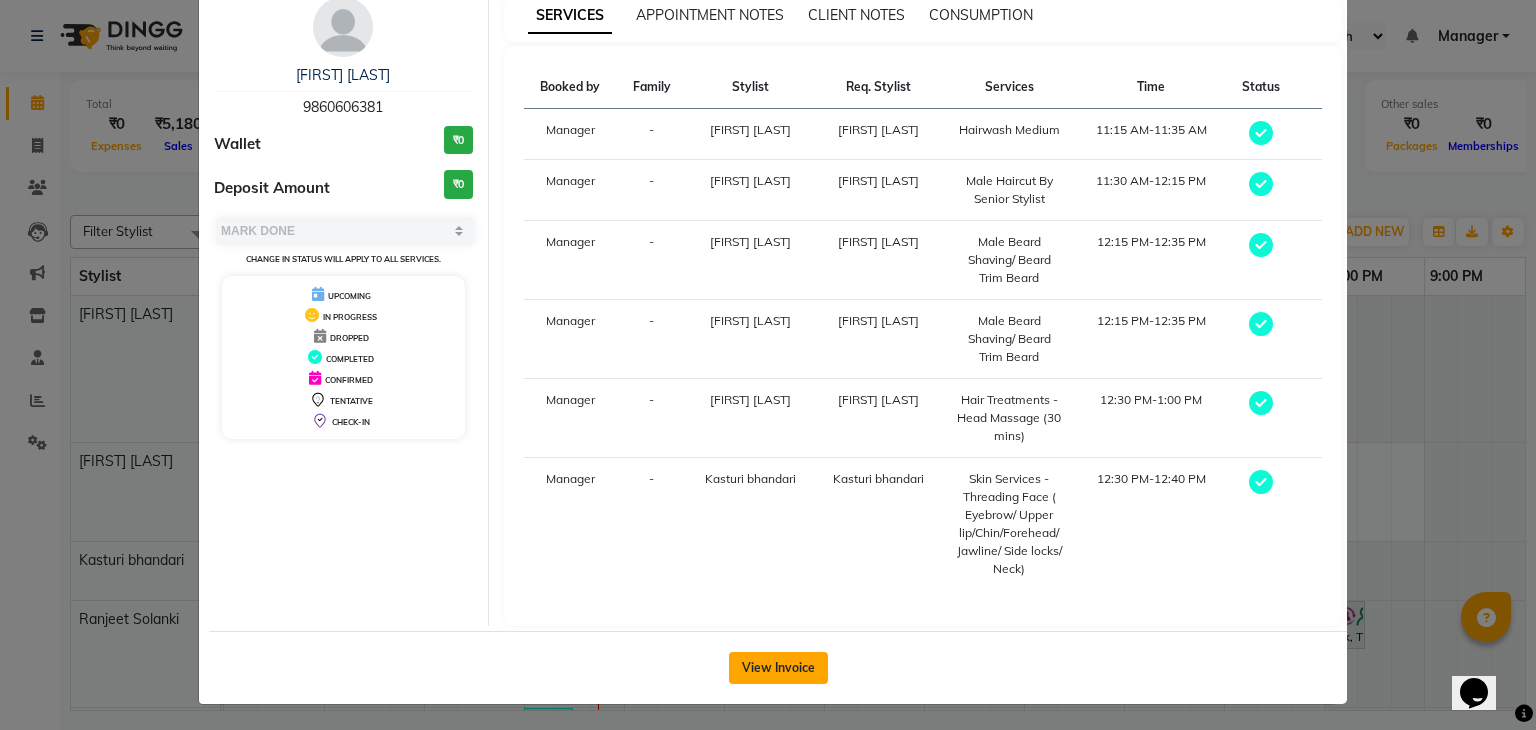 click on "View Invoice" 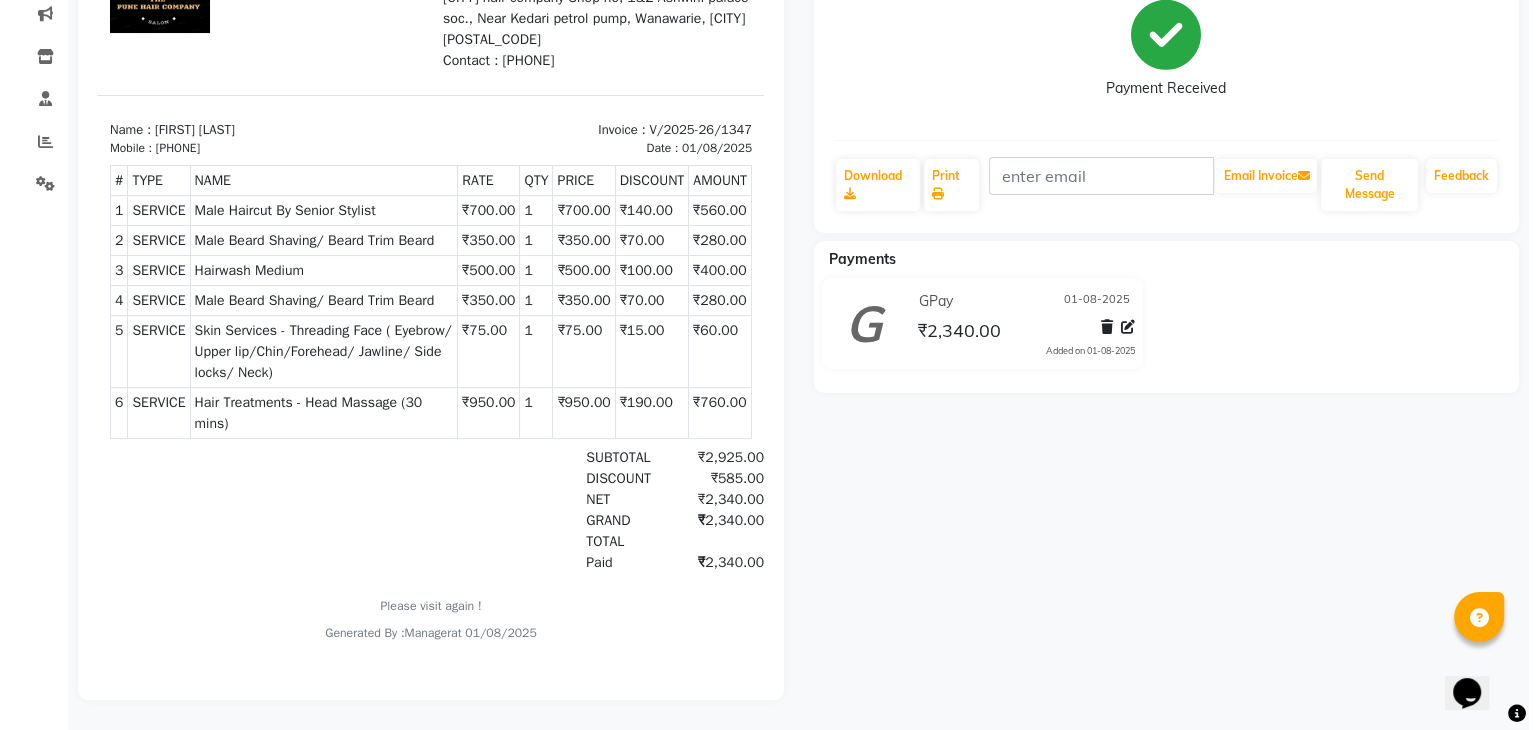 scroll, scrollTop: 0, scrollLeft: 0, axis: both 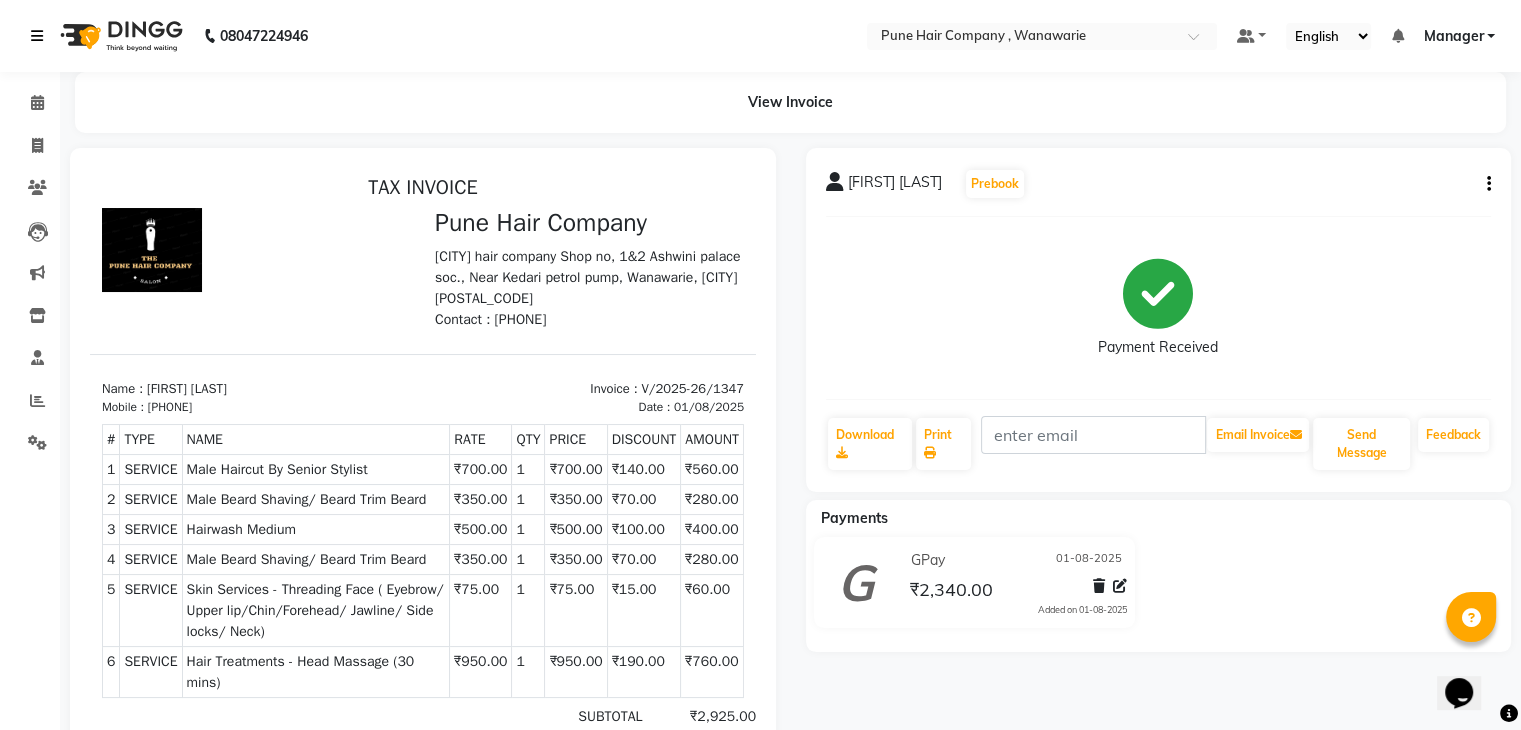 click at bounding box center [37, 36] 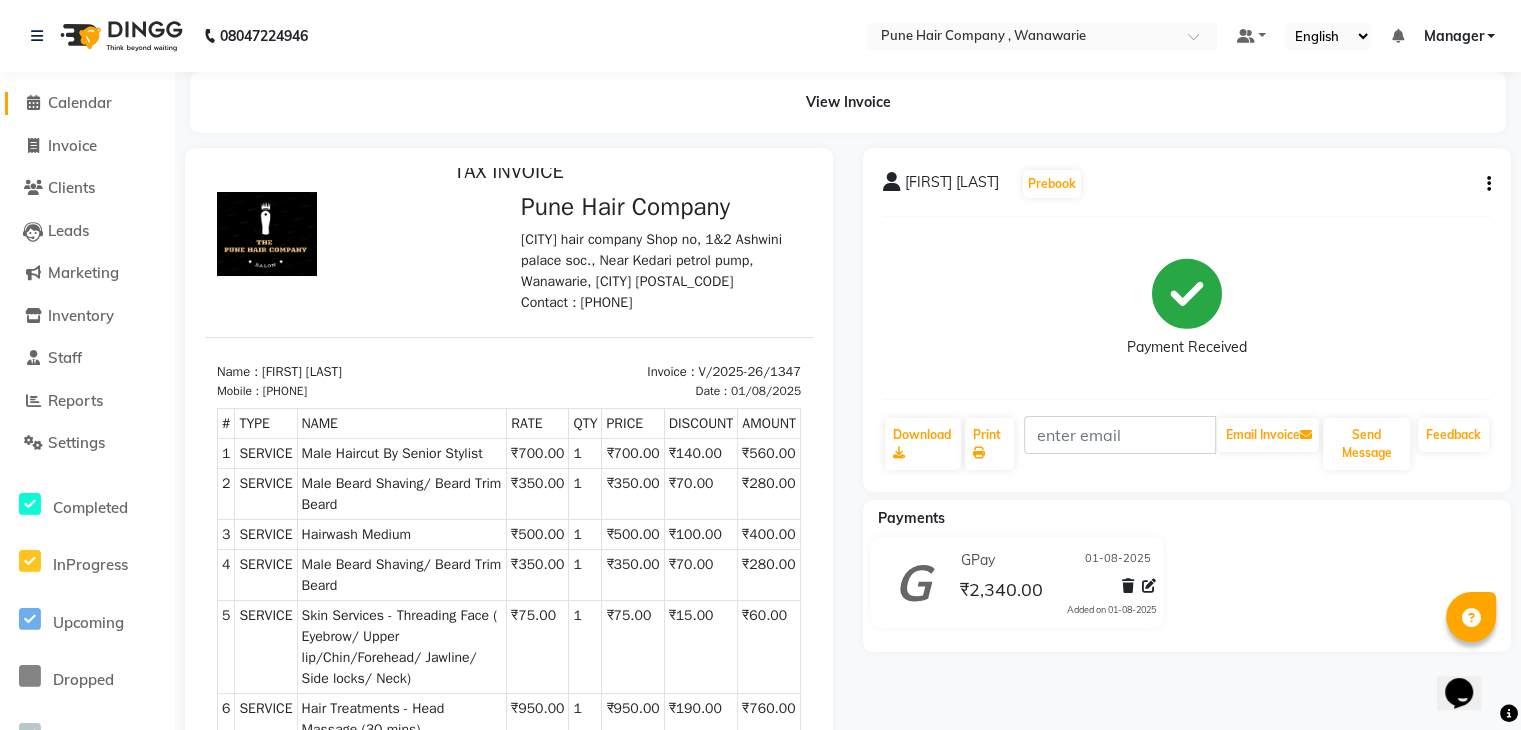 click 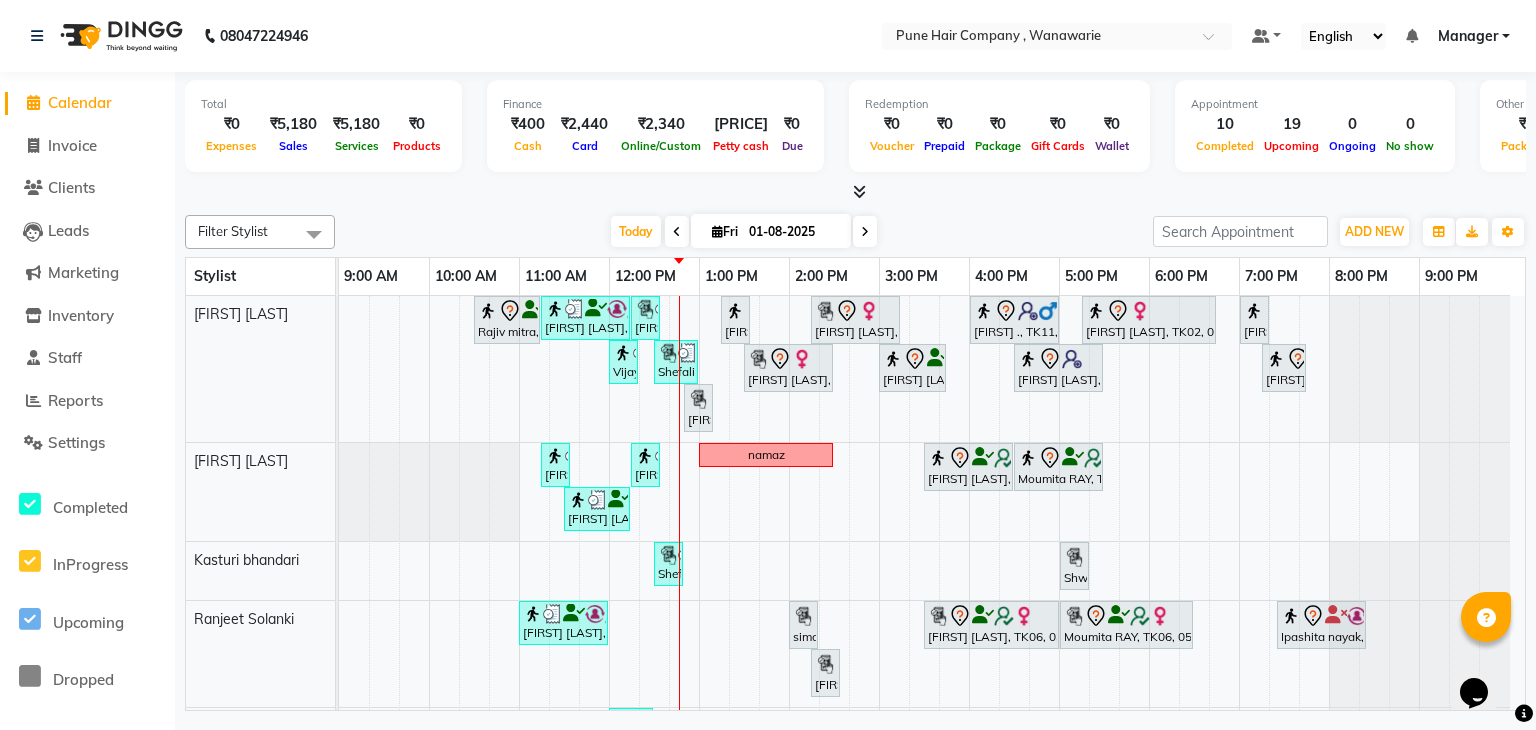 scroll, scrollTop: 125, scrollLeft: 0, axis: vertical 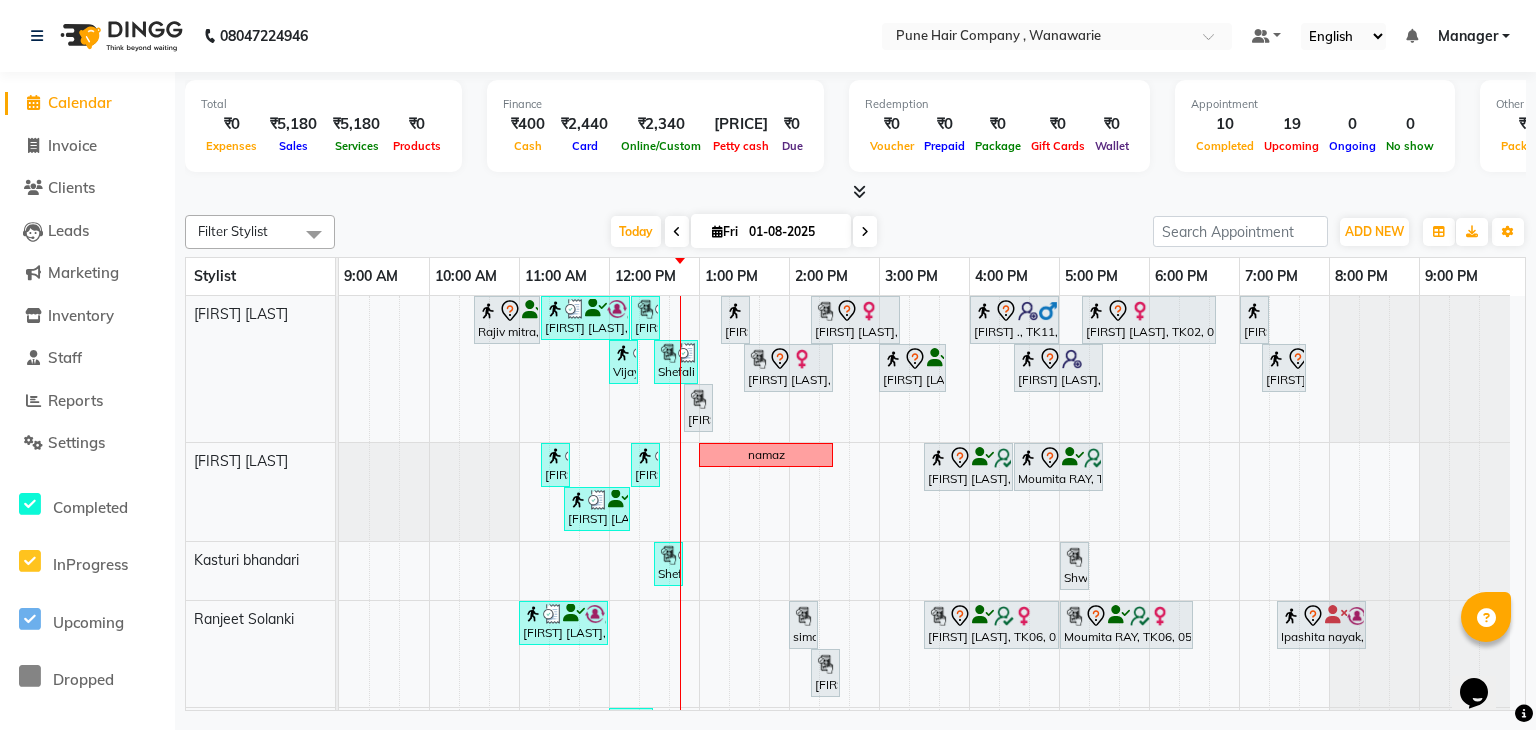 click on "Rajiv mitra, TK08, 10:30 AM-11:15 AM, Male Haircut By Senior Stylist Vijayendra Singh, TK12, 11:15 AM-12:15 PM, Haircuts, - By Senior Stylist Shefali P, TK13, 12:15 PM-12:35 PM, Male Beard Shaving/ Beard Trim Beard Sehanaz L, TK01, 01:15 PM-01:35 PM, Hairwash Medium Shweta T, TK05, 02:15 PM-03:15 PM, Haircuts, - By Senior Stylist vedant ., TK11, 04:00 PM-05:00 PM, Haircuts, - By Senior Stylist Geeta Thadaney, TK02, 05:15 PM-06:45 PM, Hair Colour - Majirel Touch-up (Upto 2 Inches) Ipashita nayak, TK04, 07:00 PM-07:20 PM, Add_Hairwash Medium Vijayendra Singh, TK12, 12:00 PM-12:20 PM, Add_Hairwash Short Shefali P, TK13, 12:30 PM-01:00 PM, Hair Treatments - Head Massage (30 mins) Shweta T, TK05, 01:30 PM-02:30 PM, Haircuts, - By Senior Stylist Mohit sir, TK03, 03:00 PM-03:45 PM, Male Haircut By Senior Stylist Shilpa Panchal, TK14, 04:30 PM-05:30 PM, Haircuts, - By Senior Stylist" at bounding box center [932, 567] 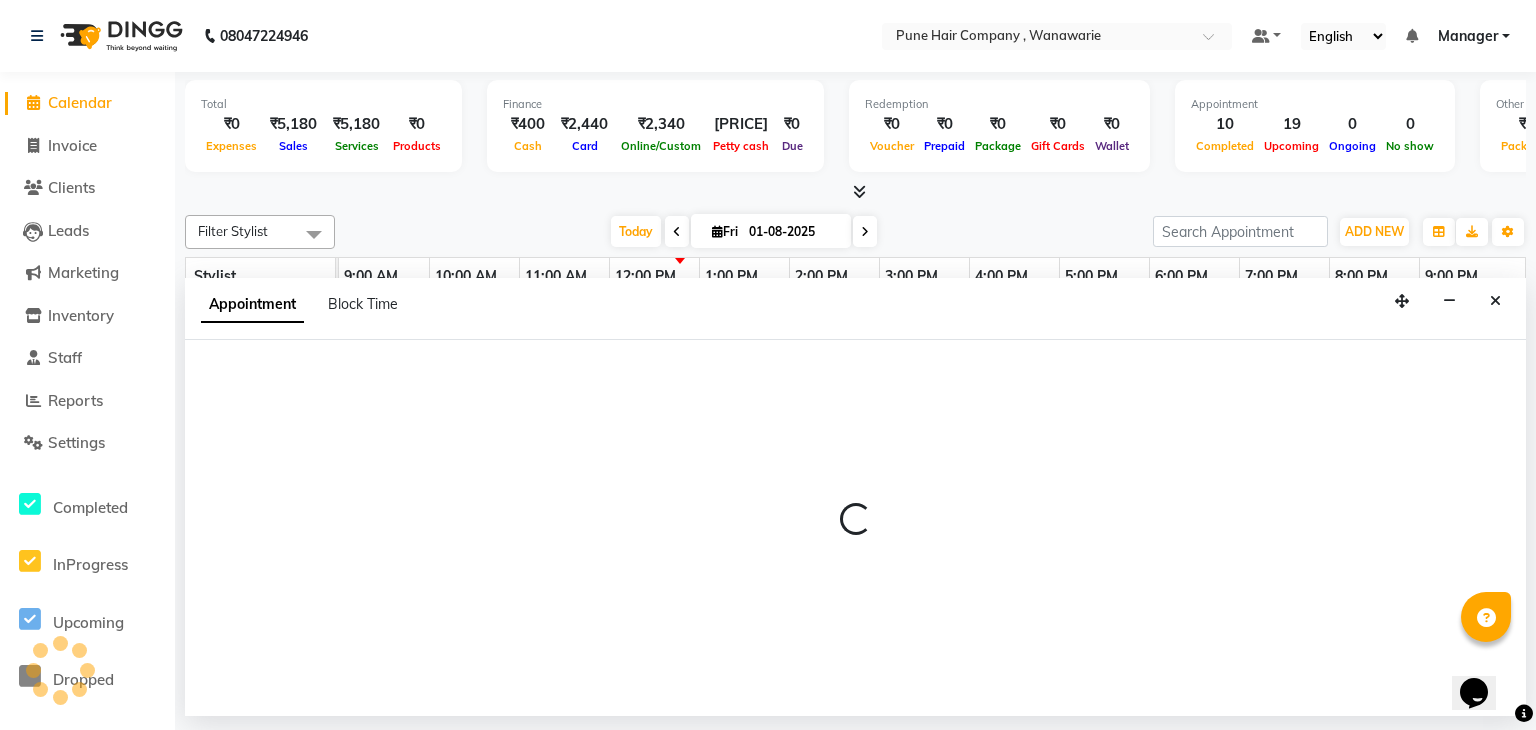 select on "74578" 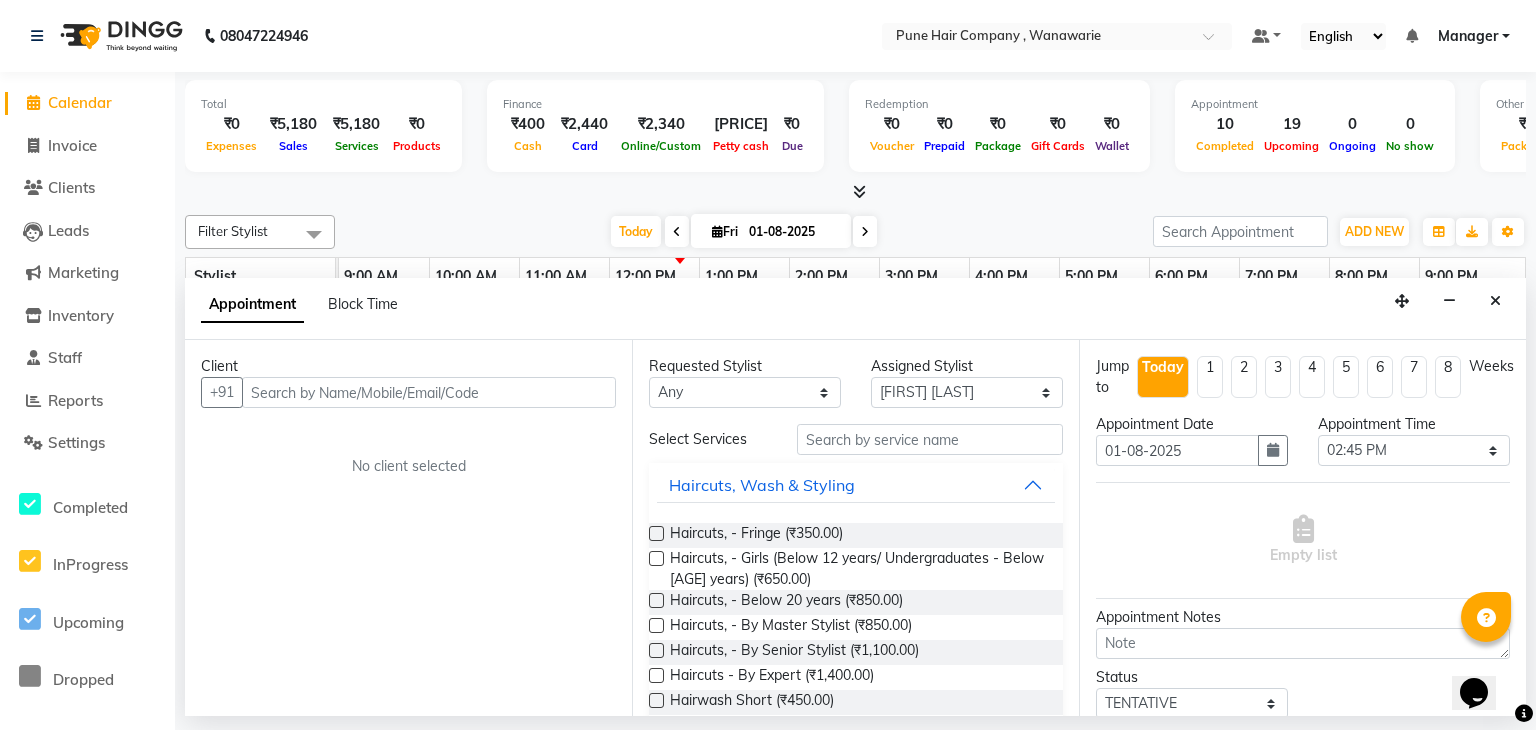 click at bounding box center [429, 392] 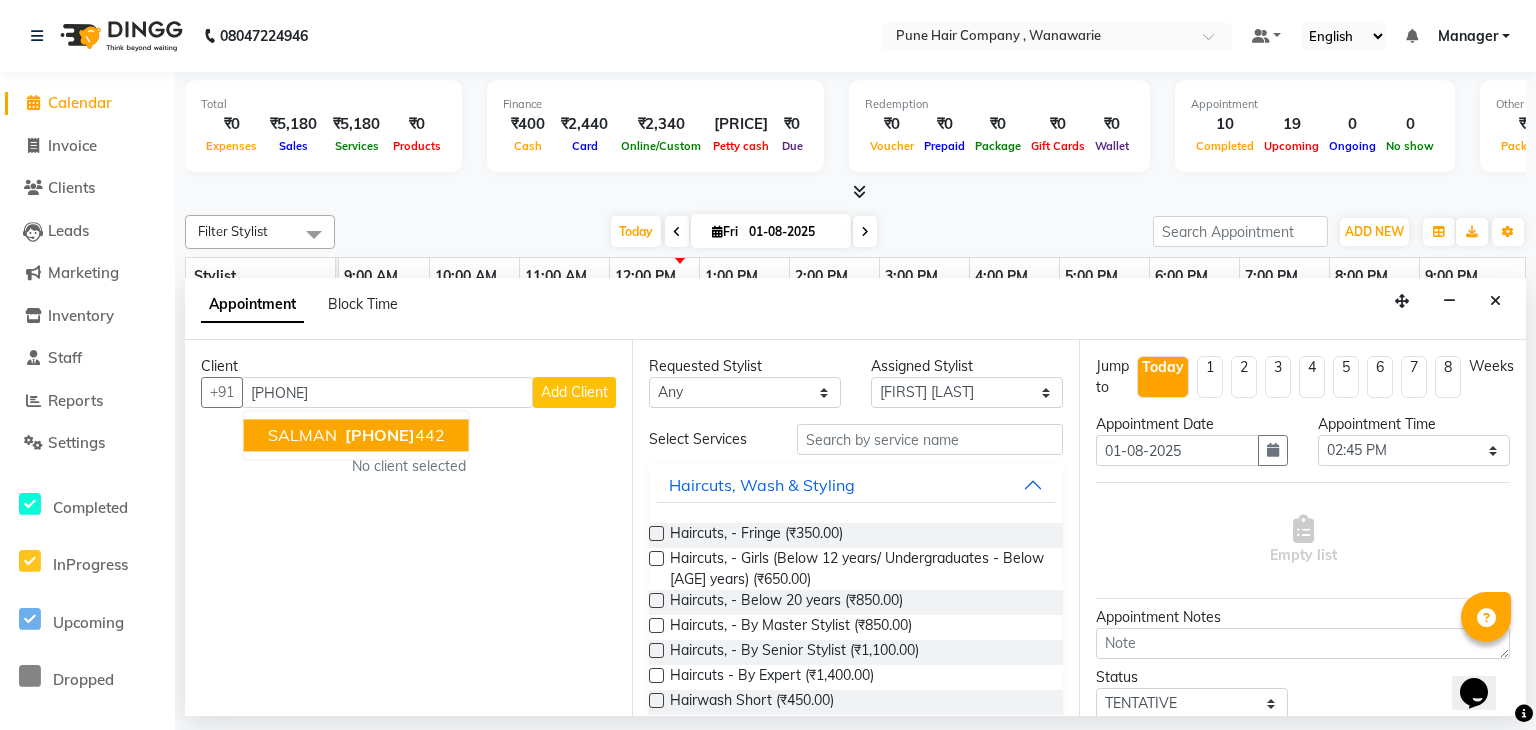 click on "[PHONE]" at bounding box center [380, 436] 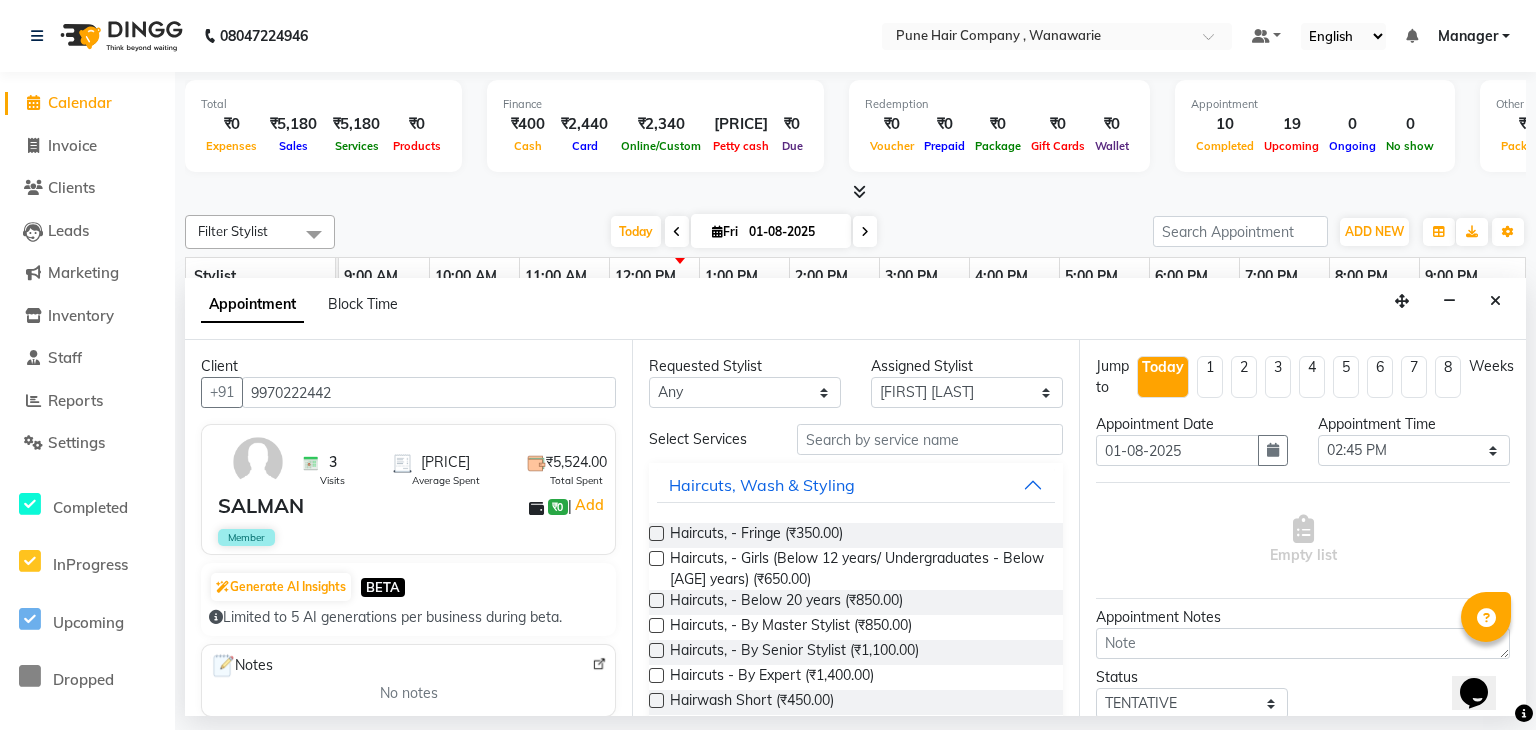 type on "9970222442" 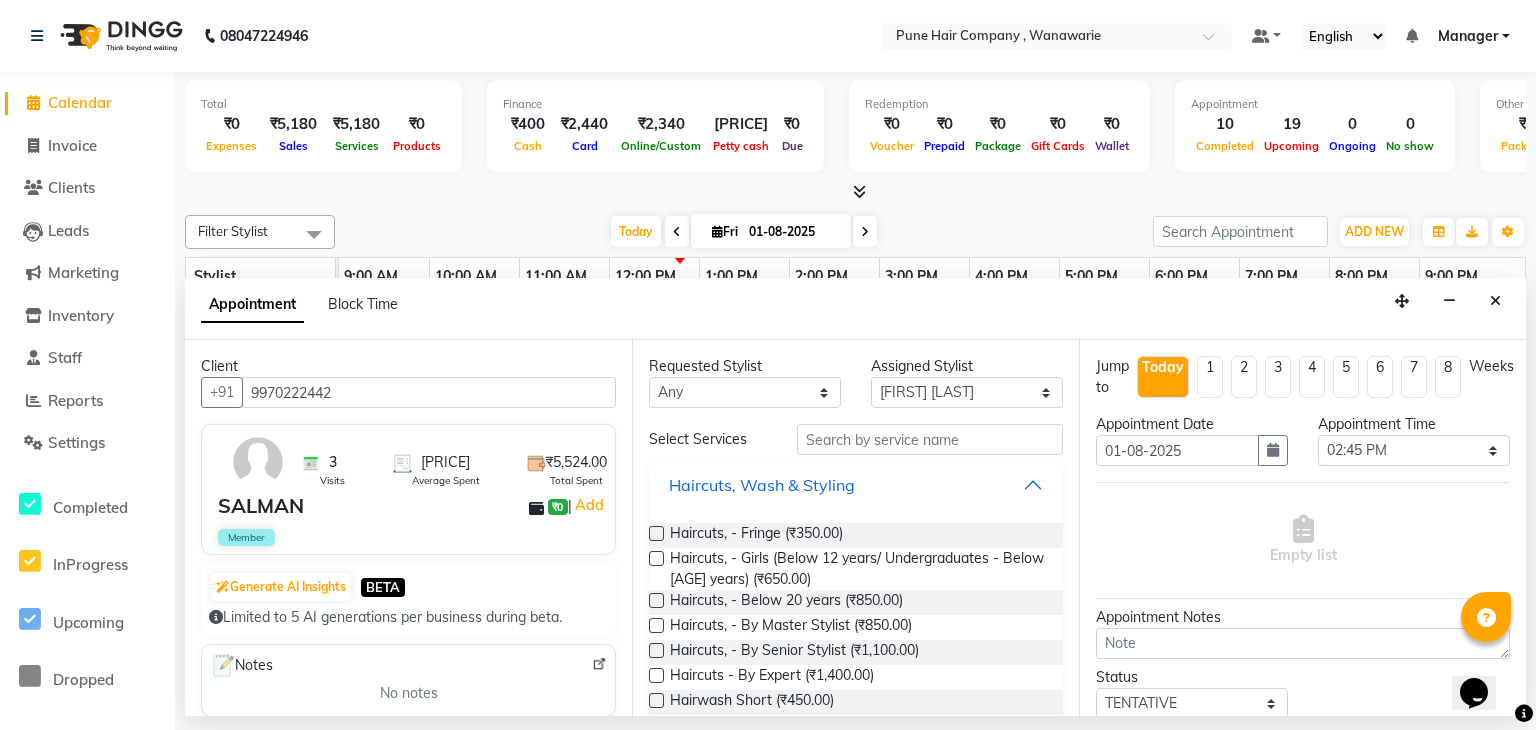 click on "Haircuts, Wash & Styling" at bounding box center (856, 485) 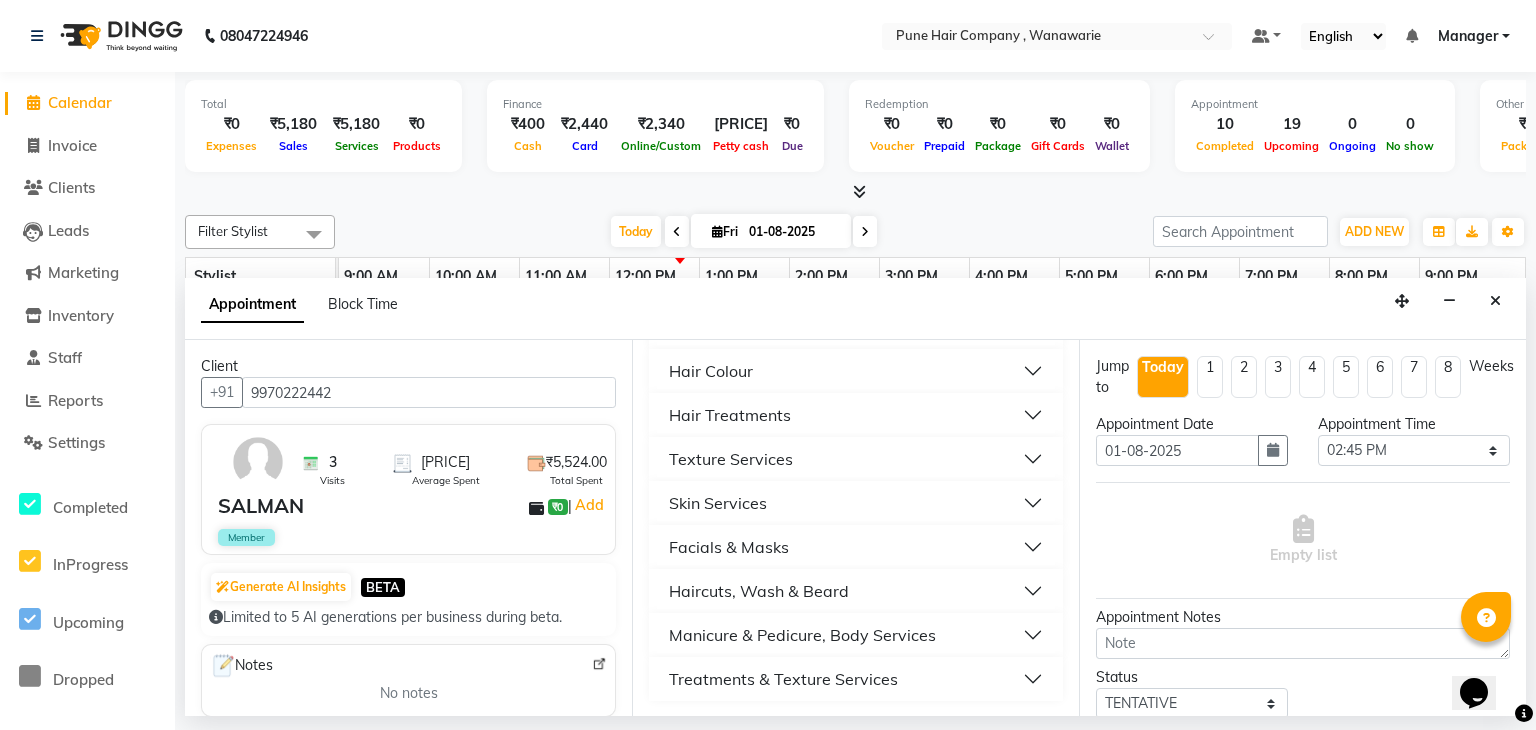 scroll, scrollTop: 159, scrollLeft: 0, axis: vertical 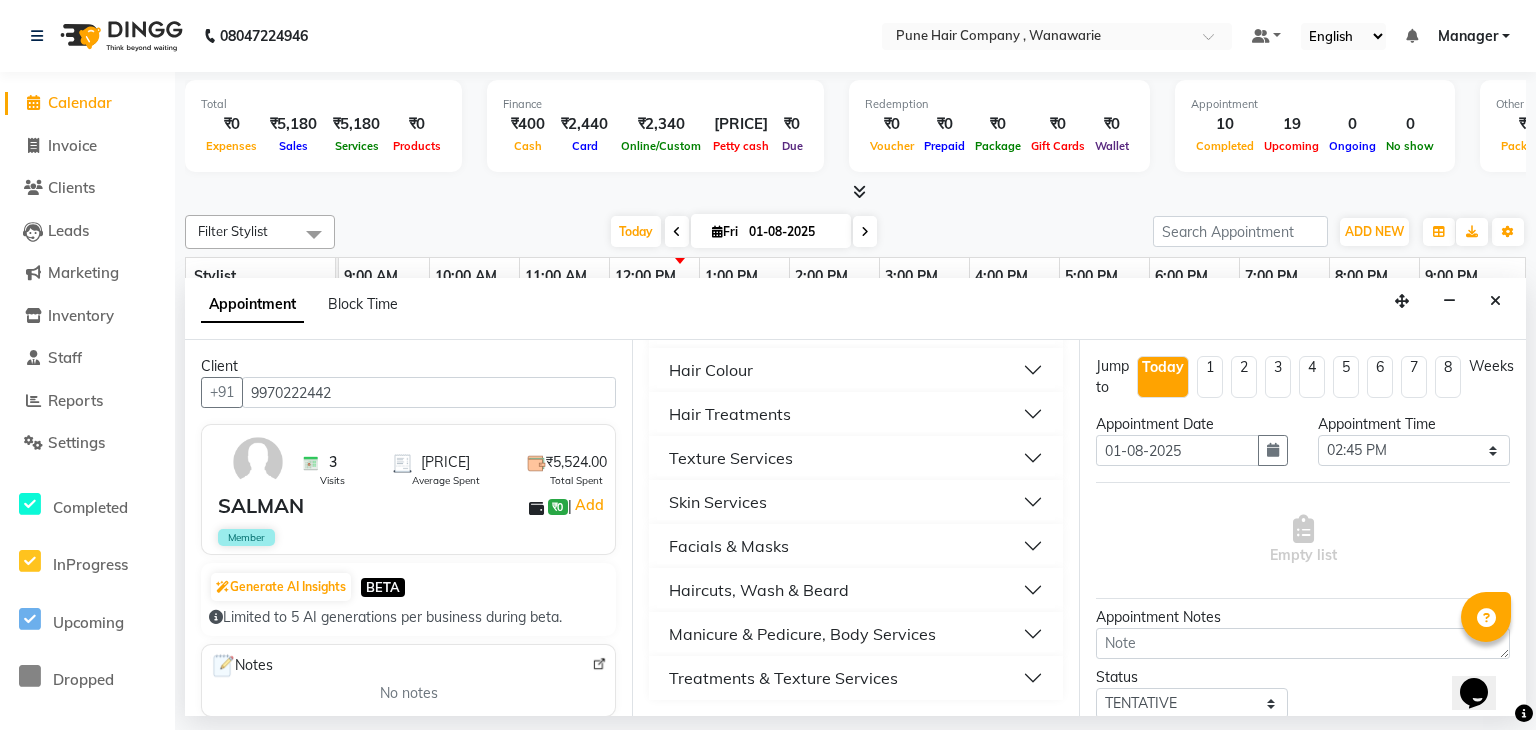click on "Haircuts, Wash & Beard" at bounding box center (856, 590) 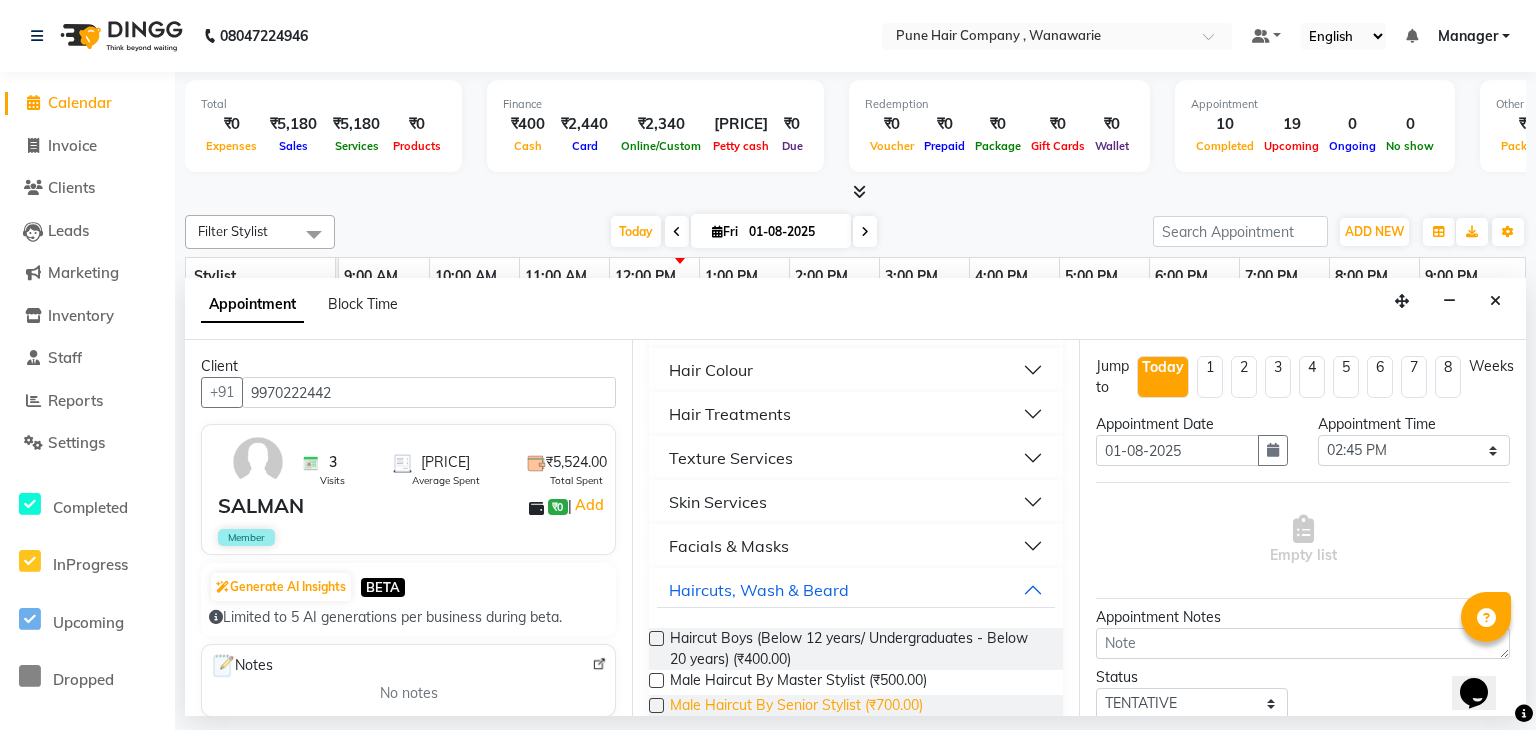 click on "Male Haircut By Senior Stylist (₹700.00)" at bounding box center [796, 707] 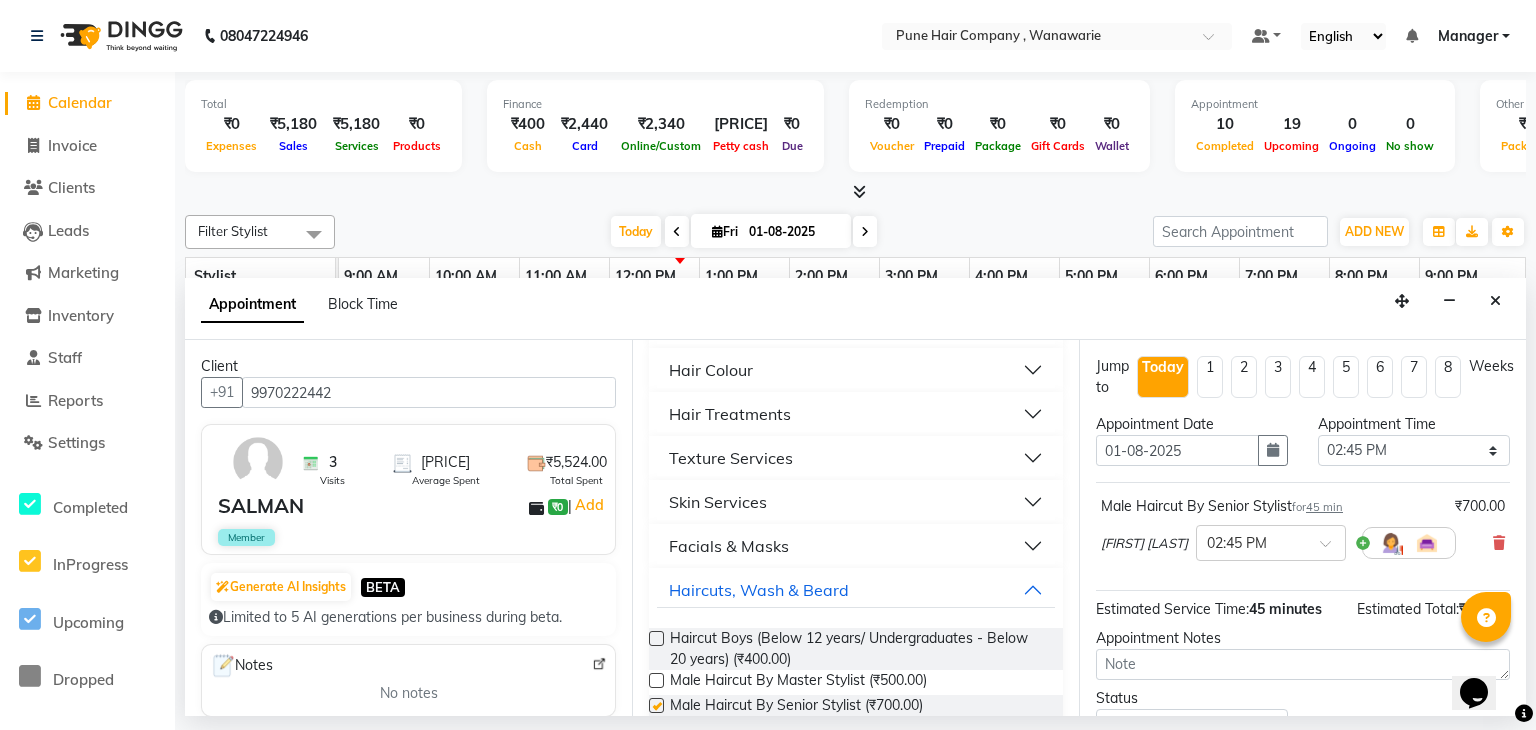 checkbox on "false" 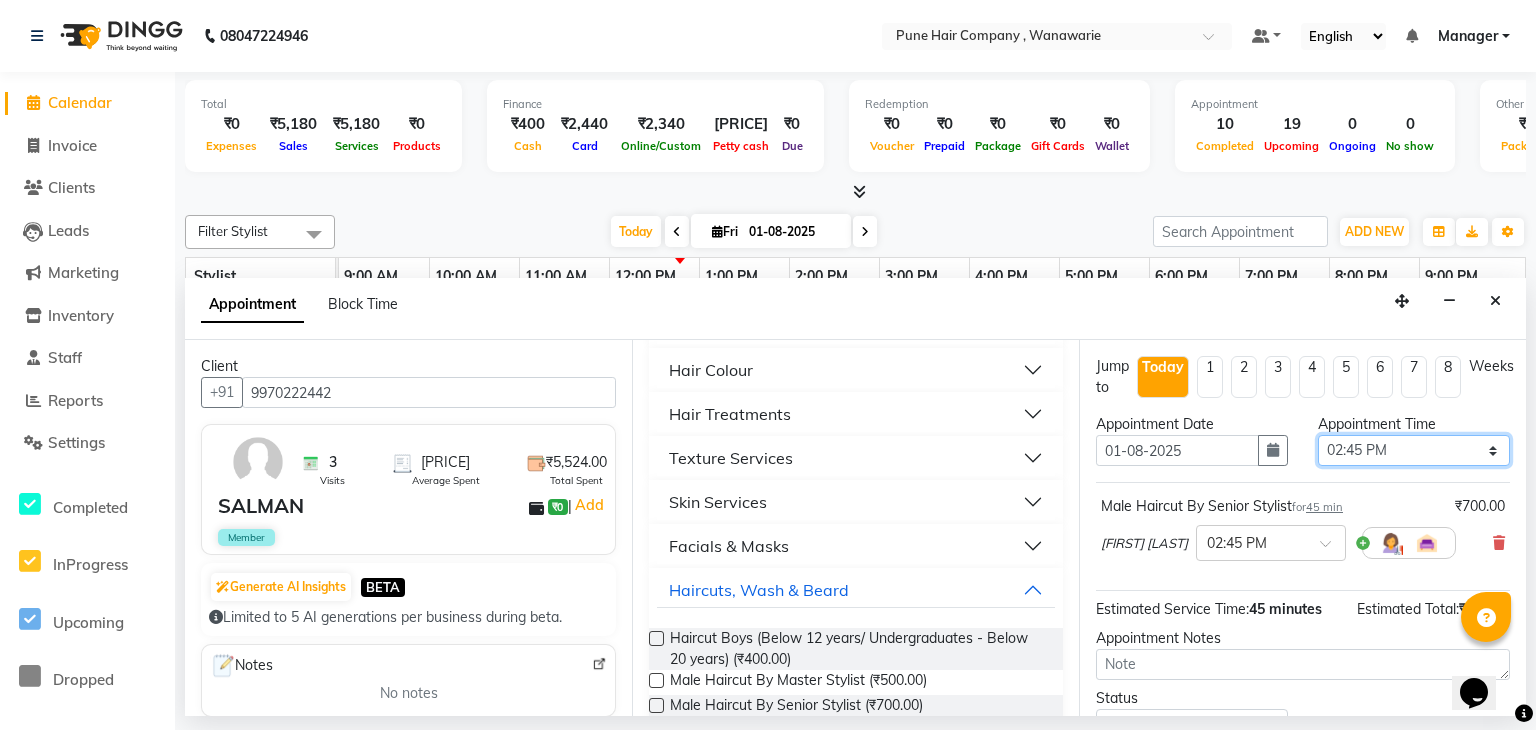 click on "Select 10:00 AM 10:15 AM 10:30 AM 10:45 AM 11:00 AM 11:15 AM 11:30 AM 11:45 AM 12:00 PM 12:15 PM 12:30 PM 12:45 PM 01:00 PM 01:15 PM 01:30 PM 01:45 PM 02:00 PM 02:15 PM 02:30 PM 02:45 PM 03:00 PM 03:15 PM 03:30 PM 03:45 PM 04:00 PM 04:15 PM 04:30 PM 04:45 PM 05:00 PM 05:15 PM 05:30 PM 05:45 PM 06:00 PM 06:15 PM 06:30 PM 06:45 PM 07:00 PM 07:15 PM 07:30 PM 07:45 PM 08:00 PM 08:15 PM 08:30 PM 08:45 PM 09:00 PM" at bounding box center (1414, 450) 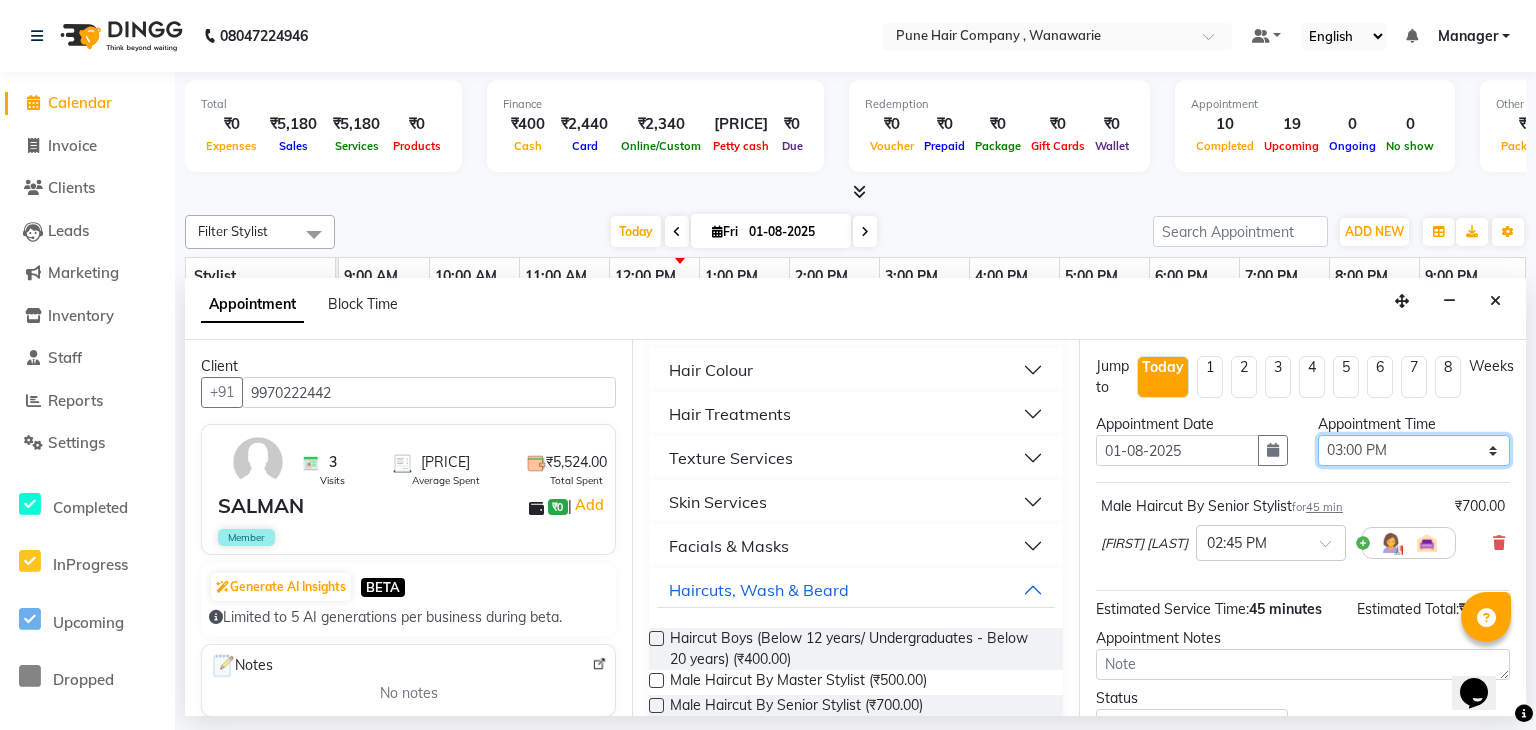 click on "Select 10:00 AM 10:15 AM 10:30 AM 10:45 AM 11:00 AM 11:15 AM 11:30 AM 11:45 AM 12:00 PM 12:15 PM 12:30 PM 12:45 PM 01:00 PM 01:15 PM 01:30 PM 01:45 PM 02:00 PM 02:15 PM 02:30 PM 02:45 PM 03:00 PM 03:15 PM 03:30 PM 03:45 PM 04:00 PM 04:15 PM 04:30 PM 04:45 PM 05:00 PM 05:15 PM 05:30 PM 05:45 PM 06:00 PM 06:15 PM 06:30 PM 06:45 PM 07:00 PM 07:15 PM 07:30 PM 07:45 PM 08:00 PM 08:15 PM 08:30 PM 08:45 PM 09:00 PM" at bounding box center (1414, 450) 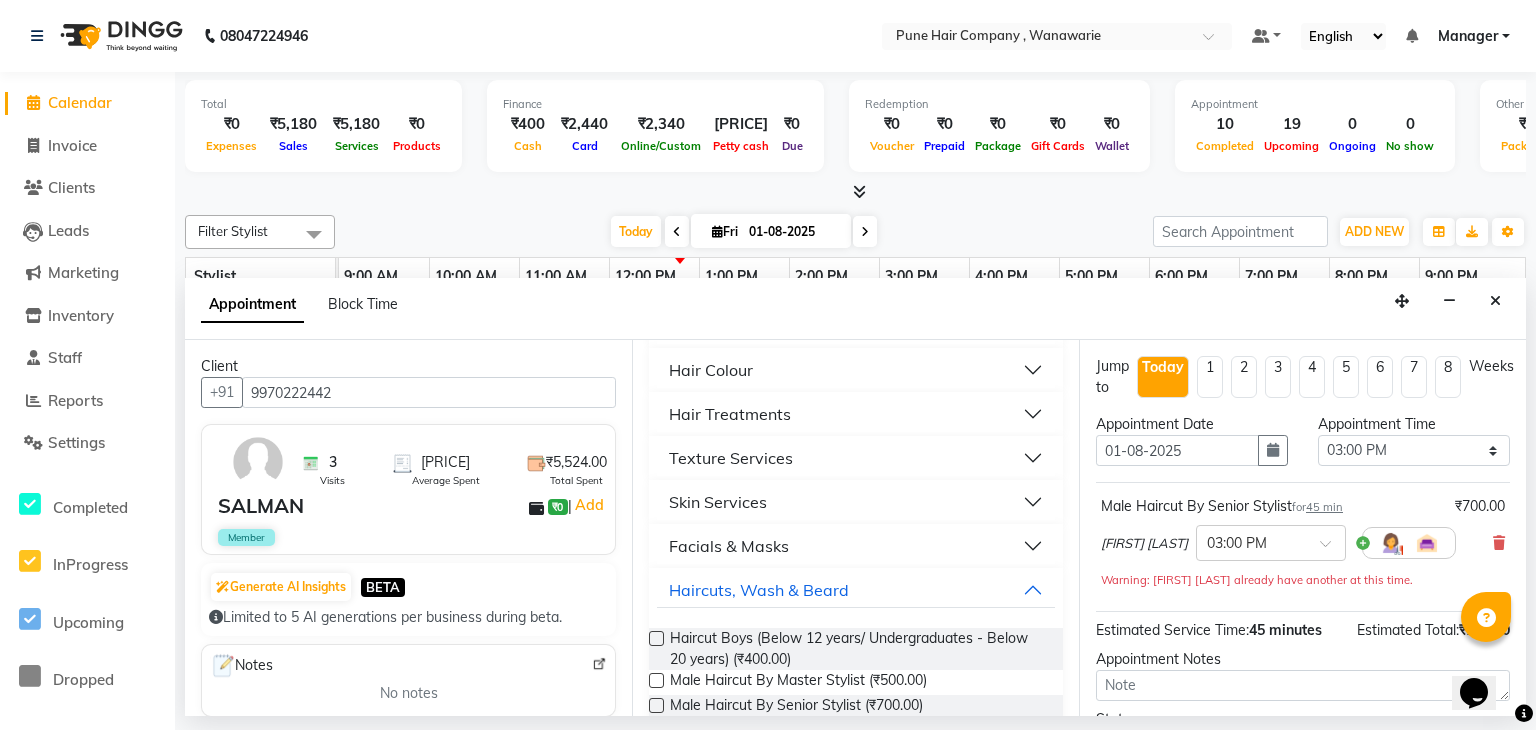 click on "Male Haircut By Senior Stylist for 45 min ₹700.00 [FIRST] [LAST] × 03:00 PM Warning: [FIRST] [LAST] already have another at this time." at bounding box center (1303, 543) 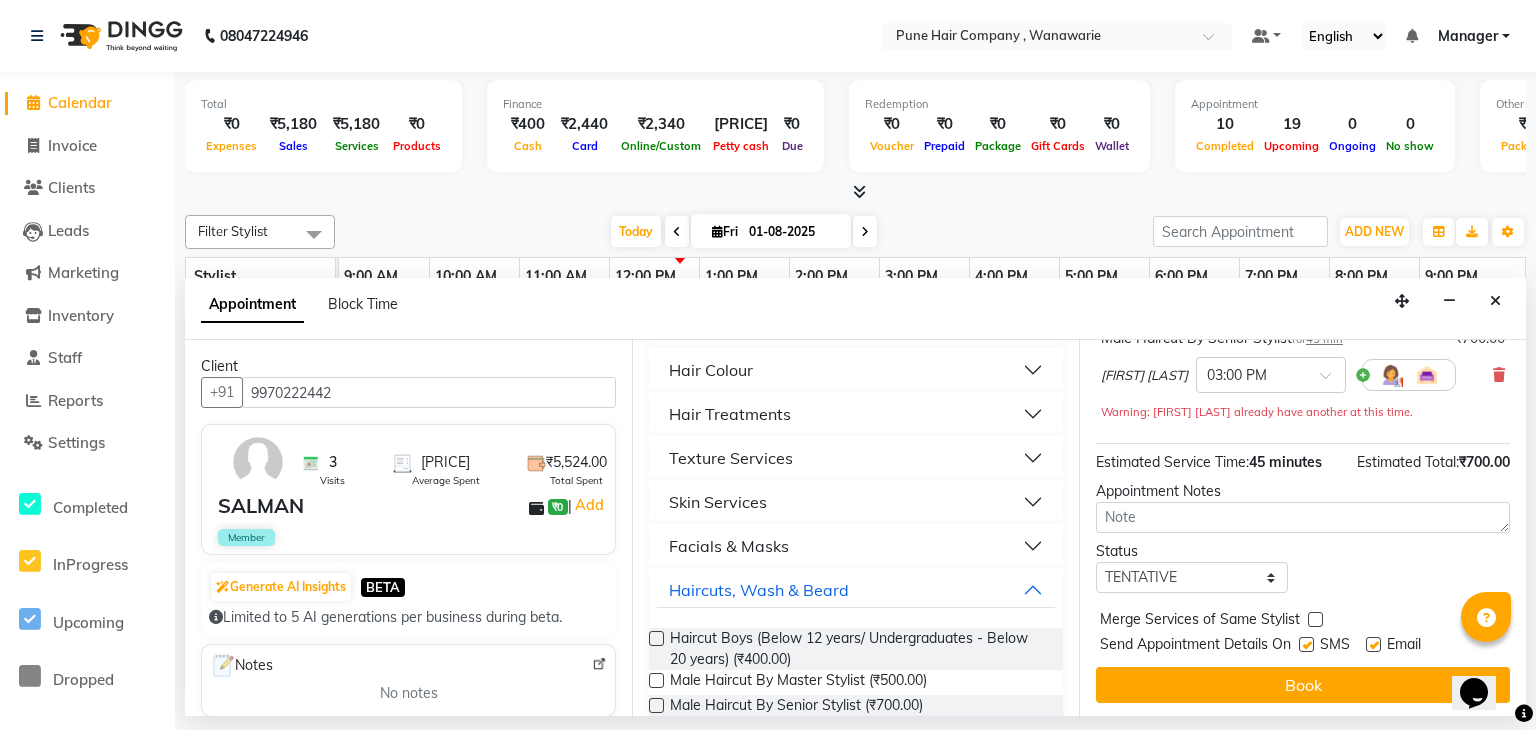 scroll, scrollTop: 170, scrollLeft: 0, axis: vertical 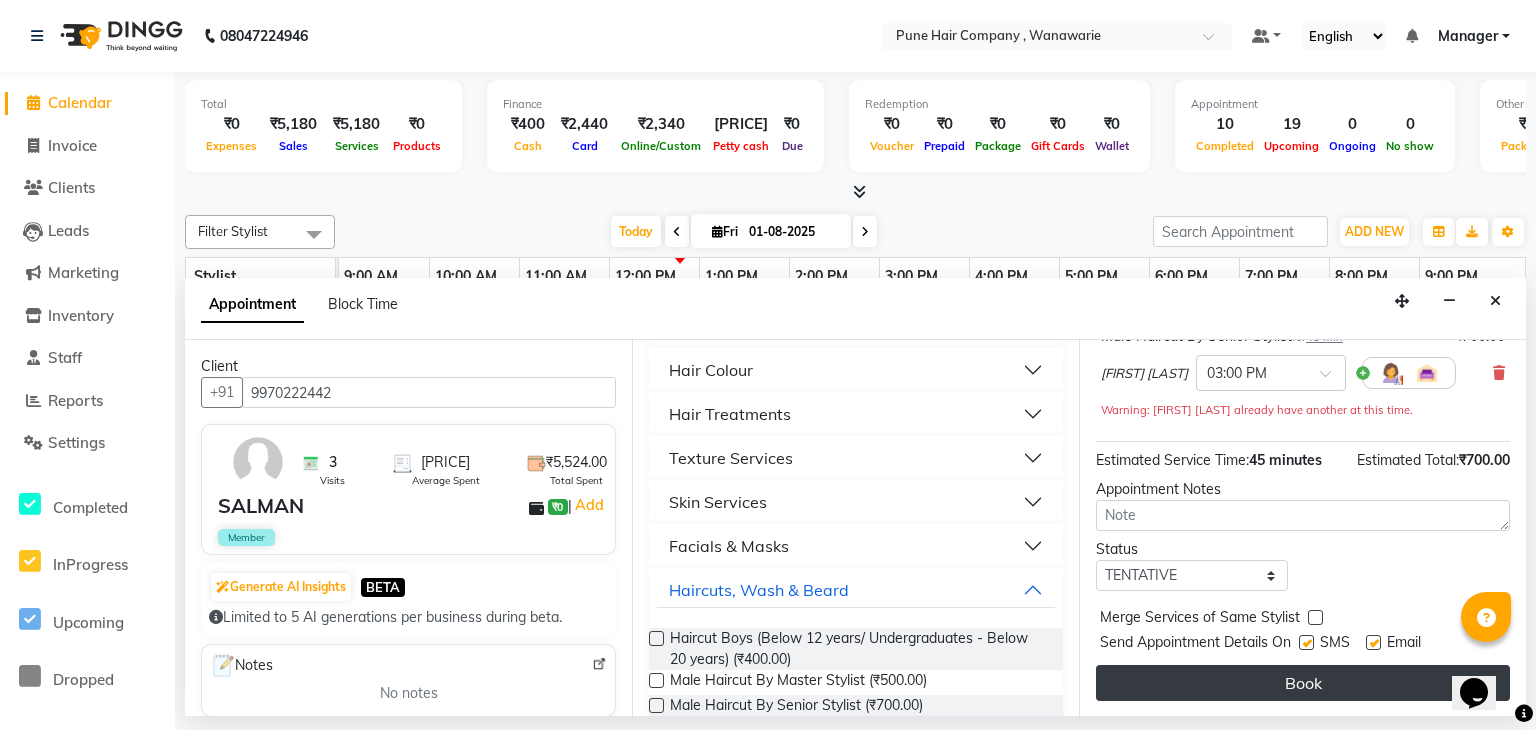 click on "Book" at bounding box center [1303, 683] 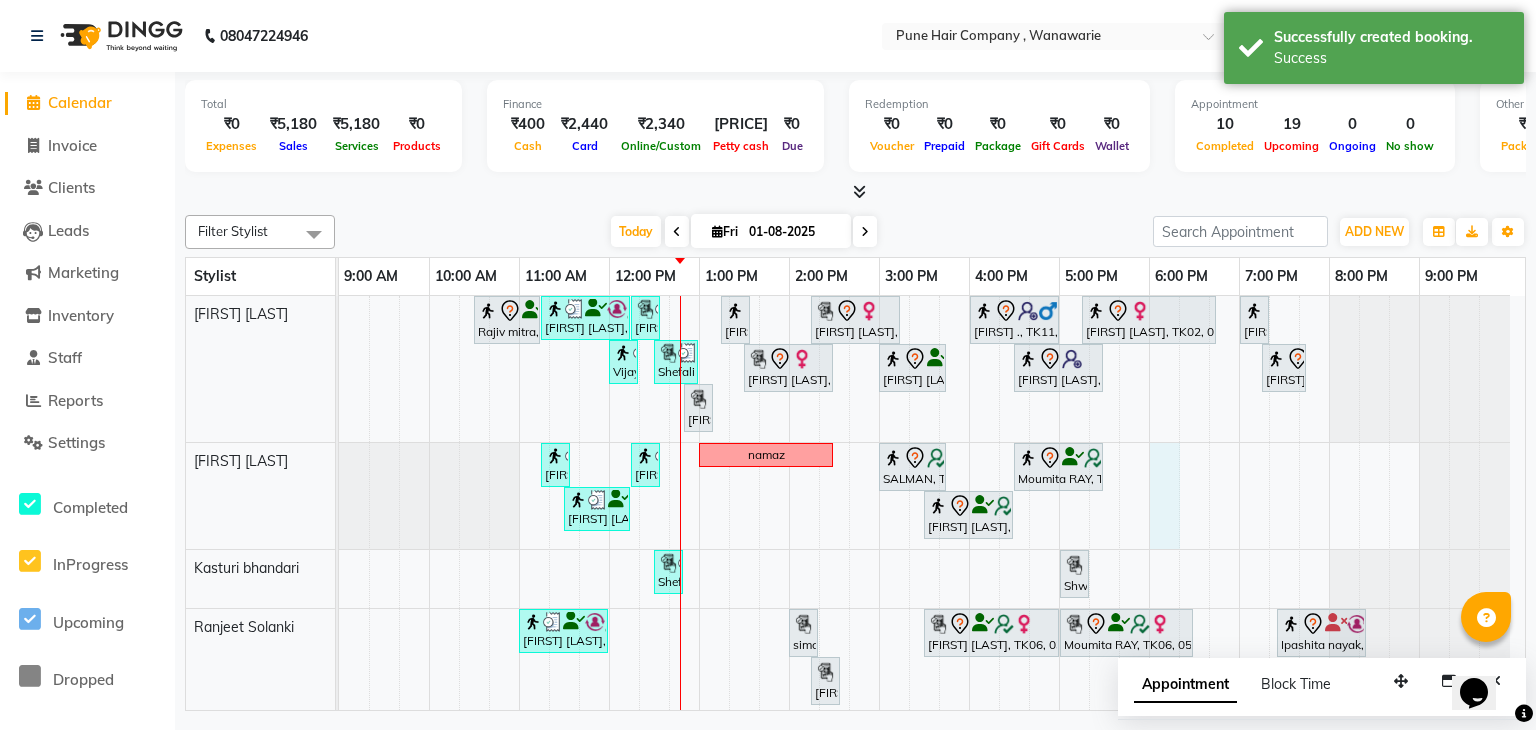 click on "Rajiv mitra, TK08, 10:30 AM-11:15 AM, Male Haircut By Senior Stylist Vijayendra Singh, TK12, 11:15 AM-12:15 PM, Haircuts, - By Senior Stylist Shefali P, TK13, 12:15 PM-12:35 PM, Male Beard Shaving/ Beard Trim Beard Sehanaz L, TK01, 01:15 PM-01:35 PM, Hairwash Medium Shweta T, TK05, 02:15 PM-03:15 PM, Haircuts, - By Senior Stylist vedant ., TK11, 04:00 PM-05:00 PM, Haircuts, - By Senior Stylist Geeta Thadaney, TK02, 05:15 PM-06:45 PM, Hair Colour - Majirel Touch-up (Upto 2 Inches) Ipashita nayak, TK04, 07:00 PM-07:20 PM, Add_Hairwash Medium Vijayendra Singh, TK12, 12:00 PM-12:20 PM, Add_Hairwash Short Shefali P, TK13, 12:30 PM-01:00 PM, Hair Treatments - Head Massage (30 mins) Shweta T, TK05, 01:30 PM-02:30 PM, Haircuts, - By Senior Stylist Mohit sir, TK03, 03:00 PM-03:45 PM, Male Haircut By Senior Stylist Shilpa Panchal, TK14, 04:30 PM-05:30 PM, Haircuts, - By Senior Stylist" at bounding box center [932, 571] 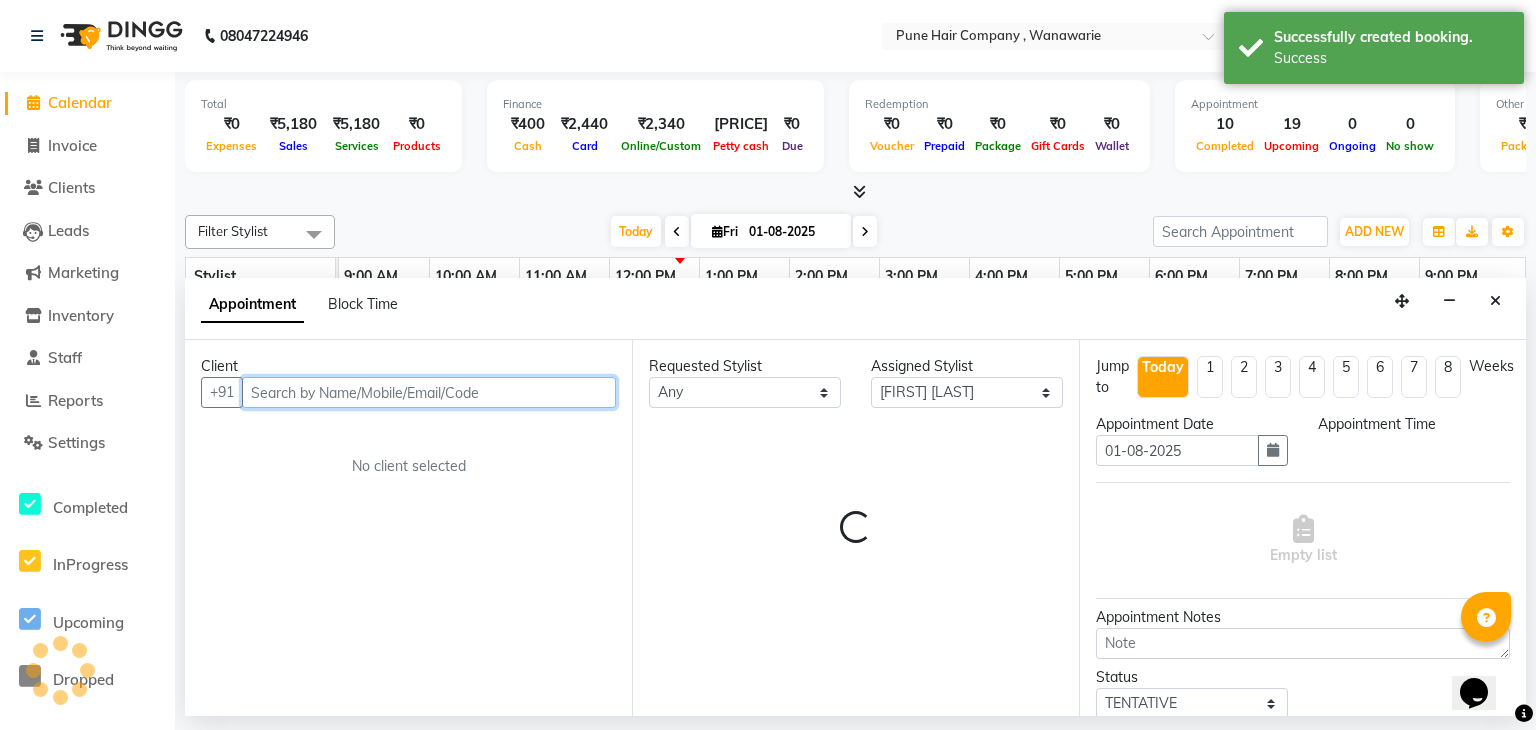 select on "1080" 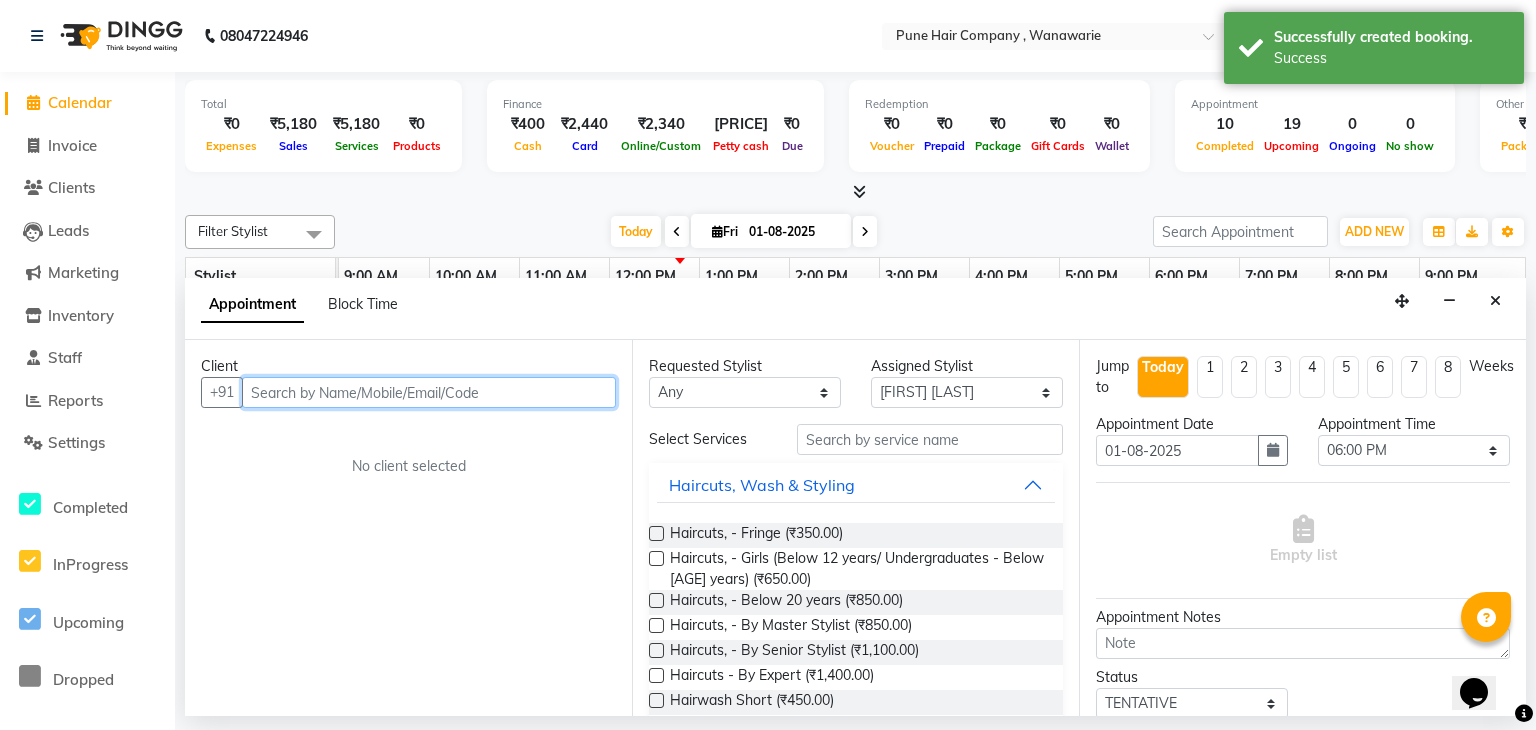 click at bounding box center (429, 392) 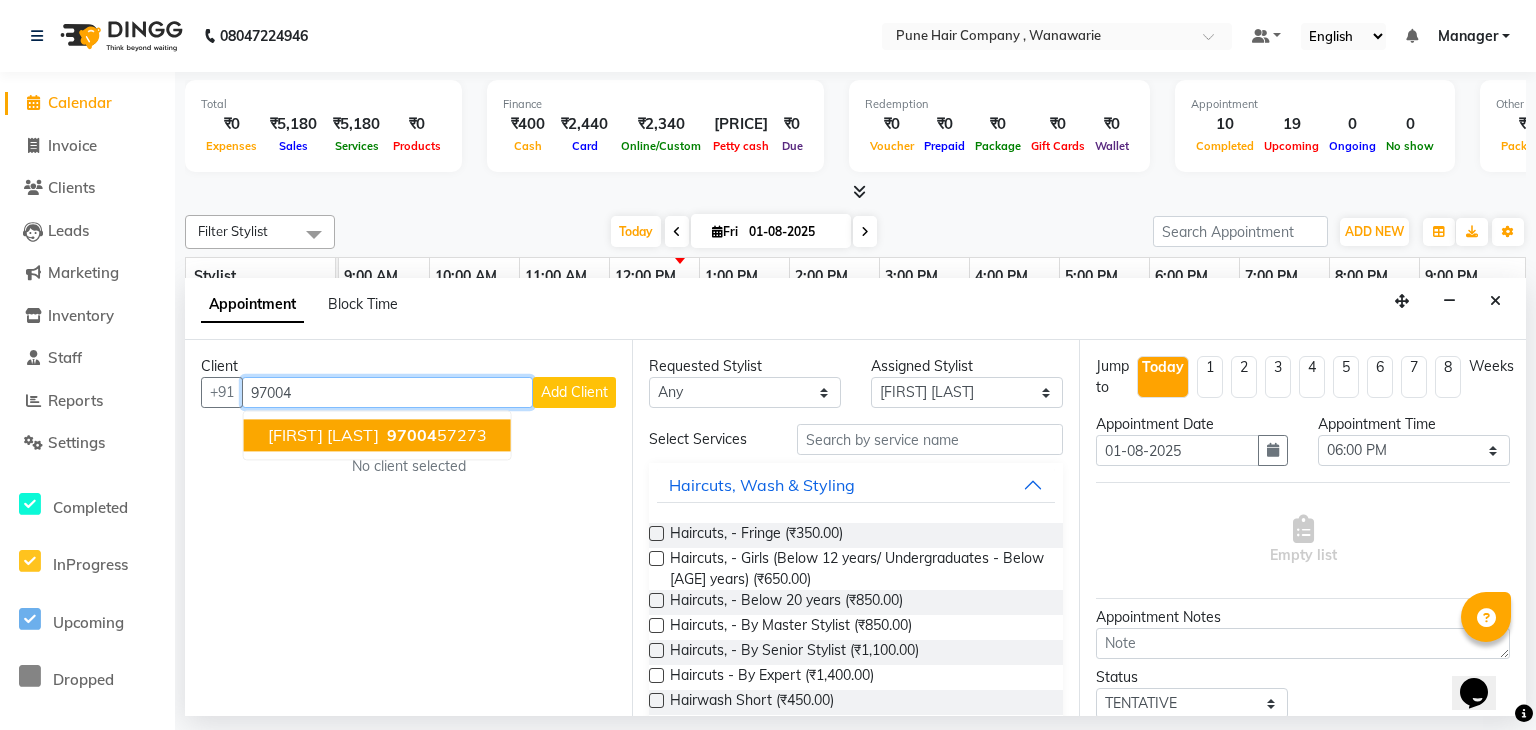 click on "[FIRST] [LAST]" at bounding box center [323, 436] 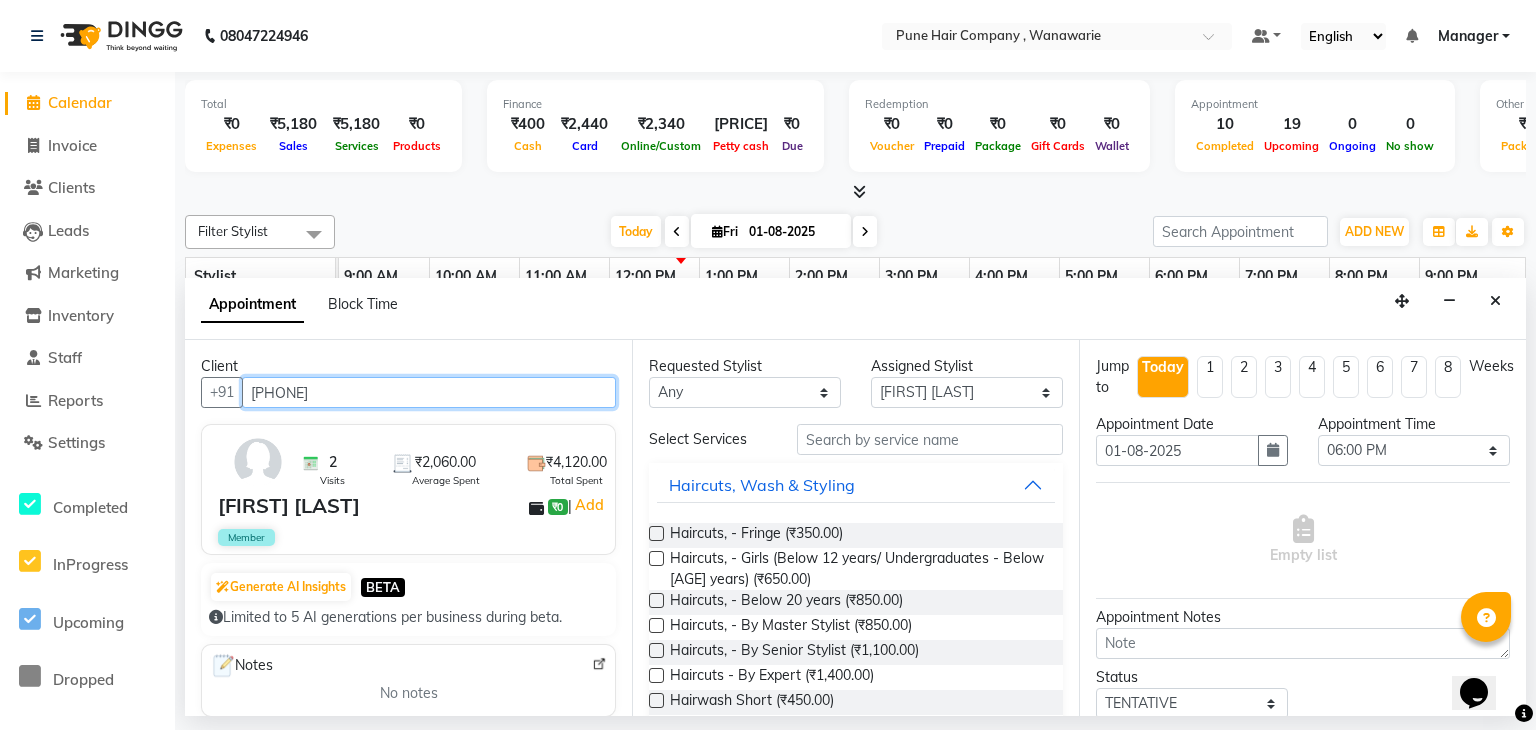type on "[PHONE]" 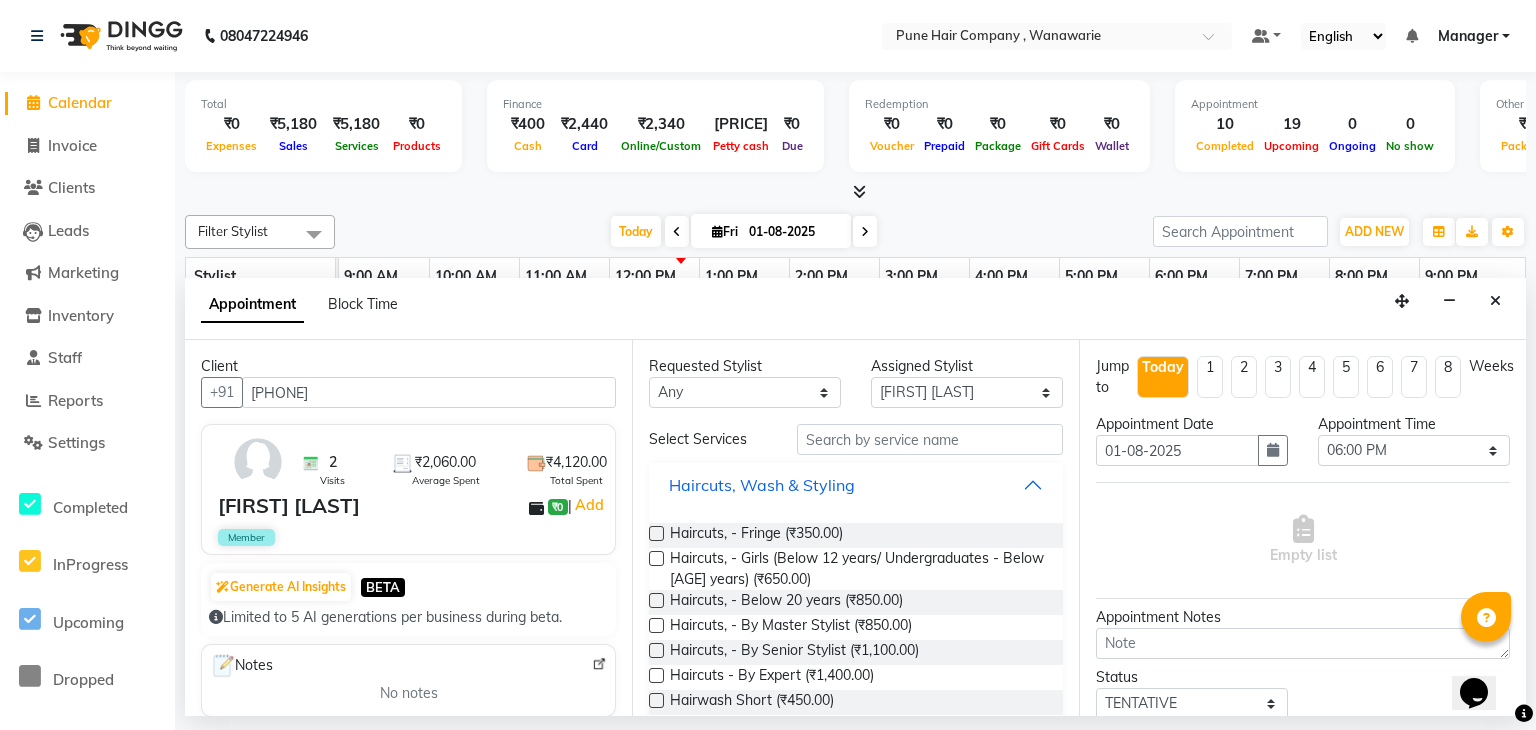 click on "Haircuts, Wash & Styling" at bounding box center (856, 485) 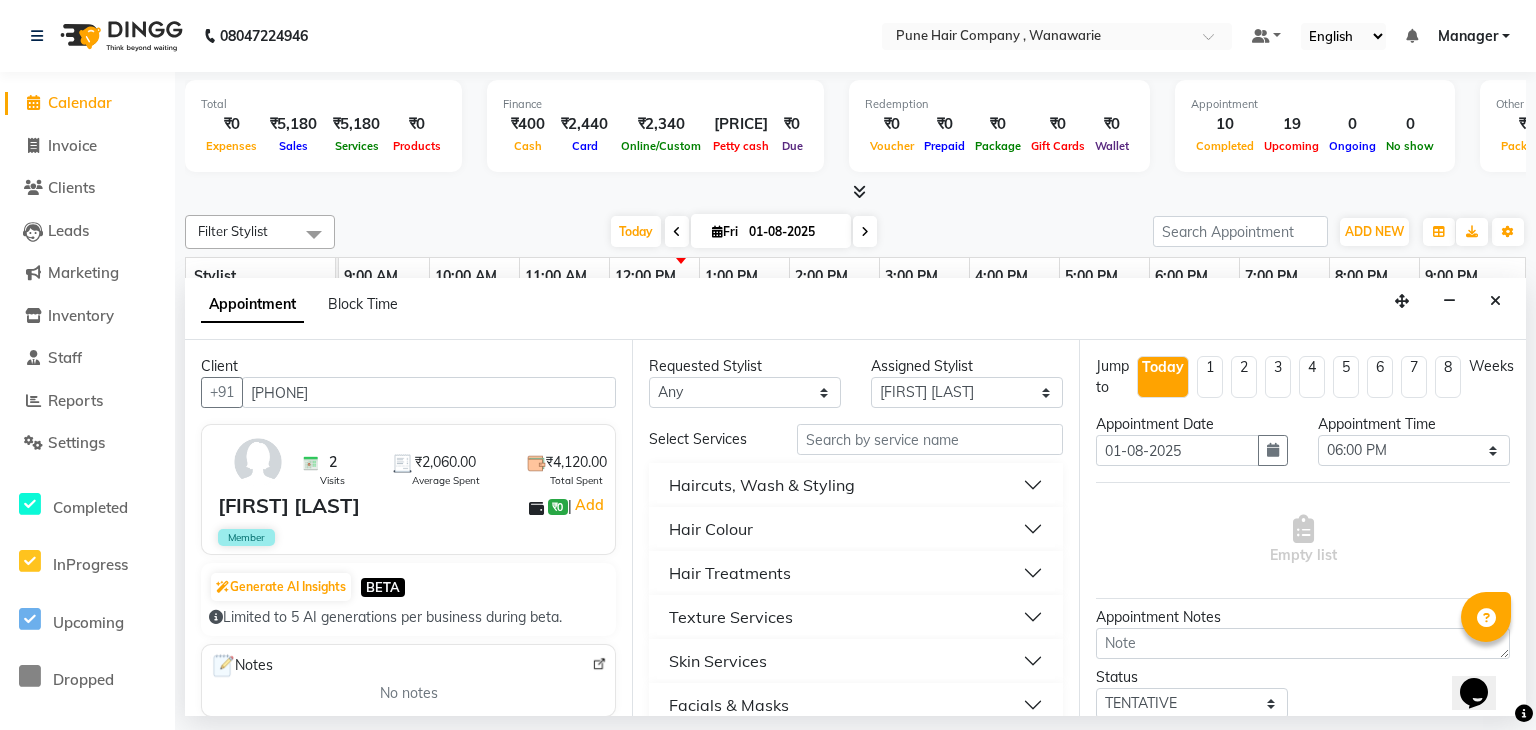 click on "Status Select TENTATIVE CONFIRM CHECK-IN UPCOMING" at bounding box center (1192, 693) 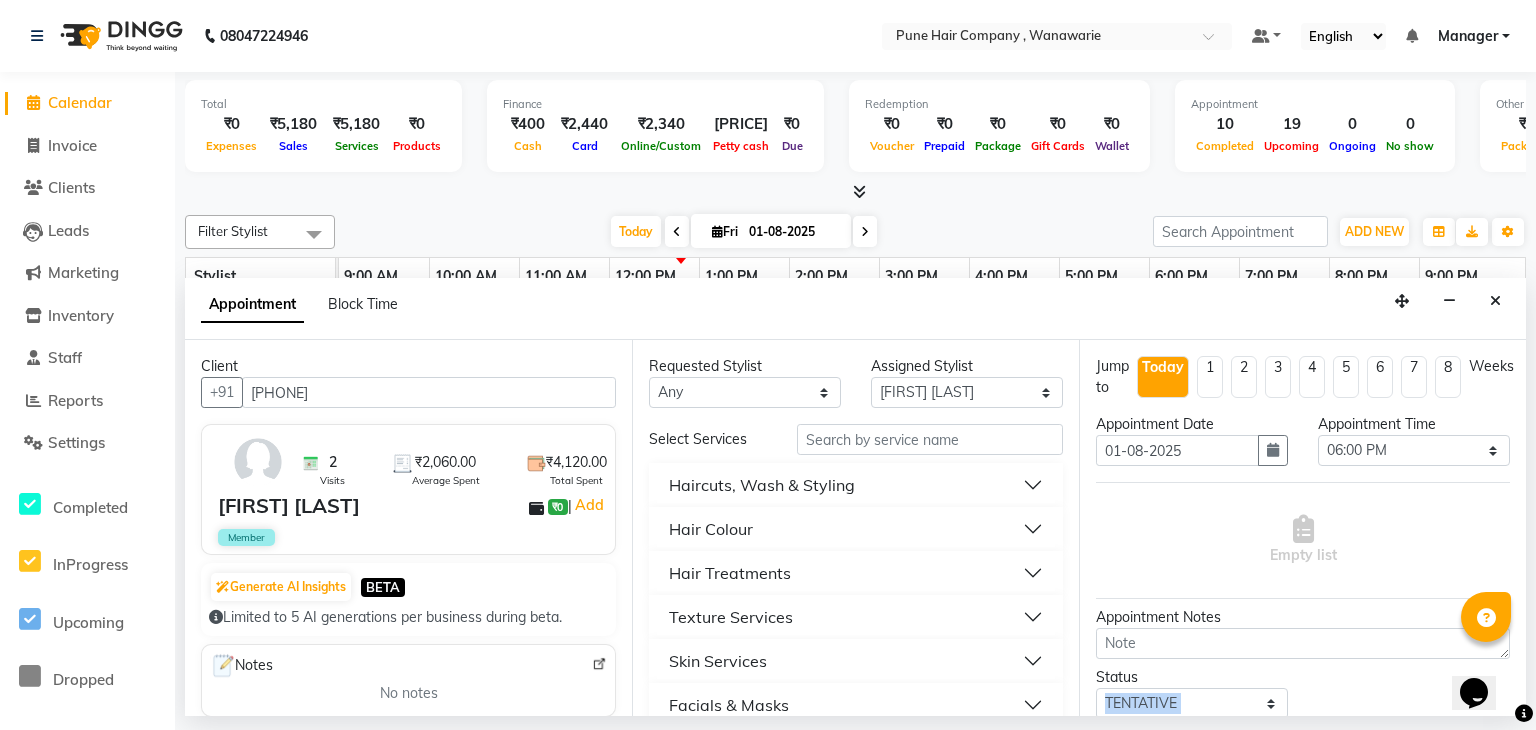 click on "Status Select TENTATIVE CONFIRM CHECK-IN UPCOMING" at bounding box center (1192, 693) 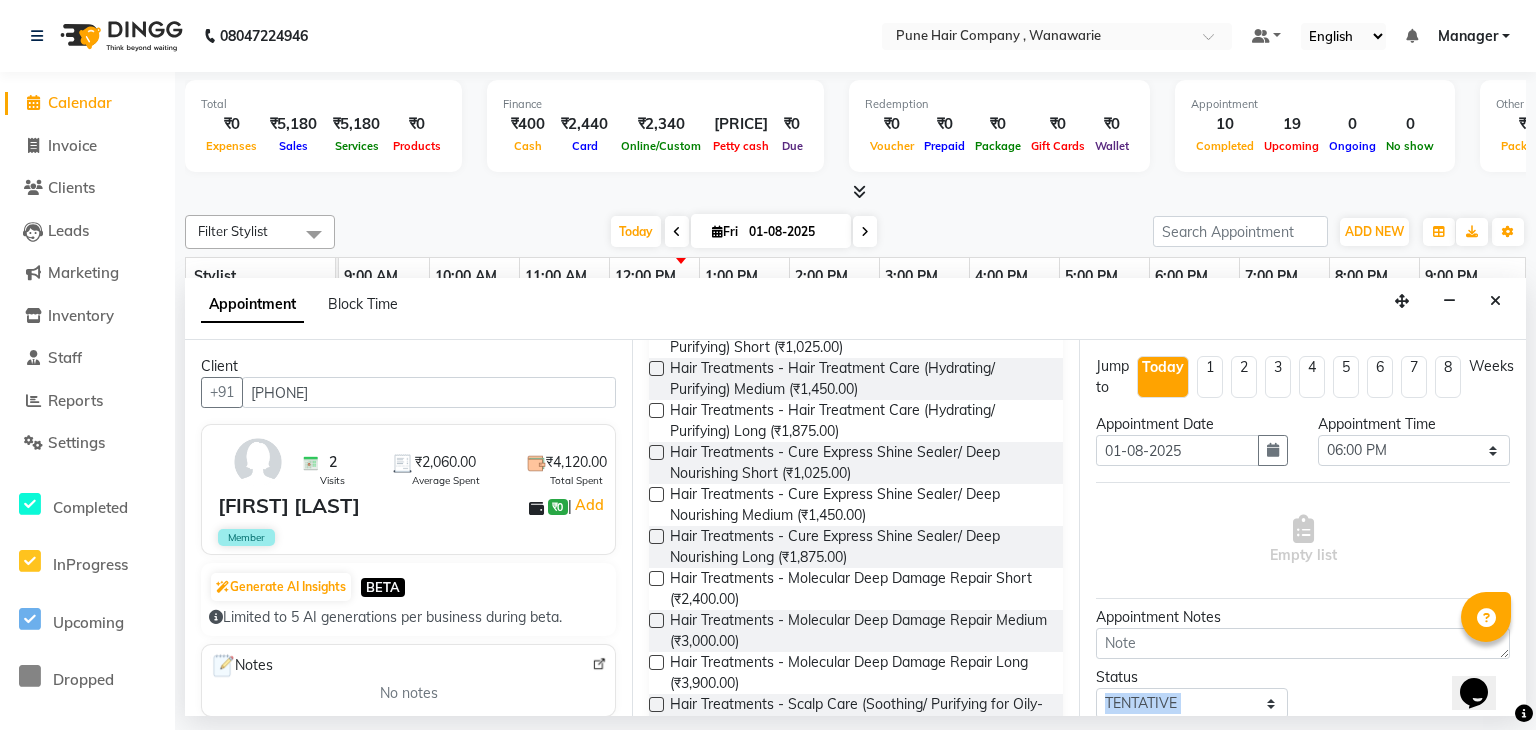scroll, scrollTop: 360, scrollLeft: 0, axis: vertical 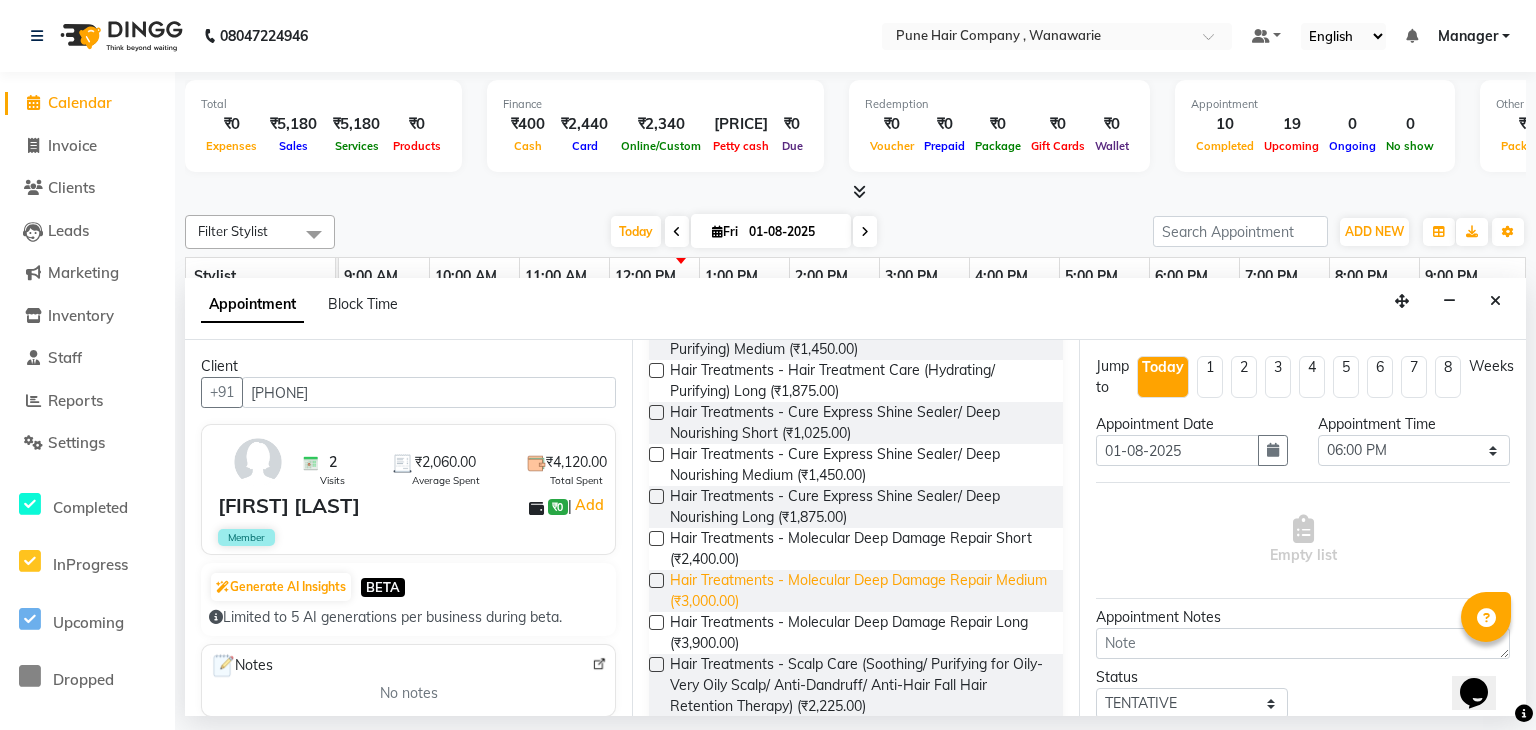 click on "Hair Treatments - Molecular Deep Damage Repair Medium (₹3,000.00)" at bounding box center [858, 591] 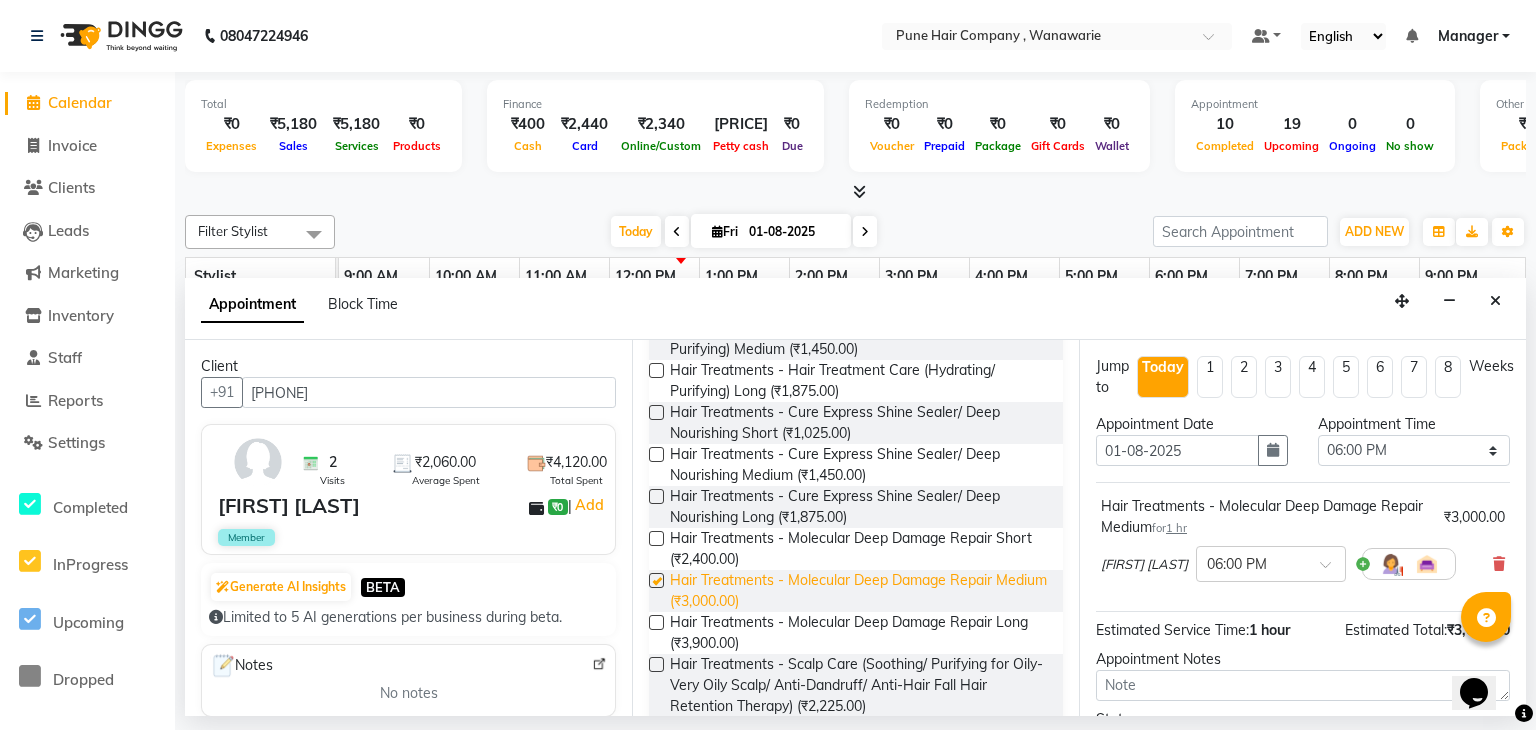 checkbox on "false" 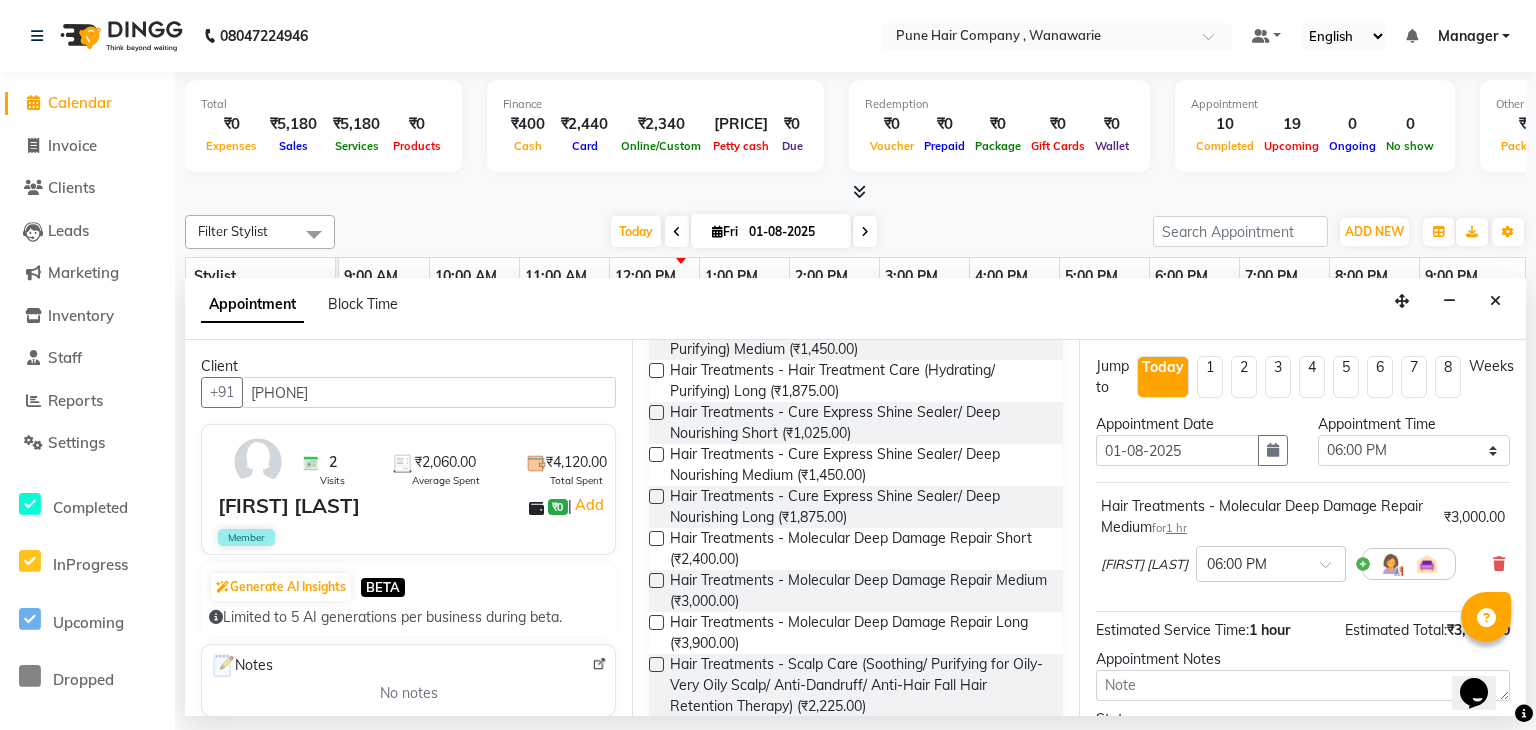 click on "Appointment Notes" at bounding box center [1303, 659] 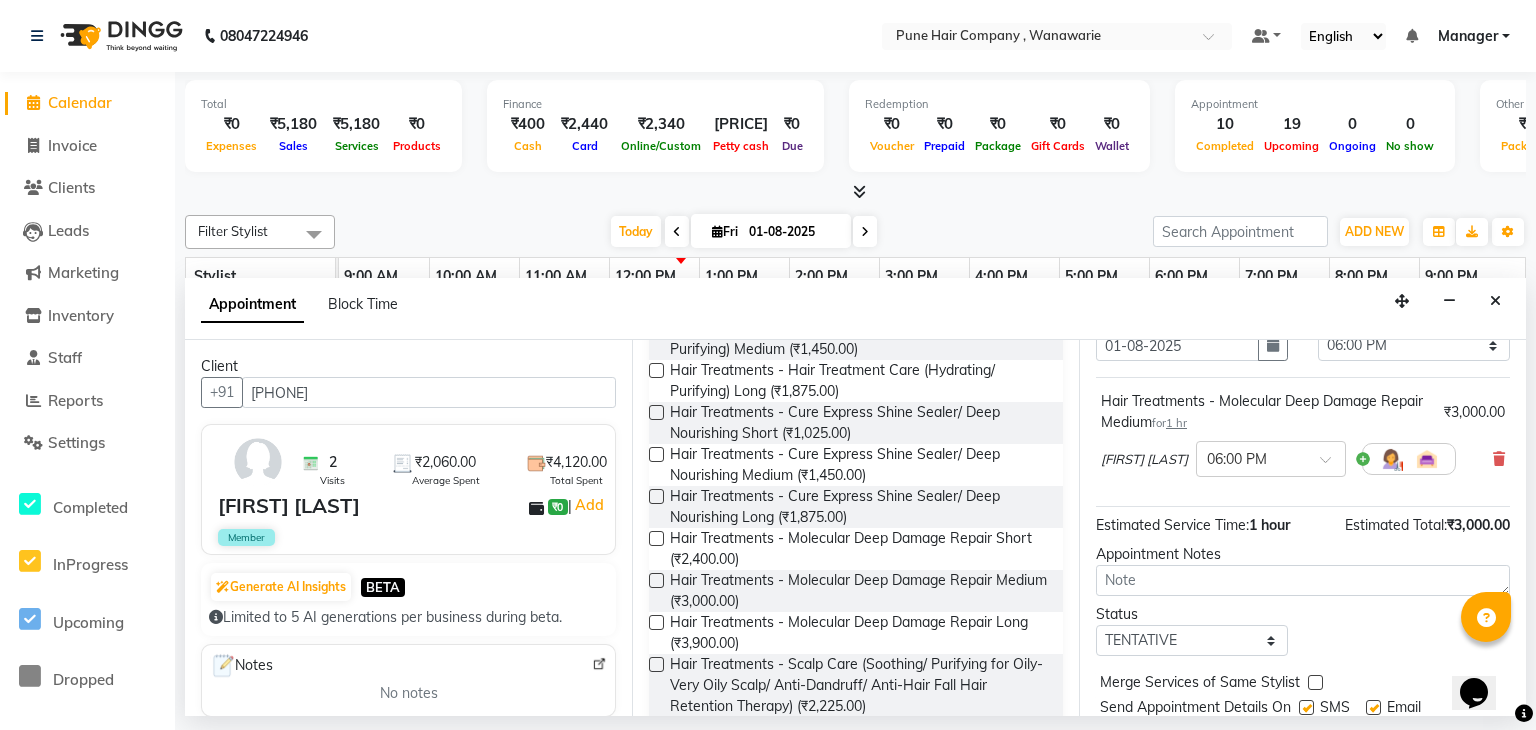 scroll, scrollTop: 170, scrollLeft: 0, axis: vertical 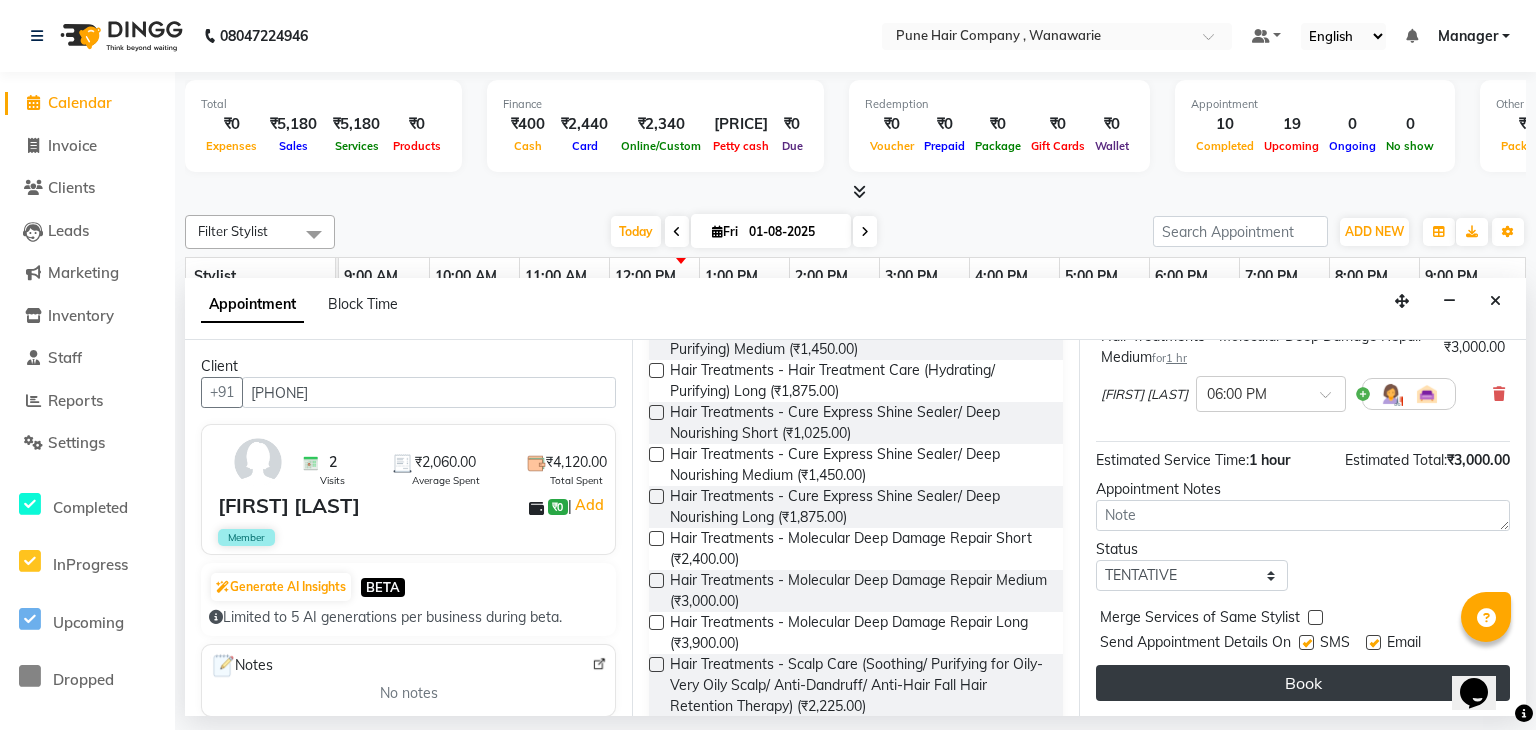 click on "Book" at bounding box center (1303, 683) 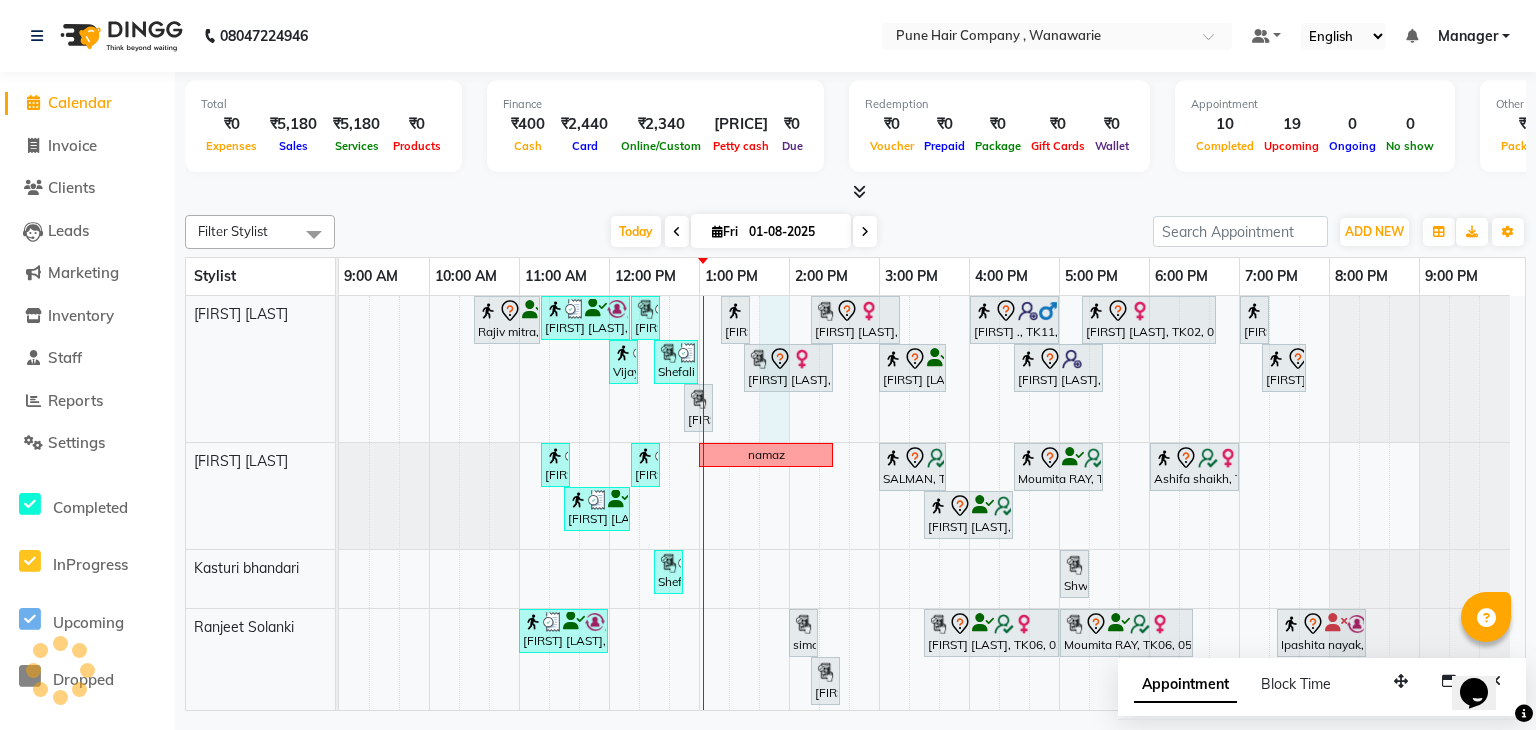 click on "Rajiv mitra, TK08, 10:30 AM-11:15 AM, Male Haircut By Senior Stylist Vijayendra Singh, TK12, 11:15 AM-12:15 PM, Haircuts, - By Senior Stylist Shefali P, TK13, 12:15 PM-12:35 PM, Male Beard Shaving/ Beard Trim Beard Sehanaz L, TK01, 01:15 PM-01:35 PM, Hairwash Medium Shweta T, TK05, 02:15 PM-03:15 PM, Haircuts, - By Senior Stylist vedant ., TK11, 04:00 PM-05:00 PM, Haircuts, - By Senior Stylist Geeta Thadaney, TK02, 05:15 PM-06:45 PM, Hair Colour - Majirel Touch-up (Upto 2 Inches) Ipashita nayak, TK04, 07:00 PM-07:20 PM, Add_Hairwash Medium Vijayendra Singh, TK12, 12:00 PM-12:20 PM, Add_Hairwash Short Shefali P, TK13, 12:30 PM-01:00 PM, Hair Treatments - Head Massage (30 mins) Shweta T, TK05, 01:30 PM-02:30 PM, Haircuts, - By Senior Stylist Mohit sir, TK03, 03:00 PM-03:45 PM, Male Haircut By Senior Stylist Shilpa Panchal, TK14, 04:30 PM-05:30 PM, Haircuts, - By Senior Stylist" at bounding box center [932, 571] 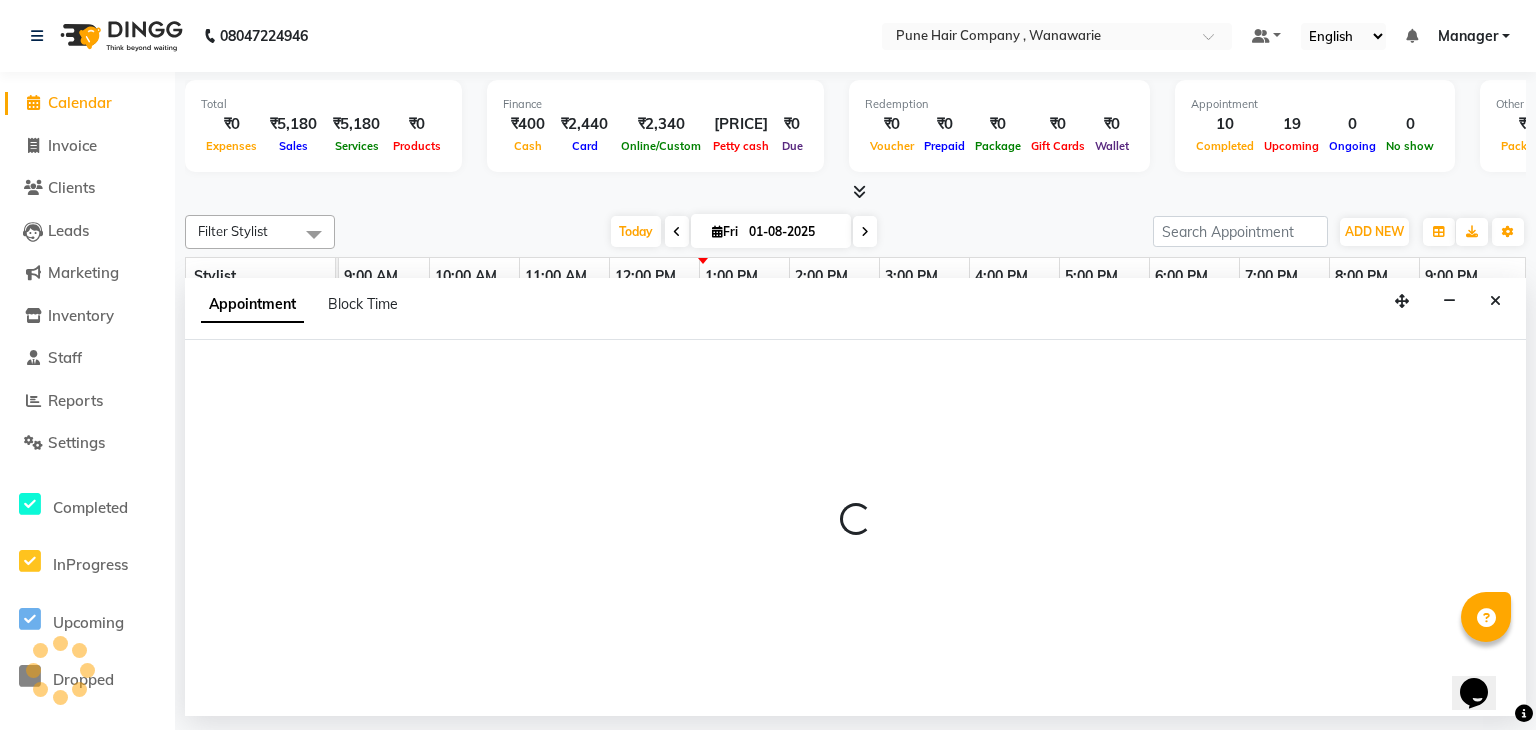 select on "[NUMBER]" 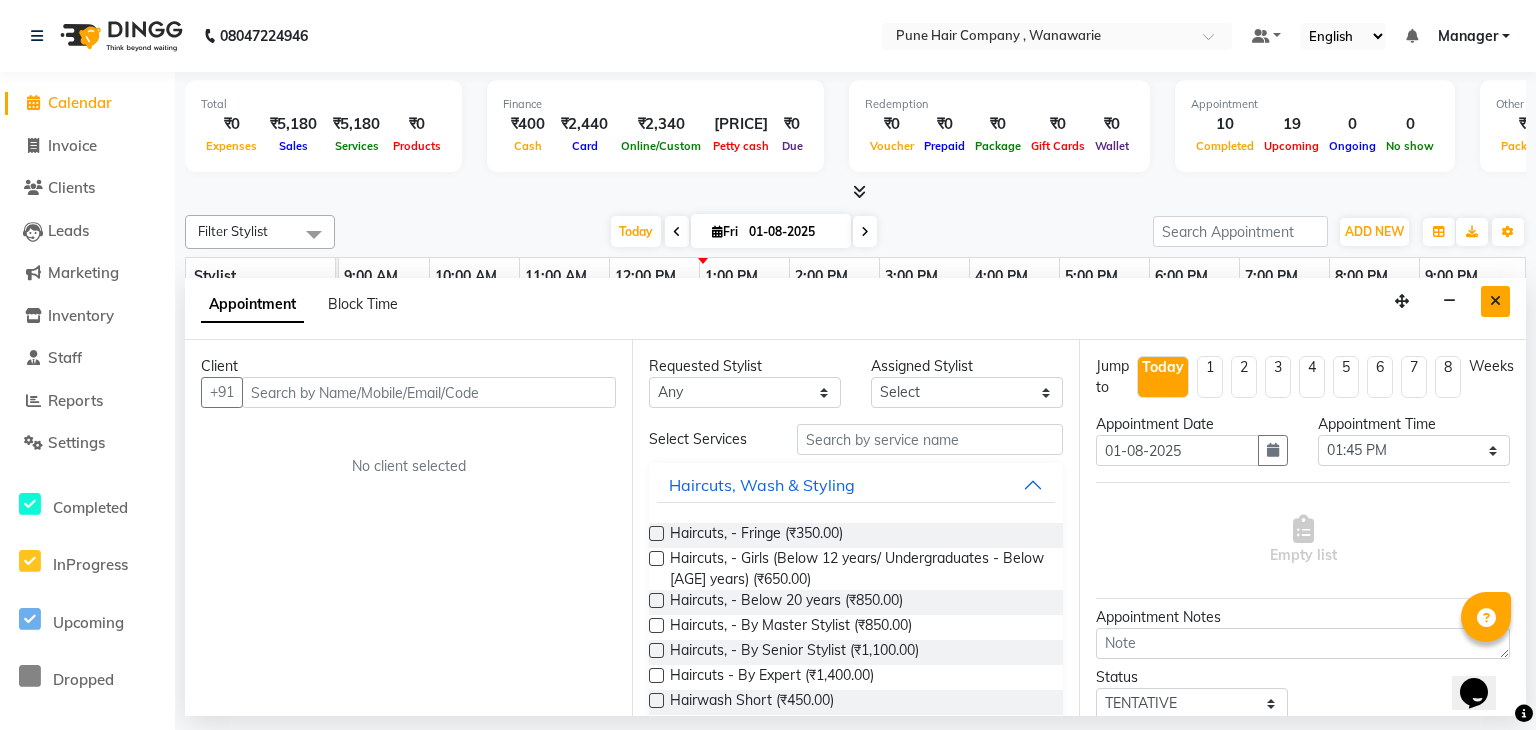 click at bounding box center [1495, 301] 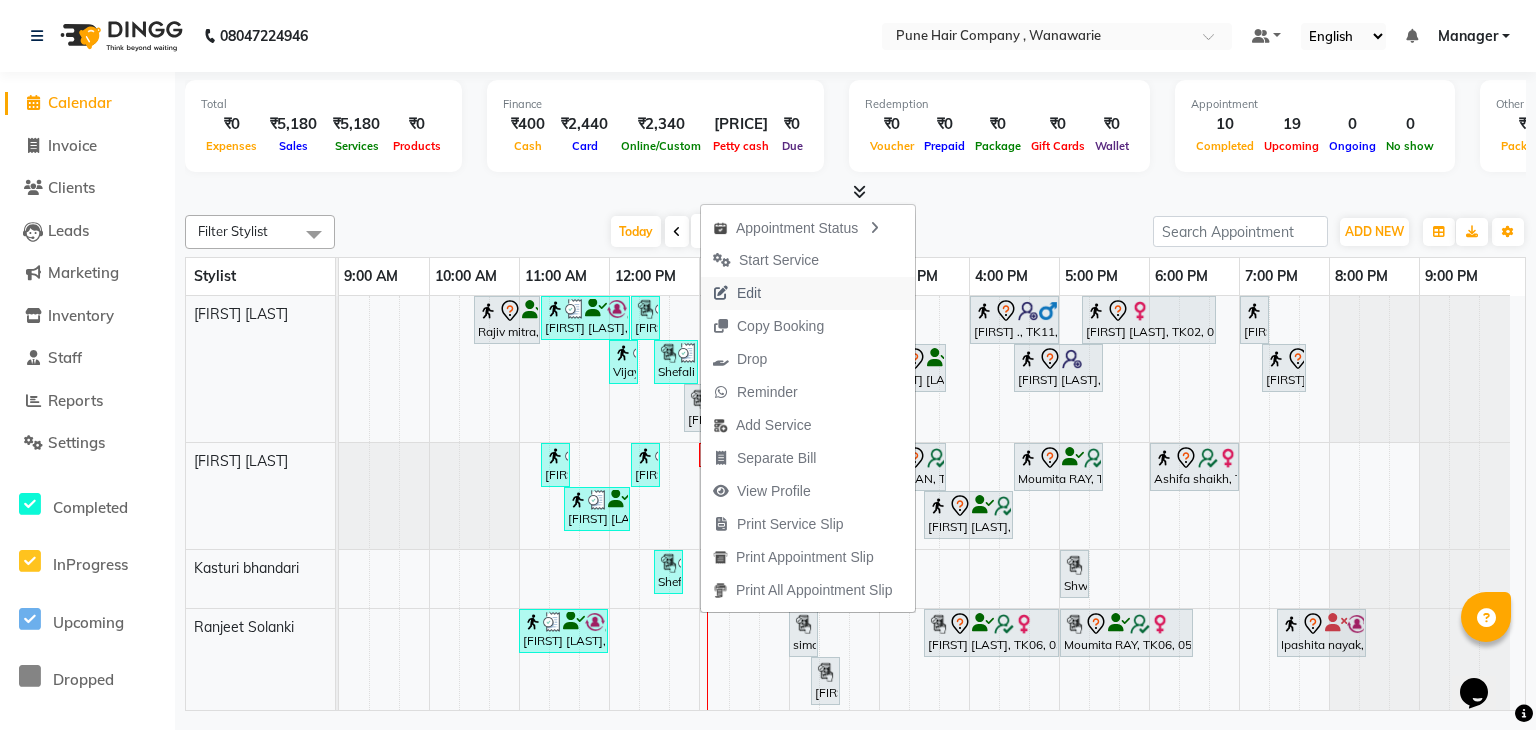 click on "Edit" at bounding box center (749, 293) 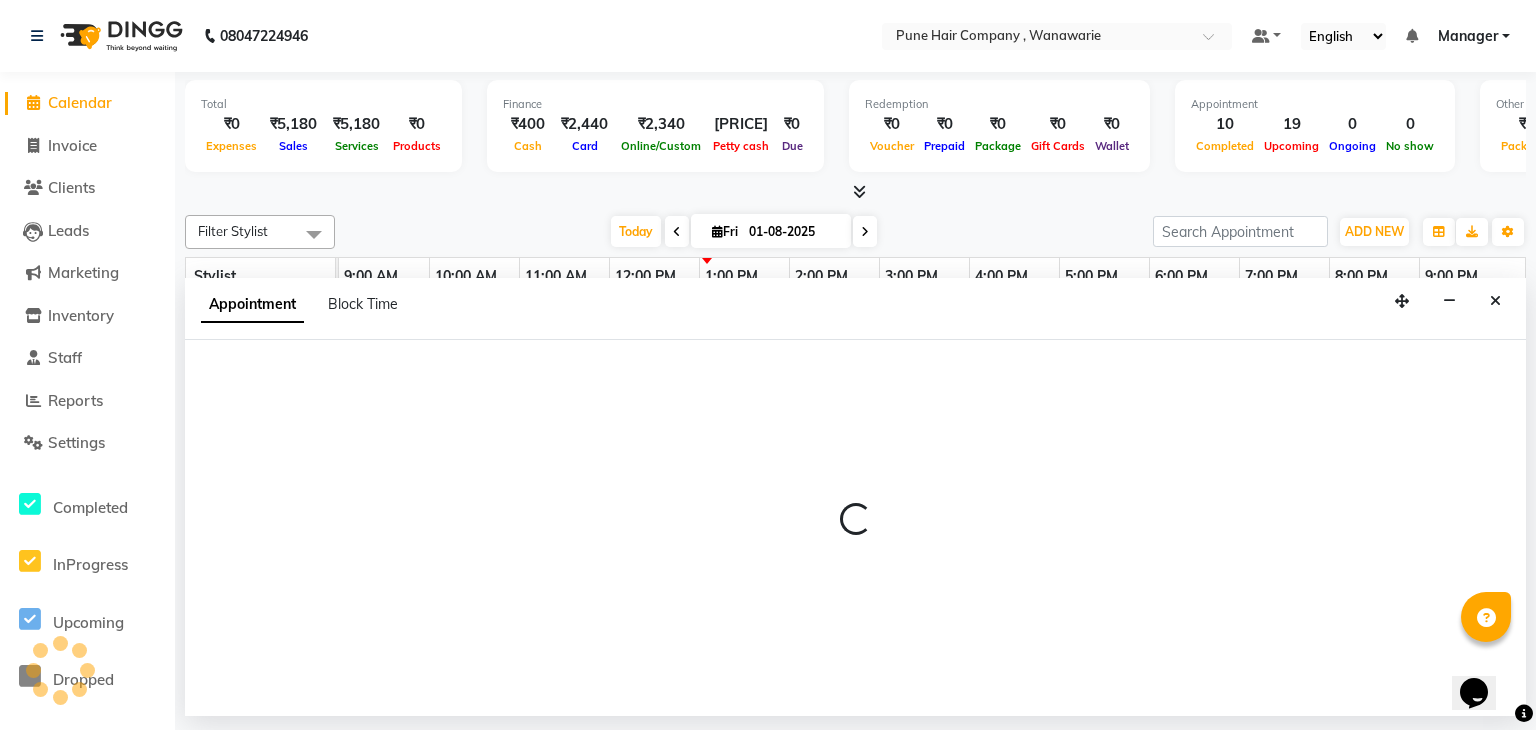 select on "tentative" 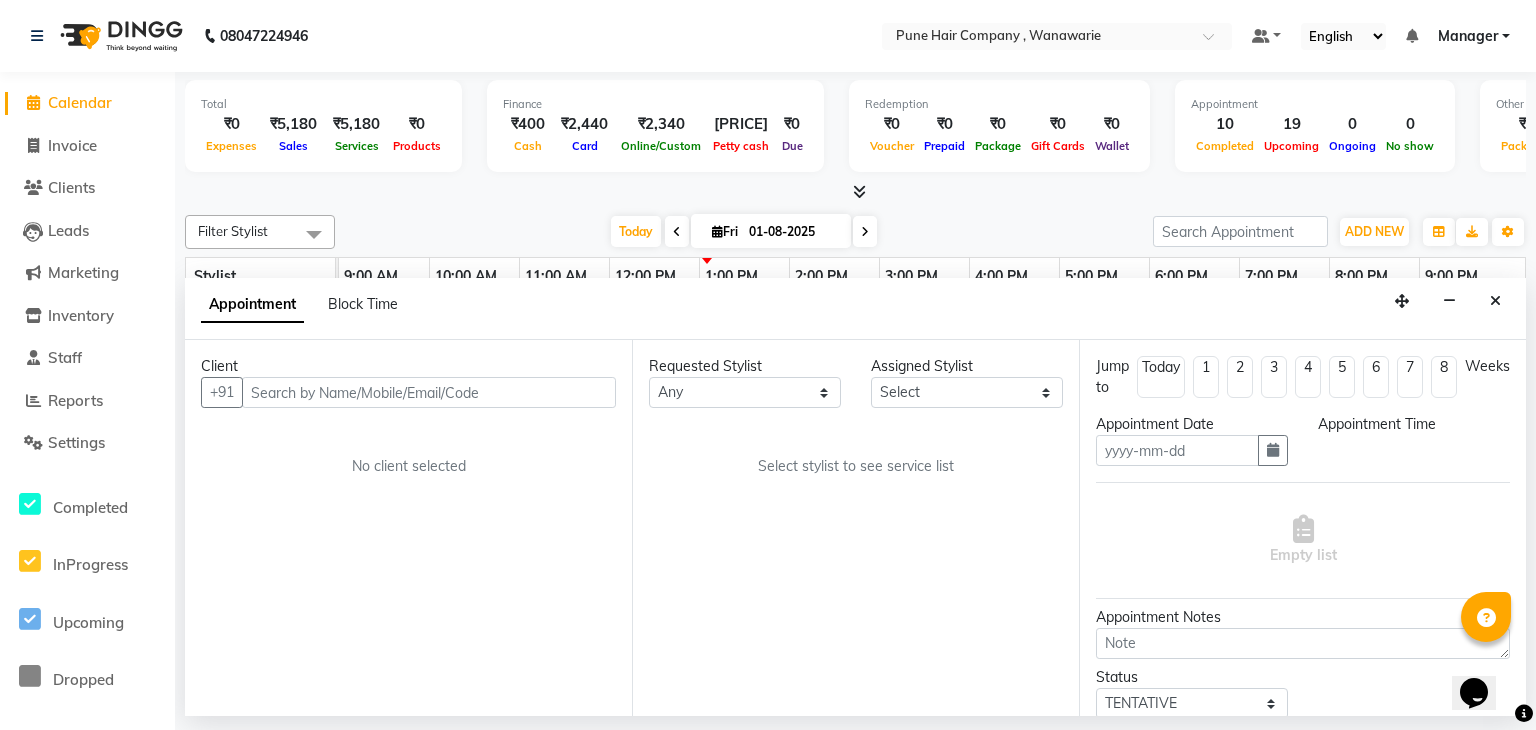 type on "01-08-2025" 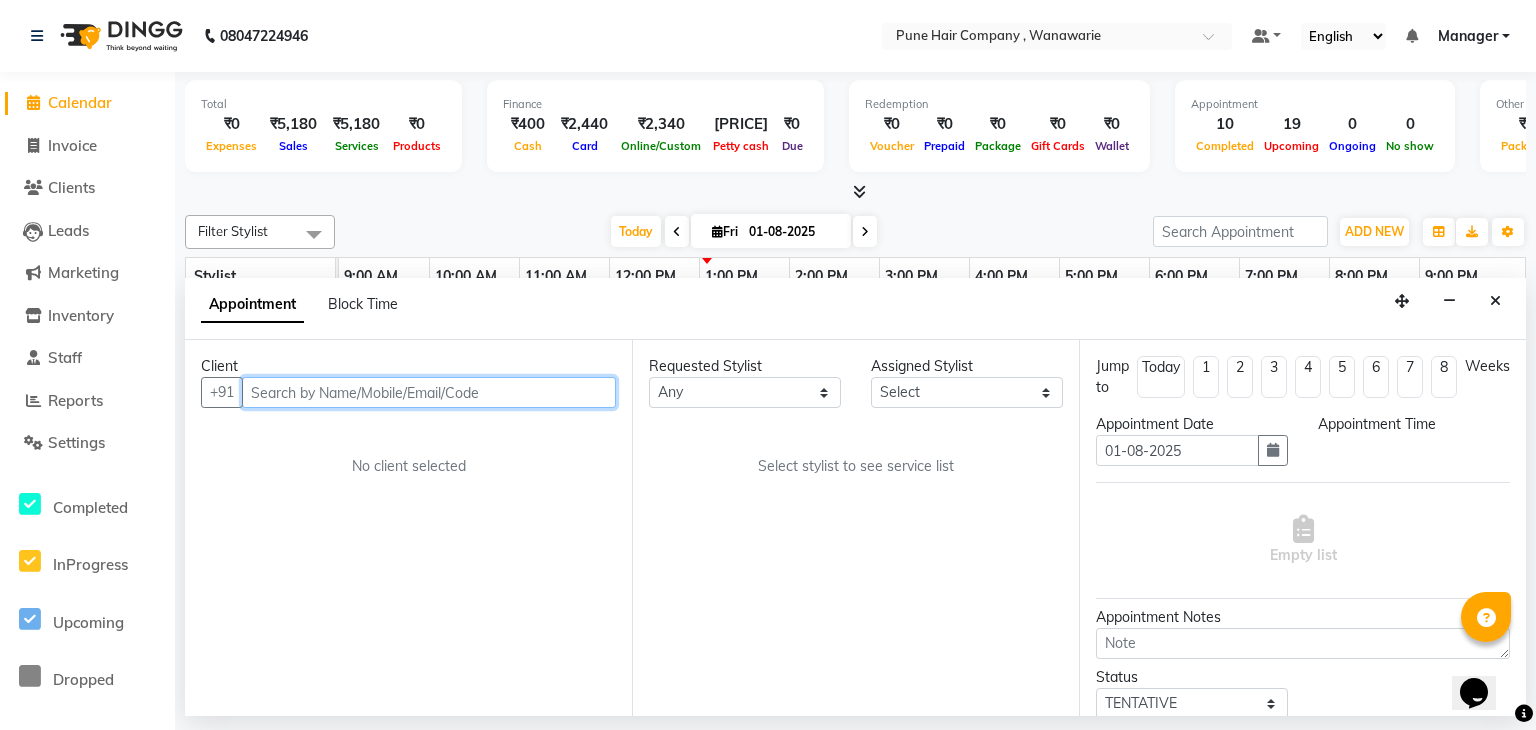 select on "[NUMBER]" 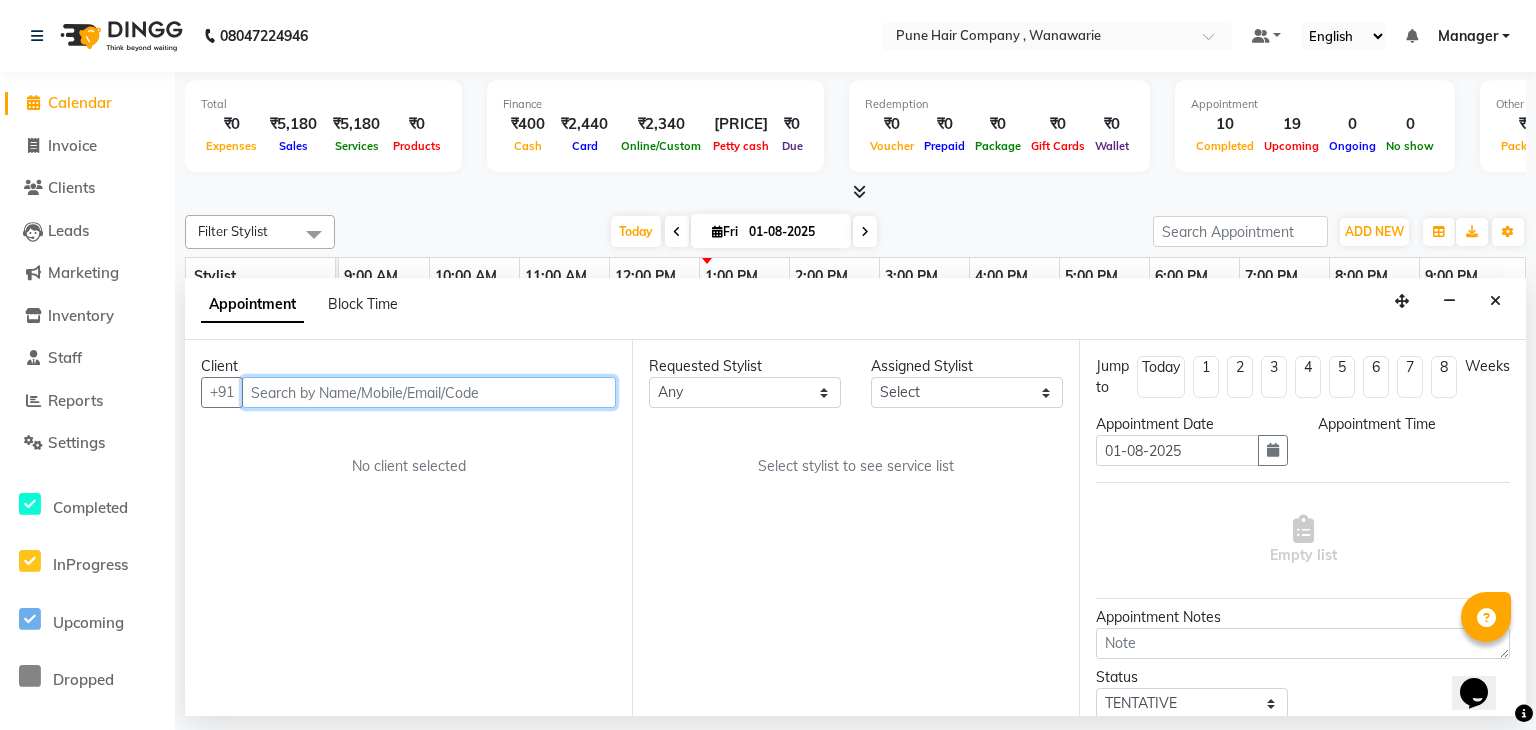 select on "4060" 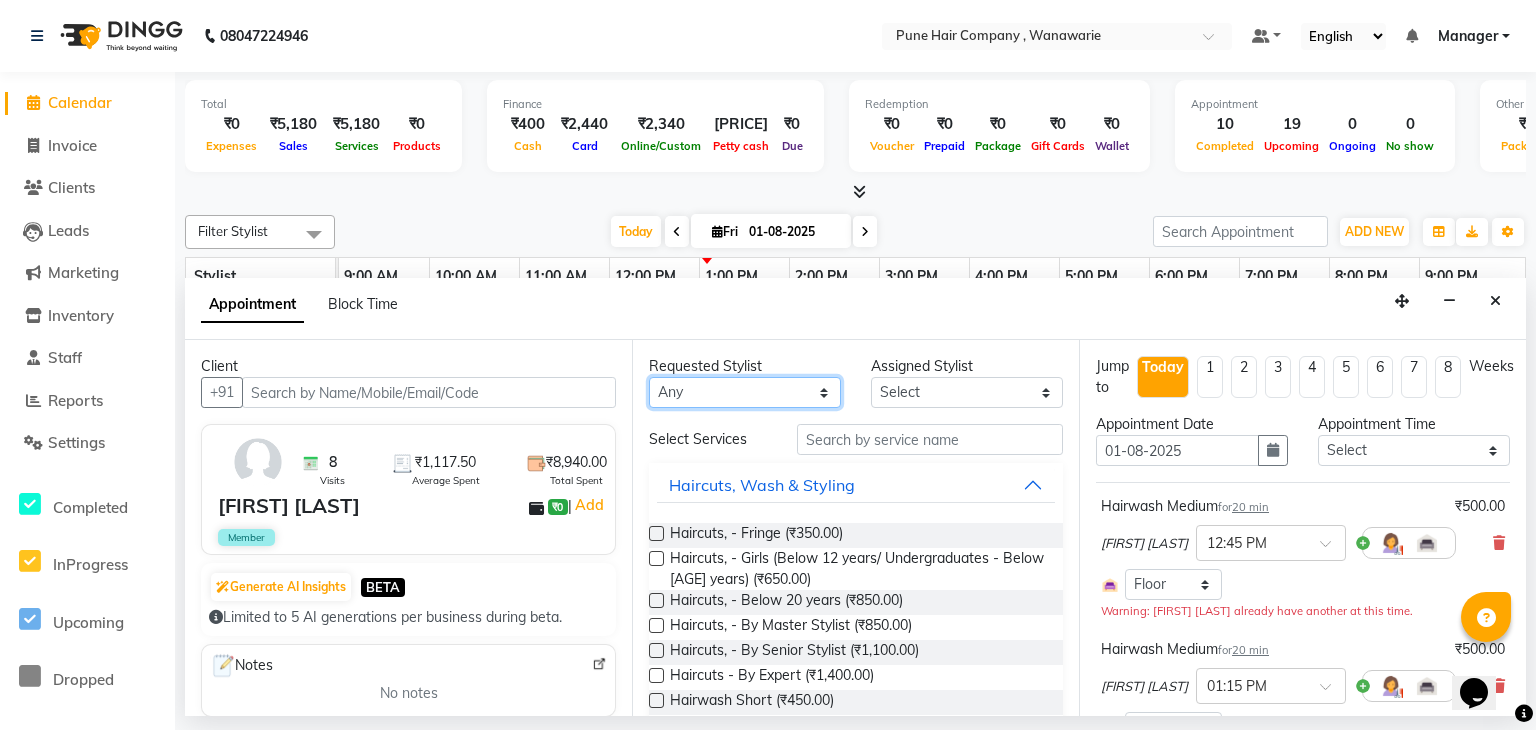 click on "Any [FIRST] [LAST] [FIRST] [LAST] [FIRST] [LAST] [FIRST] [LAST] [FIRST] [LAST] [FIRST] [LAST]" at bounding box center [745, 392] 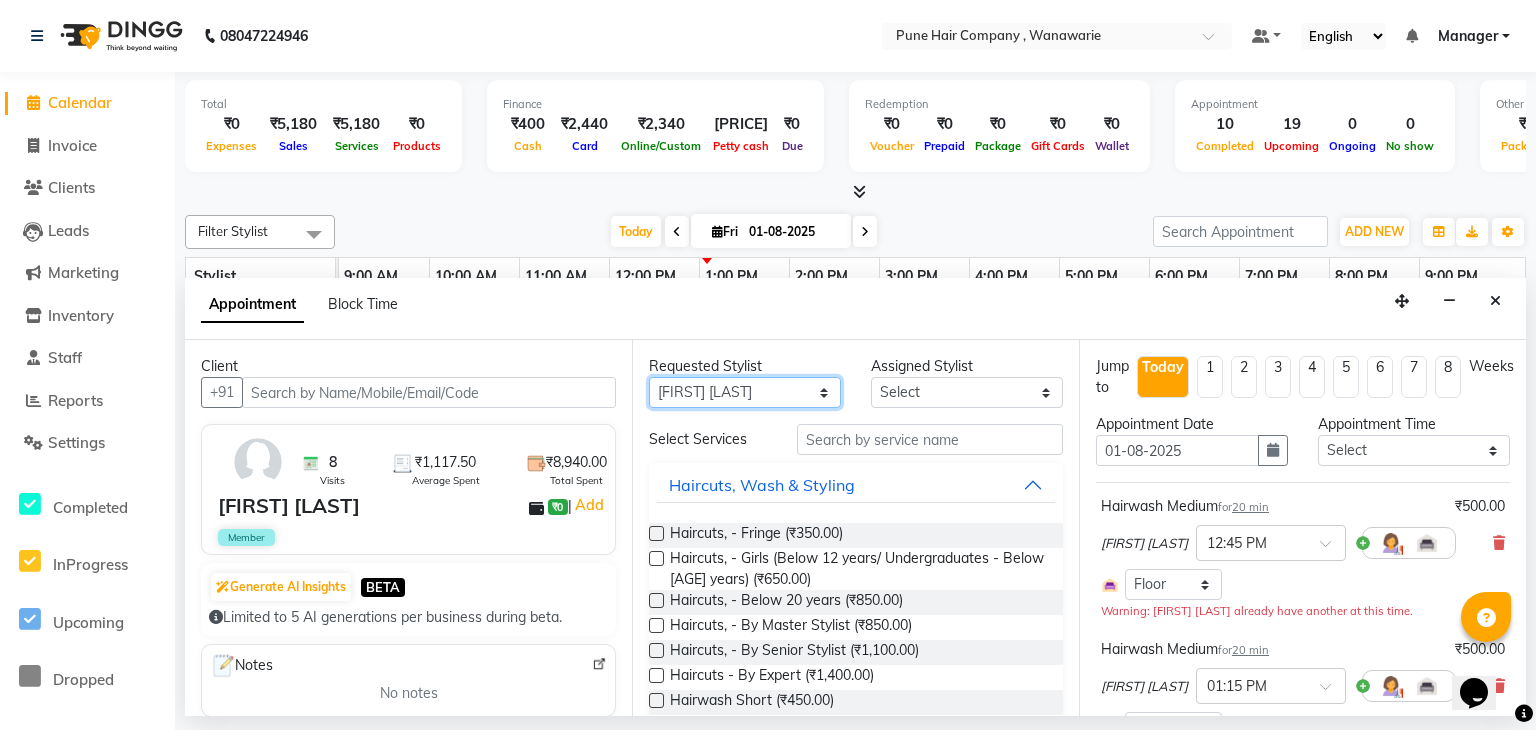 click on "Any [FIRST] [LAST] [FIRST] [LAST] [FIRST] [LAST] [FIRST] [LAST] [FIRST] [LAST] [FIRST] [LAST]" at bounding box center (745, 392) 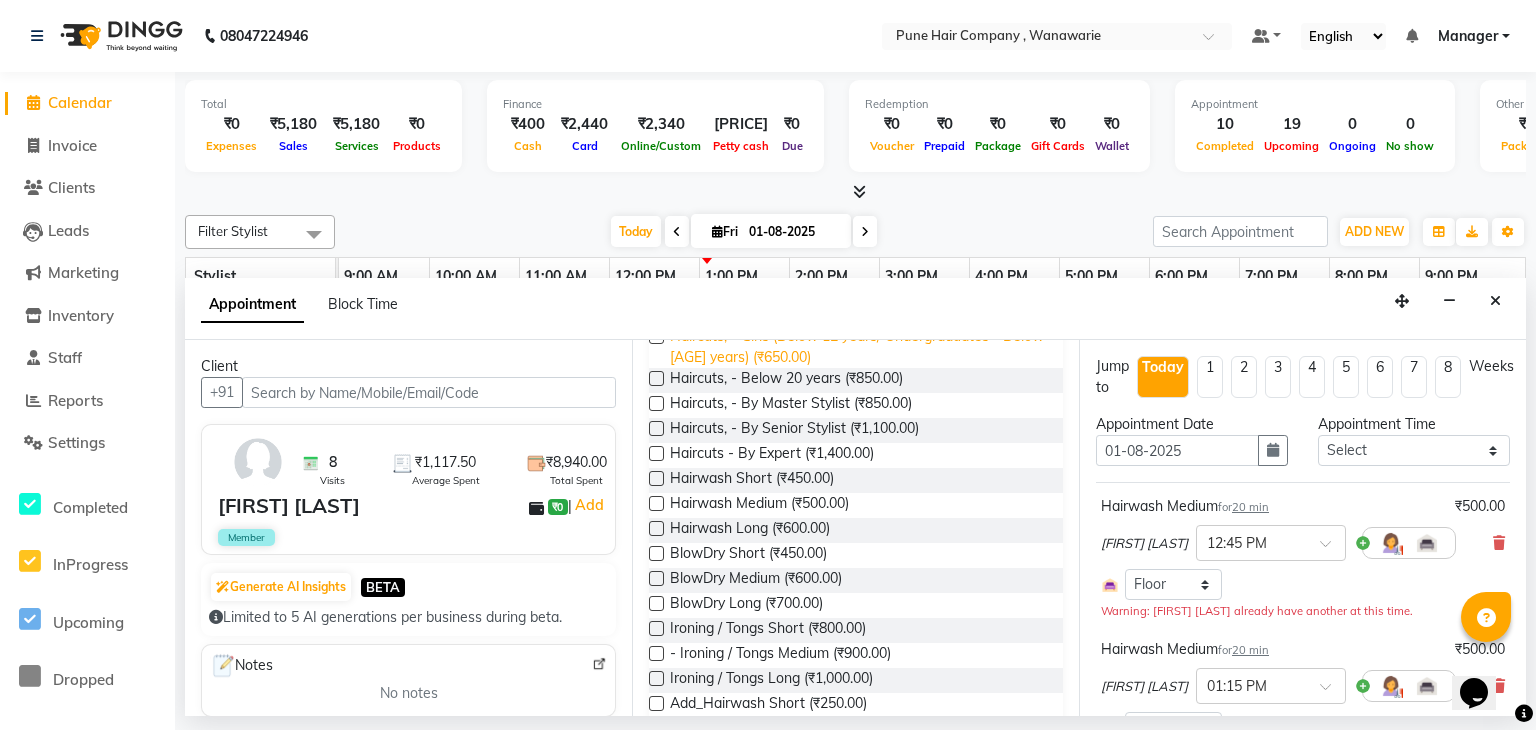 scroll, scrollTop: 224, scrollLeft: 0, axis: vertical 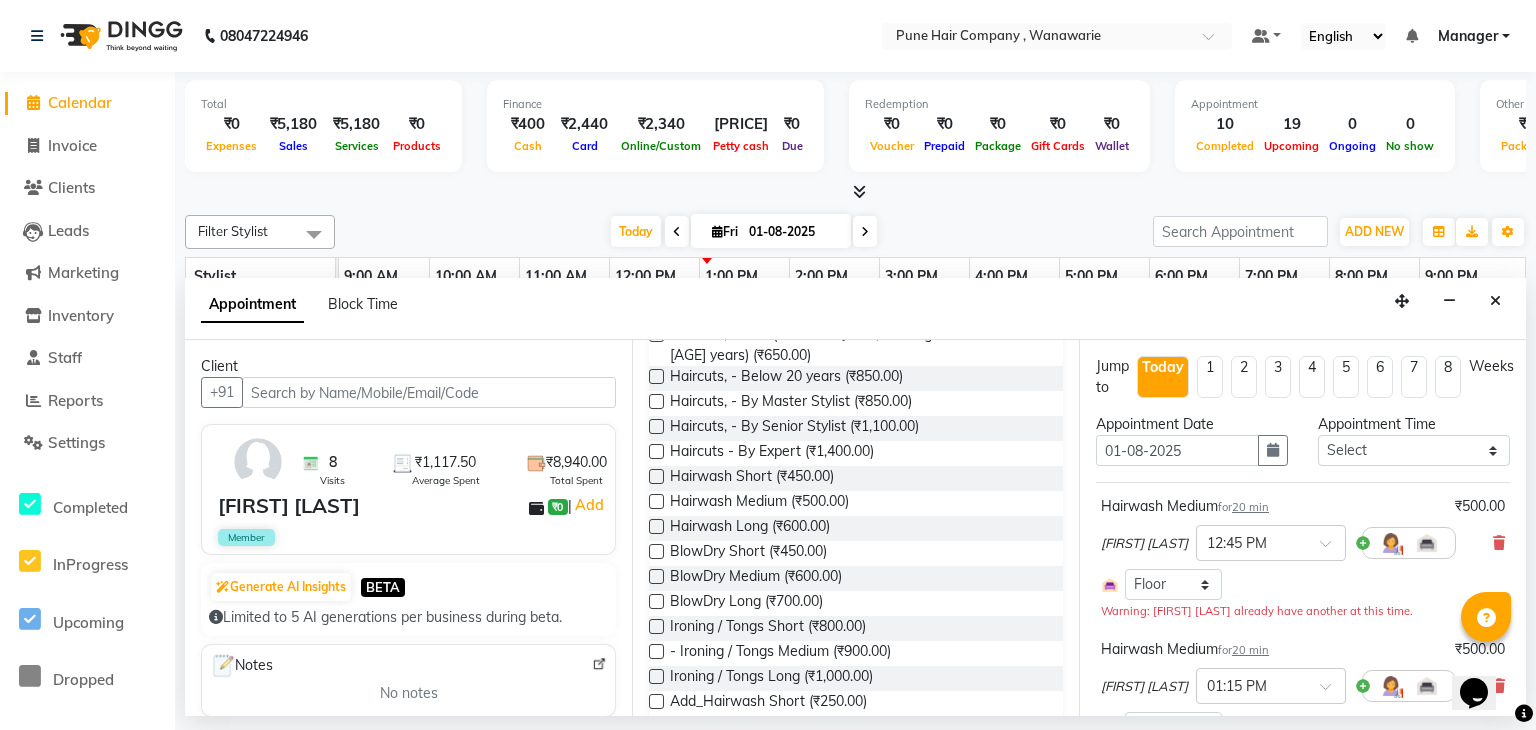 click at bounding box center [656, 501] 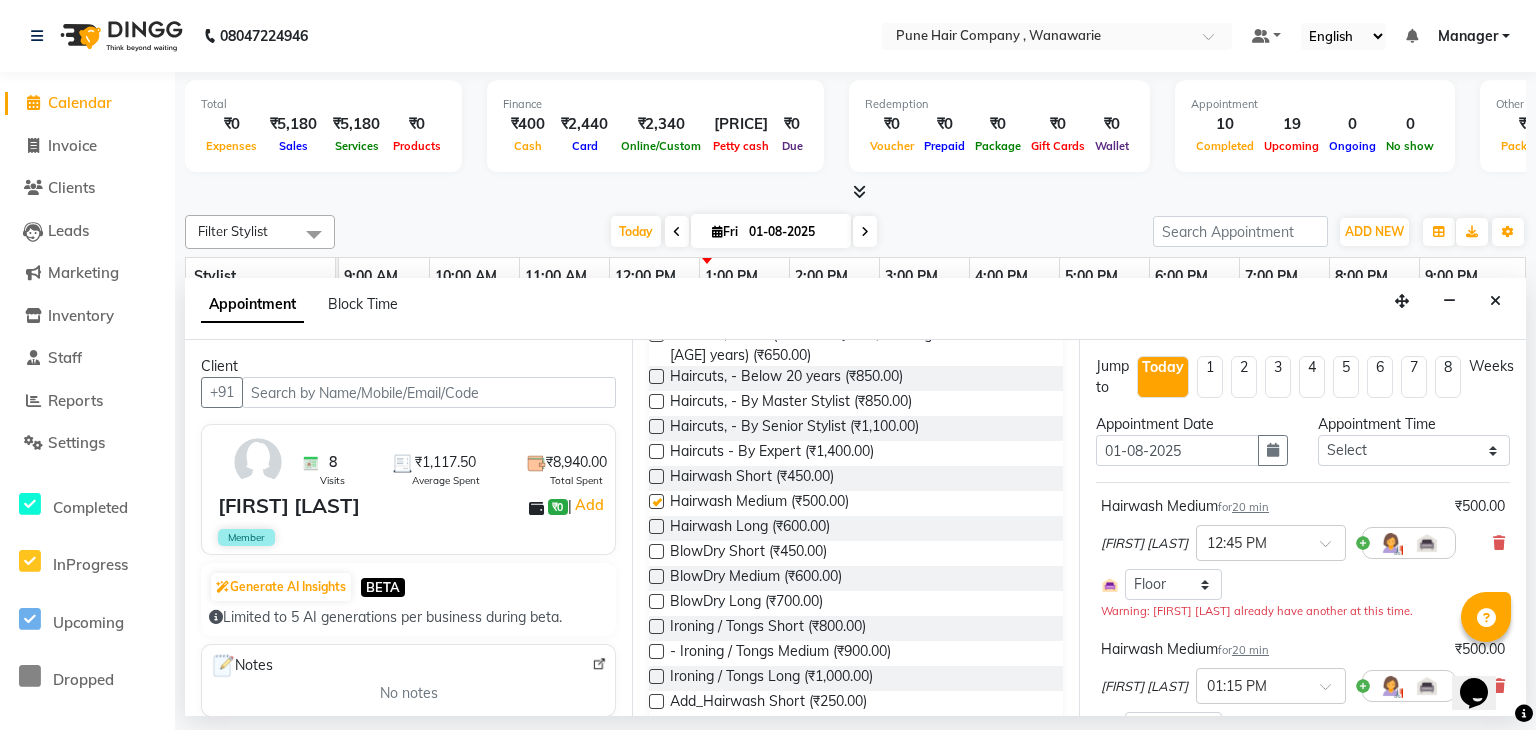 checkbox on "false" 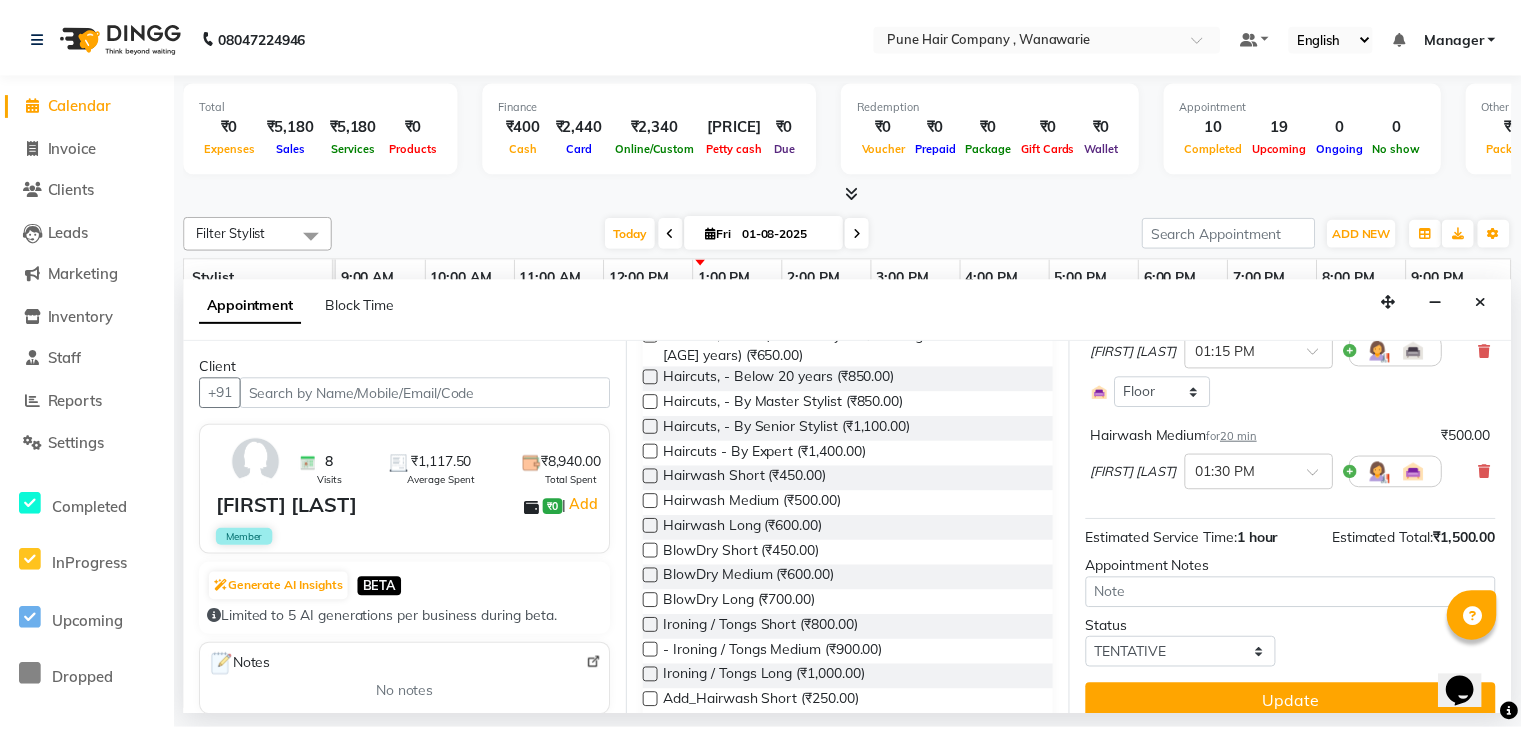 scroll, scrollTop: 356, scrollLeft: 0, axis: vertical 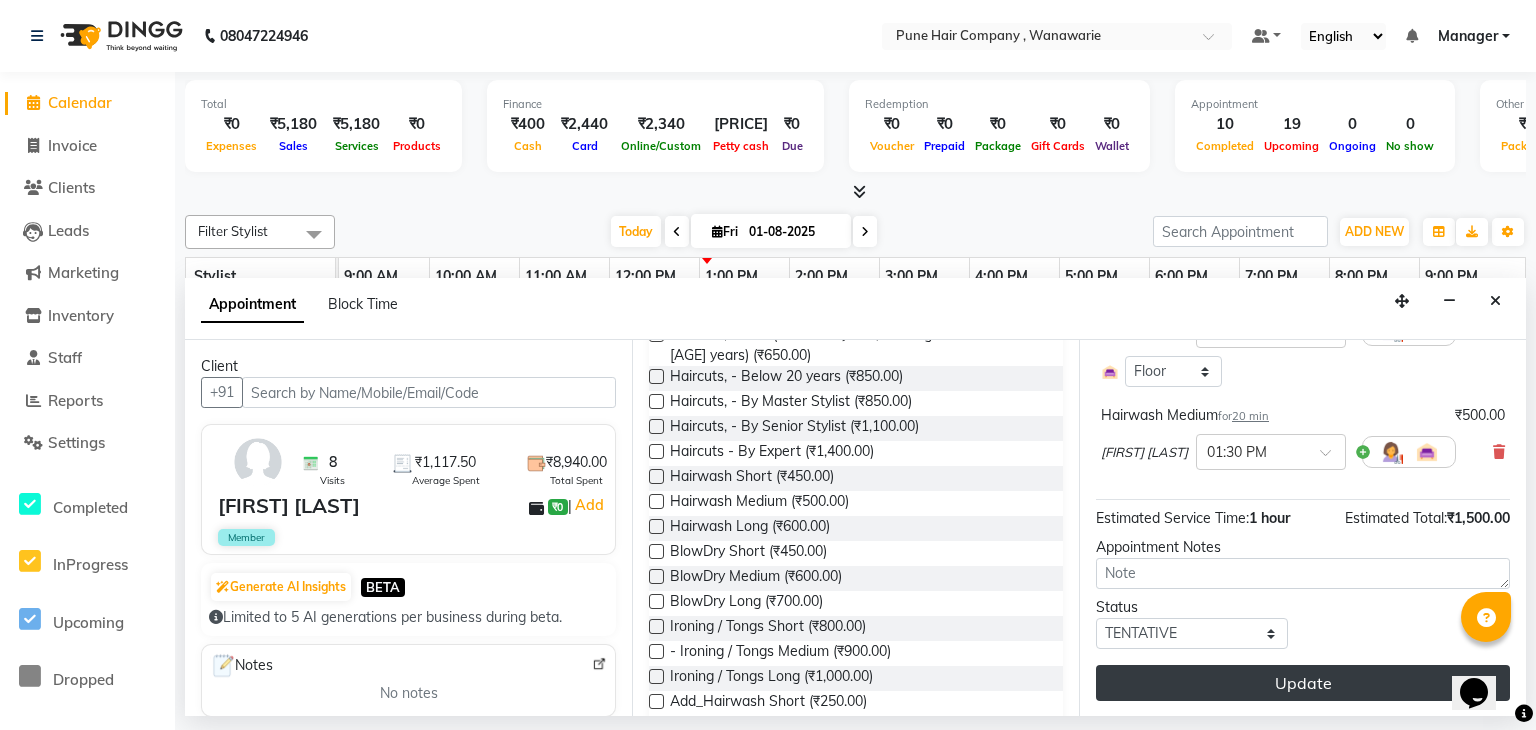 click on "Update" at bounding box center [1303, 683] 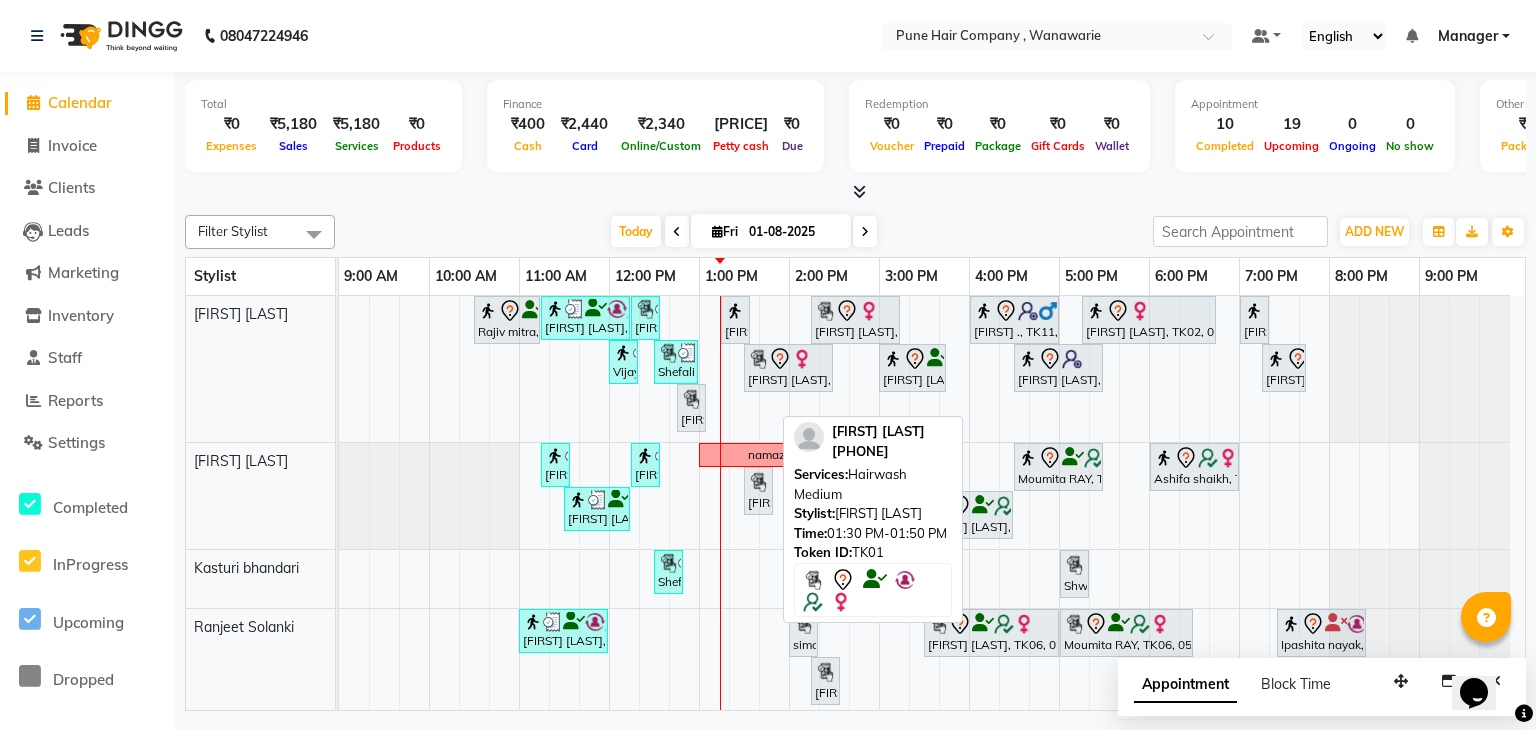 click at bounding box center (758, 482) 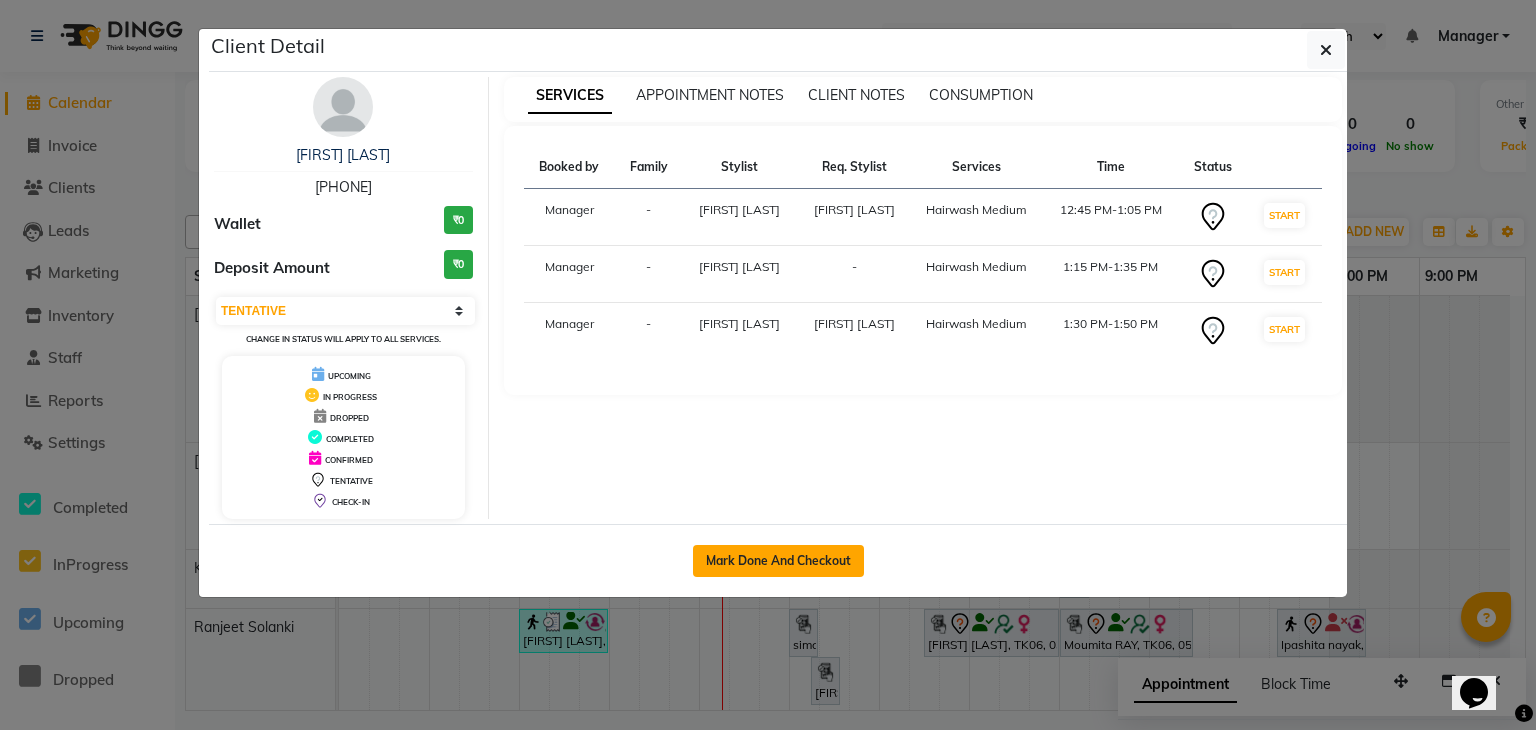 click on "Mark Done And Checkout" 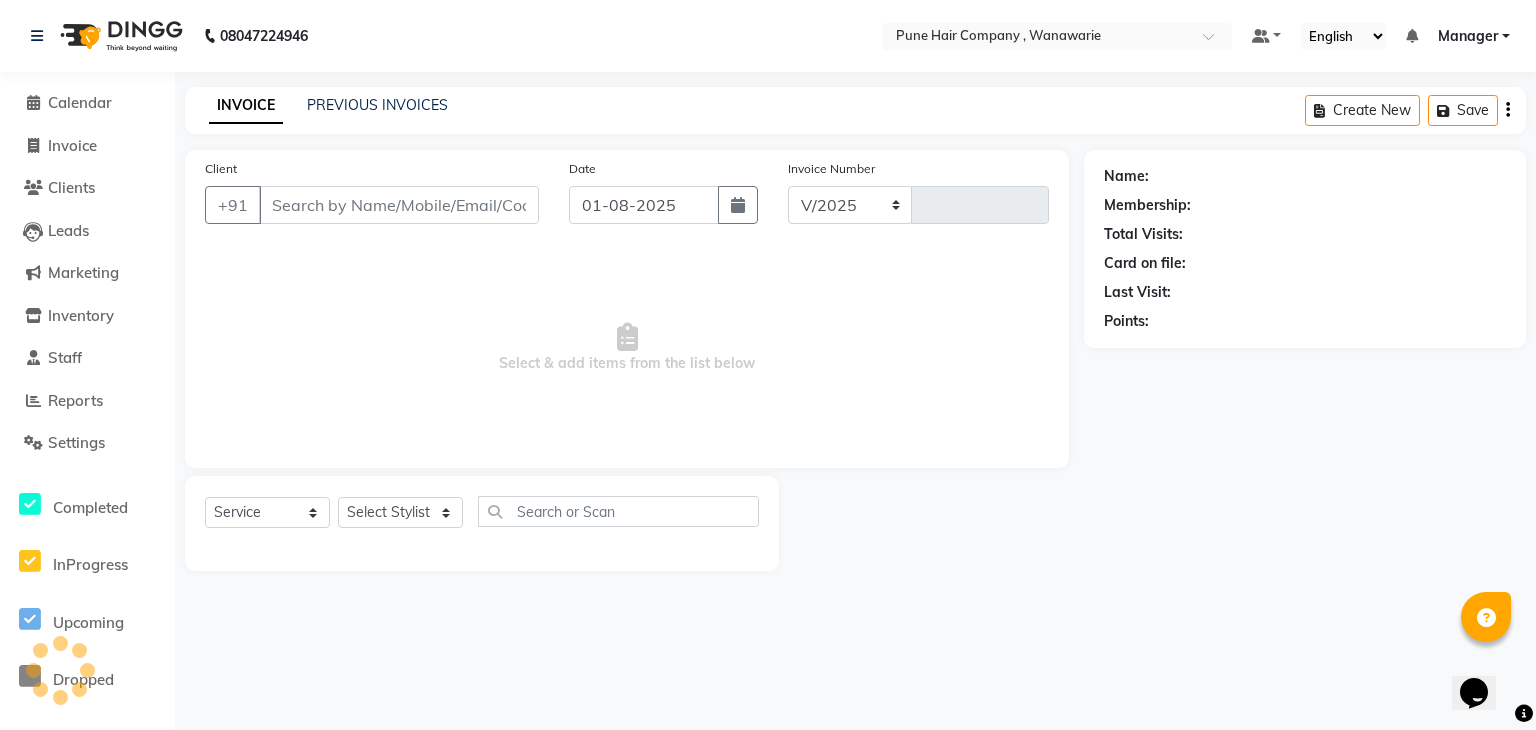 select on "8072" 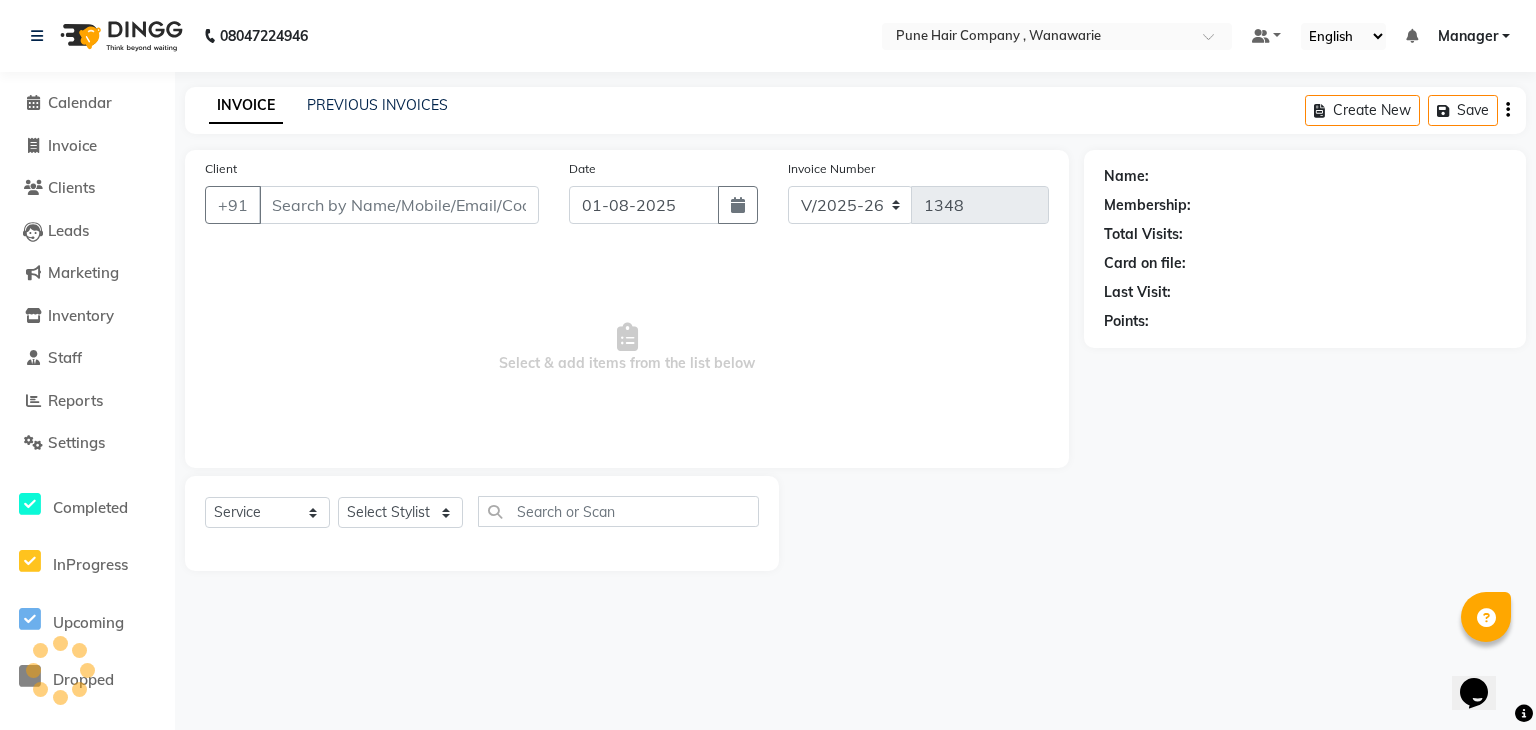 type on "[PHONE]" 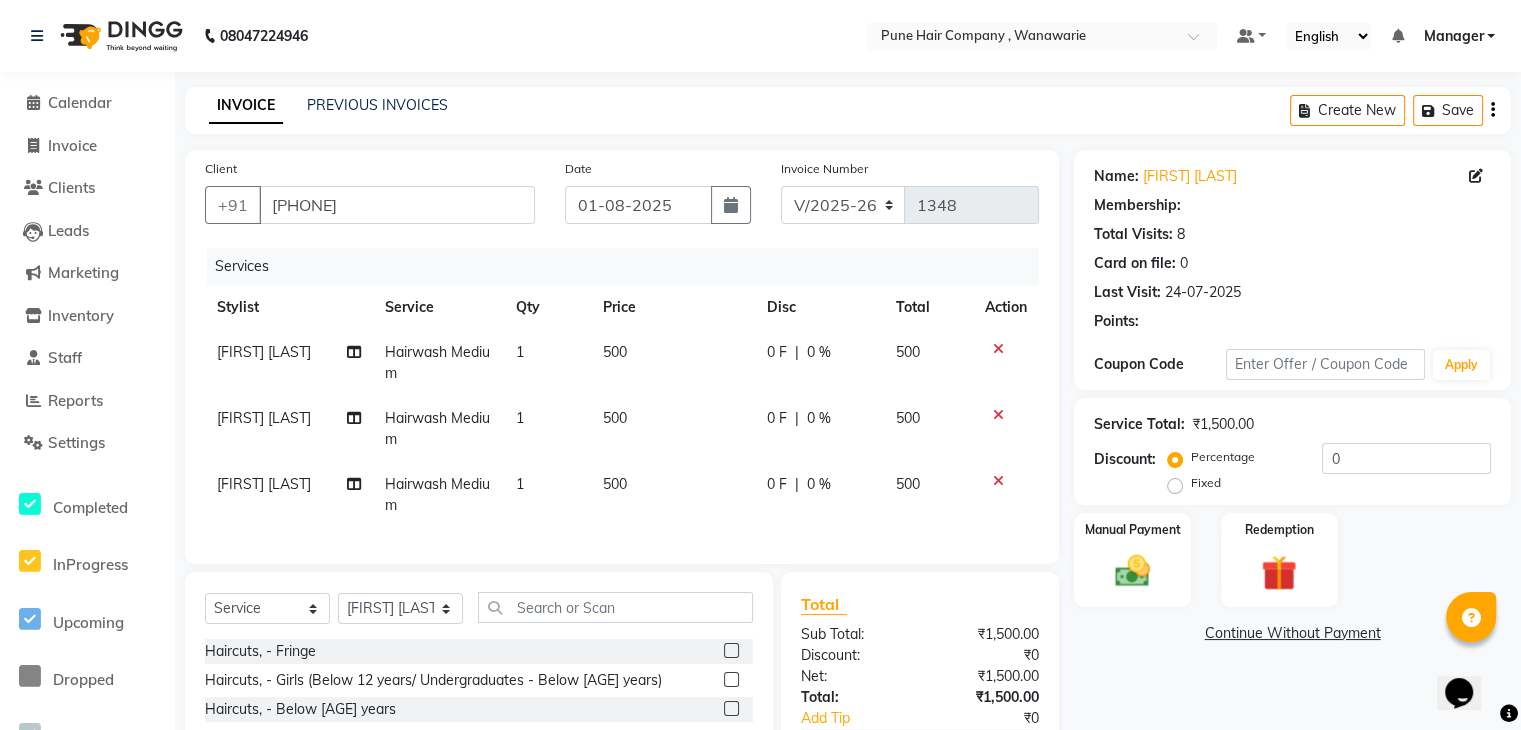 type on "20" 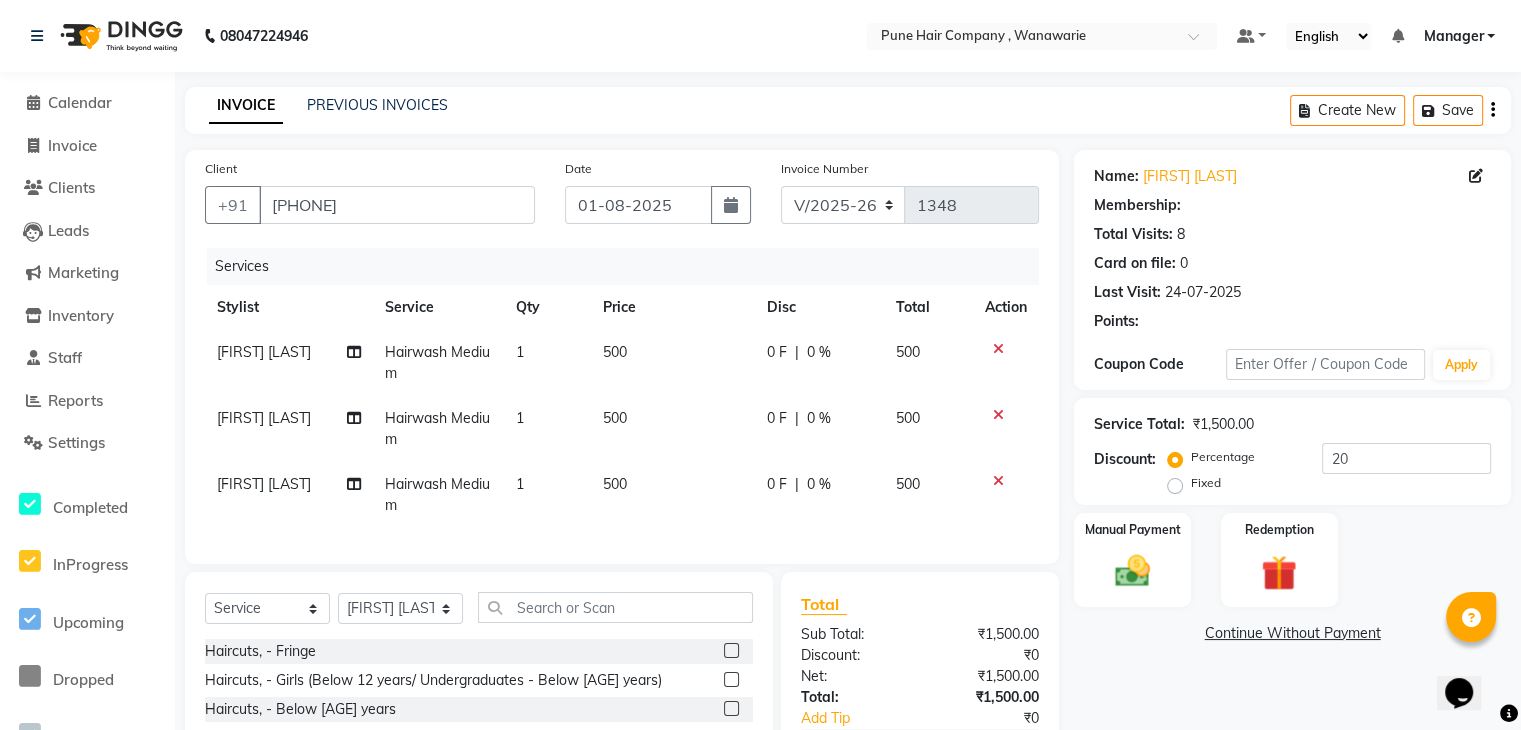 select on "1: Object" 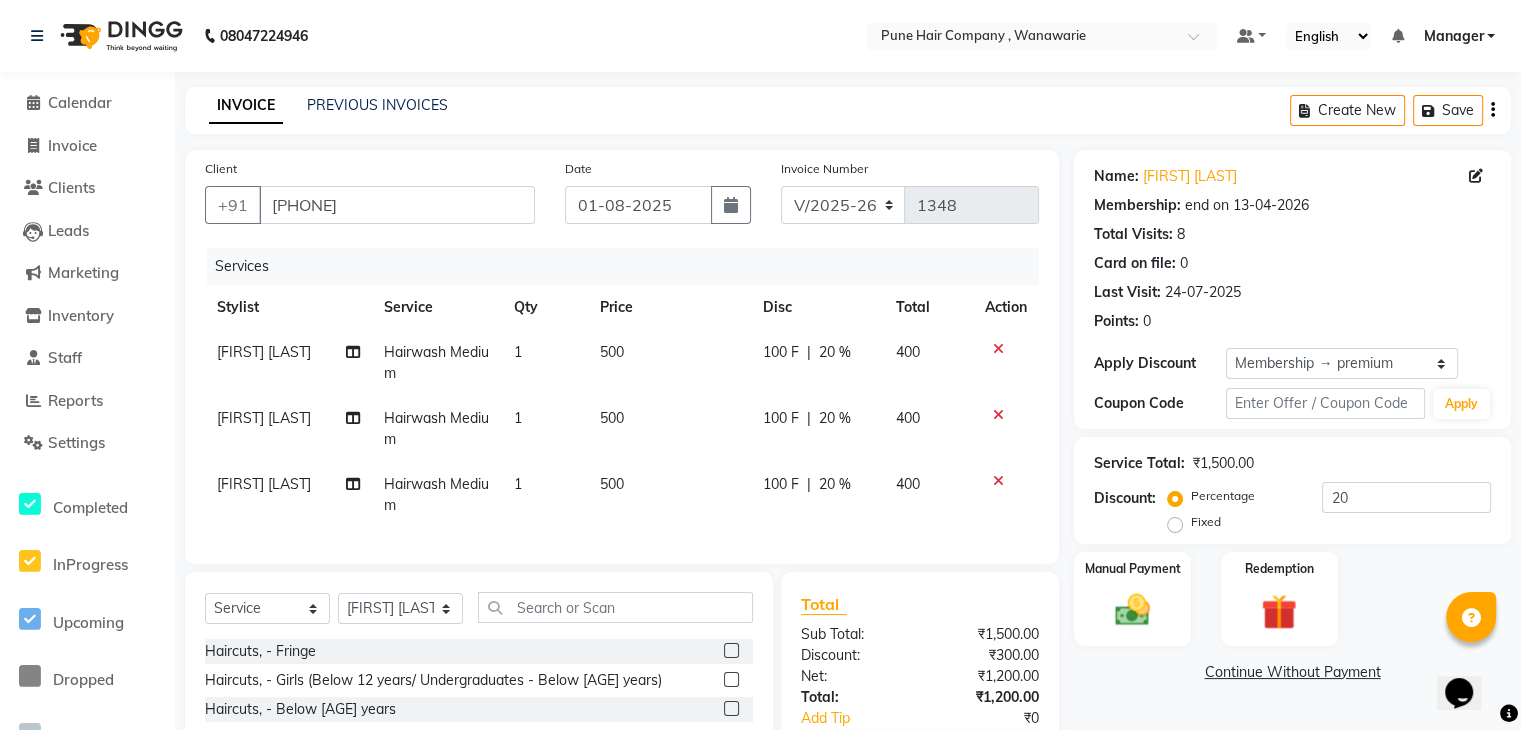 scroll, scrollTop: 0, scrollLeft: 0, axis: both 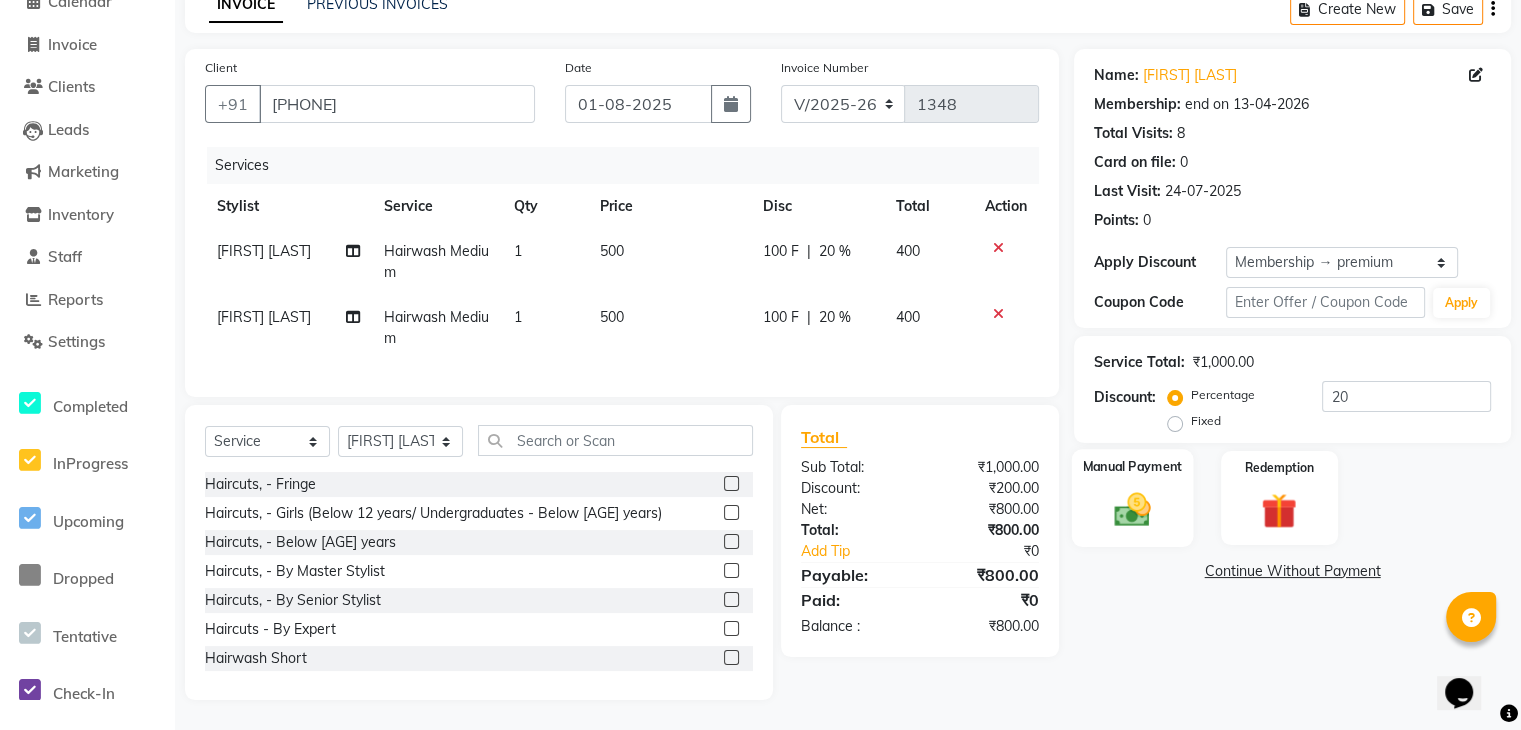 click 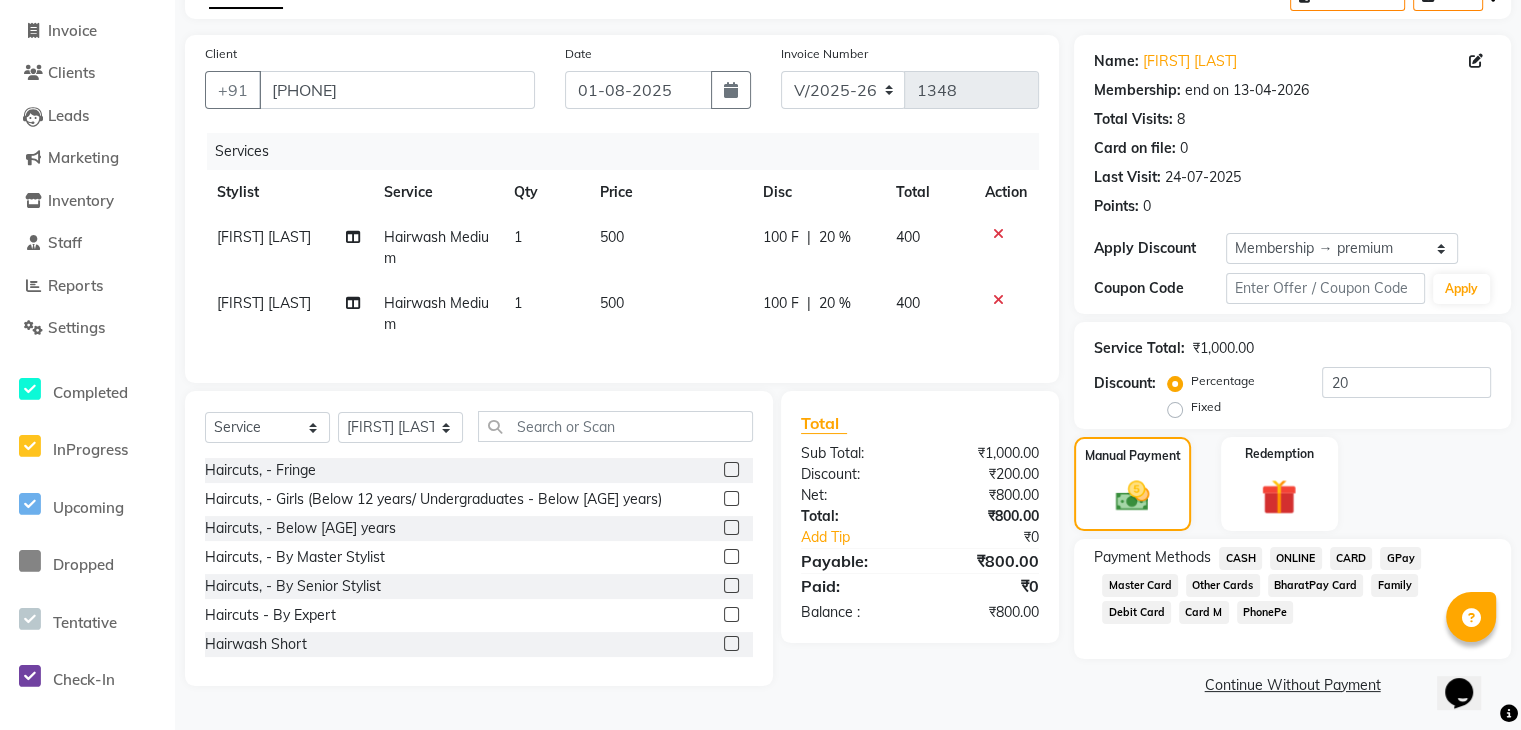click on "CASH" 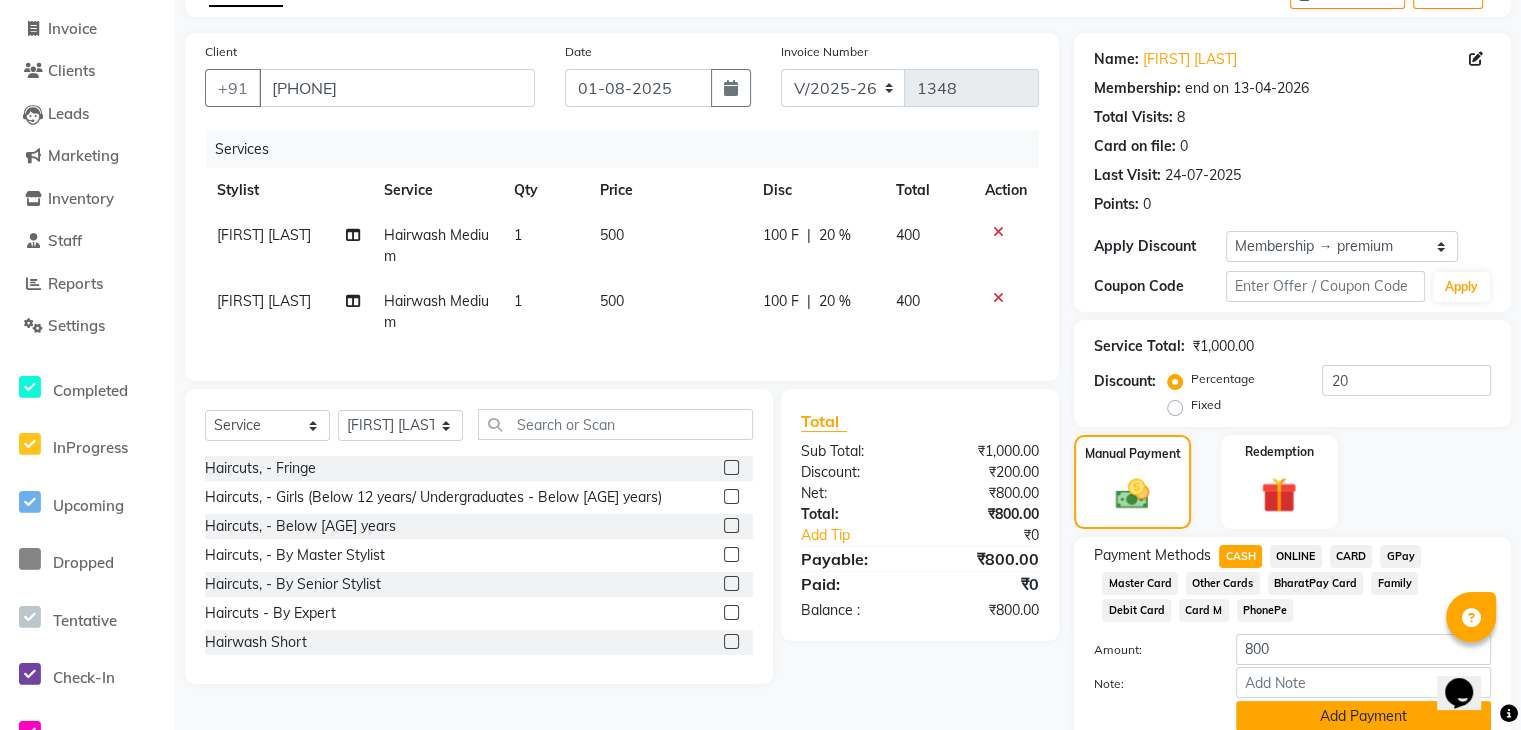 click on "Add Payment" 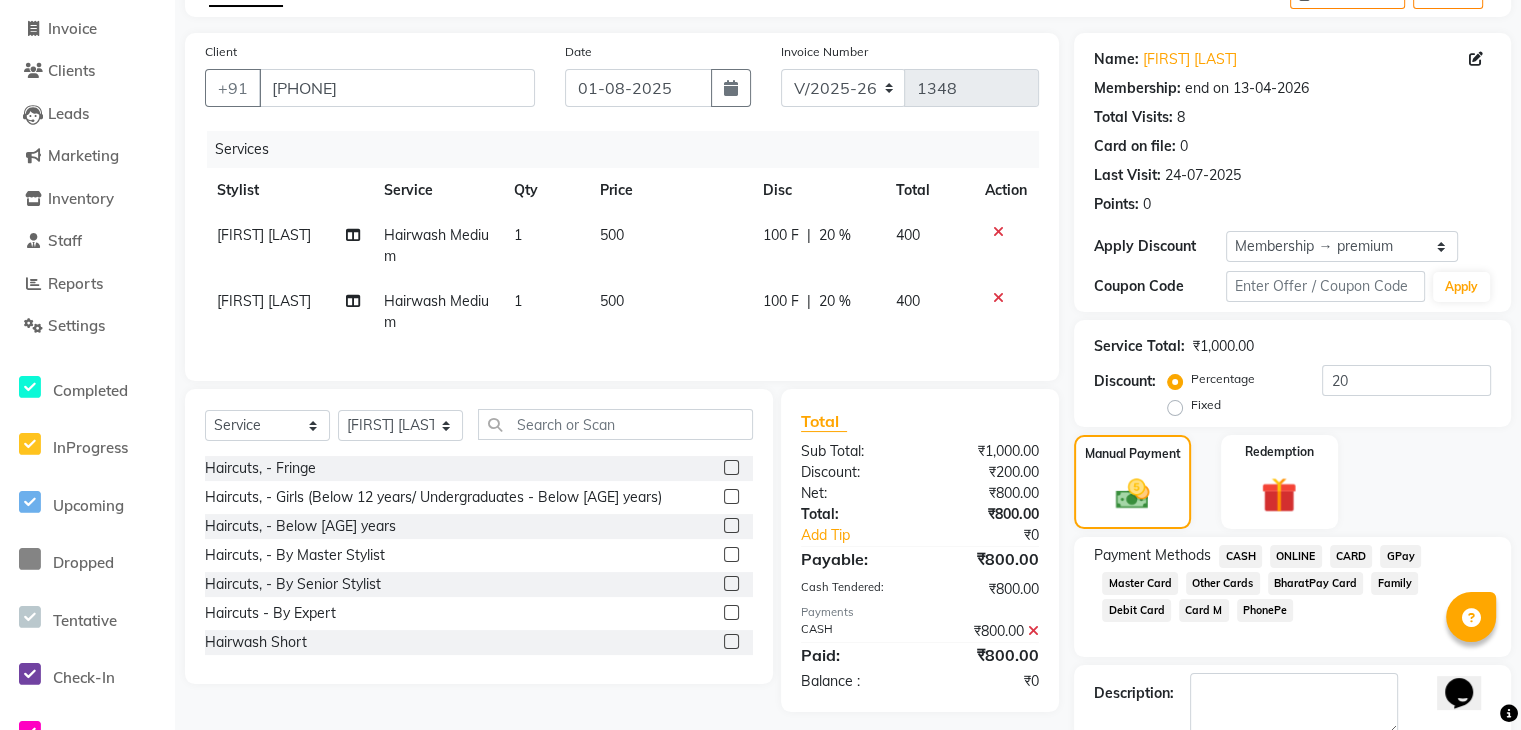 scroll, scrollTop: 227, scrollLeft: 0, axis: vertical 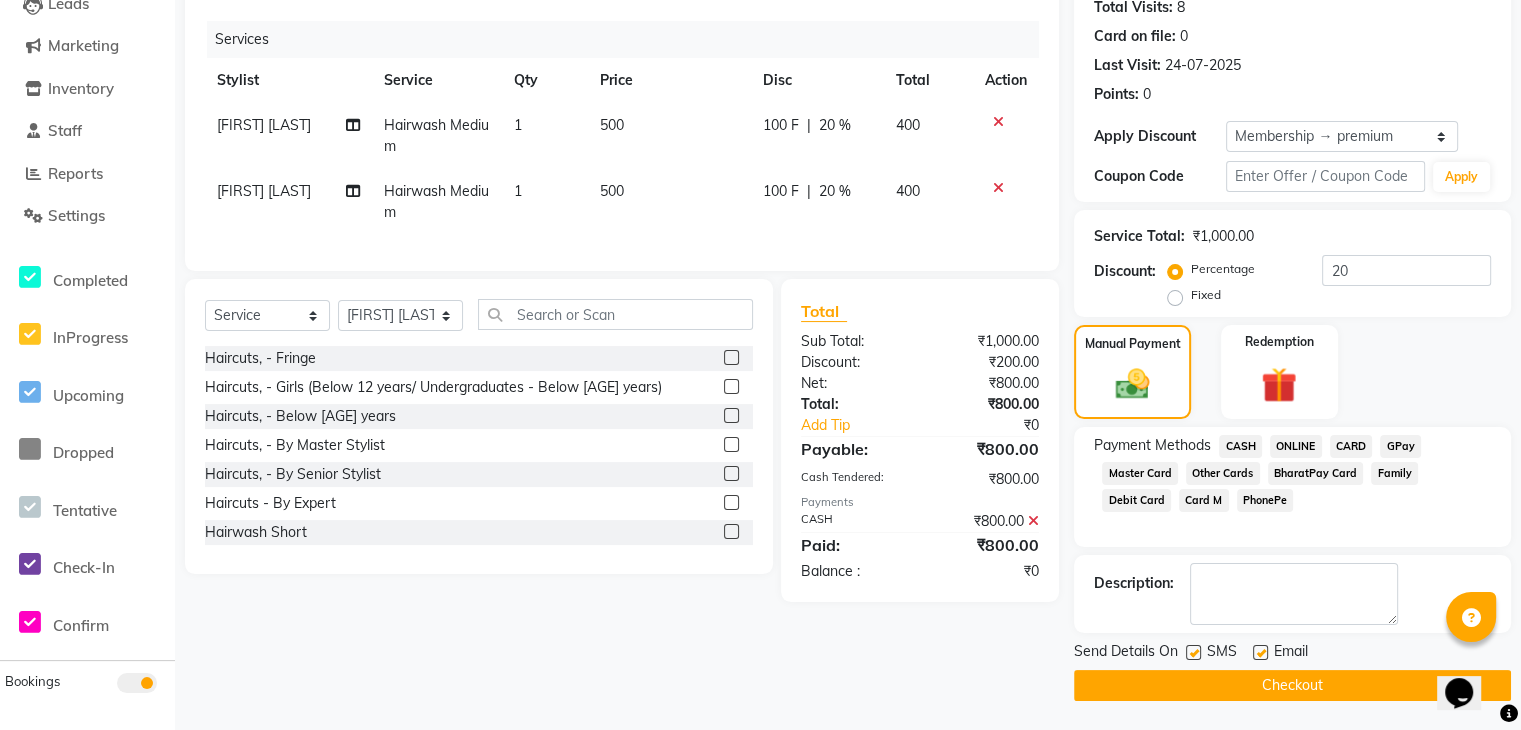 click on "Checkout" 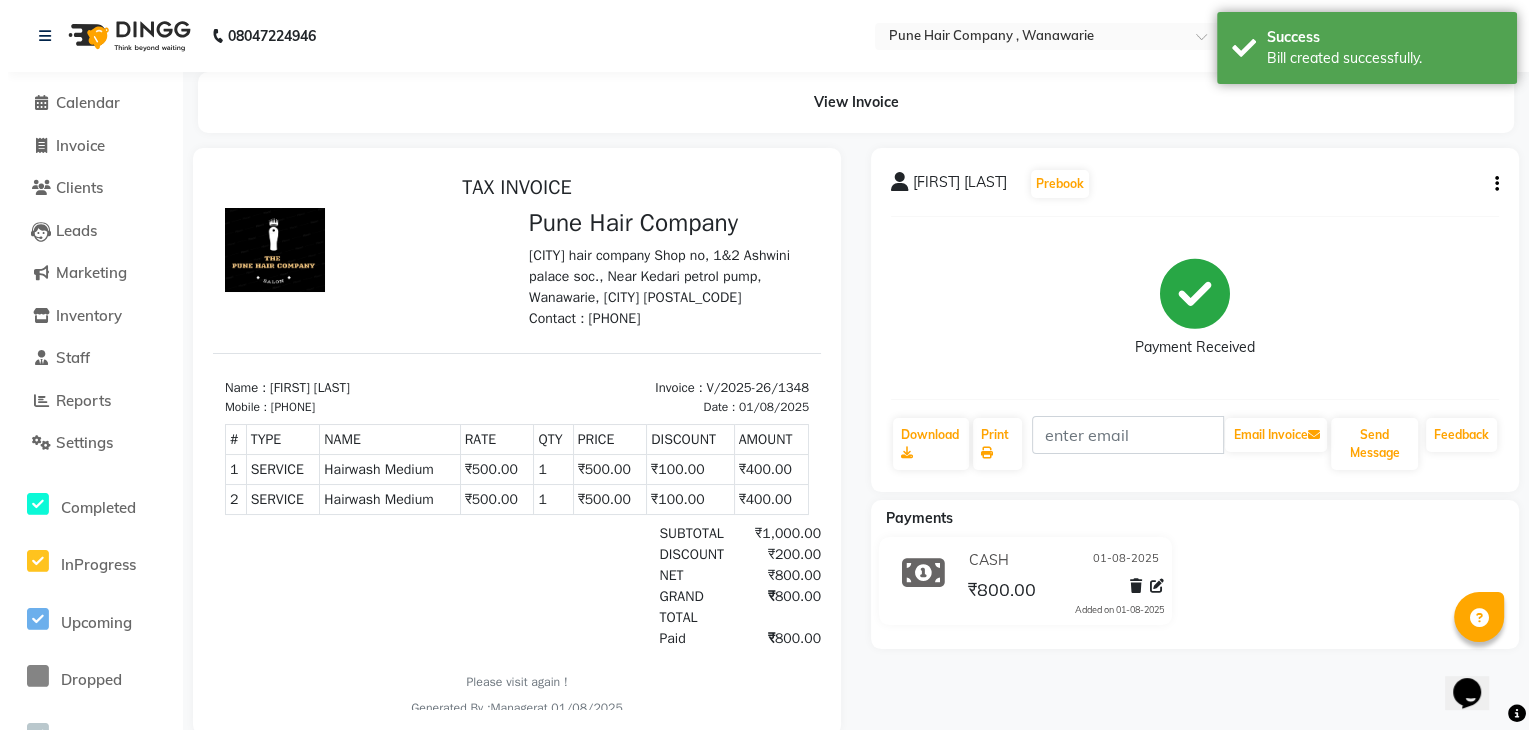 scroll, scrollTop: 0, scrollLeft: 0, axis: both 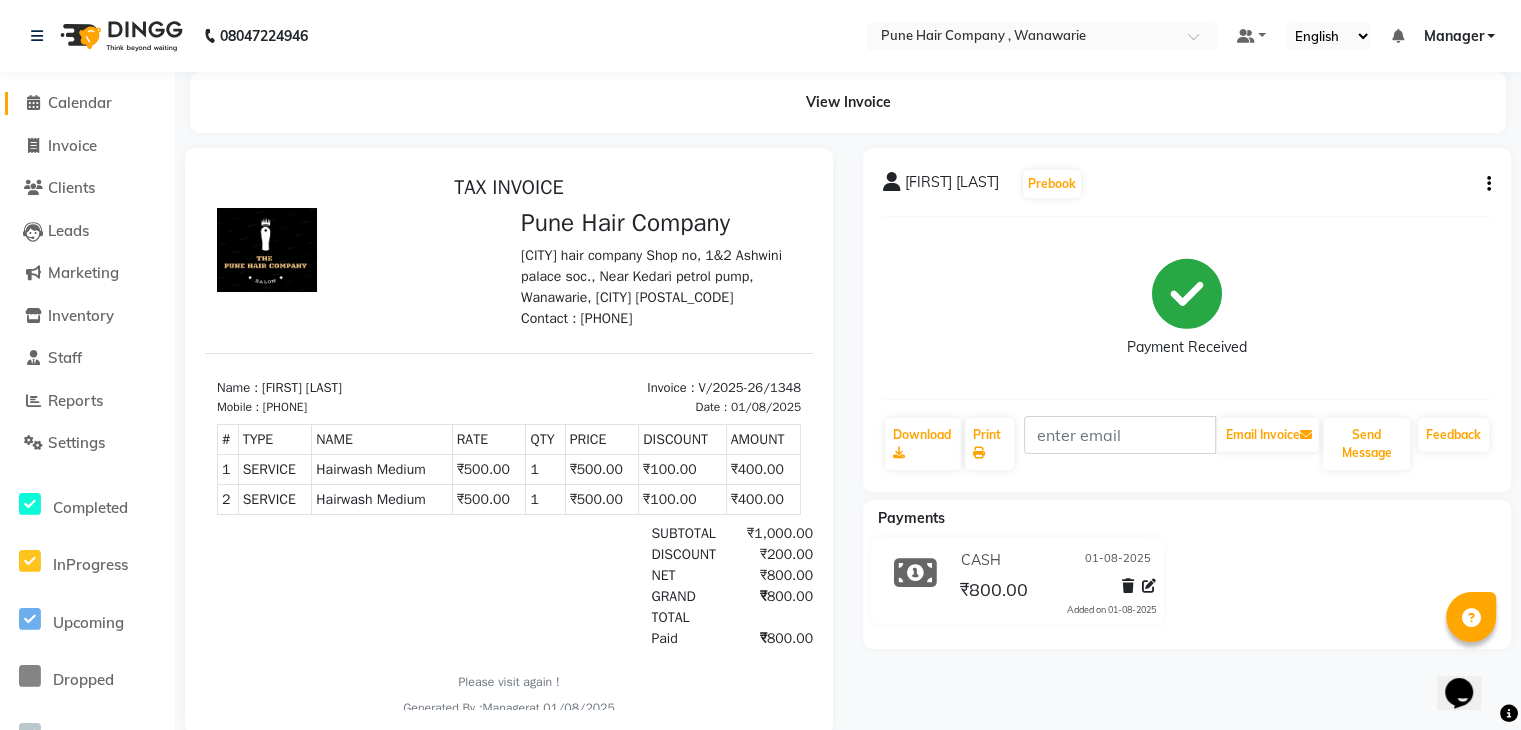 click 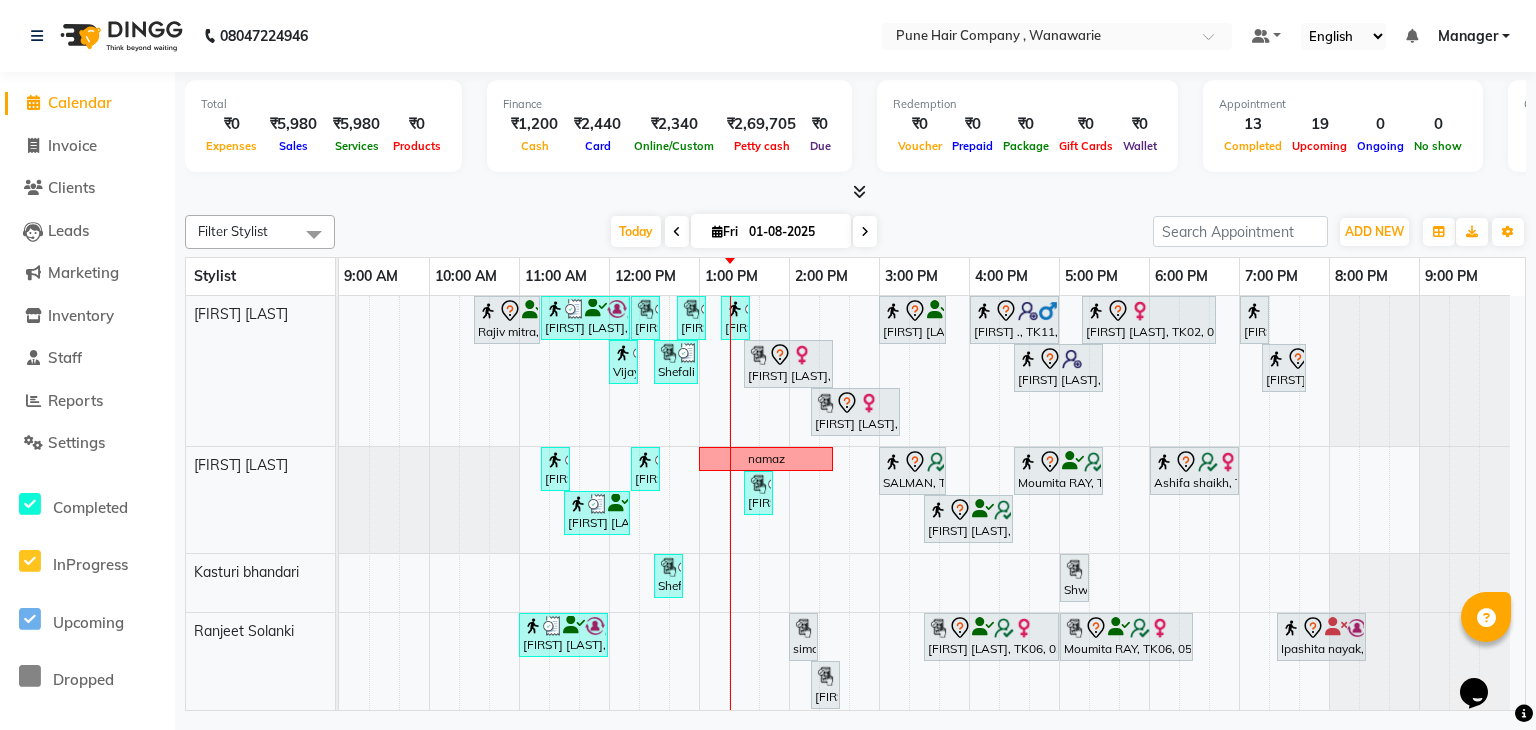 click at bounding box center (865, 232) 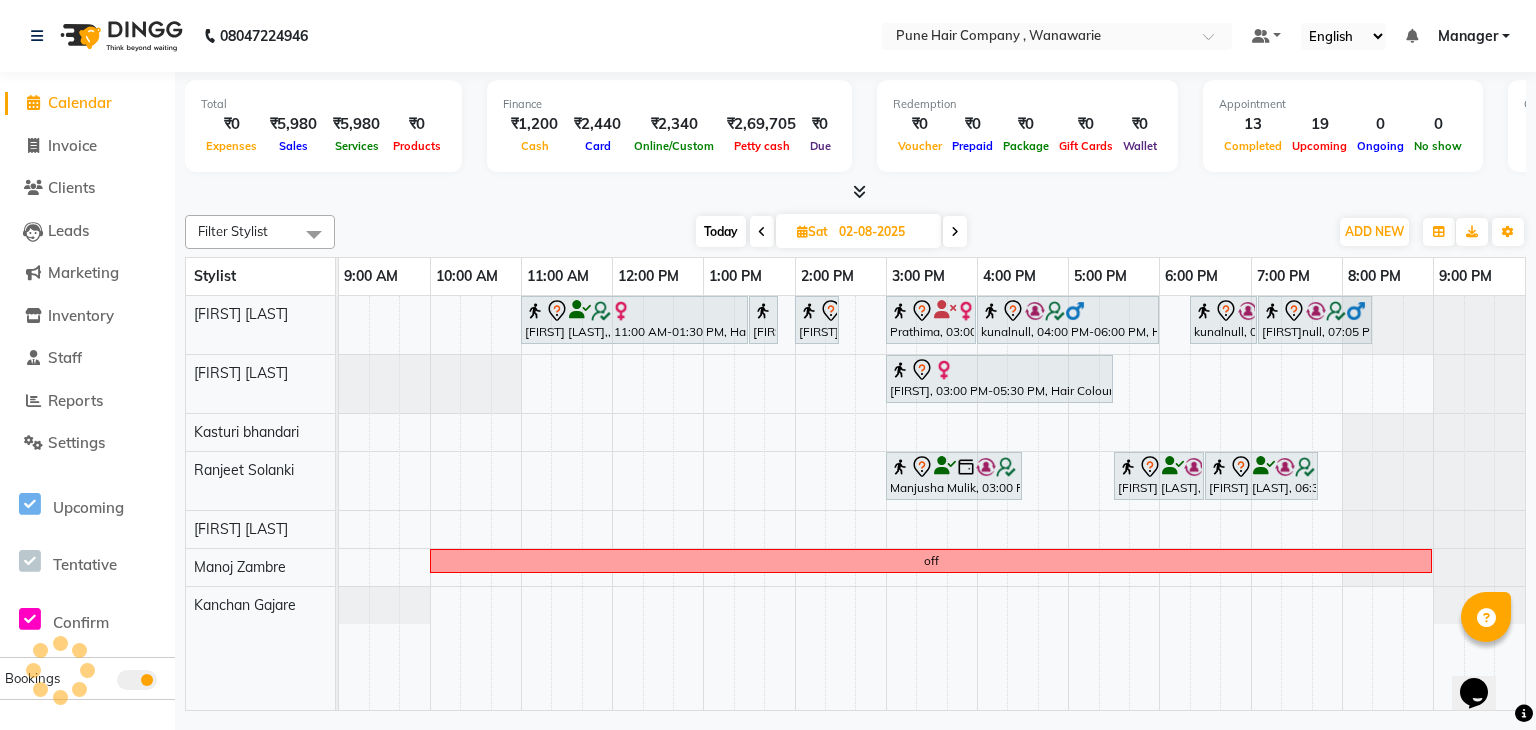 click at bounding box center [955, 232] 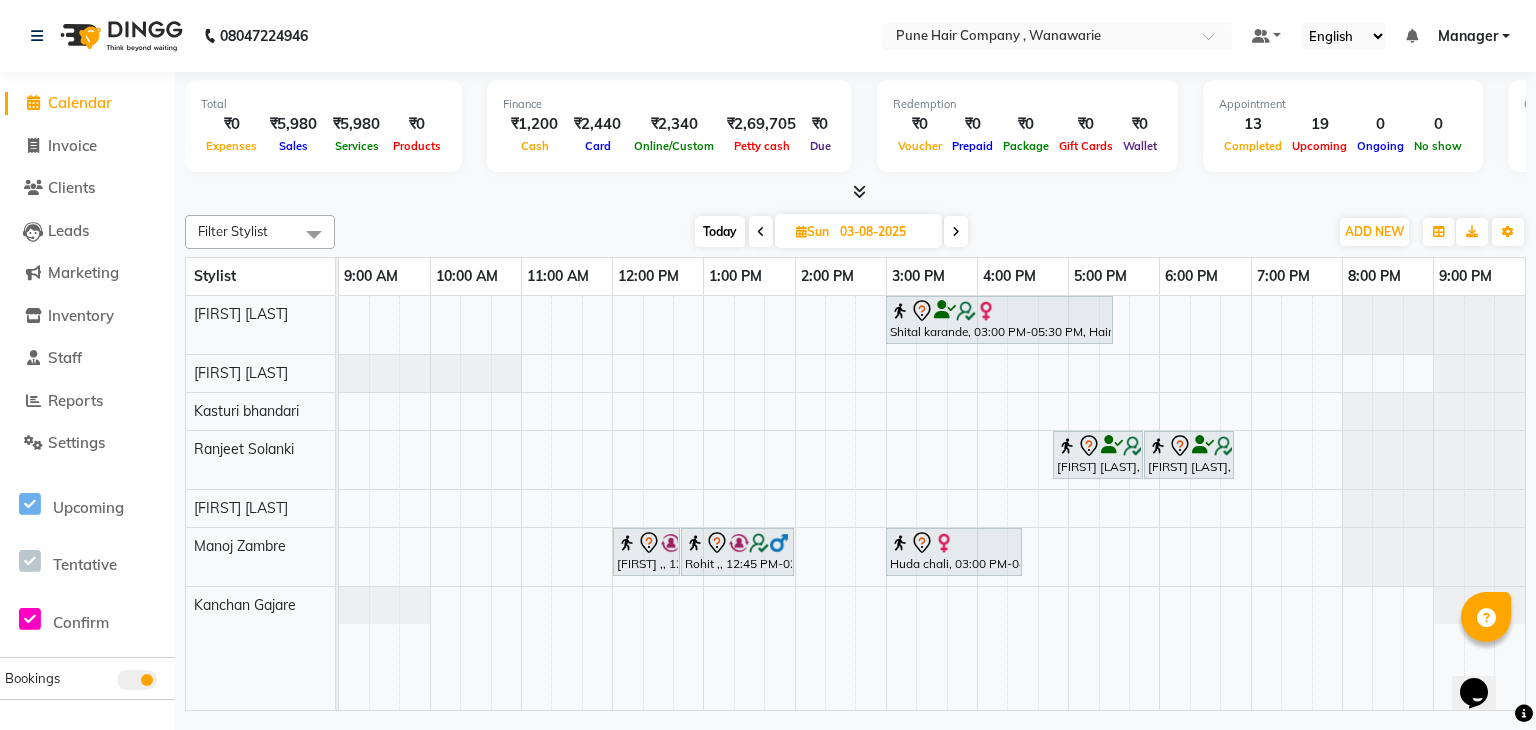 click on "Today" at bounding box center [720, 231] 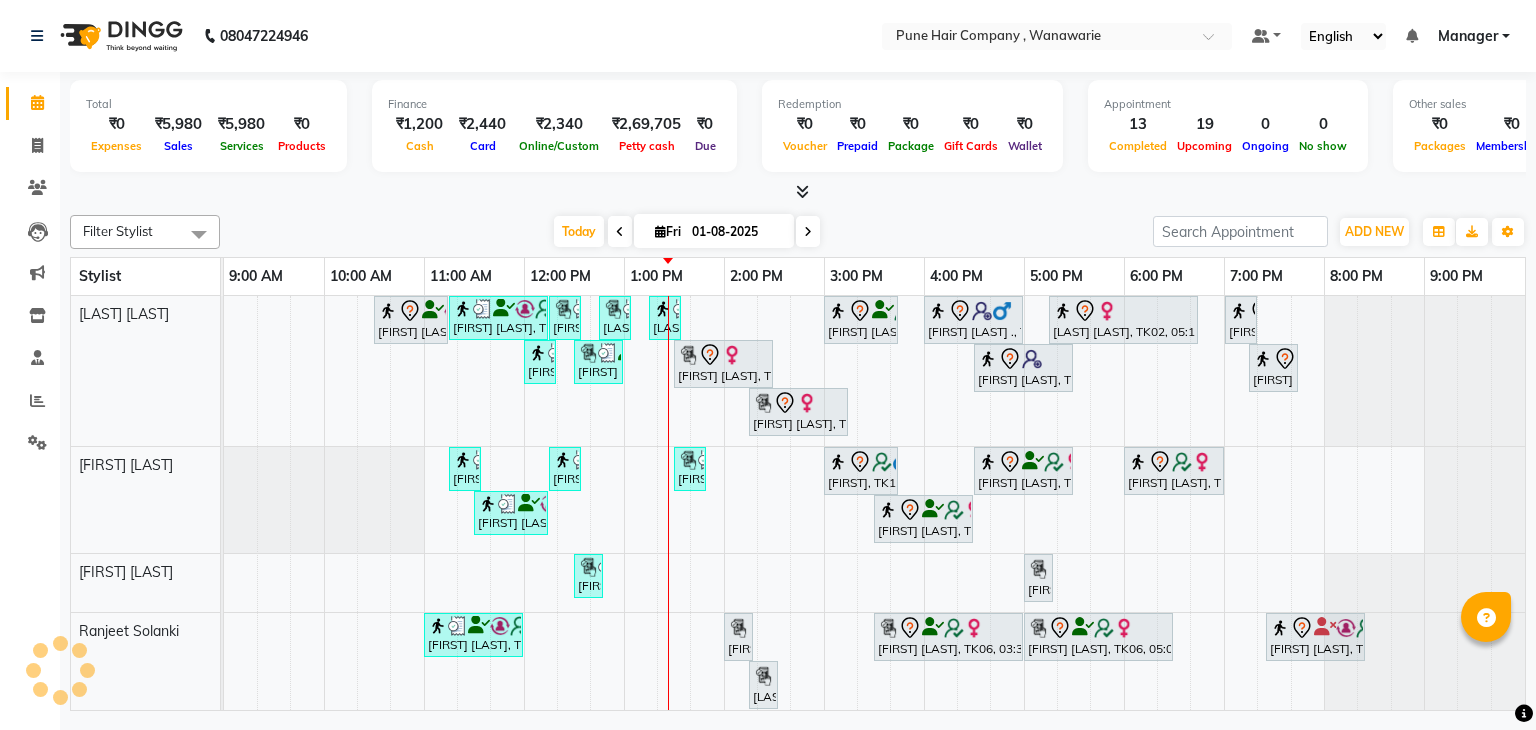 scroll, scrollTop: 0, scrollLeft: 0, axis: both 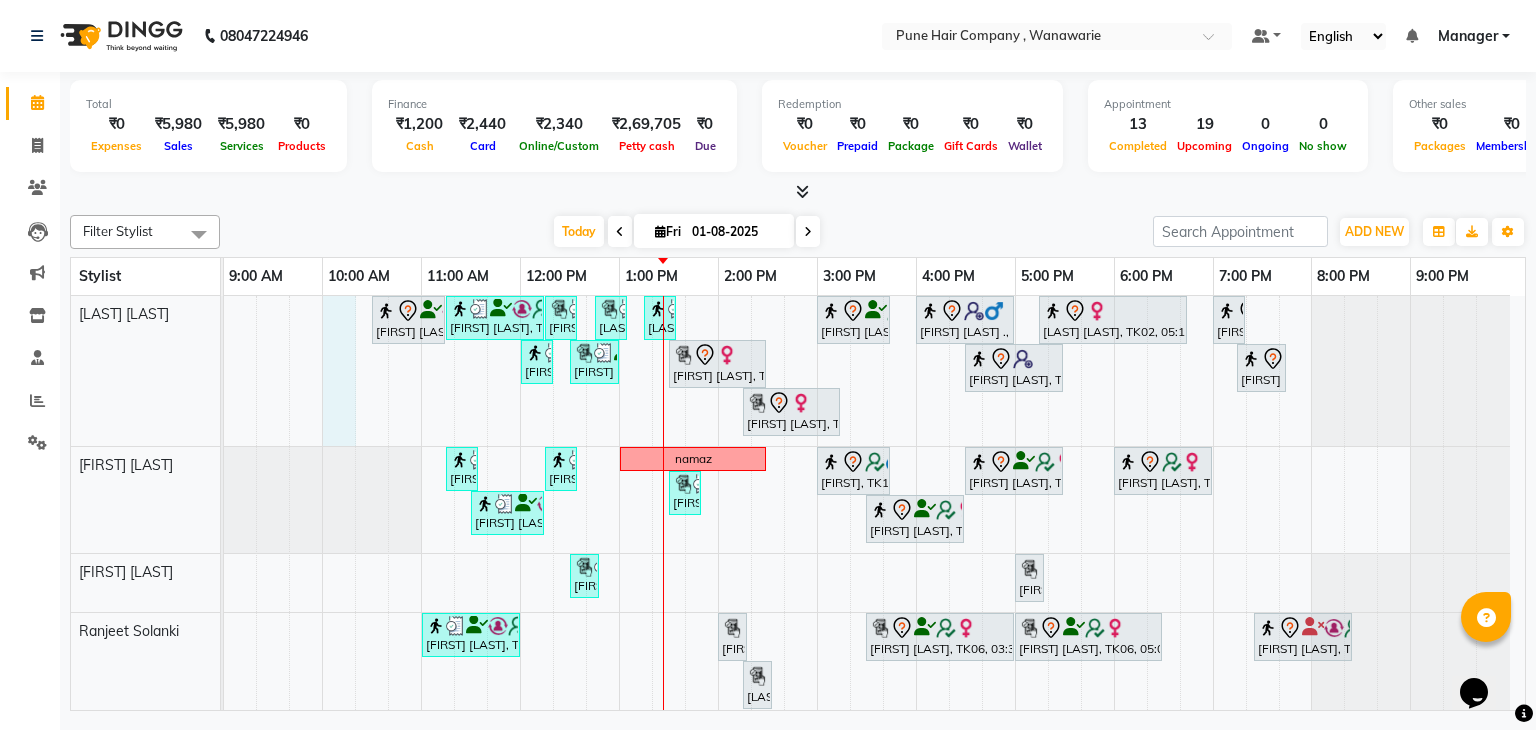 click on "[FIRST] [LAST], TK08, 10:30 AM-11:15 AM, Male Haircut By Senior Stylist [FIRST] [LAST], TK12, 11:15 AM-12:15 PM, Haircuts, - By Senior Stylist [FIRST] [LAST], TK13, 12:15 PM-12:35 PM, Male Beard Shaving/ Beard Trim Beard [LAST] [LAST], TK01, 12:45 PM-01:05 PM, Hairwash Medium [LAST] [LAST], TK01, 01:15 PM-01:35 PM, Hairwash Medium Mohit sir, TK03, 03:00 PM-03:45 PM, Male Haircut By Senior Stylist vedant ., TK11, 04:00 PM-05:00 PM, Haircuts, - By Senior Stylist [LAST] [LAST], TK02, 05:15 PM-06:45 PM, Hair Colour - Majirel Touch-up (Upto 2 Inches) [LAST] [LAST], TK04, 07:00 PM-07:20 PM, Add_Hairwash Medium [FIRST] [LAST], TK12, 12:00 PM-12:20 PM, Add_Hairwash Short [FIRST] [LAST], TK13, 12:30 PM-01:00 PM, Hair Treatments - Head Massage (30 mins) [FIRST] [LAST], TK05, 01:30 PM-02:30 PM, Haircuts, - By Senior Stylist [FIRST] [LAST], TK14, 04:30 PM-05:30 PM, Haircuts, - By Senior Stylist namaz" at bounding box center [874, 573] 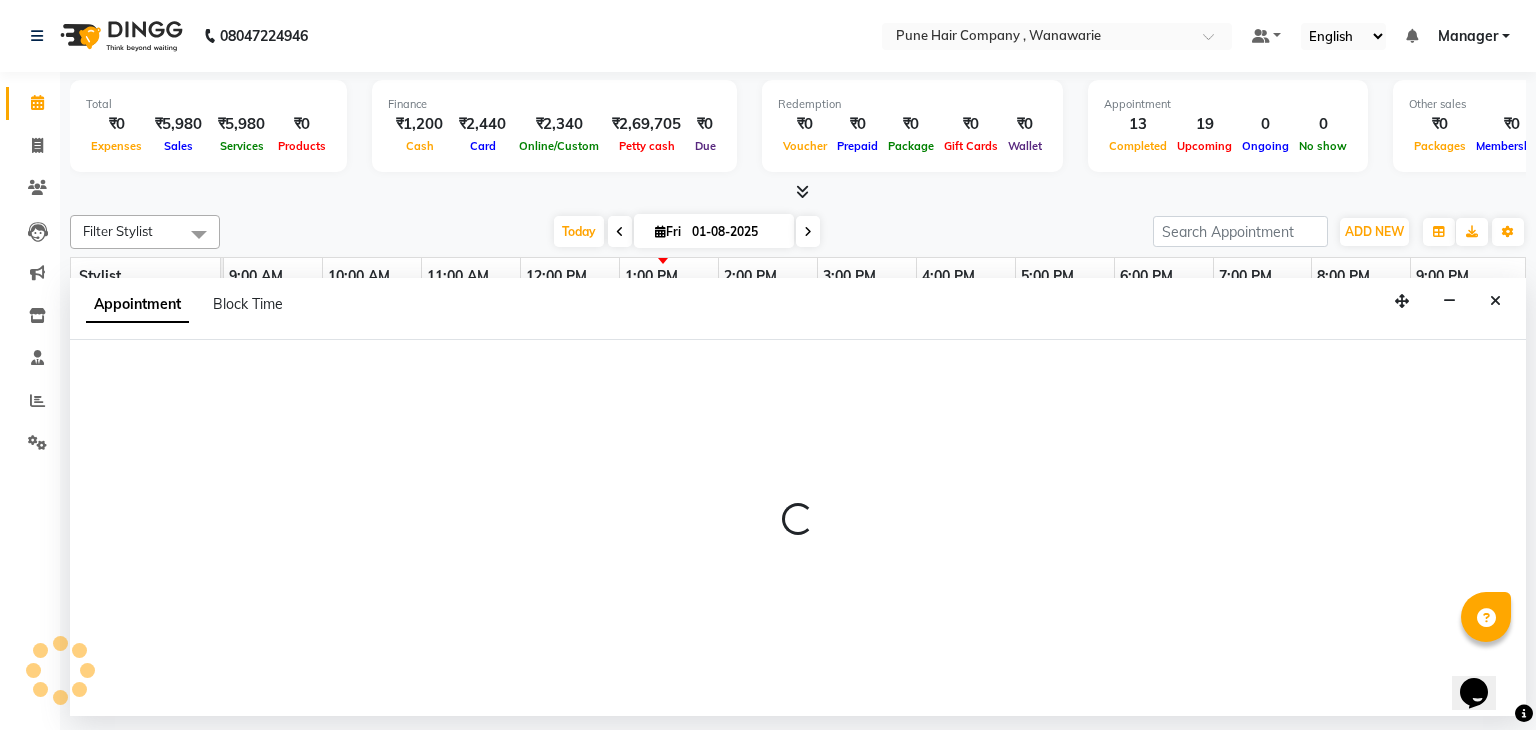 select on "74577" 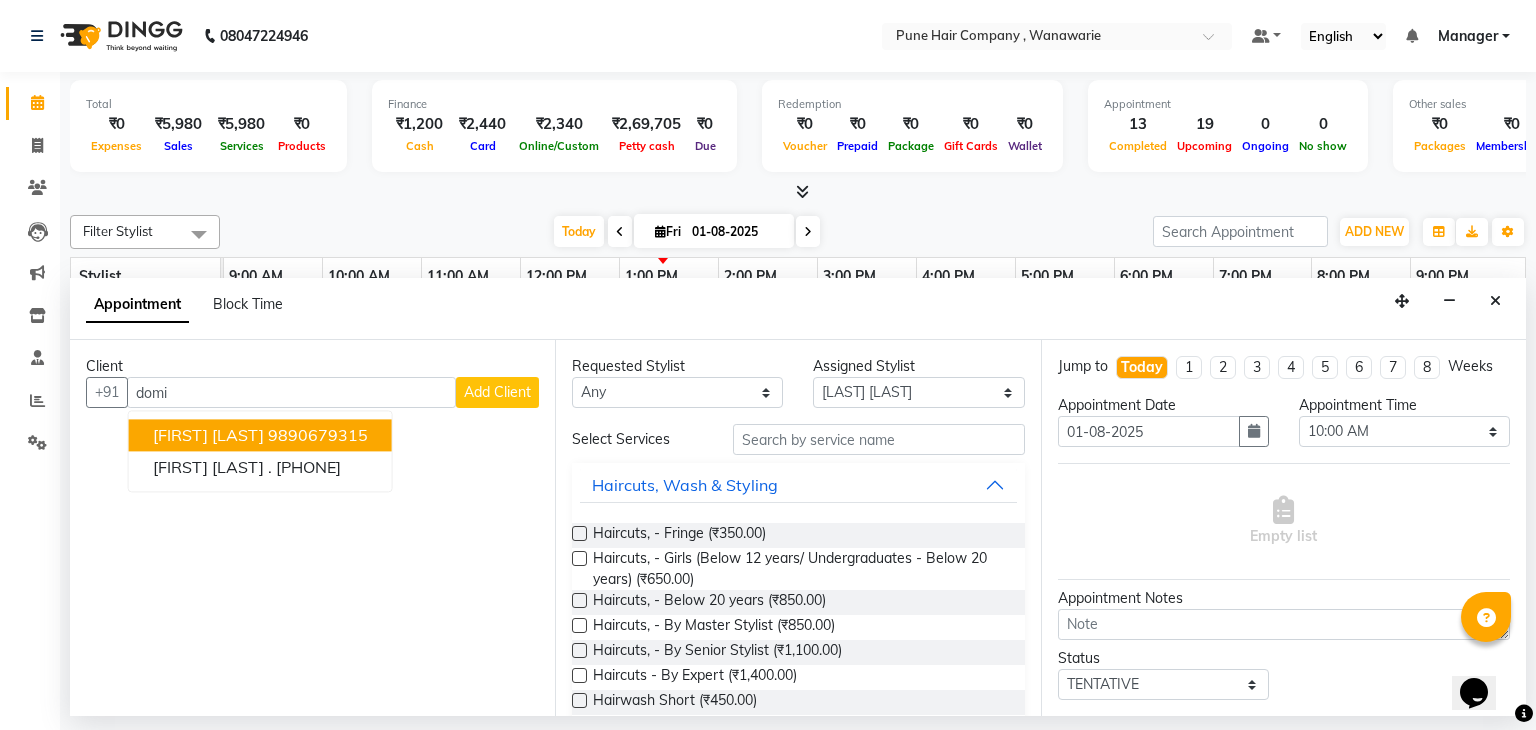 click on "9890679315" at bounding box center (318, 436) 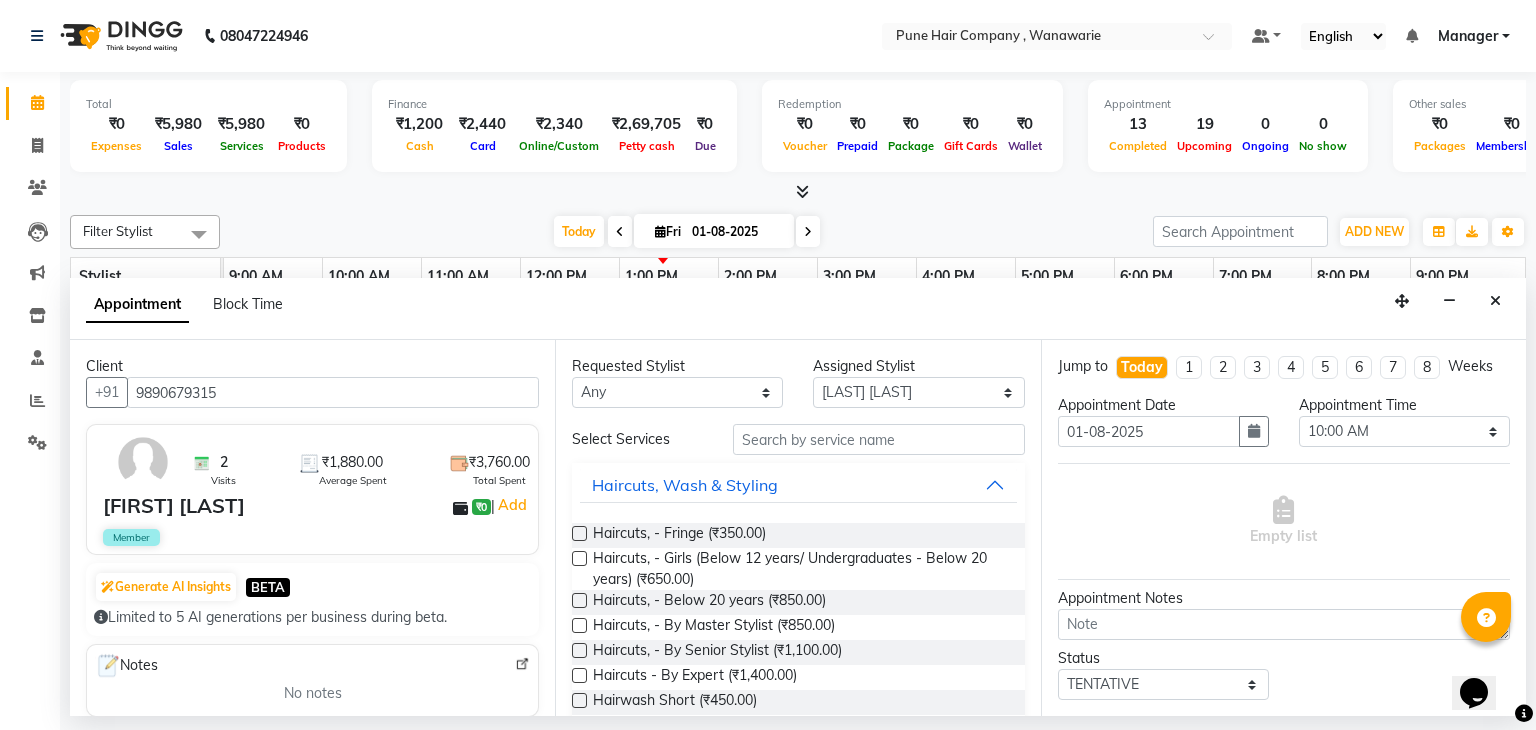 type on "9890679315" 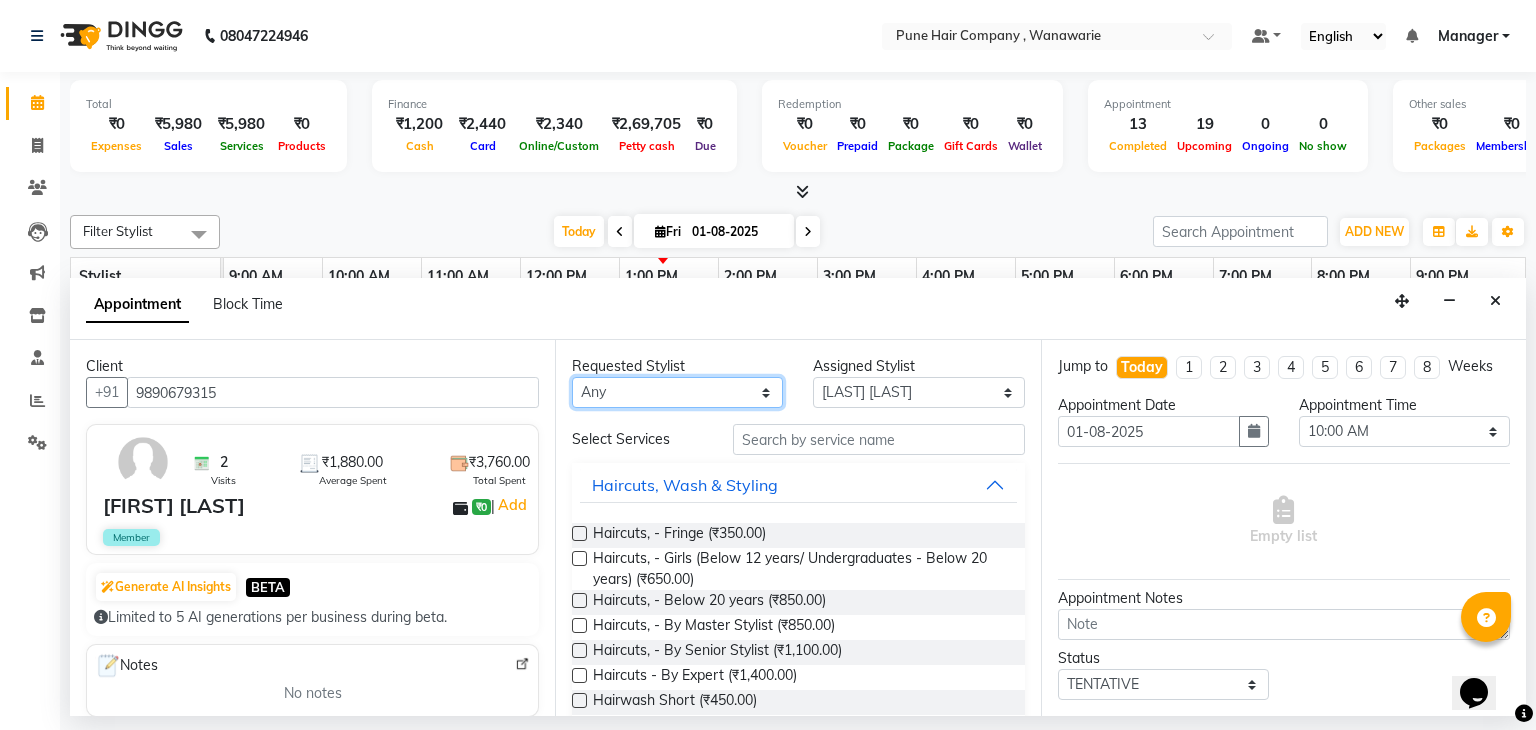 click on "Any [FIRST] [LAST] [FIRST] [LAST] [FIRST] [LAST] [FIRST] [LAST] [FIRST] [LAST] [FIRST] [LAST] [FIRST] [LAST]" at bounding box center [677, 392] 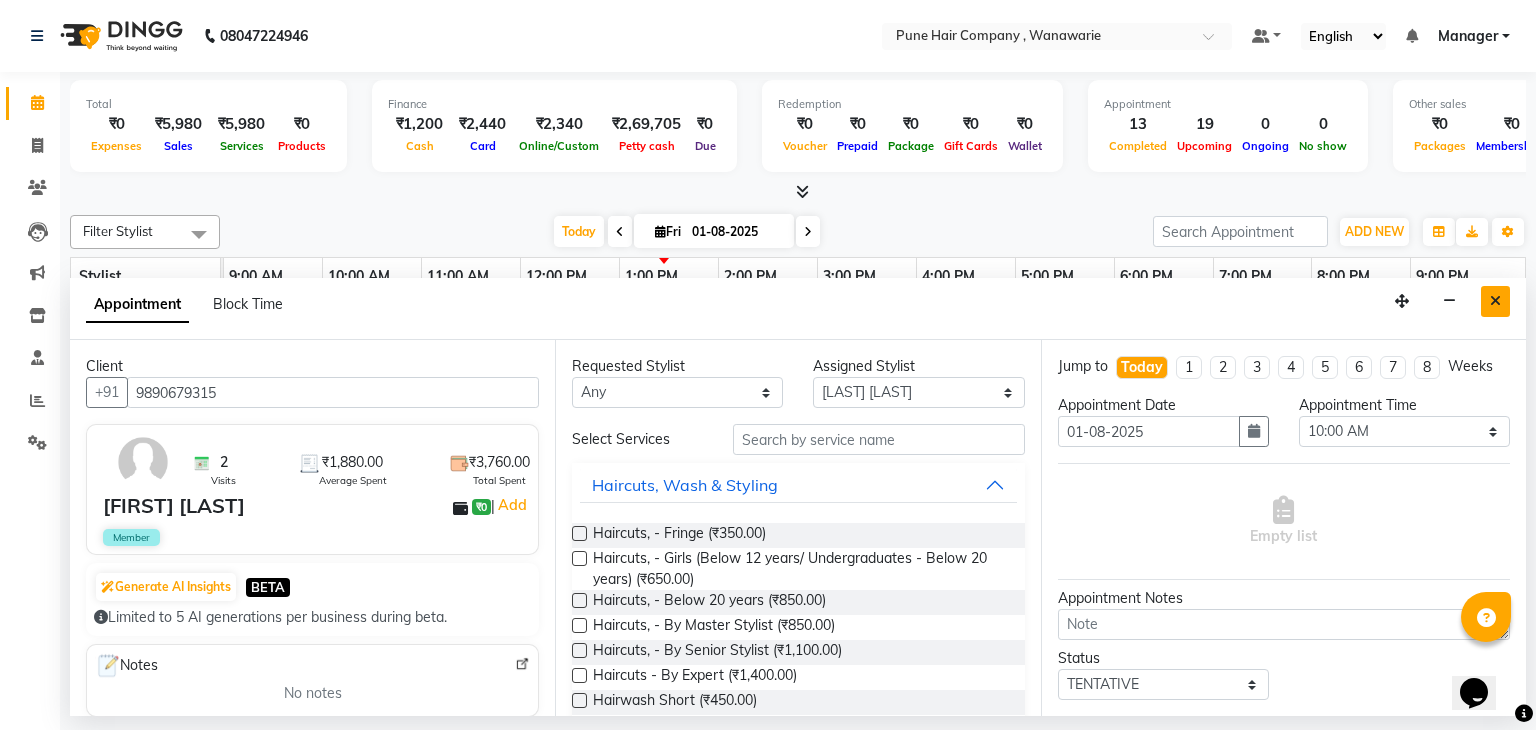 click at bounding box center [1495, 301] 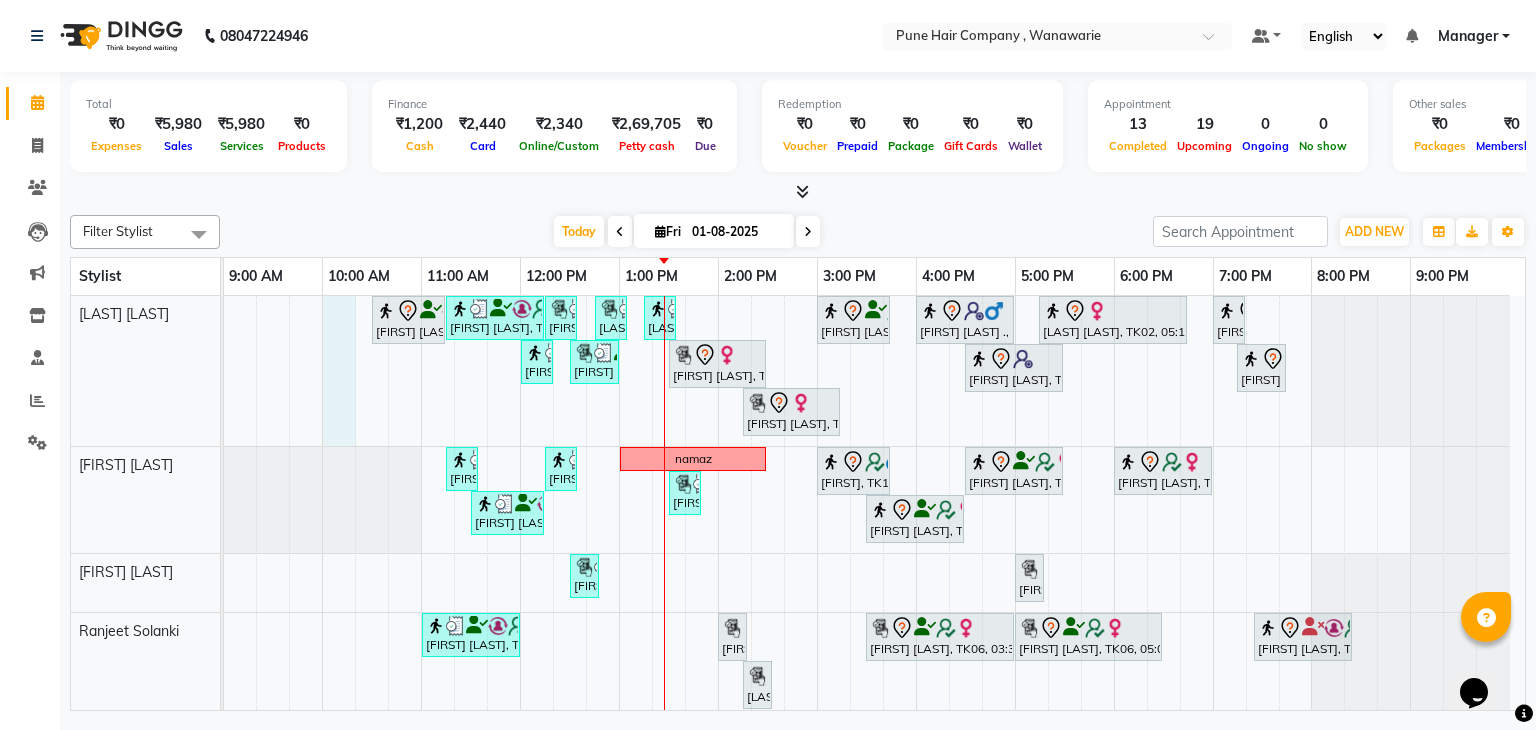 click on "Rajiv mitra, TK08, 10:30 AM-11:15 AM, Male Haircut By Senior Stylist     Vijayendra Singh, TK12, 11:15 AM-12:15 PM, Haircuts, - By Senior Stylist     Shefali P, TK13, 12:15 PM-12:35 PM, Male Beard Shaving/ Beard Trim Beard     Sehanaz L, TK01, 12:45 PM-01:05 PM,  Hairwash Medium     Sehanaz L, TK01, 01:15 PM-01:35 PM,  Hairwash Medium             Mohit sir, TK03, 03:00 PM-03:45 PM, Male Haircut By Senior Stylist             vedant ., TK11, 04:00 PM-05:00 PM, Haircuts, - By Senior Stylist             Geeta Thadaney, TK02, 05:15 PM-06:45 PM, Hair Colour - Majirel Touch-up (Upto 2 Inches)             Ipashita nayak, TK04, 07:00 PM-07:20 PM, Add_Hairwash Medium     Vijayendra Singh, TK12, 12:00 PM-12:20 PM, Add_Hairwash Short     Shefali P, TK13, 12:30 PM-01:00 PM, Hair Treatments - Head Massage (30 mins)             Shweta T, TK05, 01:30 PM-02:30 PM, Haircuts, - By Senior Stylist             Shilpa Panchal, TK14, 04:30 PM-05:30 PM, Haircuts, - By Senior Stylist                                  namaz" at bounding box center [874, 573] 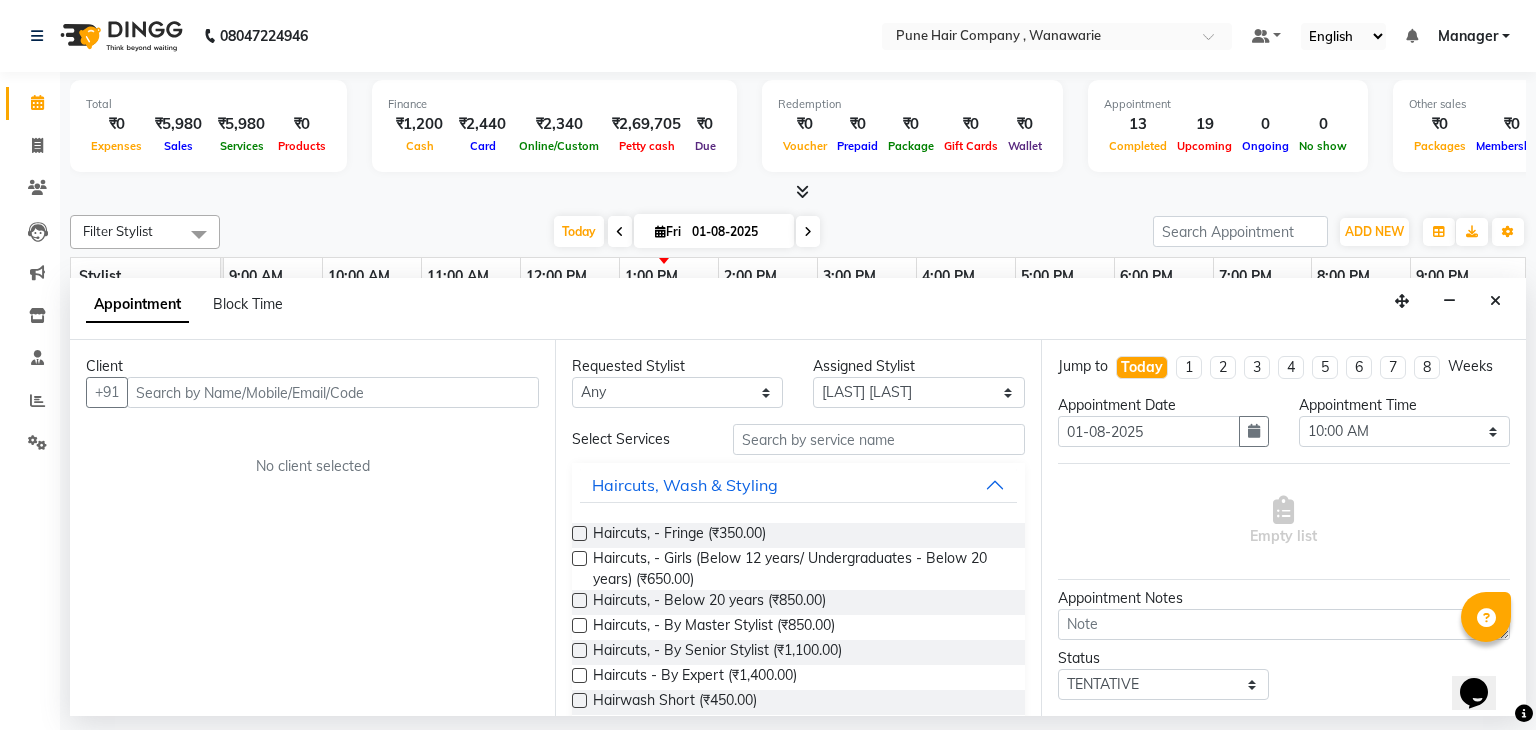 click at bounding box center [333, 392] 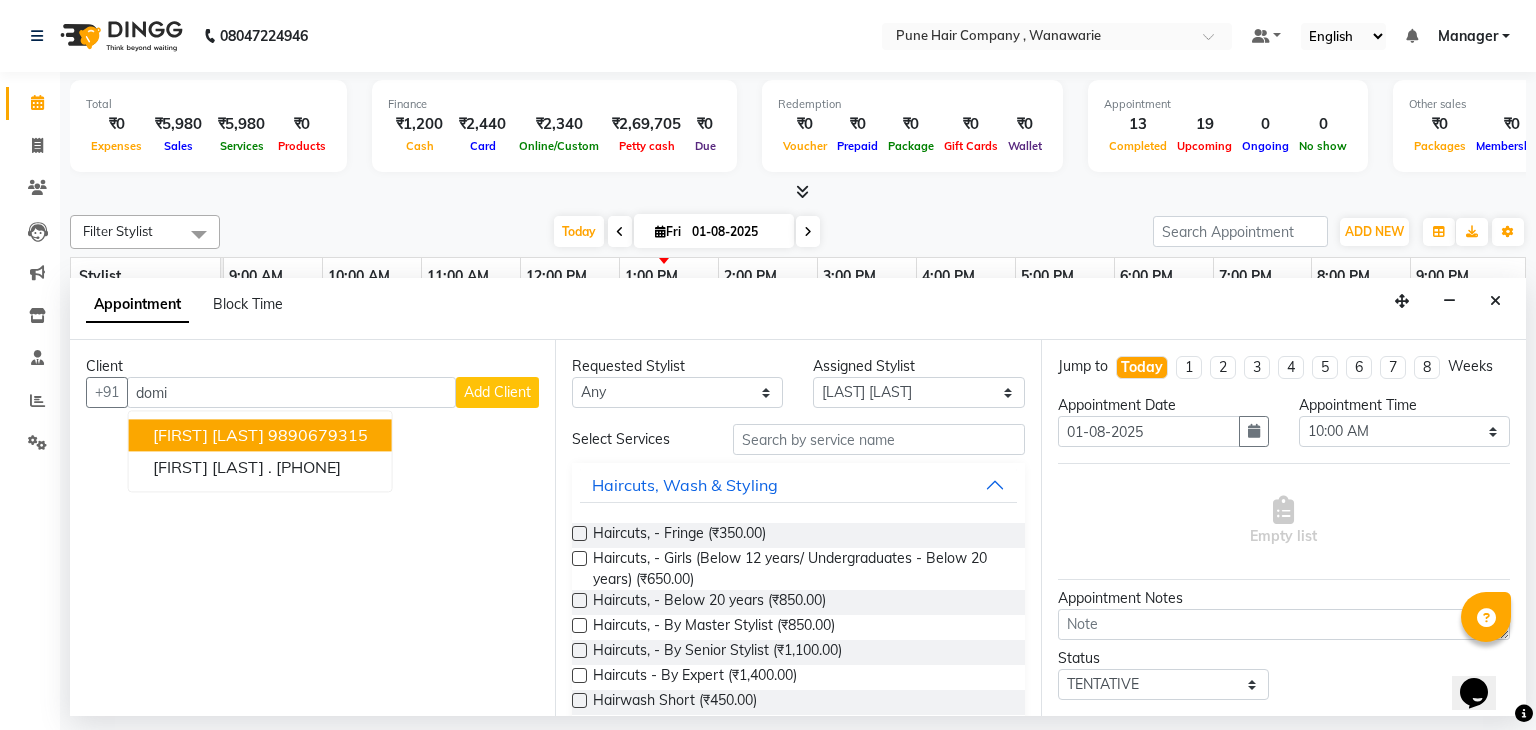 click on "9890679315" at bounding box center [318, 436] 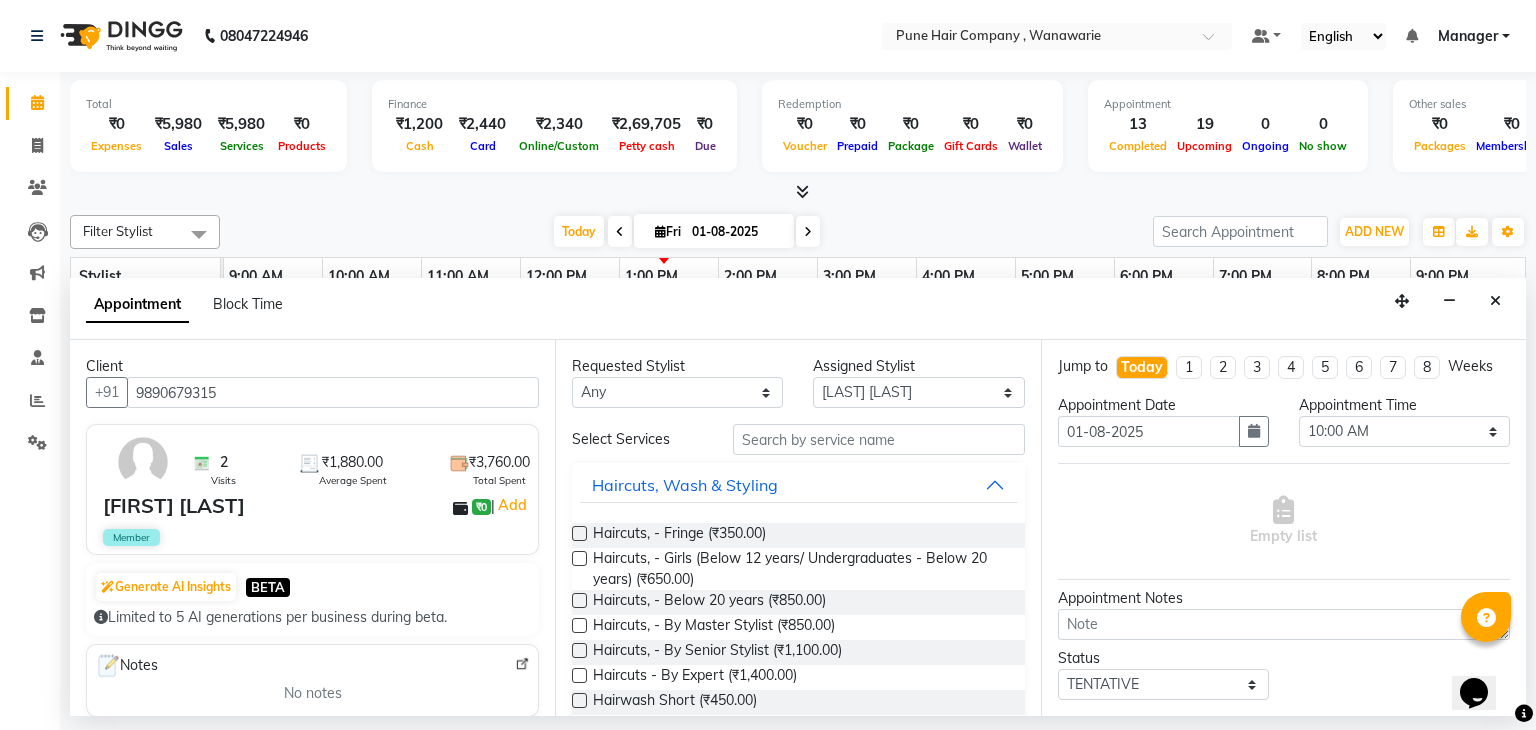 type on "9890679315" 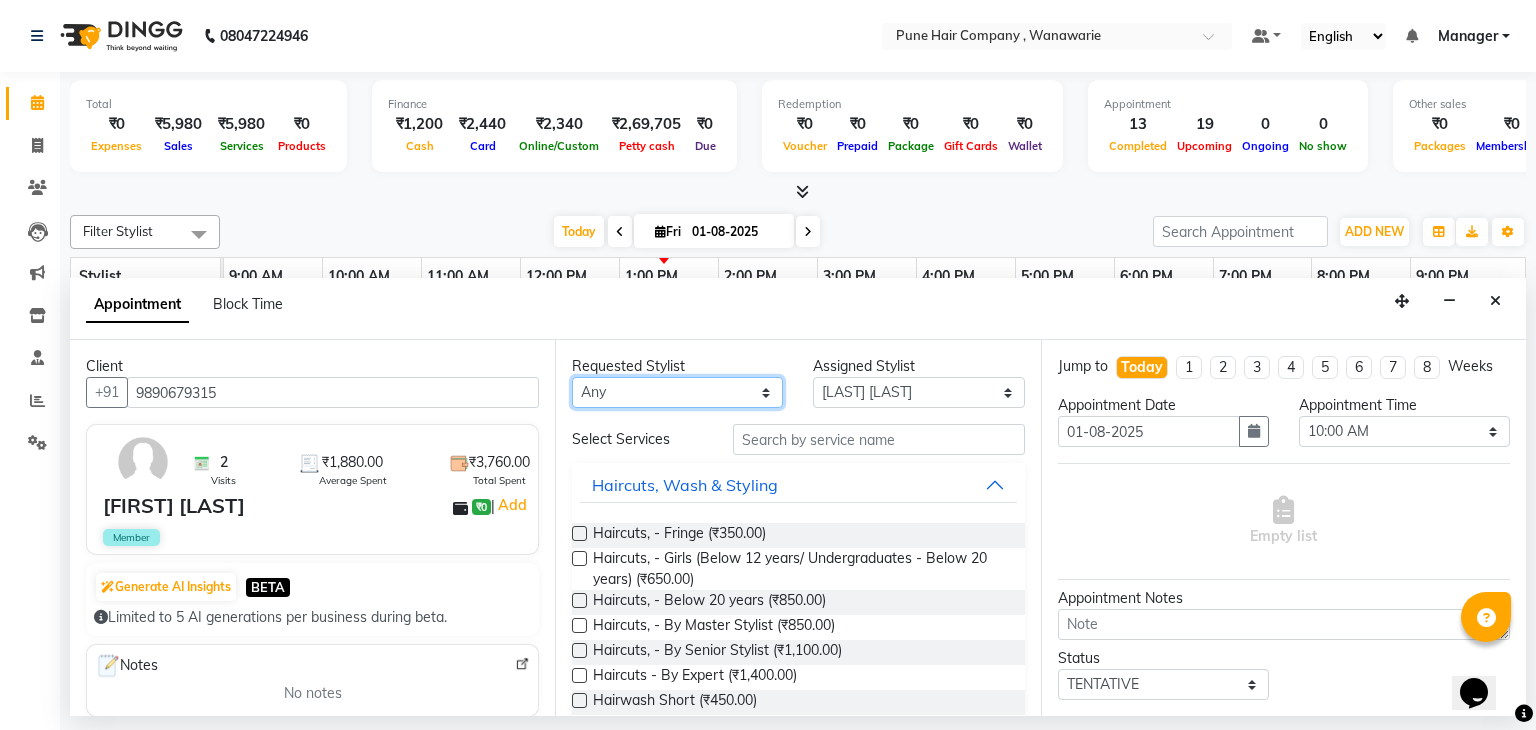 click on "Any [FIRST] [LAST] [FIRST] [LAST] [FIRST] [LAST] [FIRST] [LAST] [FIRST] [LAST] [FIRST] [LAST]" at bounding box center [677, 392] 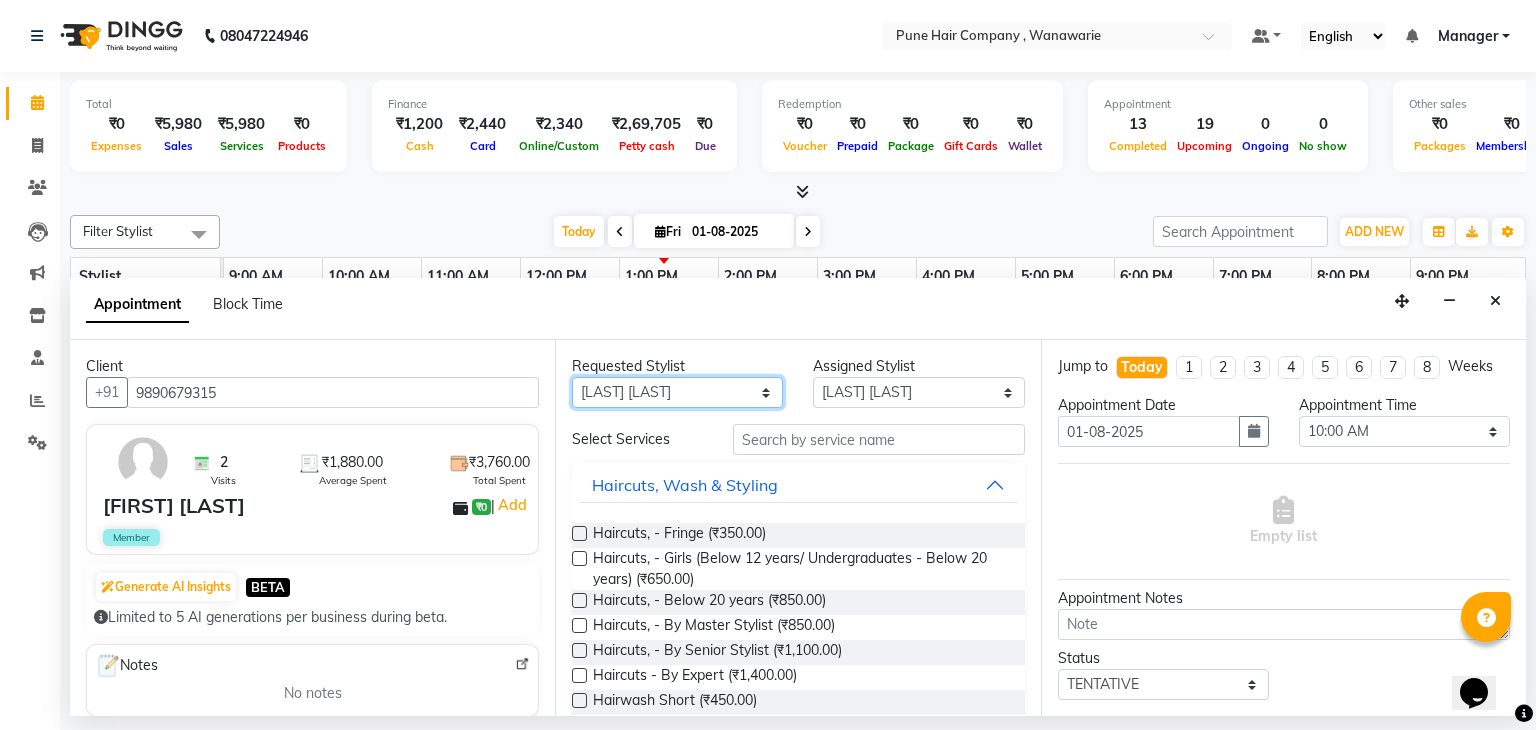 click on "Any [FIRST] [LAST] [FIRST] [LAST] [FIRST] [LAST] [FIRST] [LAST] [FIRST] [LAST] [FIRST] [LAST]" at bounding box center (677, 392) 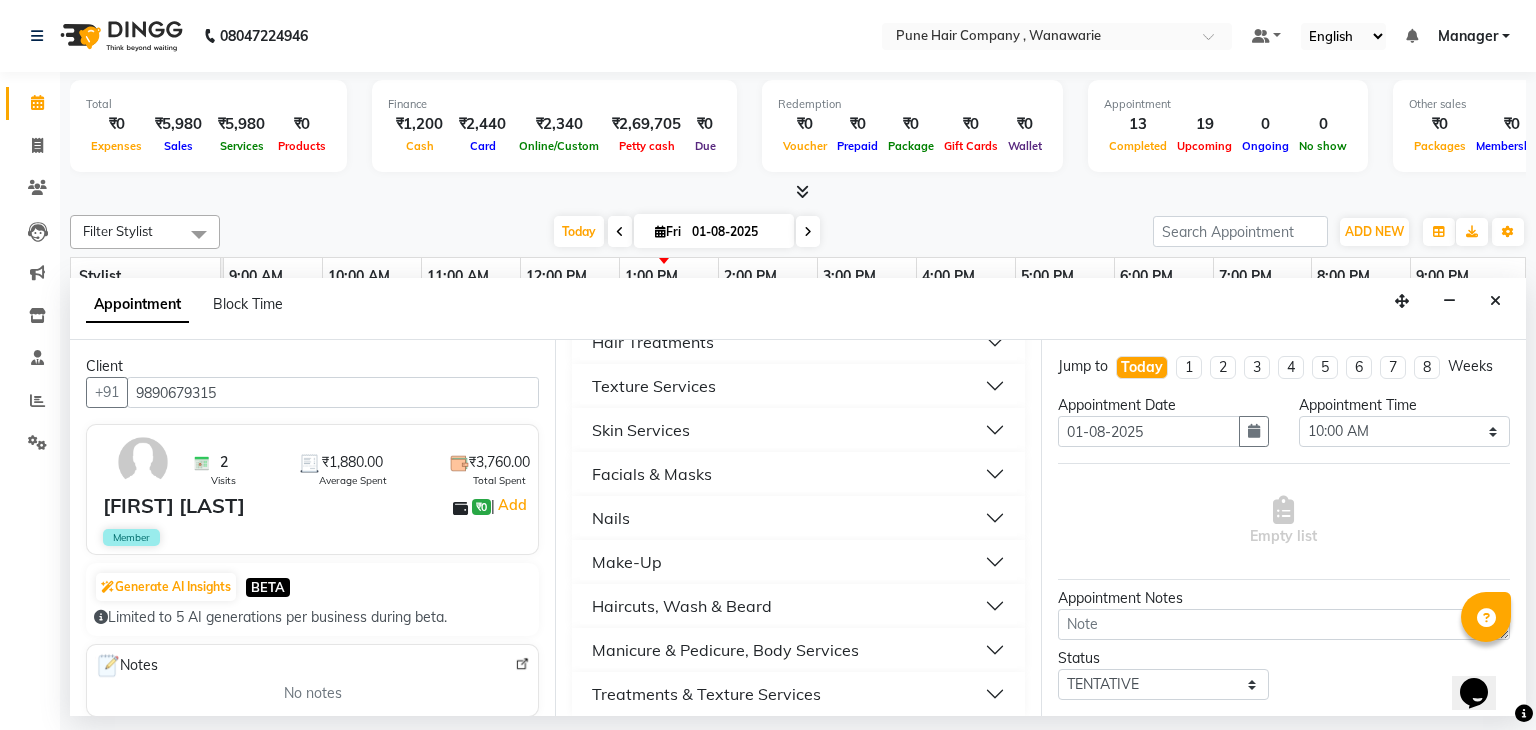 scroll, scrollTop: 745, scrollLeft: 0, axis: vertical 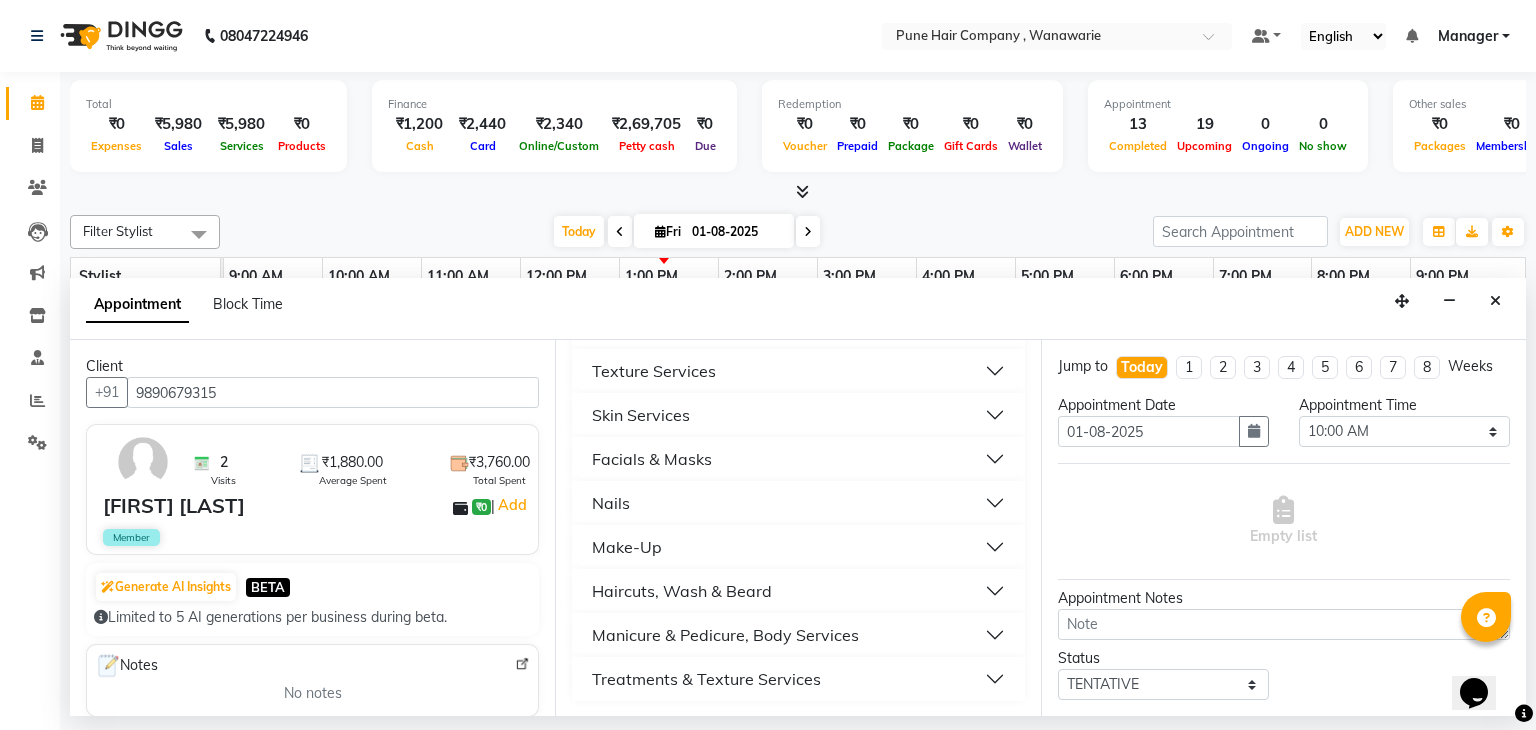 click on "Haircuts, Wash & Beard" at bounding box center (682, 591) 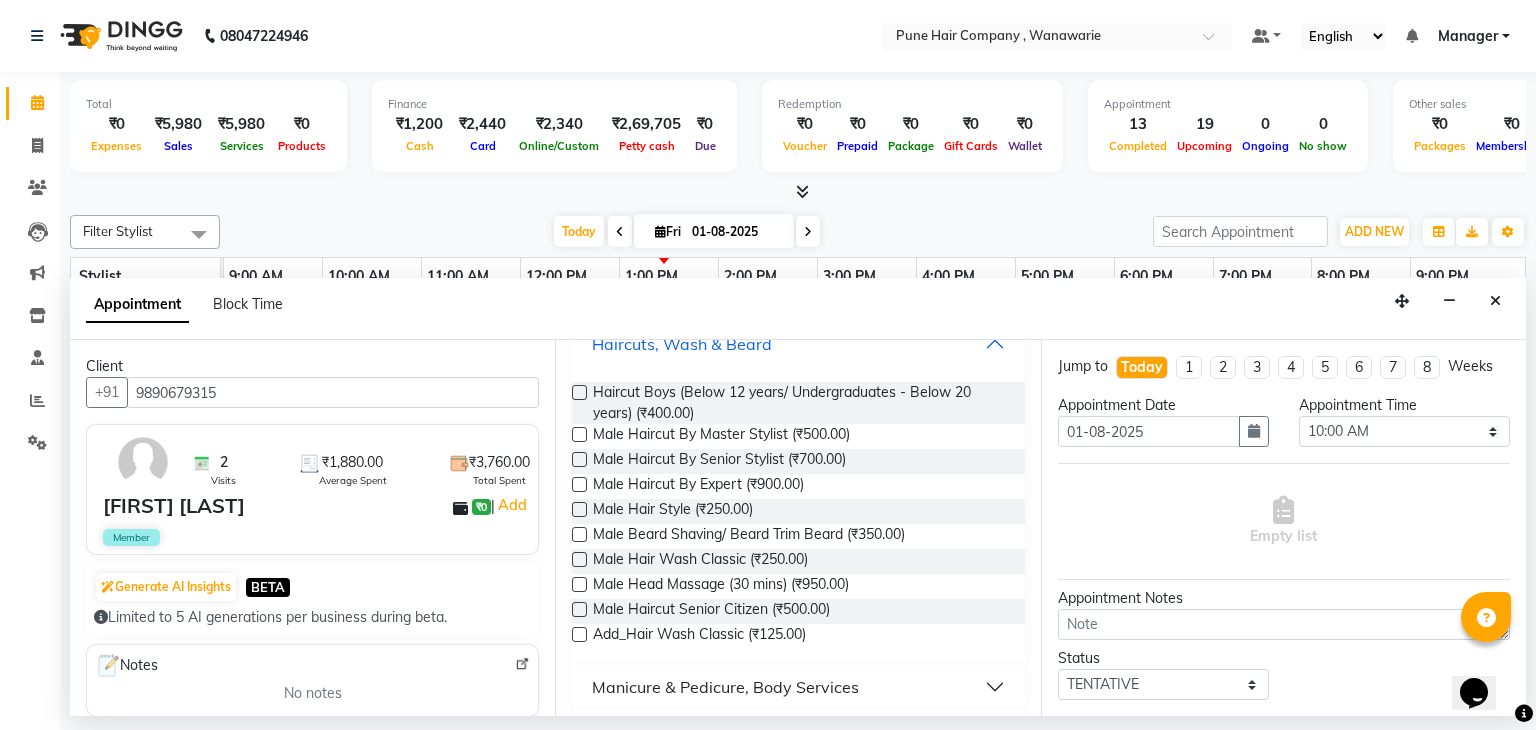 scroll, scrollTop: 998, scrollLeft: 0, axis: vertical 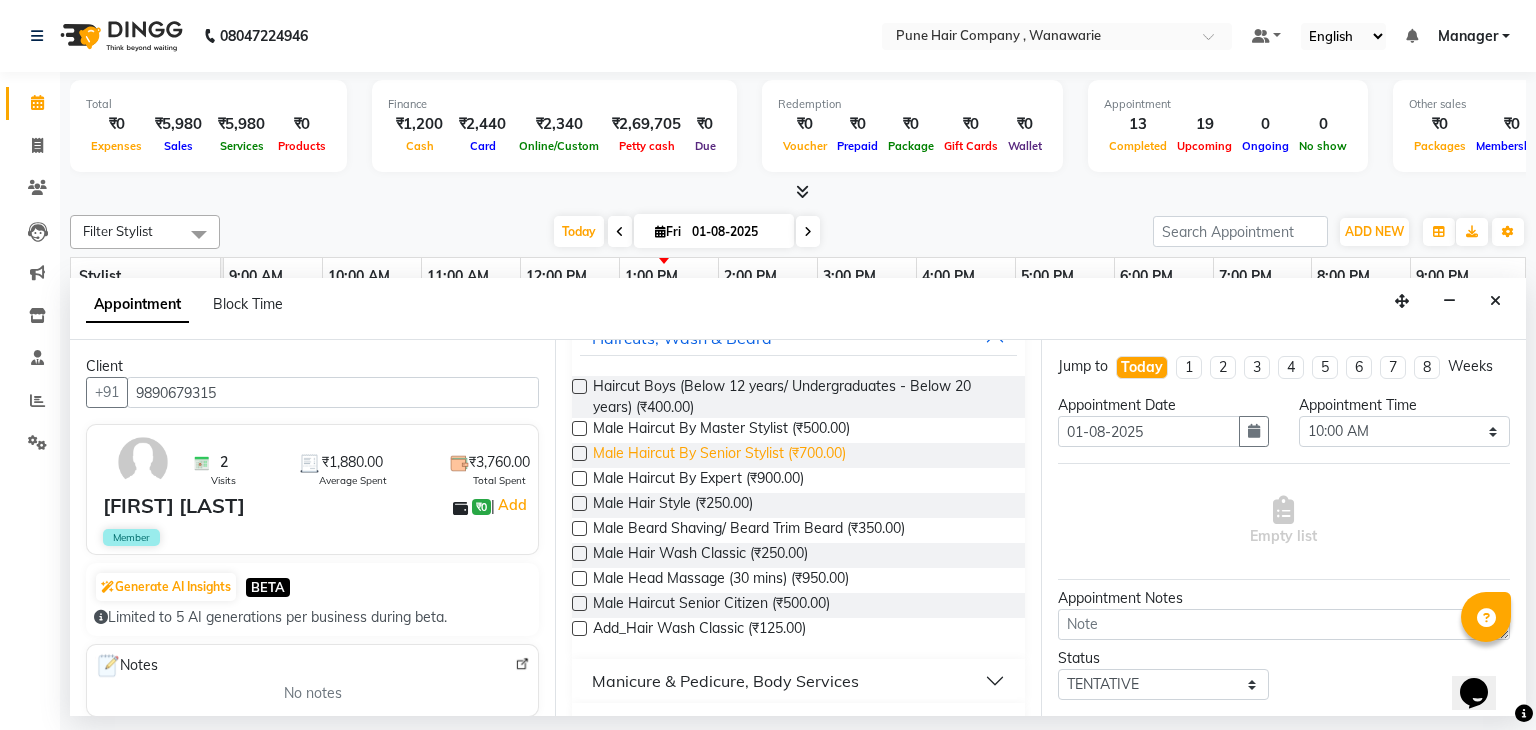 click on "Male Haircut By Senior Stylist (₹700.00)" at bounding box center (719, 455) 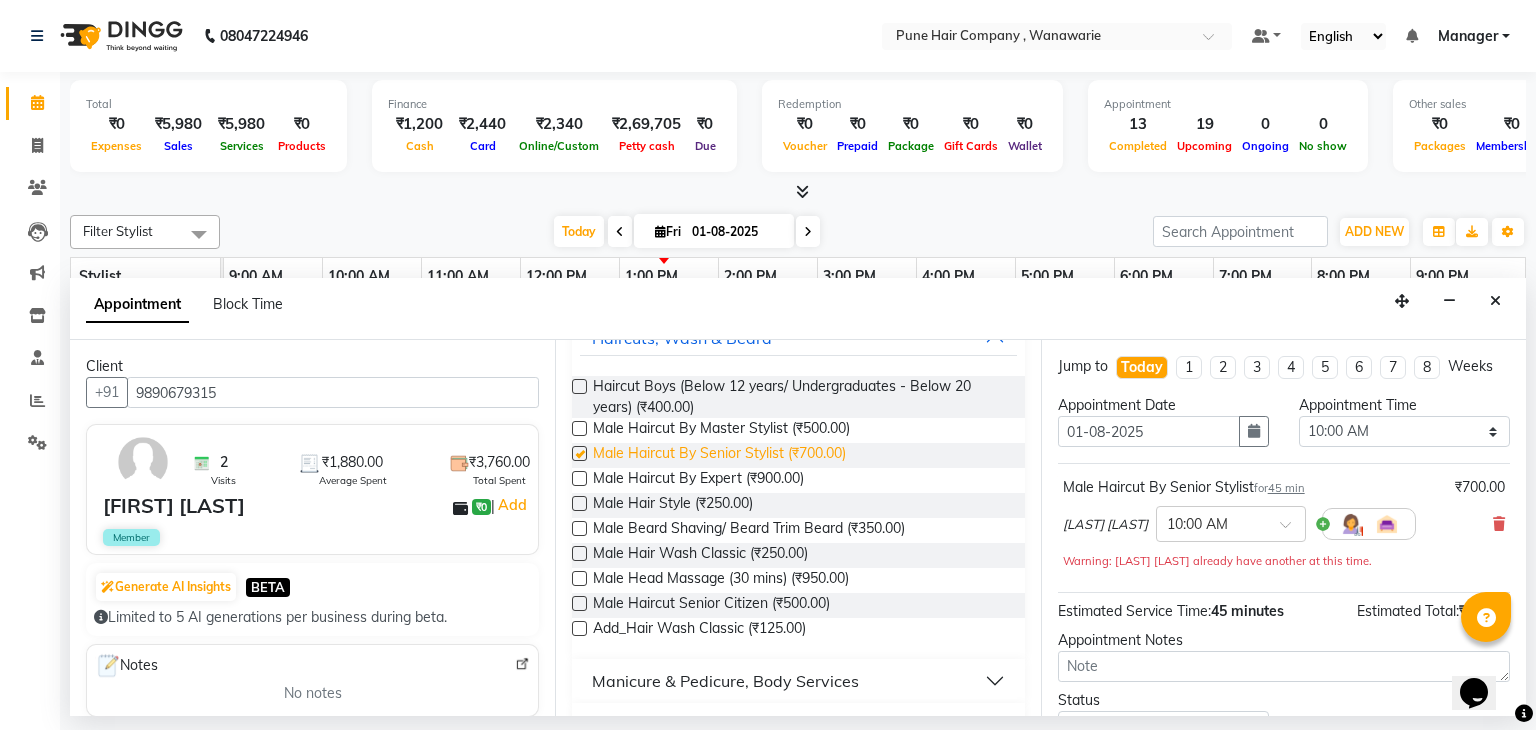 checkbox on "false" 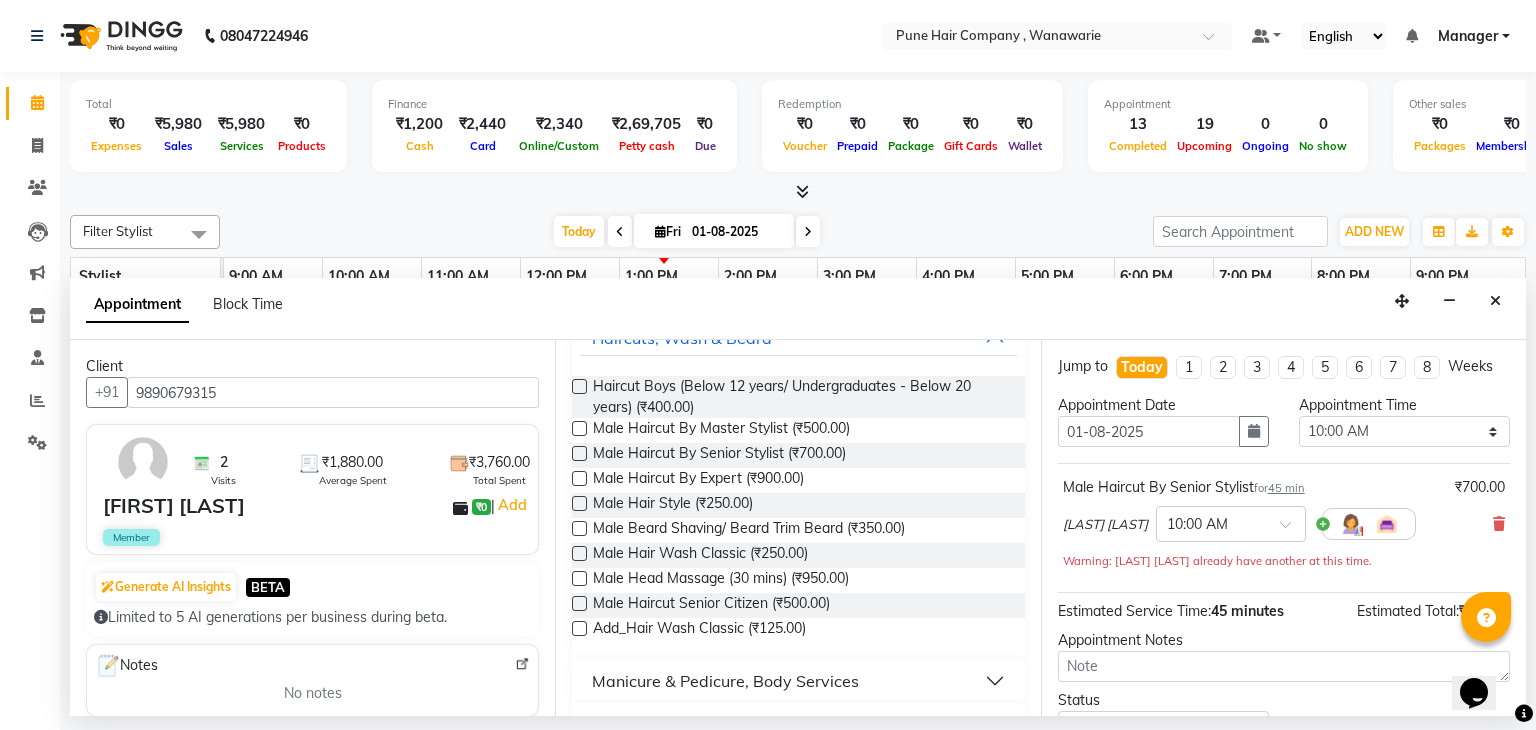 scroll, scrollTop: 151, scrollLeft: 0, axis: vertical 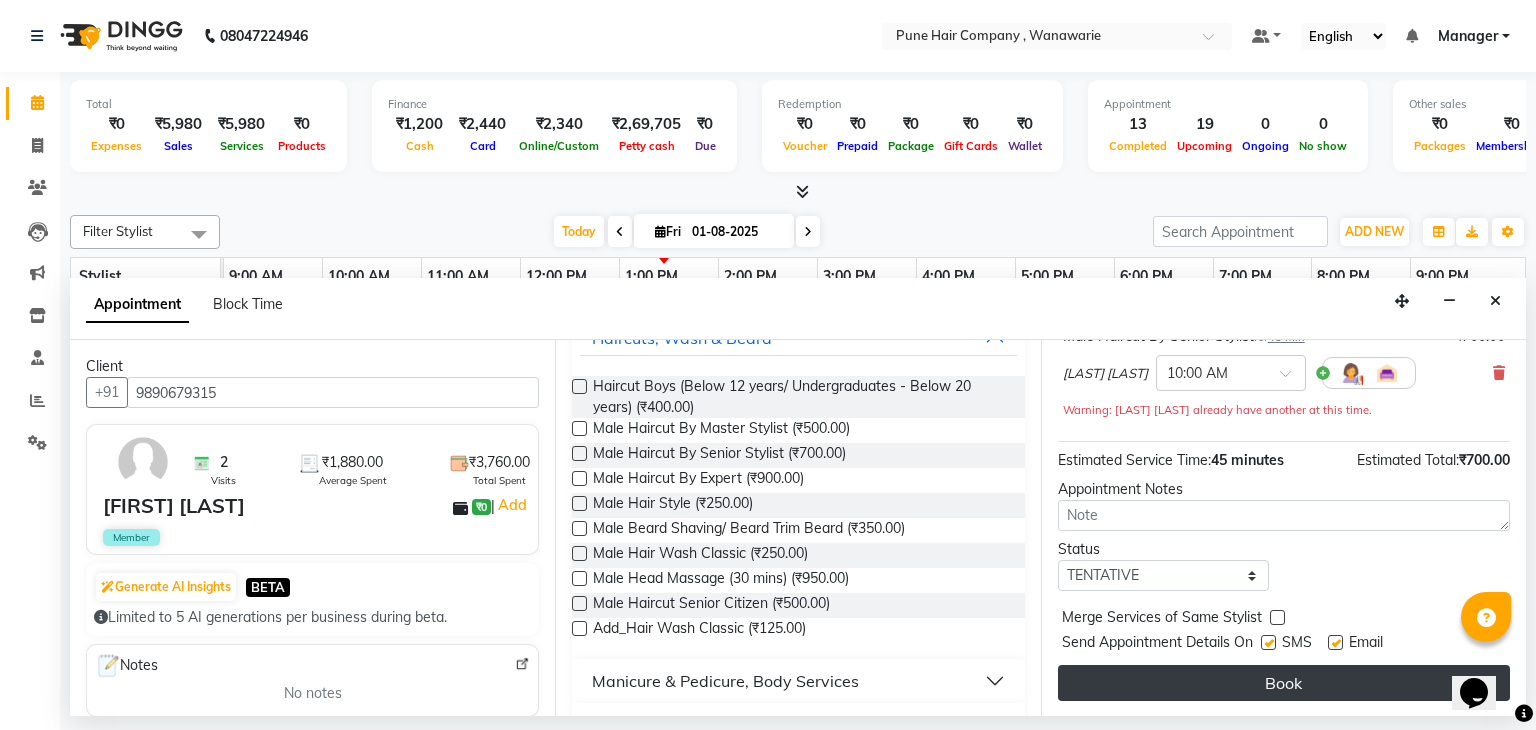 click on "Book" at bounding box center [1284, 683] 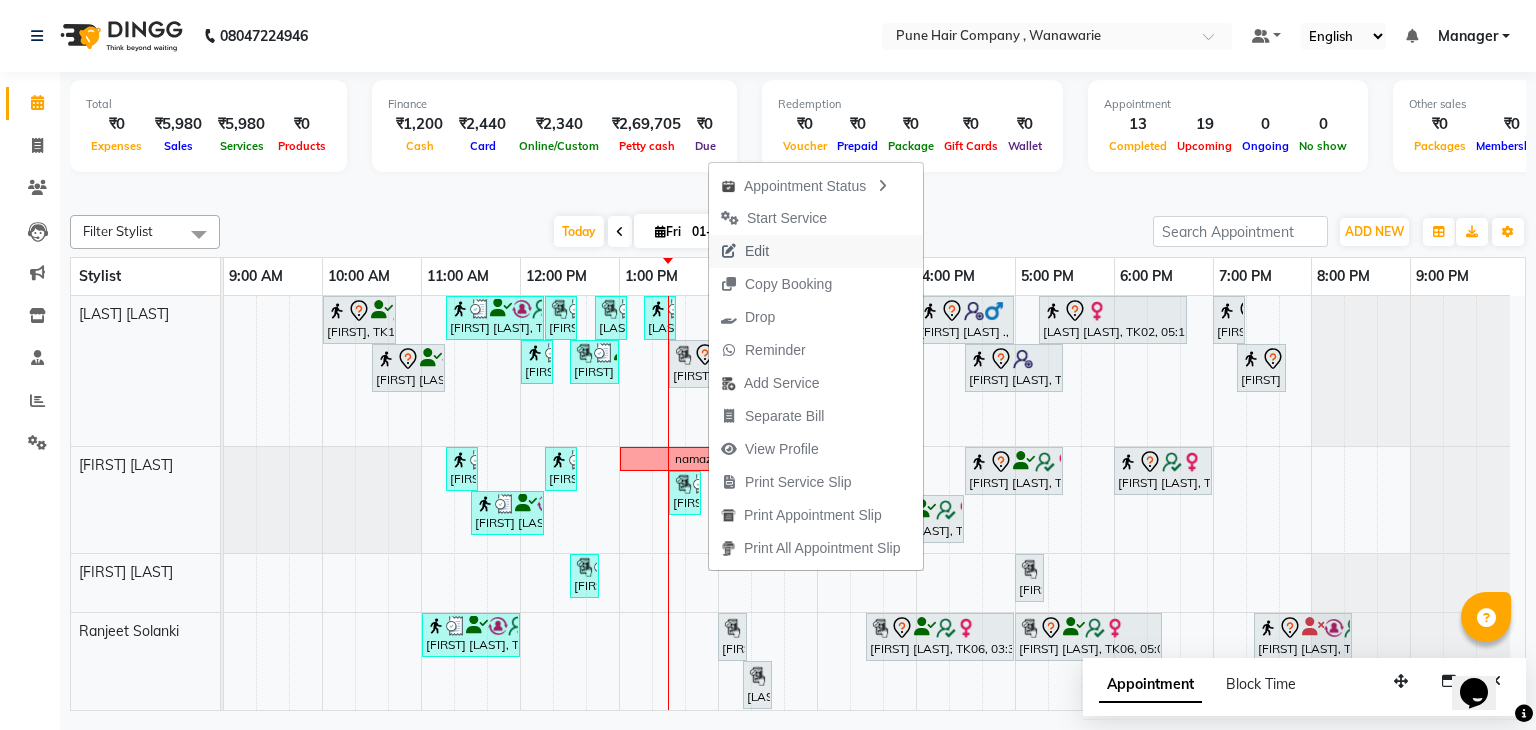 click on "Edit" at bounding box center (757, 251) 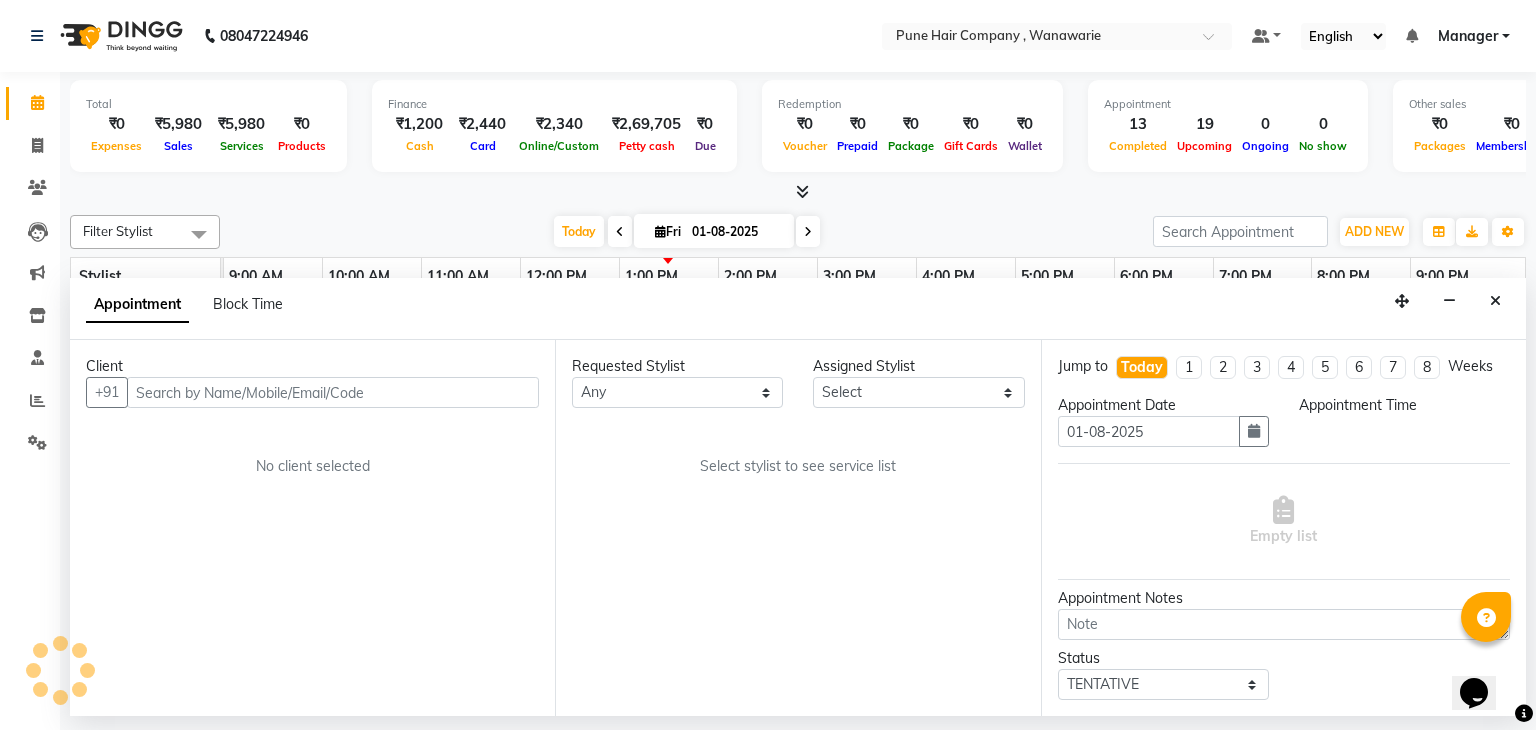 select on "[NUM]" 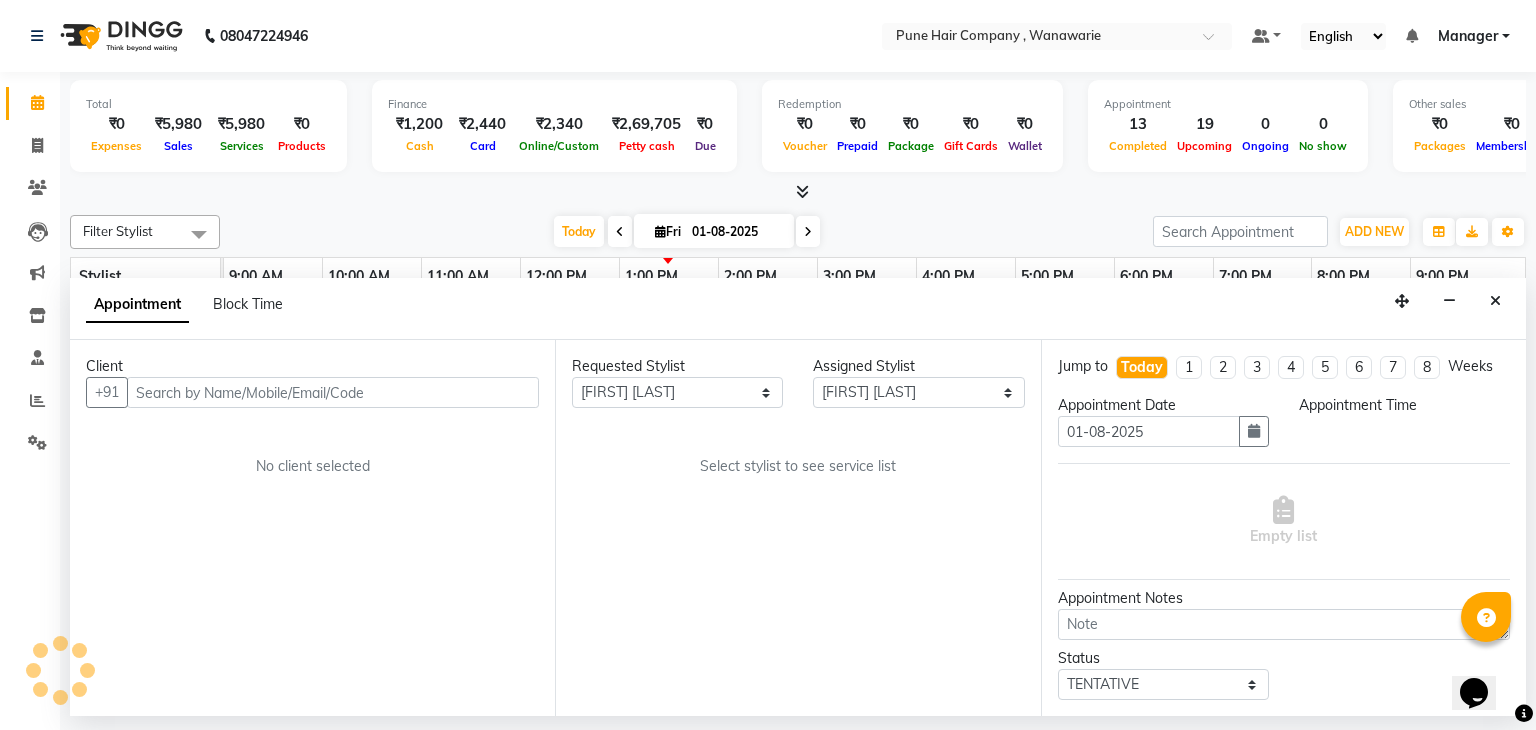 select on "810" 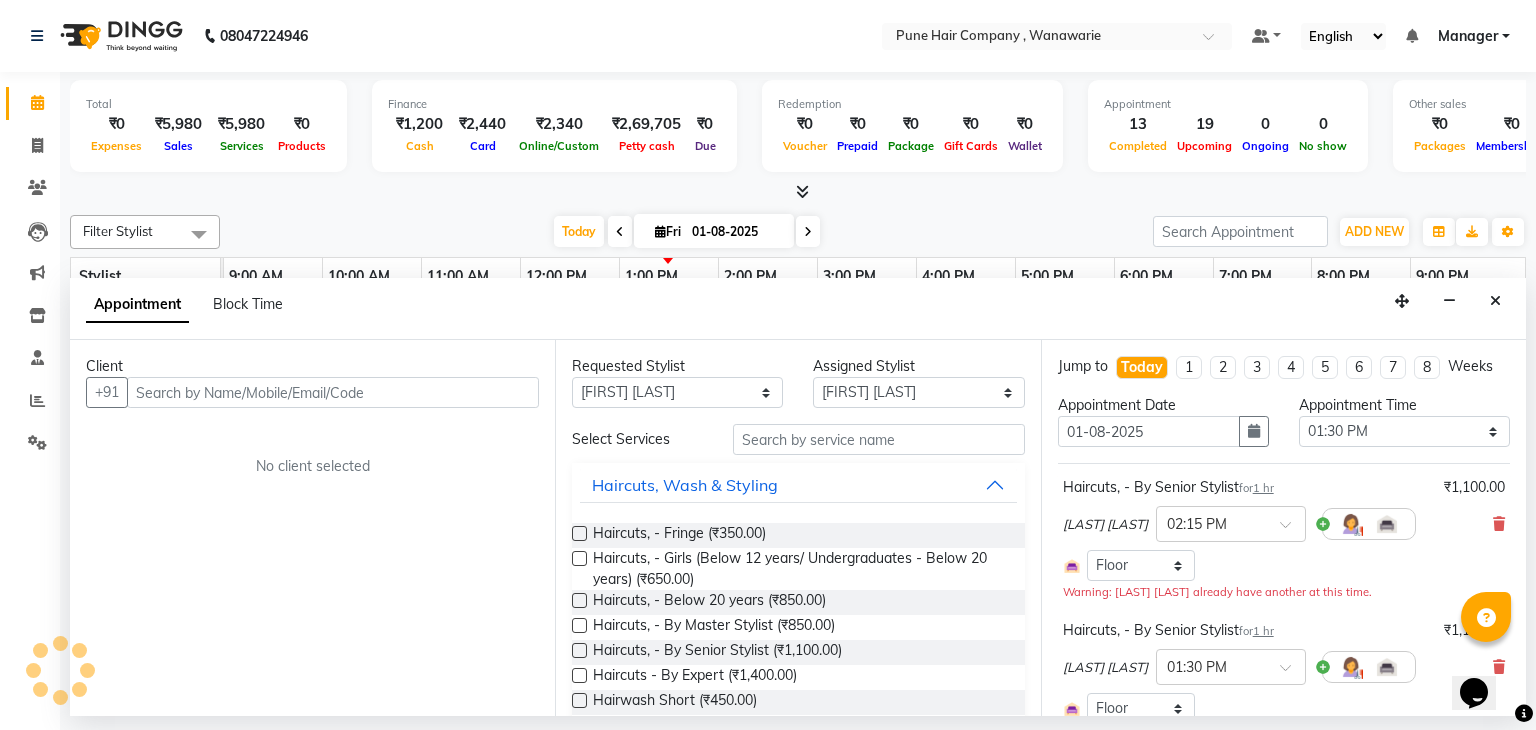 select on "4060" 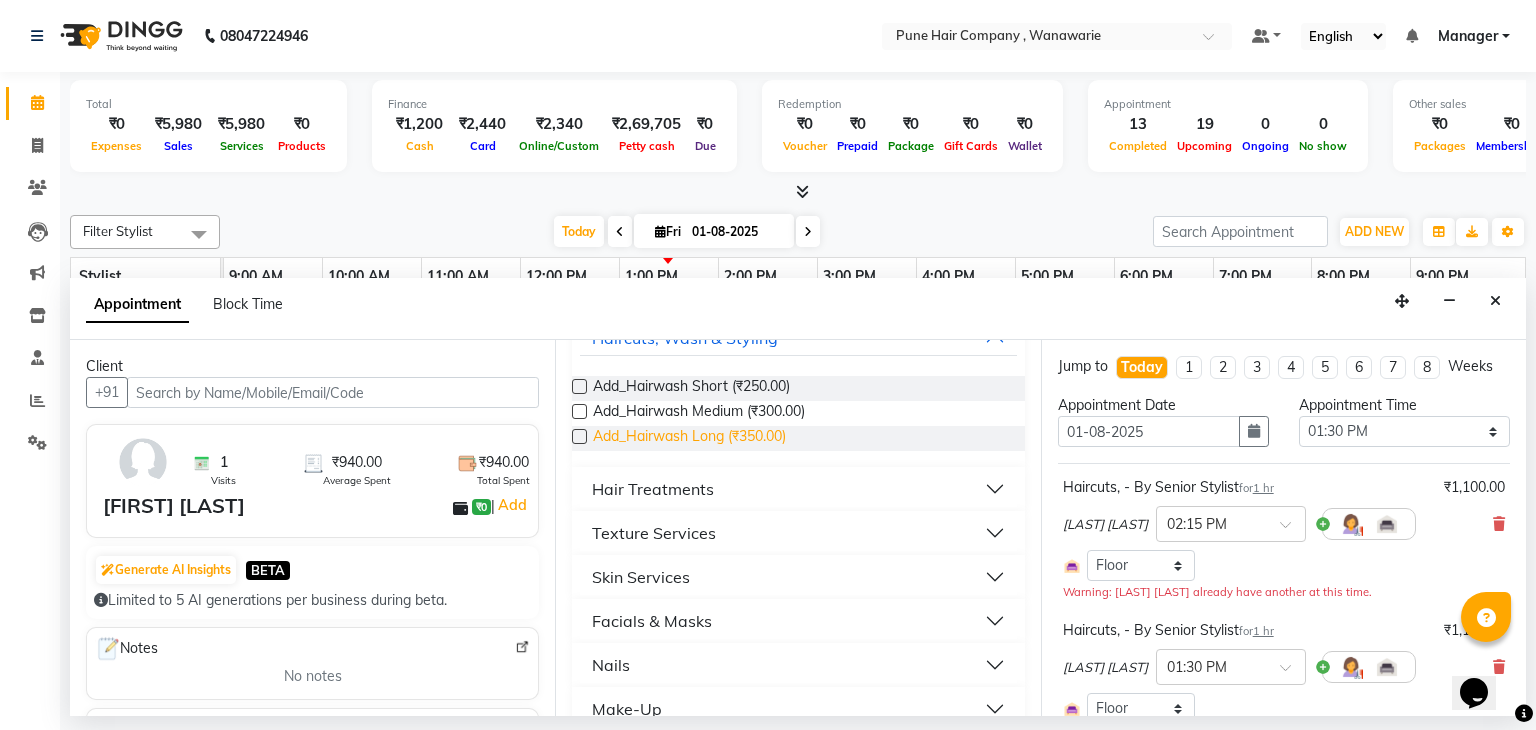 scroll, scrollTop: 148, scrollLeft: 0, axis: vertical 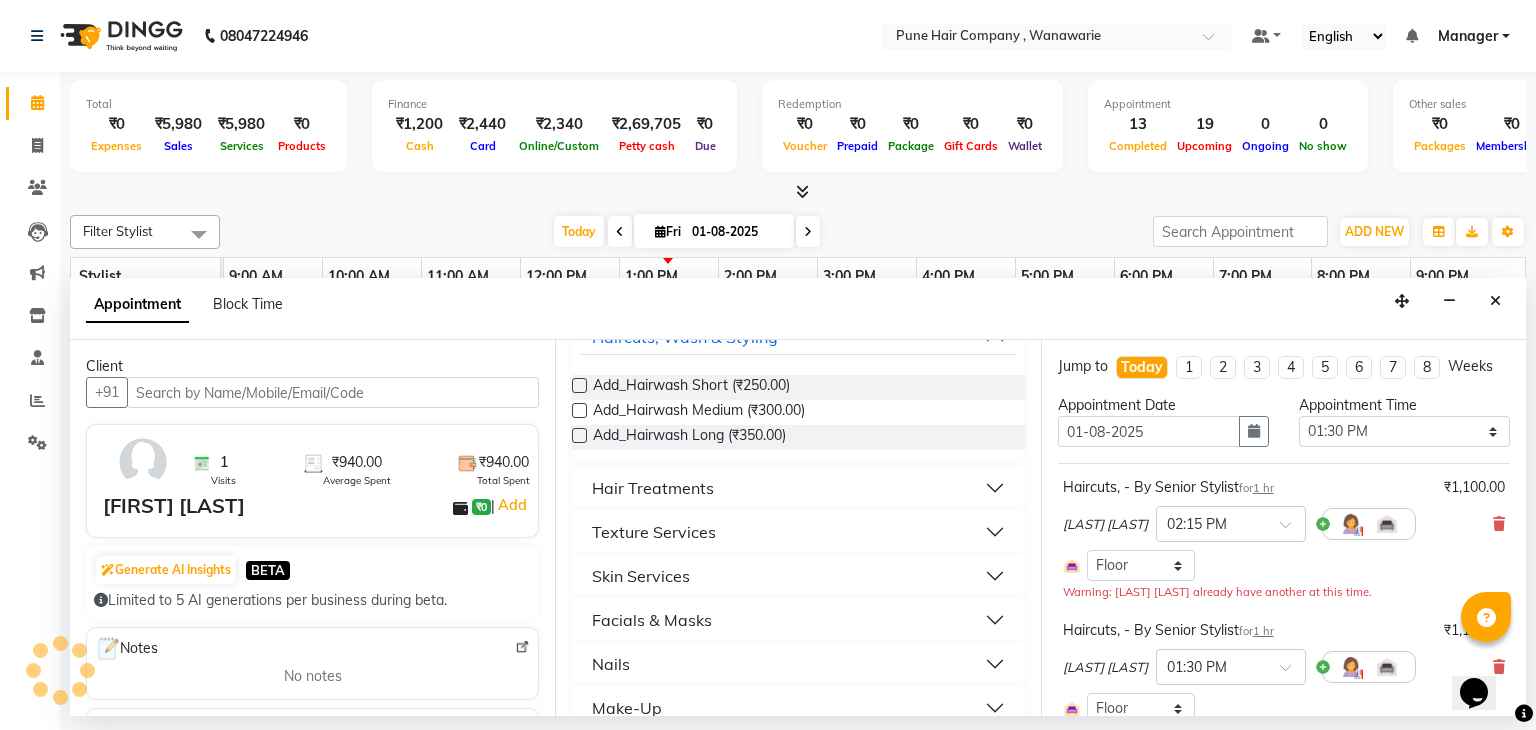 click on "Skin Services" at bounding box center (798, 576) 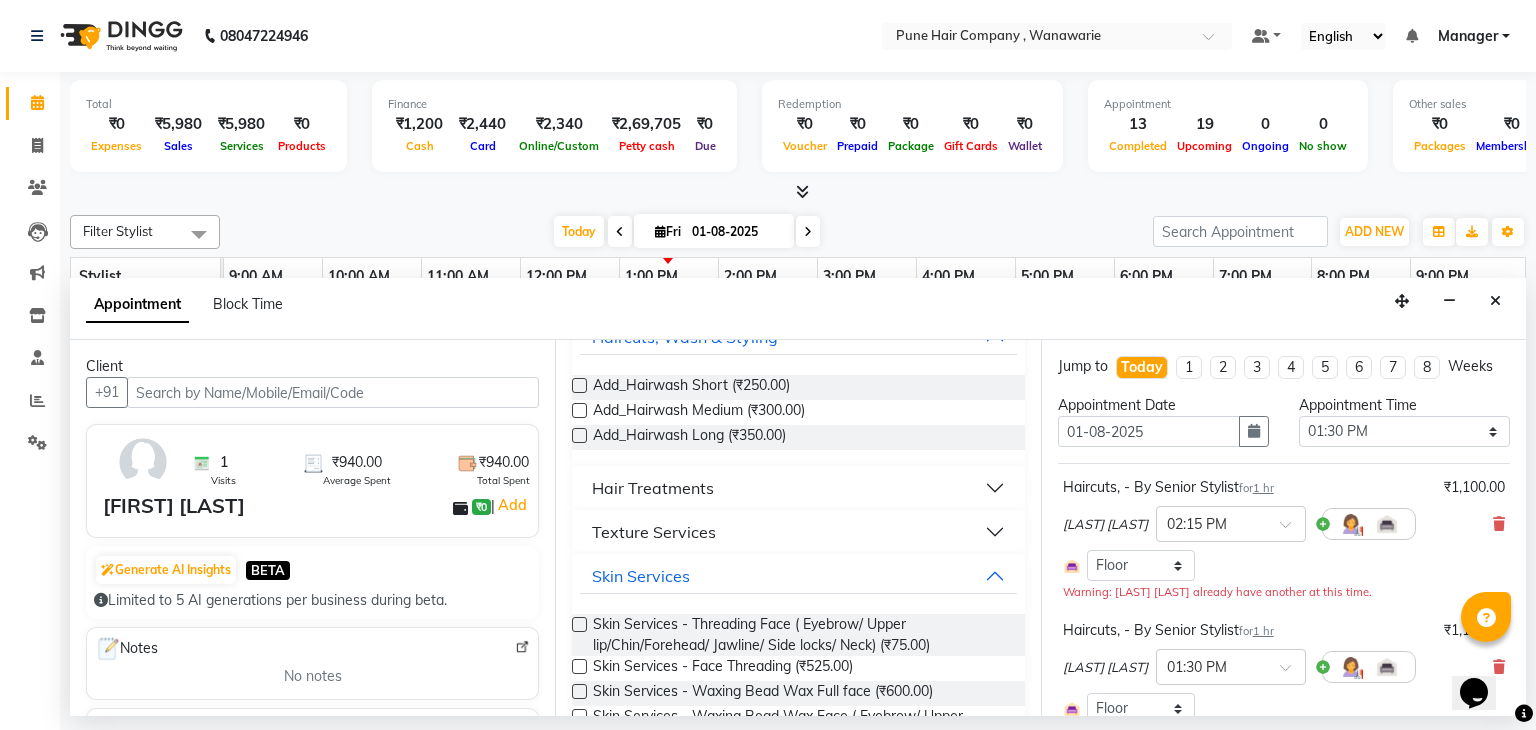 click at bounding box center (579, 624) 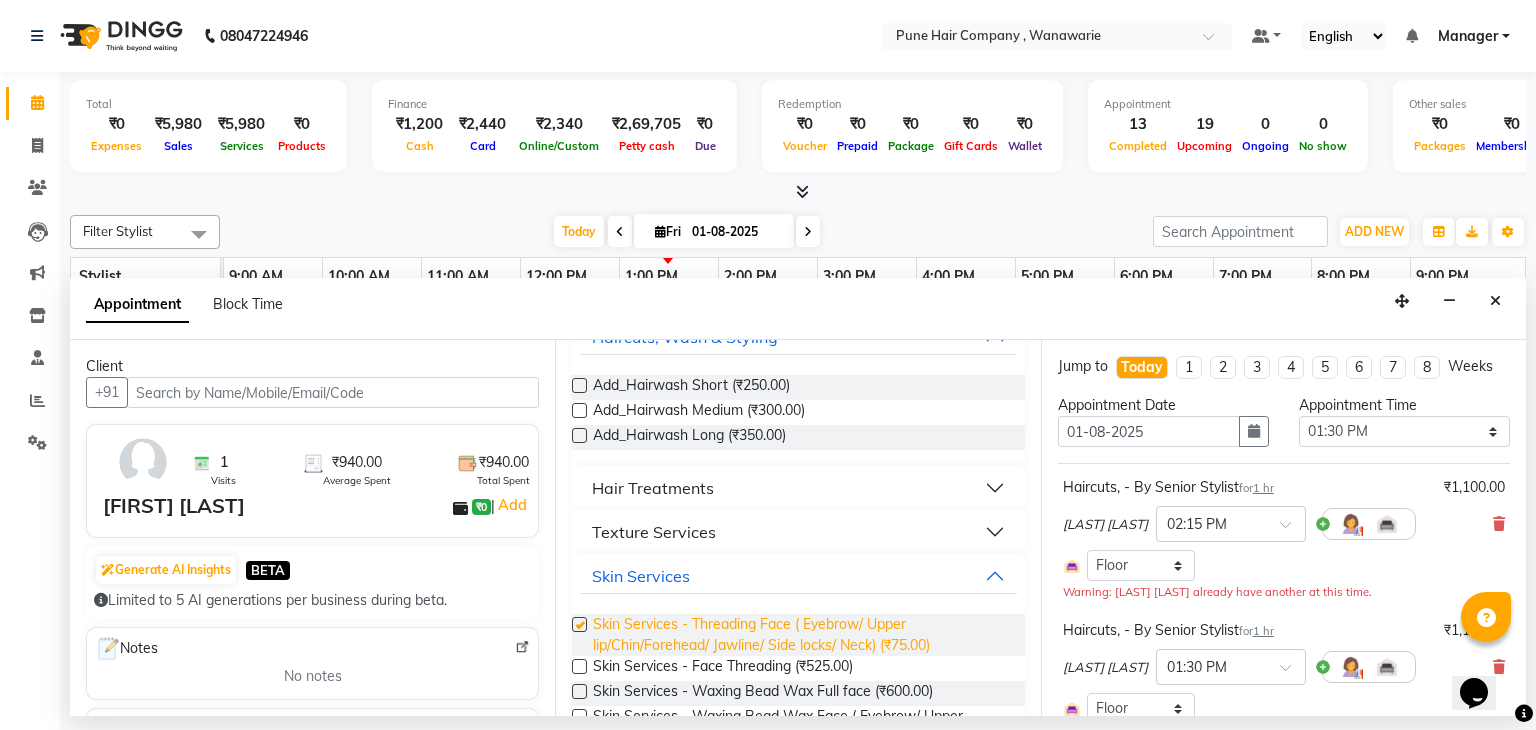 checkbox on "false" 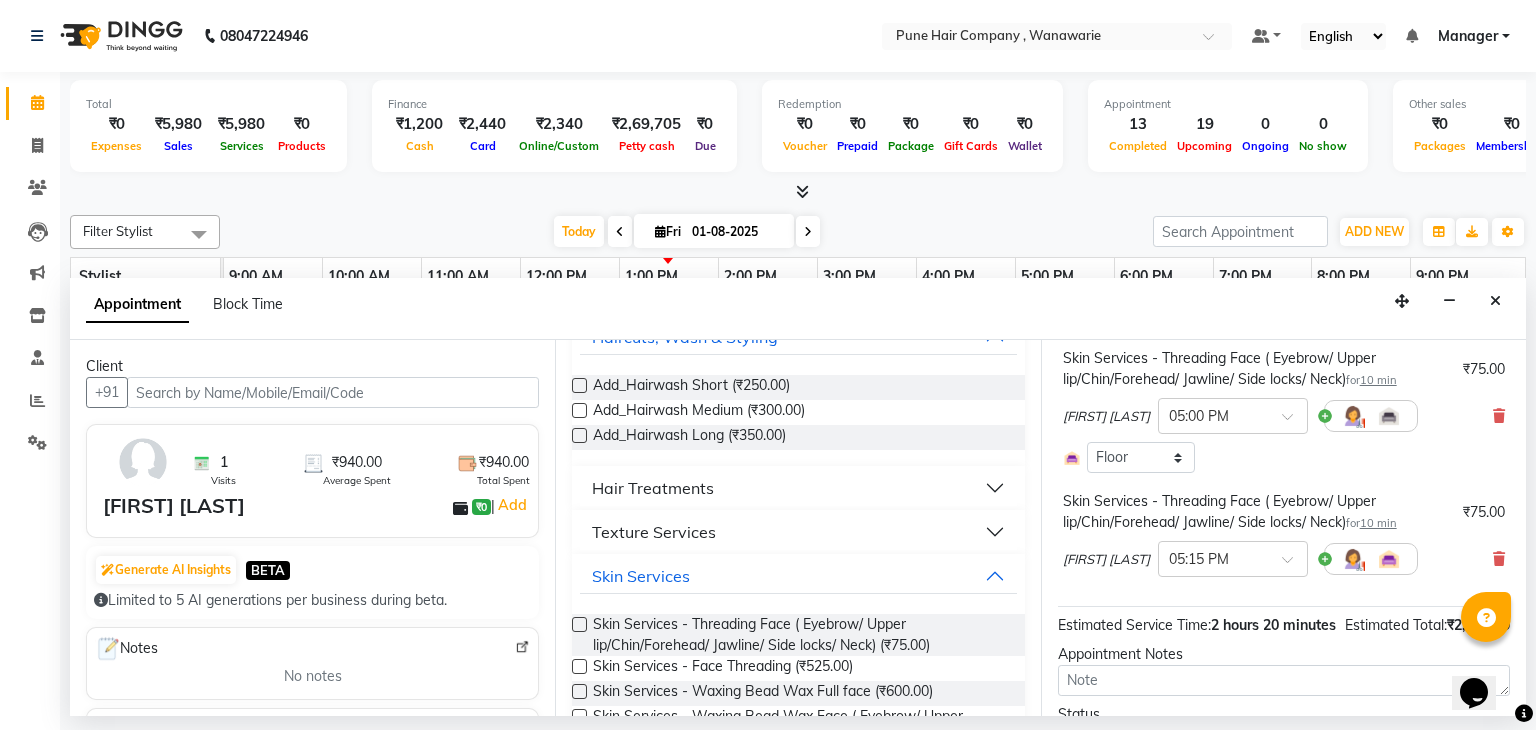 scroll, scrollTop: 522, scrollLeft: 0, axis: vertical 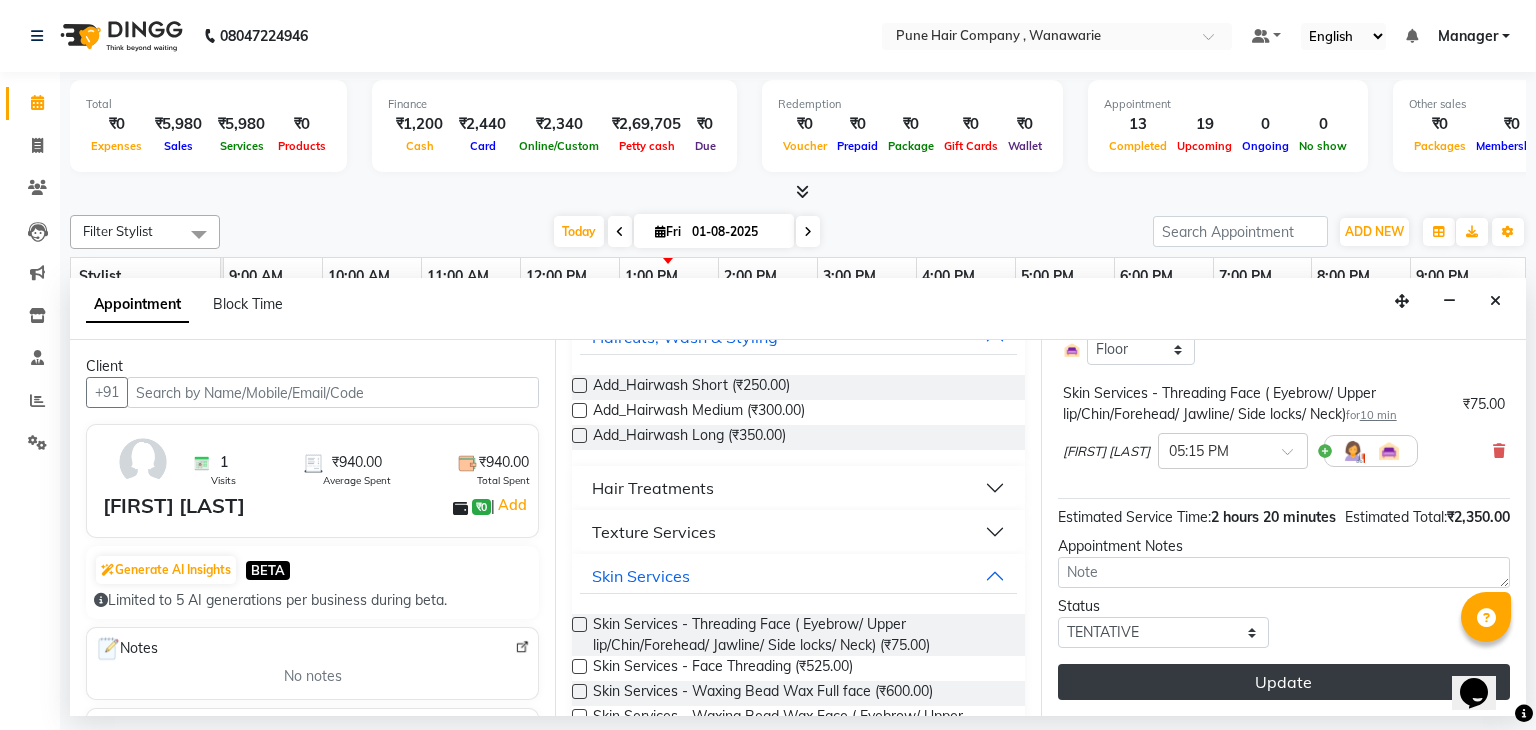 click on "Update" at bounding box center [1284, 682] 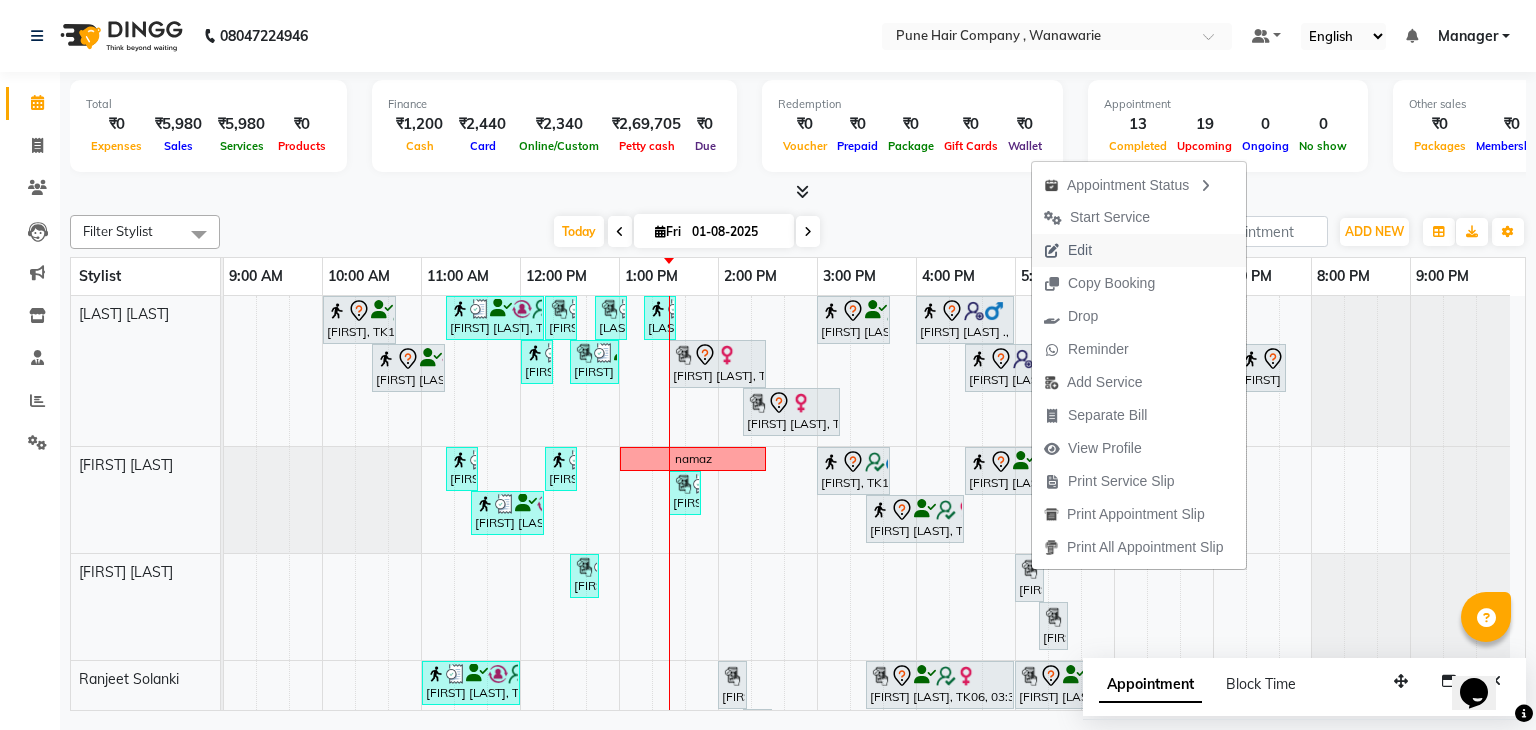click on "Edit" at bounding box center [1080, 250] 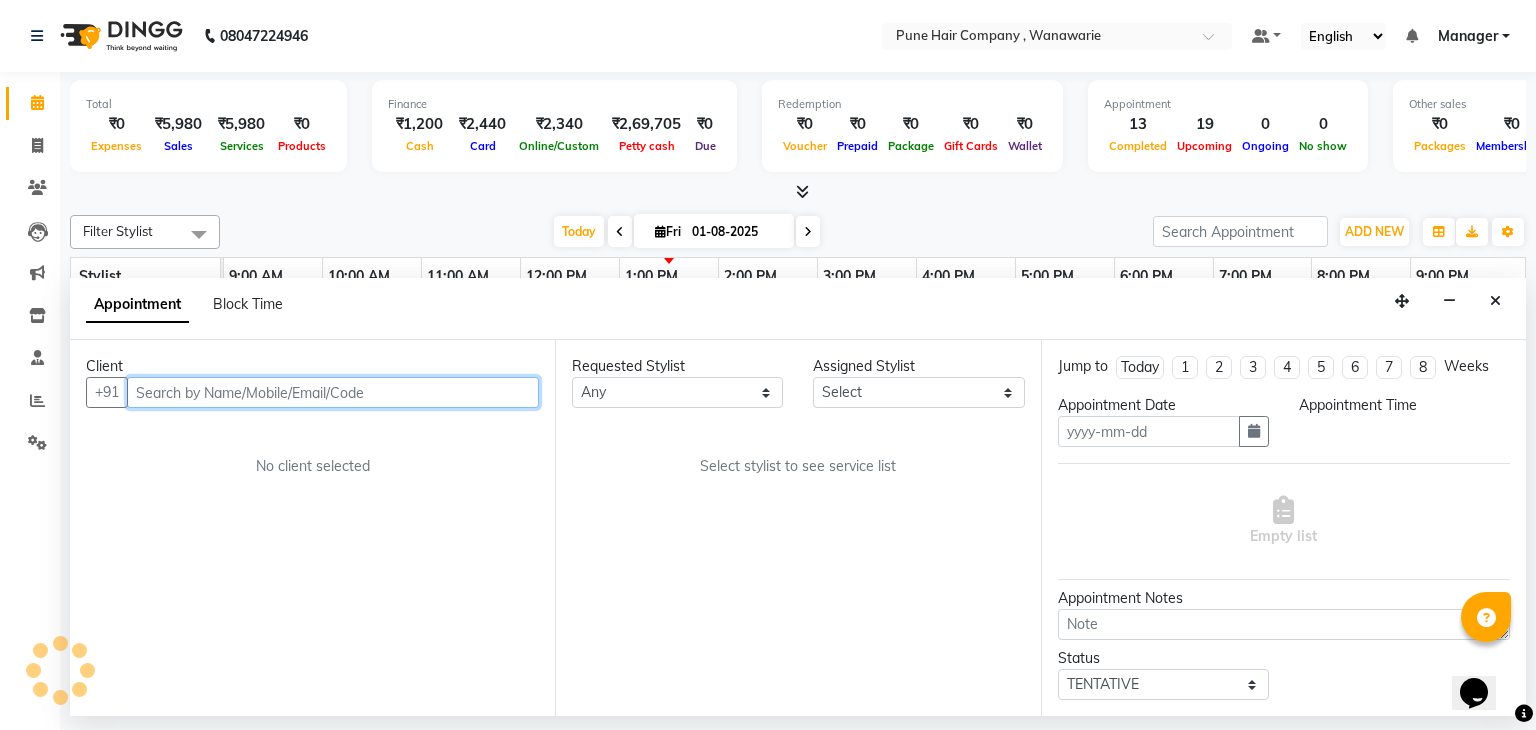 type on "01-08-2025" 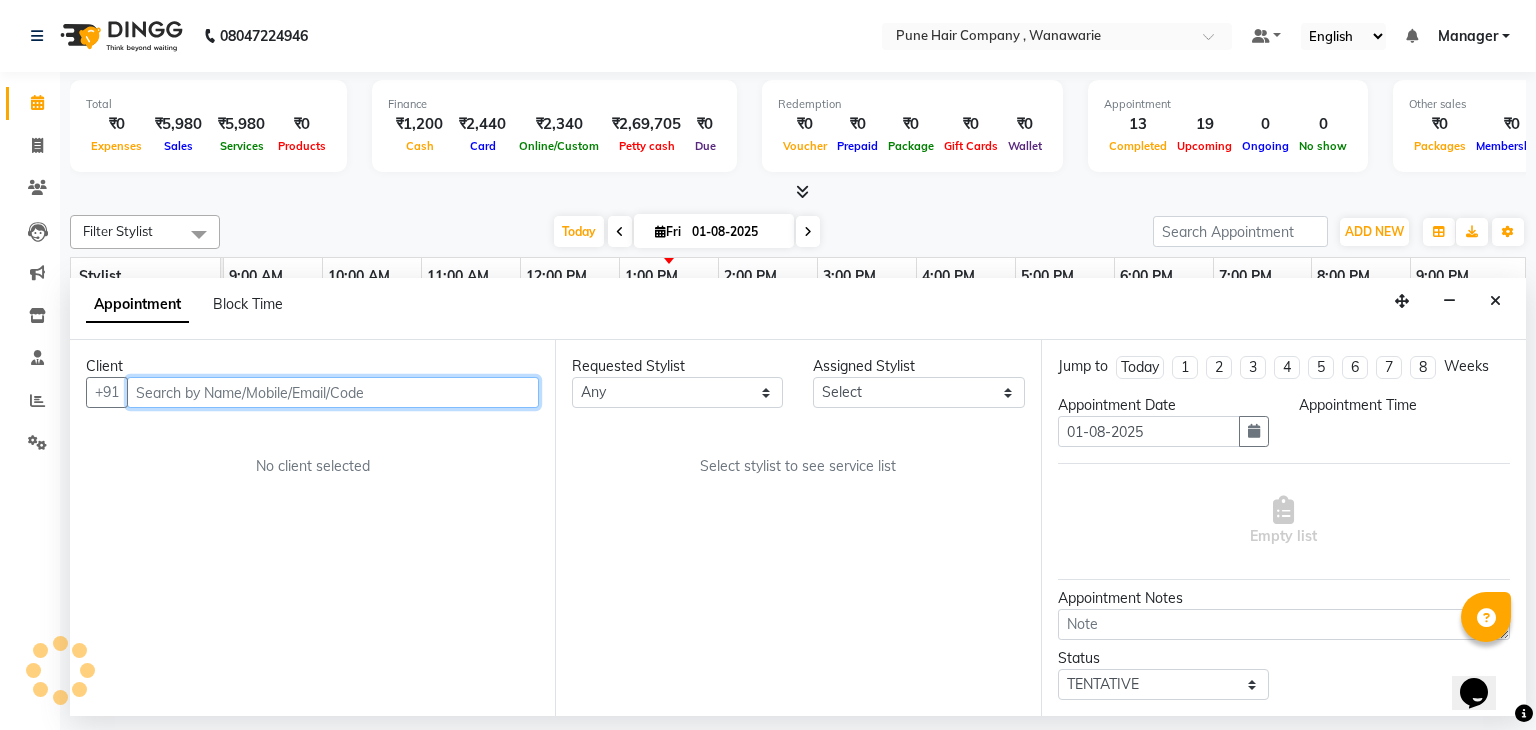 select on "[NUM]" 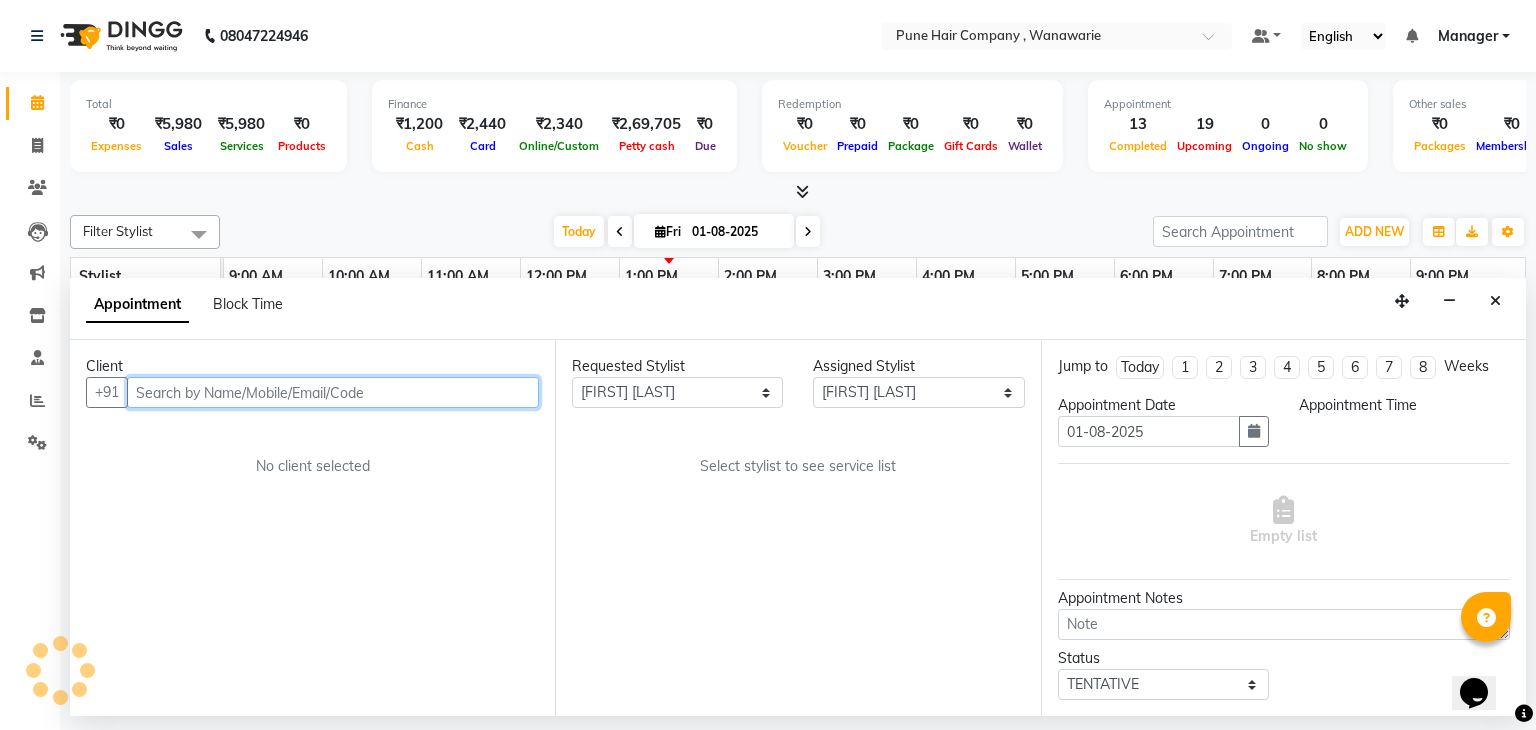 select on "810" 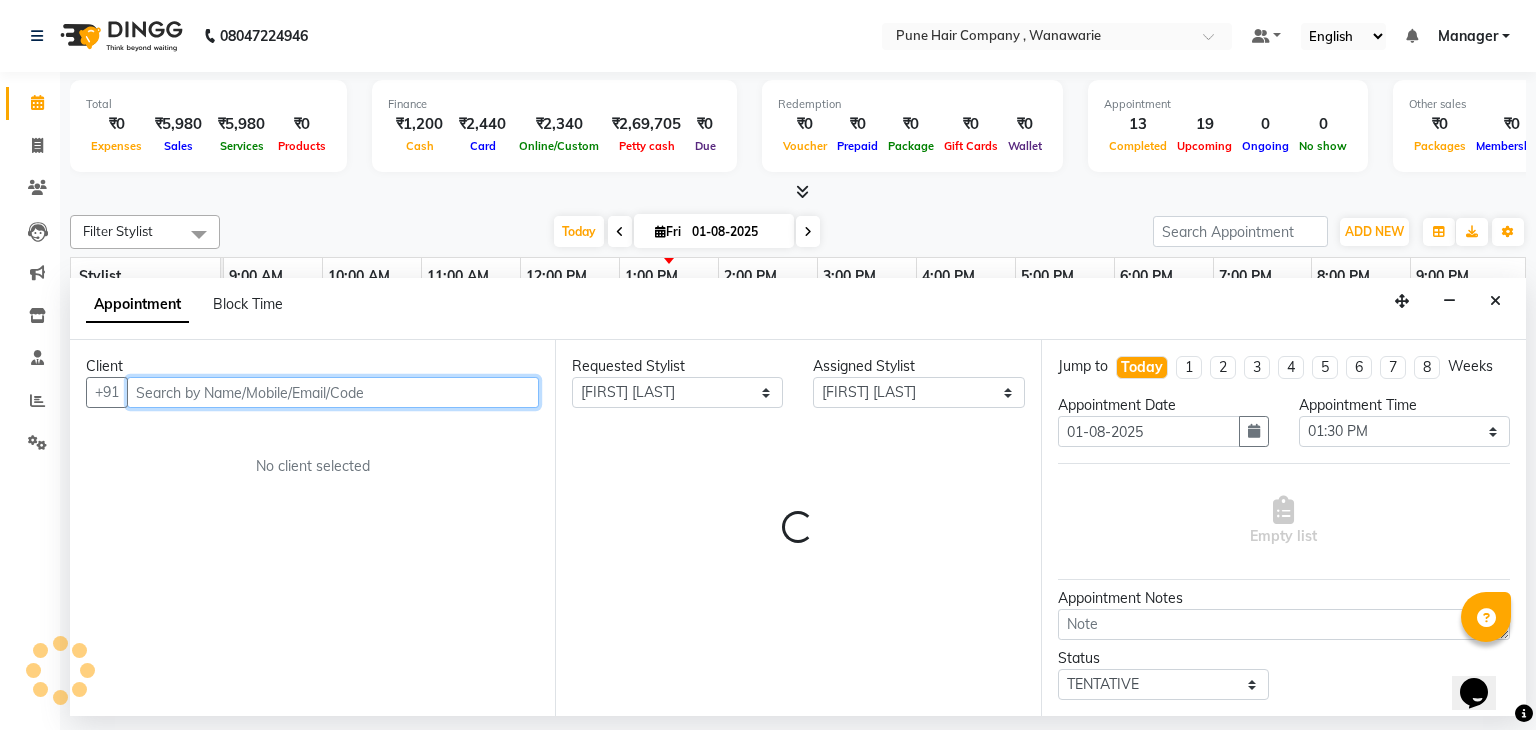 select on "4060" 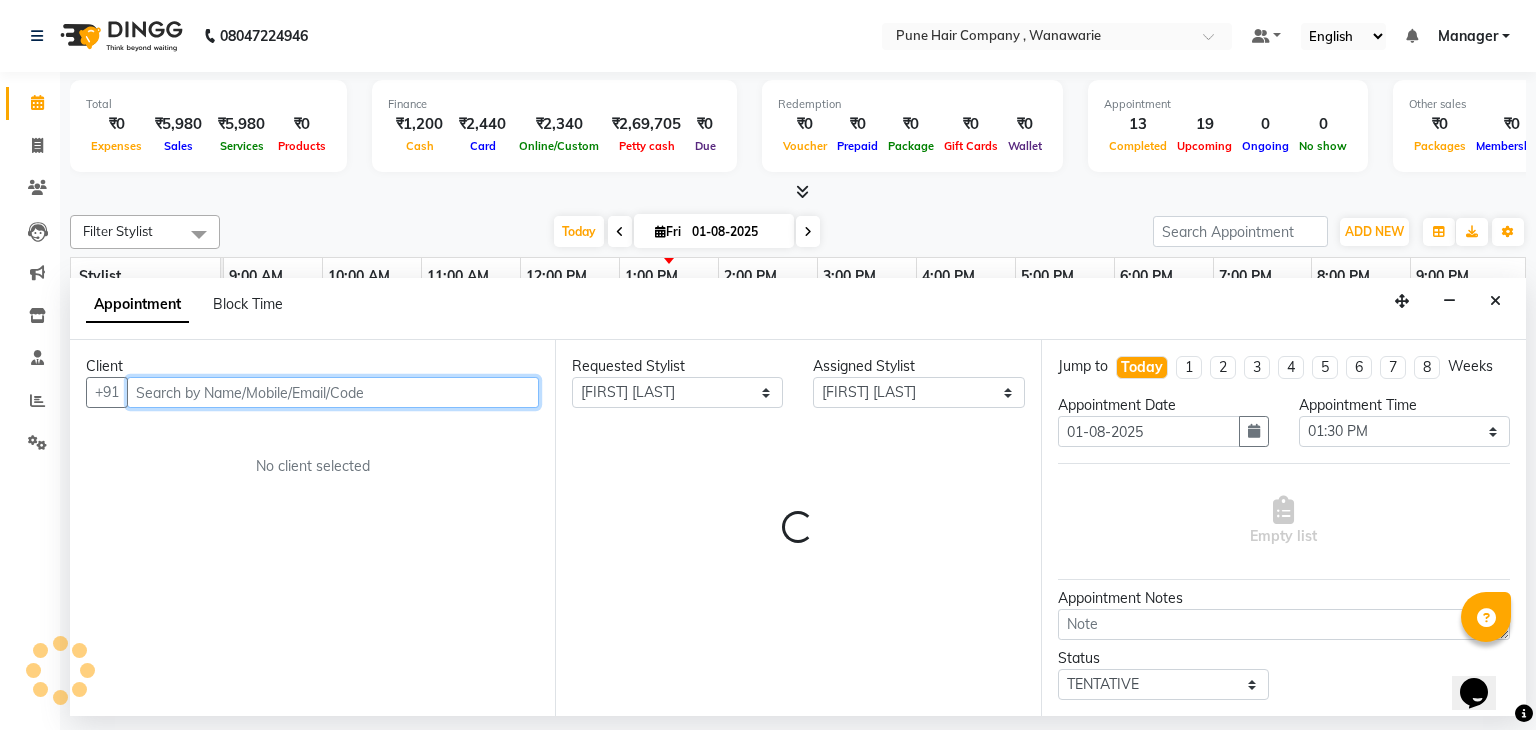 select on "4060" 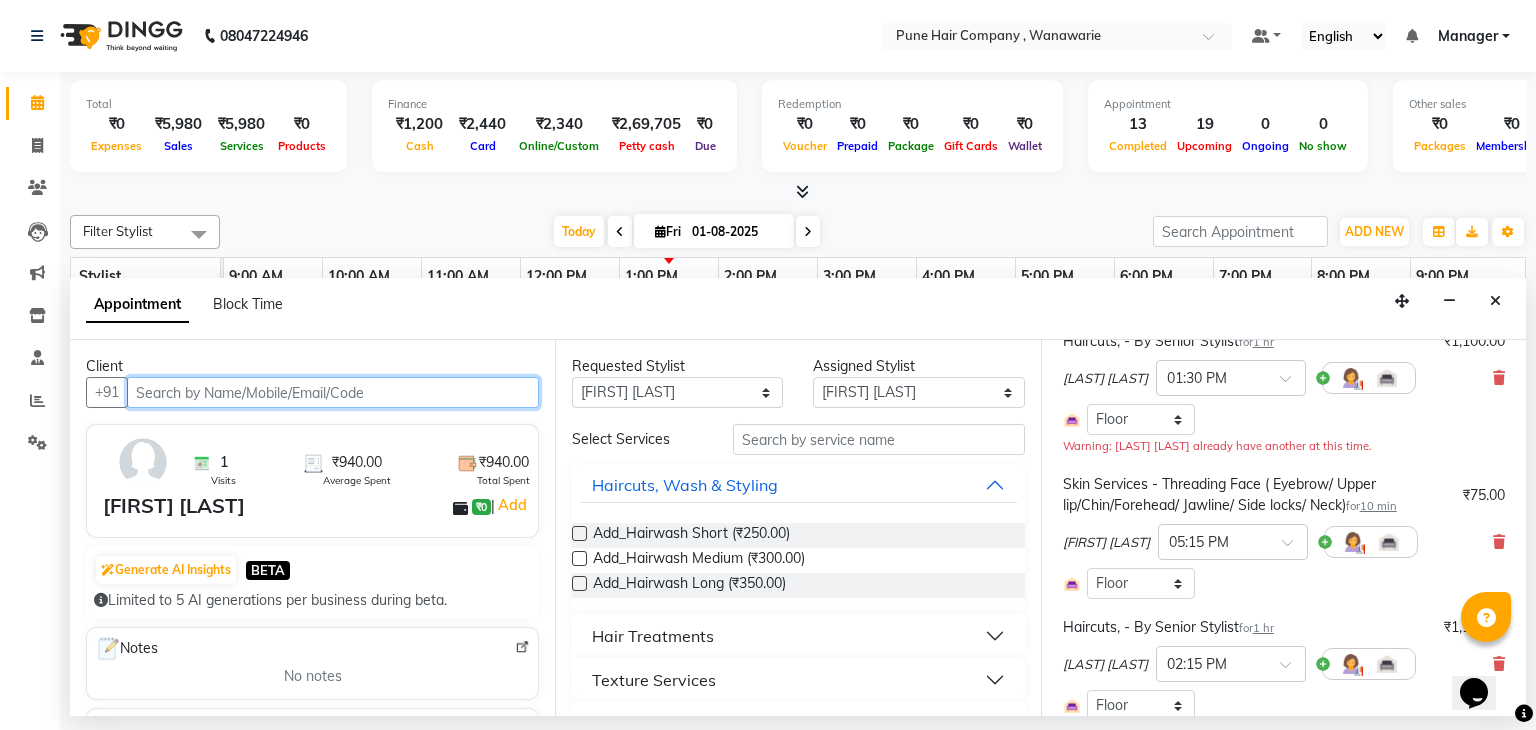 scroll, scrollTop: 208, scrollLeft: 0, axis: vertical 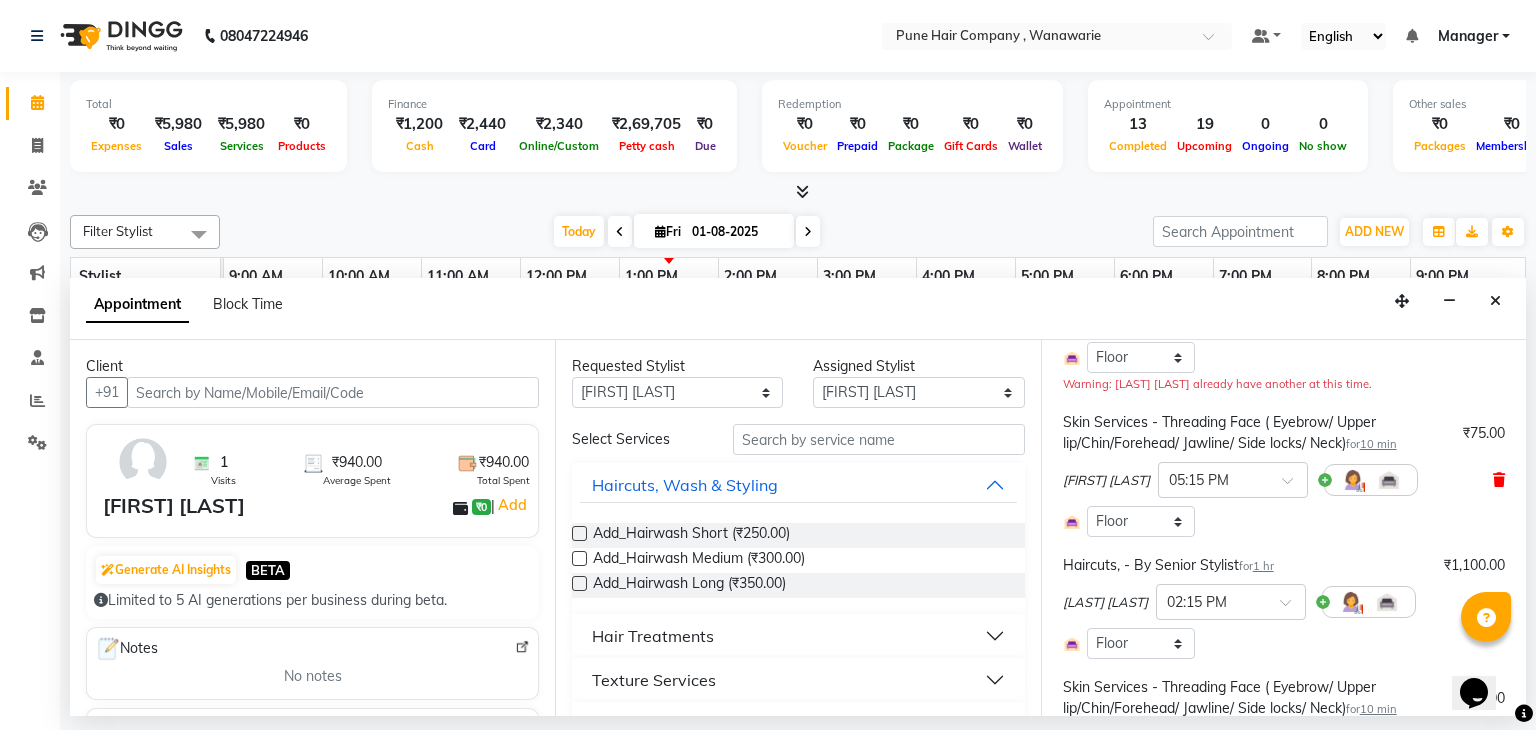 click at bounding box center [1499, 480] 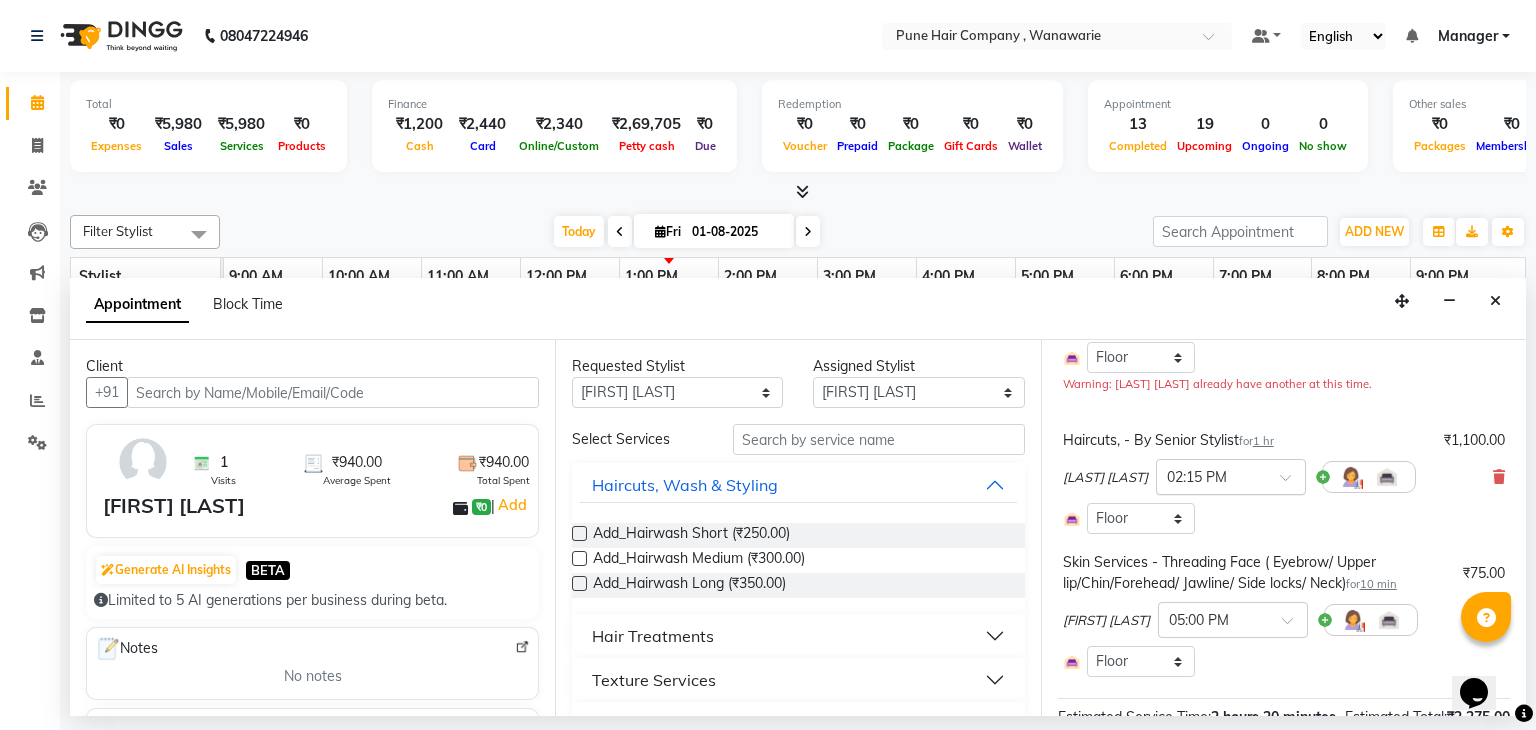 scroll, scrollTop: 428, scrollLeft: 0, axis: vertical 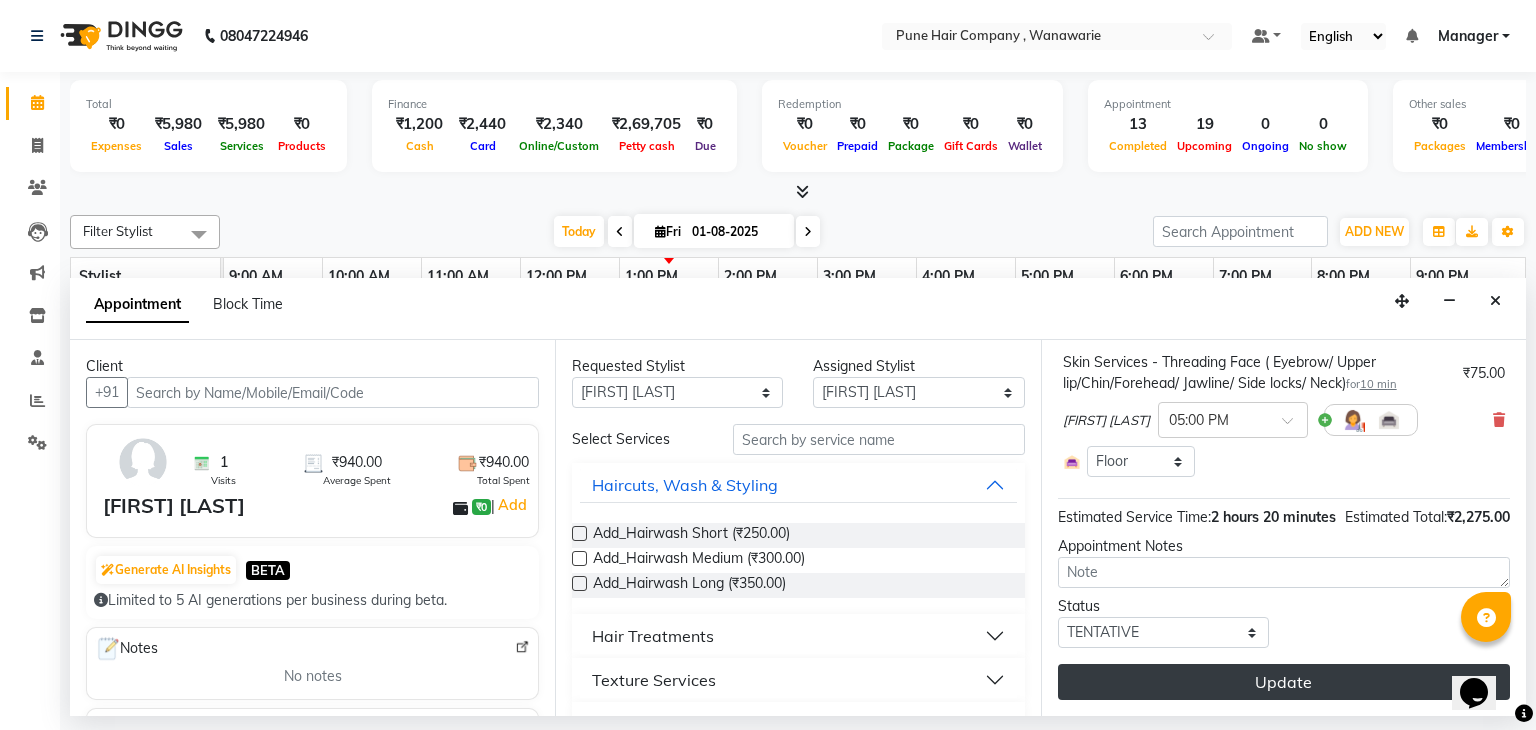 click on "Update" at bounding box center (1284, 682) 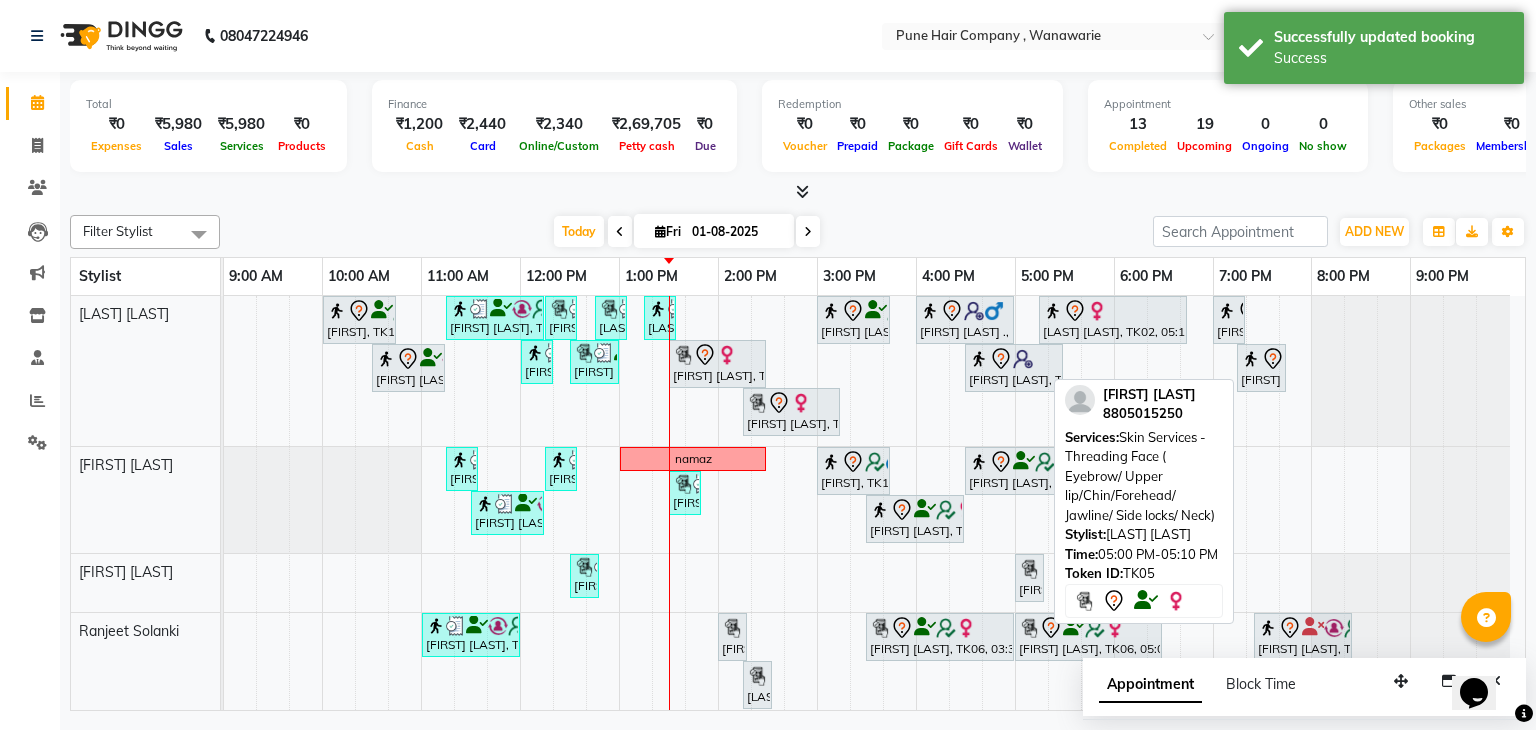 click at bounding box center (1029, 569) 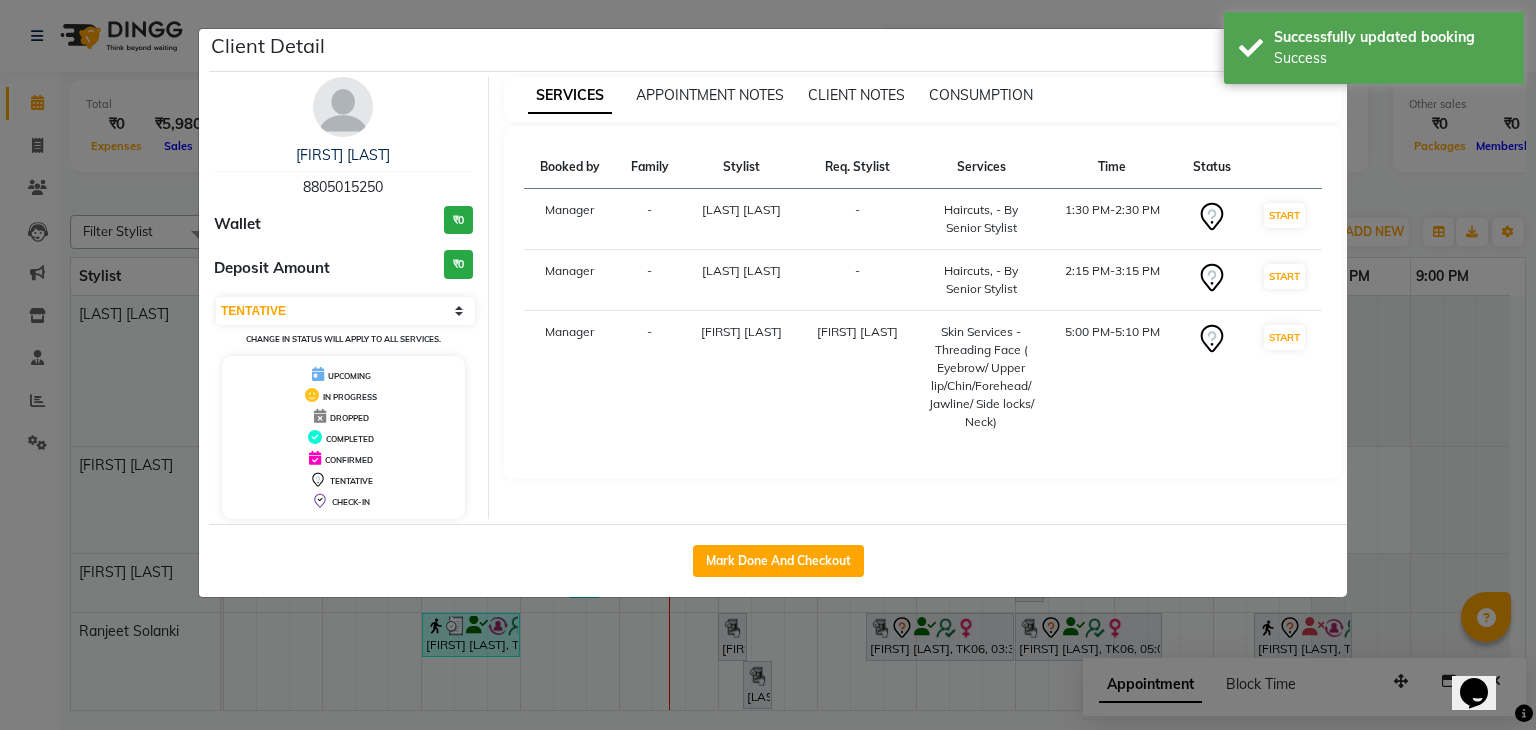 click on "Client Detail  Shweta T   8805015250 Wallet ₹0 Deposit Amount  ₹0  Select IN SERVICE CONFIRMED TENTATIVE CHECK IN MARK DONE DROPPED UPCOMING Change in status will apply to all services. UPCOMING IN PROGRESS DROPPED COMPLETED CONFIRMED TENTATIVE CHECK-IN SERVICES APPOINTMENT NOTES CLIENT NOTES CONSUMPTION Booked by Family Stylist Req. Stylist Services Time Status  Manager  - Shriram Raut -  Haircuts, - By Senior Stylist   1:30 PM-2:30 PM   START   Manager  - Shriram Raut -  Haircuts, - By Senior Stylist   2:15 PM-3:15 PM   START   Manager  - Kasturi bhandari Kasturi bhandari  Skin Services - Threading Face ( Eyebrow/ Upper lip/Chin/Forehead/ Jawline/ Side locks/ Neck)   5:00 PM-5:10 PM   START   Mark Done And Checkout" 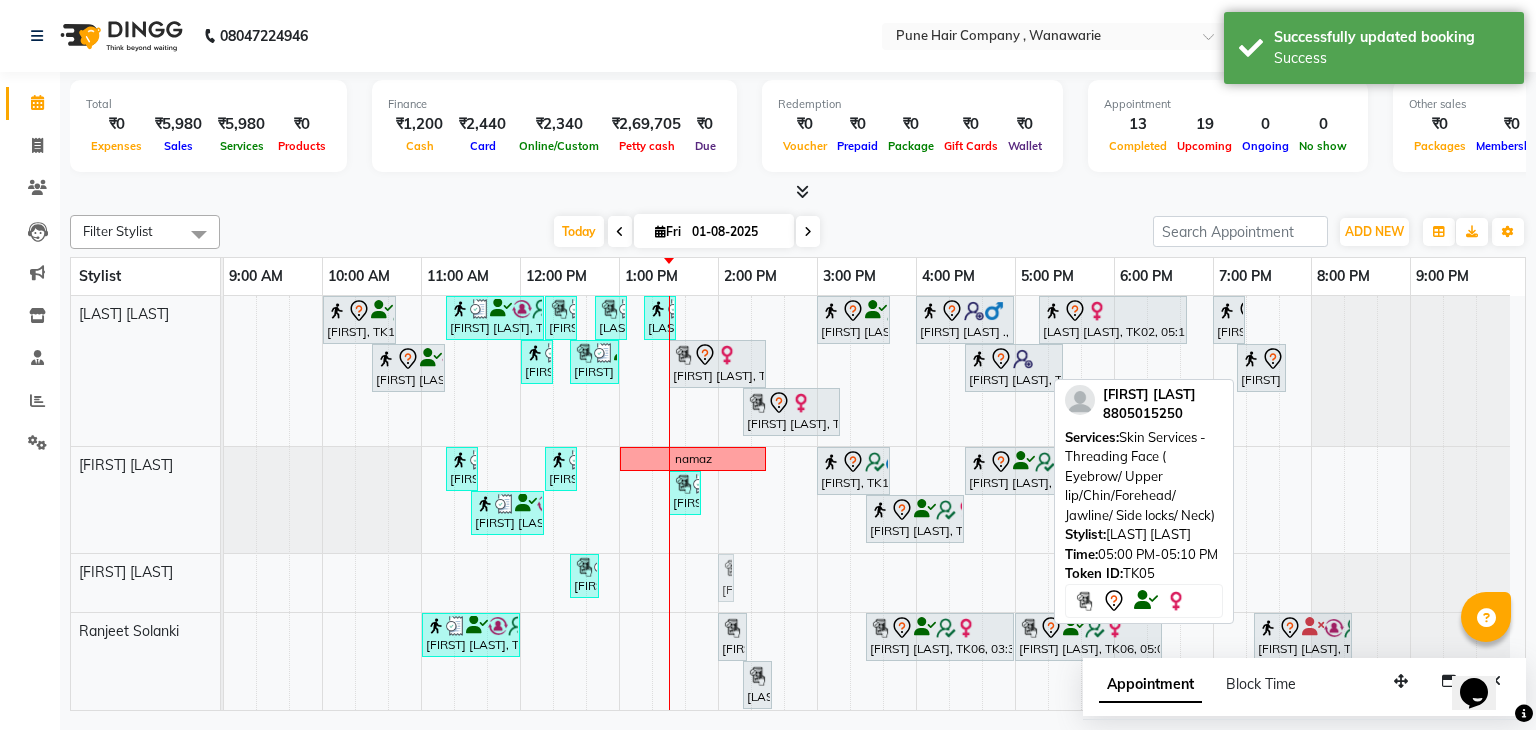 drag, startPoint x: 1025, startPoint y: 579, endPoint x: 745, endPoint y: 581, distance: 280.00714 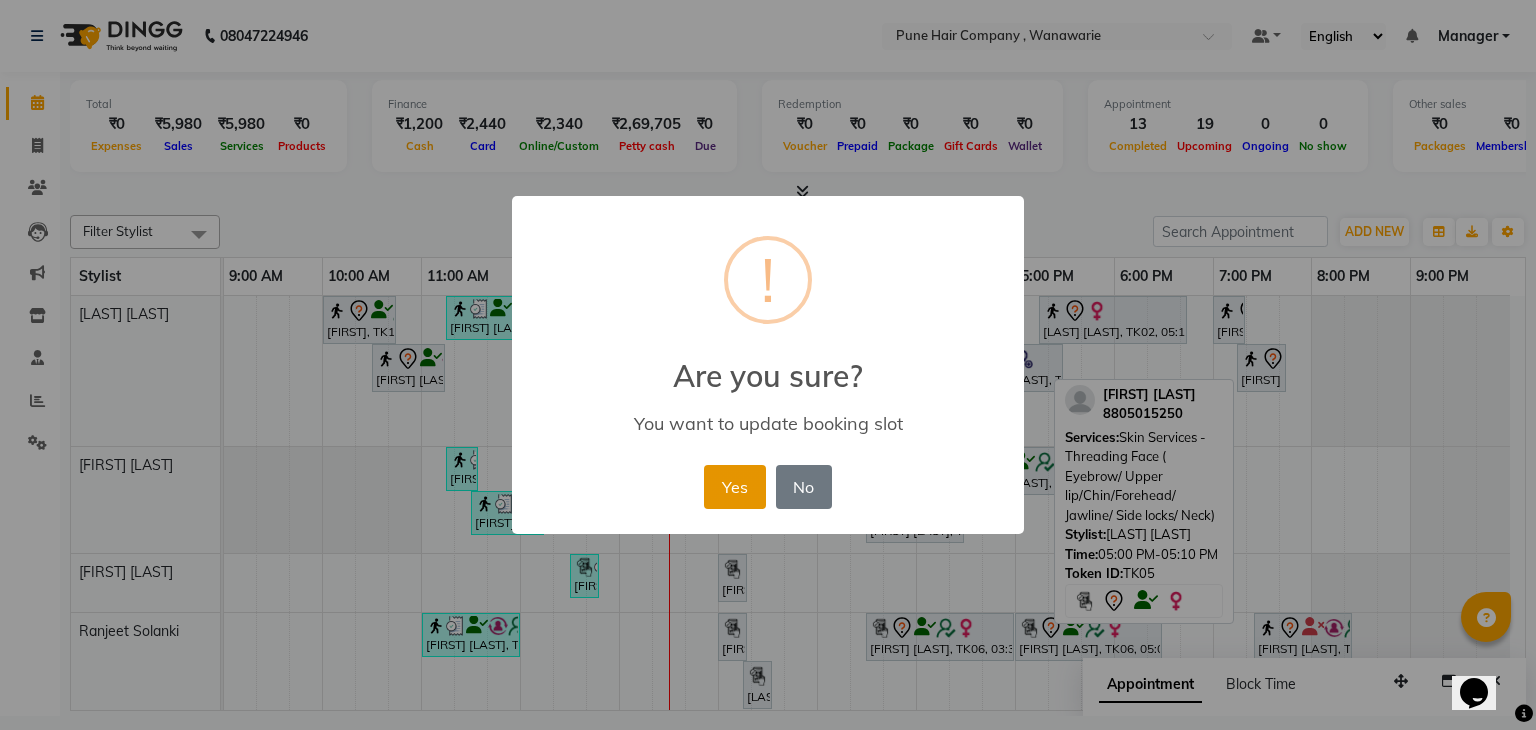 click on "Yes" at bounding box center [734, 487] 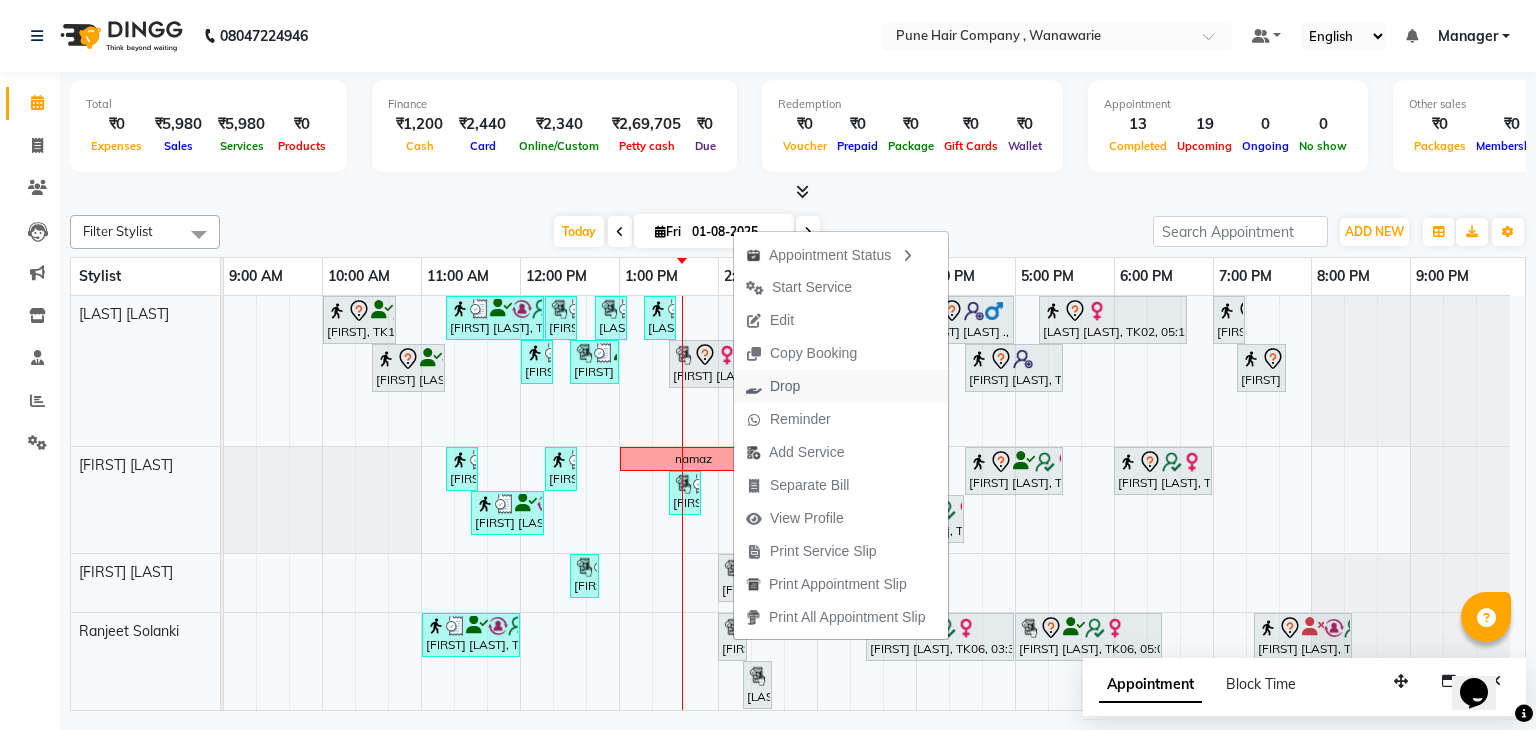 click on "Drop" at bounding box center [785, 386] 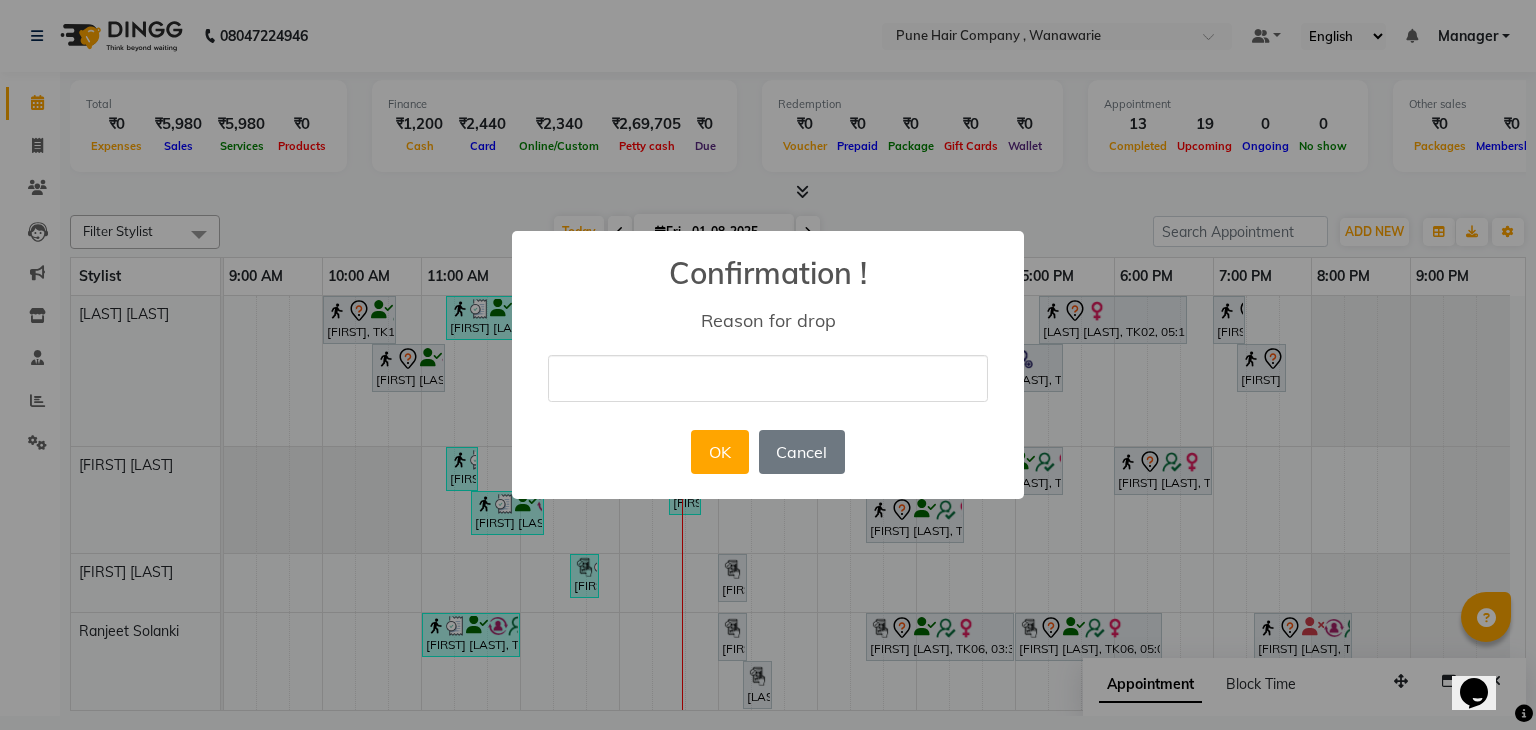 click at bounding box center (768, 378) 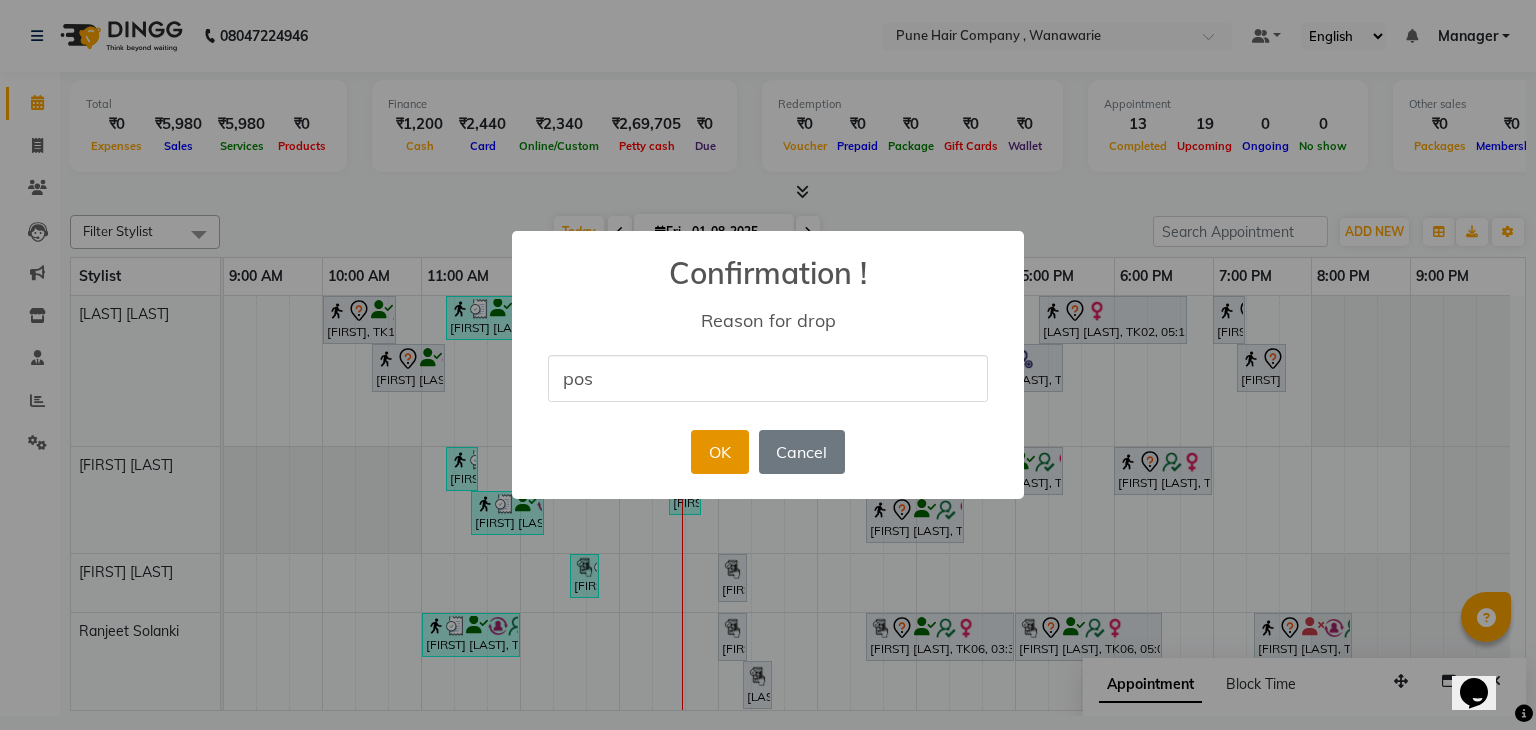 click on "OK" at bounding box center [719, 452] 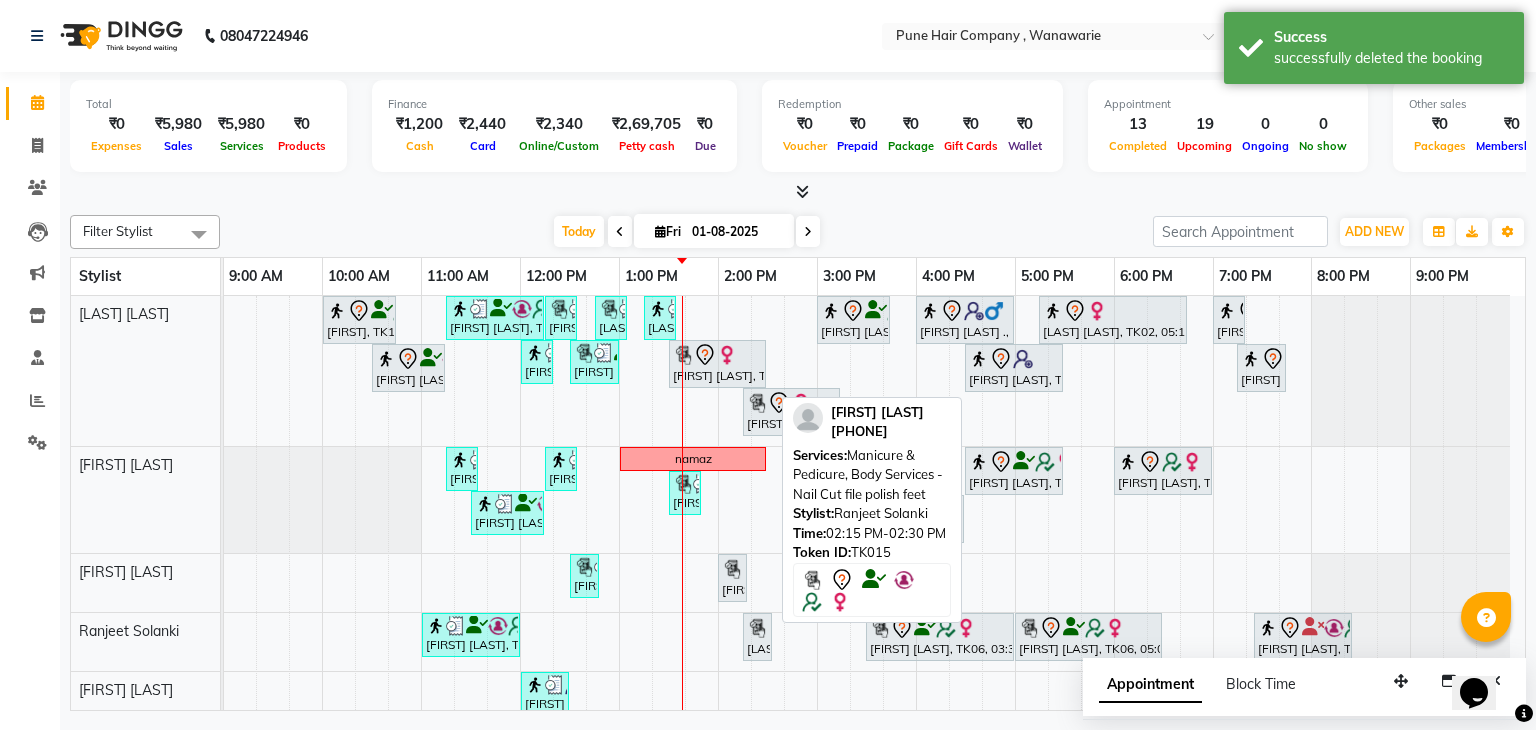 click at bounding box center (771, 637) 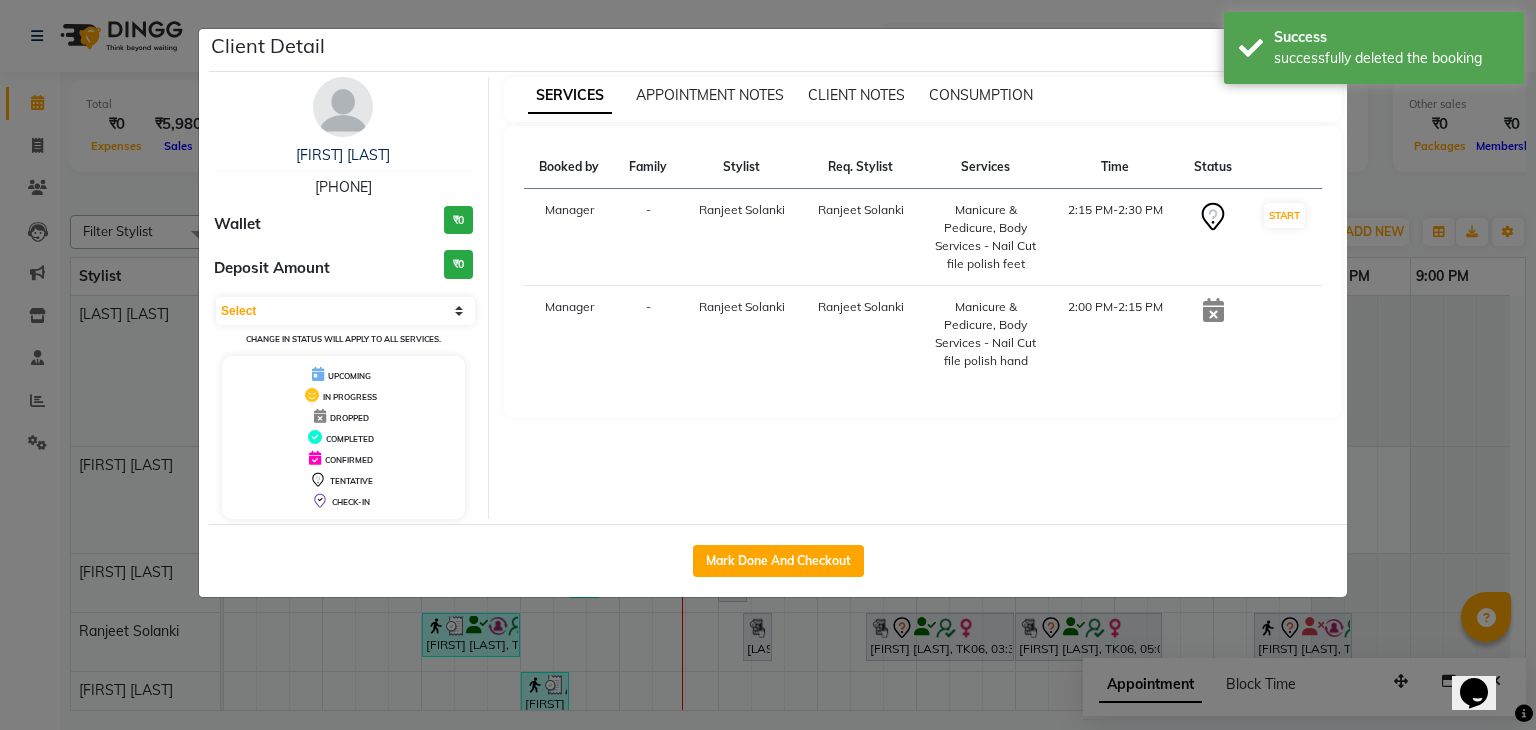 click on "Client Detail  sima mam   8888814262 Wallet ₹0 Deposit Amount  ₹0  Select IN SERVICE CONFIRMED TENTATIVE CHECK IN MARK DONE DROPPED UPCOMING Change in status will apply to all services. UPCOMING IN PROGRESS DROPPED COMPLETED CONFIRMED TENTATIVE CHECK-IN SERVICES APPOINTMENT NOTES CLIENT NOTES CONSUMPTION Booked by Family Stylist Req. Stylist Services Time Status  Manager  - Ranjeet Solanki Ranjeet Solanki  Manicure & Pedicure, Body Services - Nail Cut file polish feet   2:15 PM-2:30 PM   START   Manager  - Ranjeet Solanki Ranjeet Solanki  Manicure & Pedicure, Body Services - Nail Cut file polish hand   2:00 PM-2:15 PM   Mark Done And Checkout" 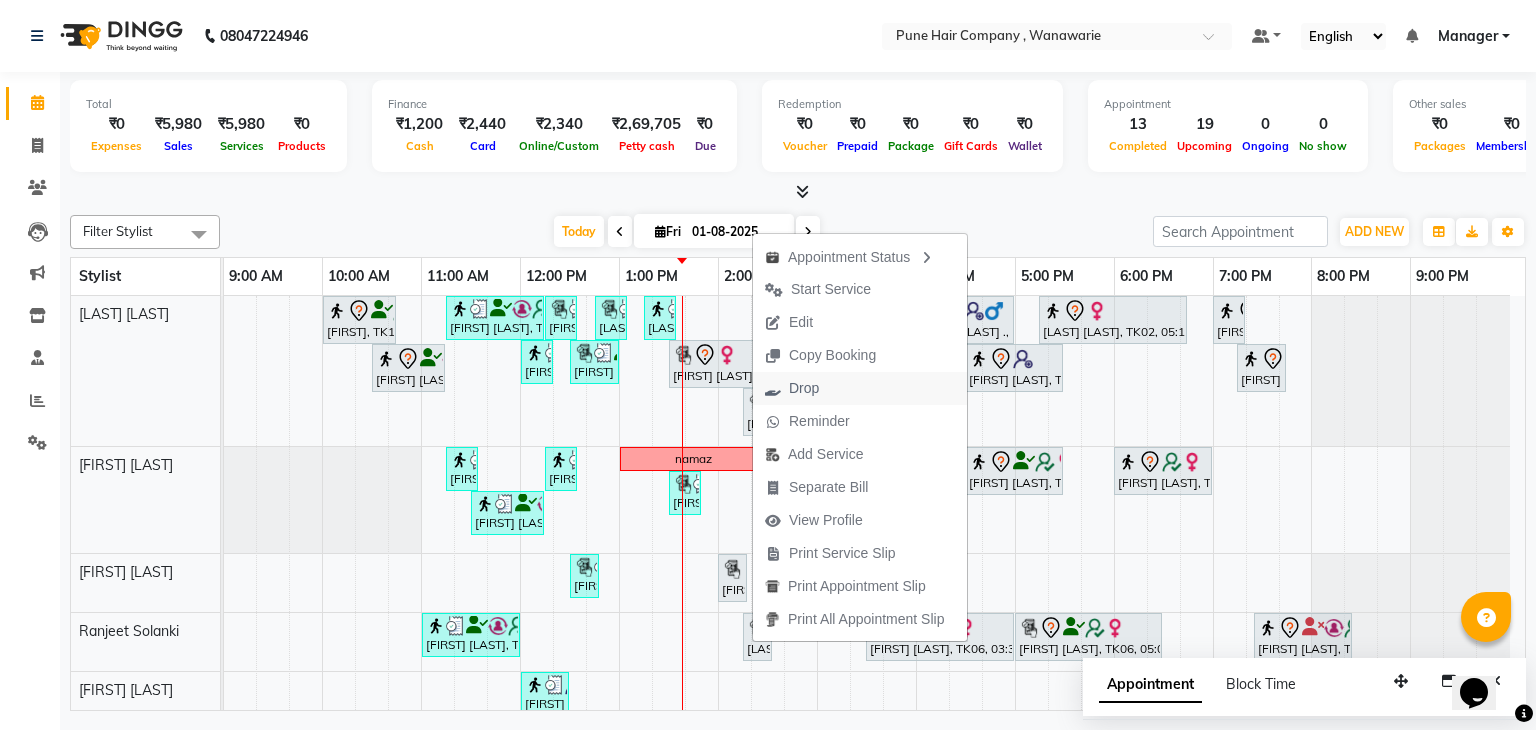 click on "Drop" at bounding box center [804, 388] 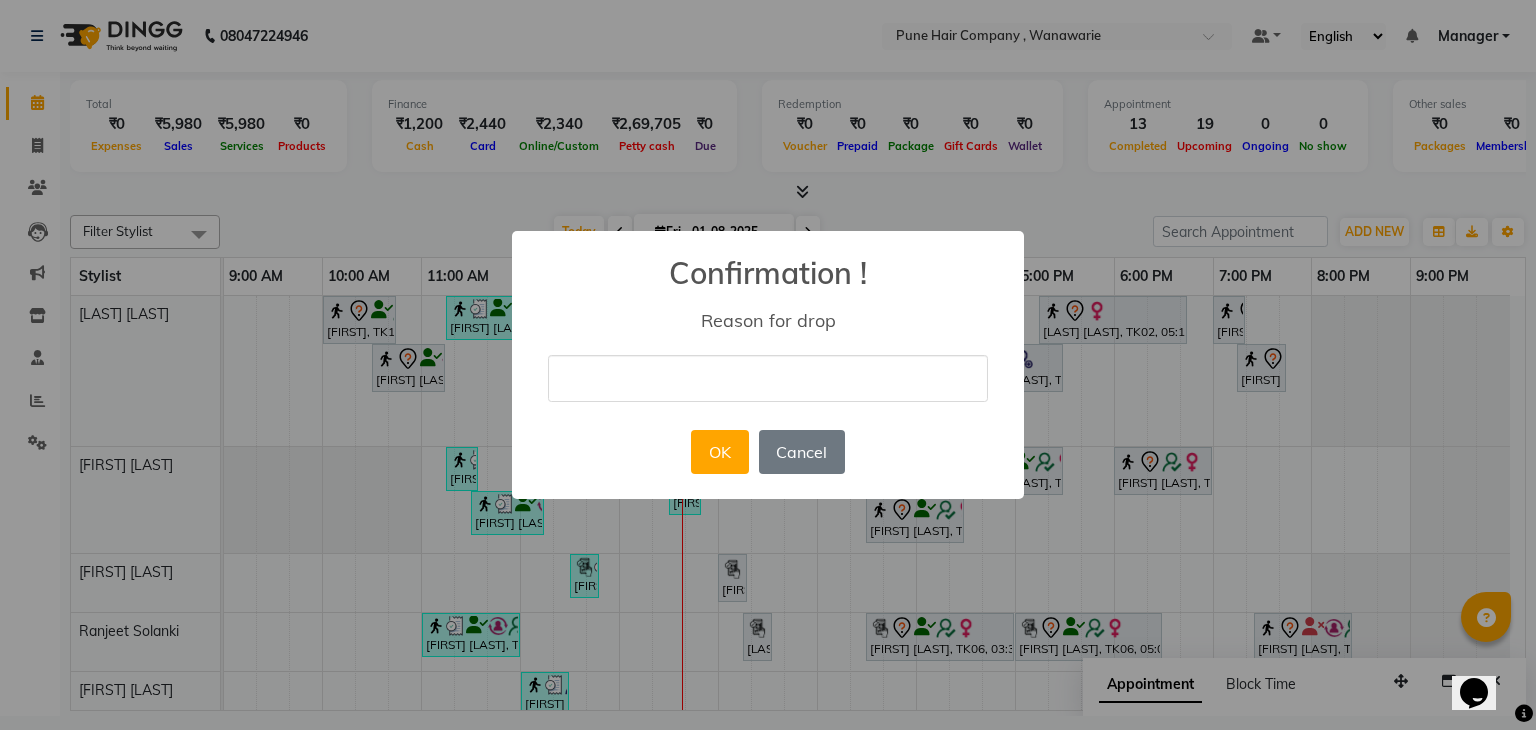click at bounding box center [768, 378] 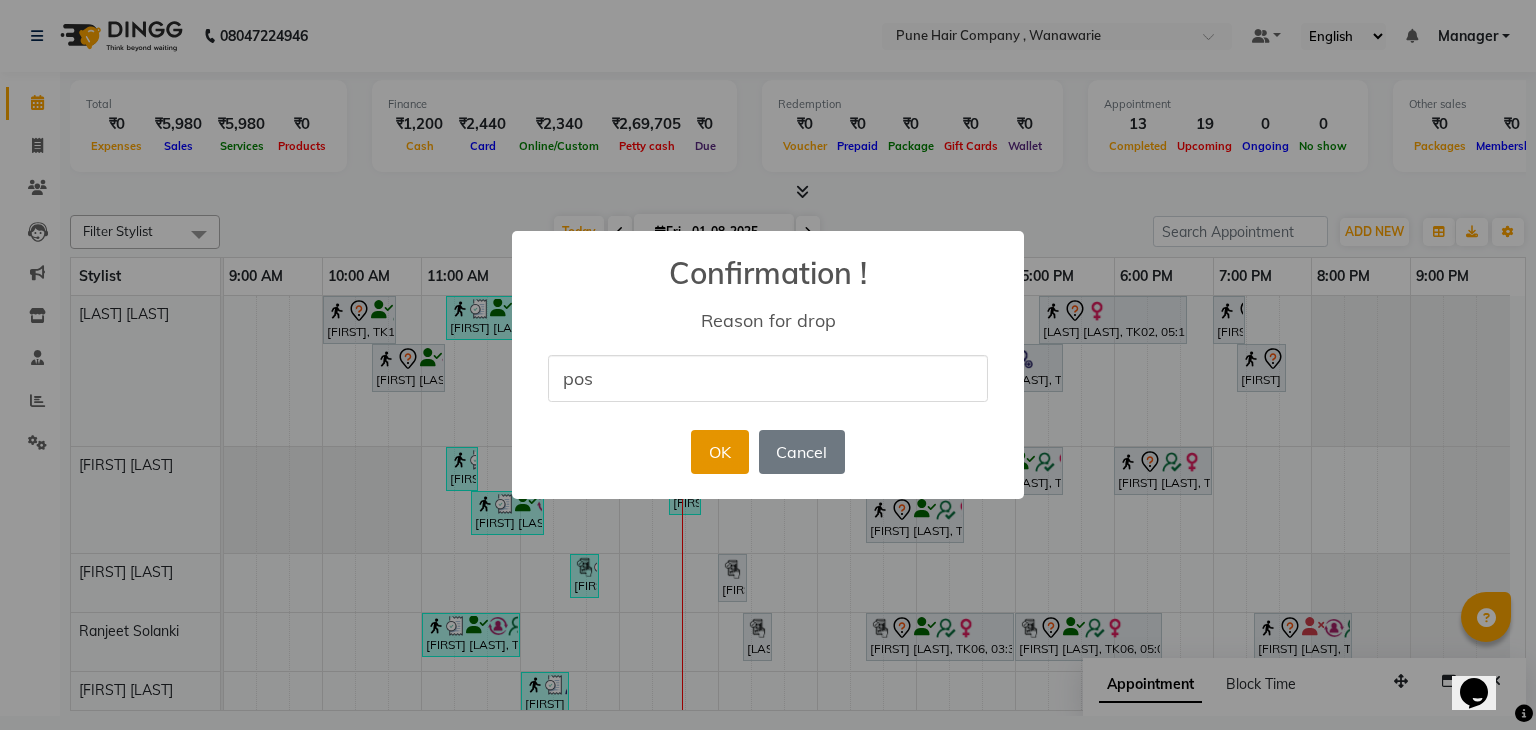 click on "OK" at bounding box center (719, 452) 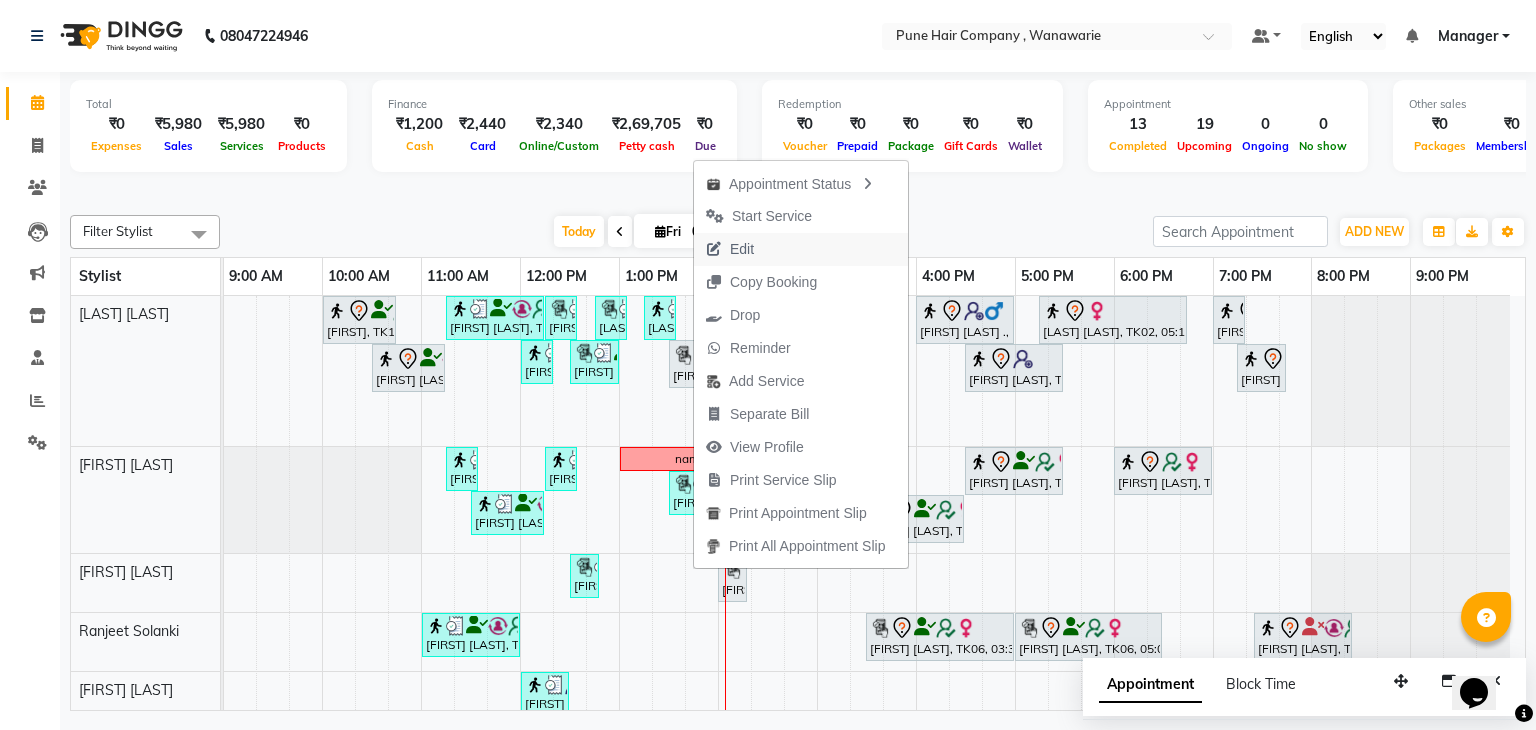 click on "Edit" at bounding box center (742, 249) 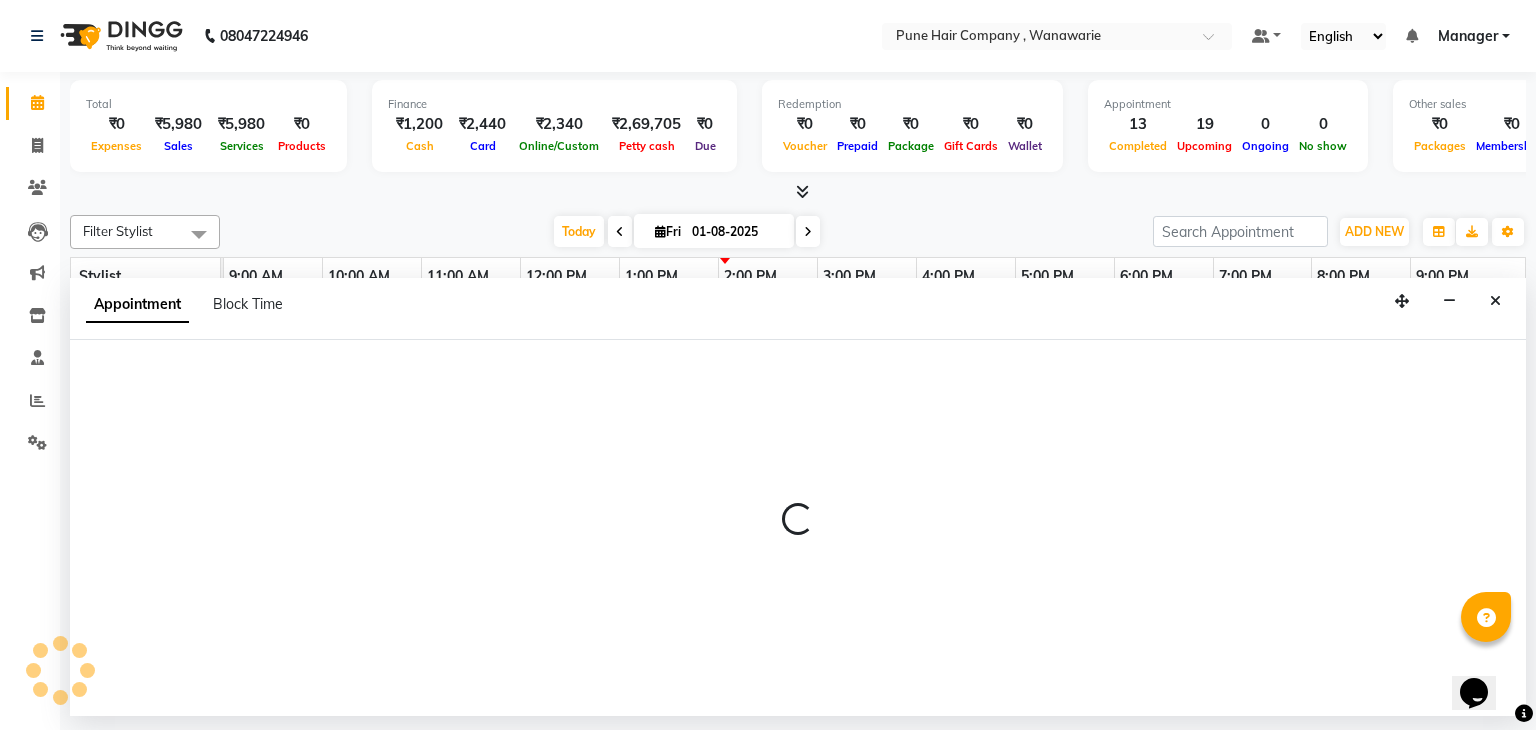 select on "[NUMBER]" 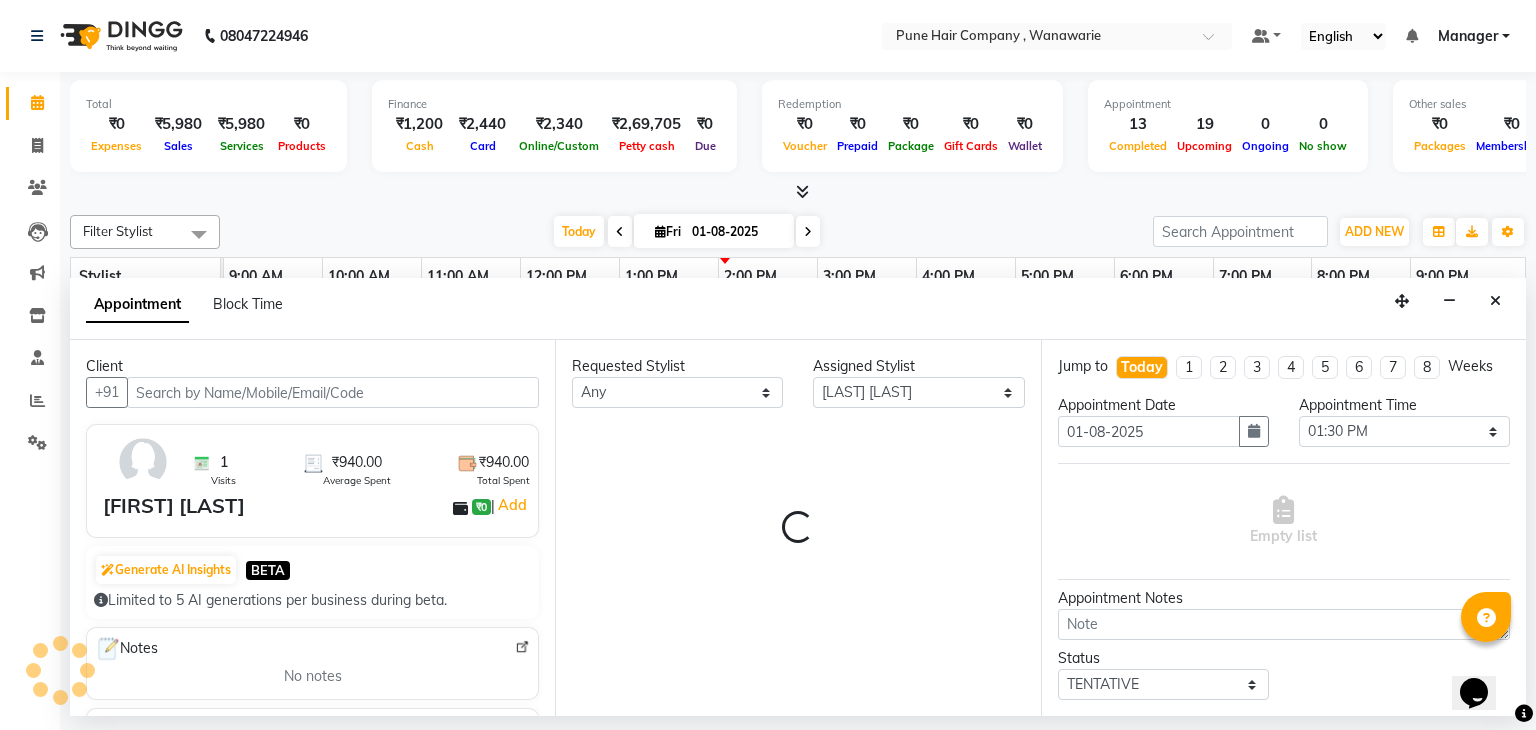 select on "4060" 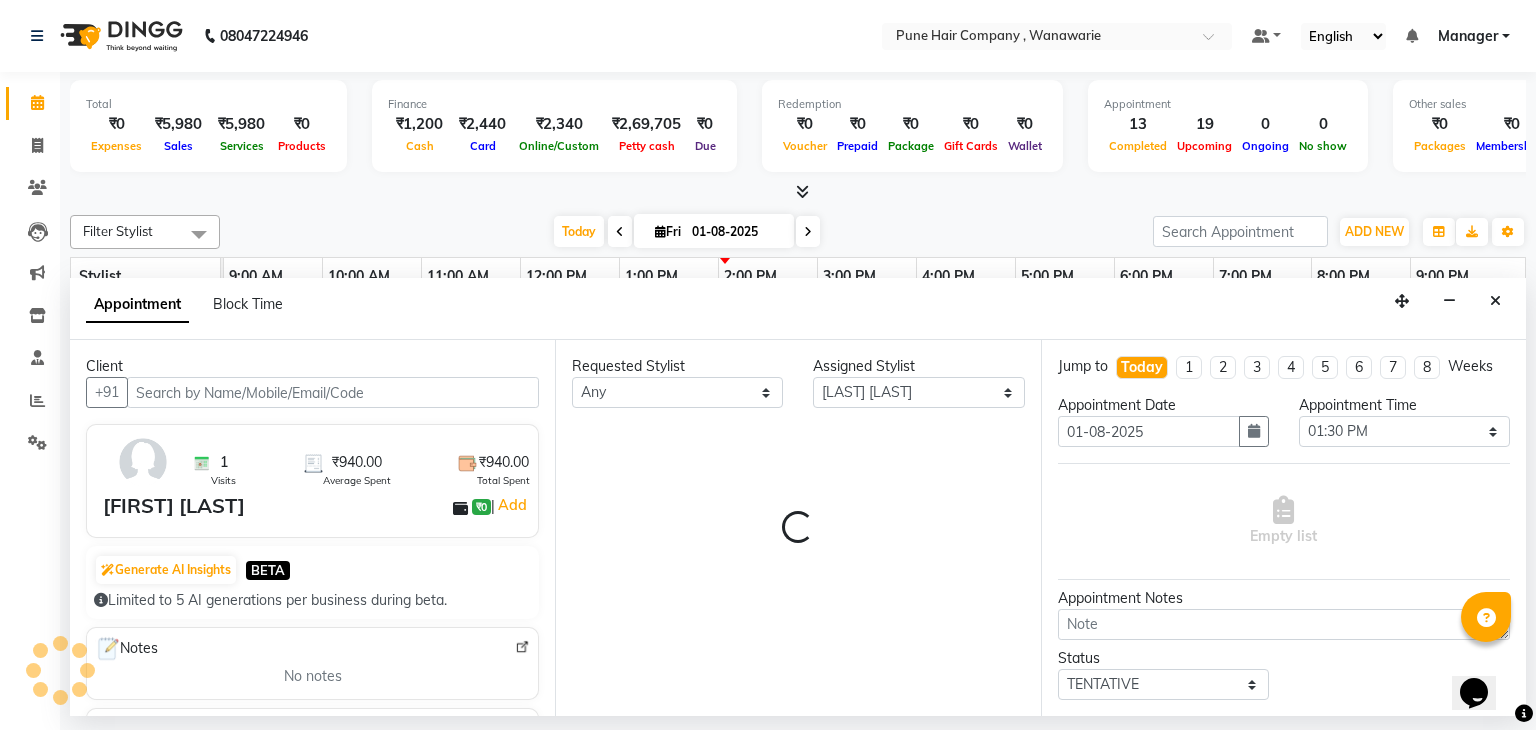 select on "4060" 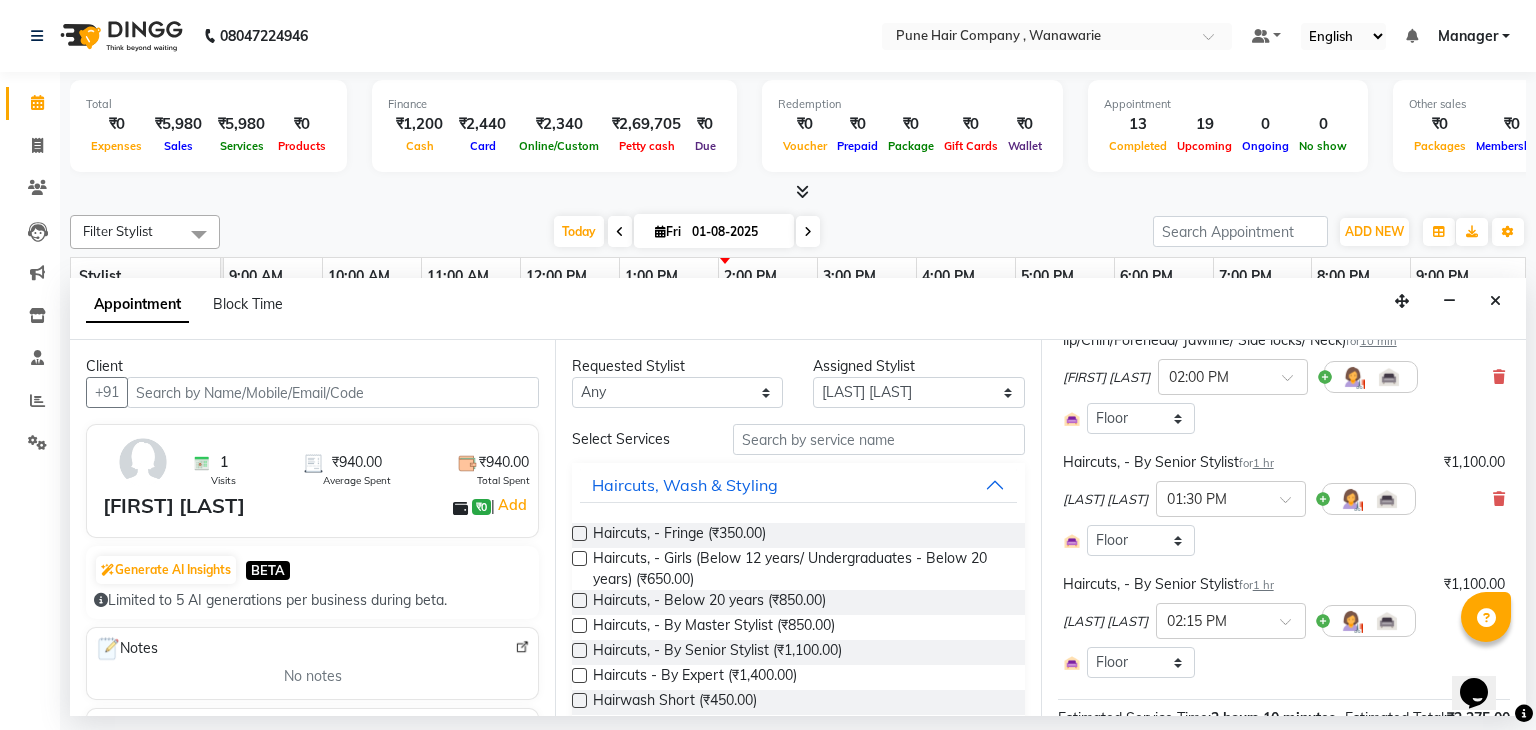 scroll, scrollTop: 168, scrollLeft: 0, axis: vertical 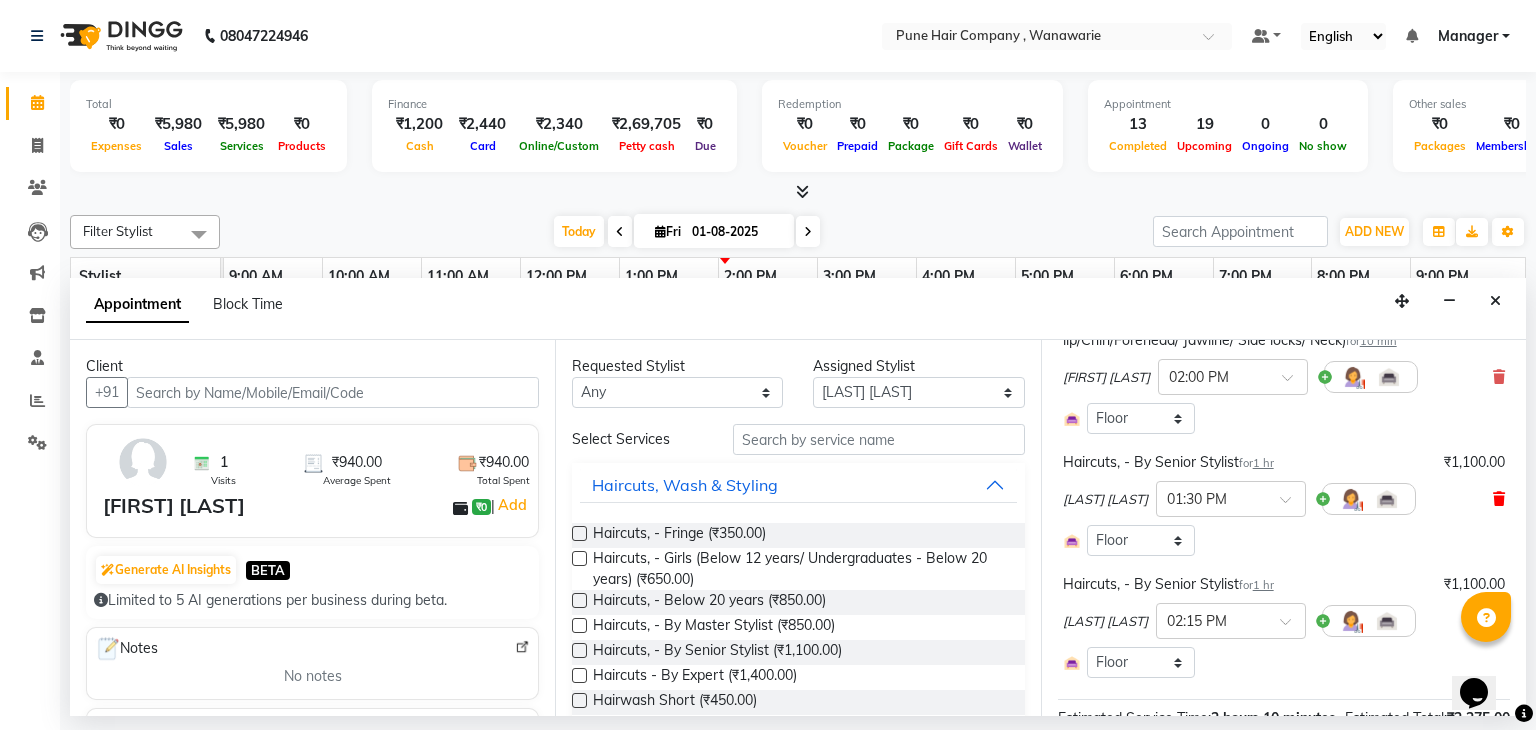 click at bounding box center (1499, 499) 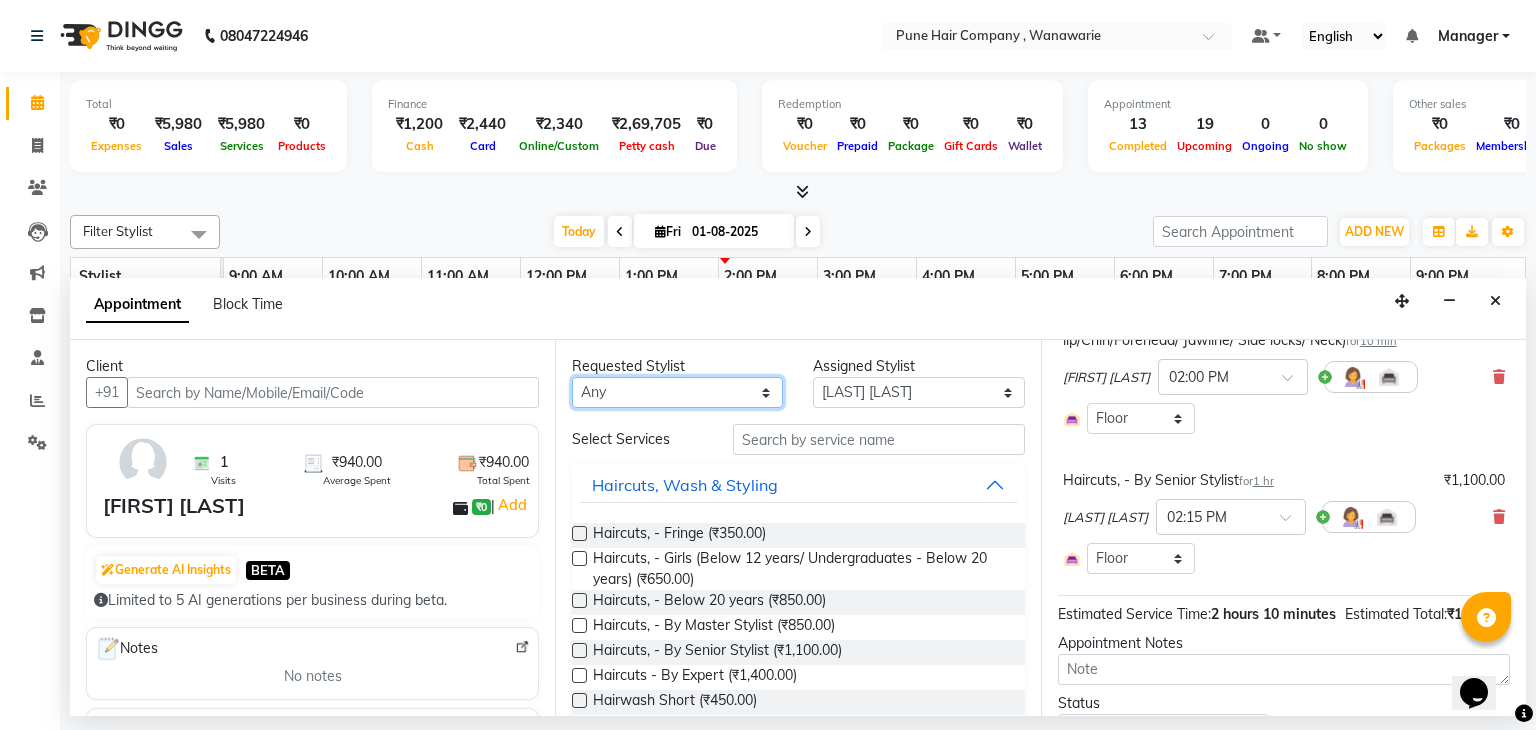 click on "Any [FIRST] [LAST] [FIRST] [LAST] [FIRST] [LAST] [FIRST] [LAST] [FIRST] [LAST] [FIRST] [LAST]" at bounding box center (677, 392) 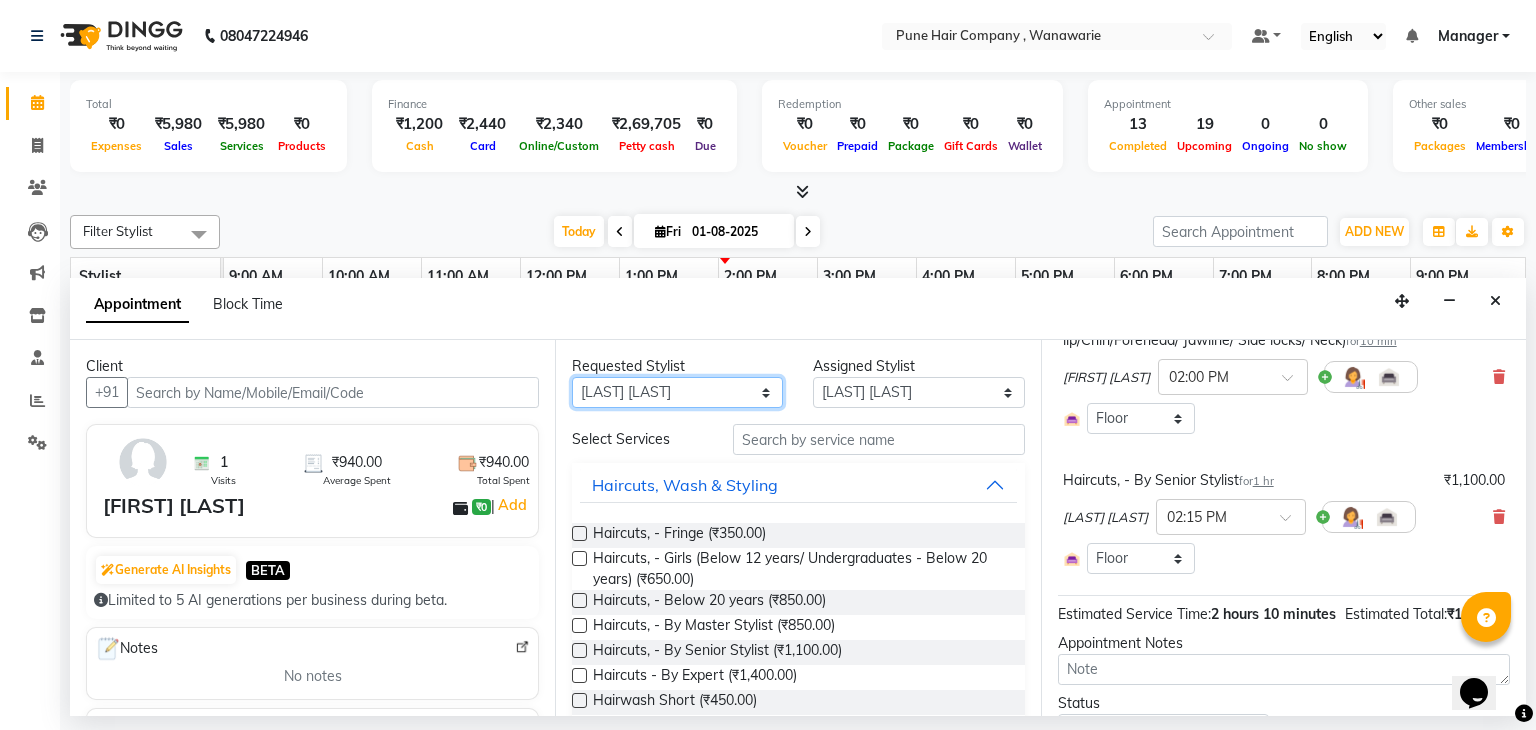 click on "Any [FIRST] [LAST] [FIRST] [LAST] [FIRST] [LAST] [FIRST] [LAST] [FIRST] [LAST] [FIRST] [LAST]" at bounding box center (677, 392) 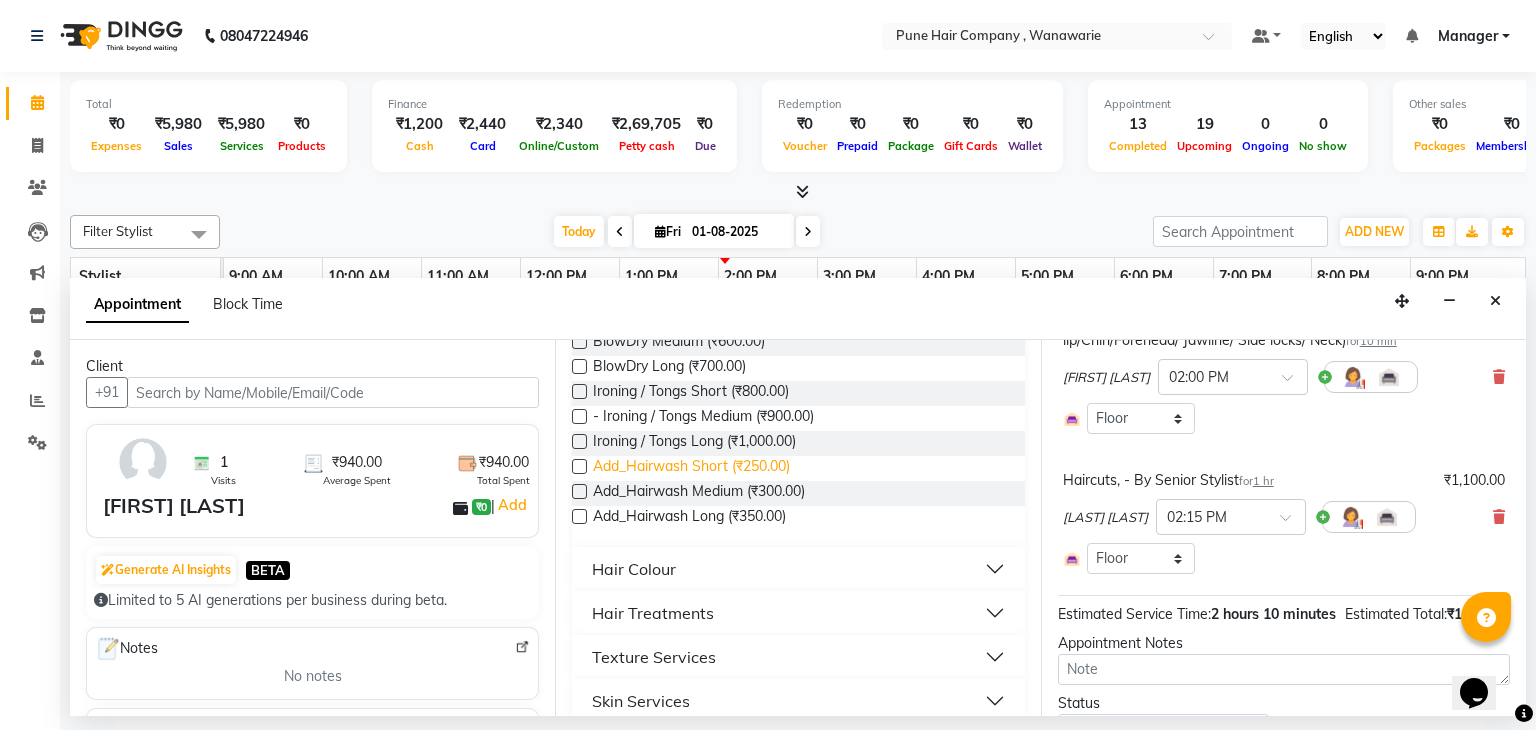 scroll, scrollTop: 0, scrollLeft: 0, axis: both 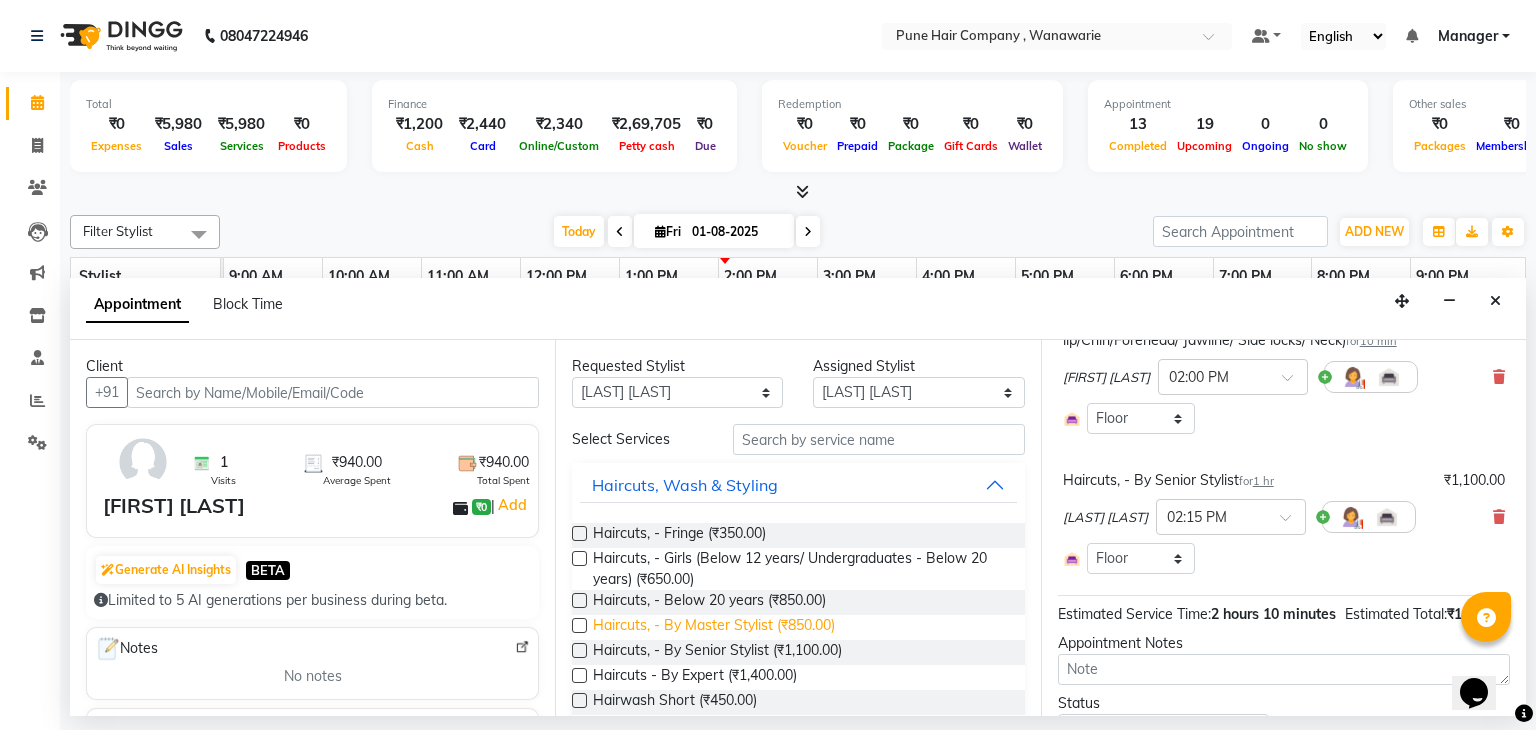 click on "Haircuts, - By Master Stylist (₹850.00)" at bounding box center (714, 627) 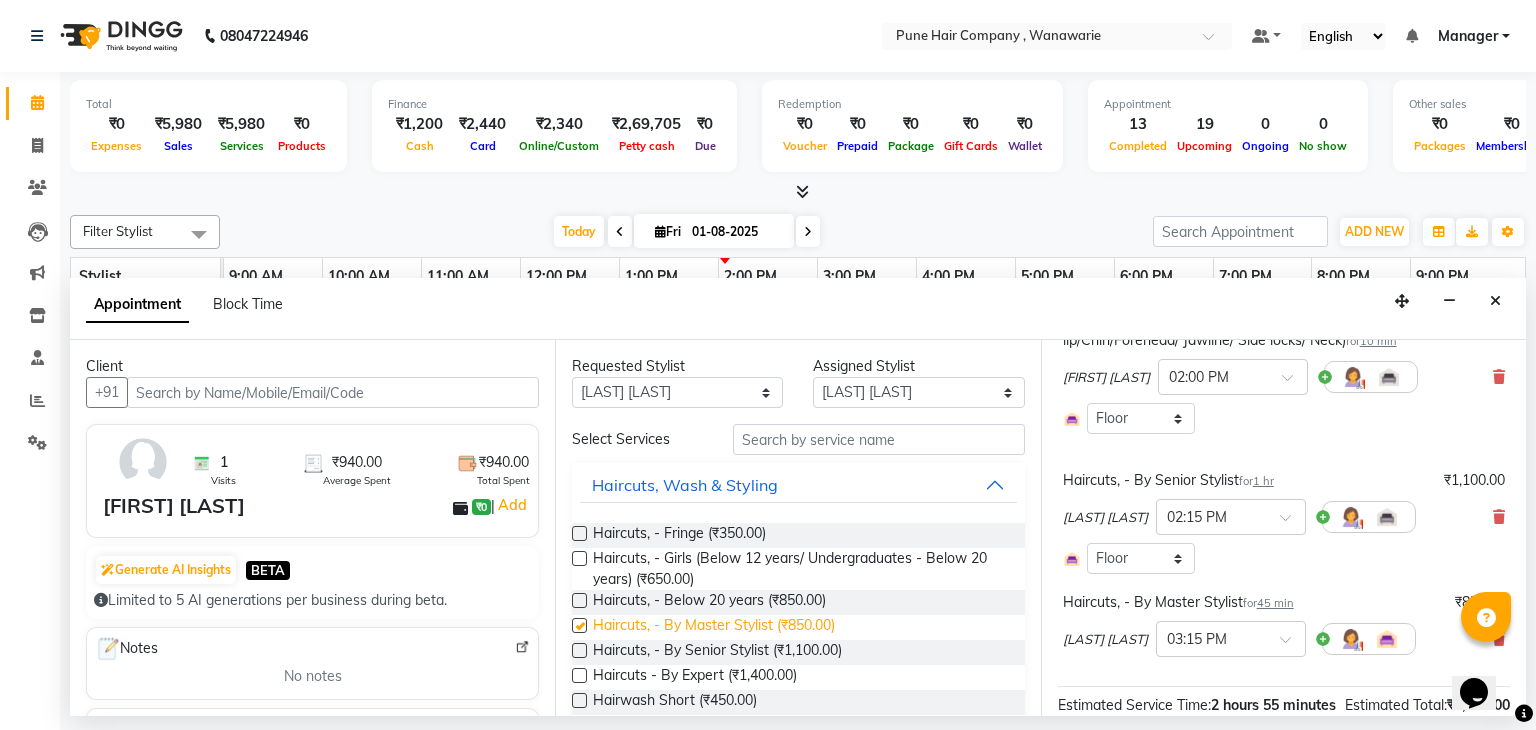 checkbox on "false" 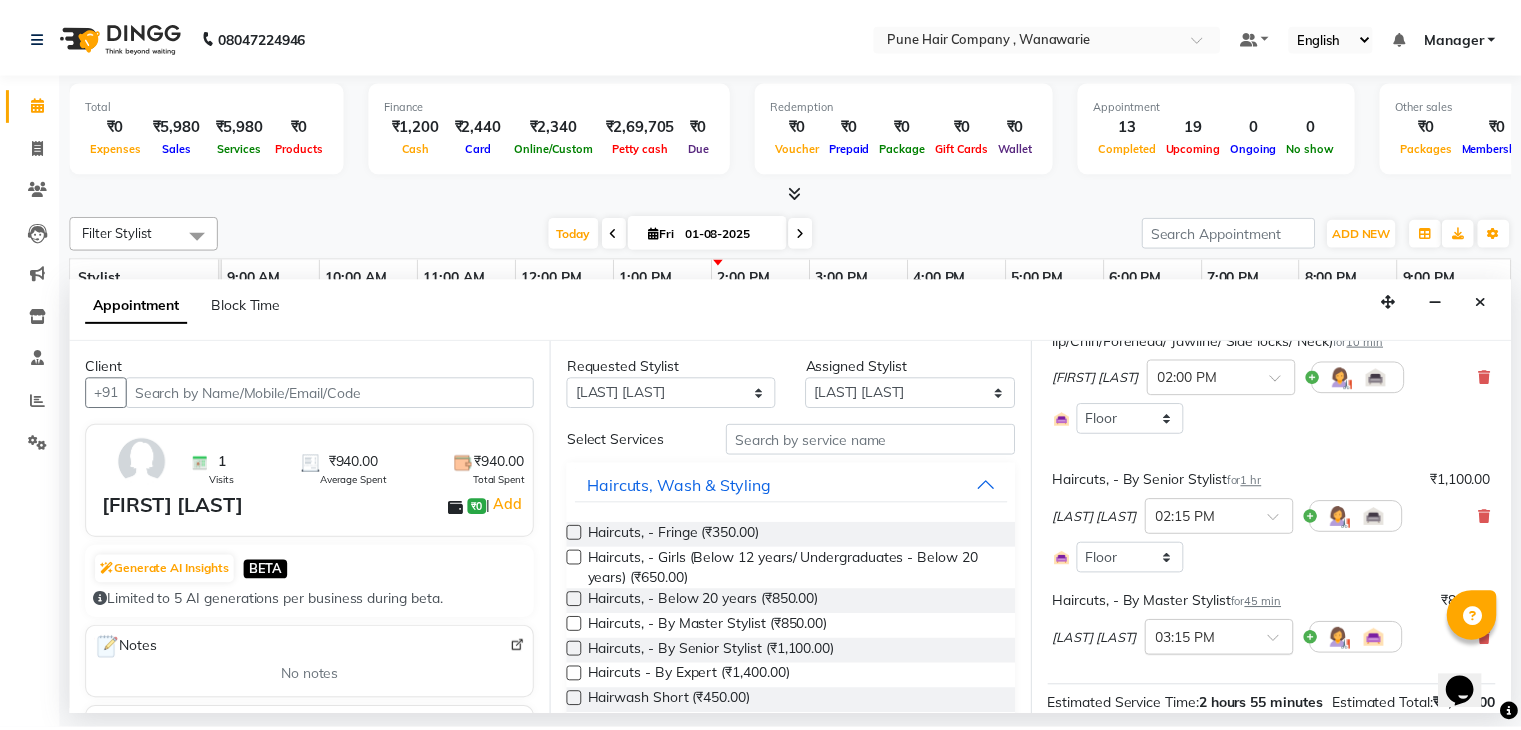 scroll, scrollTop: 376, scrollLeft: 0, axis: vertical 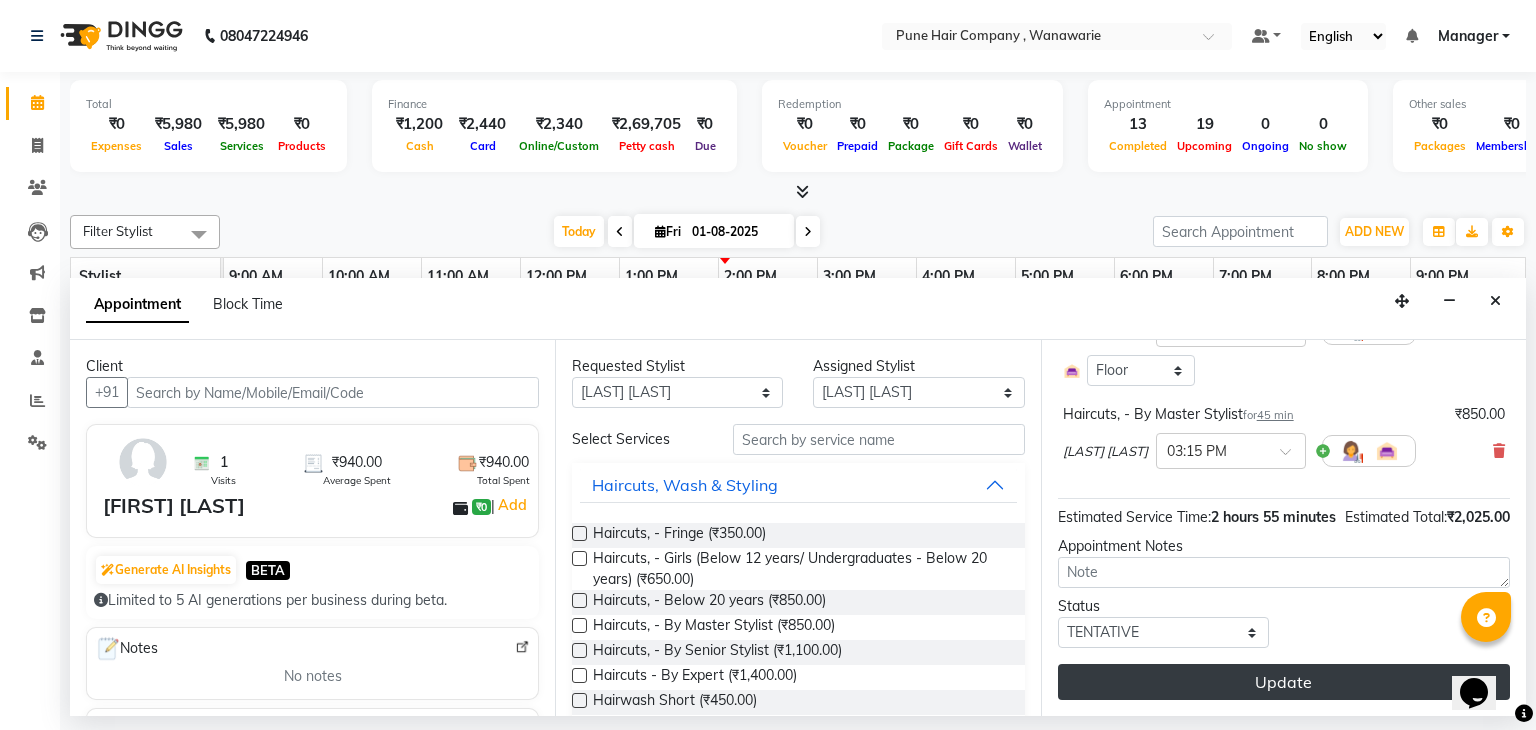 click on "Update" at bounding box center (1284, 682) 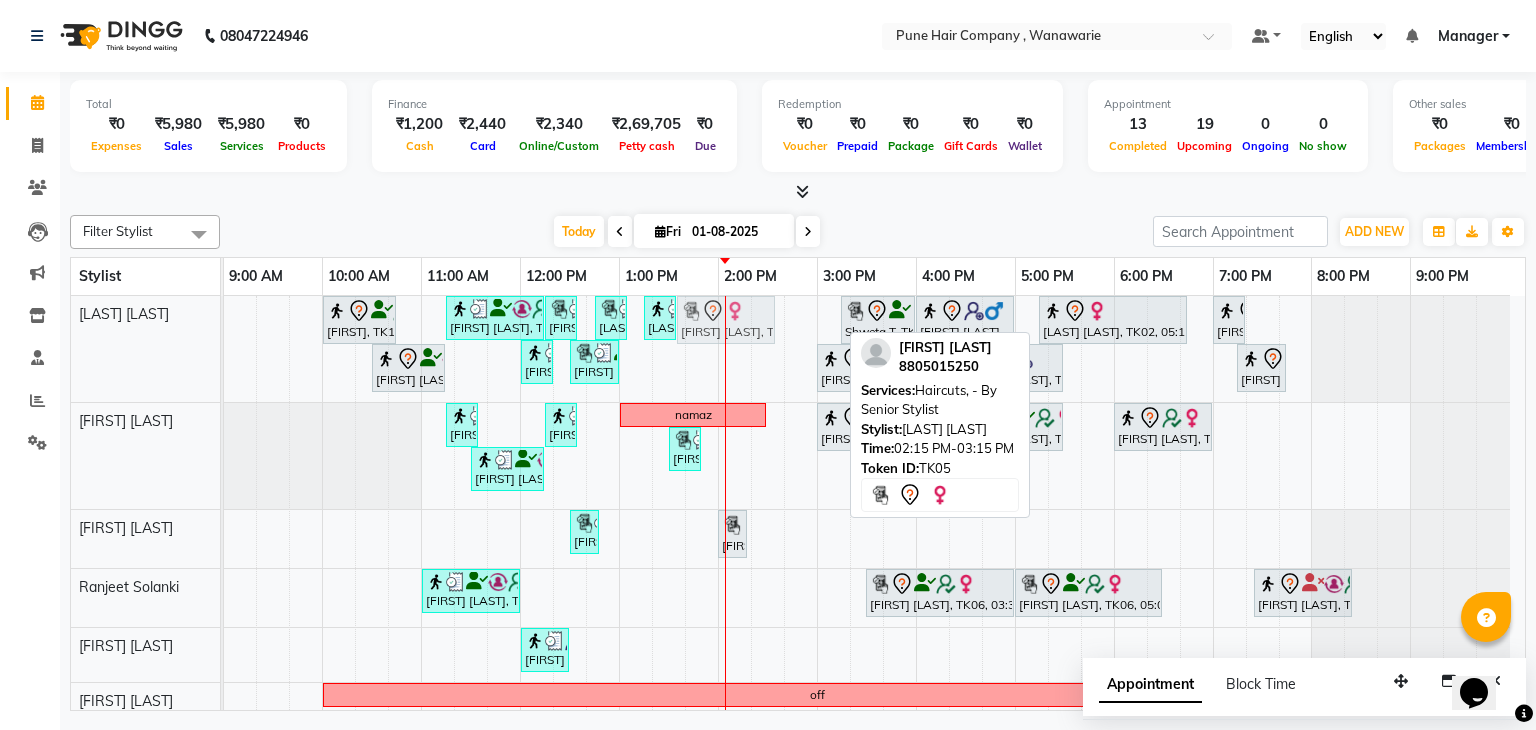 drag, startPoint x: 782, startPoint y: 322, endPoint x: 723, endPoint y: 329, distance: 59.413803 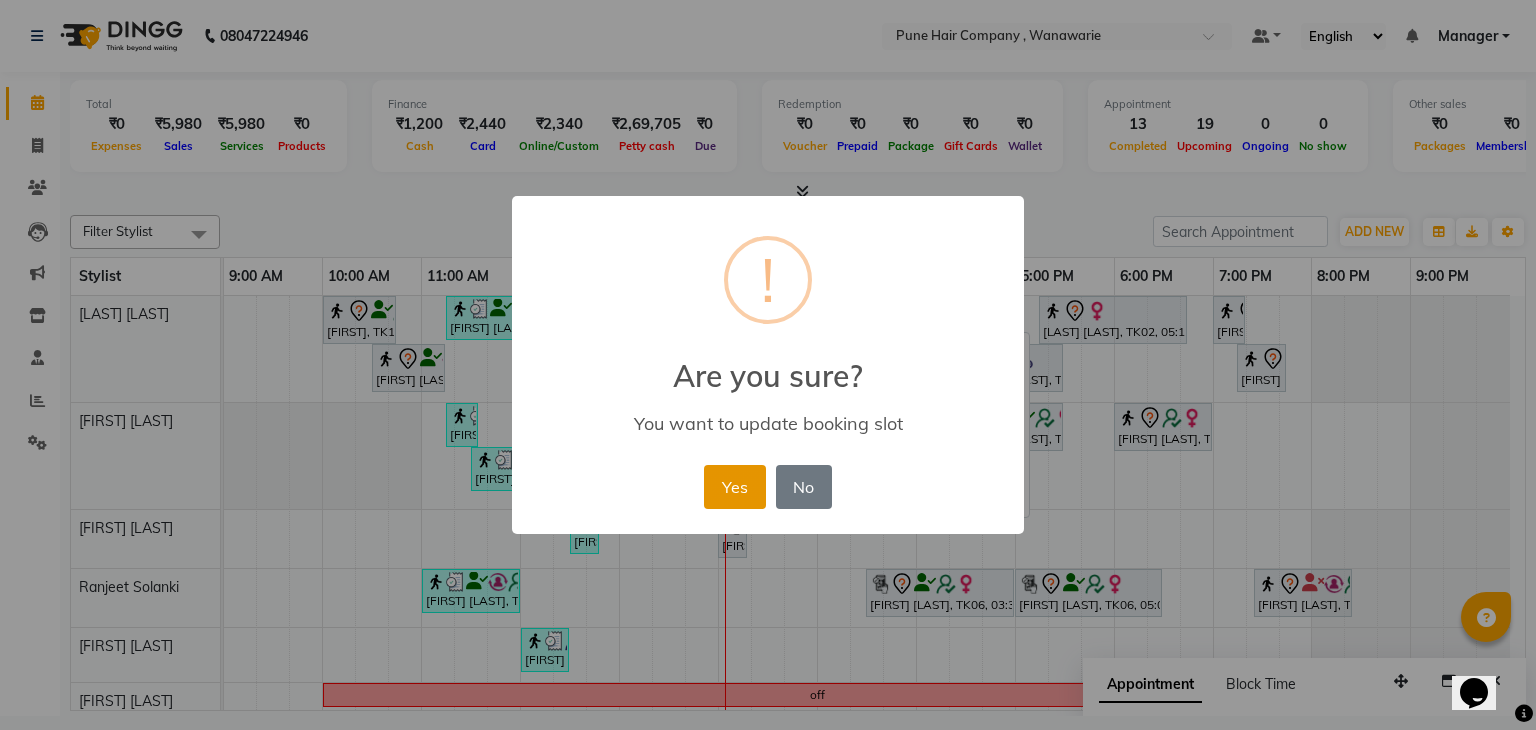 click on "Yes" at bounding box center [734, 487] 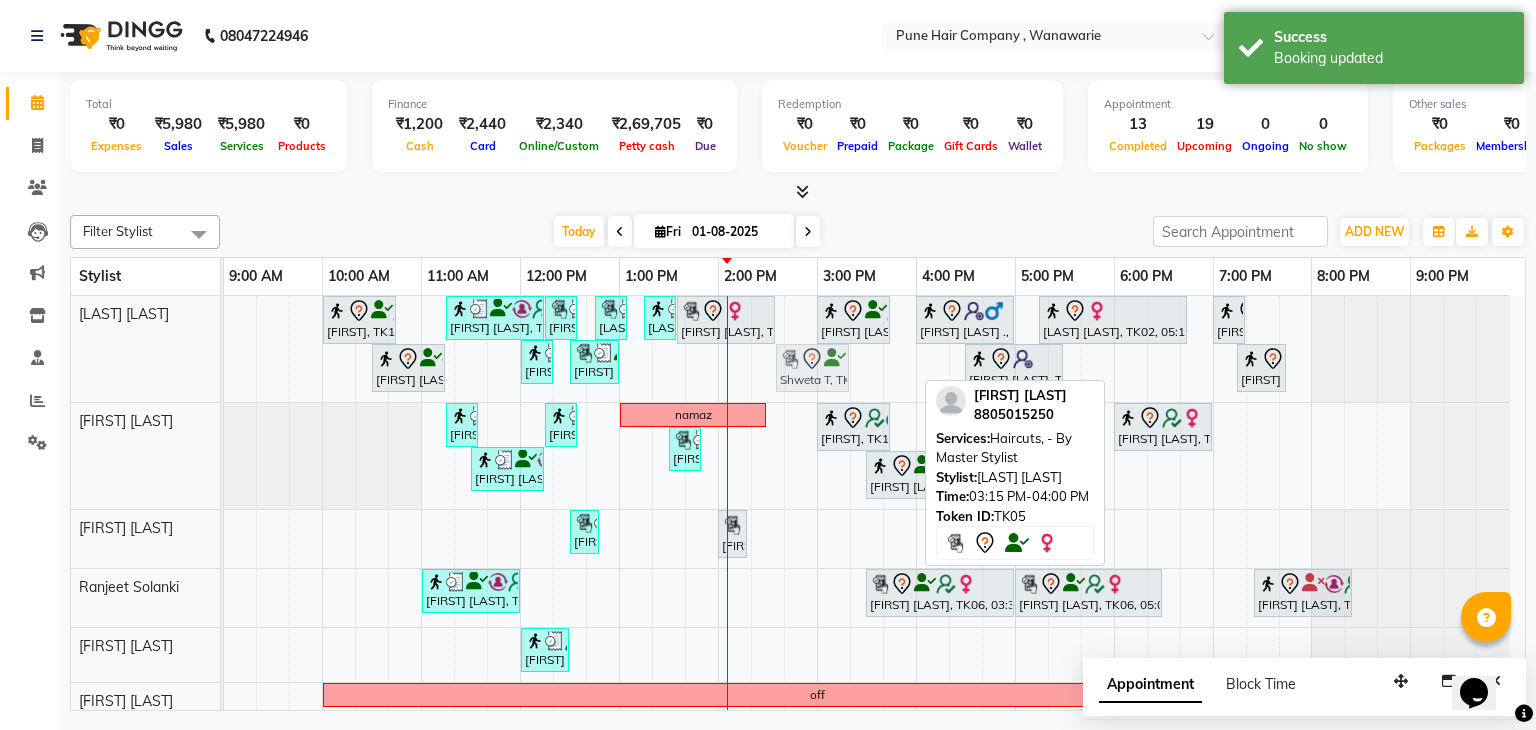 drag, startPoint x: 865, startPoint y: 372, endPoint x: 815, endPoint y: 377, distance: 50.24938 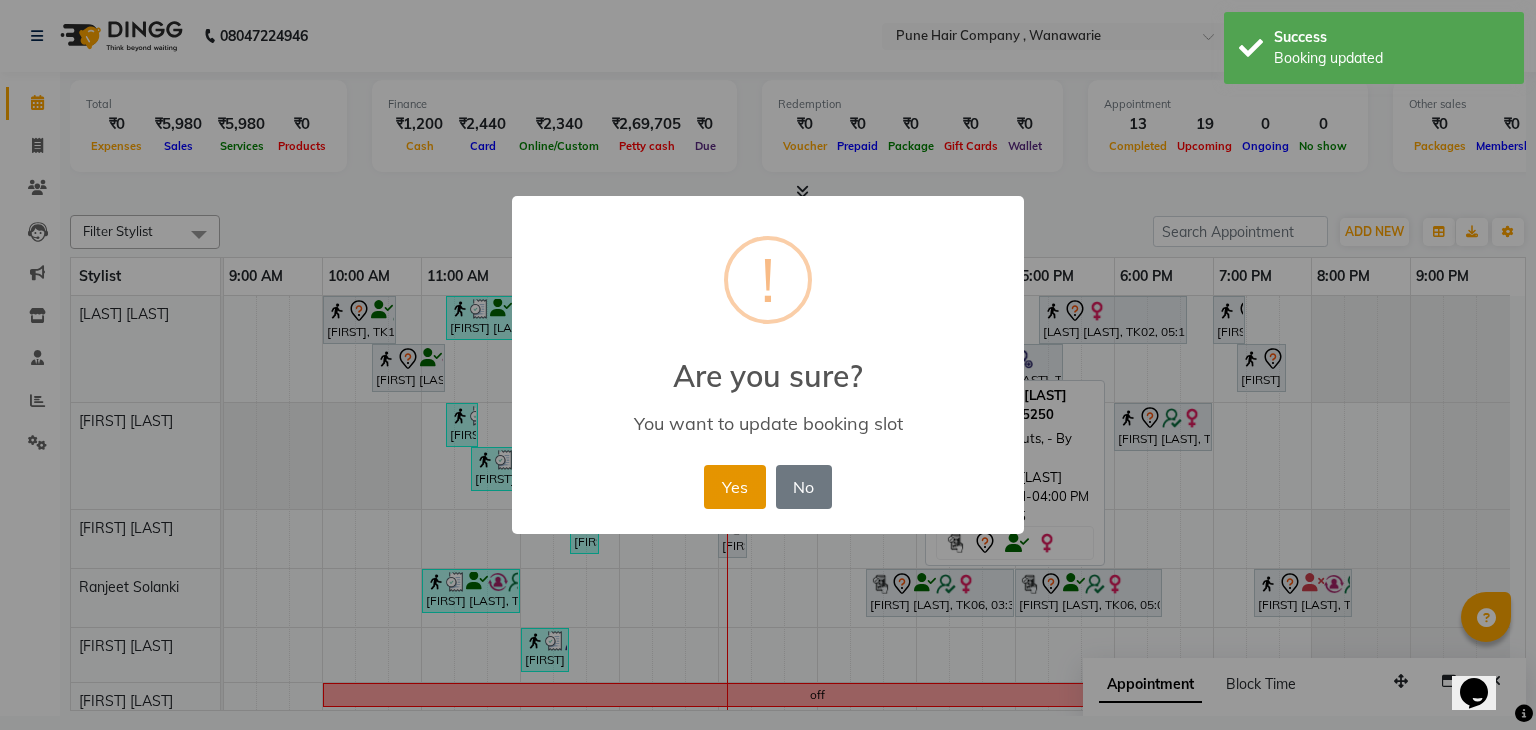 click on "Yes" at bounding box center (734, 487) 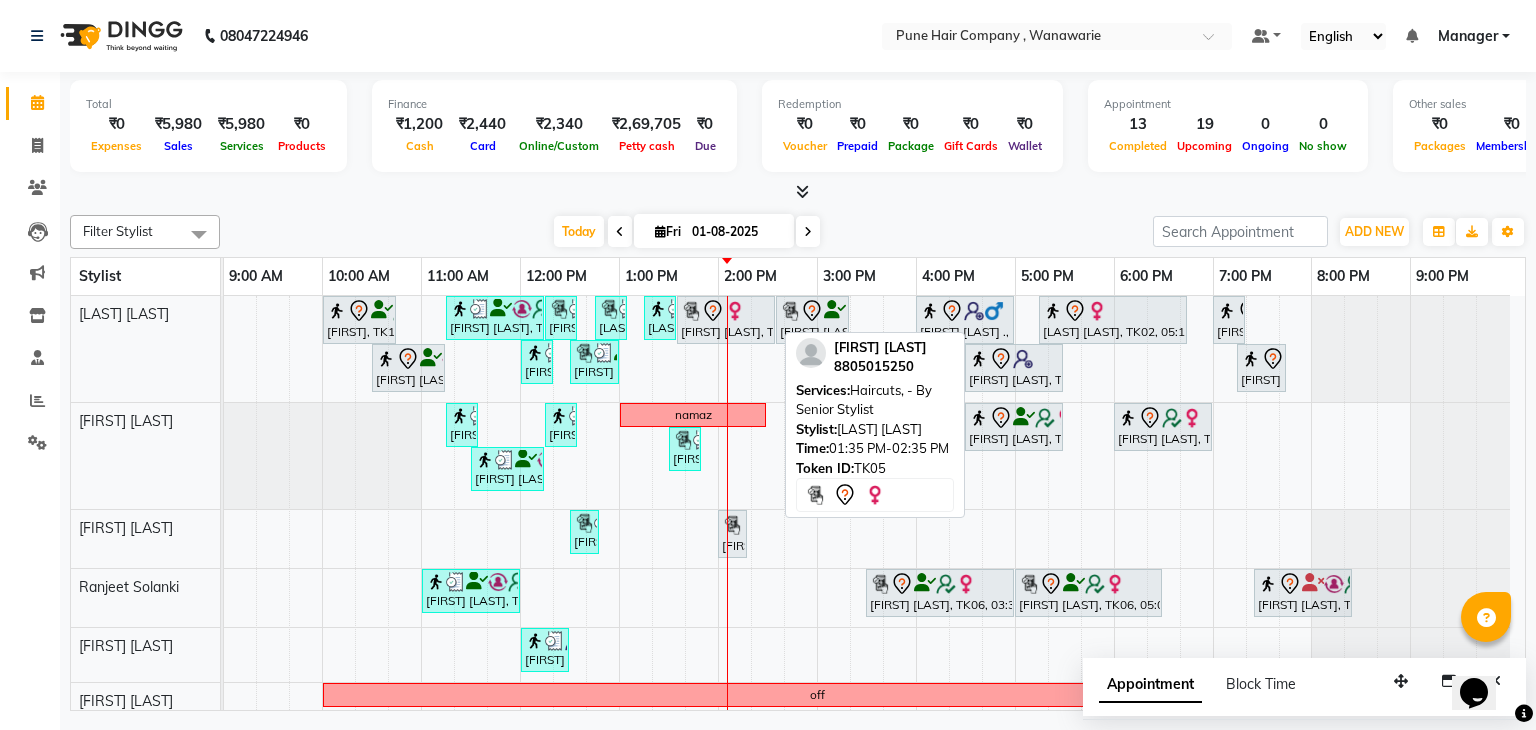 click on "Shweta T, TK05, 01:35 PM-02:35 PM, Haircuts, - By Senior Stylist" at bounding box center [726, 320] 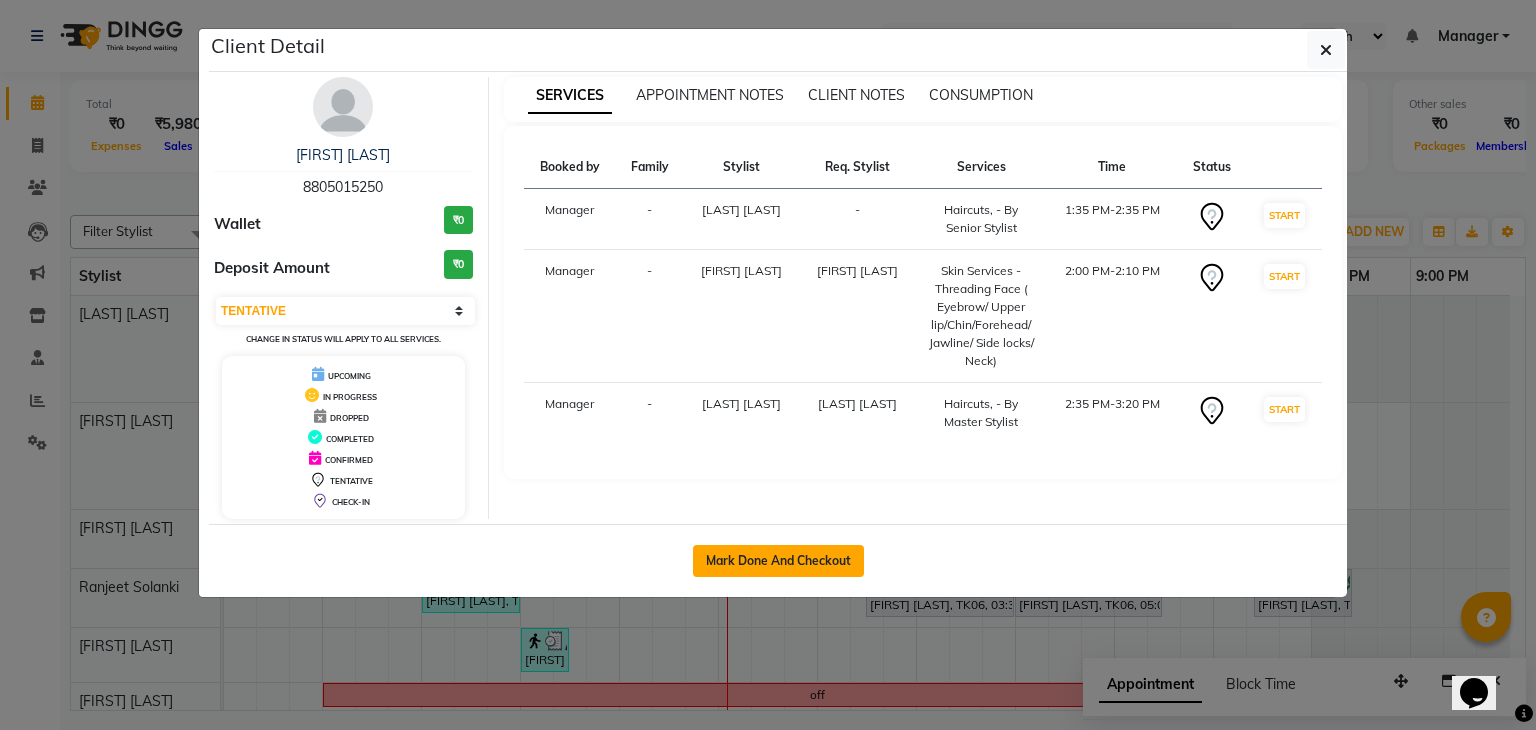 click on "Mark Done And Checkout" 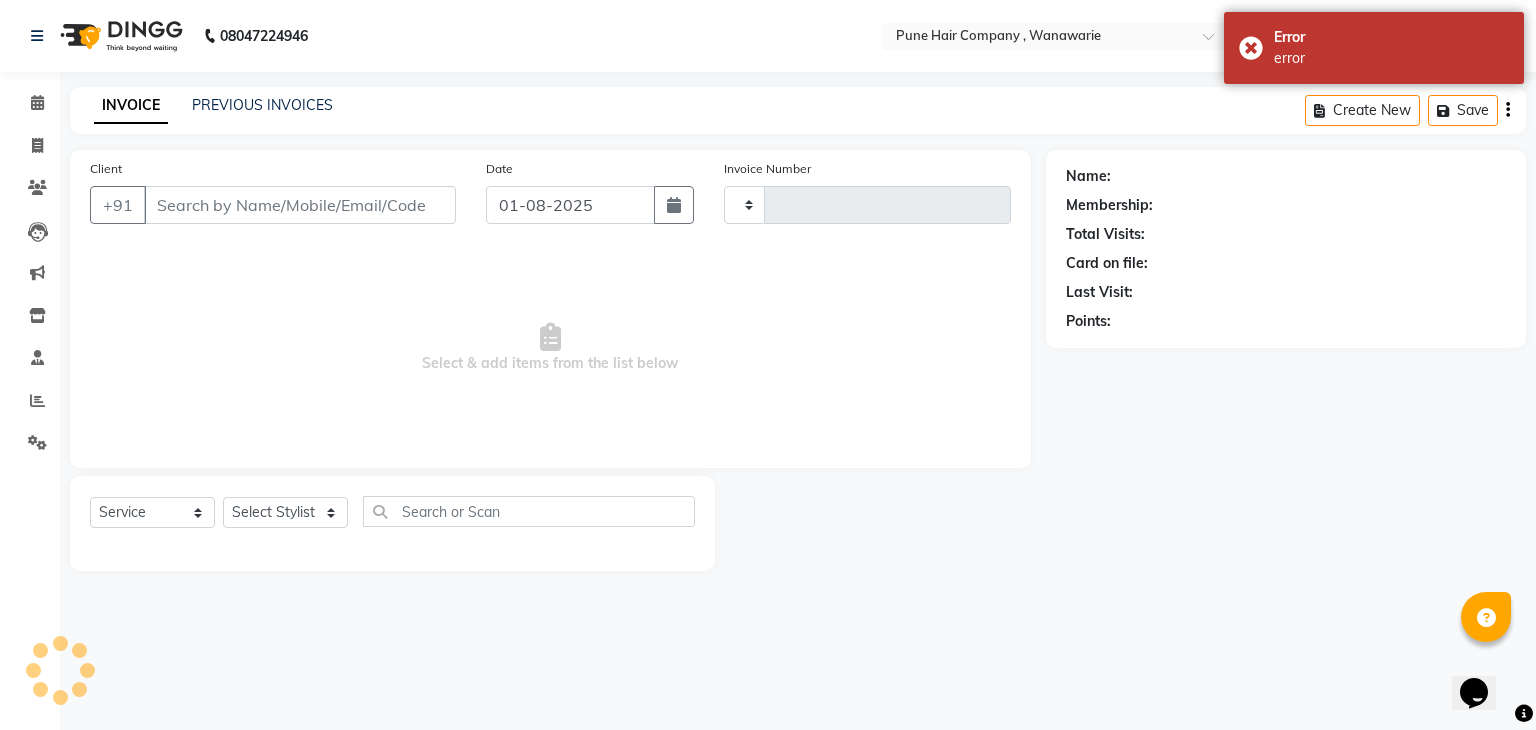 type on "8805015250" 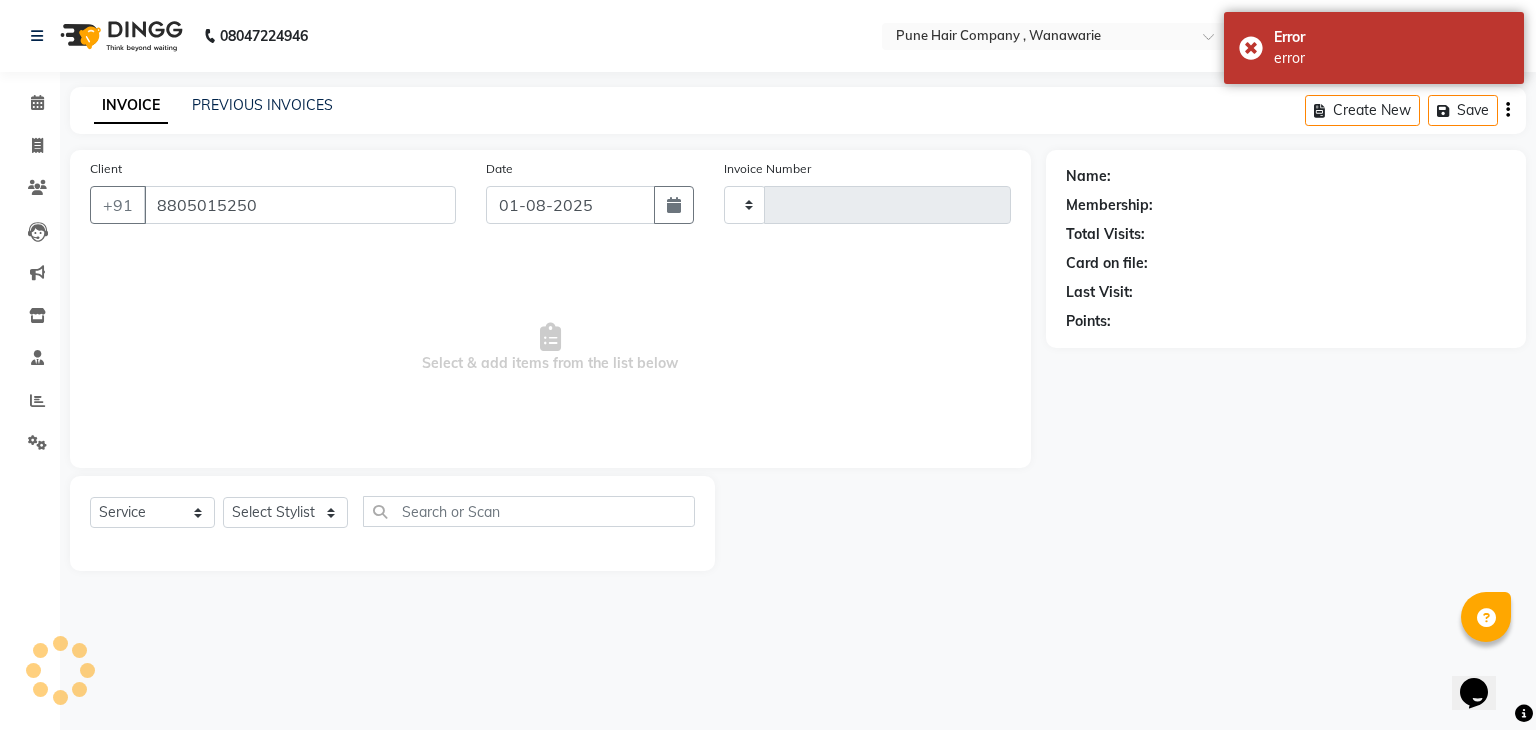 select on "[NUM]" 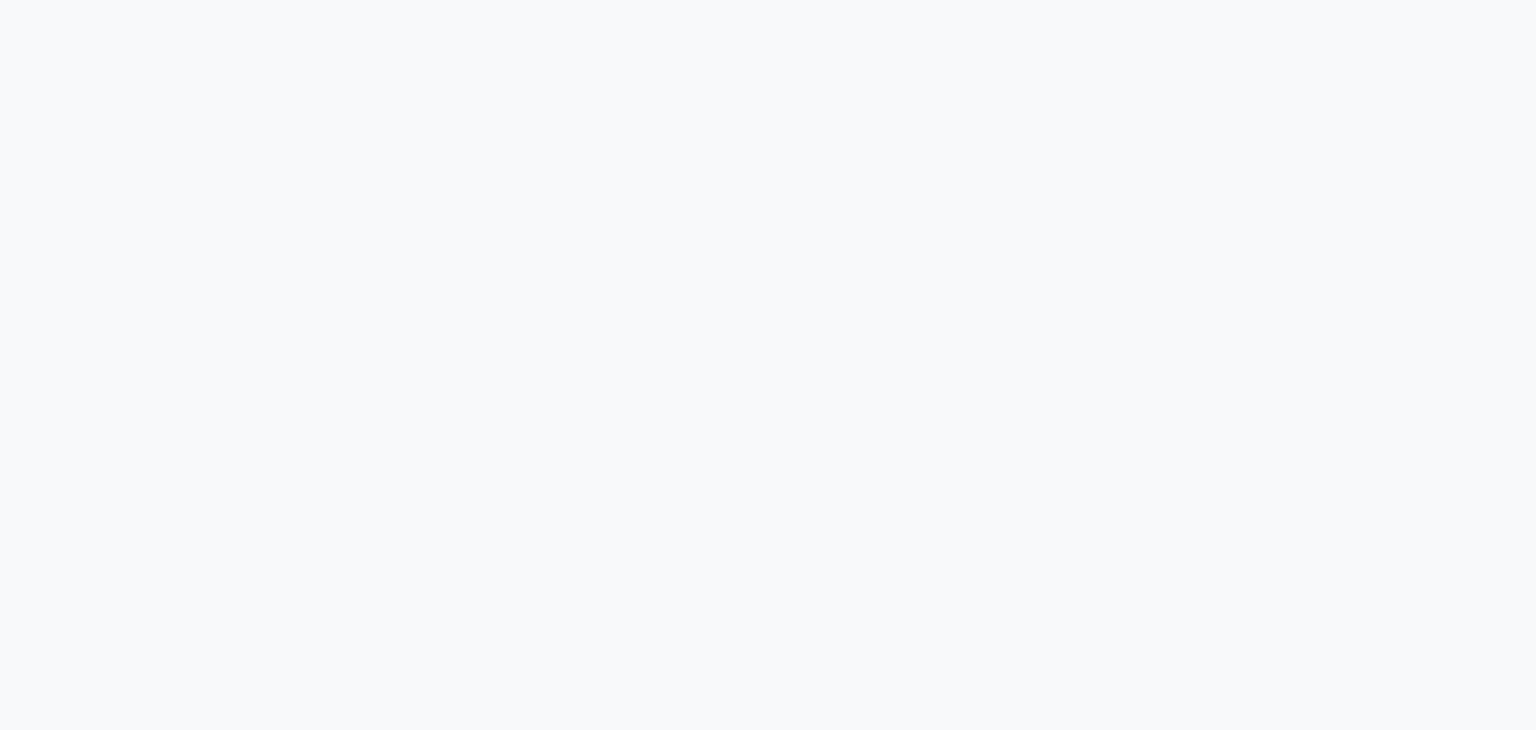 scroll, scrollTop: 0, scrollLeft: 0, axis: both 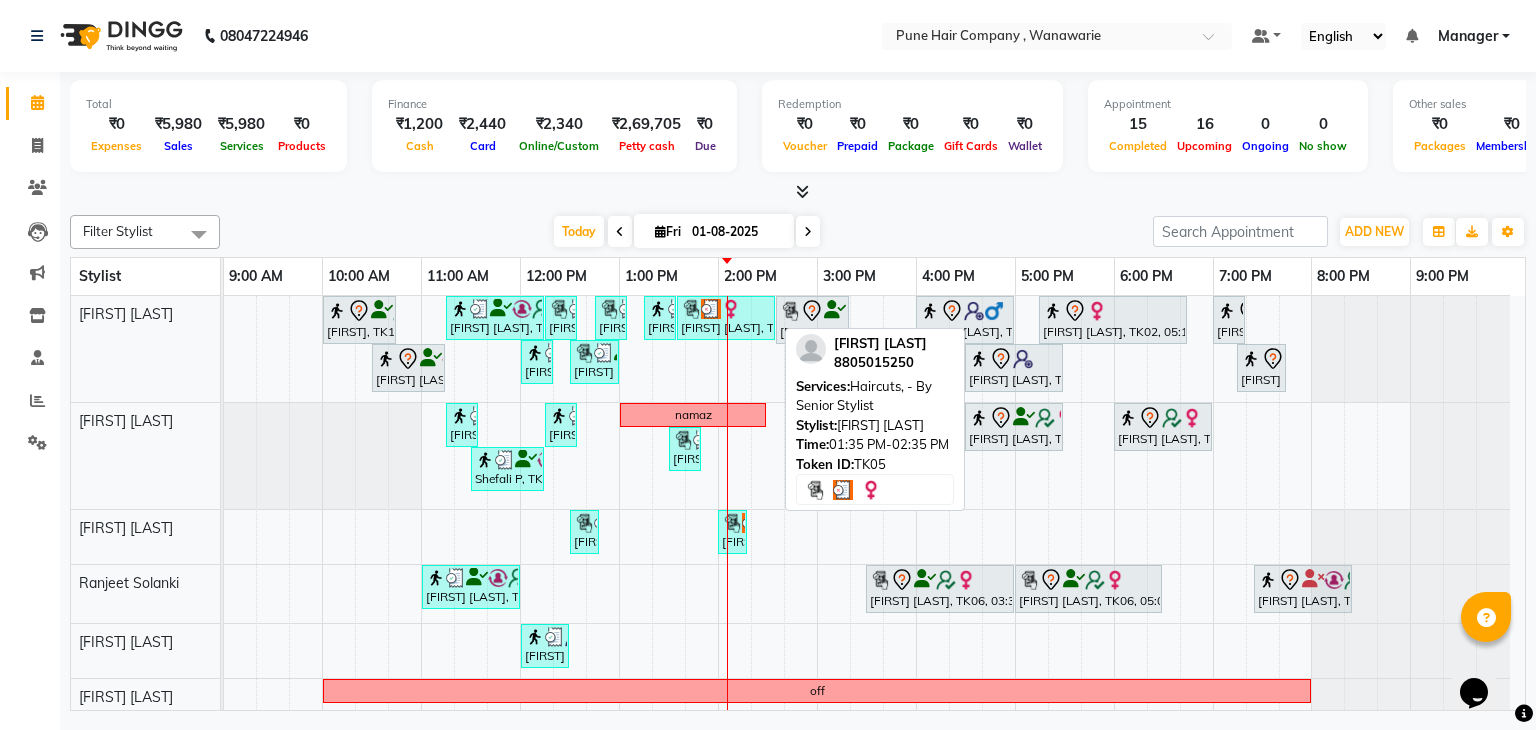 click on "[FIRST] [LAST], TK05, 01:35 PM-02:35 PM, Haircuts, - By Senior Stylist" at bounding box center (726, 318) 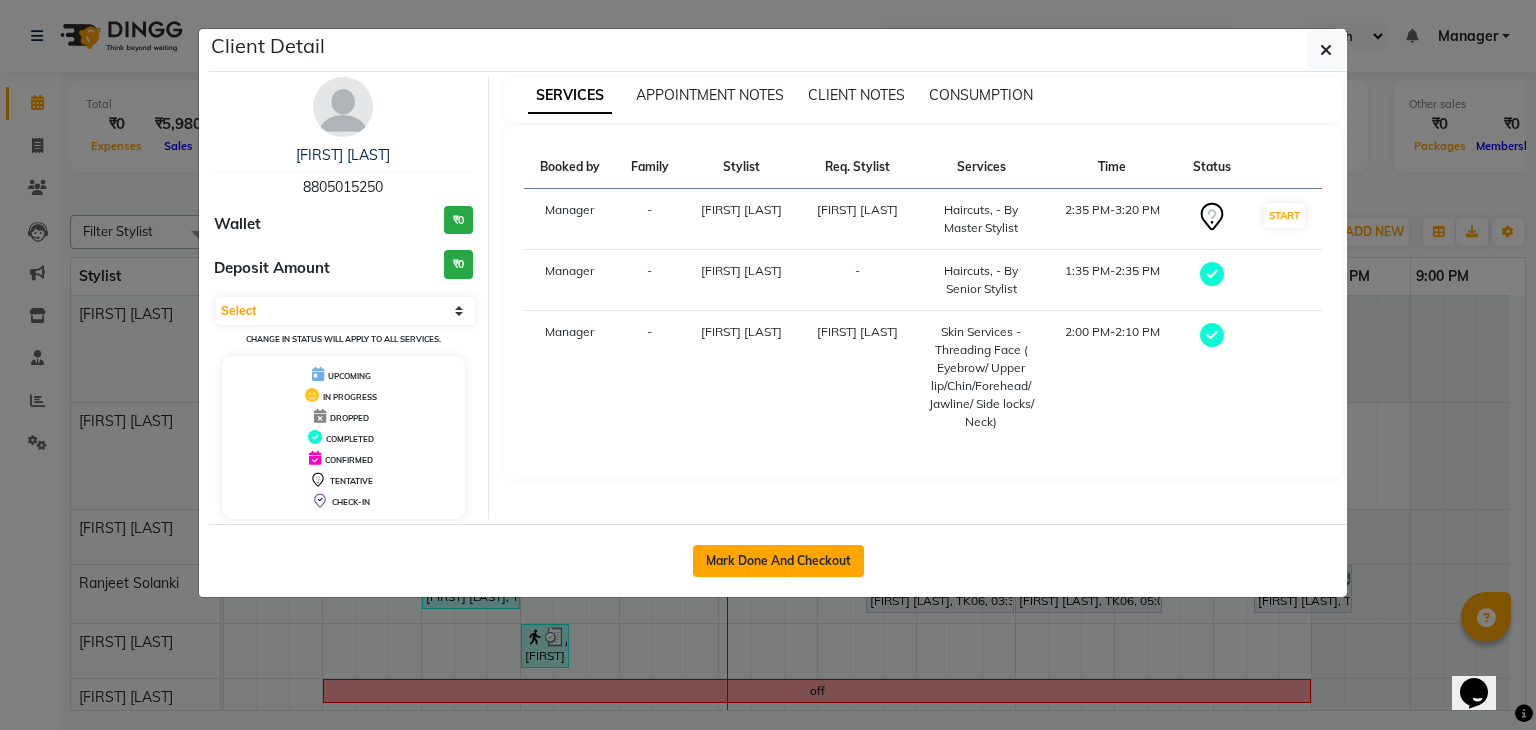 click on "Mark Done And Checkout" 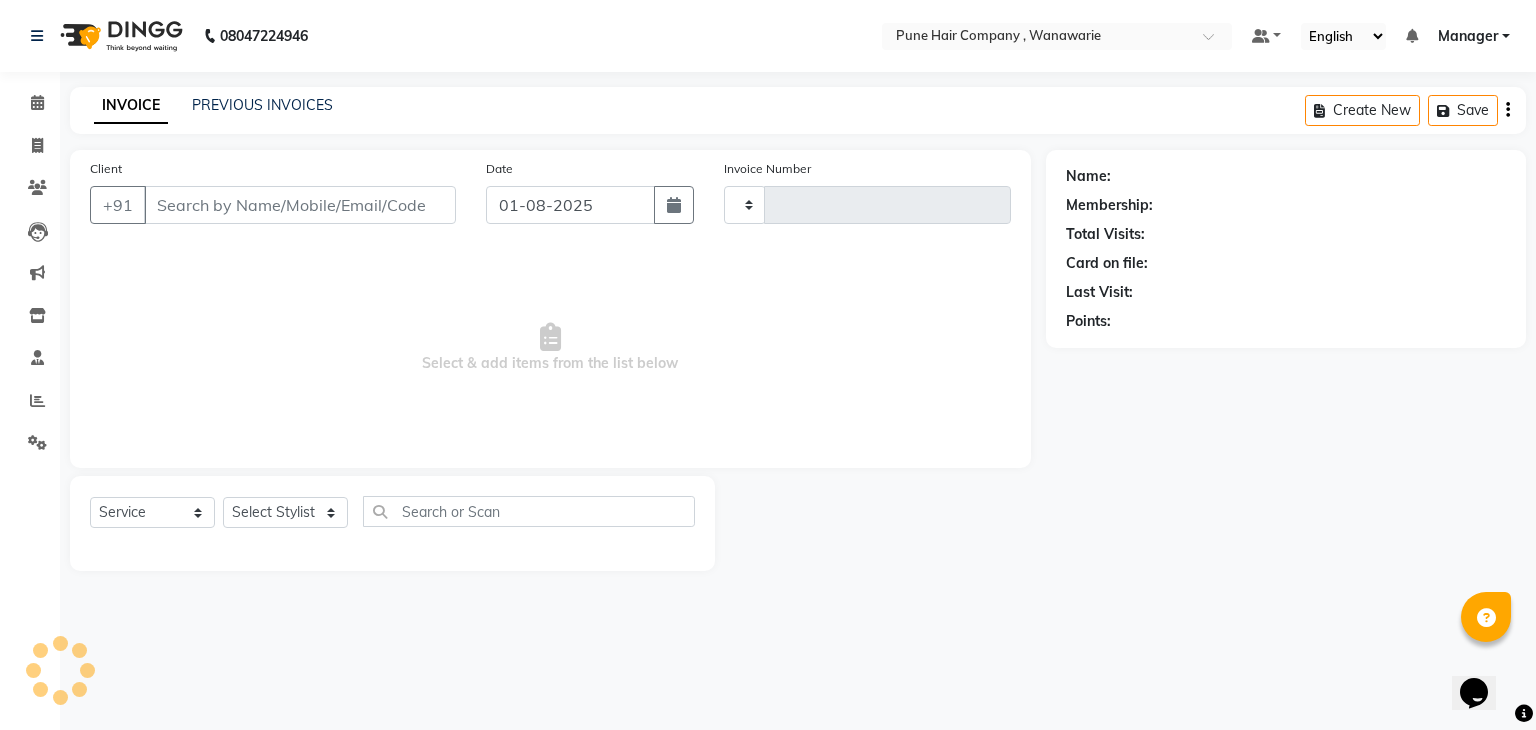 type on "1349" 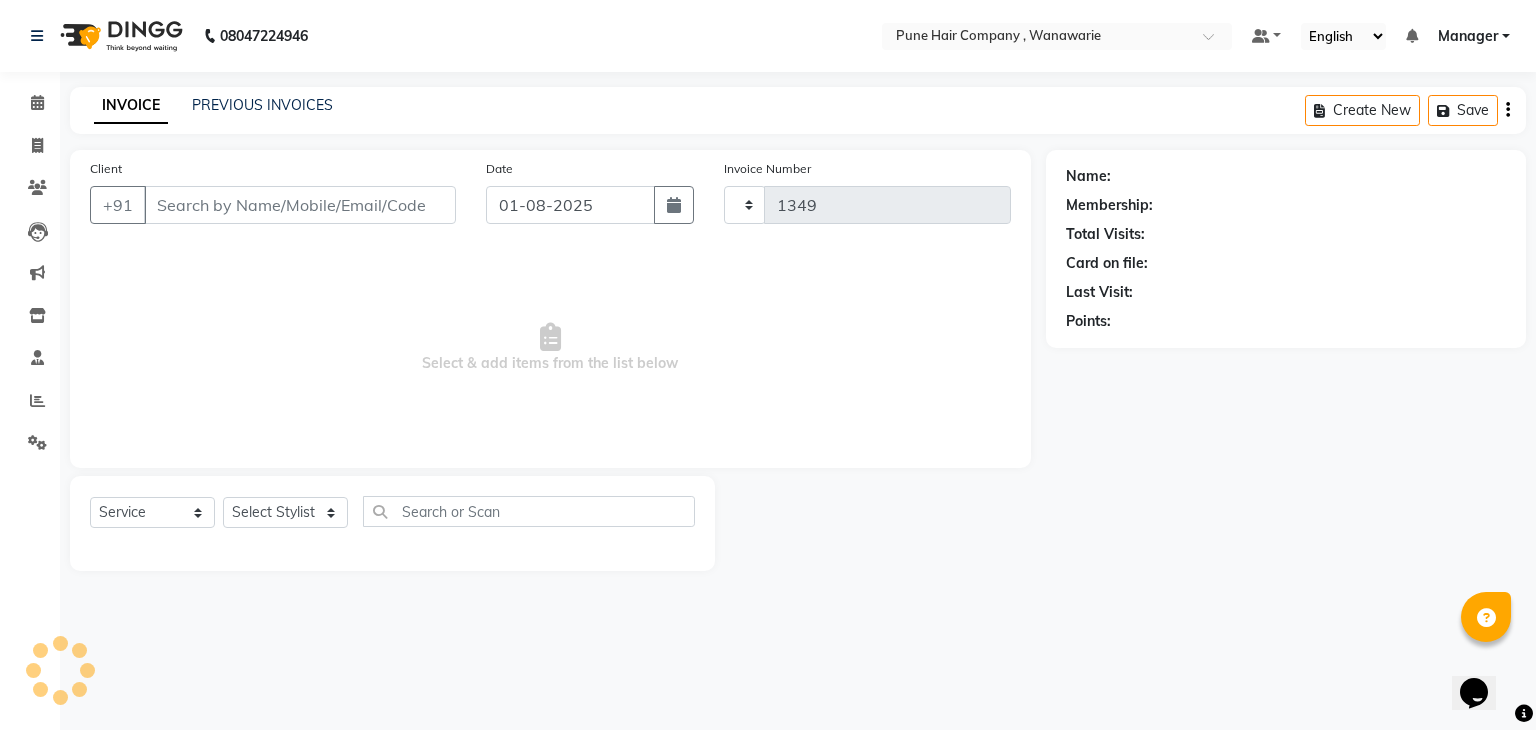 select on "3" 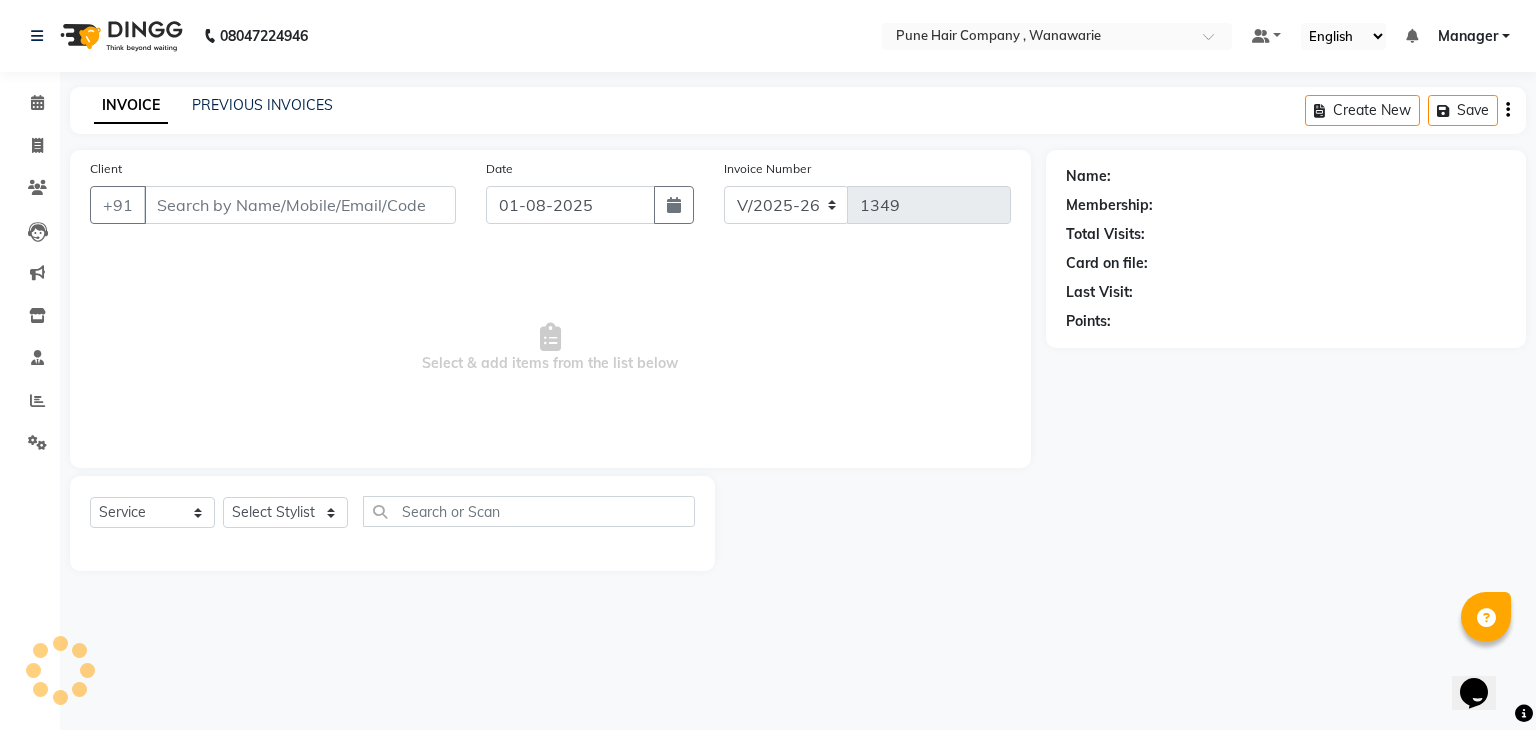type on "8805015250" 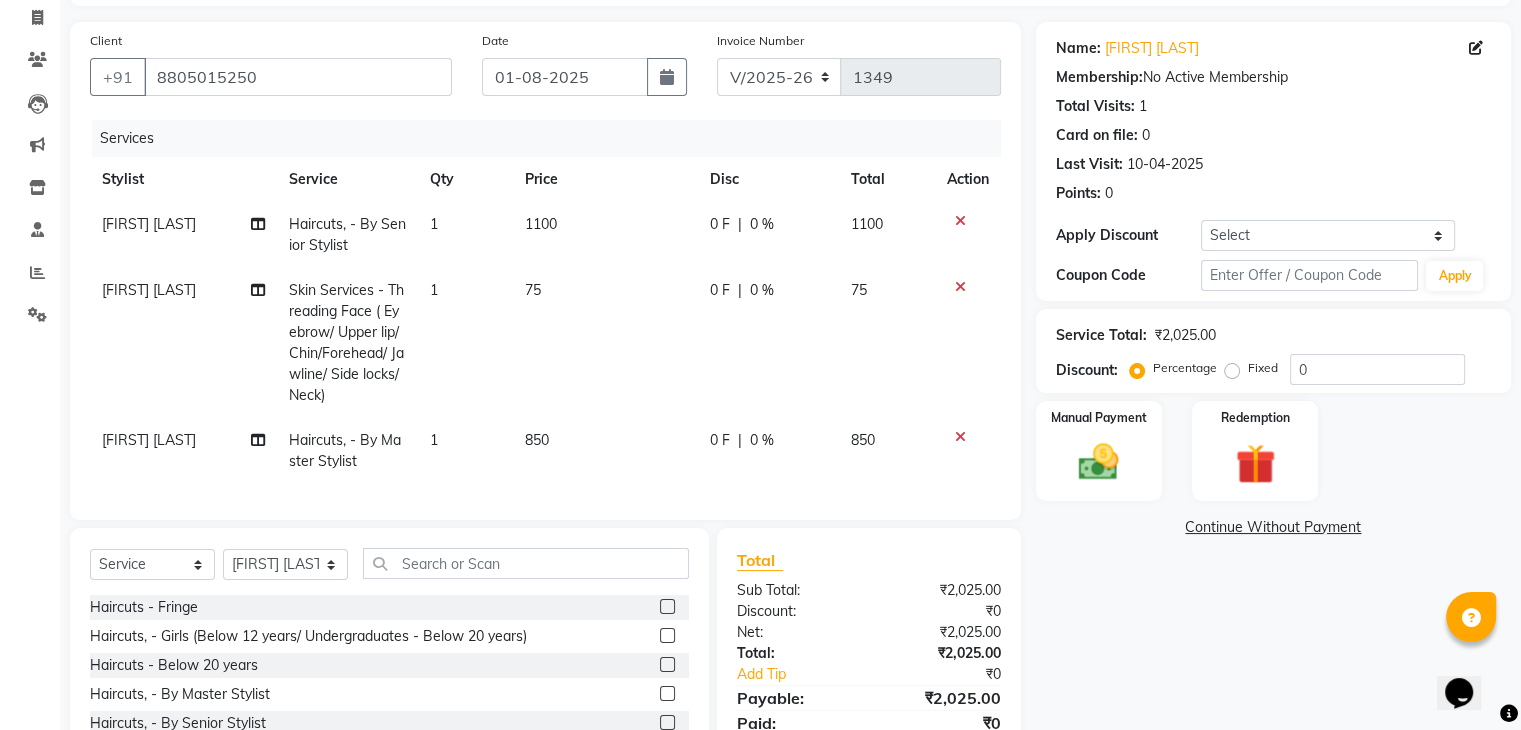 scroll, scrollTop: 267, scrollLeft: 0, axis: vertical 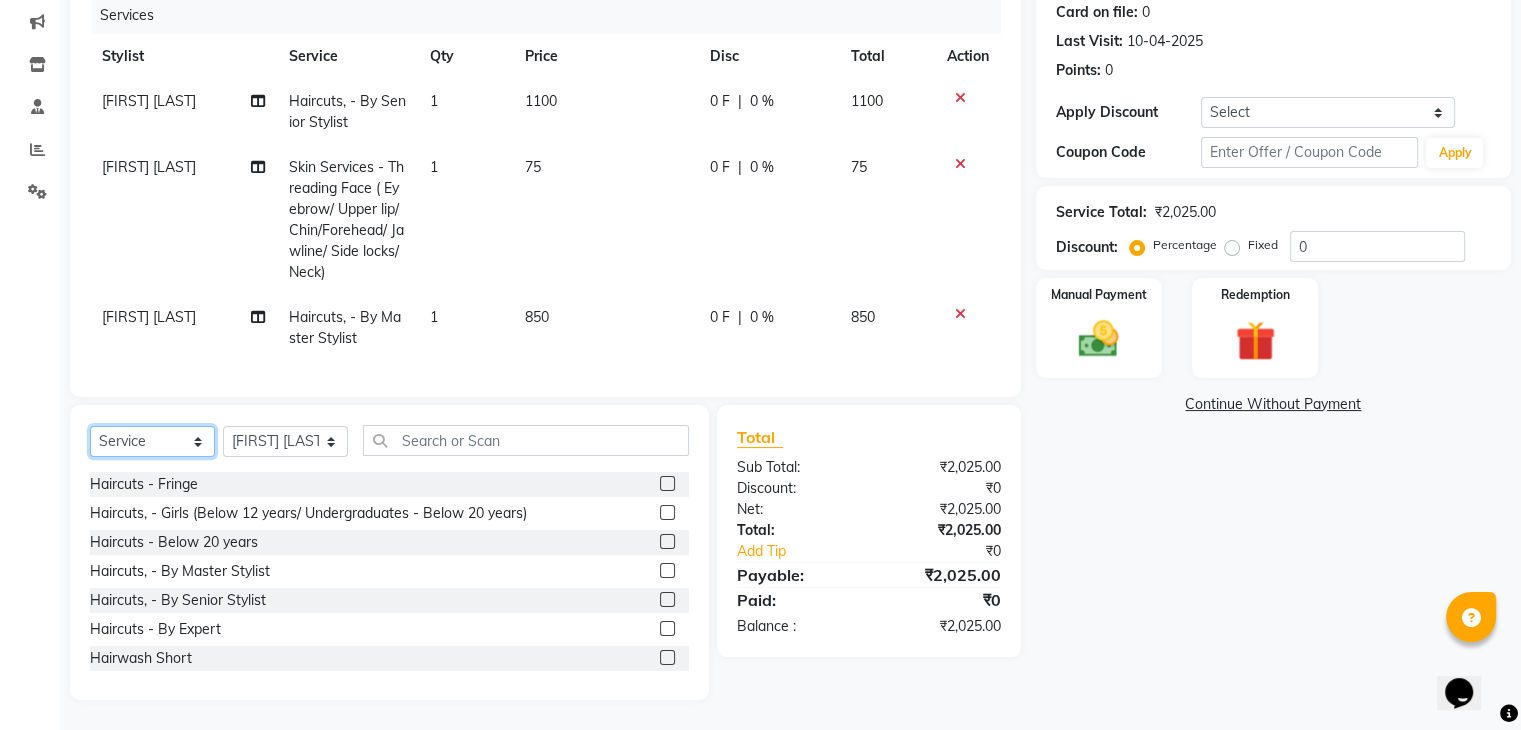 click on "Select  Service  Product  Membership  Package Voucher Prepaid Gift Card" 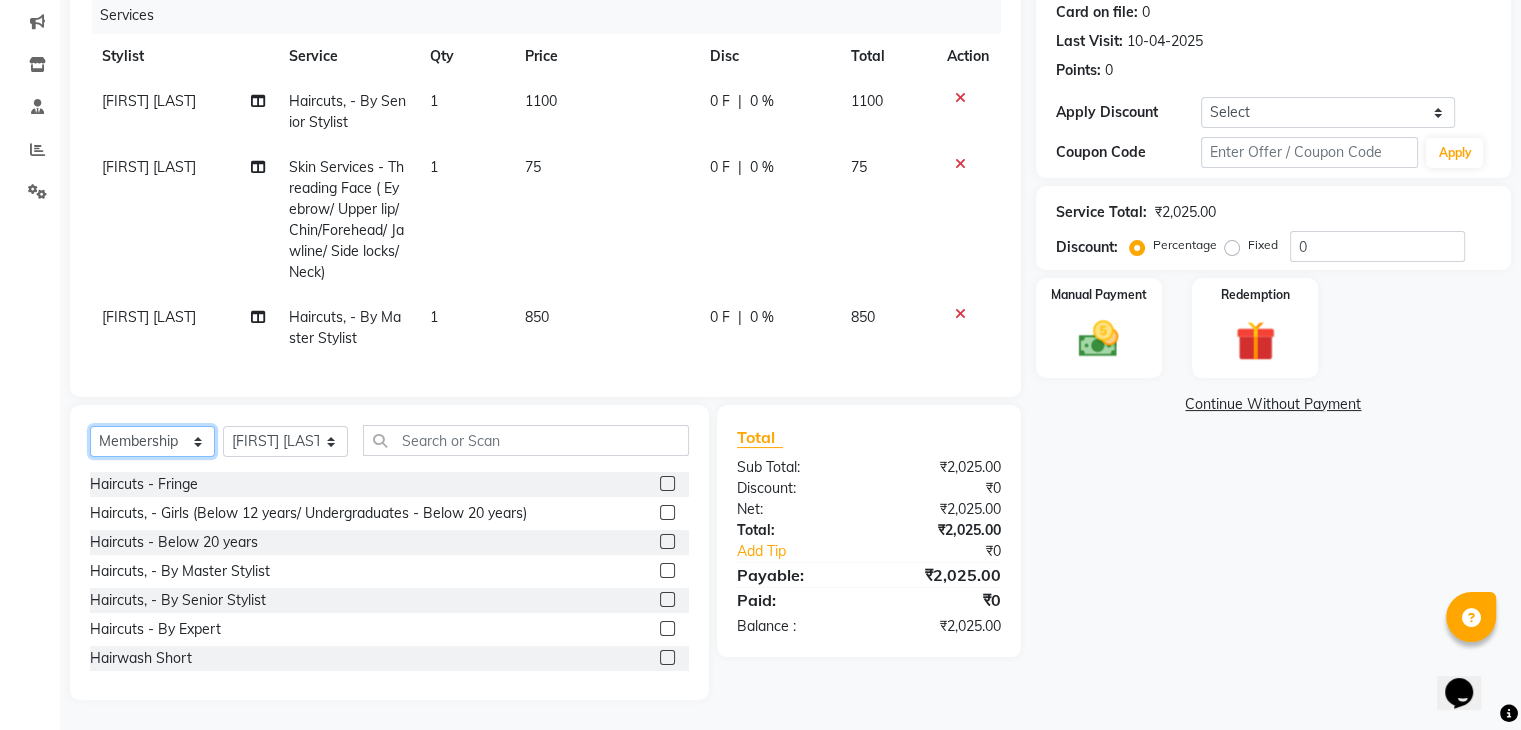 click on "Select  Service  Product  Membership  Package Voucher Prepaid Gift Card" 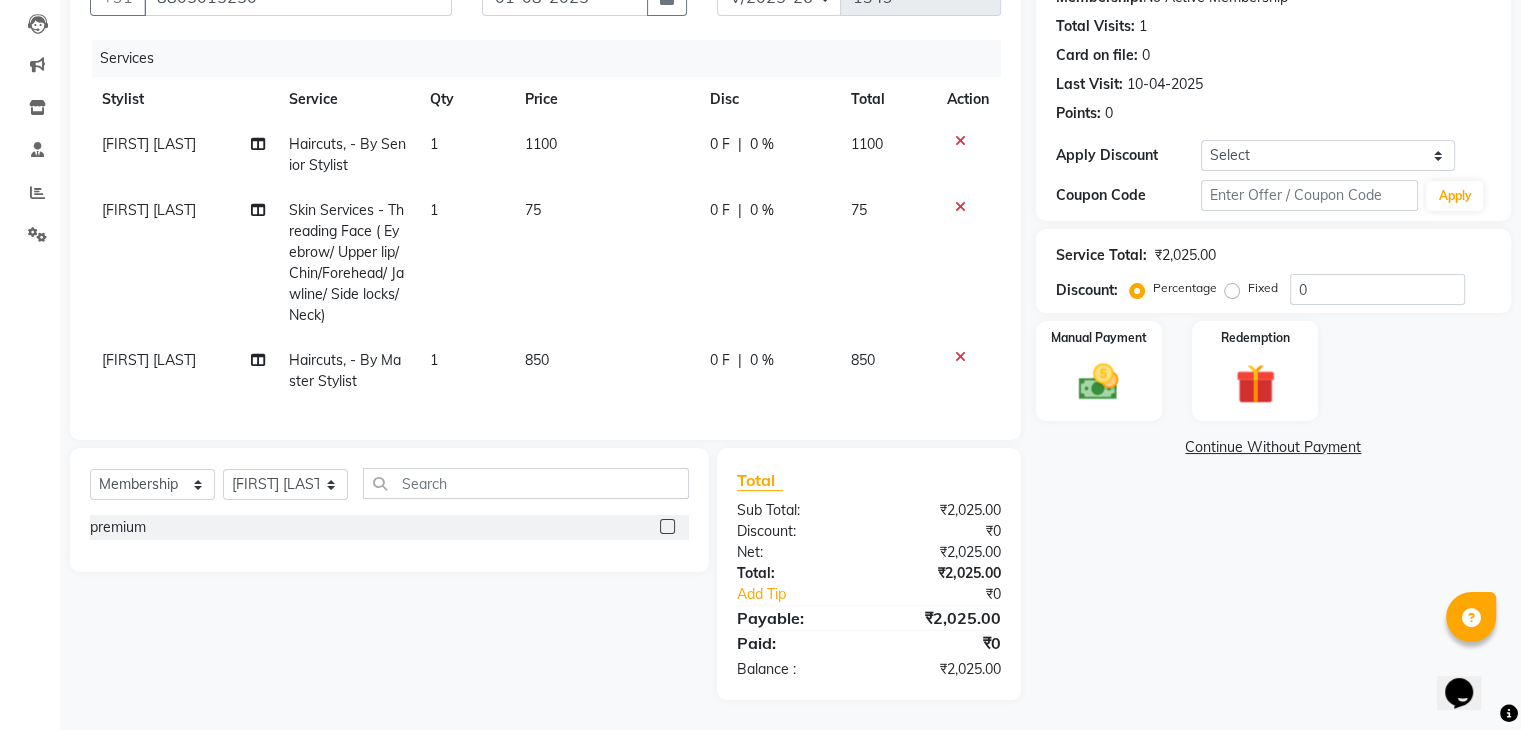 click 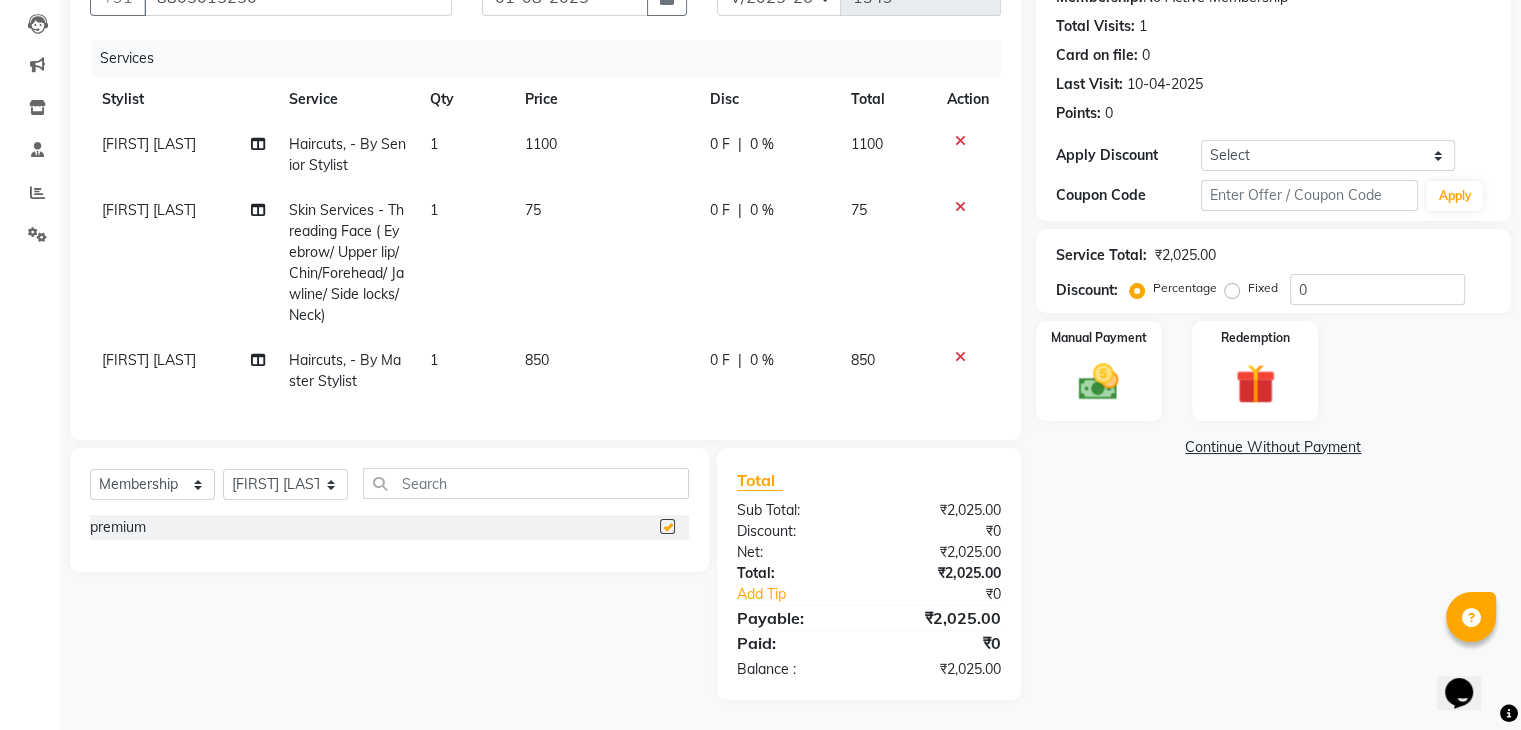 select on "select" 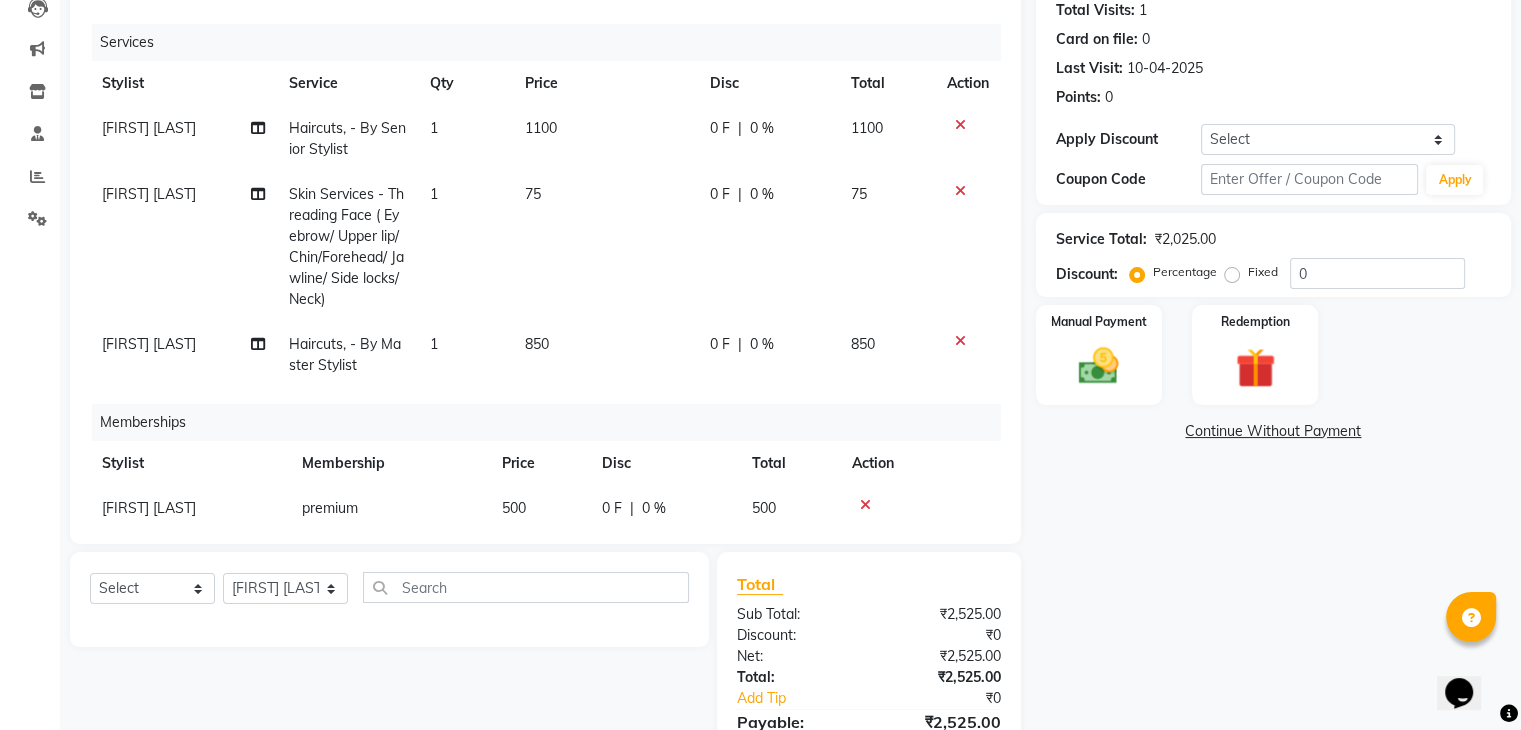 scroll, scrollTop: 38, scrollLeft: 0, axis: vertical 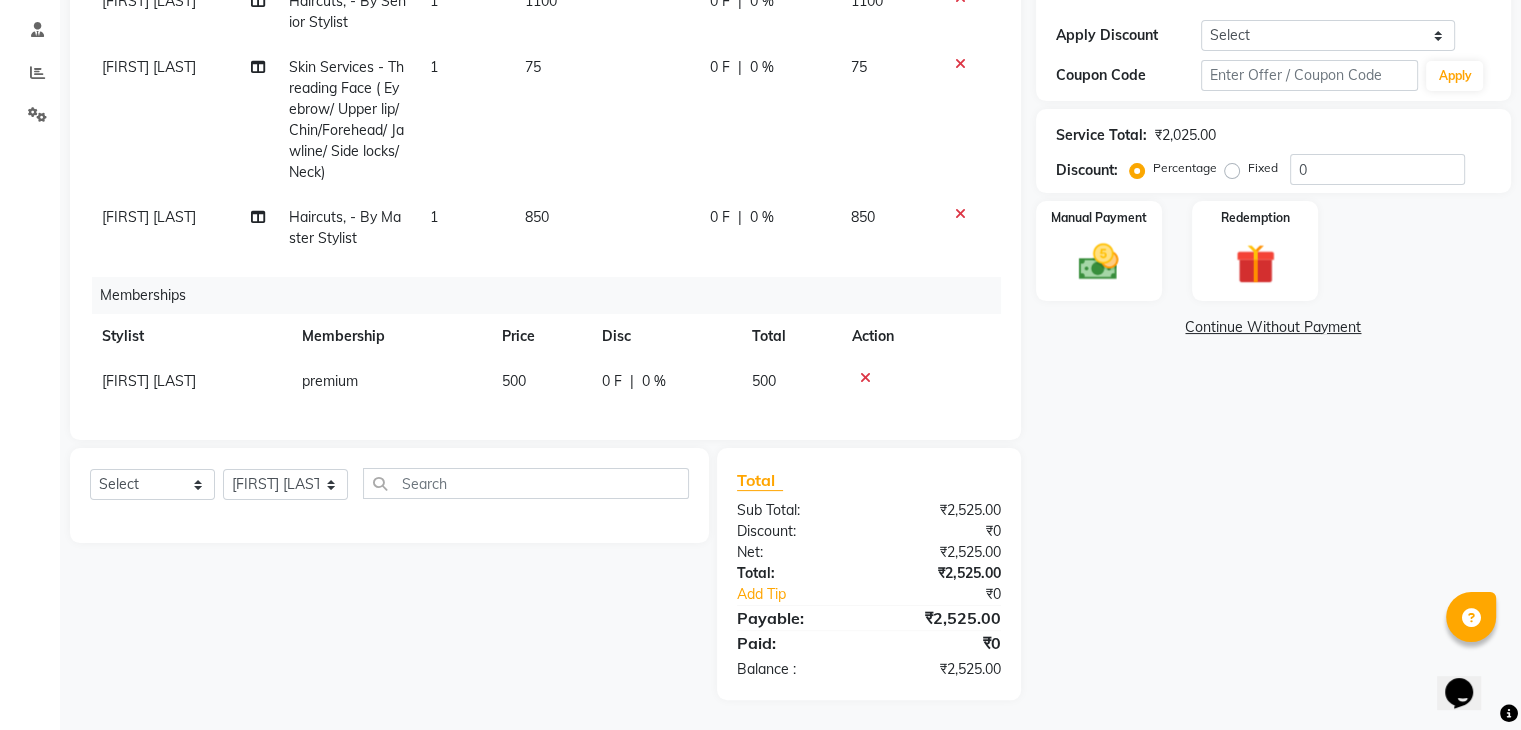 click on "0 F" 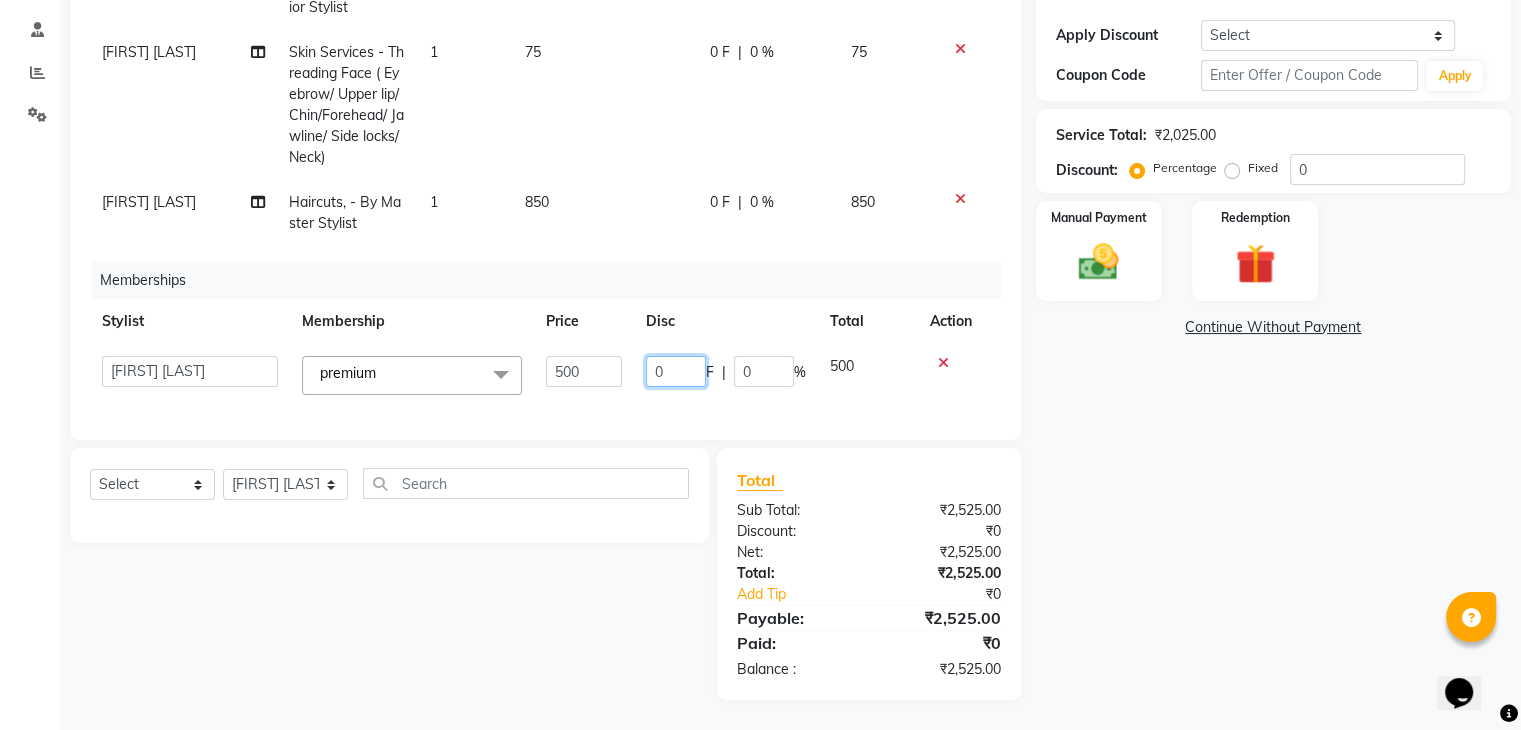 click on "0" 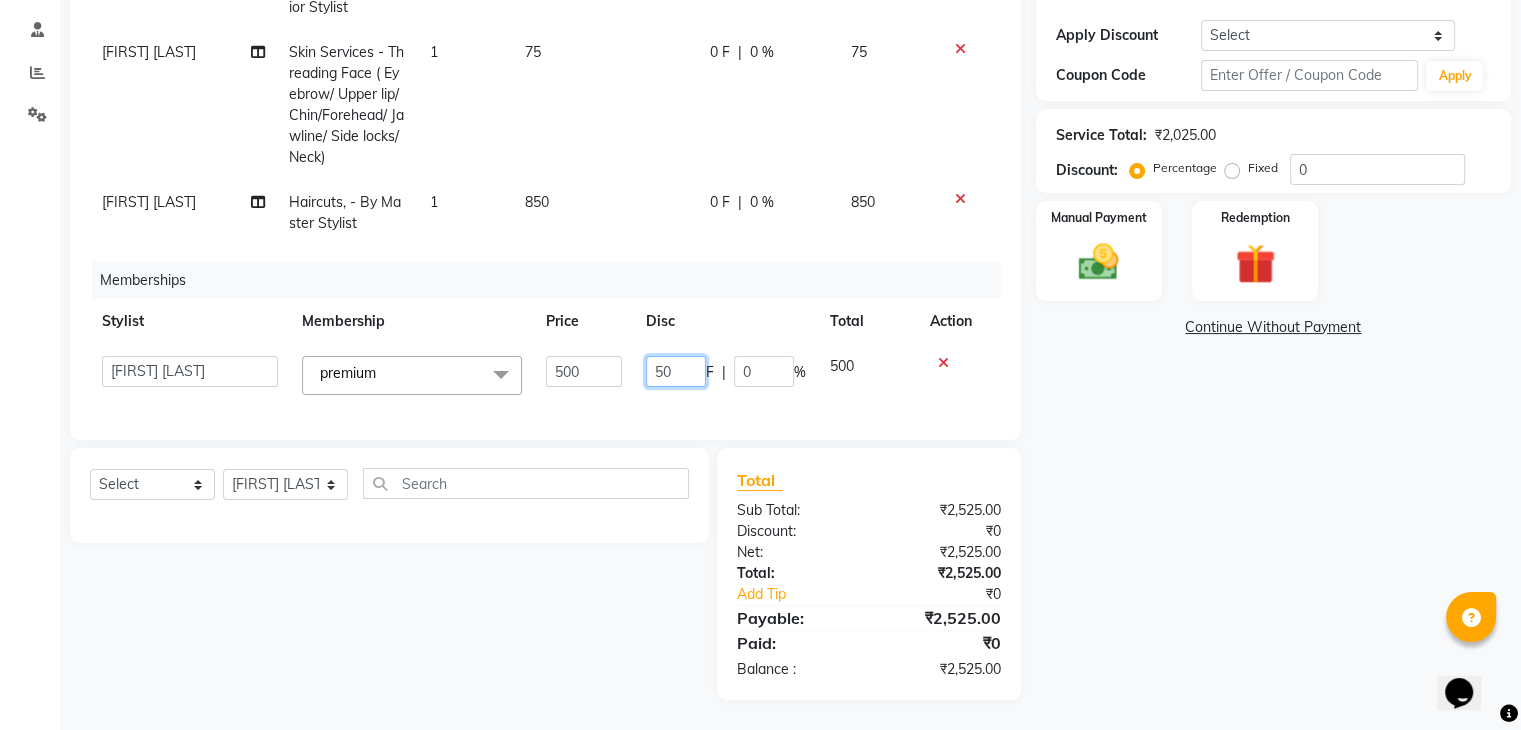 type on "500" 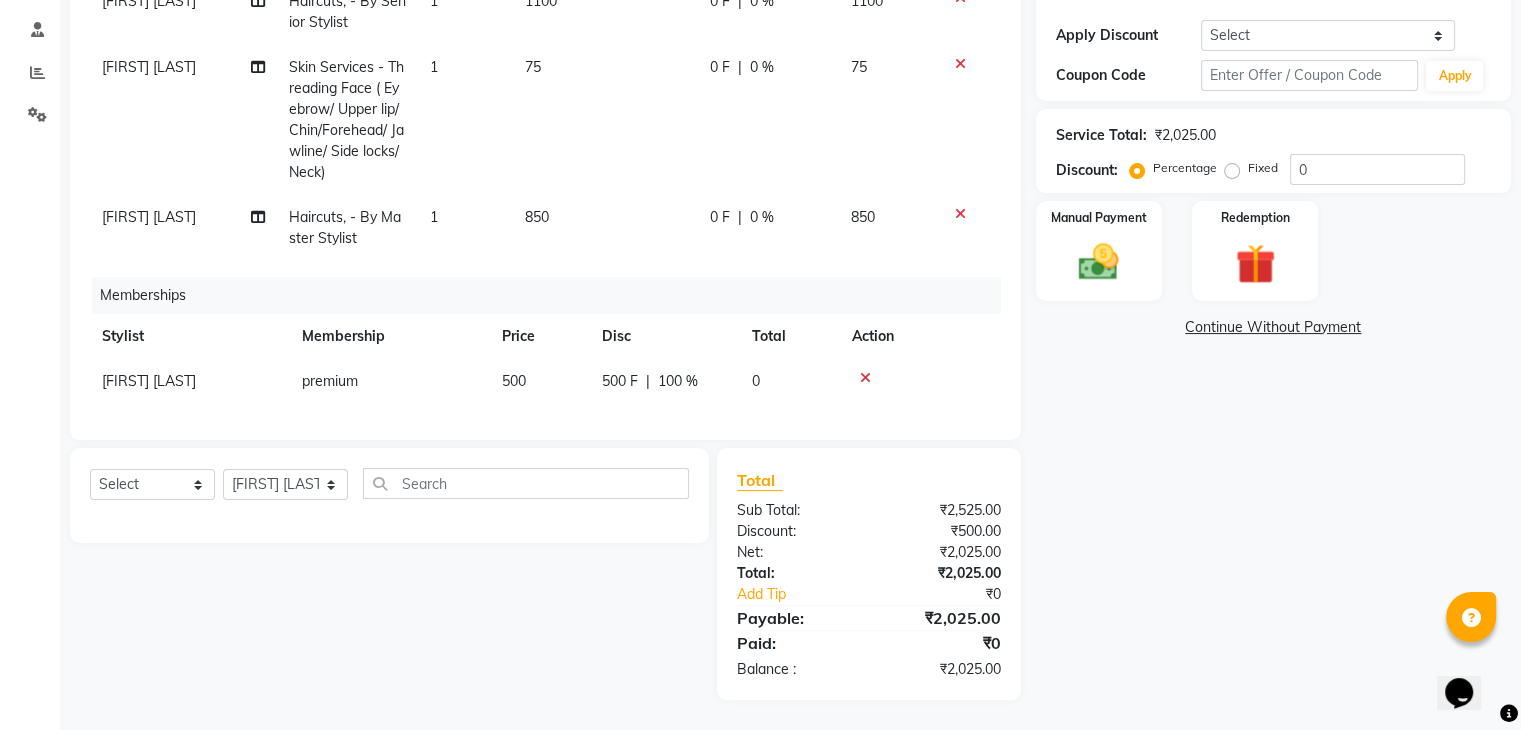 click on "Shriram Raut premium  500 500 F | 100 % 0" 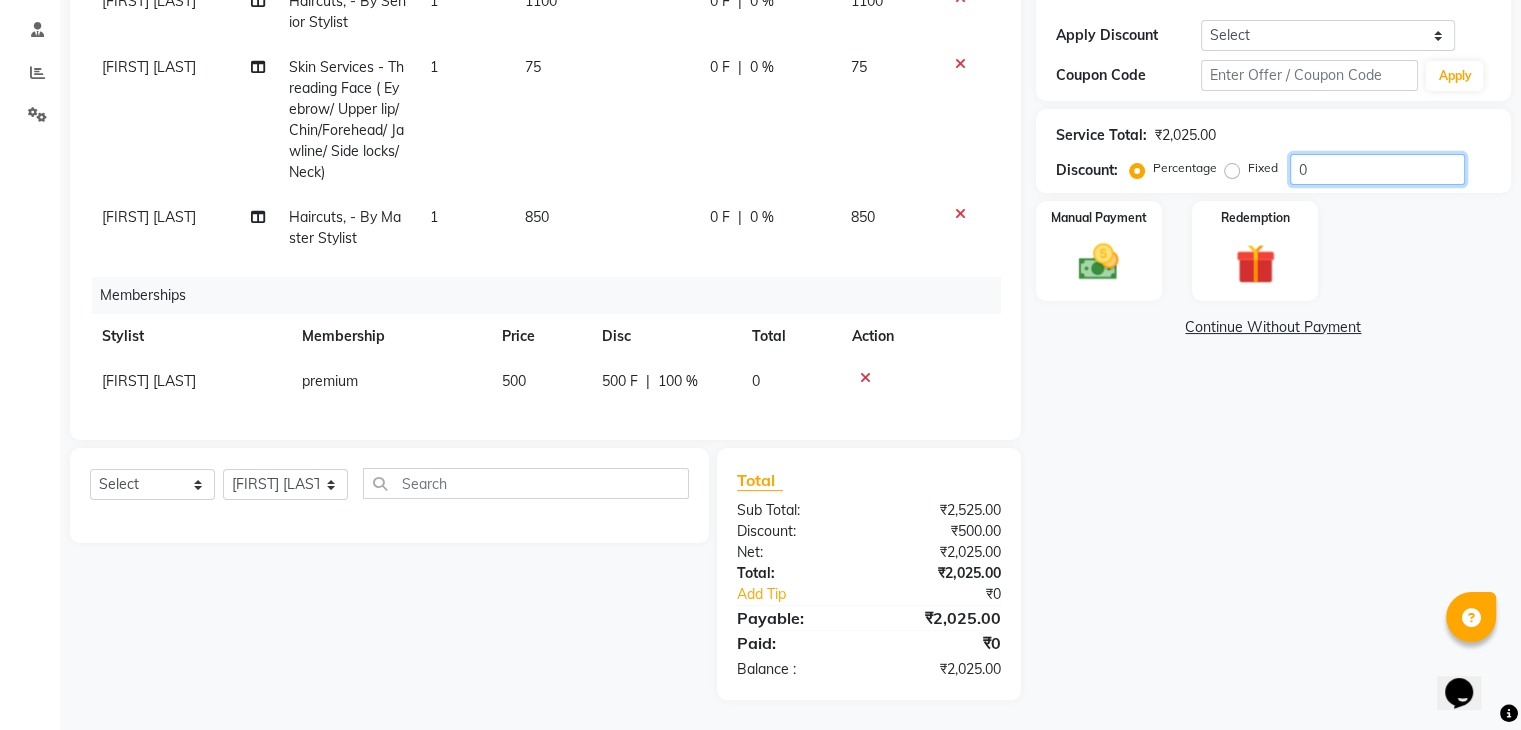 click on "0" 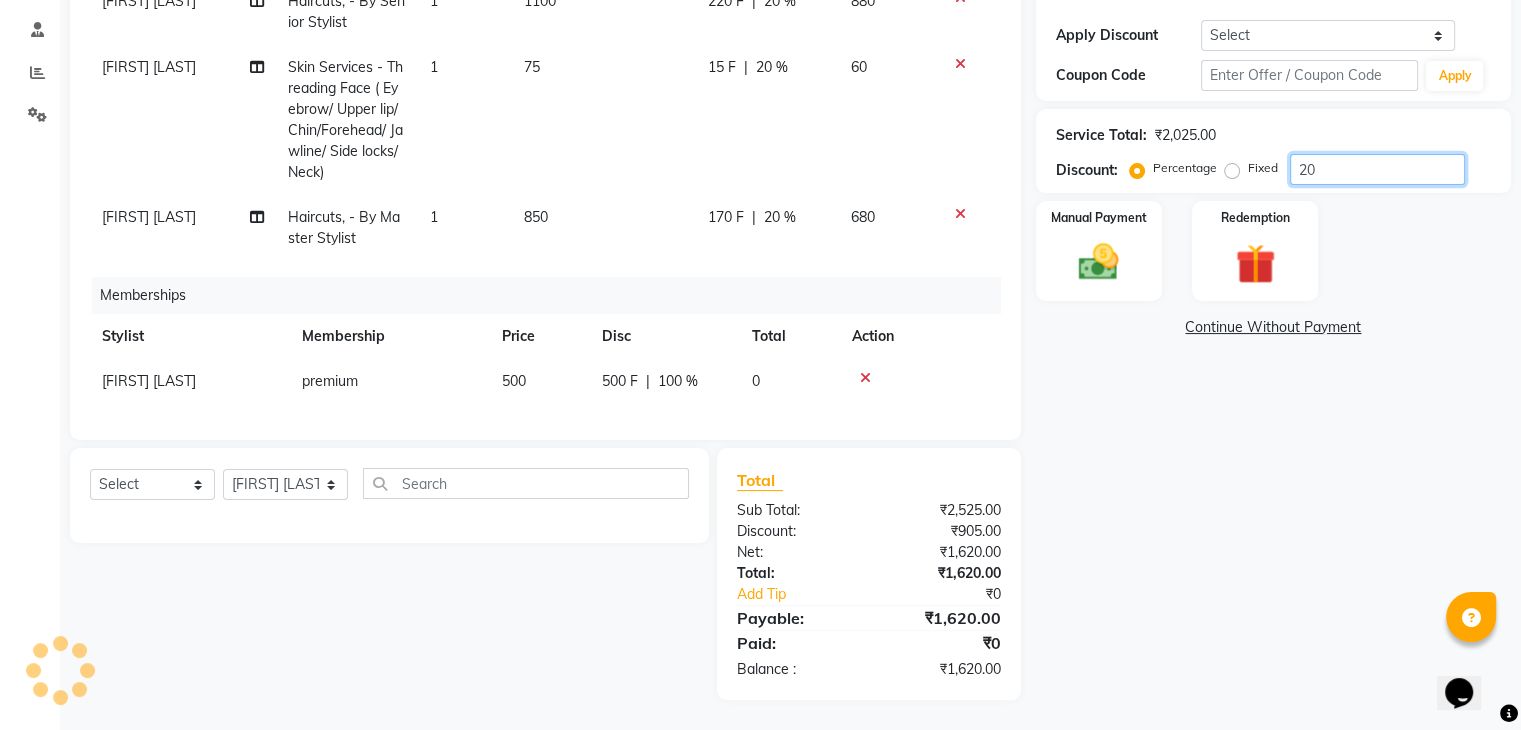 type on "20" 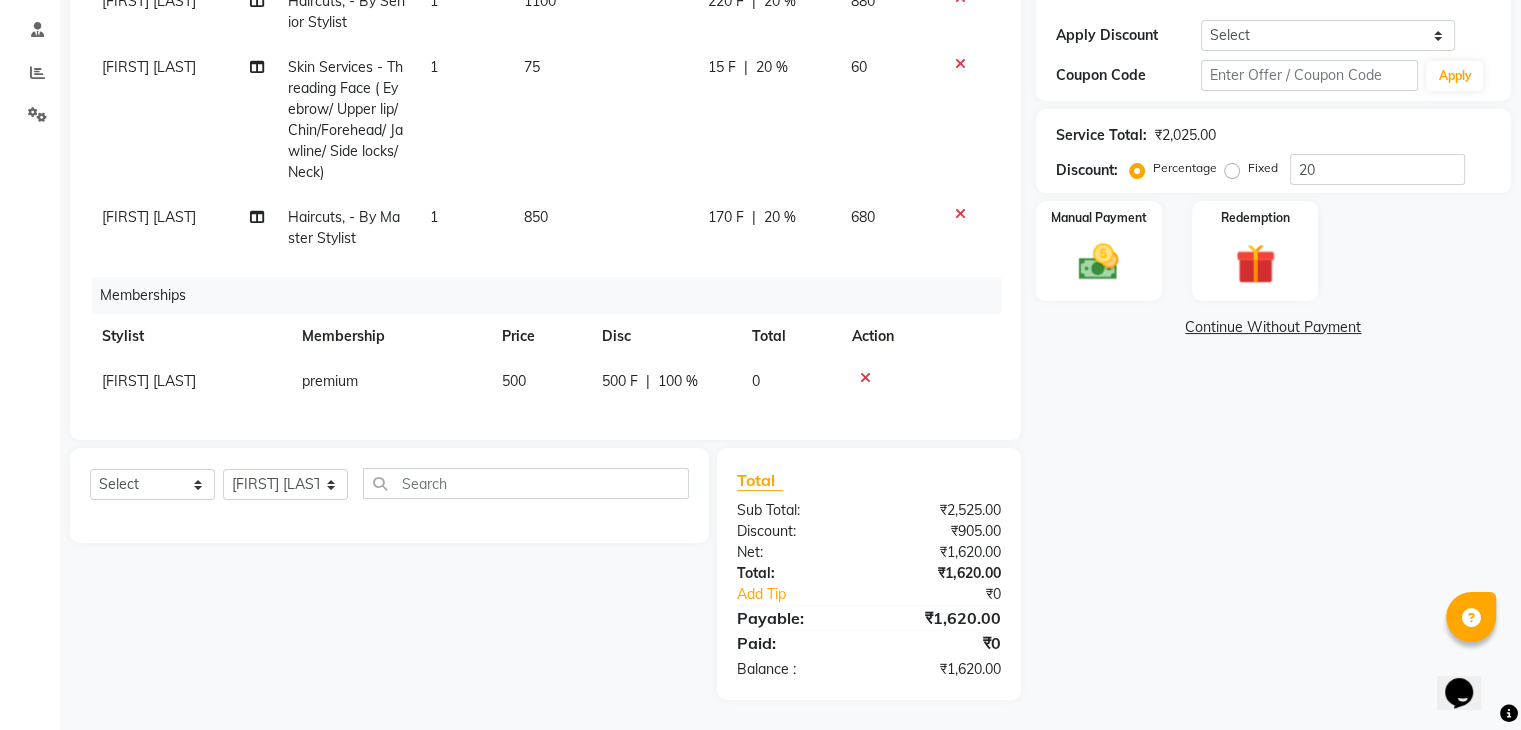 click on "Name: Shweta T Membership:  No Active Membership  Total Visits:  1 Card on file:  0 Last Visit:   10-04-2025 Points:   0  Apply Discount Select Coupon → Promotion 250 Coupon Code Apply Service Total:  ₹2,025.00  Discount:  Percentage   Fixed  20 Manual Payment Redemption  Continue Without Payment" 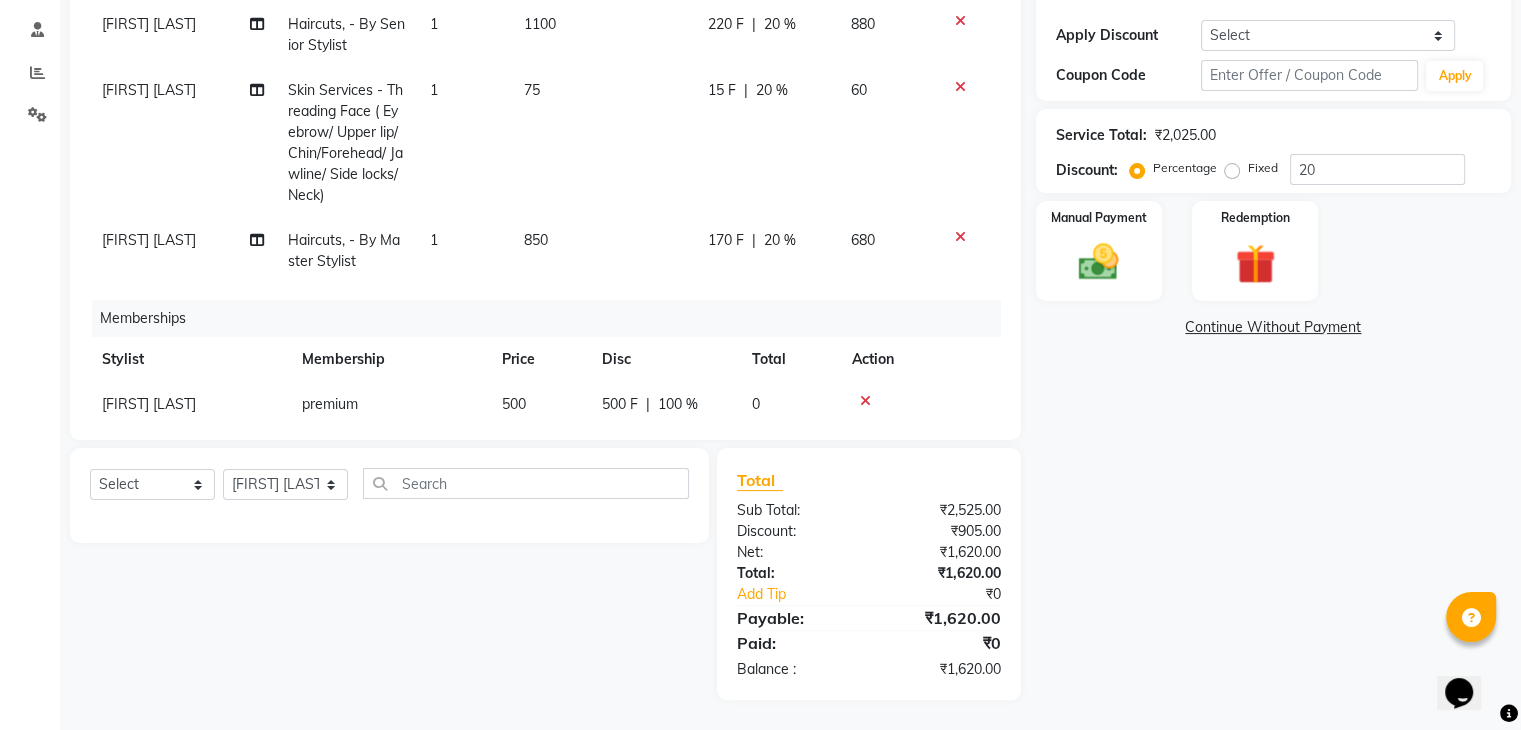 scroll, scrollTop: 38, scrollLeft: 0, axis: vertical 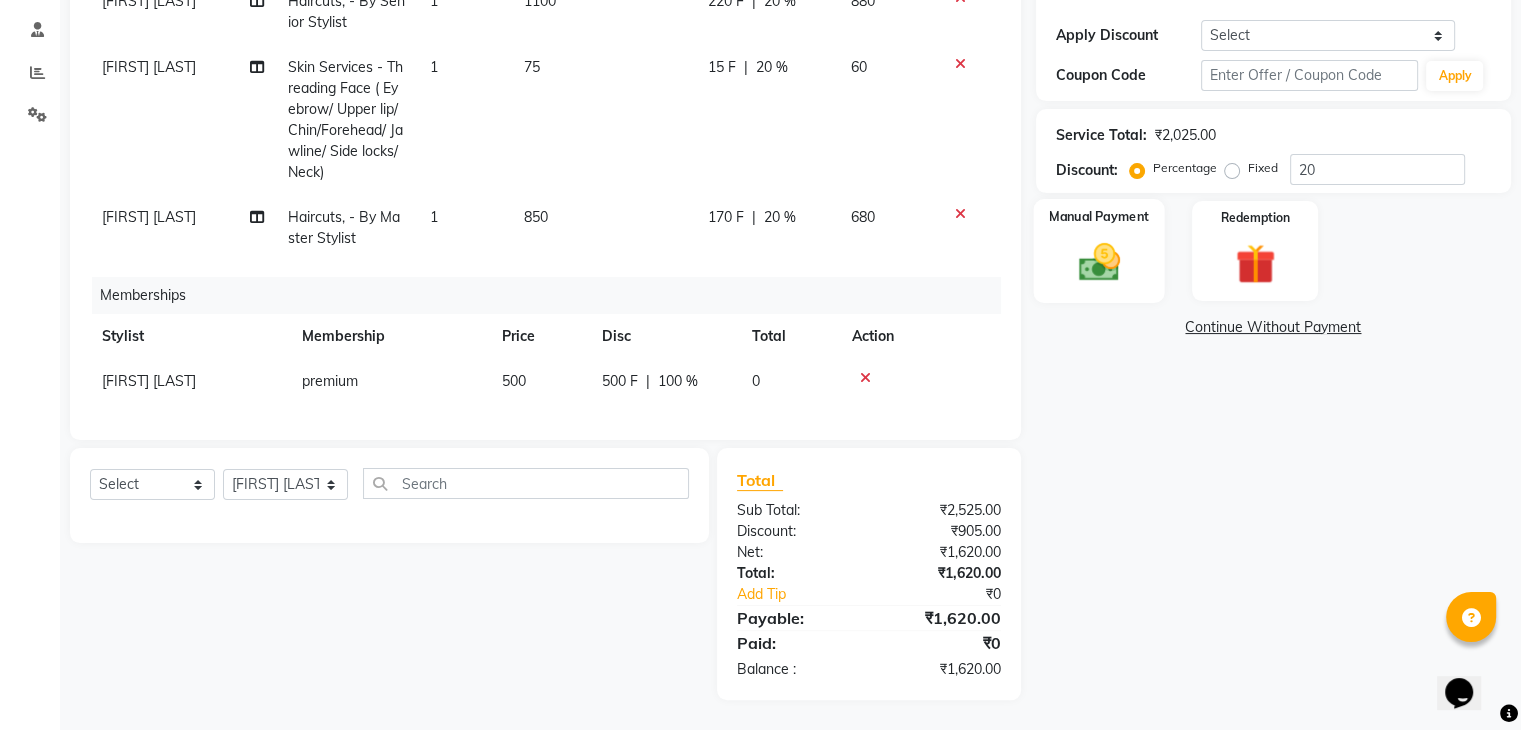 click 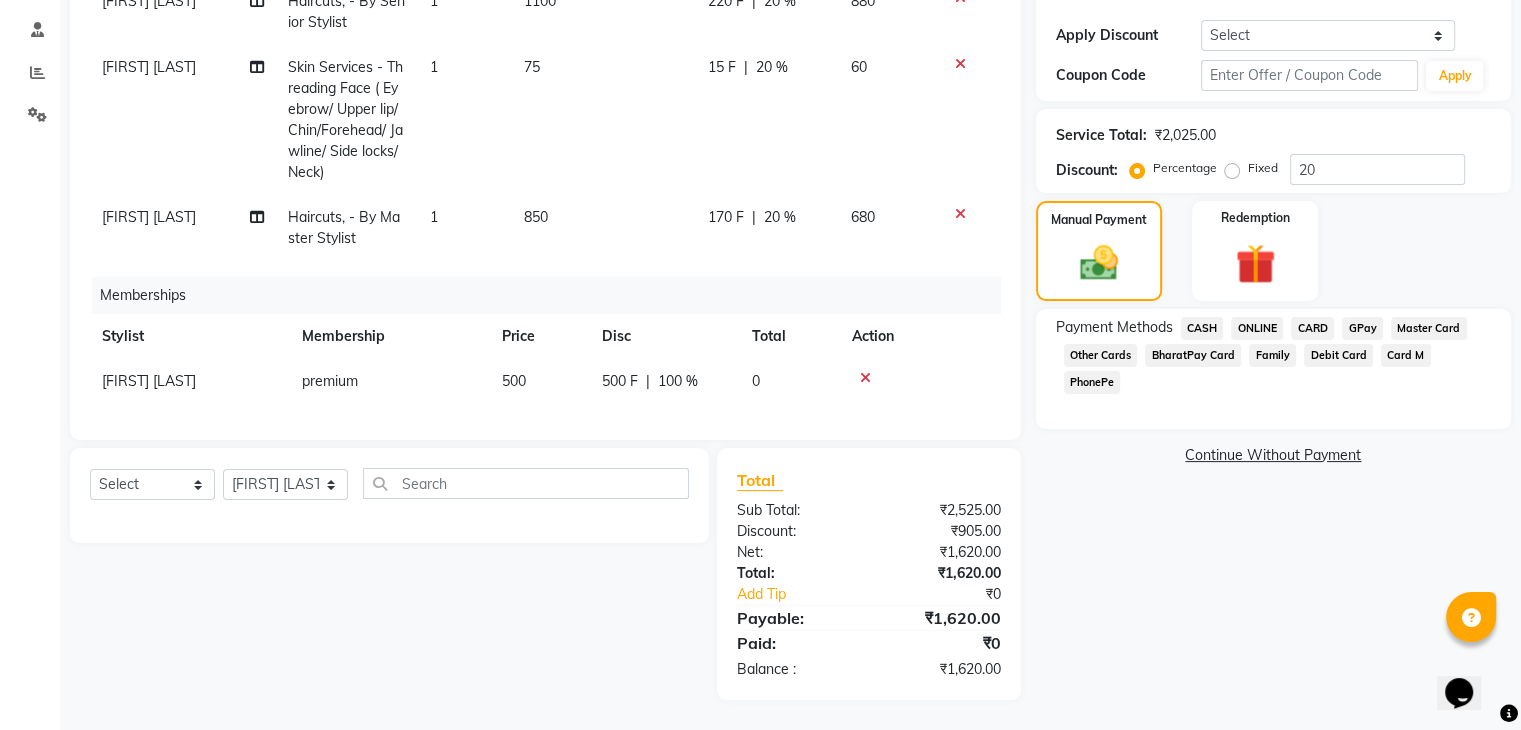 click on "GPay" 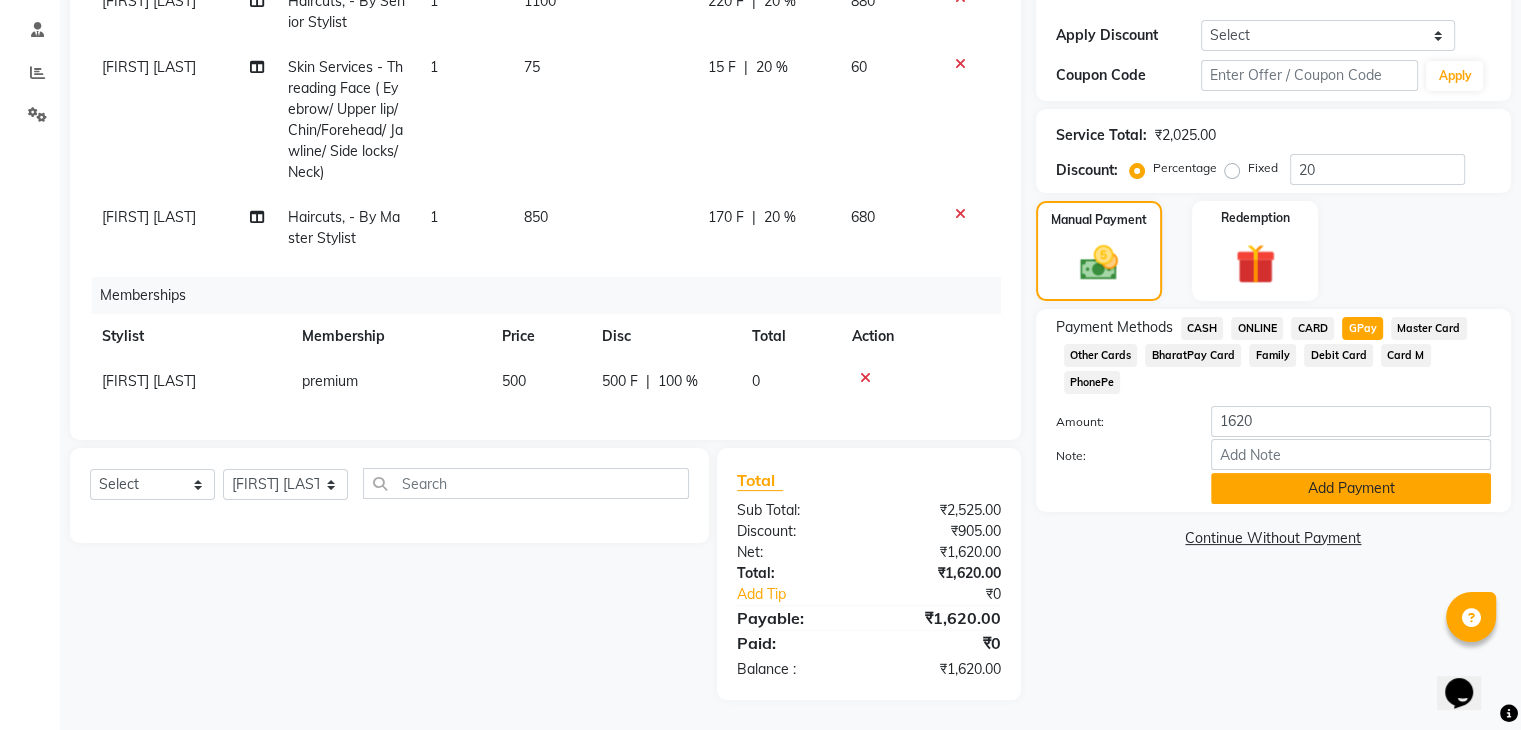 click on "Add Payment" 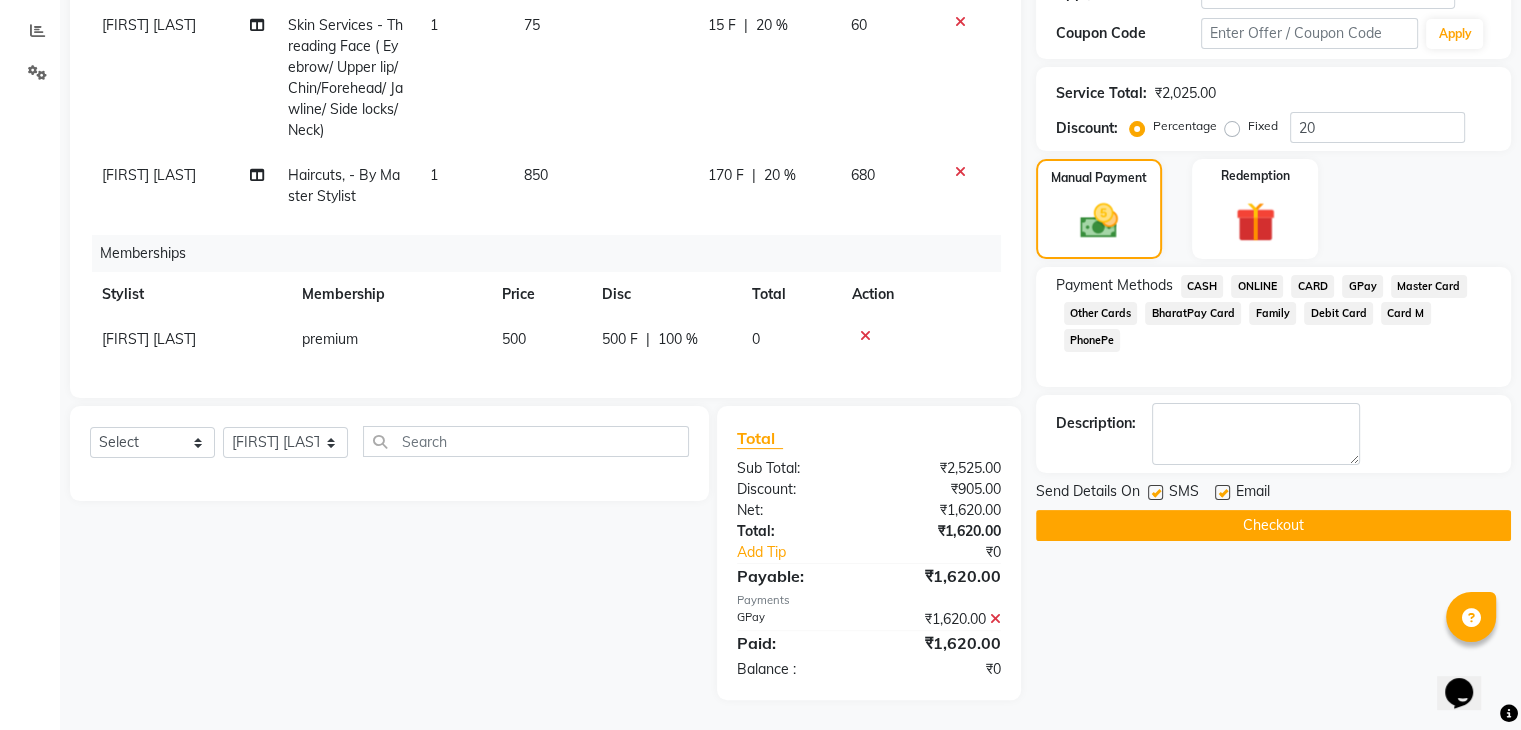 scroll, scrollTop: 369, scrollLeft: 0, axis: vertical 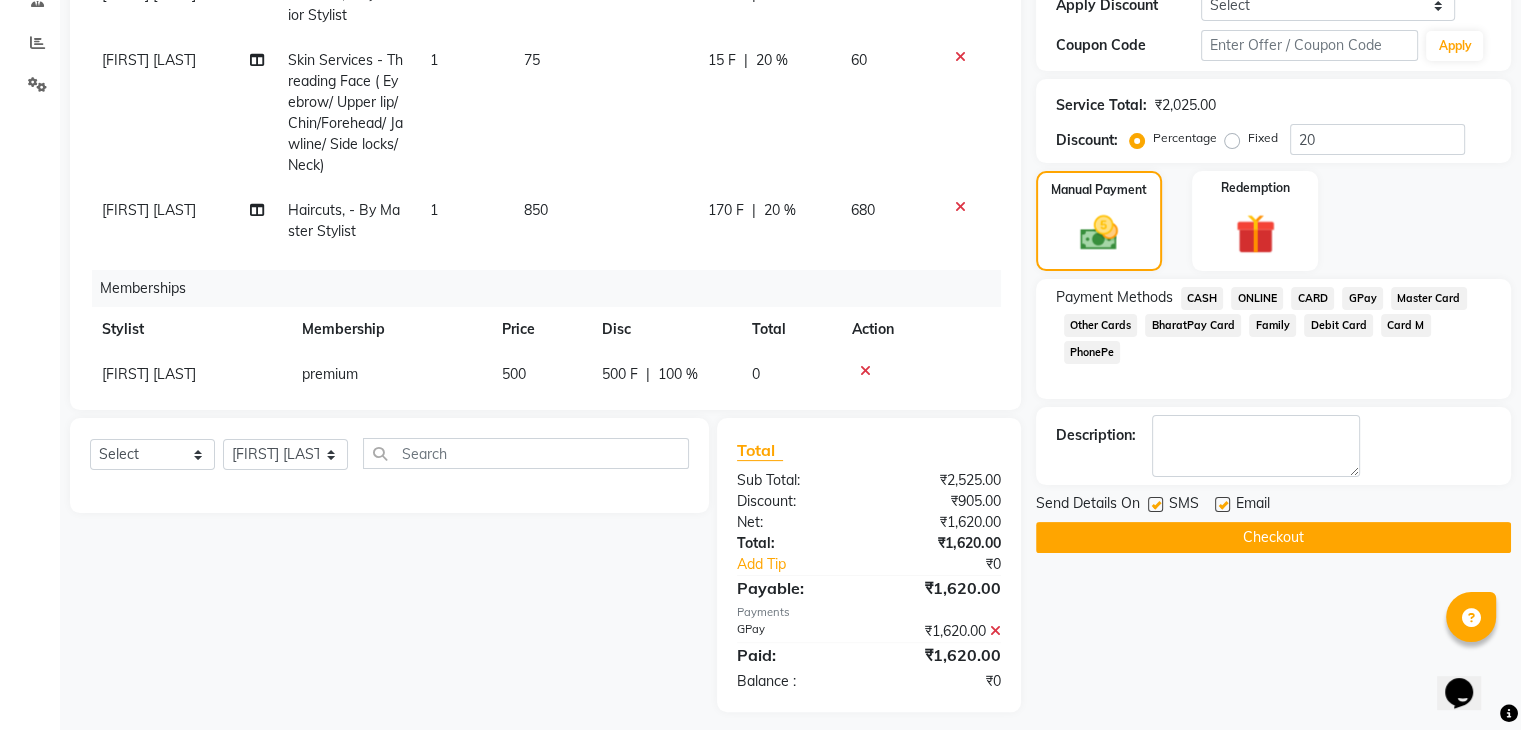 click on "Checkout" 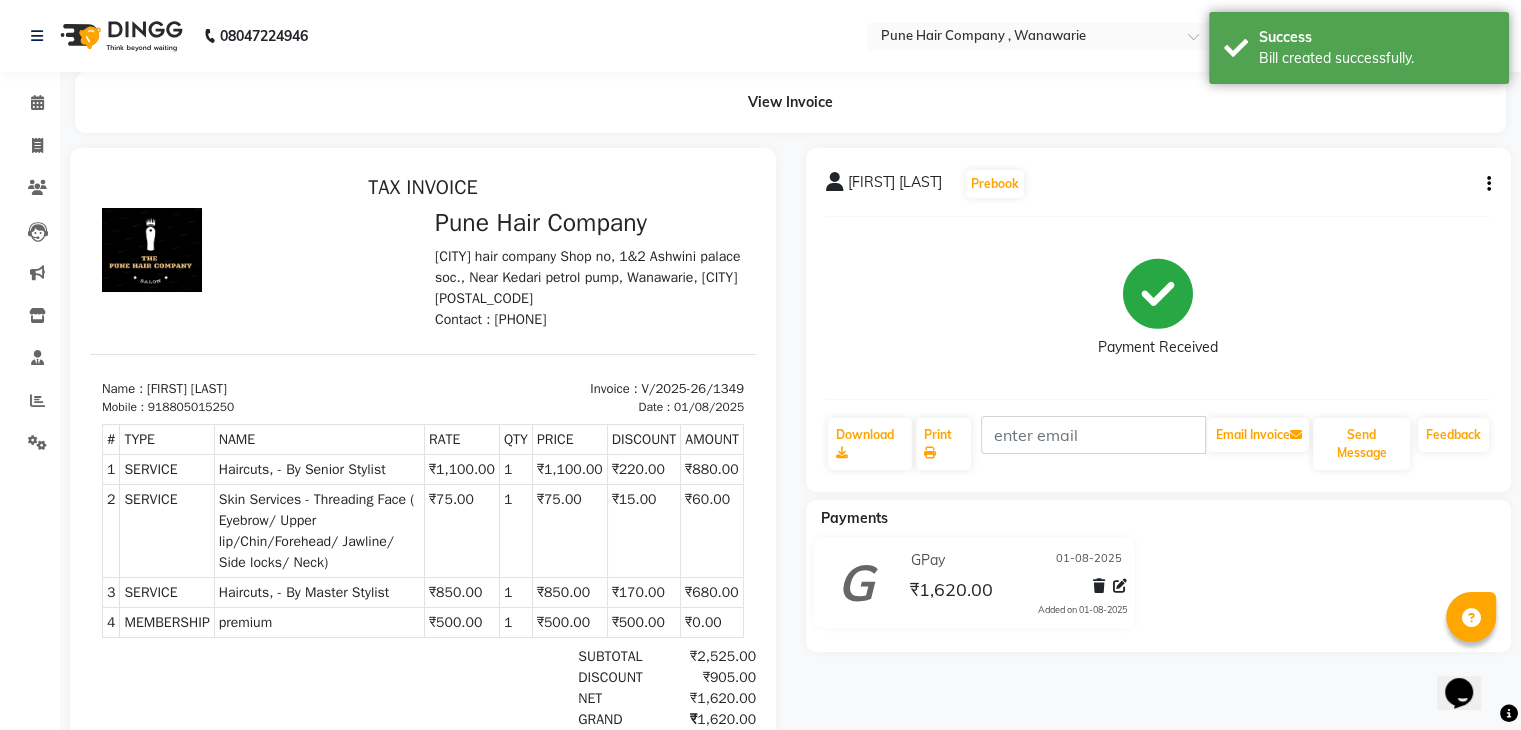 scroll, scrollTop: 0, scrollLeft: 0, axis: both 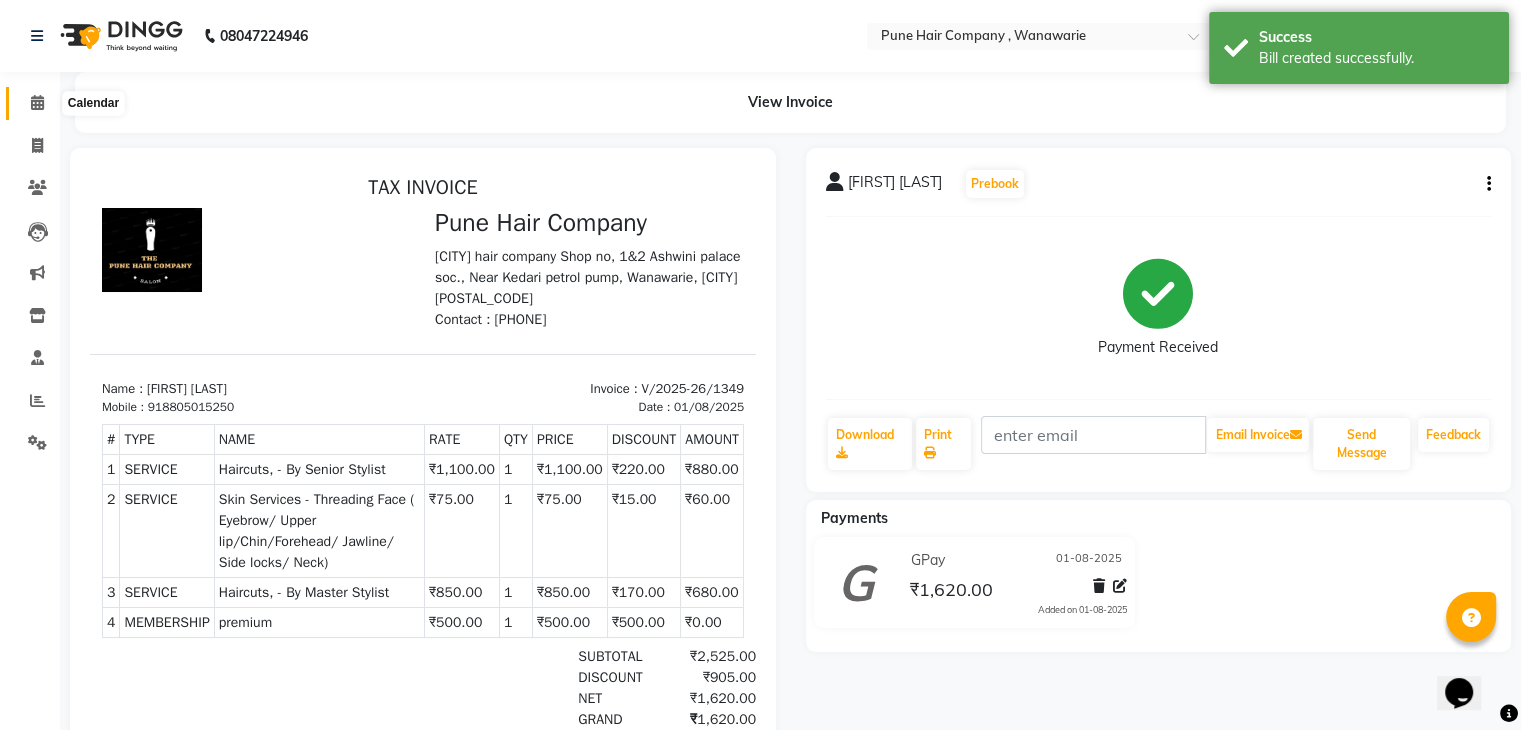 click 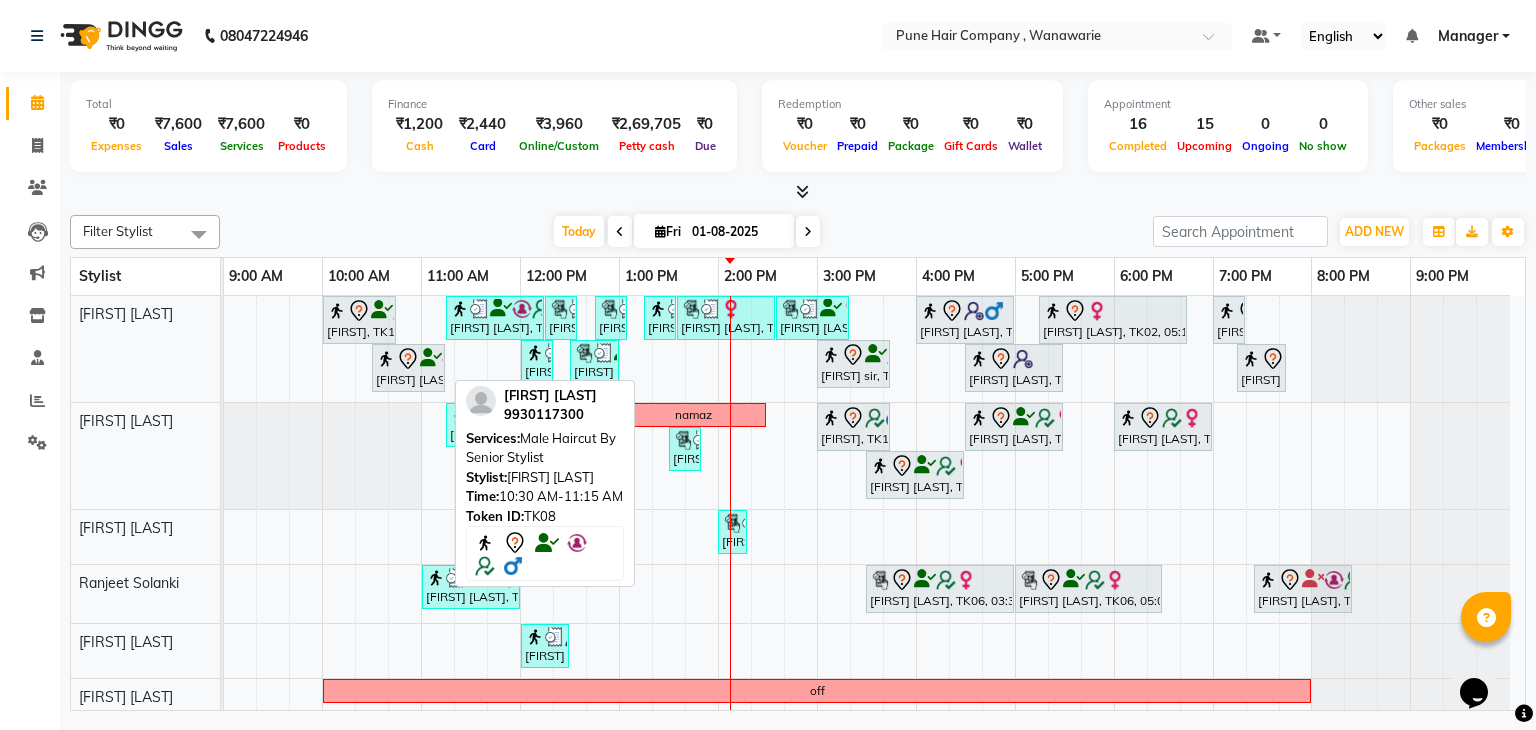click on "Rajiv mitra, TK08, 10:30 AM-11:15 AM, Male Haircut By Senior Stylist" at bounding box center [408, 368] 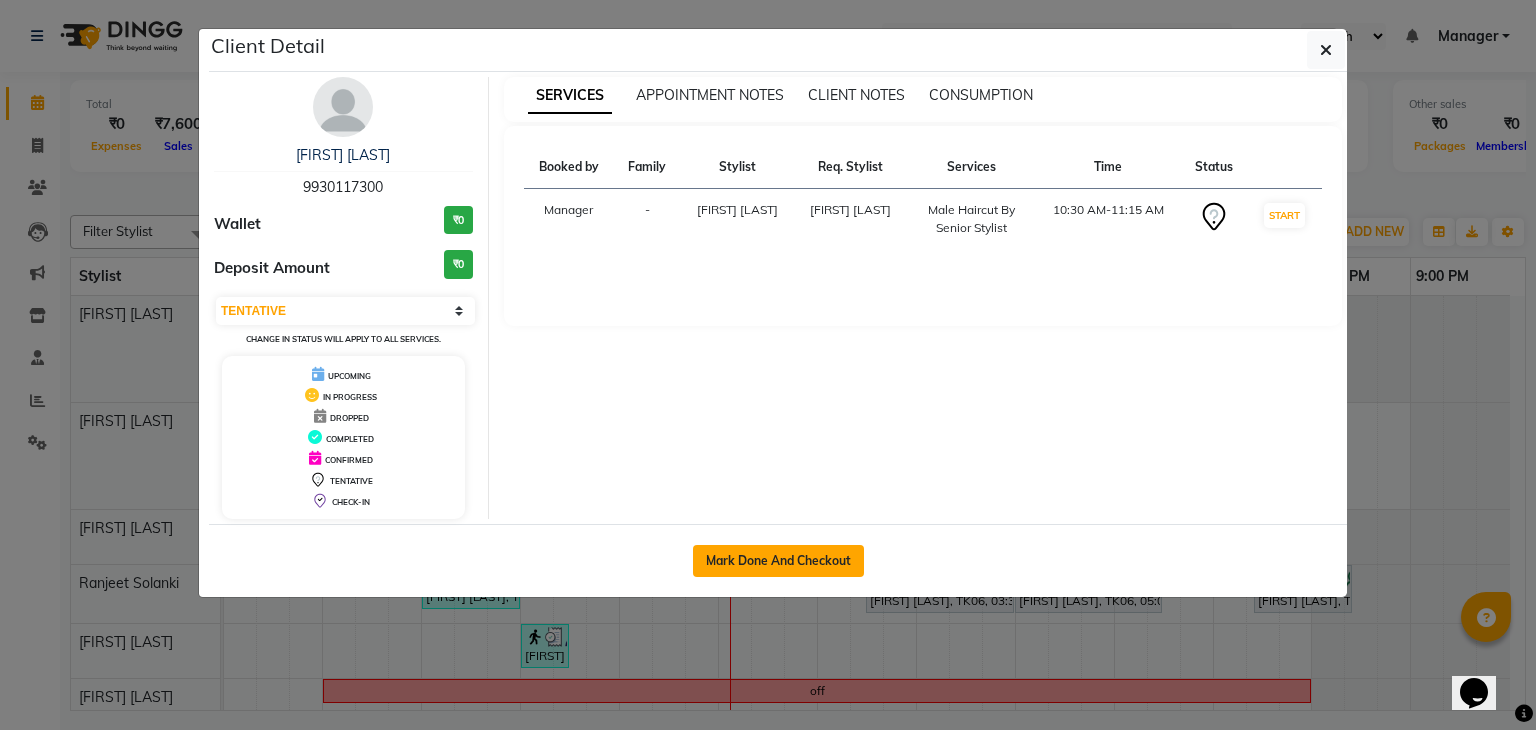 click on "Mark Done And Checkout" 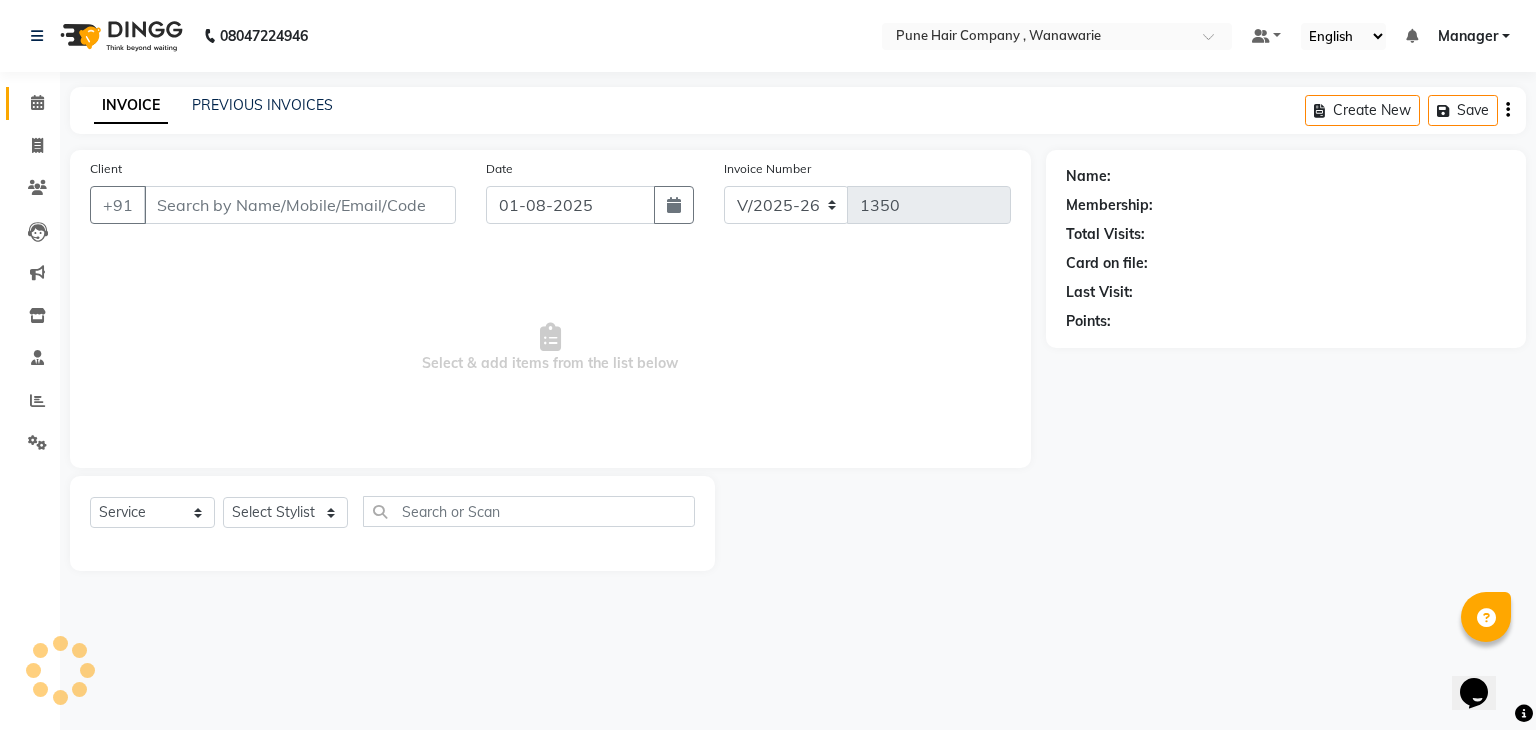 select on "3" 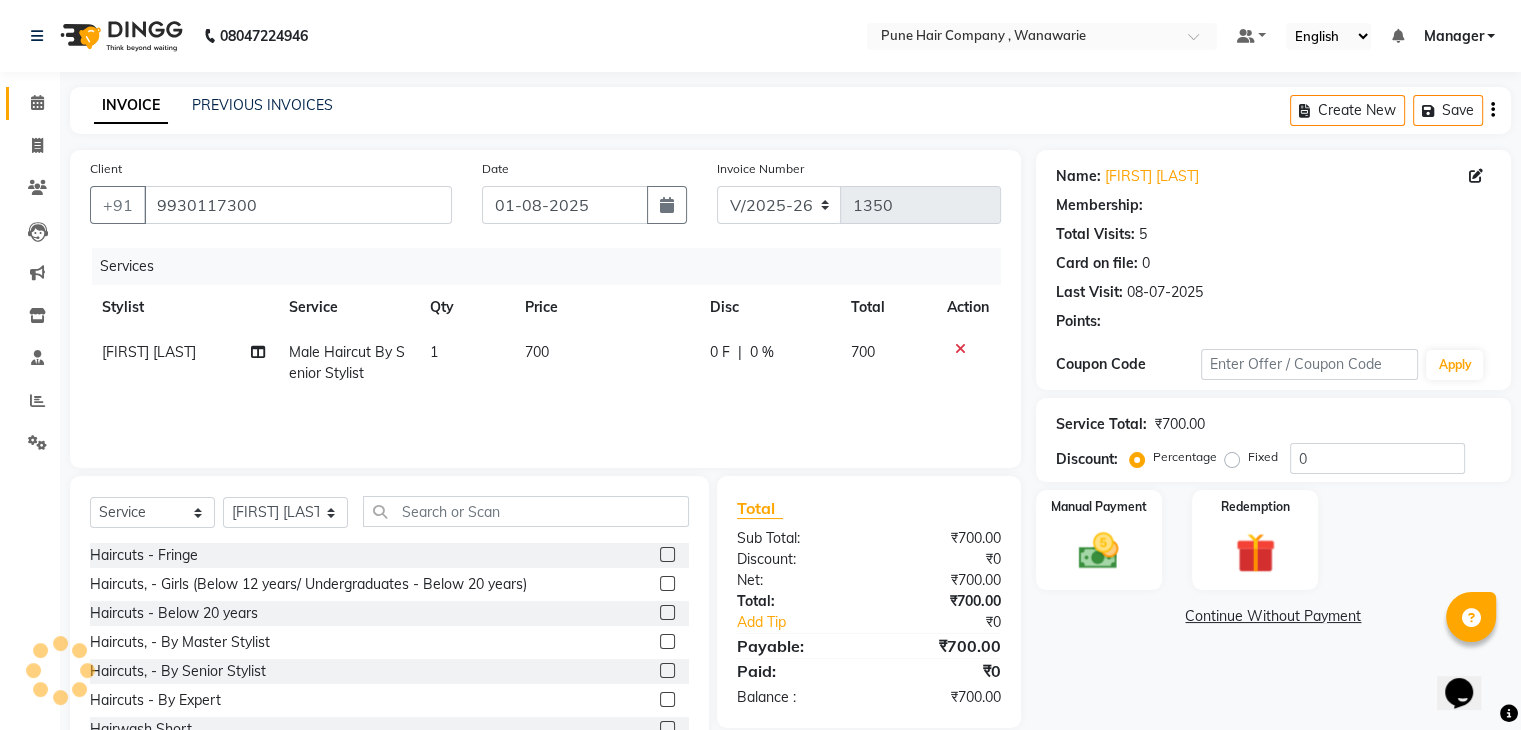 type on "20" 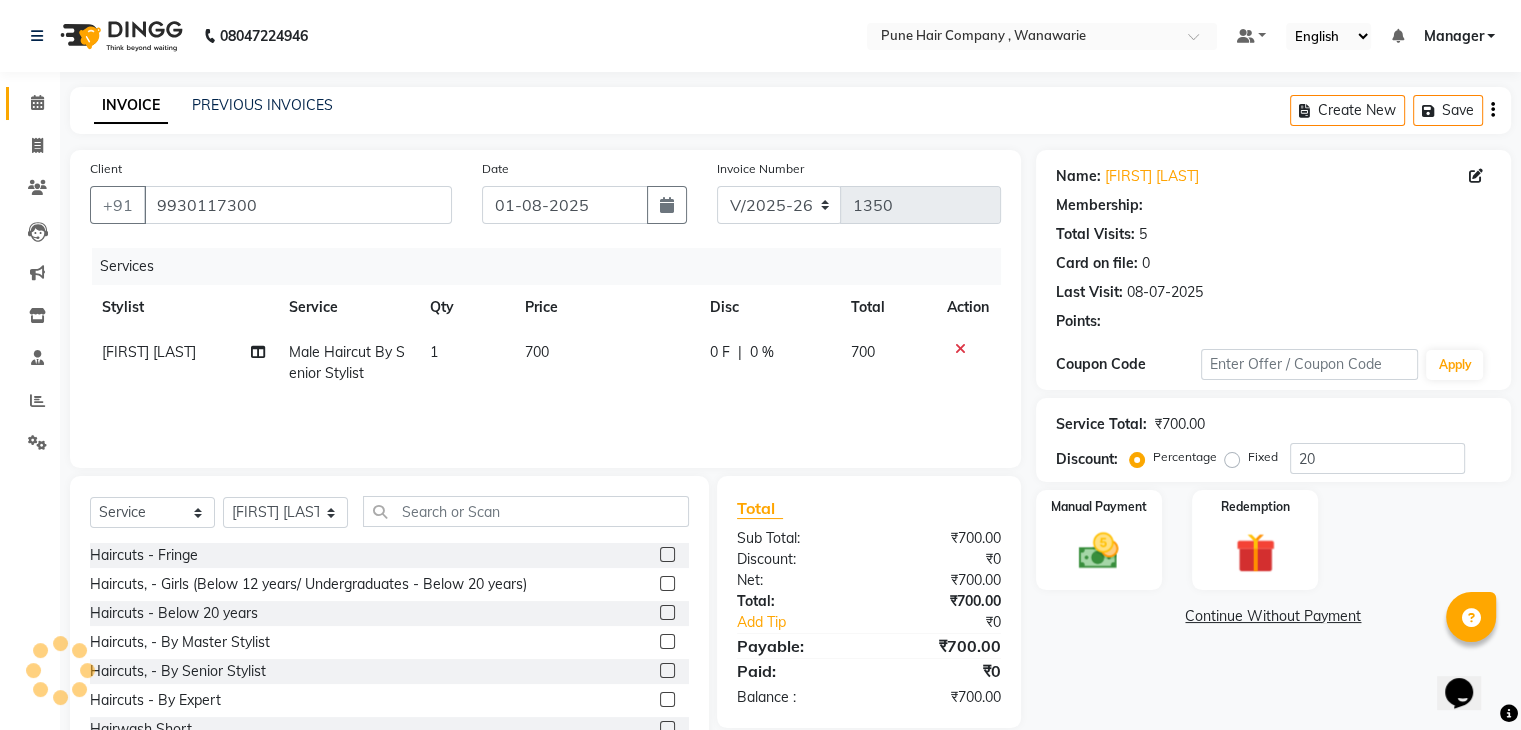 select on "1: Object" 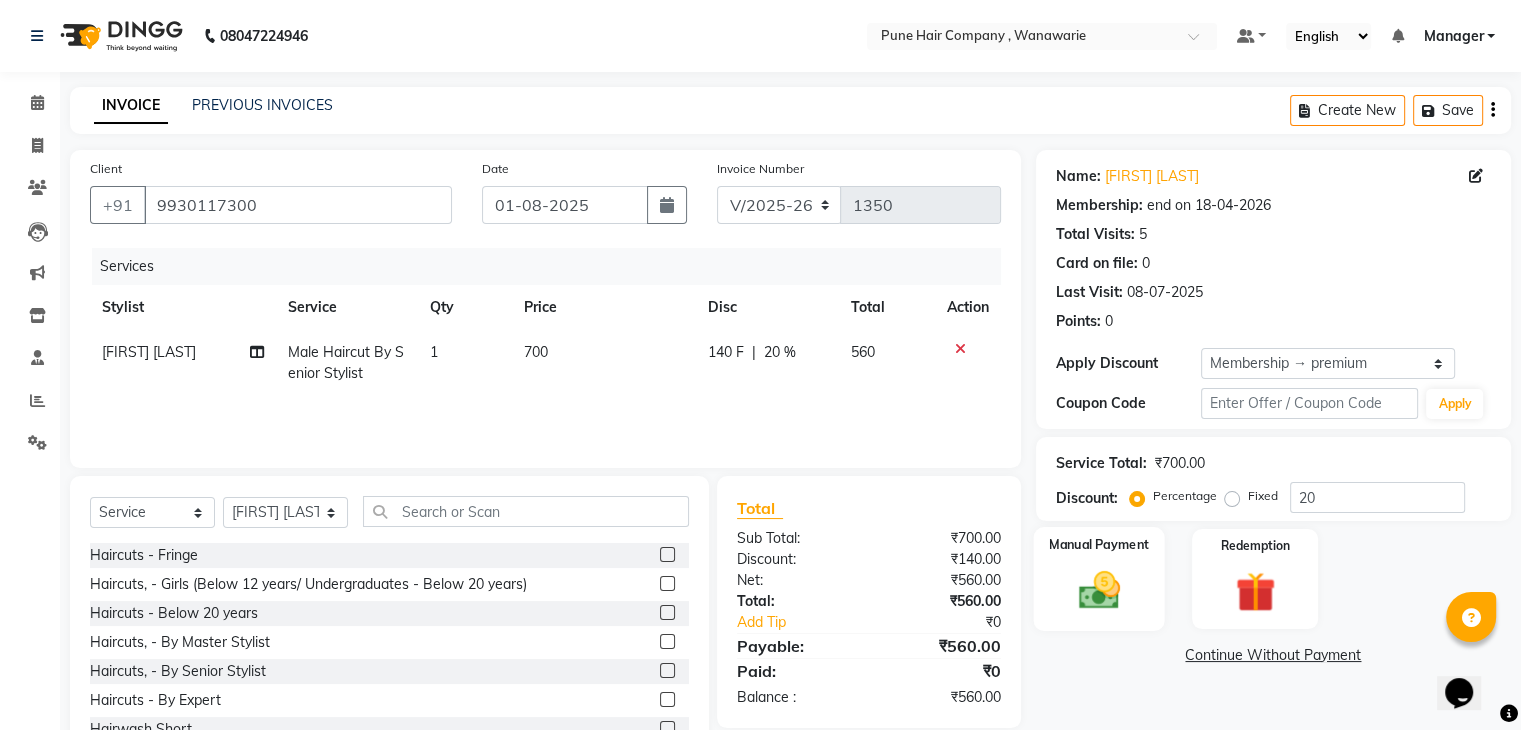 click on "Manual Payment" 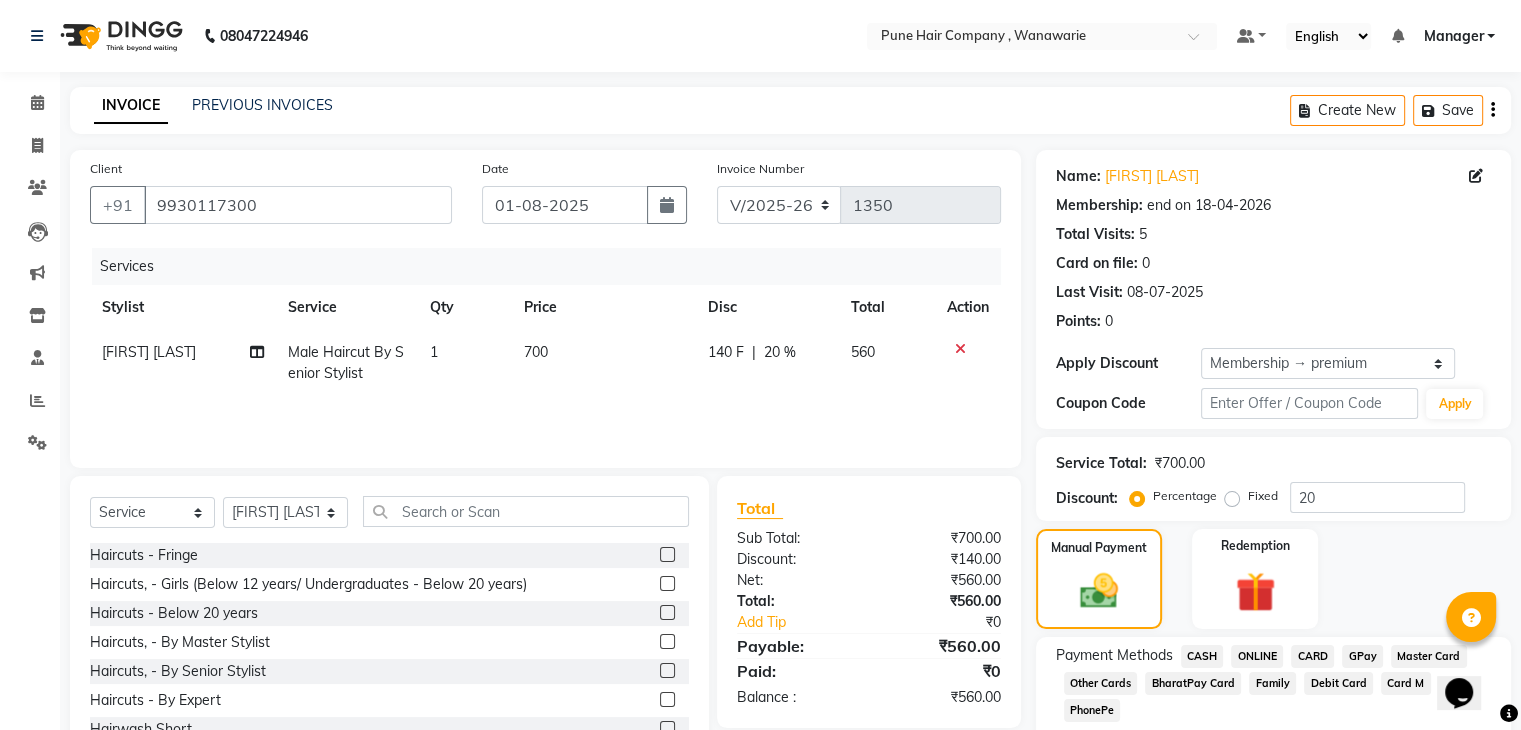 click on "GPay" 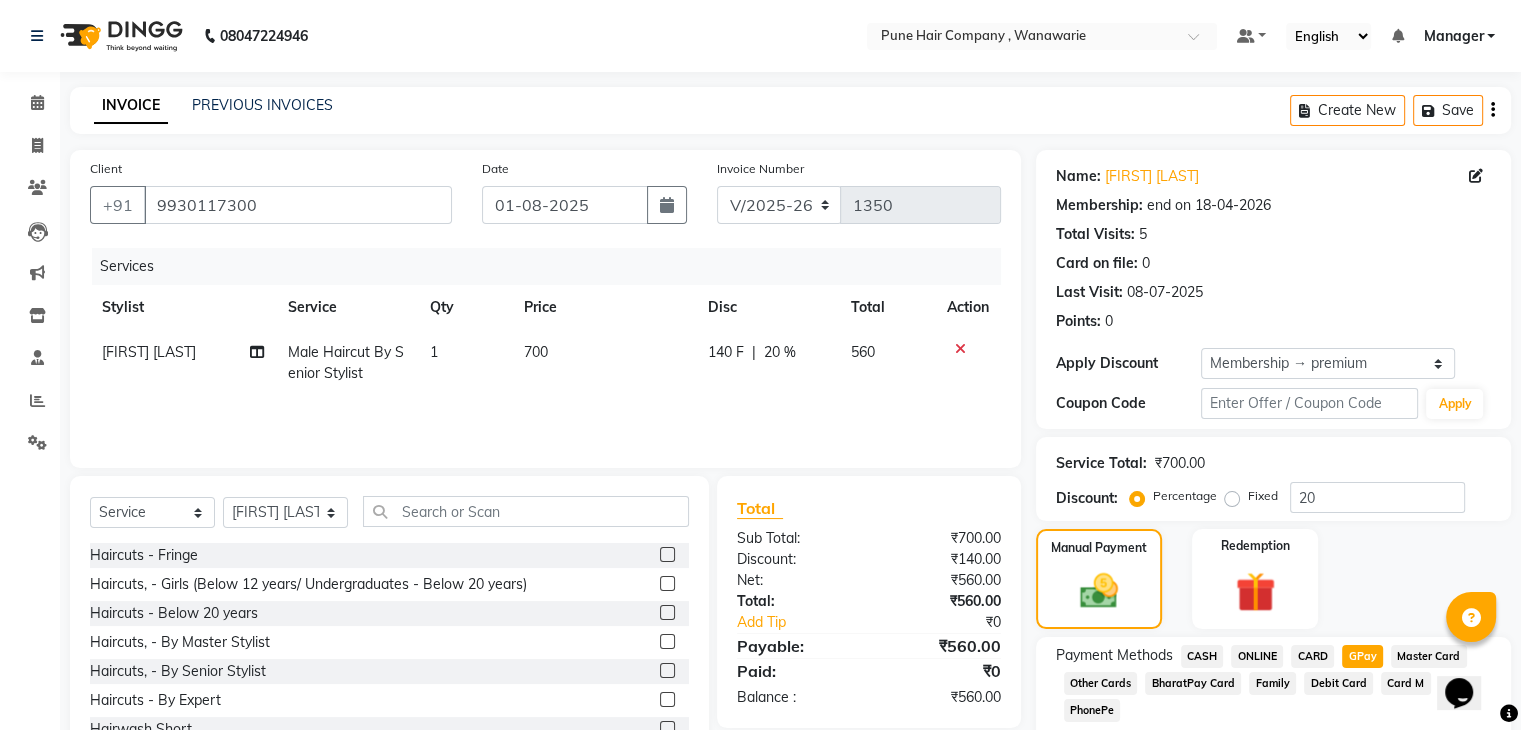 scroll, scrollTop: 156, scrollLeft: 0, axis: vertical 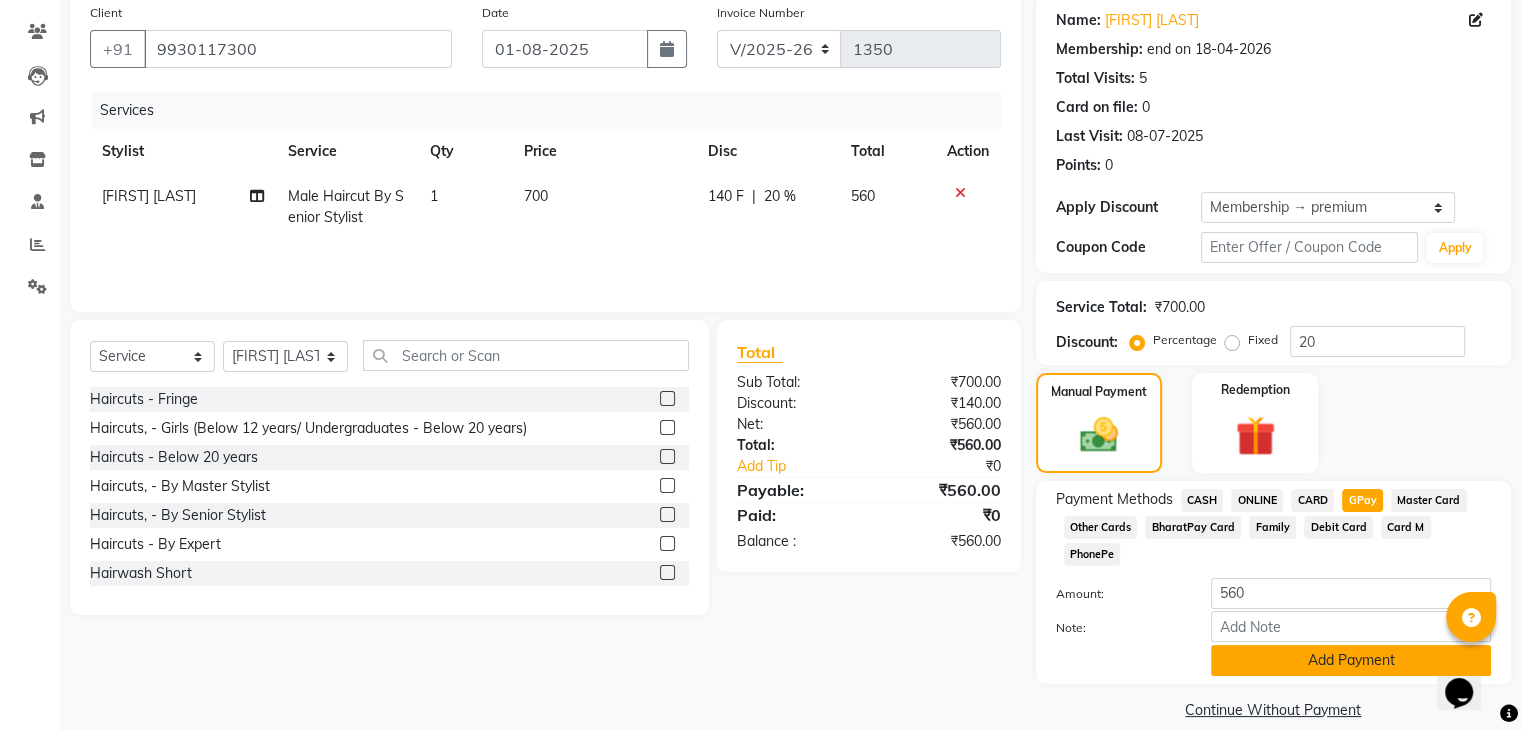 click on "Add Payment" 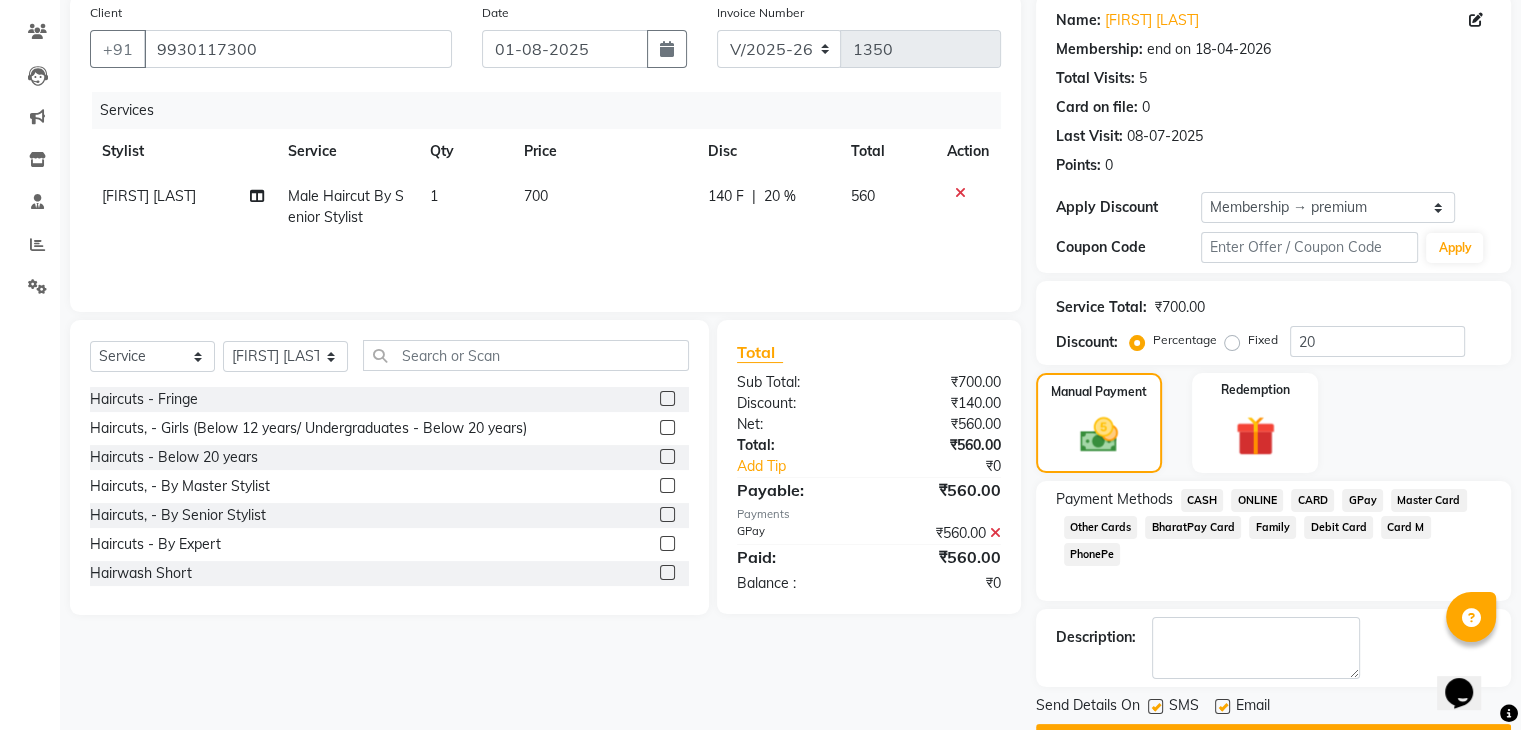 scroll, scrollTop: 209, scrollLeft: 0, axis: vertical 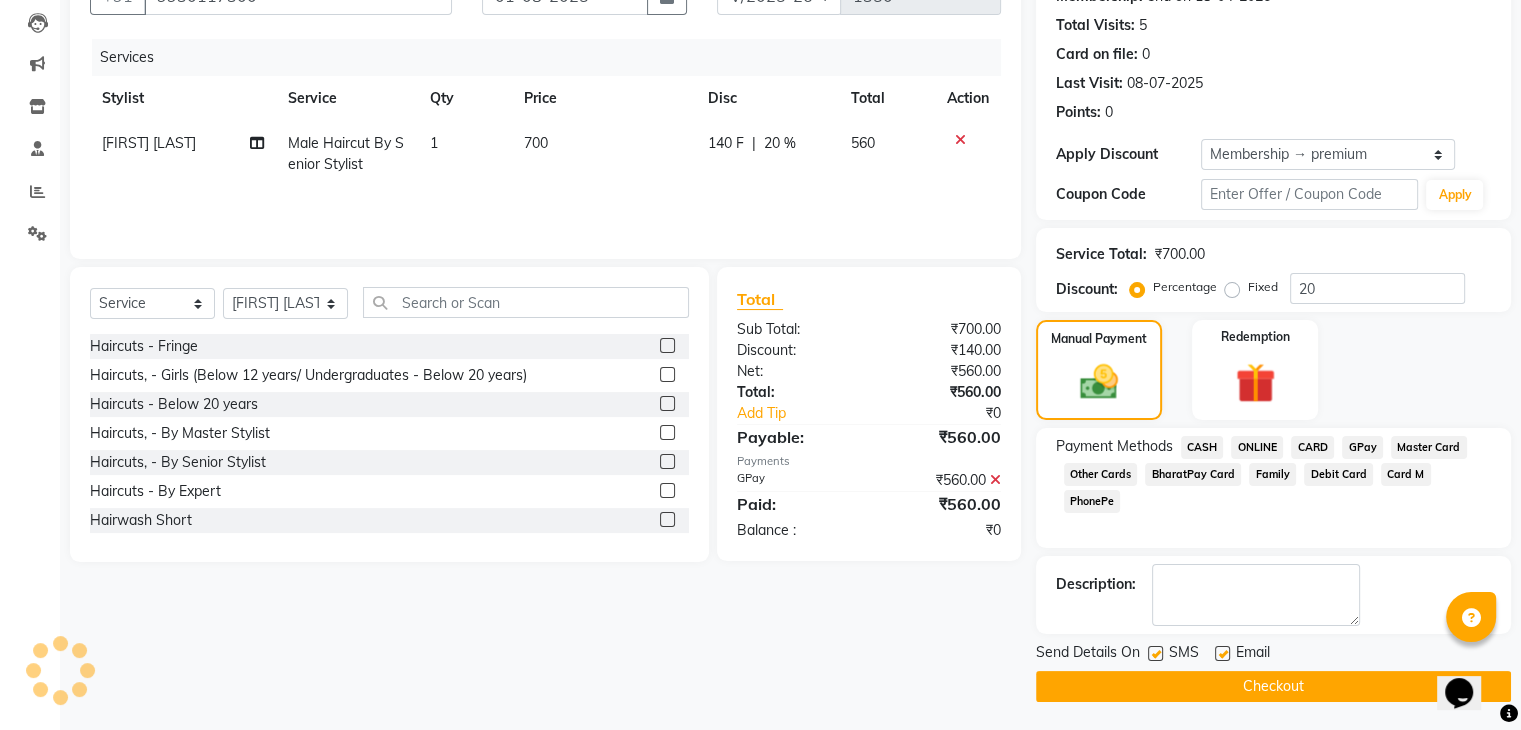 click on "Checkout" 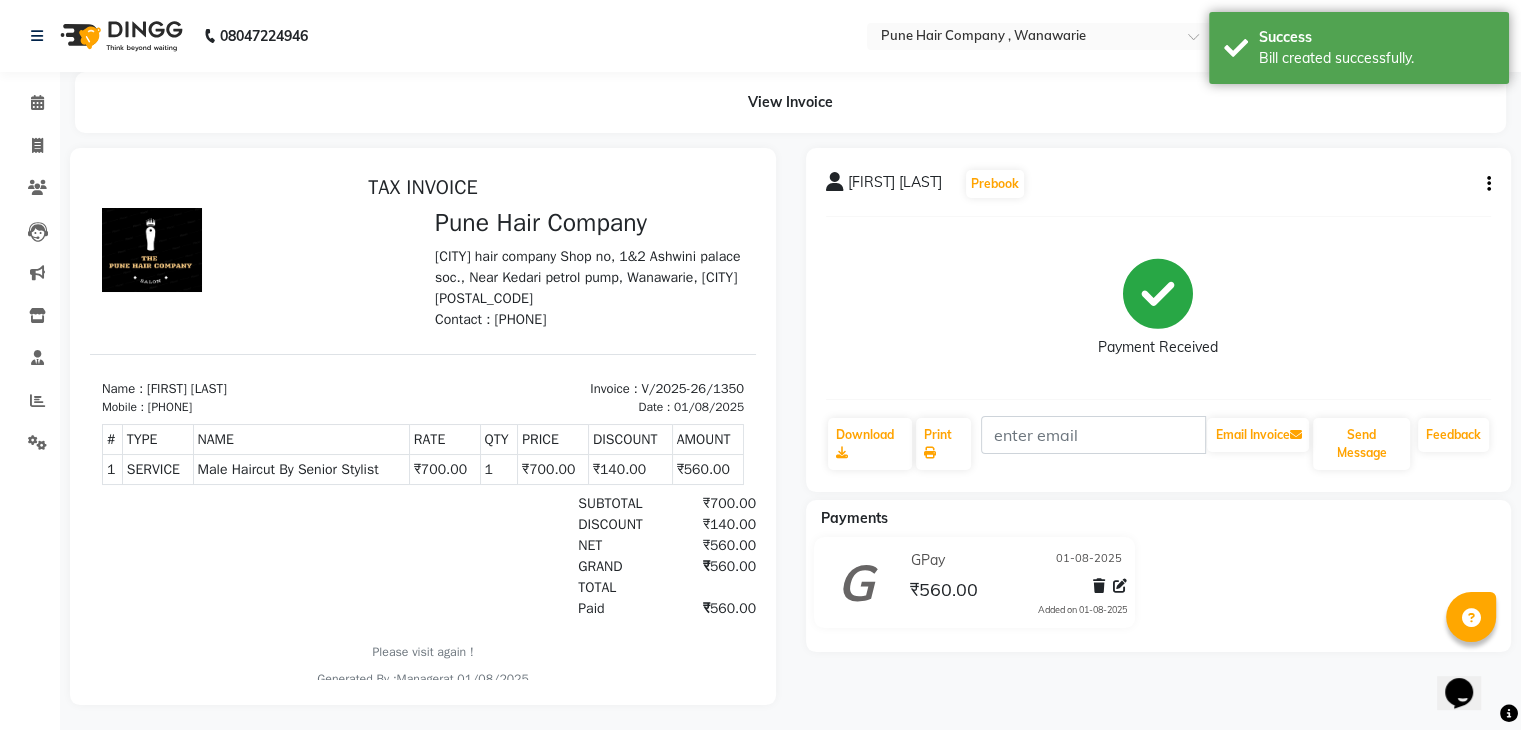 scroll, scrollTop: 0, scrollLeft: 0, axis: both 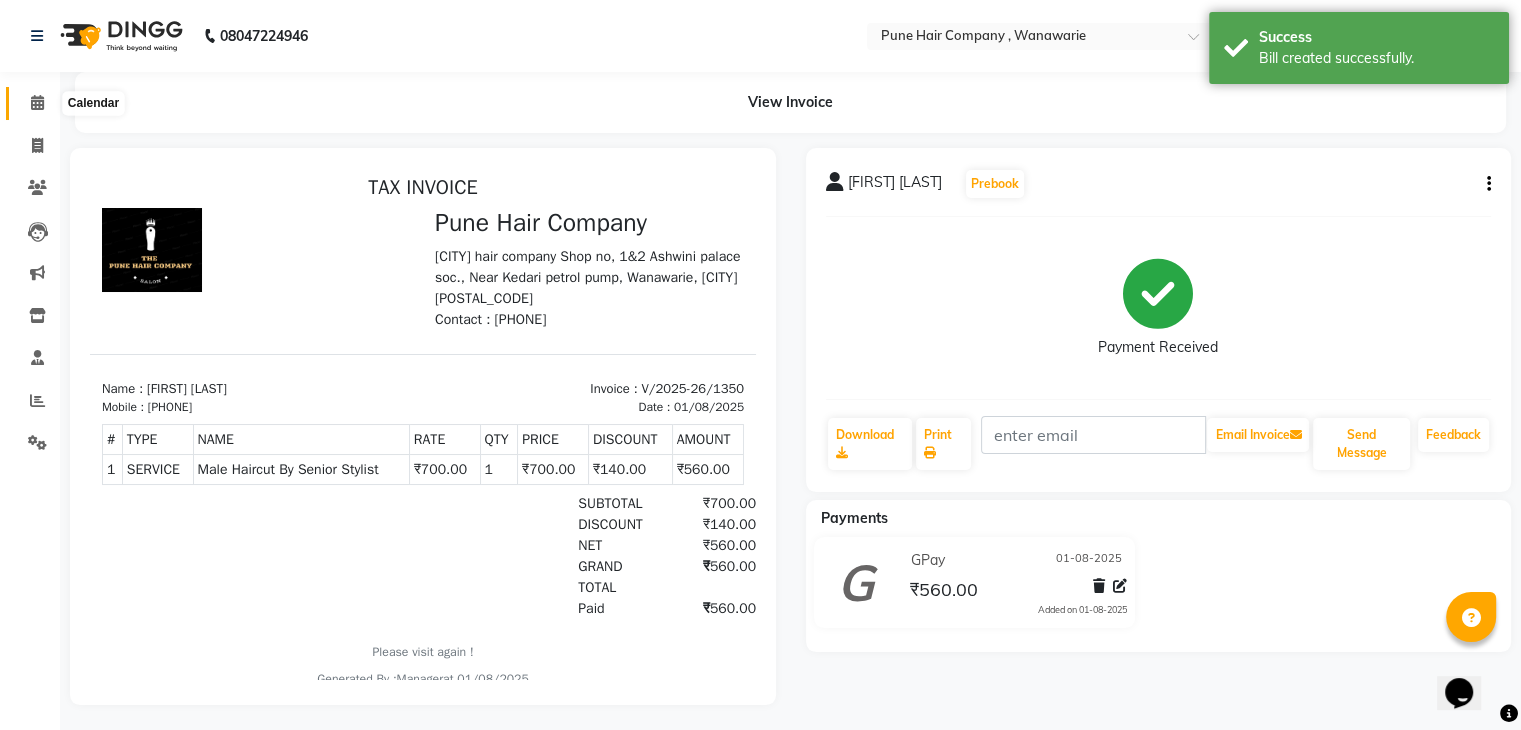 click 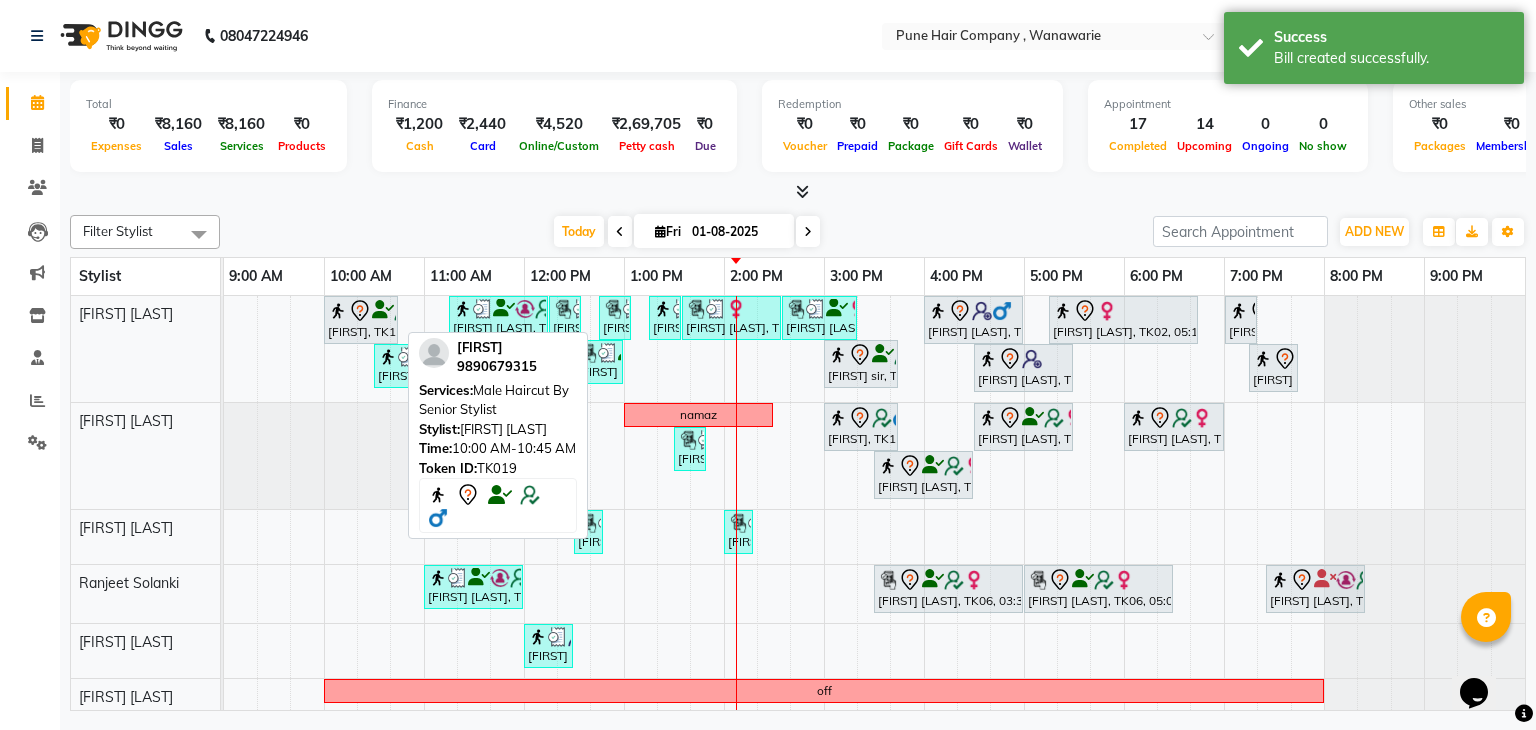 click on "Dominic, TK19, 10:00 AM-10:45 AM, Male Haircut By Senior Stylist" at bounding box center [361, 320] 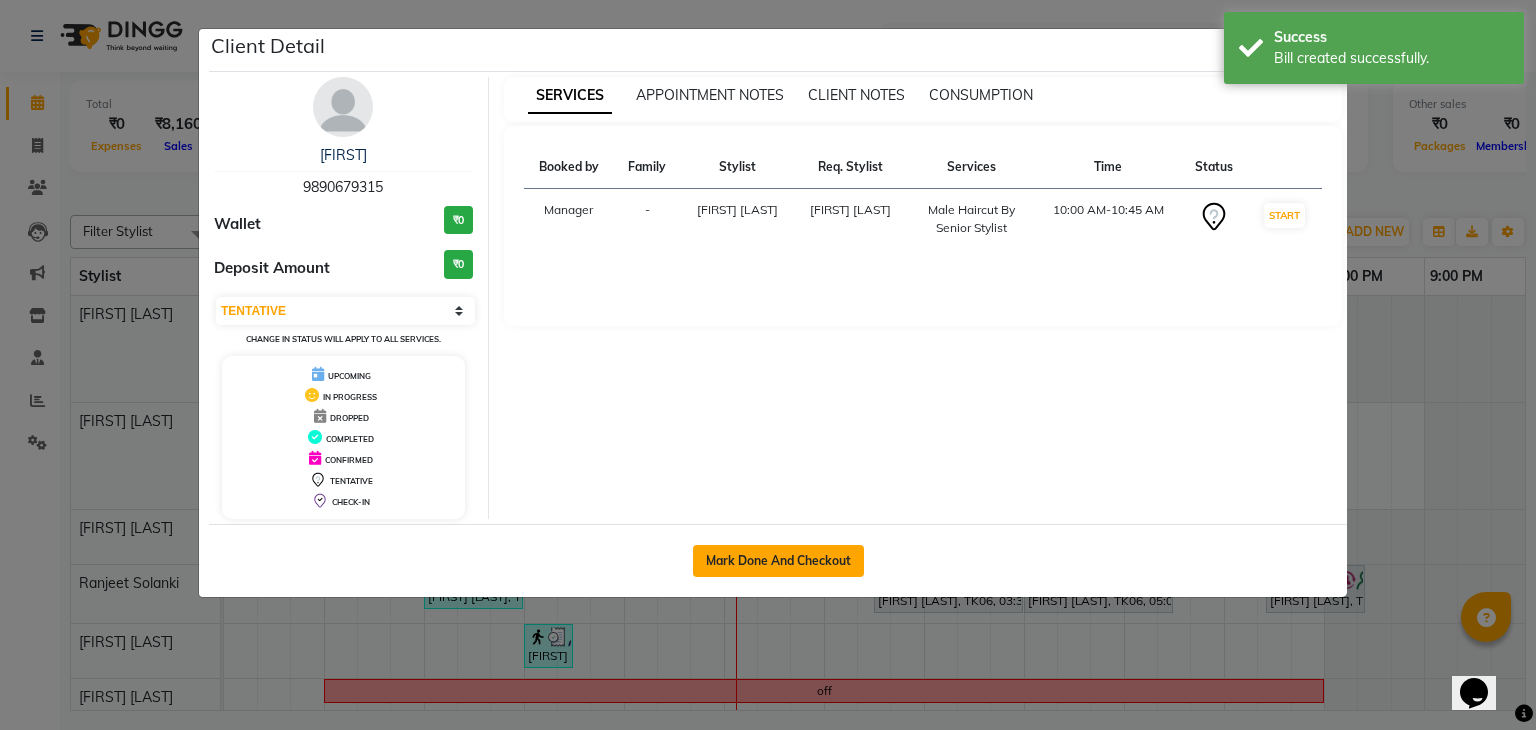 click on "Mark Done And Checkout" 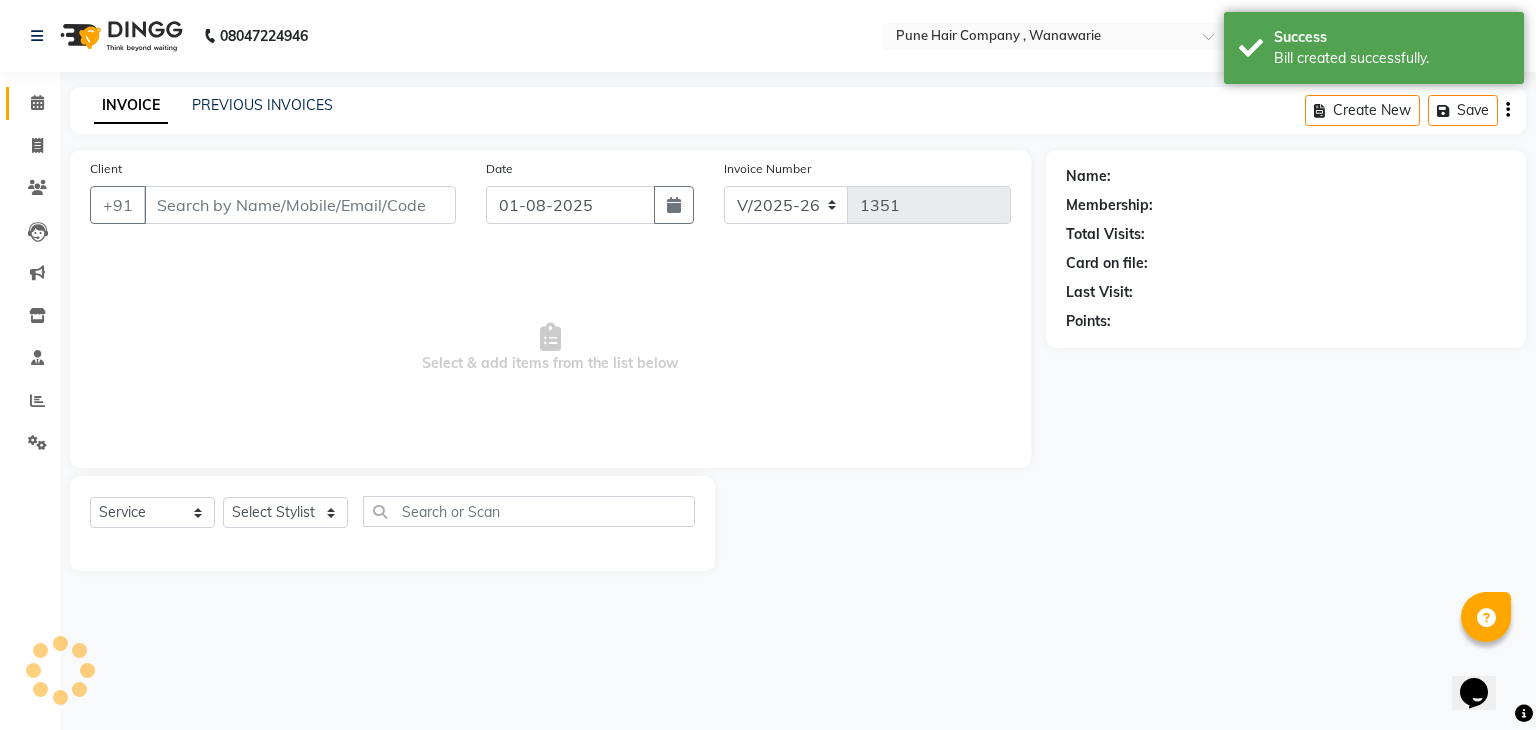 select on "3" 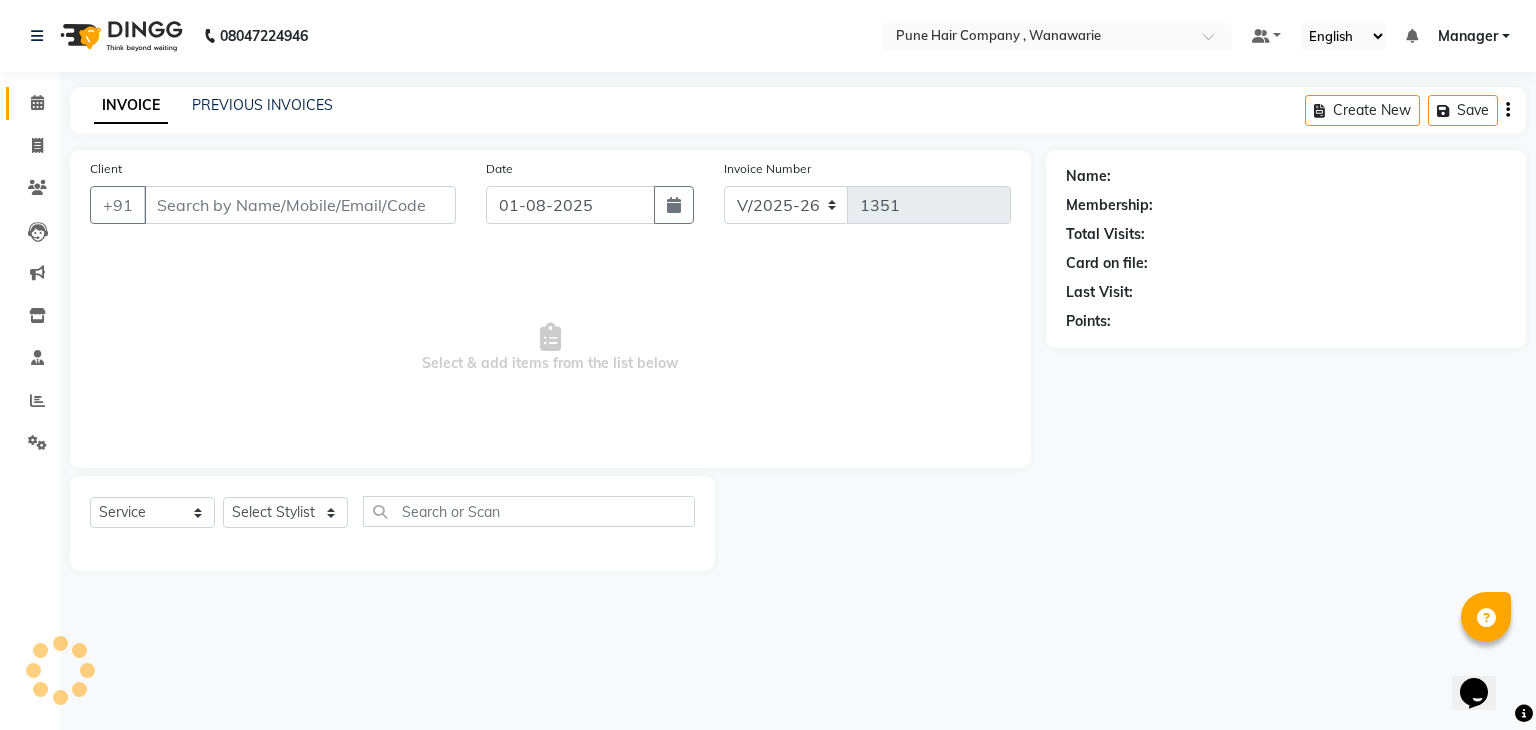 type on "9890679315" 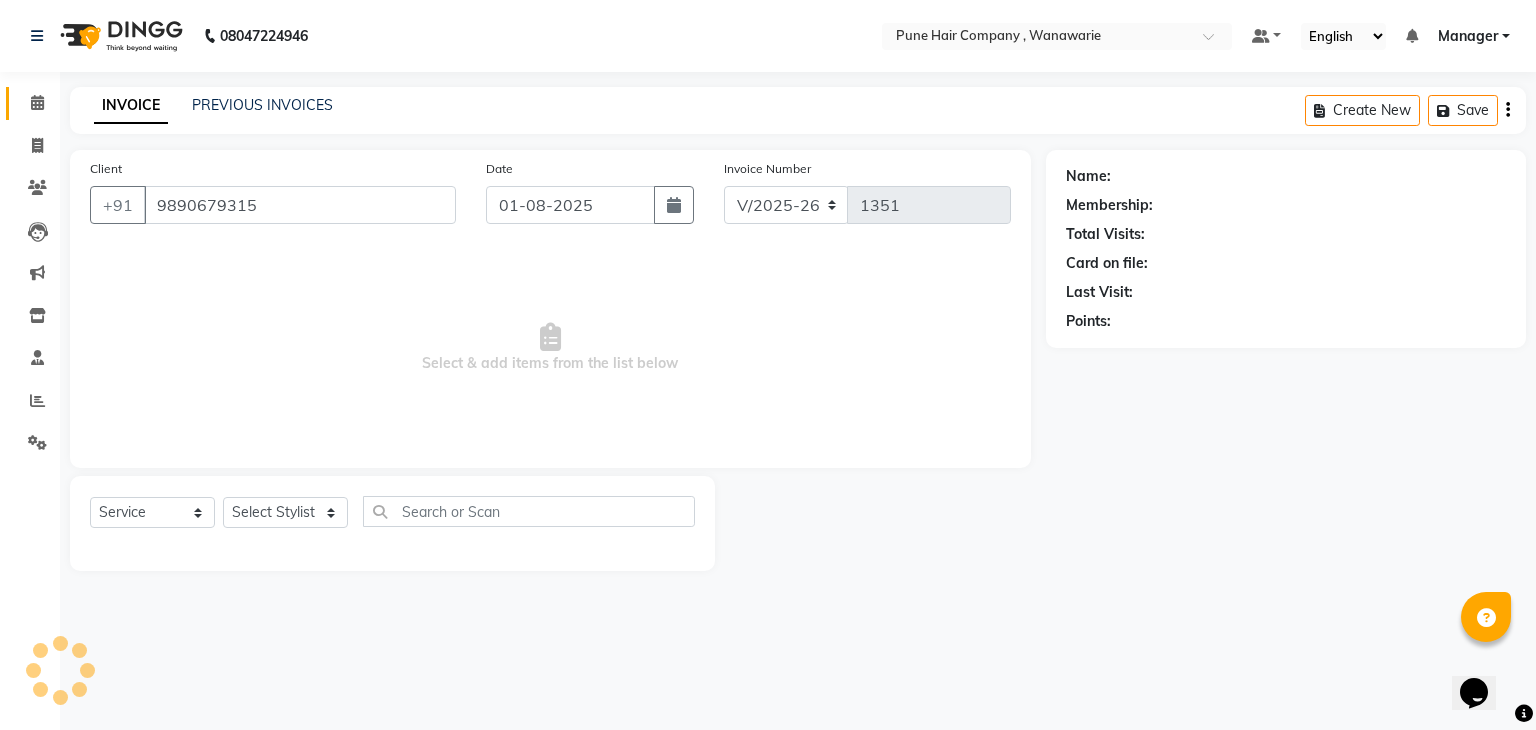 select on "[NUMBER]" 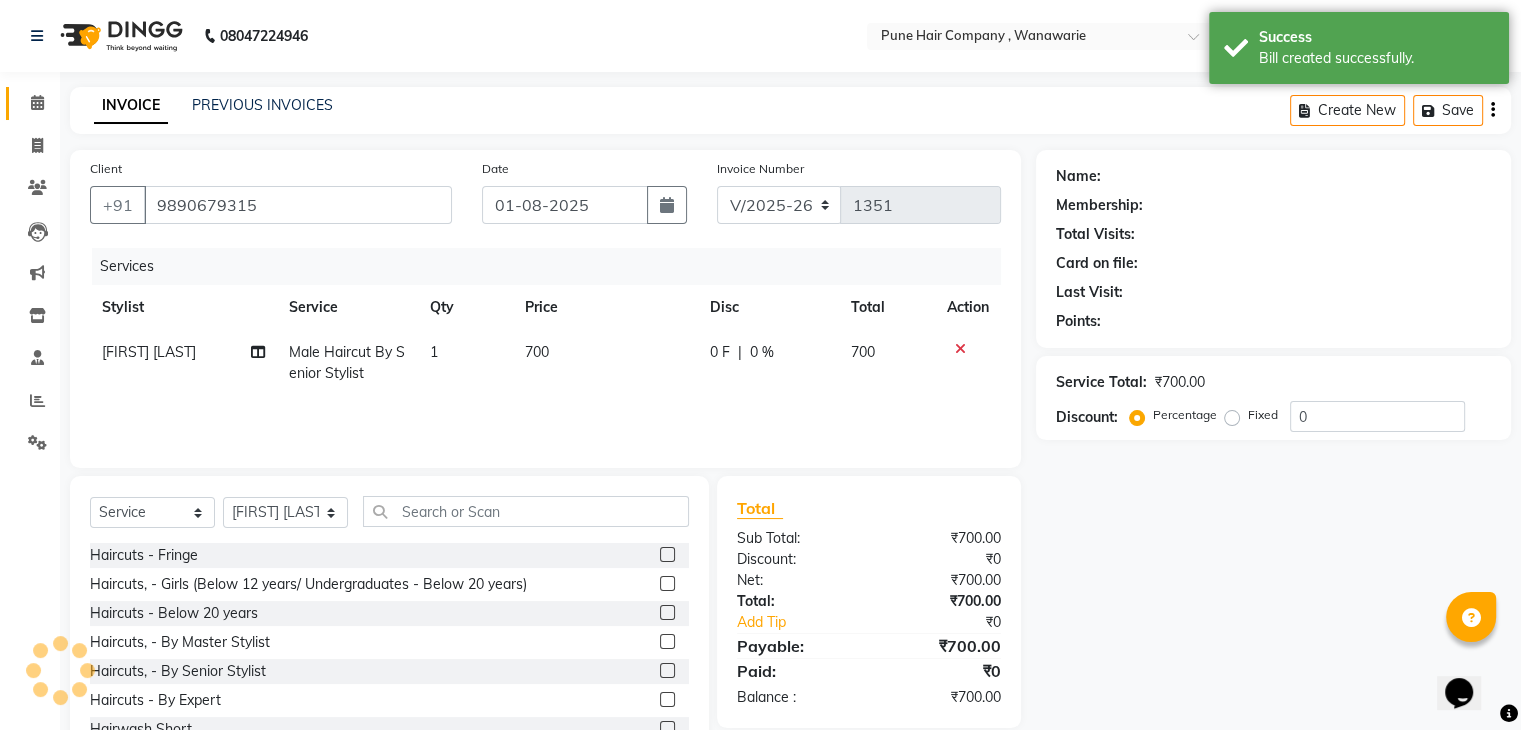 type on "20" 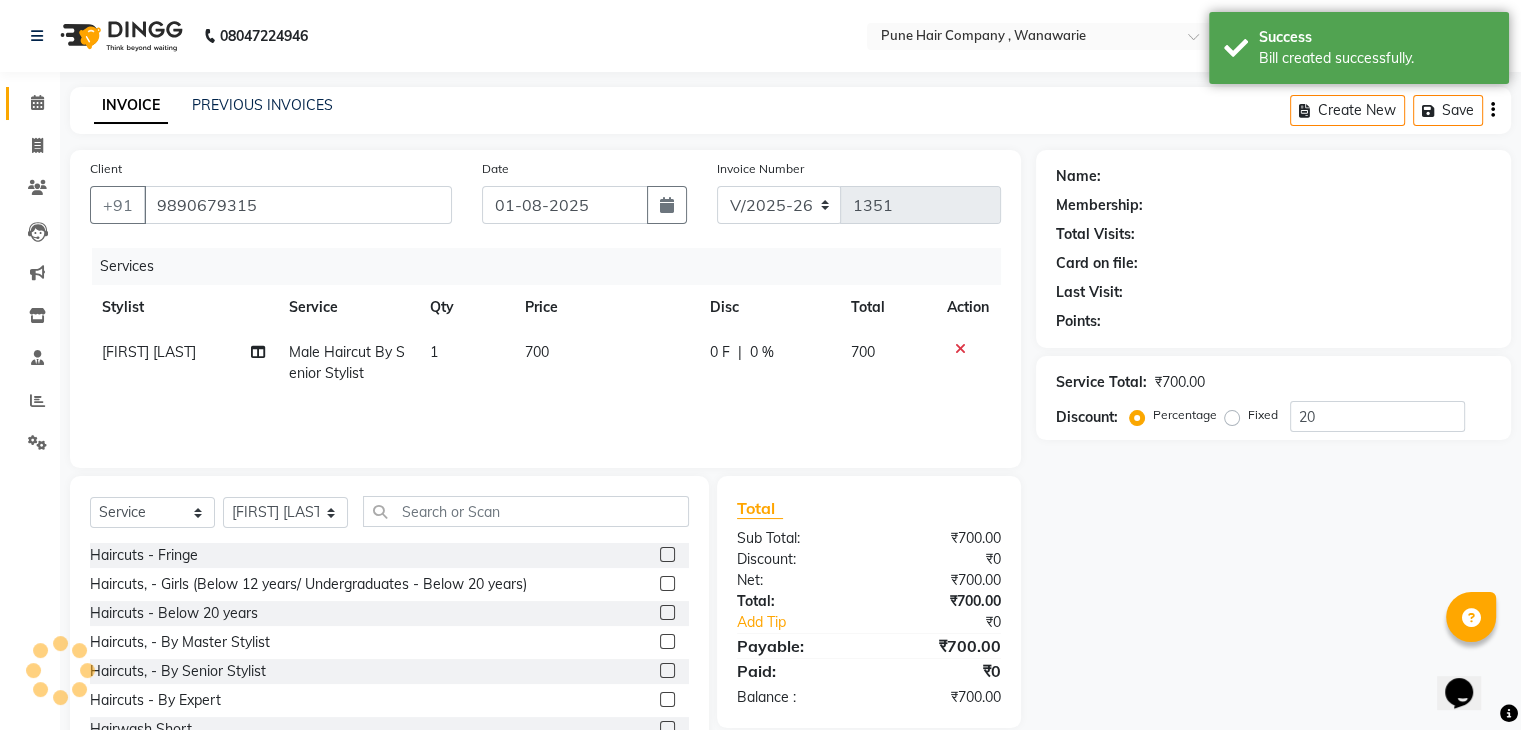 select on "1: Object" 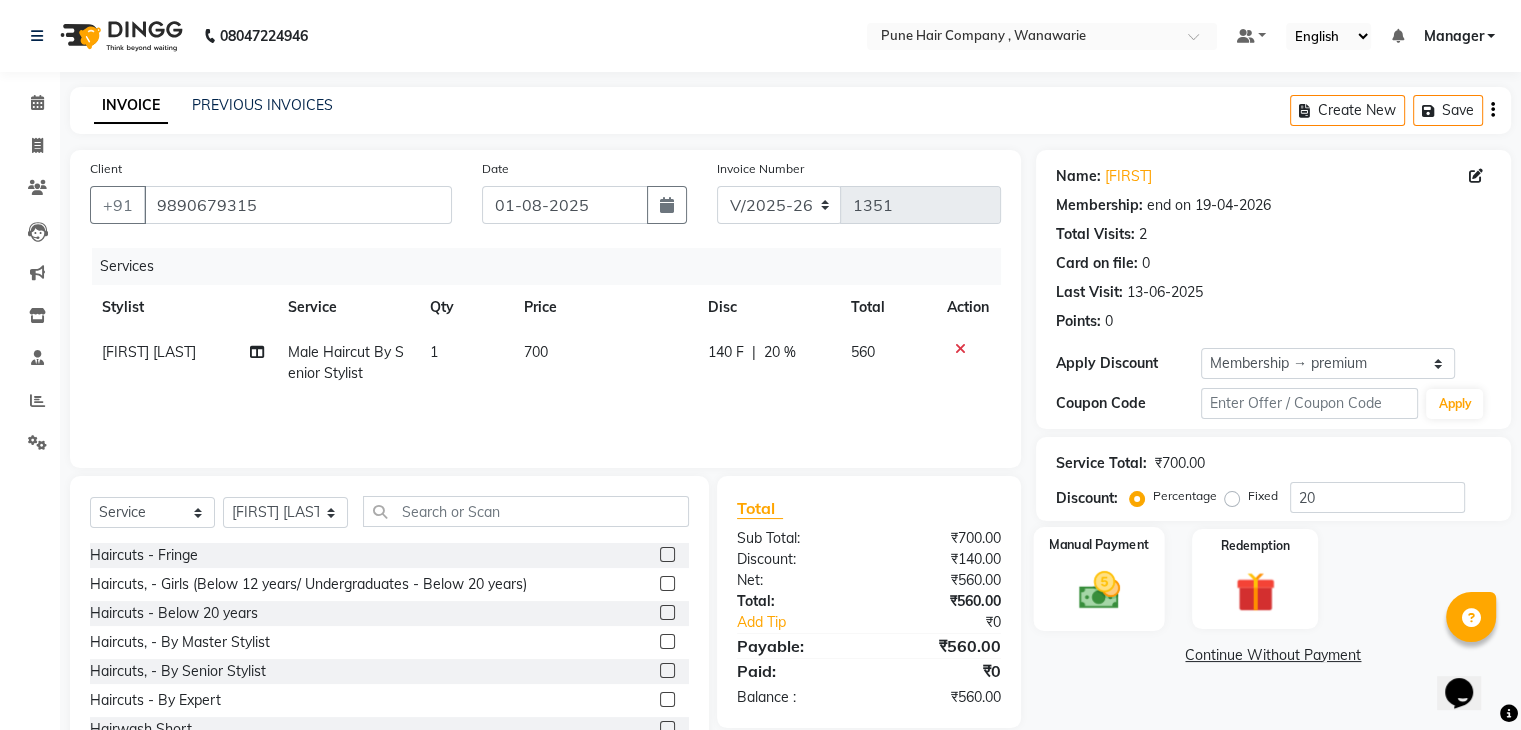 click on "Manual Payment" 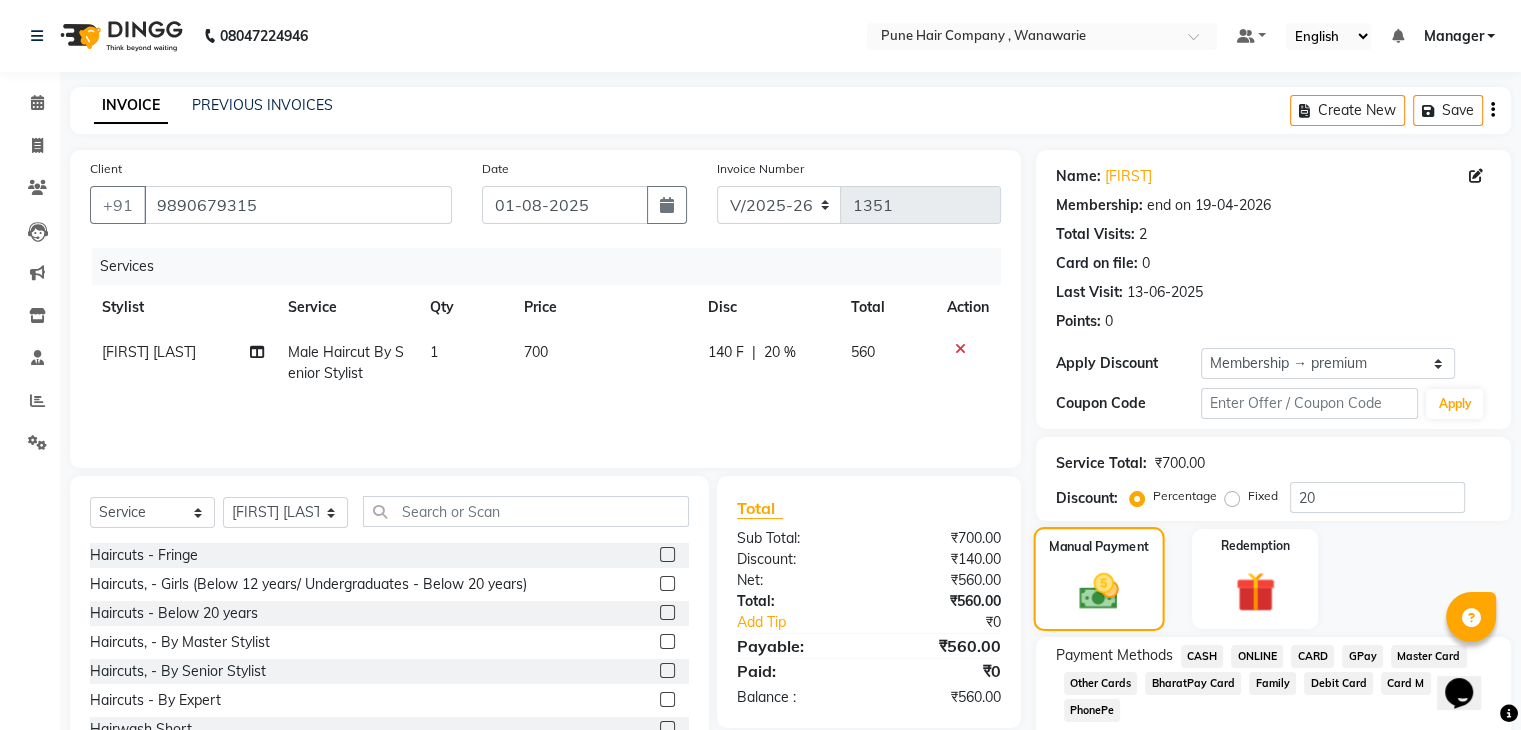 scroll, scrollTop: 97, scrollLeft: 0, axis: vertical 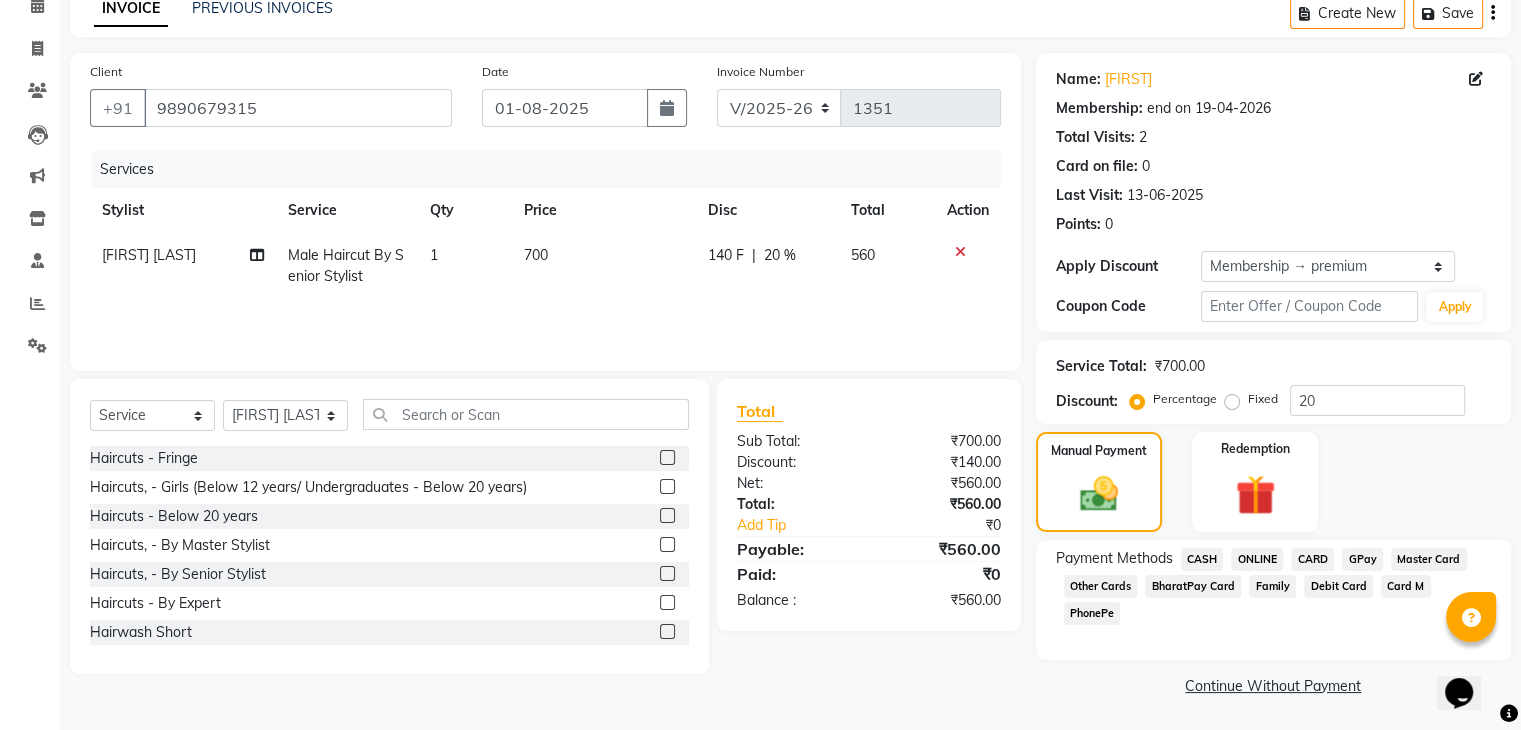 click on "GPay" 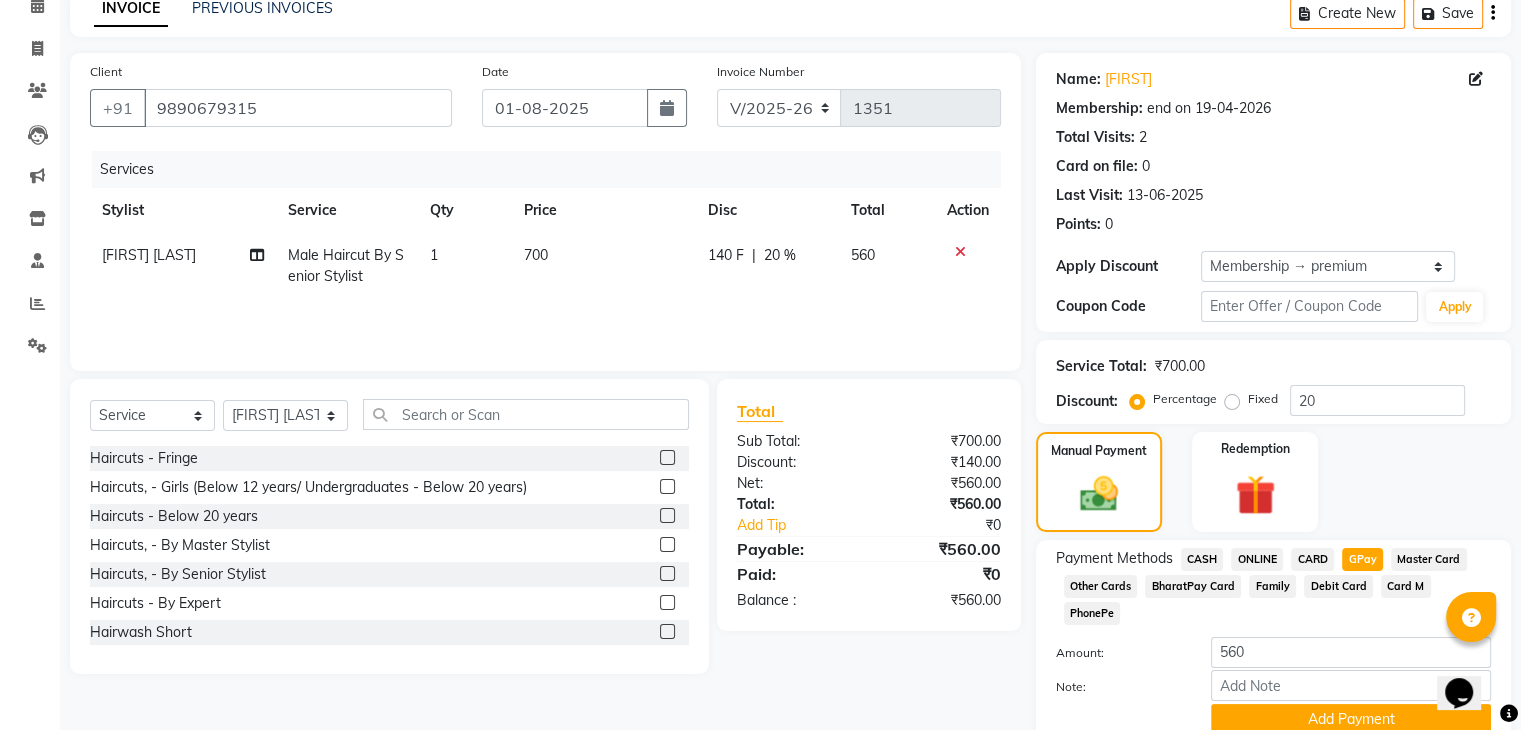 scroll, scrollTop: 156, scrollLeft: 0, axis: vertical 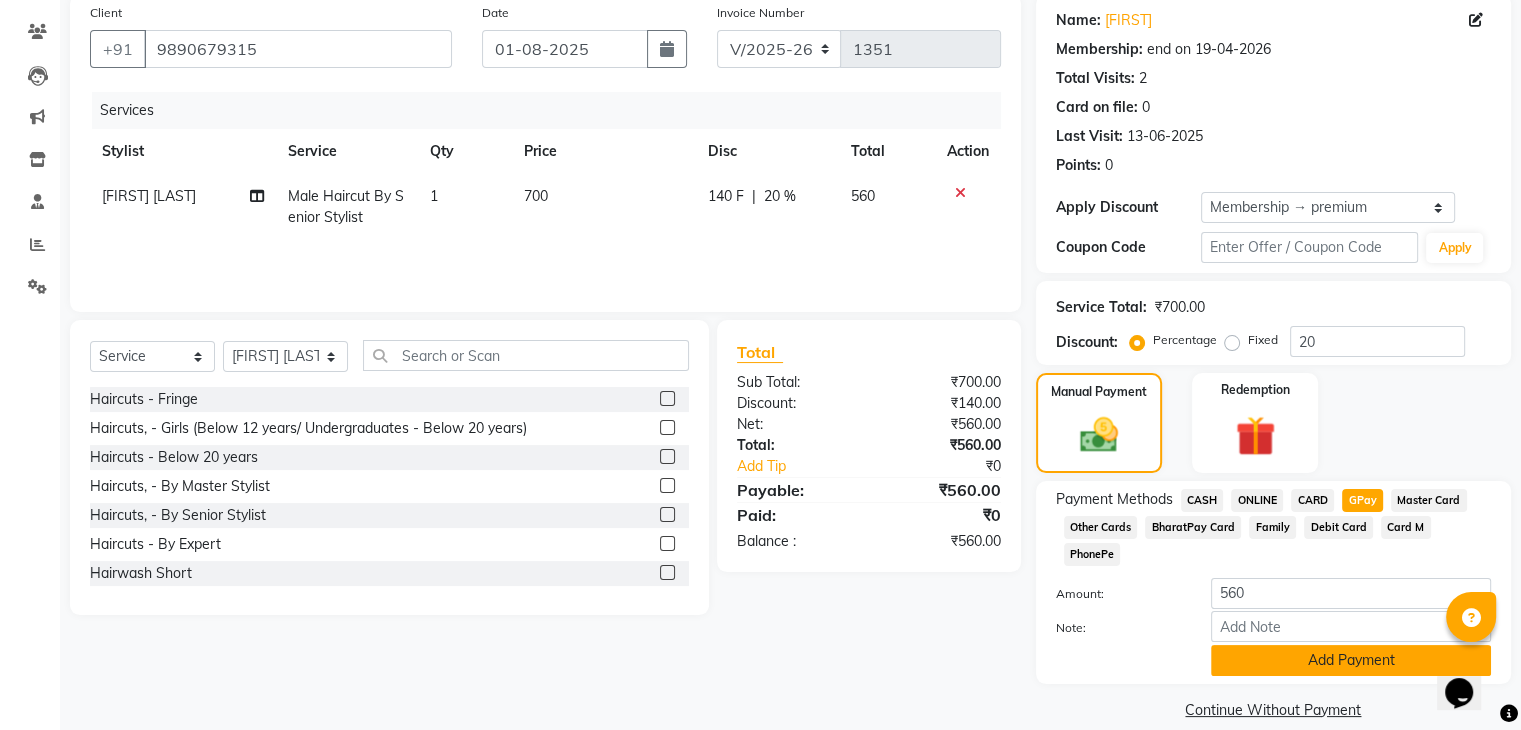 click on "Add Payment" 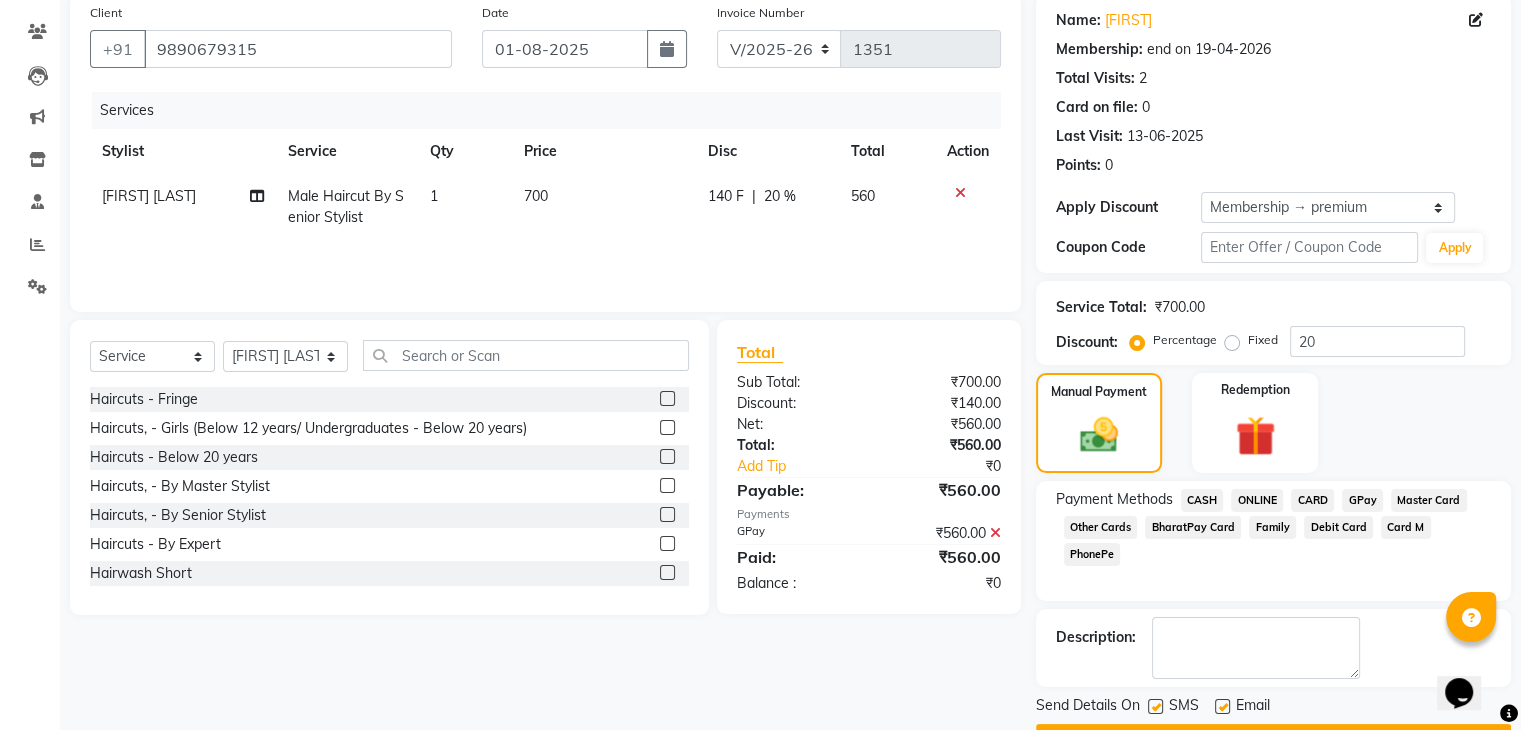 scroll, scrollTop: 209, scrollLeft: 0, axis: vertical 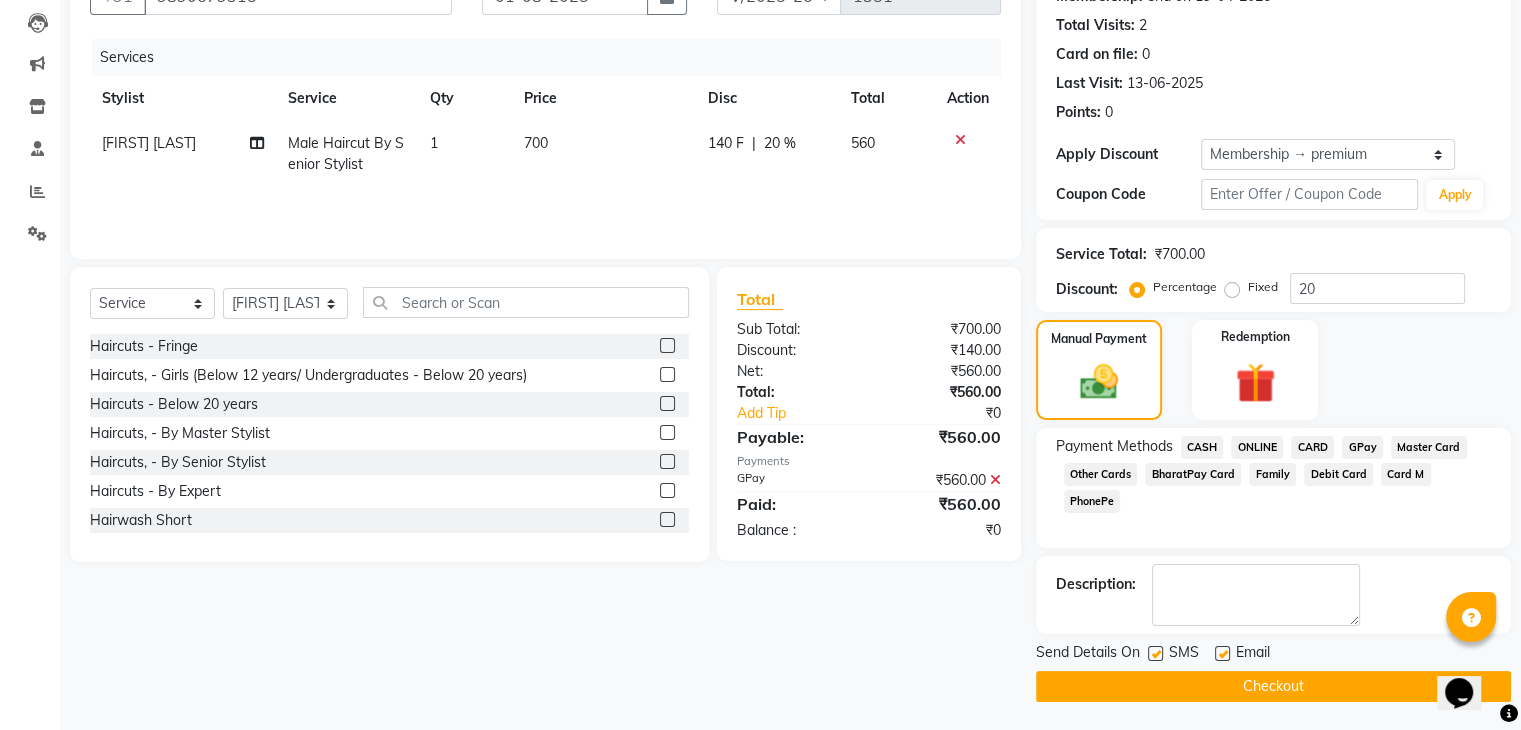 click on "Checkout" 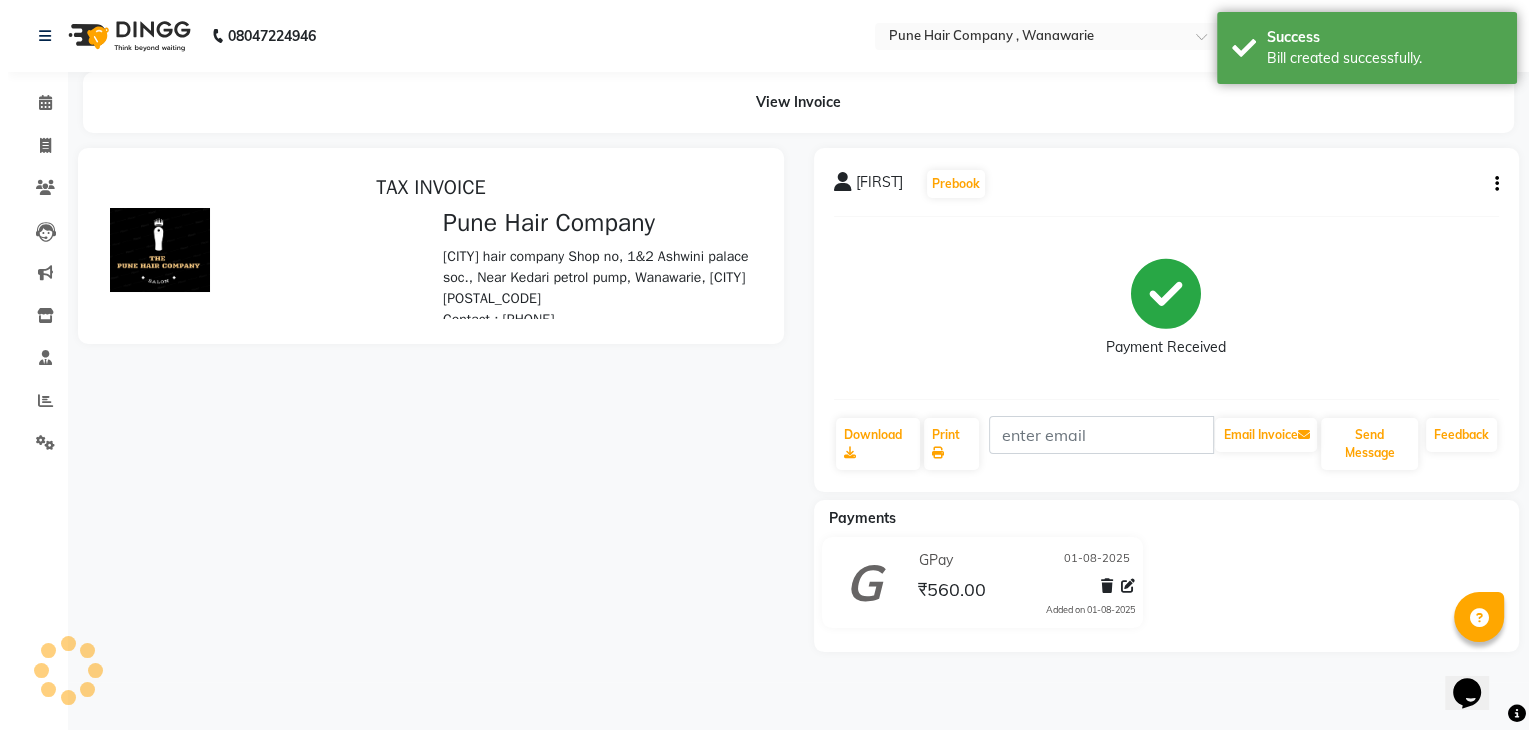 scroll, scrollTop: 0, scrollLeft: 0, axis: both 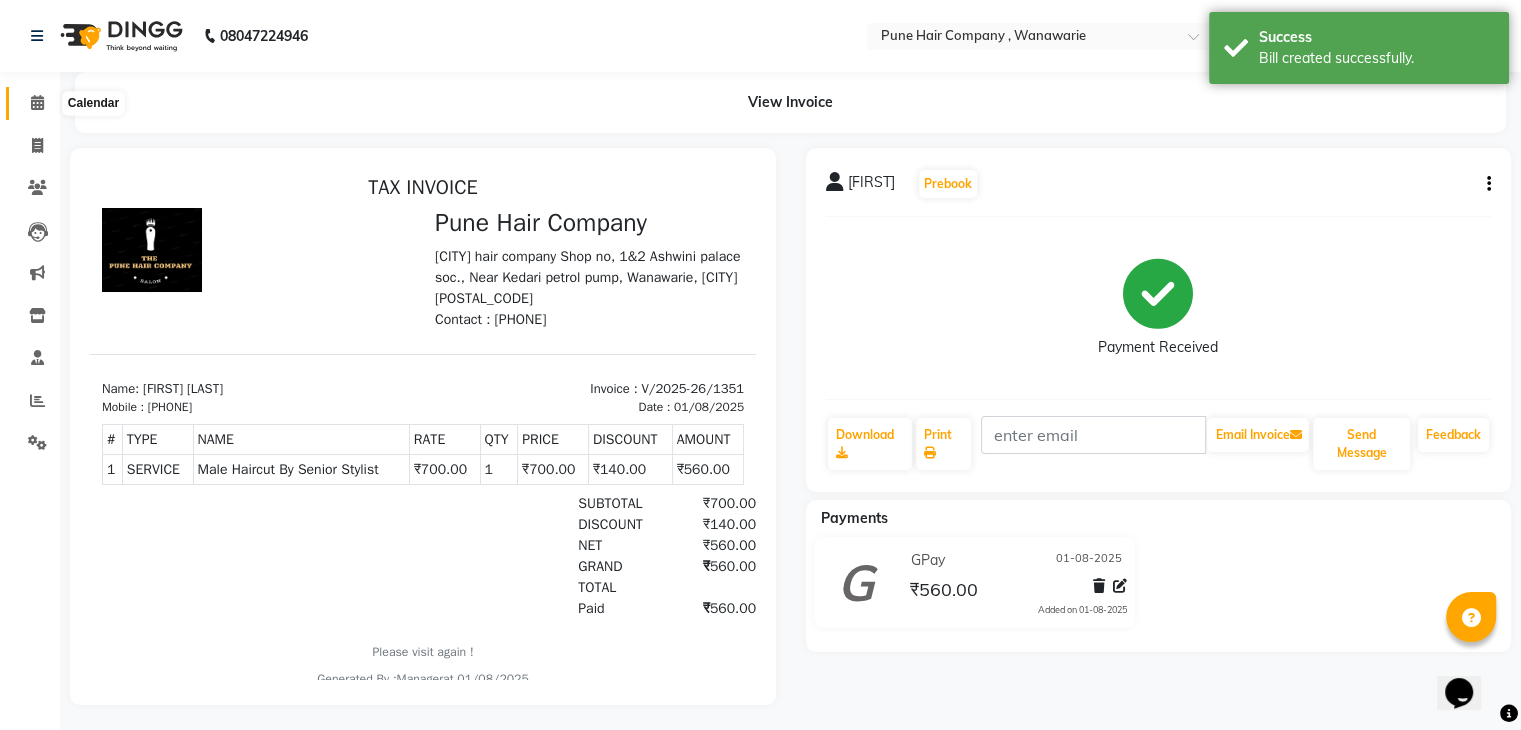 click 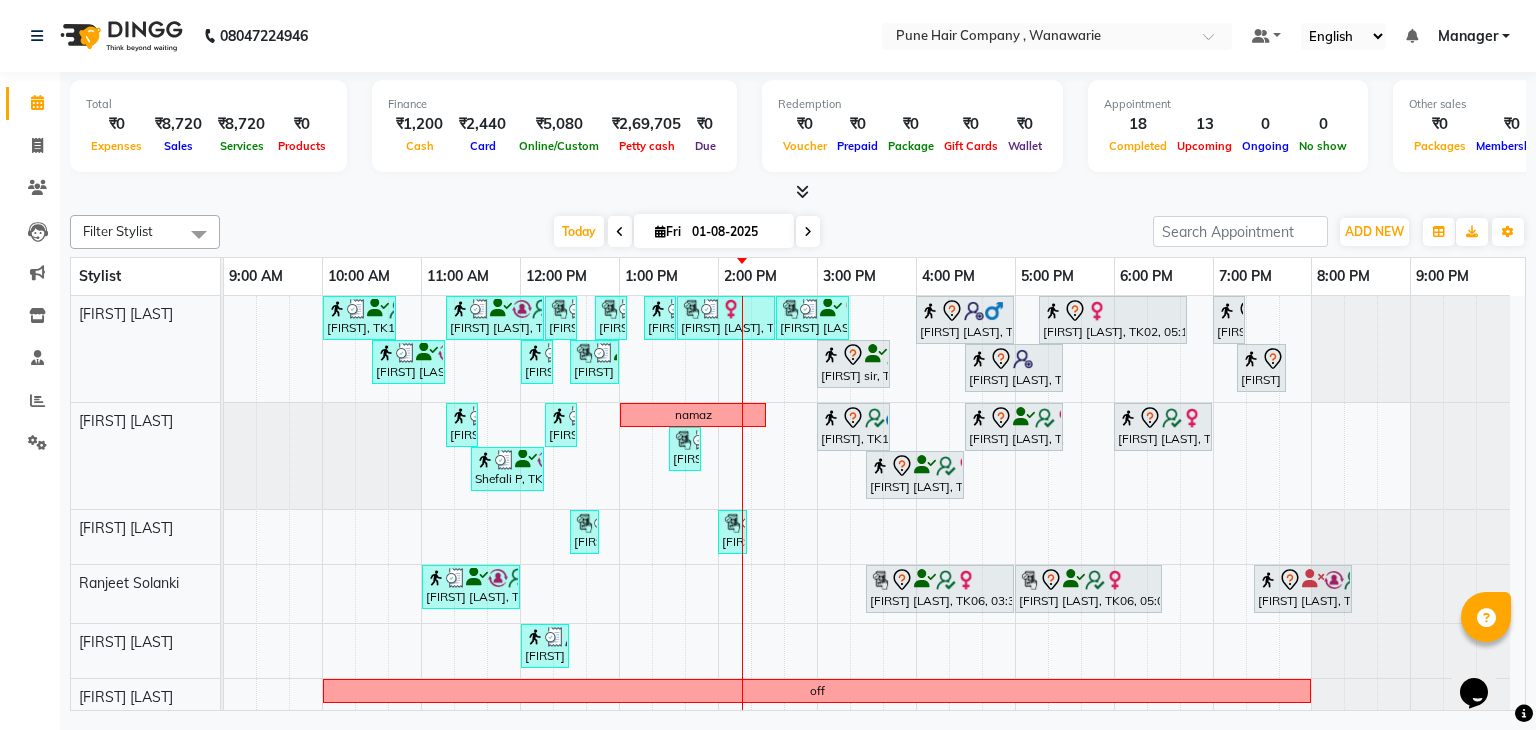 scroll, scrollTop: 41, scrollLeft: 0, axis: vertical 